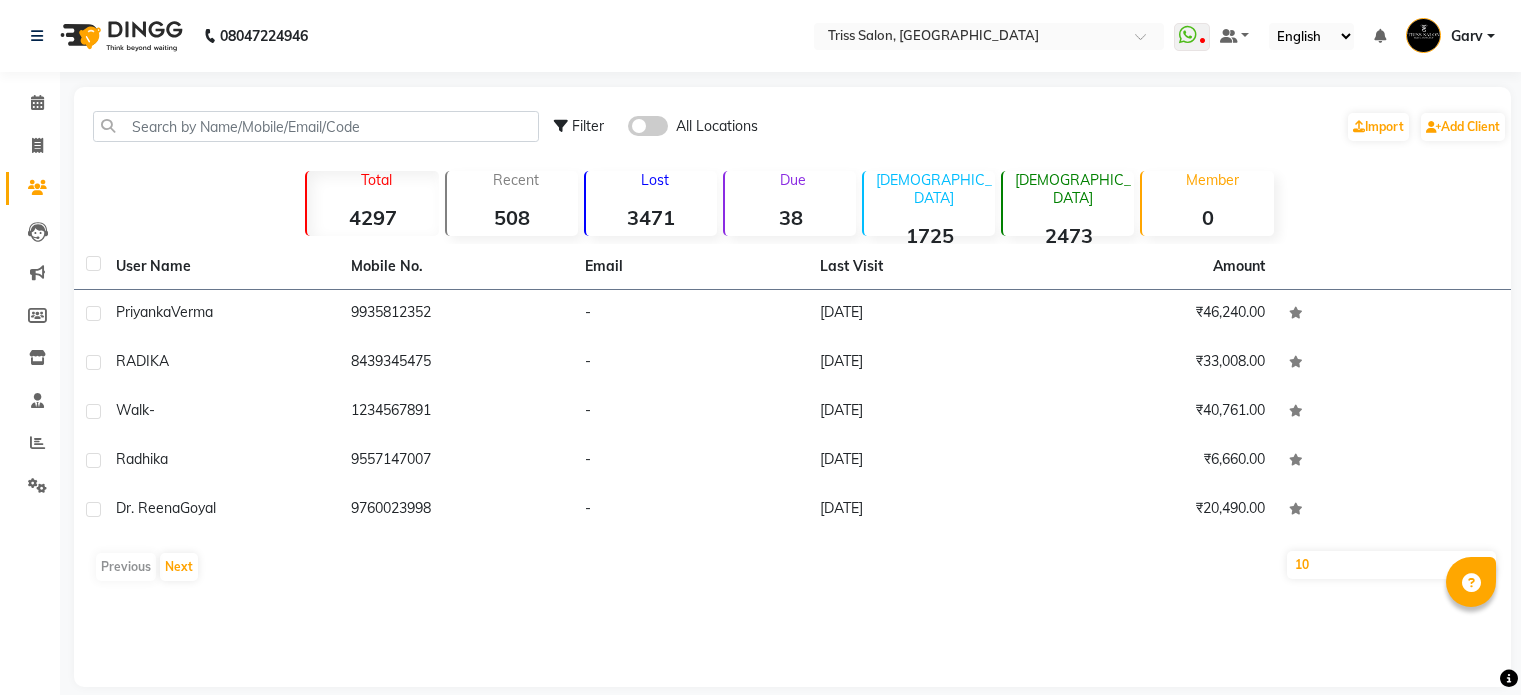 scroll, scrollTop: 0, scrollLeft: 0, axis: both 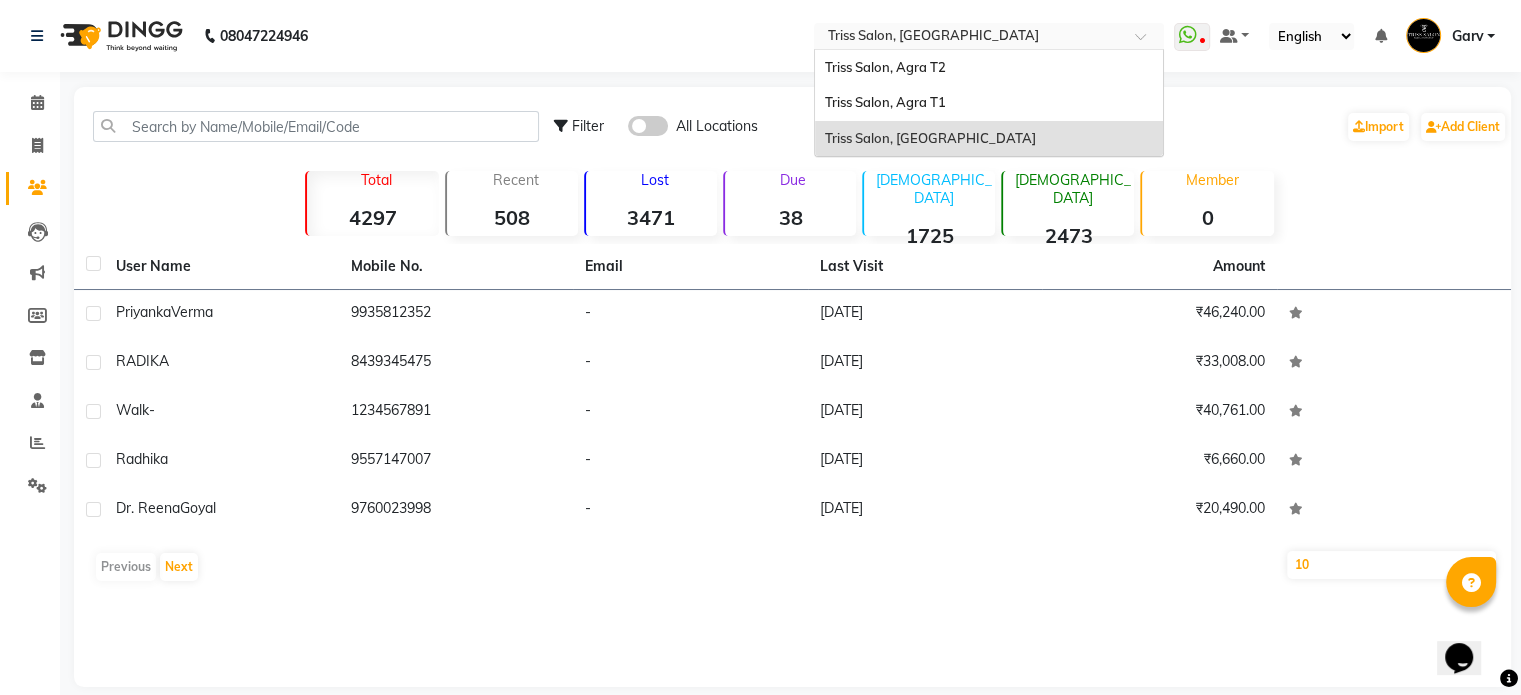 click on "Select Location × Triss Salon, Mathura" at bounding box center [989, 36] 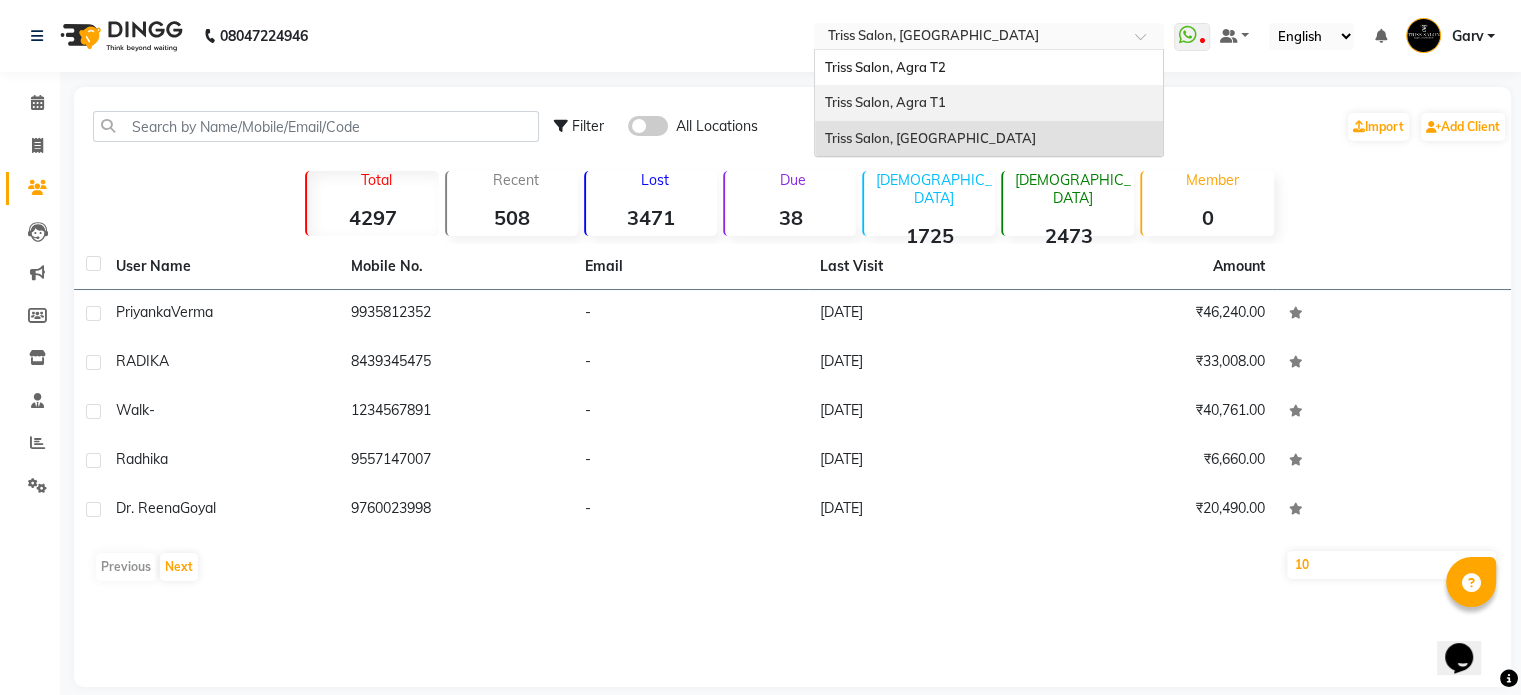 click on "Triss Salon, Agra T1" at bounding box center (885, 102) 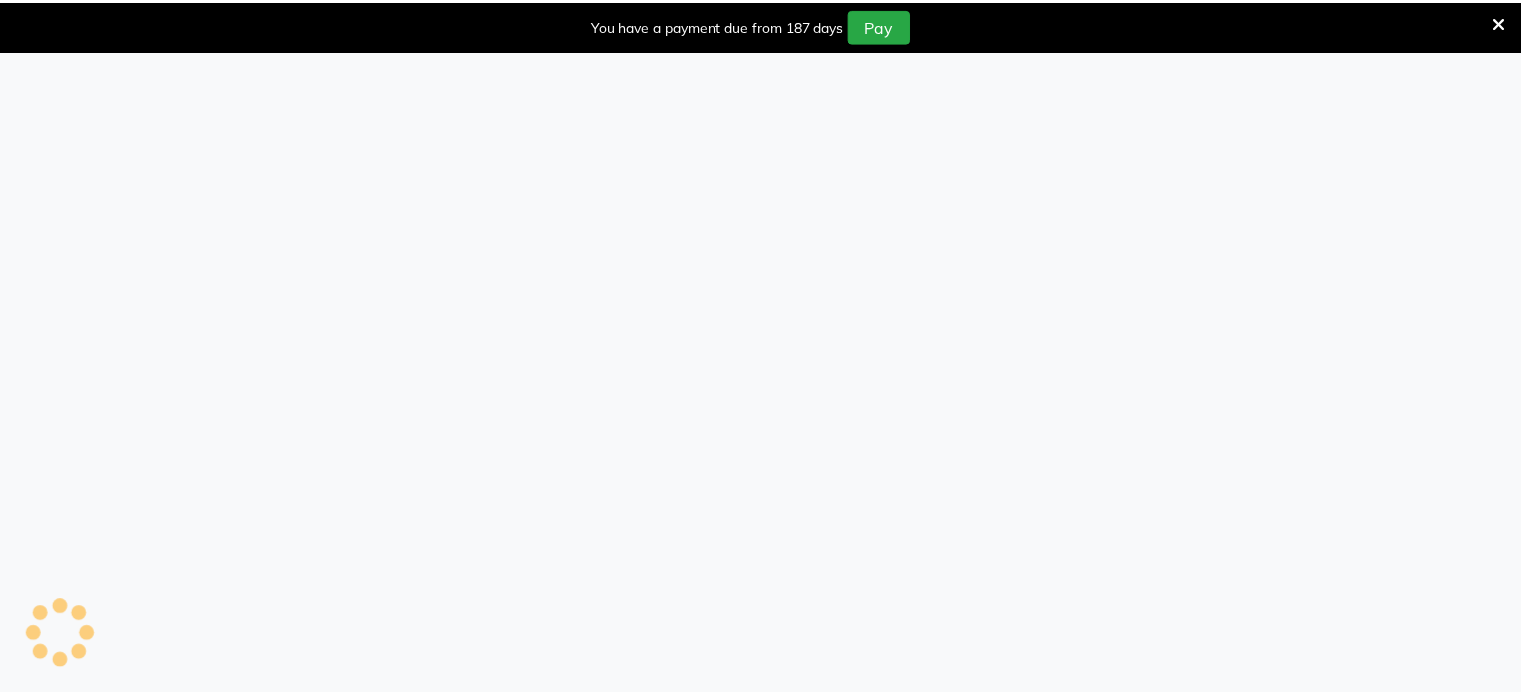 scroll, scrollTop: 0, scrollLeft: 0, axis: both 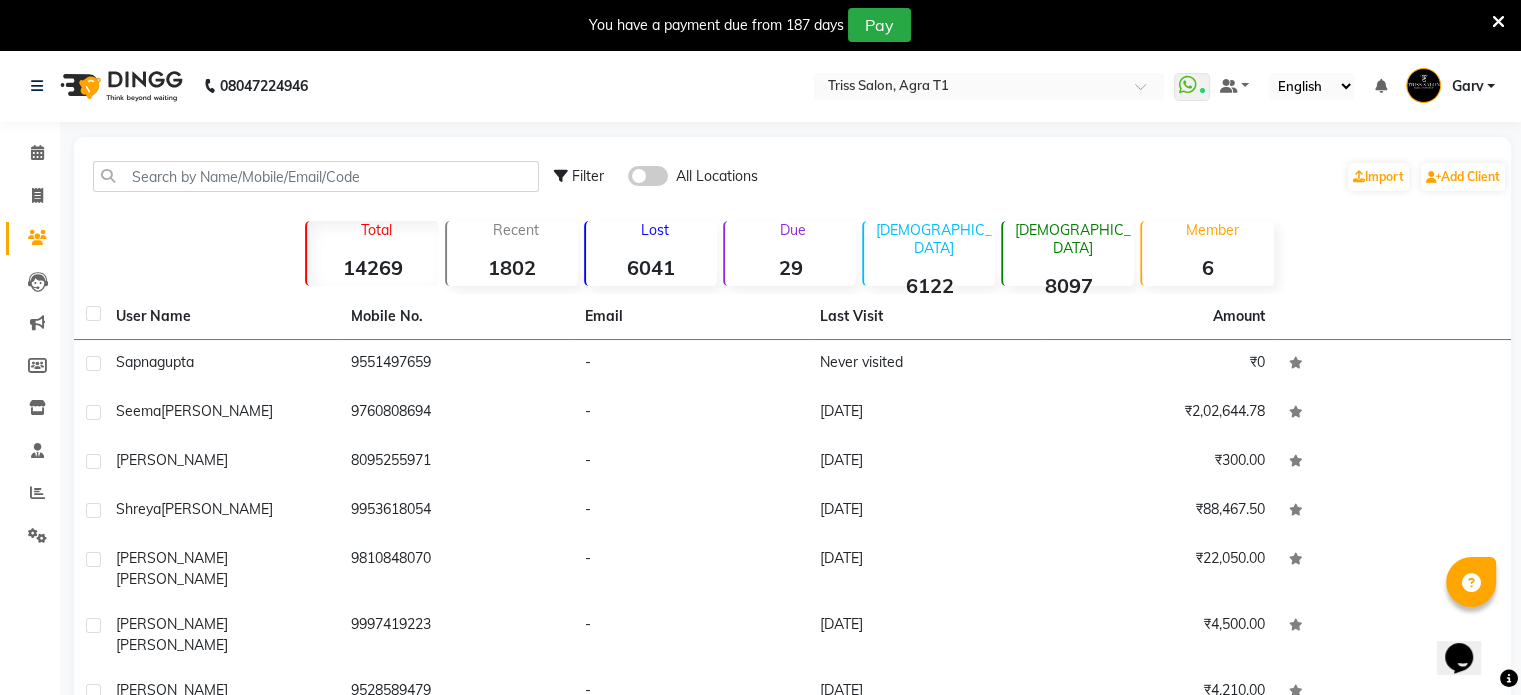 click at bounding box center [1498, 22] 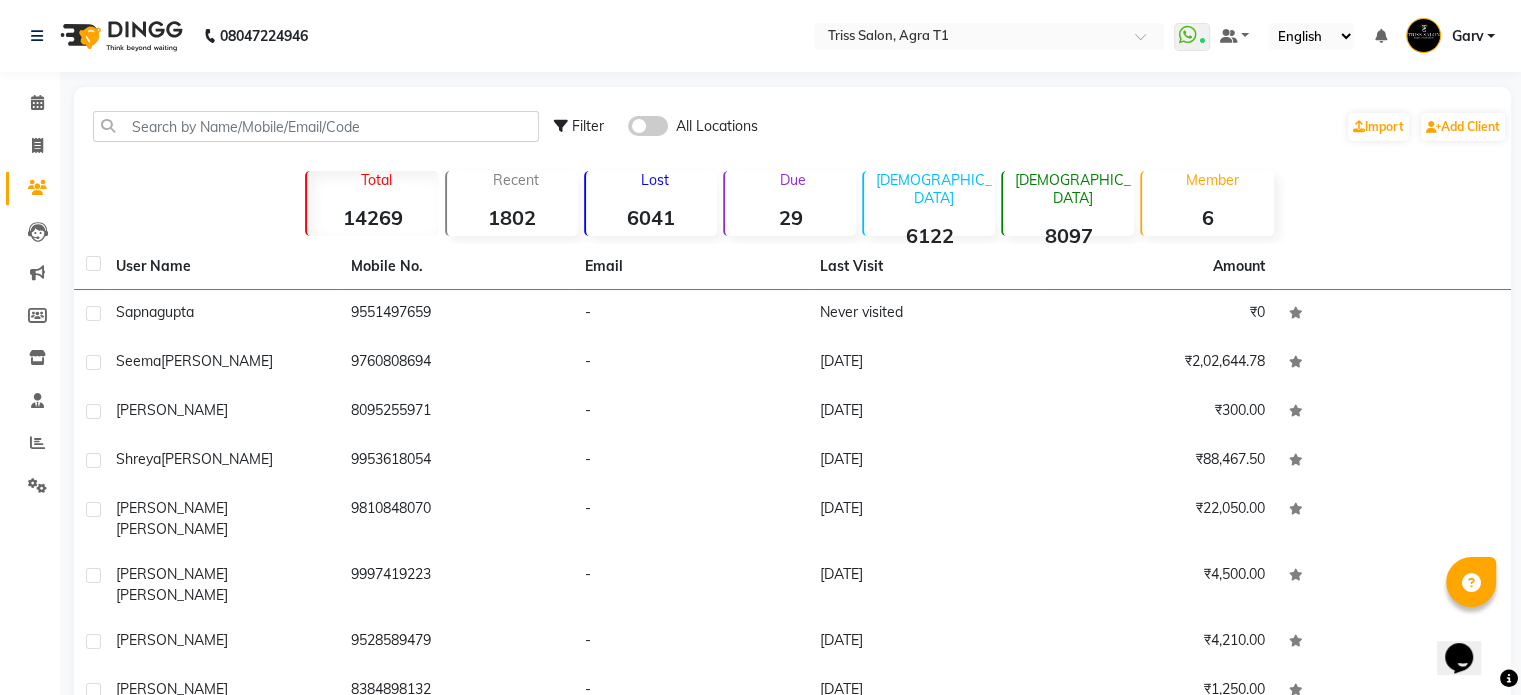 click on "Filter" 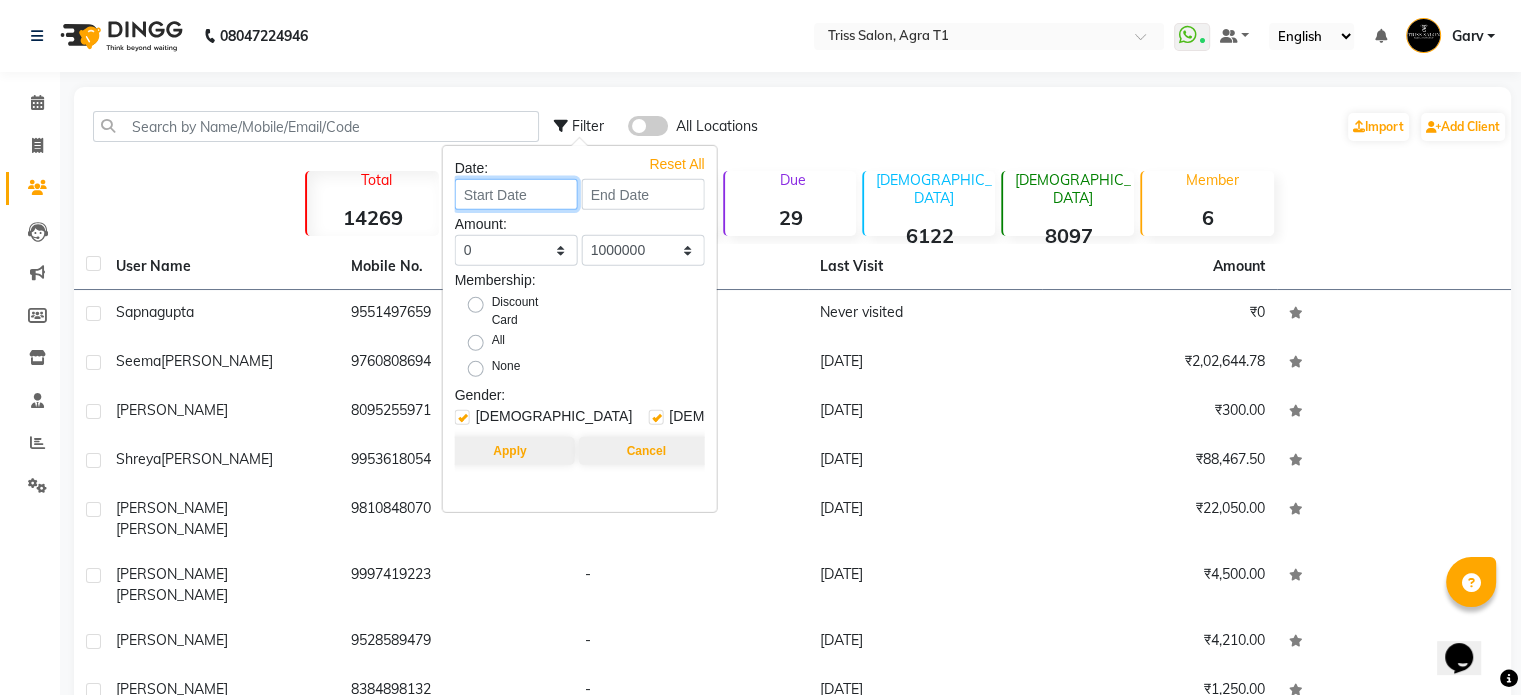 click at bounding box center [516, 194] 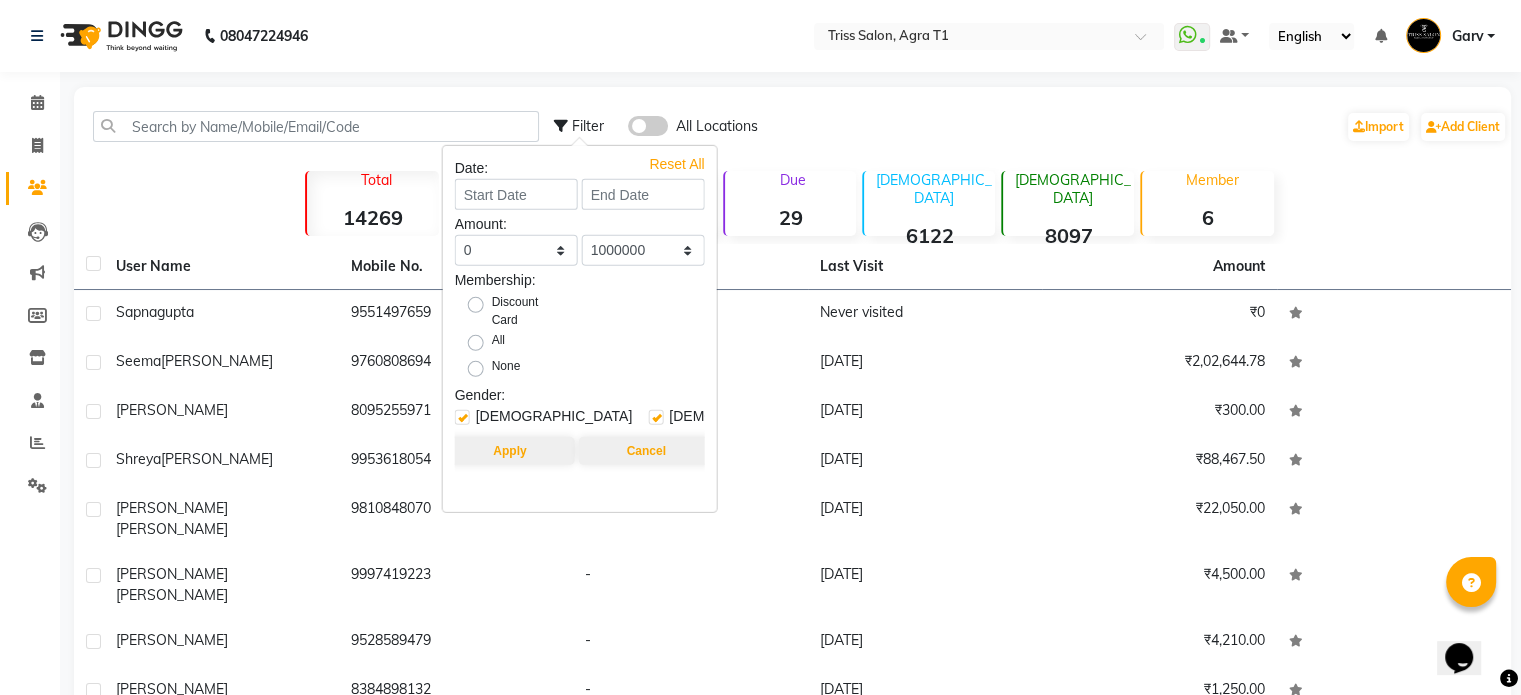 select on "7" 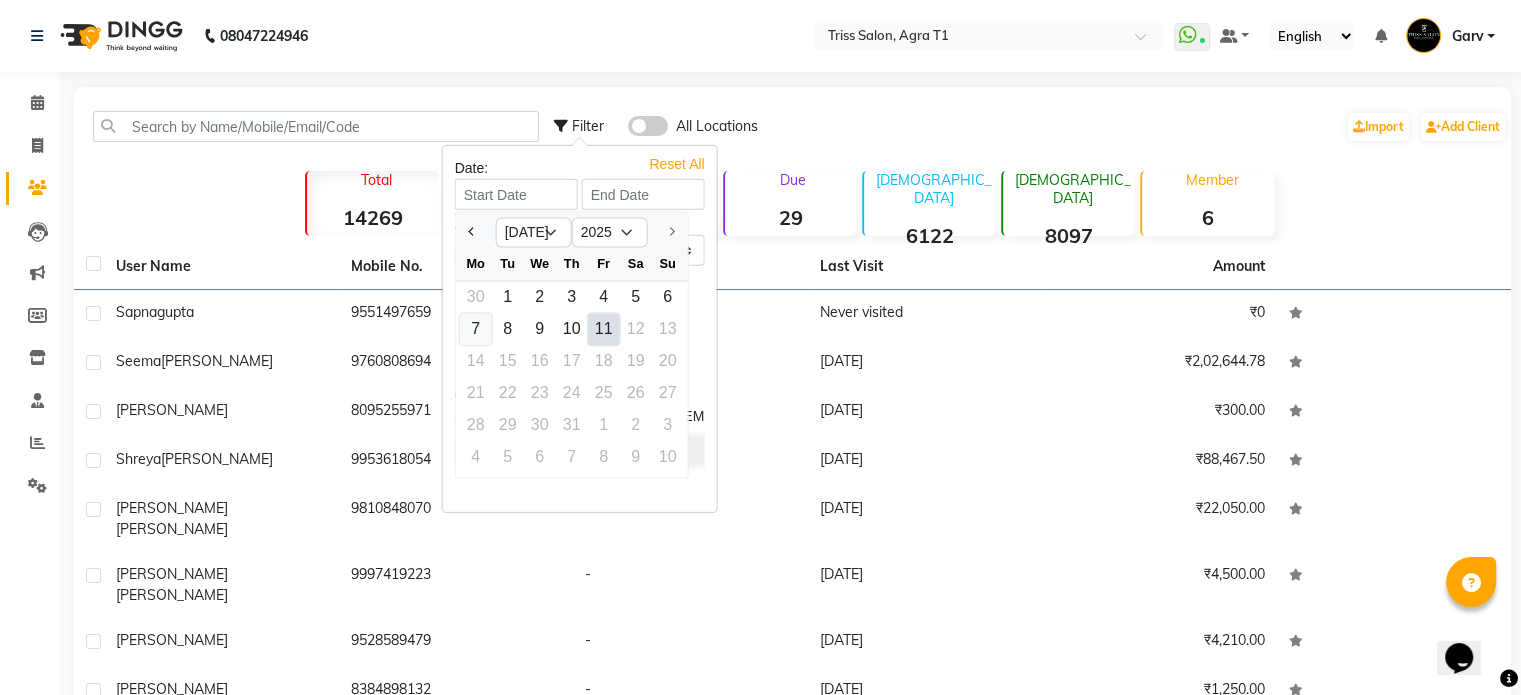 click on "7" at bounding box center (476, 329) 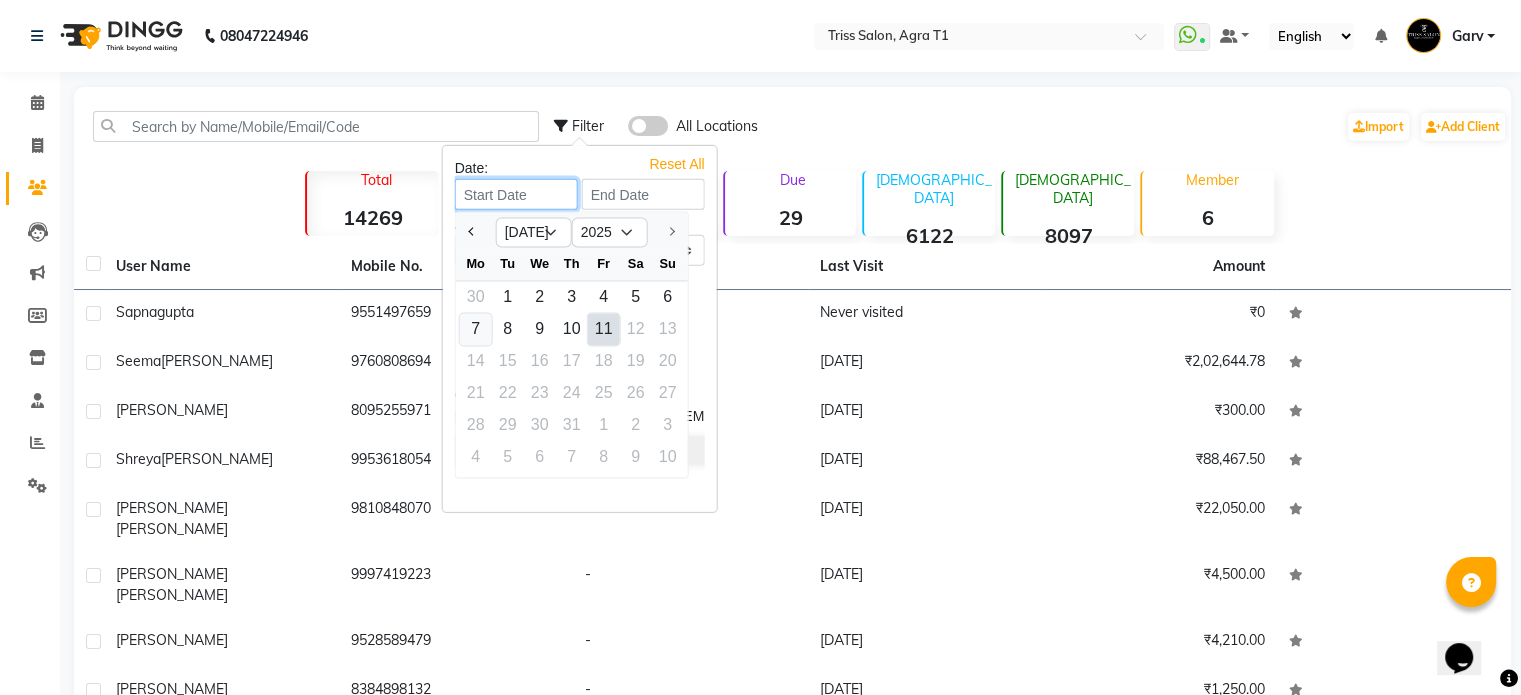 type on "07-07-2025" 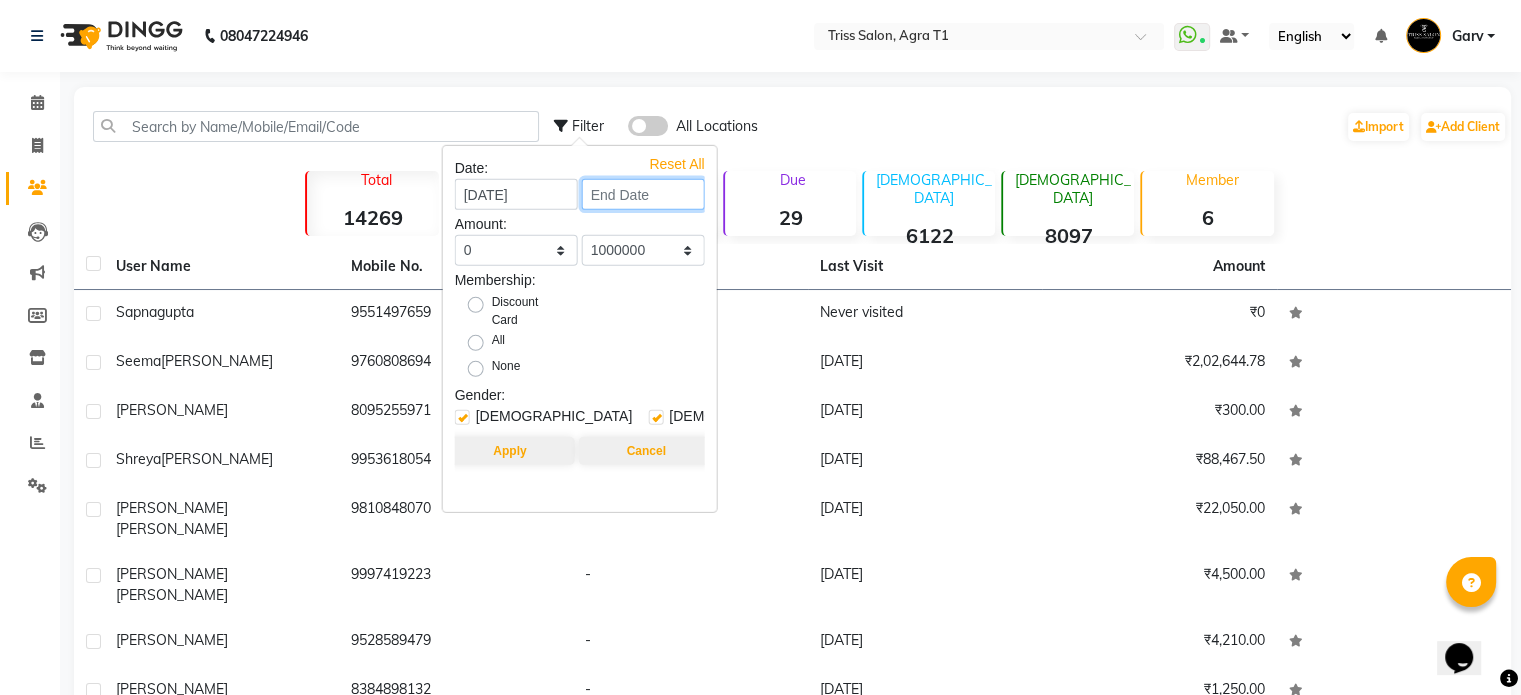 click at bounding box center (643, 194) 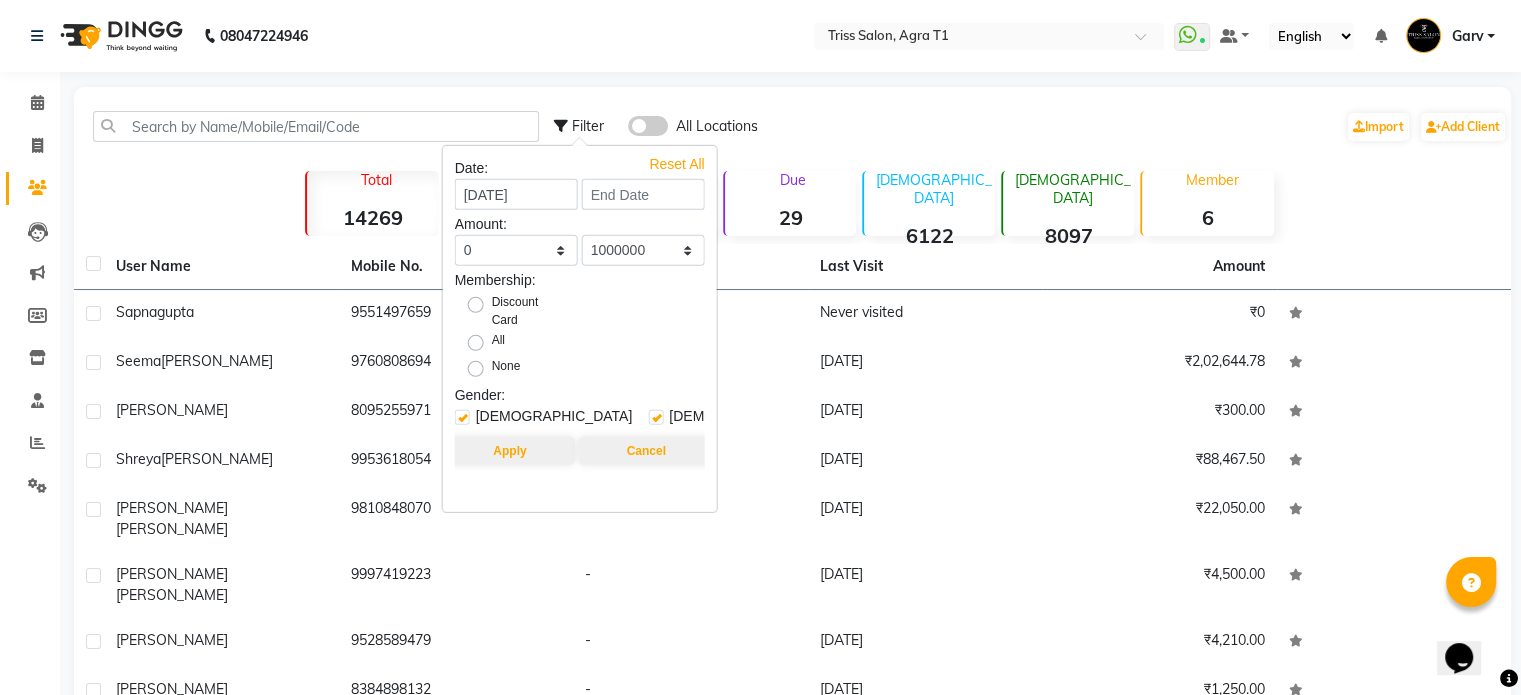 select on "7" 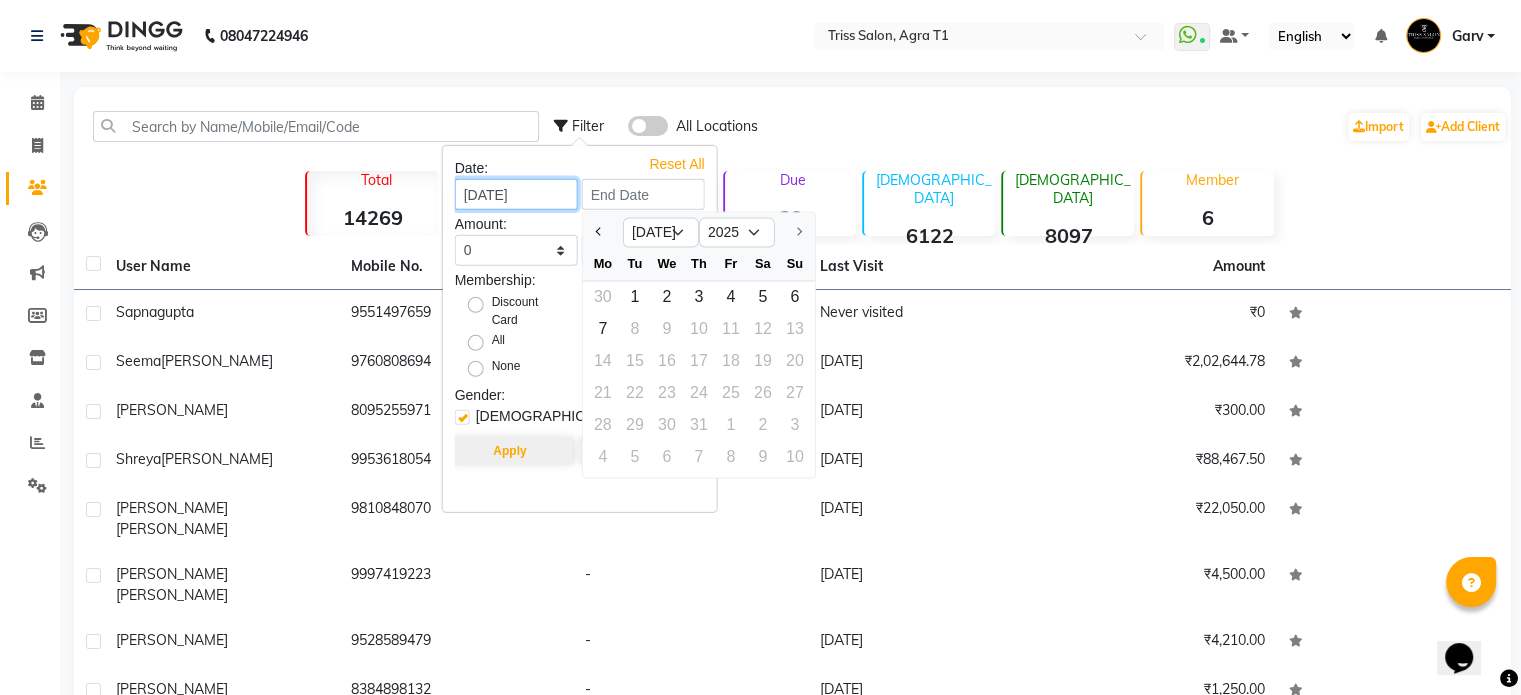 click on "07-07-2025" at bounding box center (516, 194) 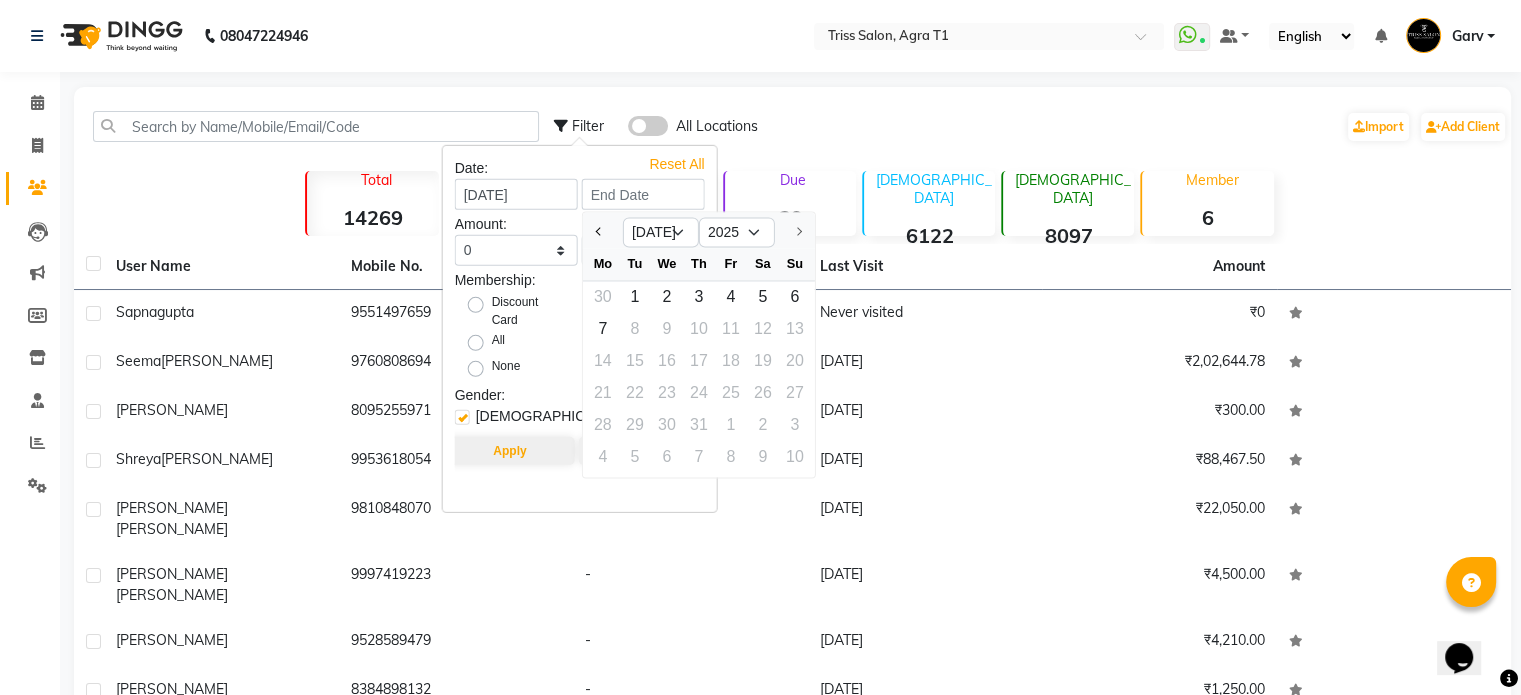 select on "7" 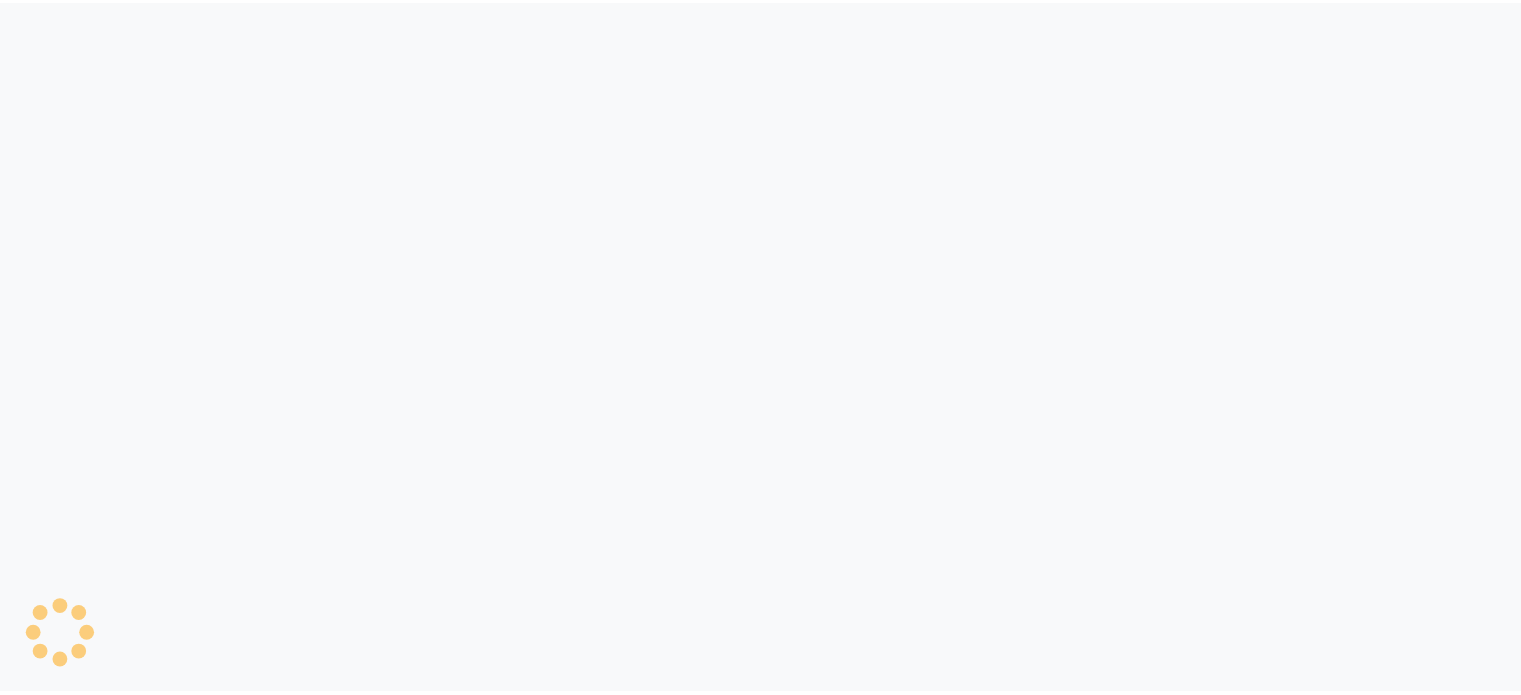 scroll, scrollTop: 0, scrollLeft: 0, axis: both 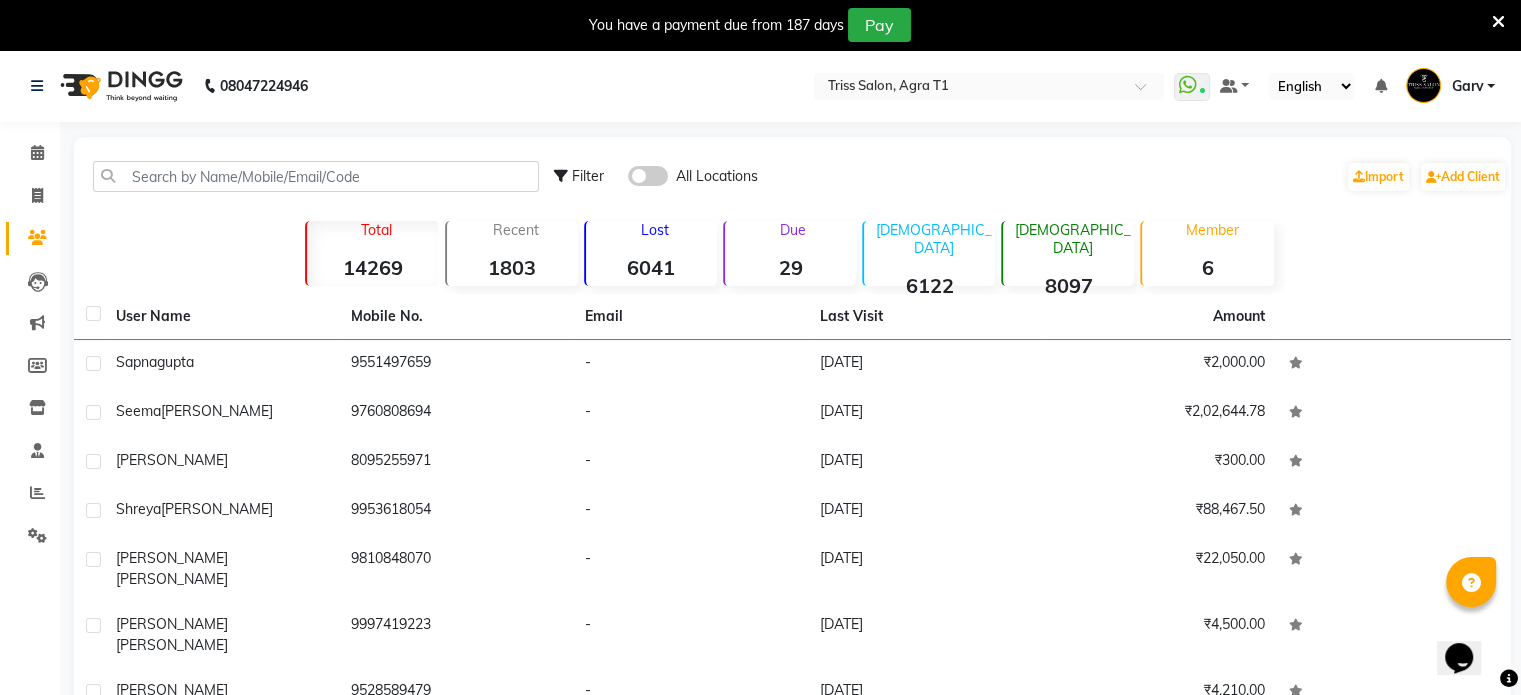 click on "Filter" 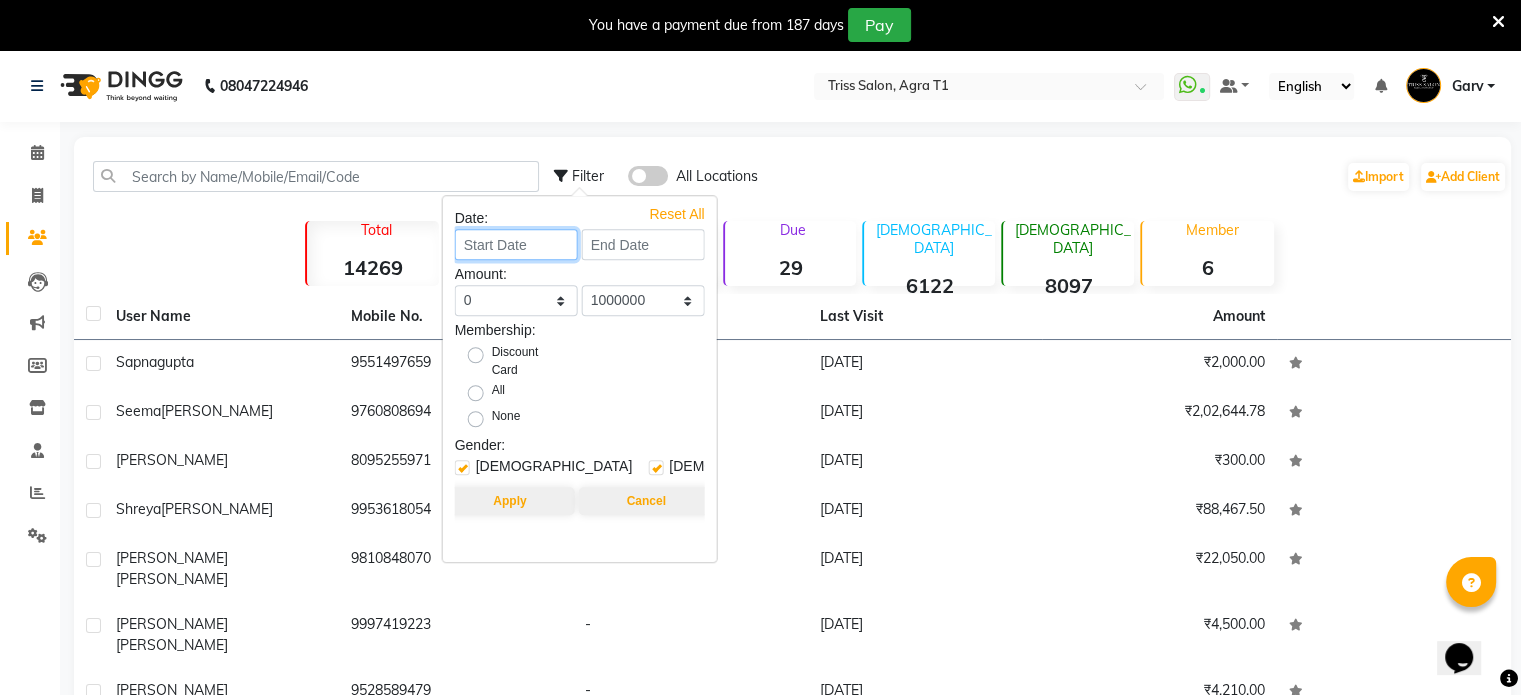 click at bounding box center [516, 244] 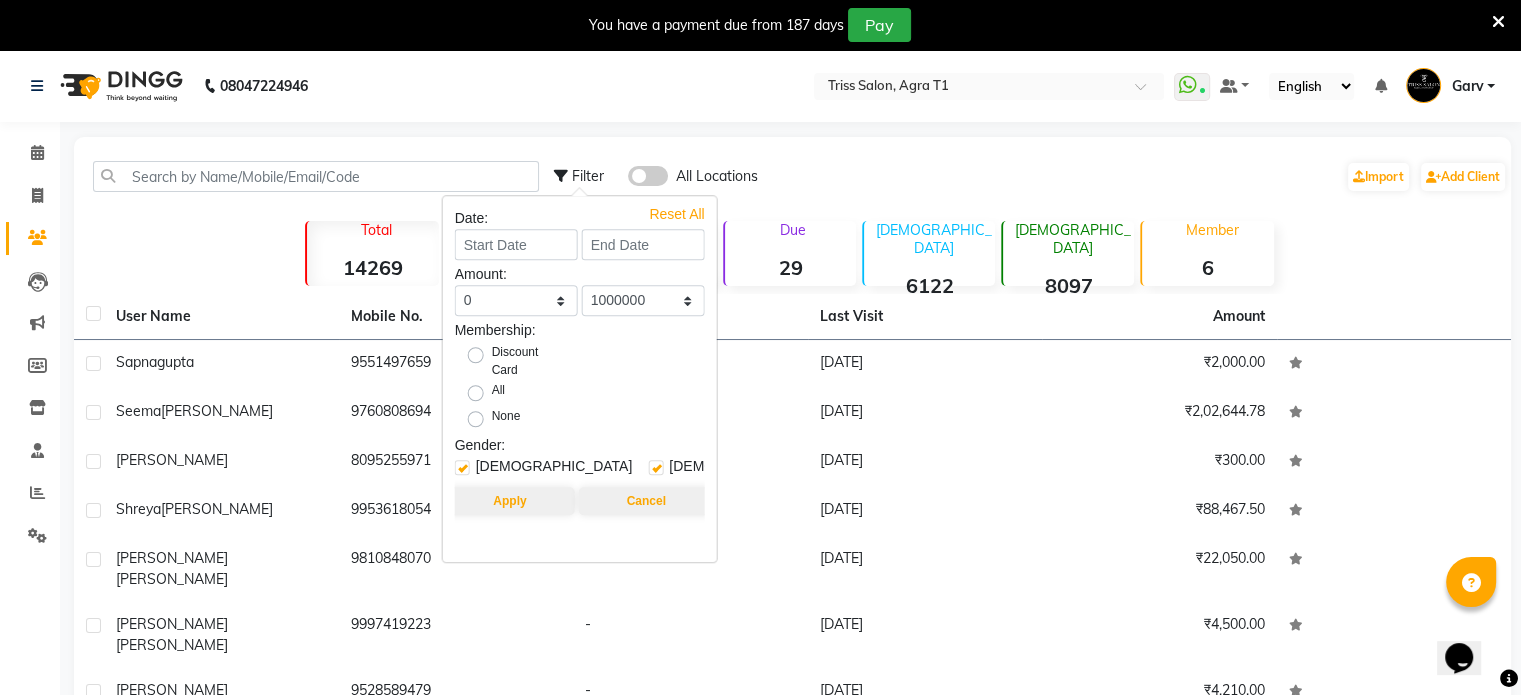 select on "7" 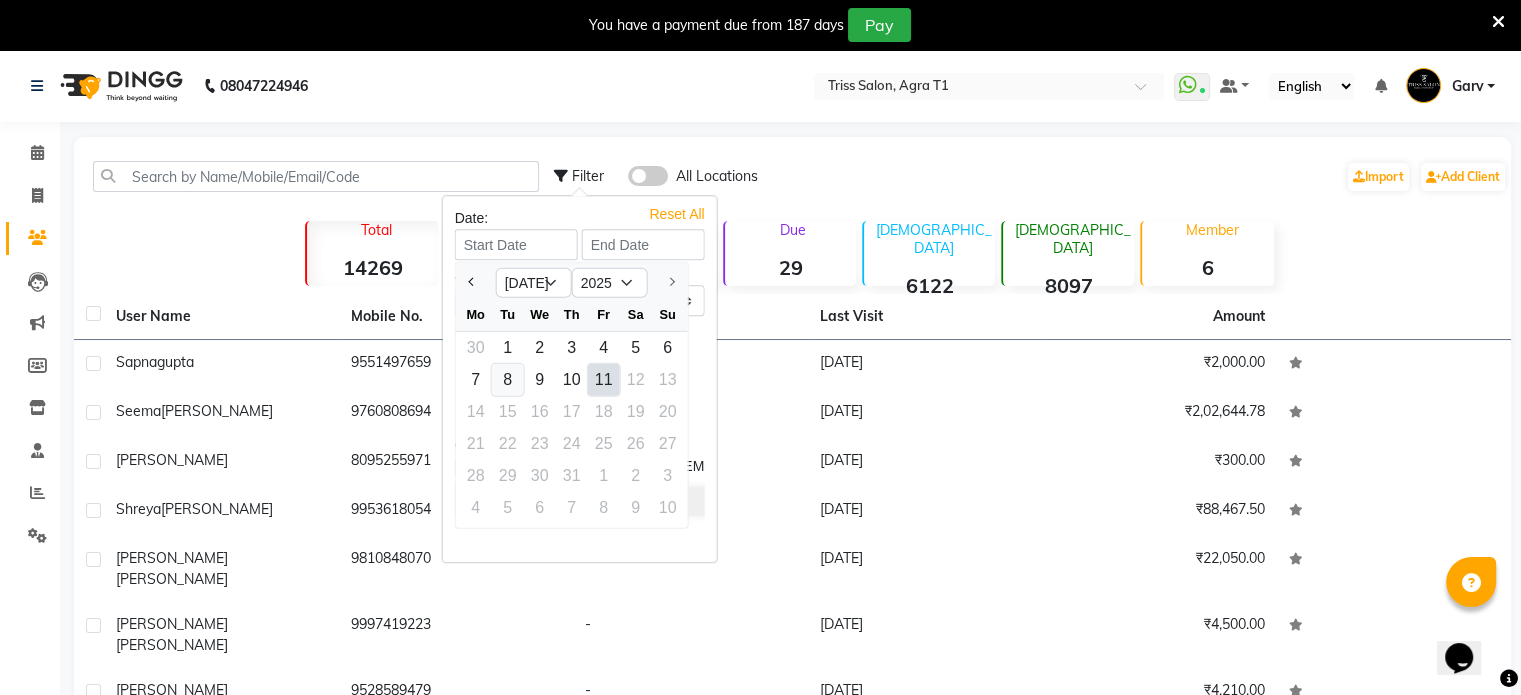 click on "8" at bounding box center [508, 380] 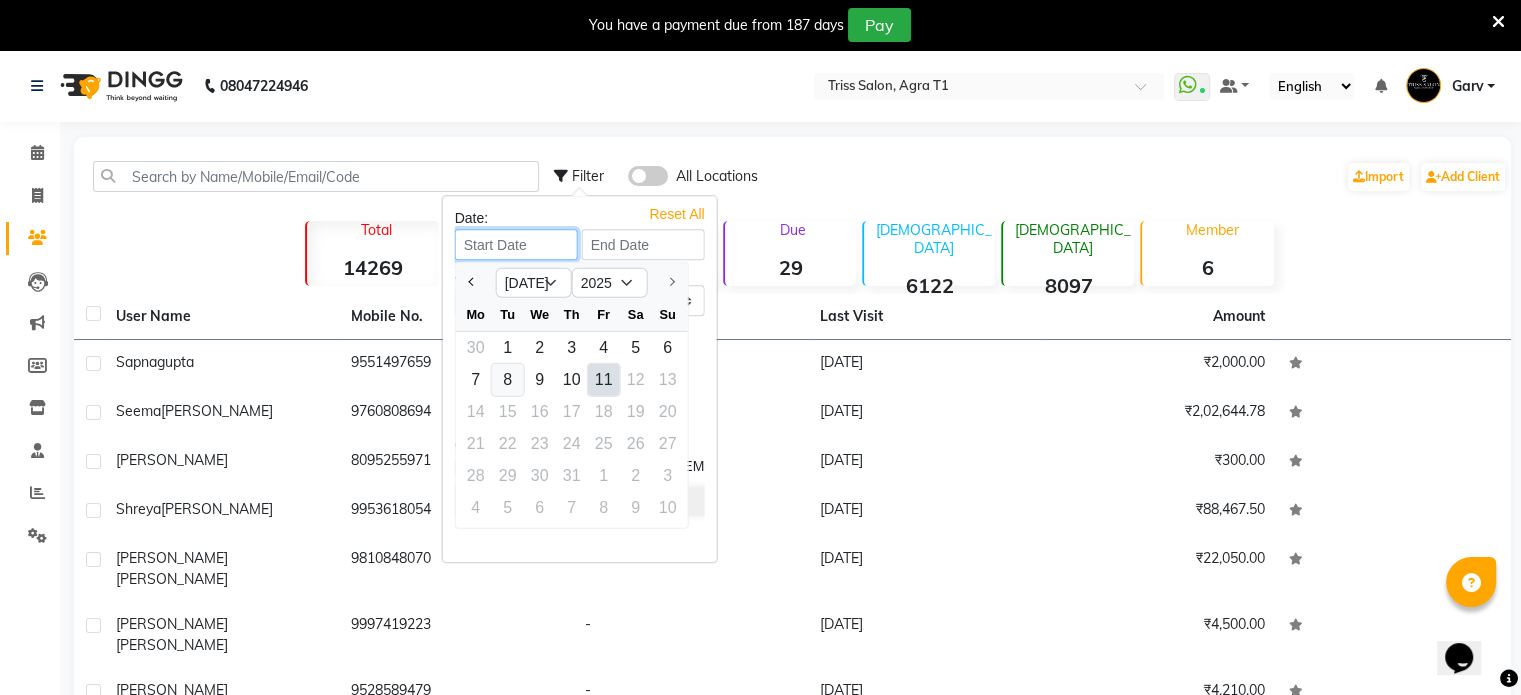 type on "[DATE]" 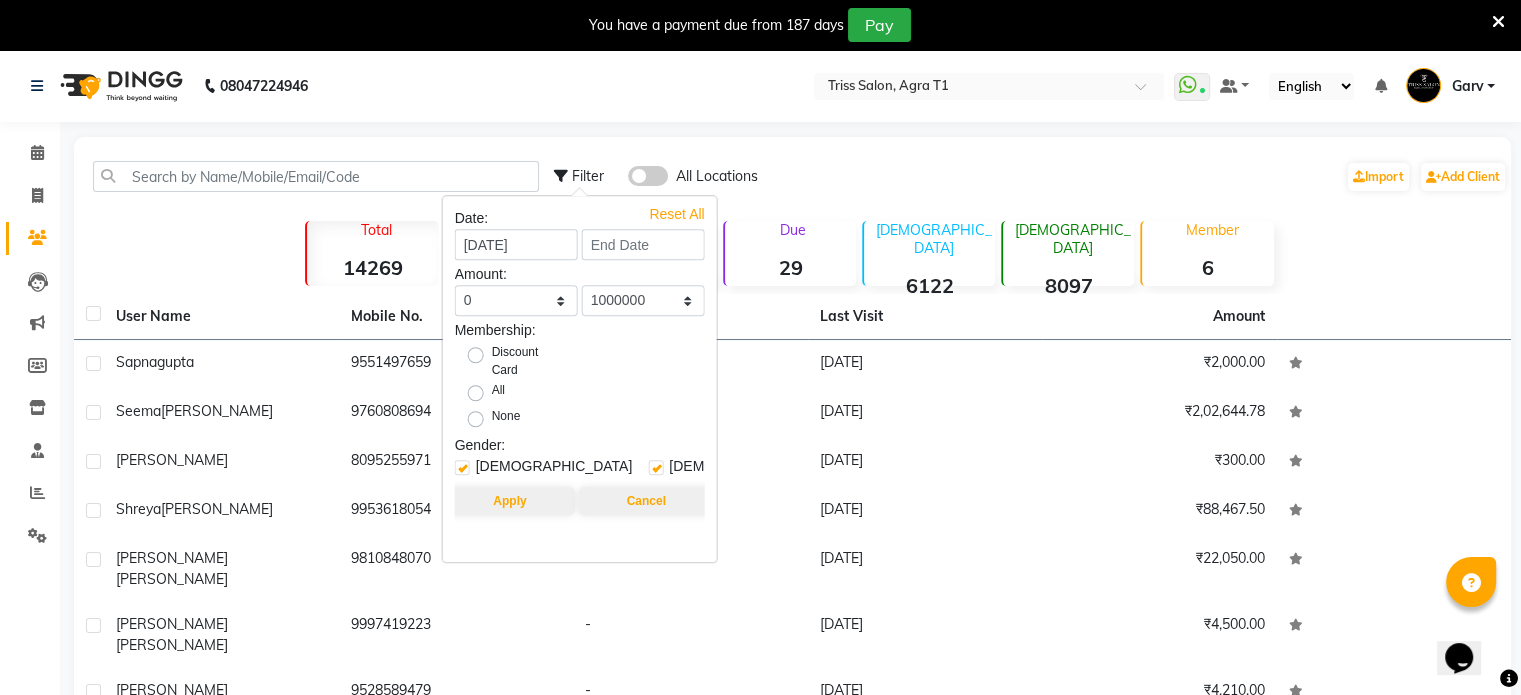 click on "Date: 08-07-2025 Amount:  0   500   1000   1500   2000   3000   4000   5000   10000   100000   1000000   0   500   1000   1500   2000   3000   4000   5000   10000   100000   1000000  Membership: Discount Card All None Gender: Male Female  Apply   Cancel" at bounding box center (580, 362) 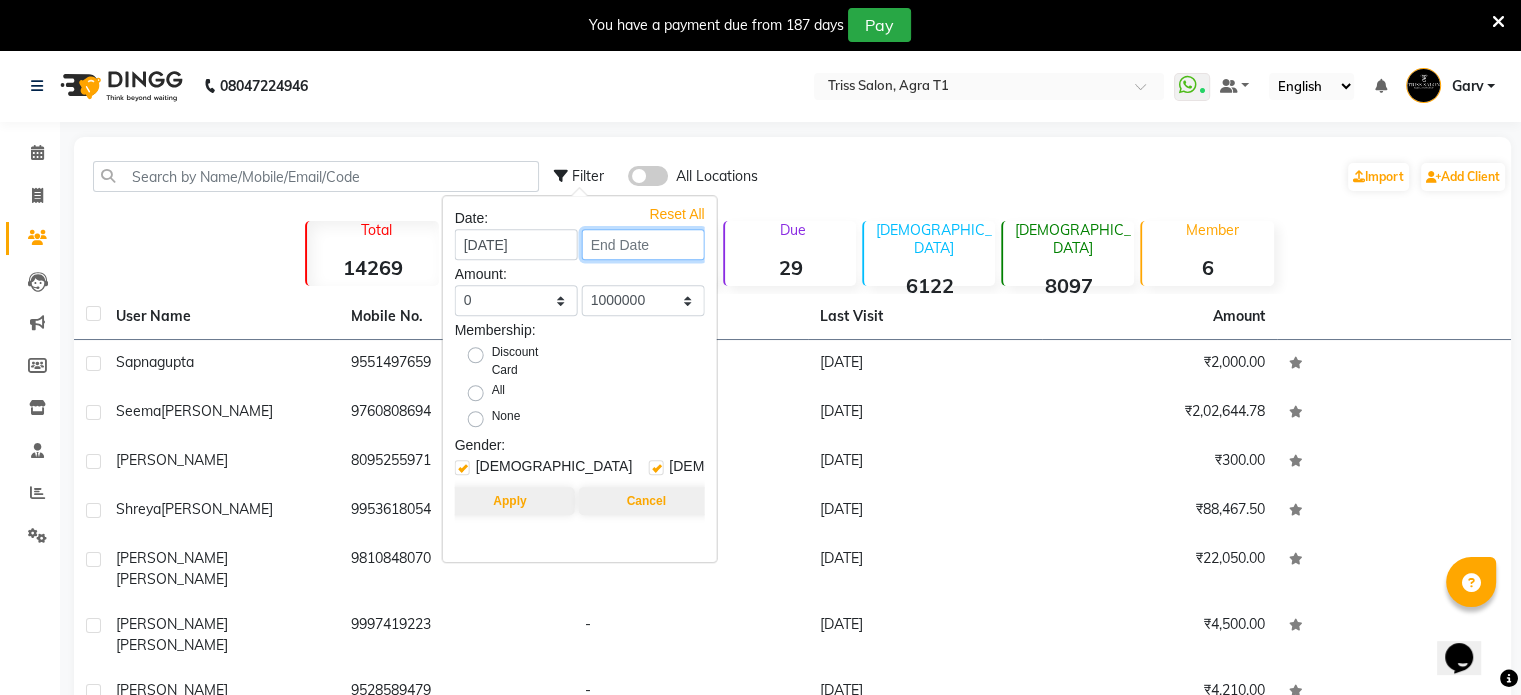 click at bounding box center (643, 244) 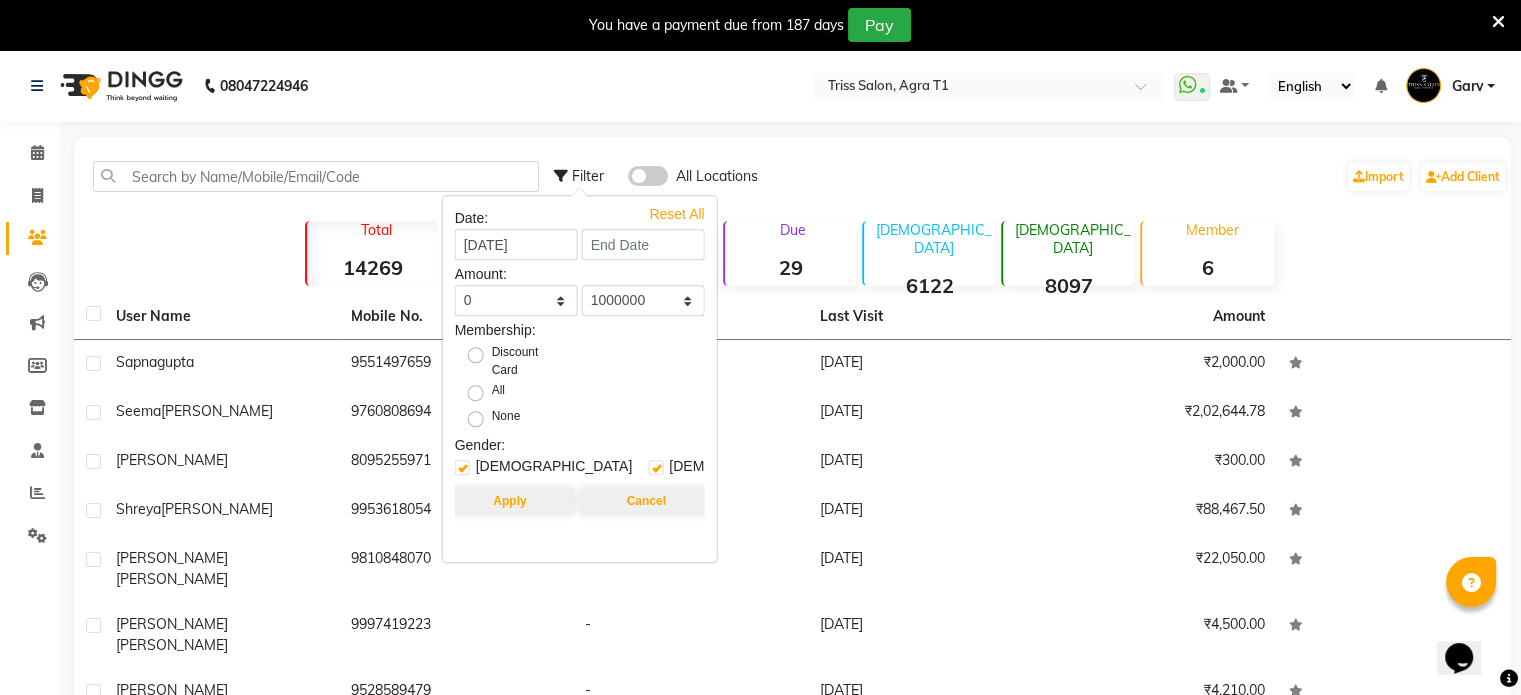 select on "7" 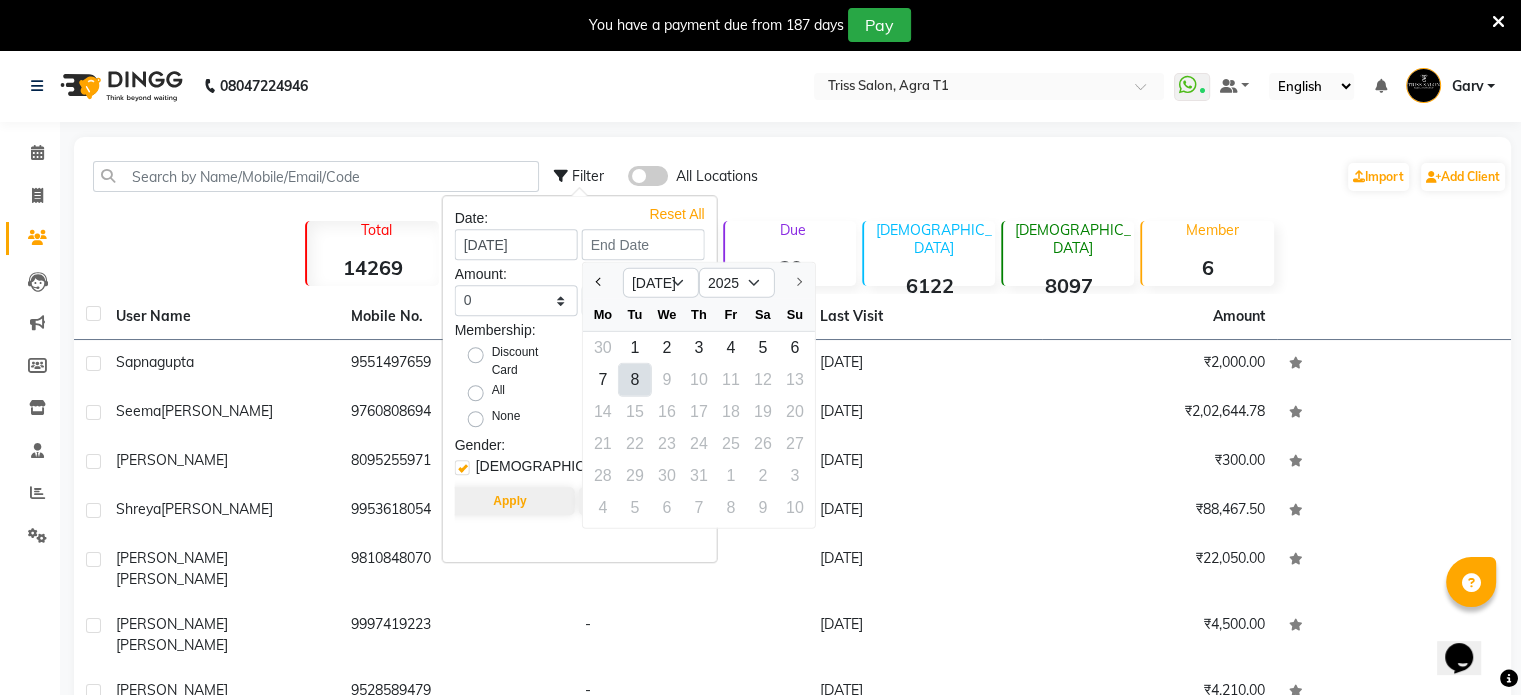 click on "8" at bounding box center (635, 380) 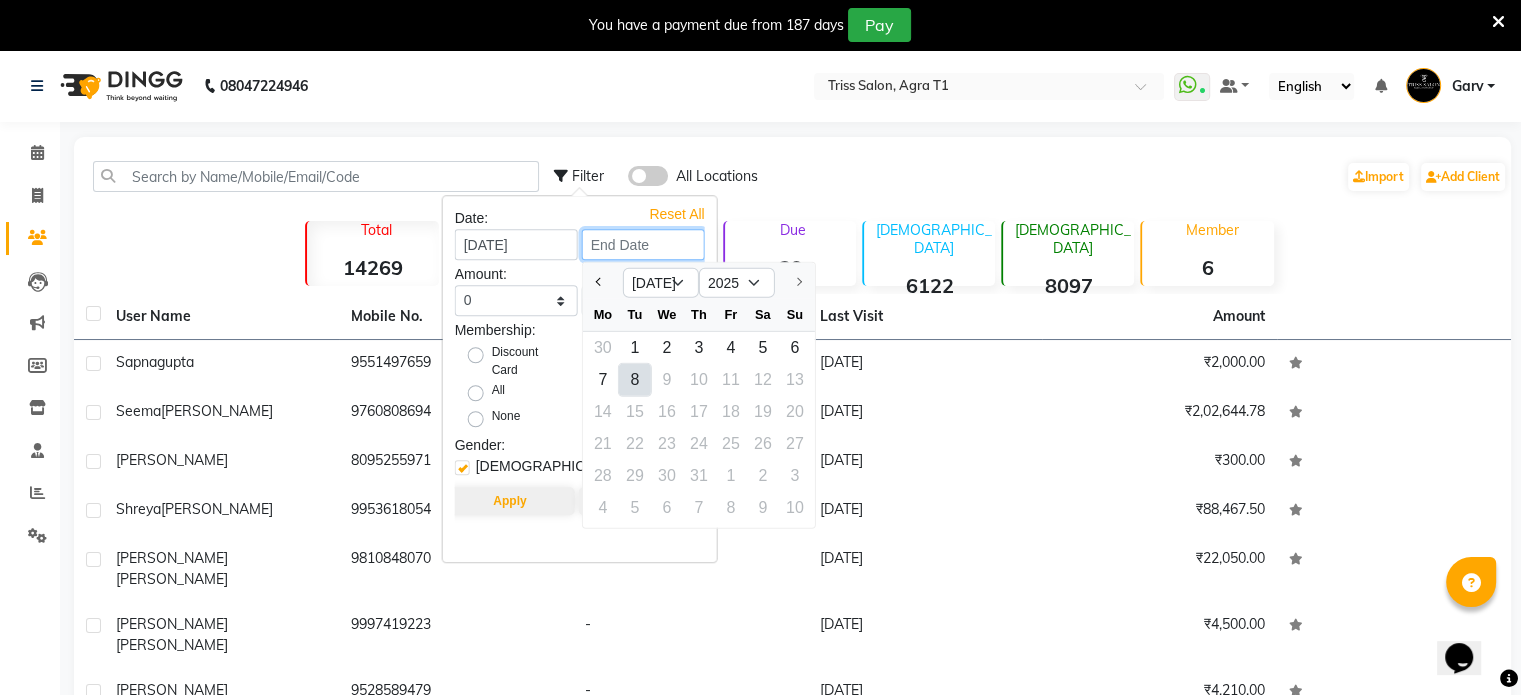 type on "[DATE]" 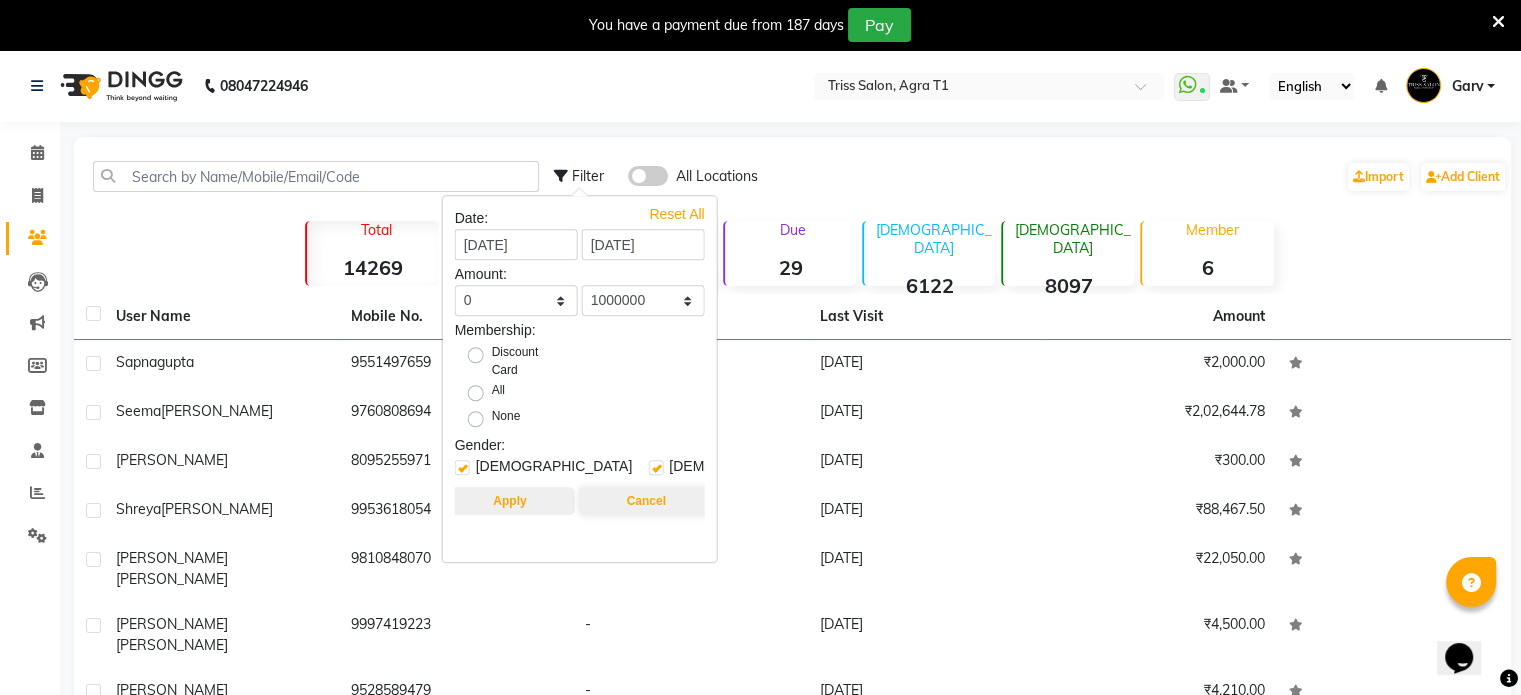 click on "Apply" at bounding box center [509, 501] 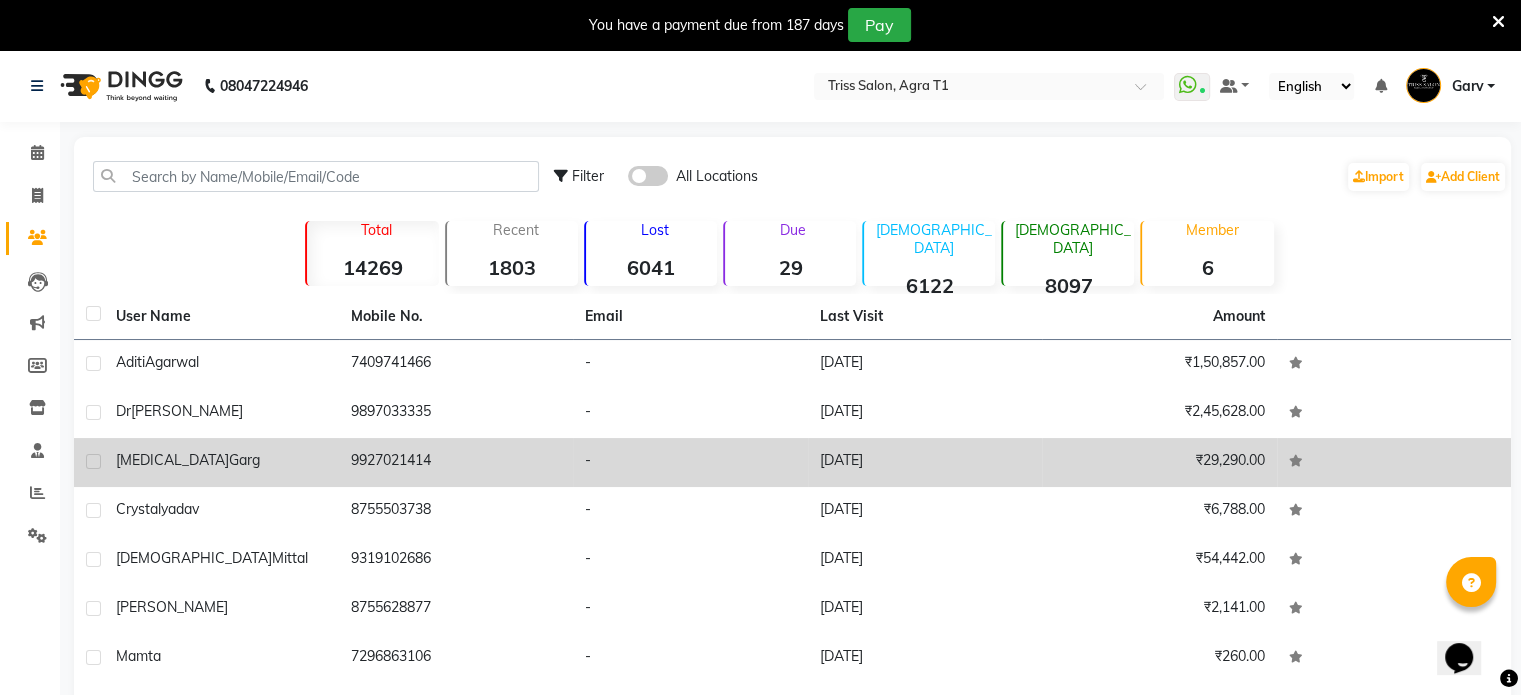 scroll, scrollTop: 220, scrollLeft: 0, axis: vertical 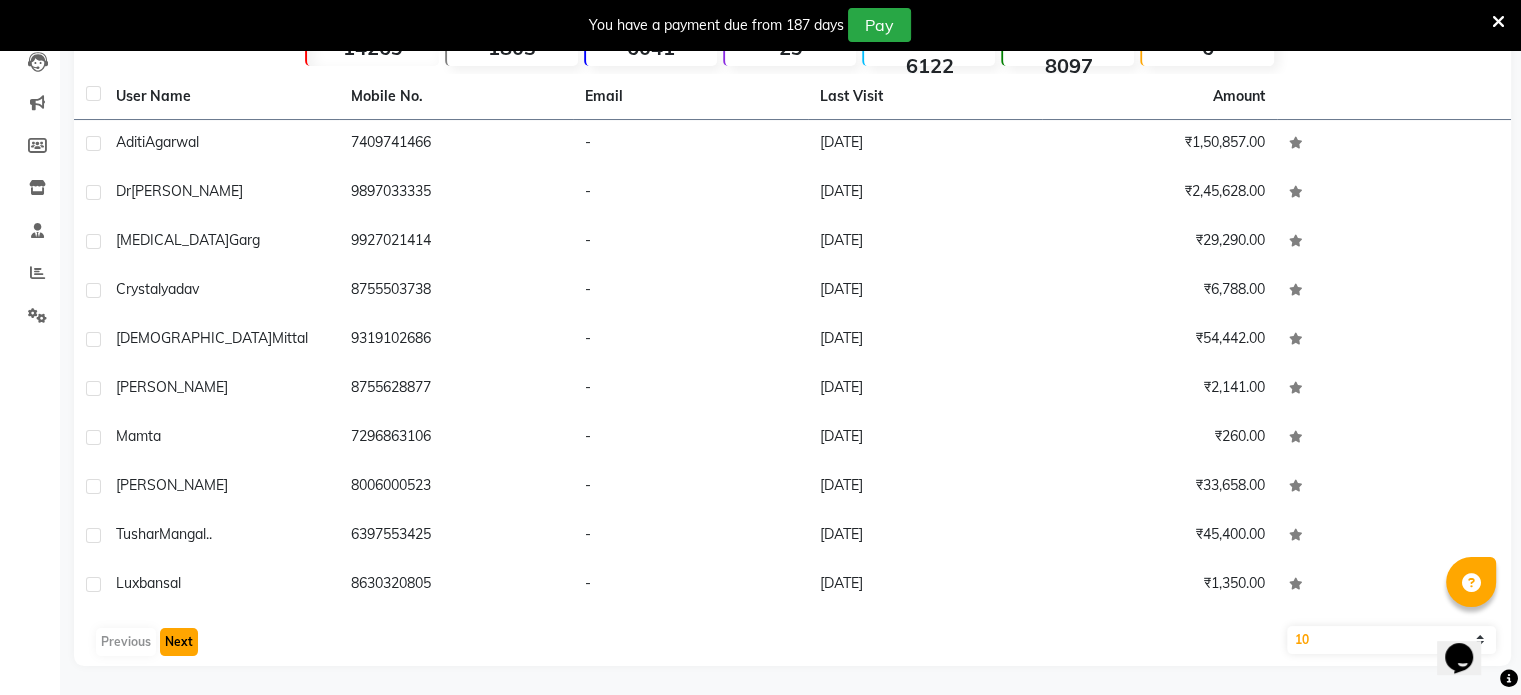 click on "Next" 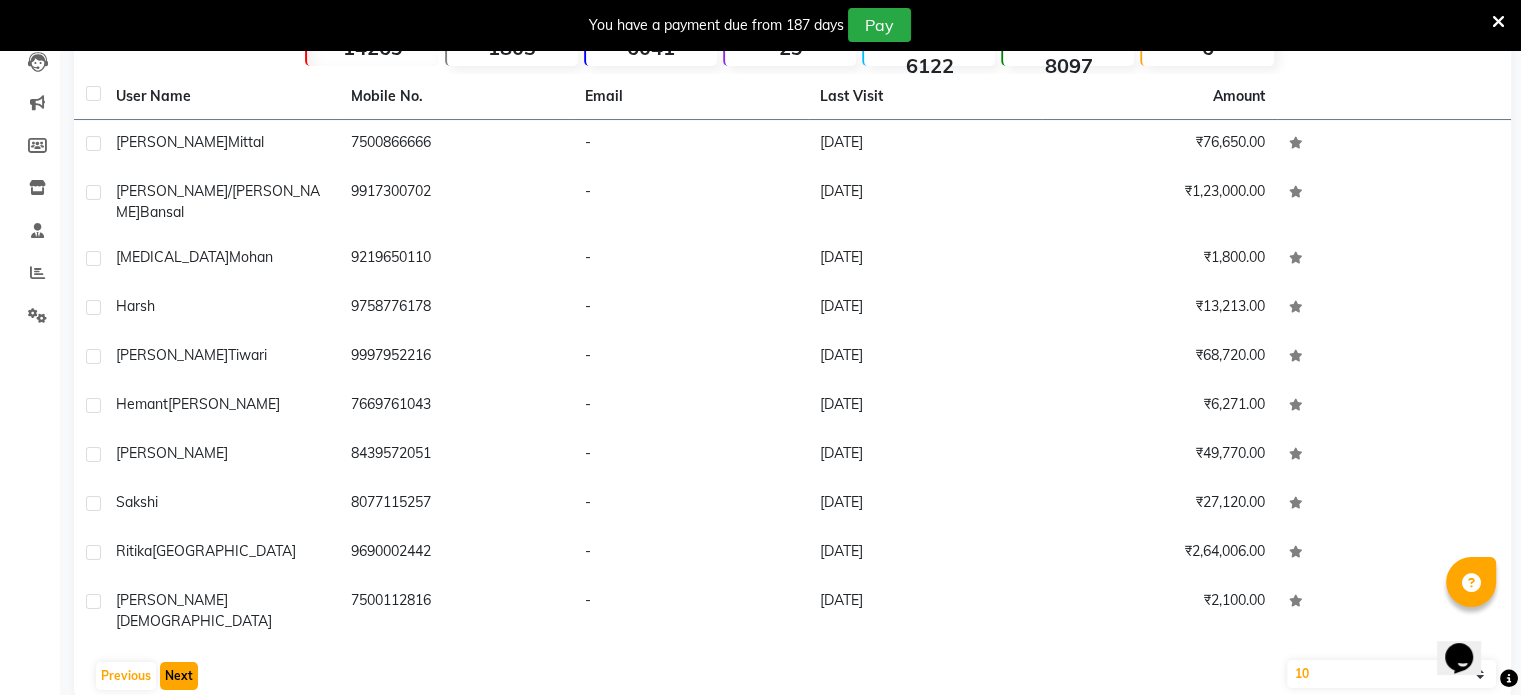 click on "Next" 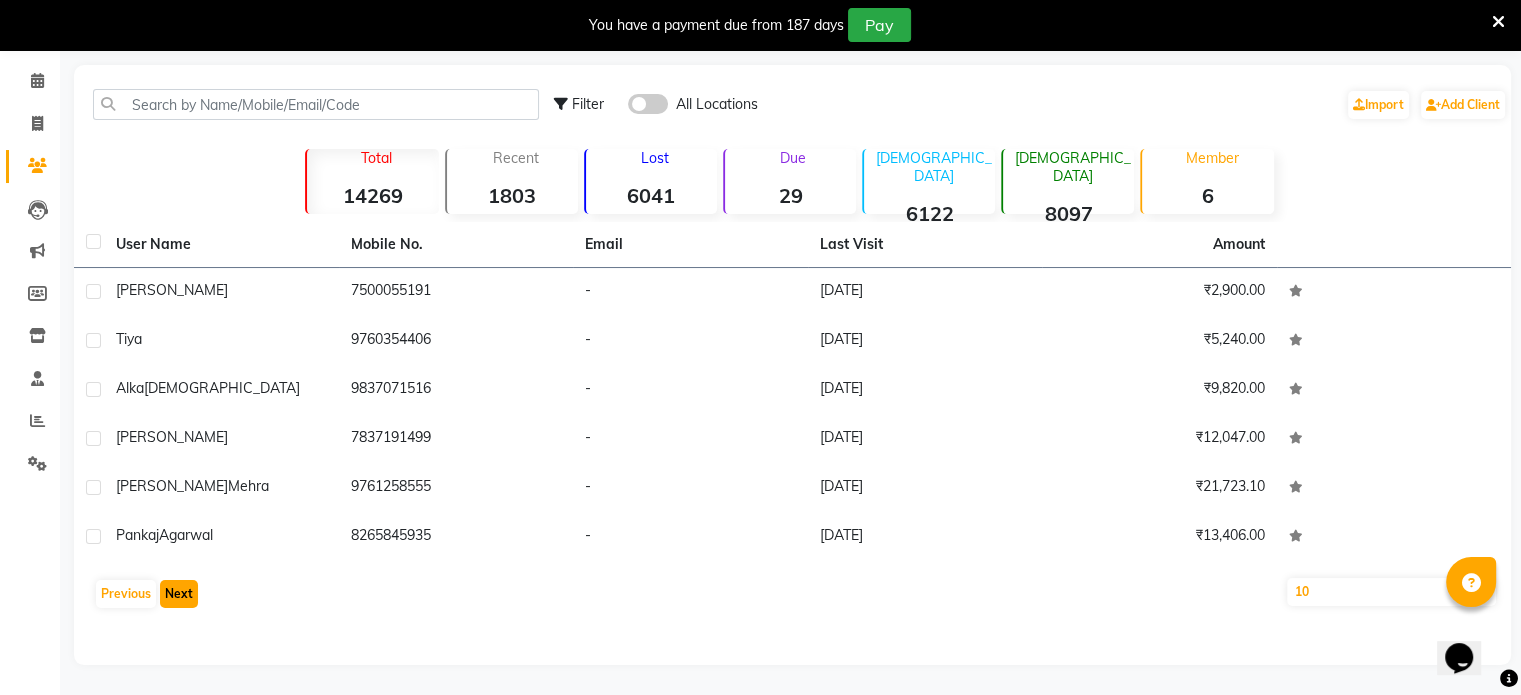 scroll, scrollTop: 72, scrollLeft: 0, axis: vertical 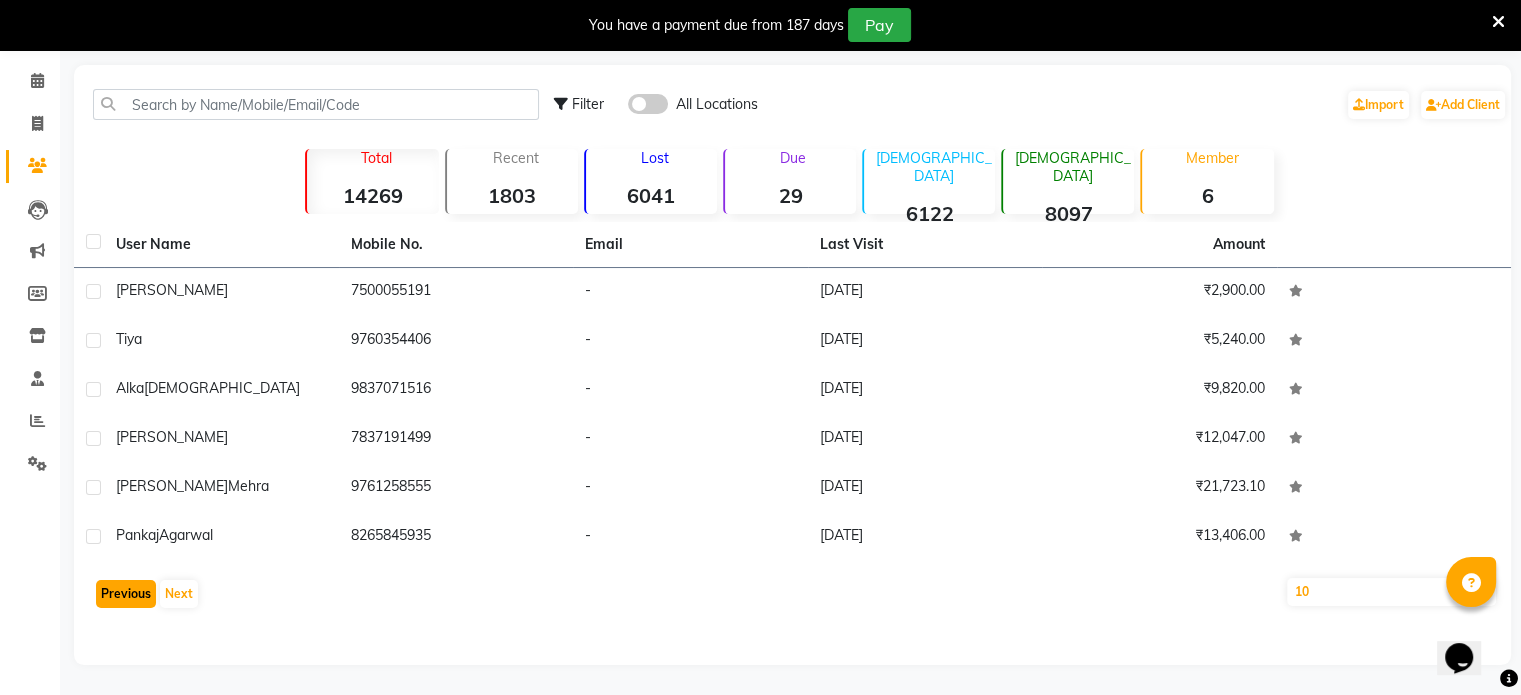 click on "Previous" 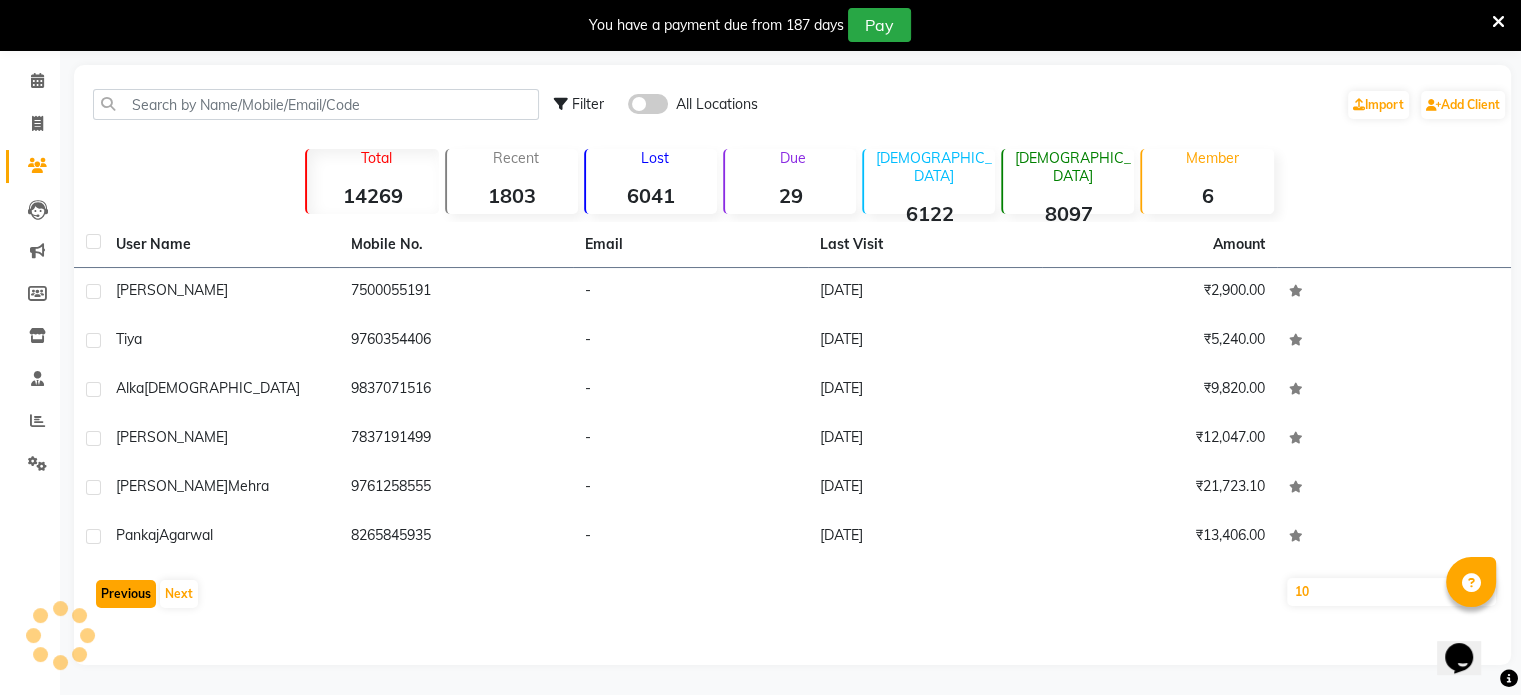 scroll, scrollTop: 220, scrollLeft: 0, axis: vertical 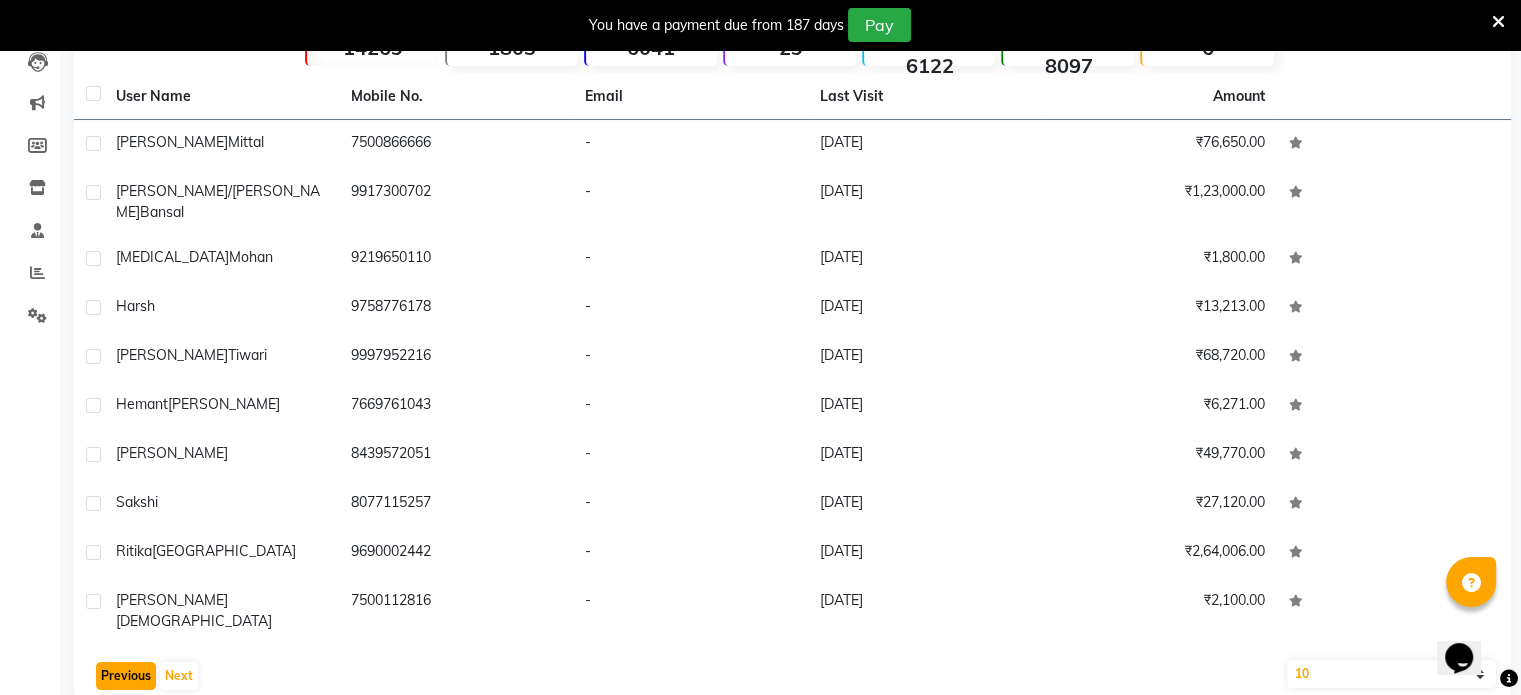 click on "Previous" 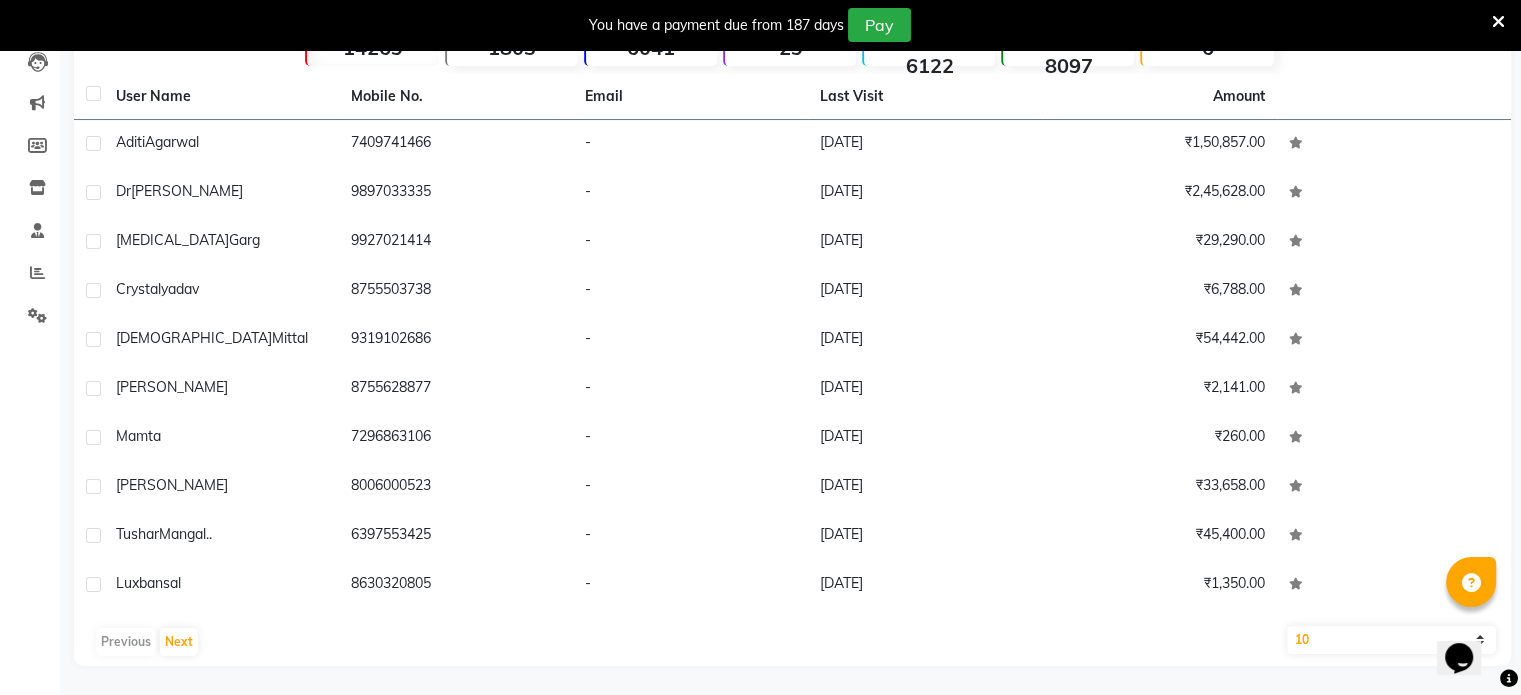 click at bounding box center [1498, 22] 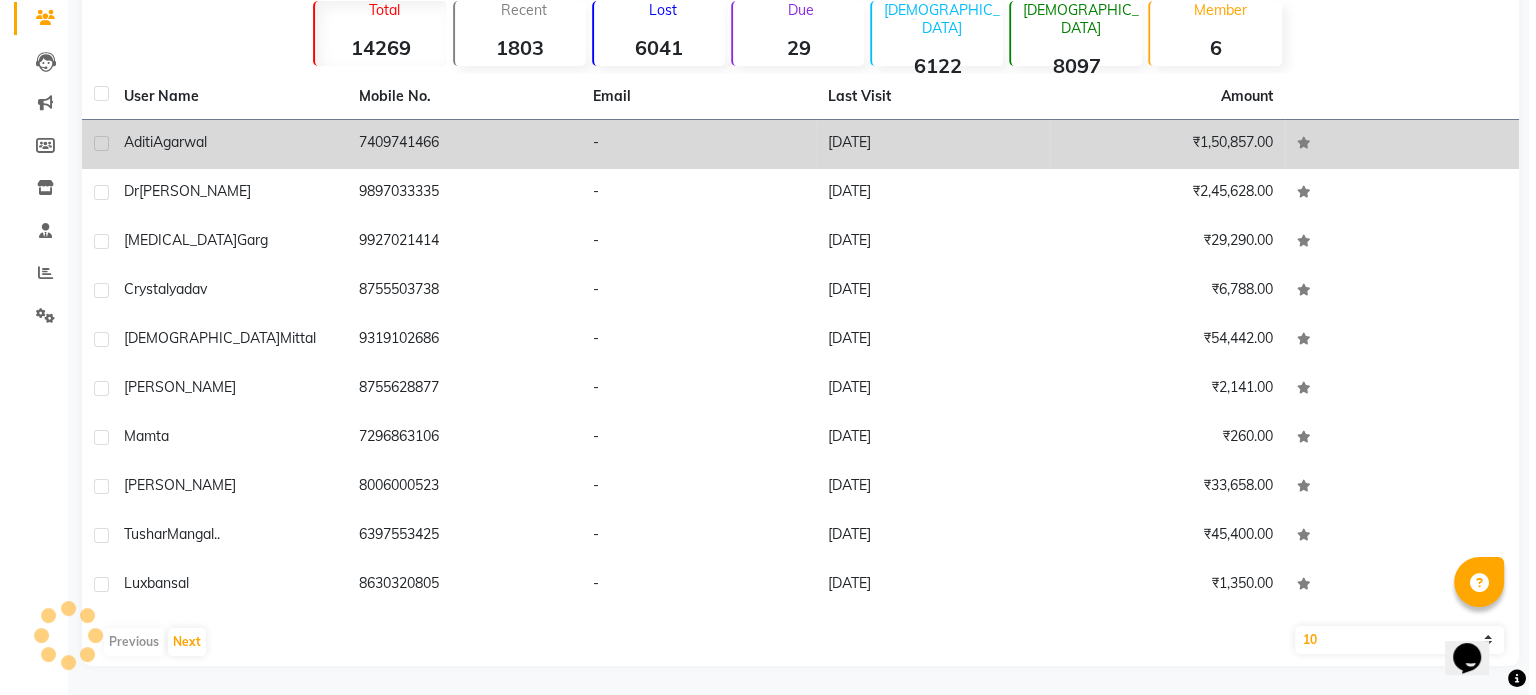 scroll, scrollTop: 0, scrollLeft: 0, axis: both 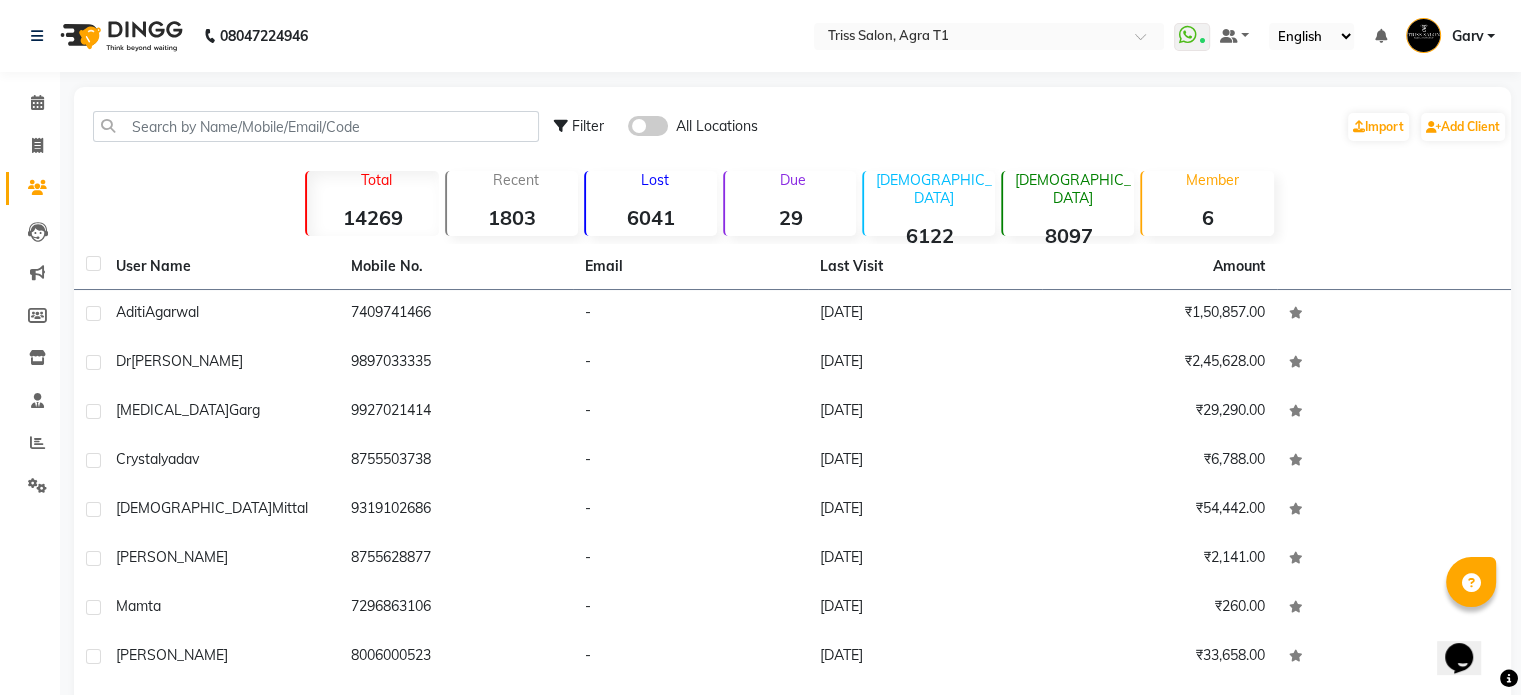 click on "Filter" 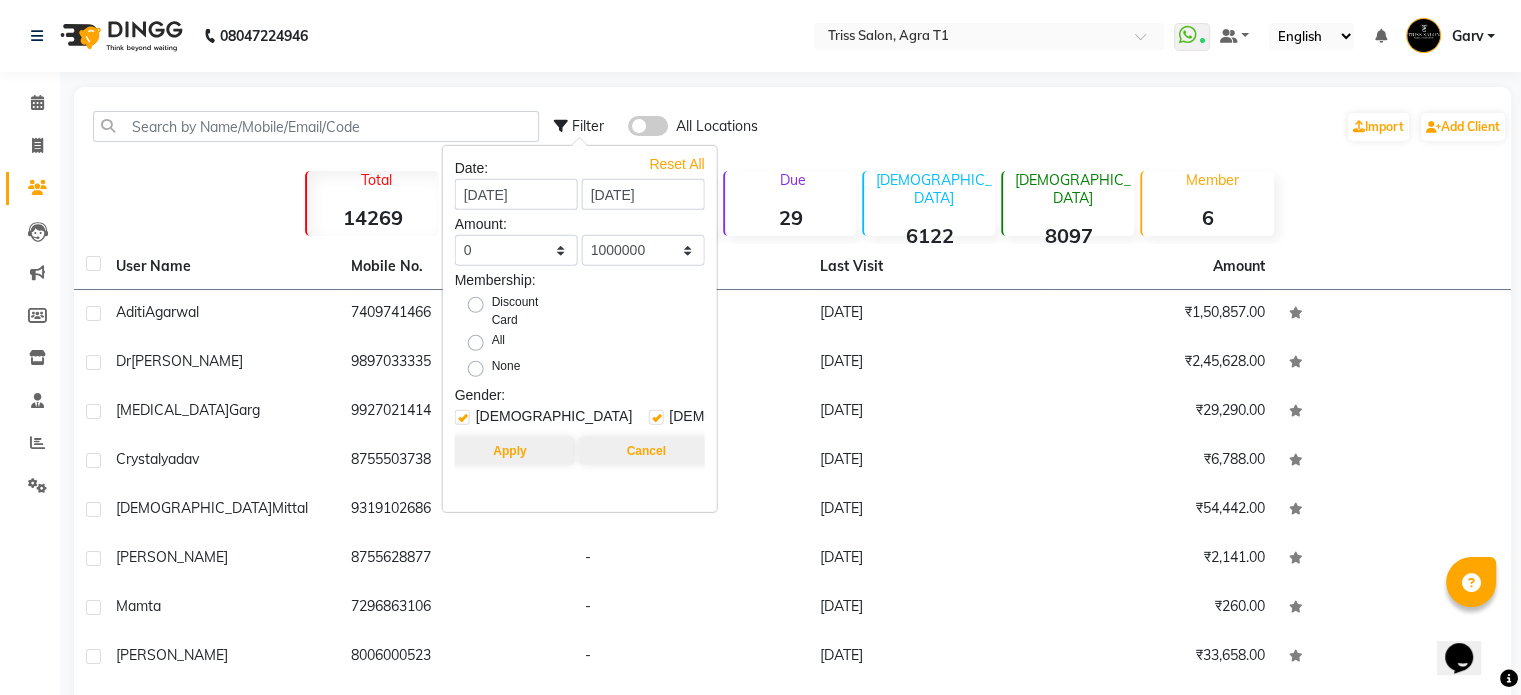 click on "Filter All Locations  Import   Add Client" 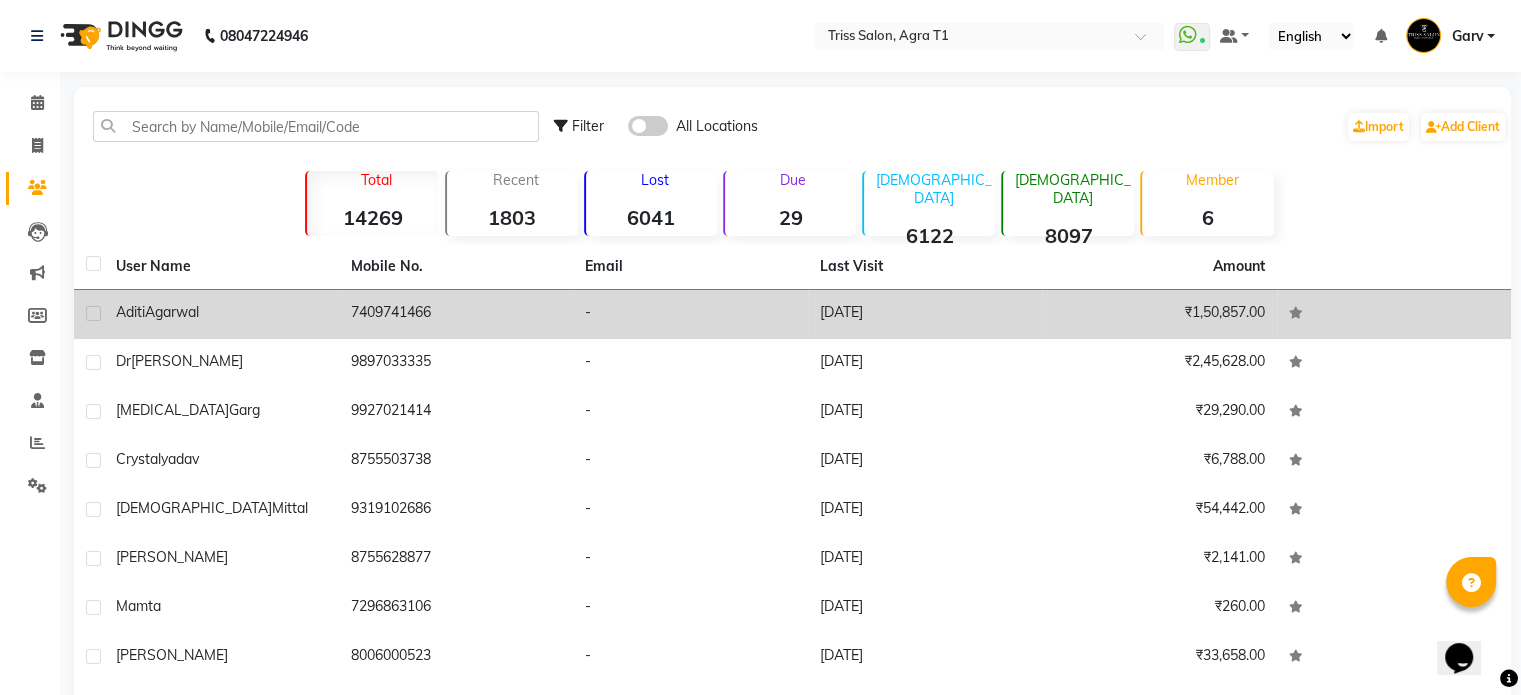 click on "Aditi  Agarwal" 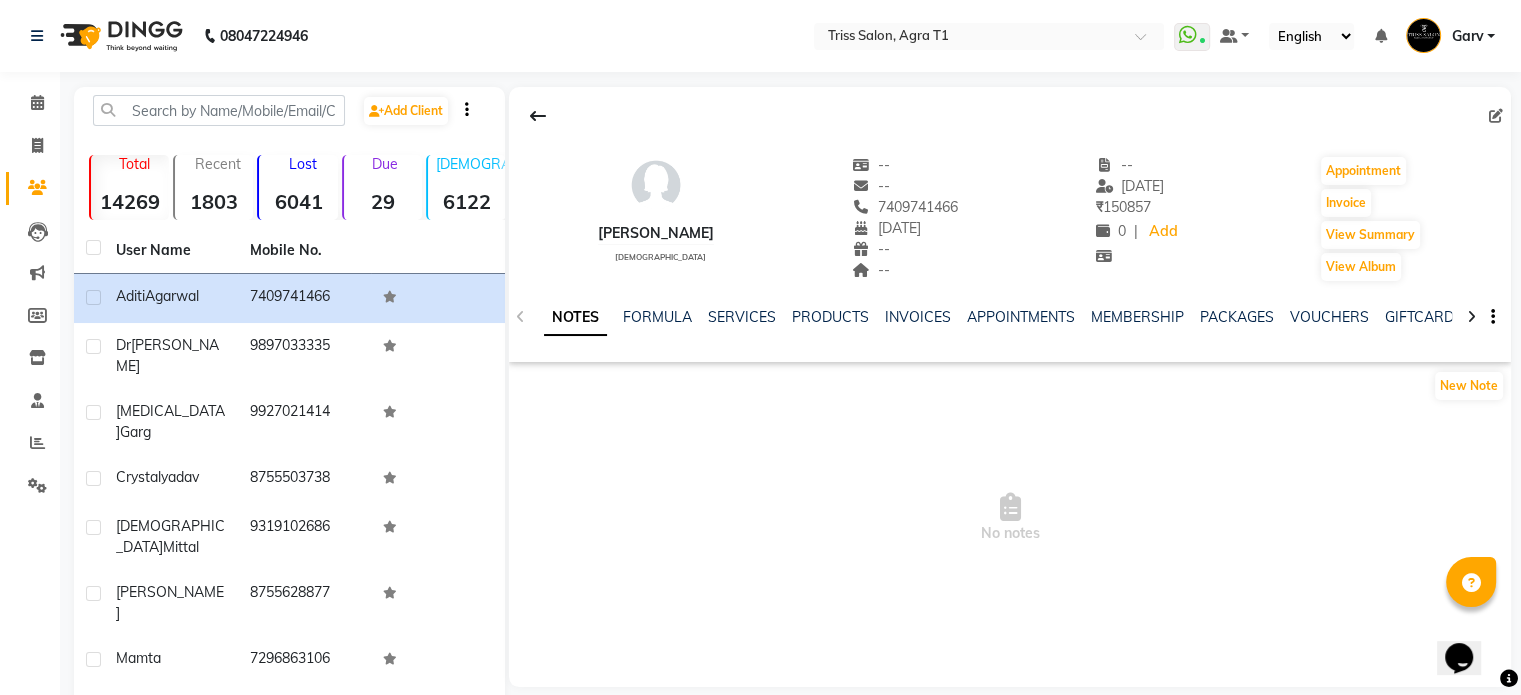 click on "NOTES FORMULA SERVICES PRODUCTS INVOICES APPOINTMENTS MEMBERSHIP PACKAGES VOUCHERS GIFTCARDS POINTS FORMS FAMILY CARDS WALLET" 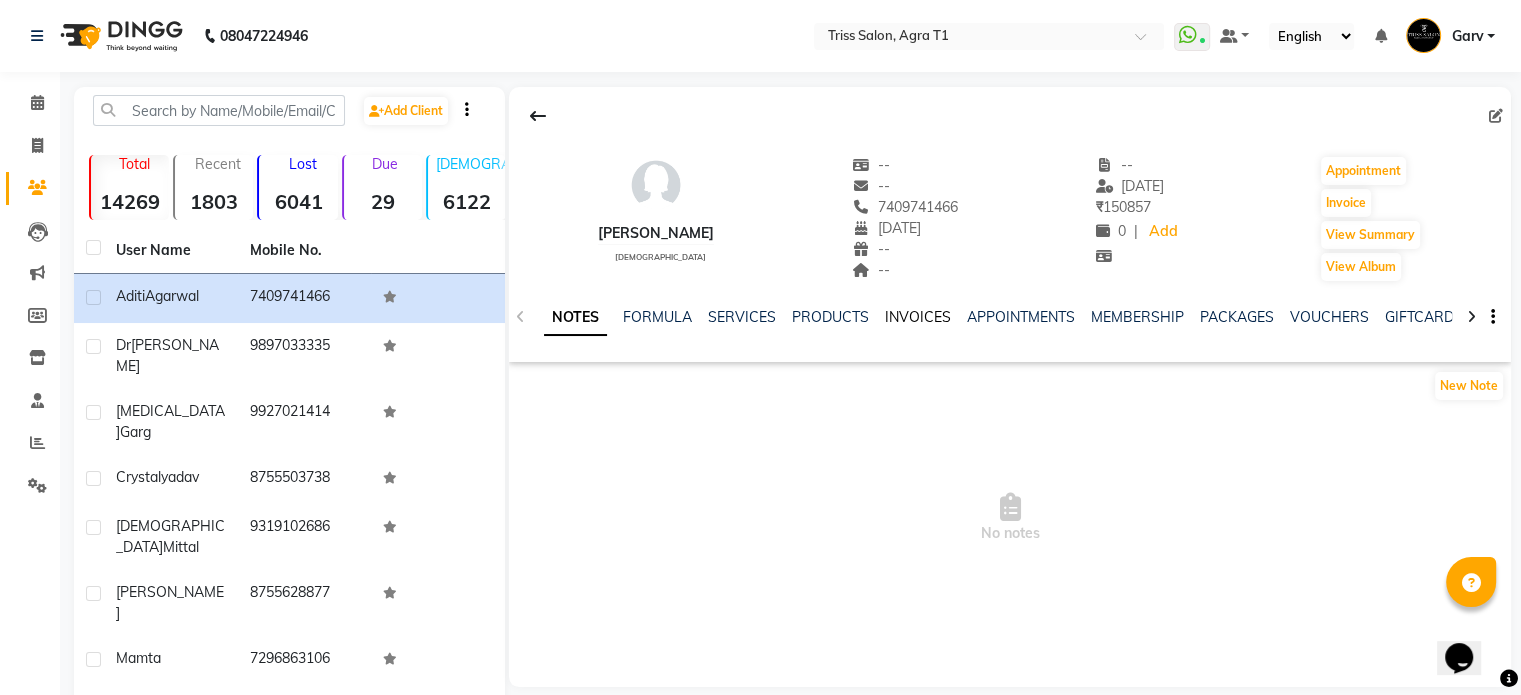click on "INVOICES" 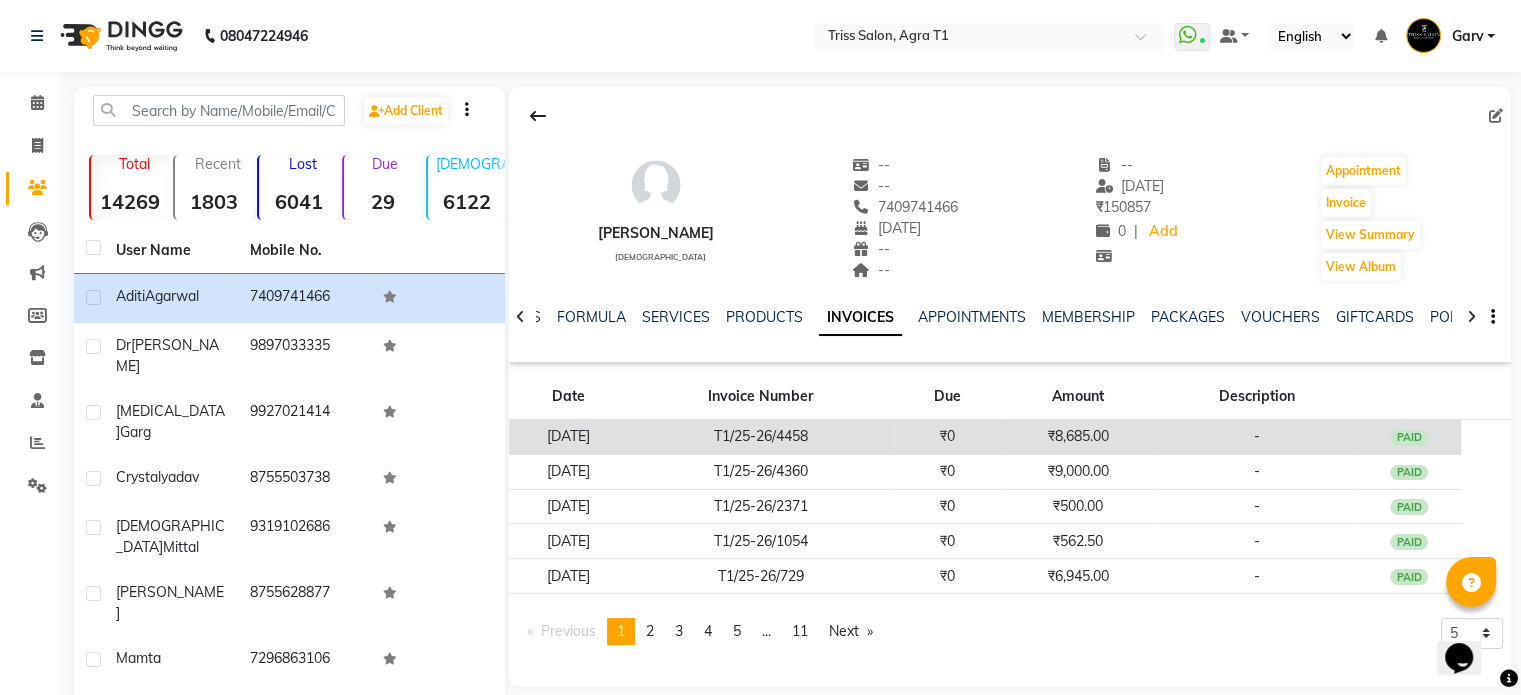 click on "₹8,685.00" 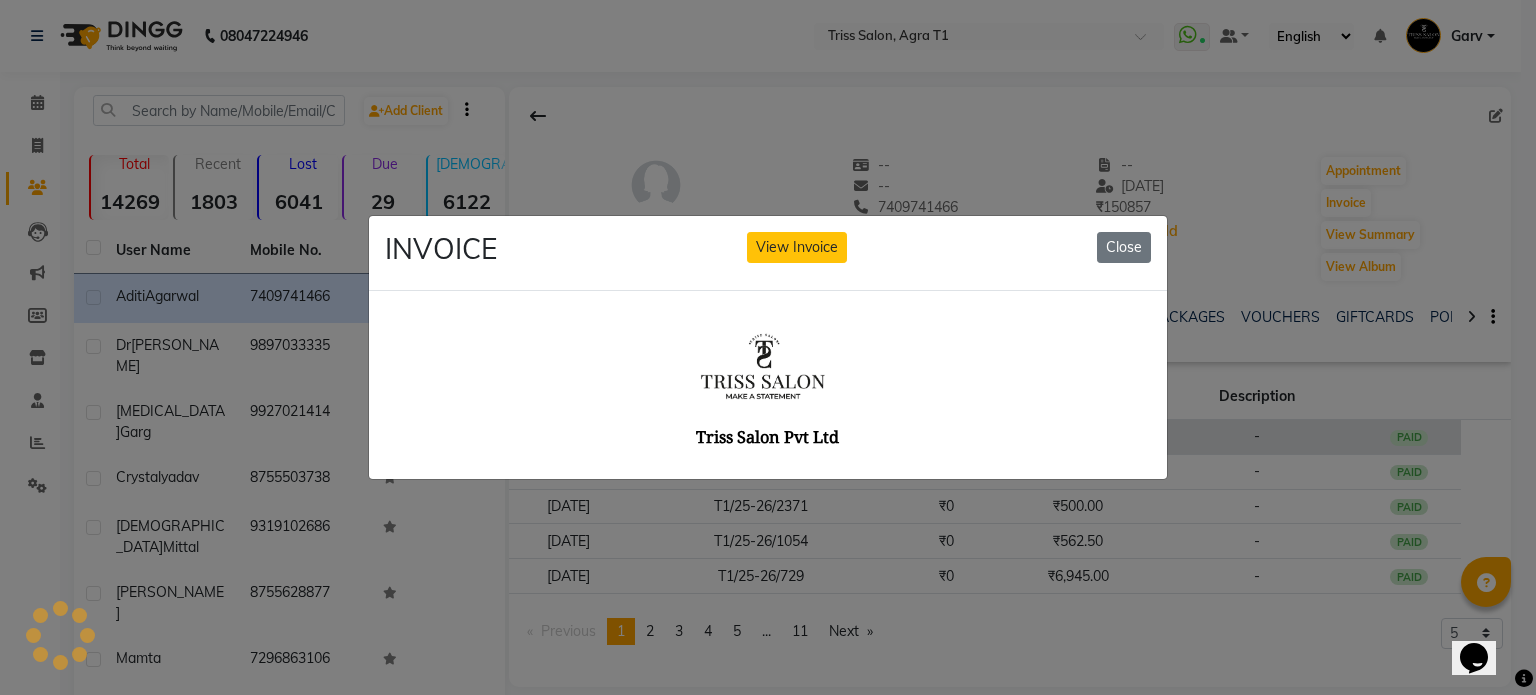 scroll, scrollTop: 0, scrollLeft: 0, axis: both 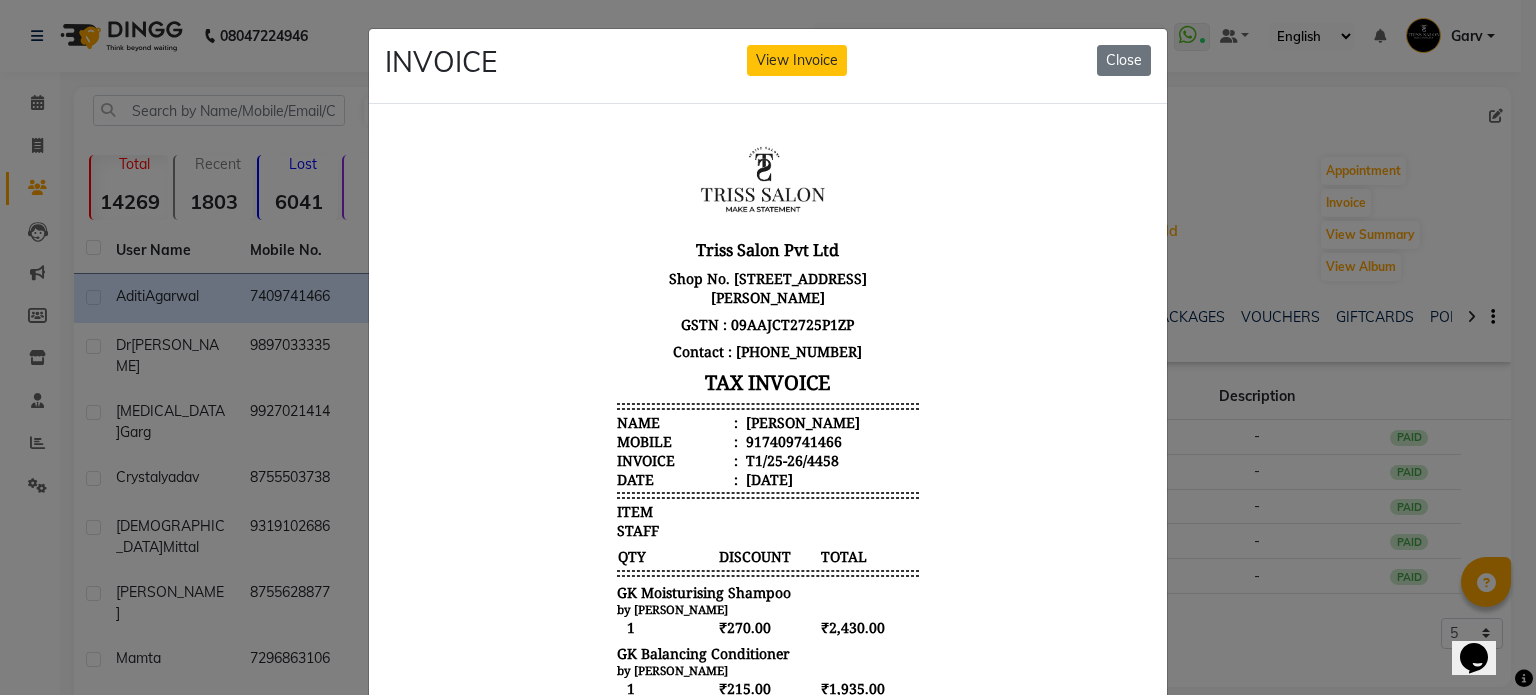 click on "Aditi Agarwal" at bounding box center (801, 421) 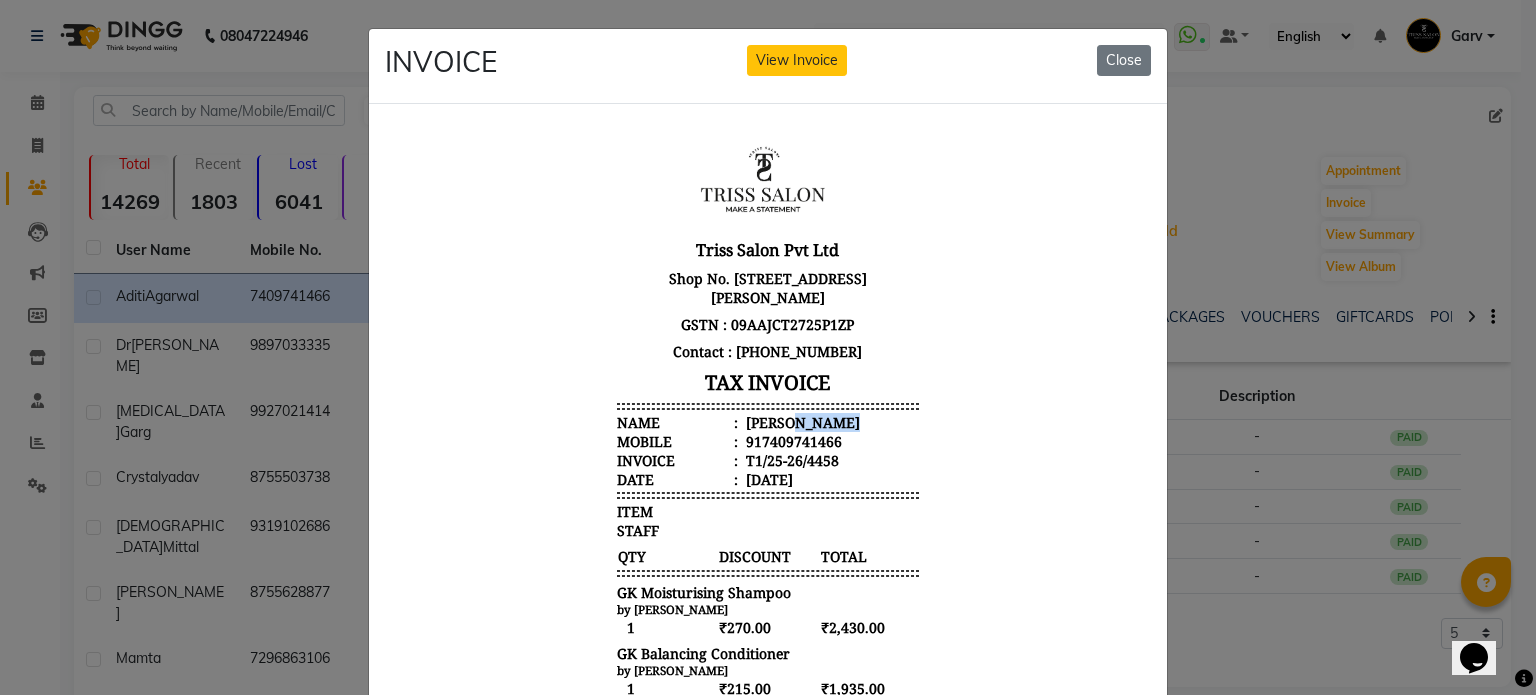 click on "Aditi Agarwal" at bounding box center [801, 421] 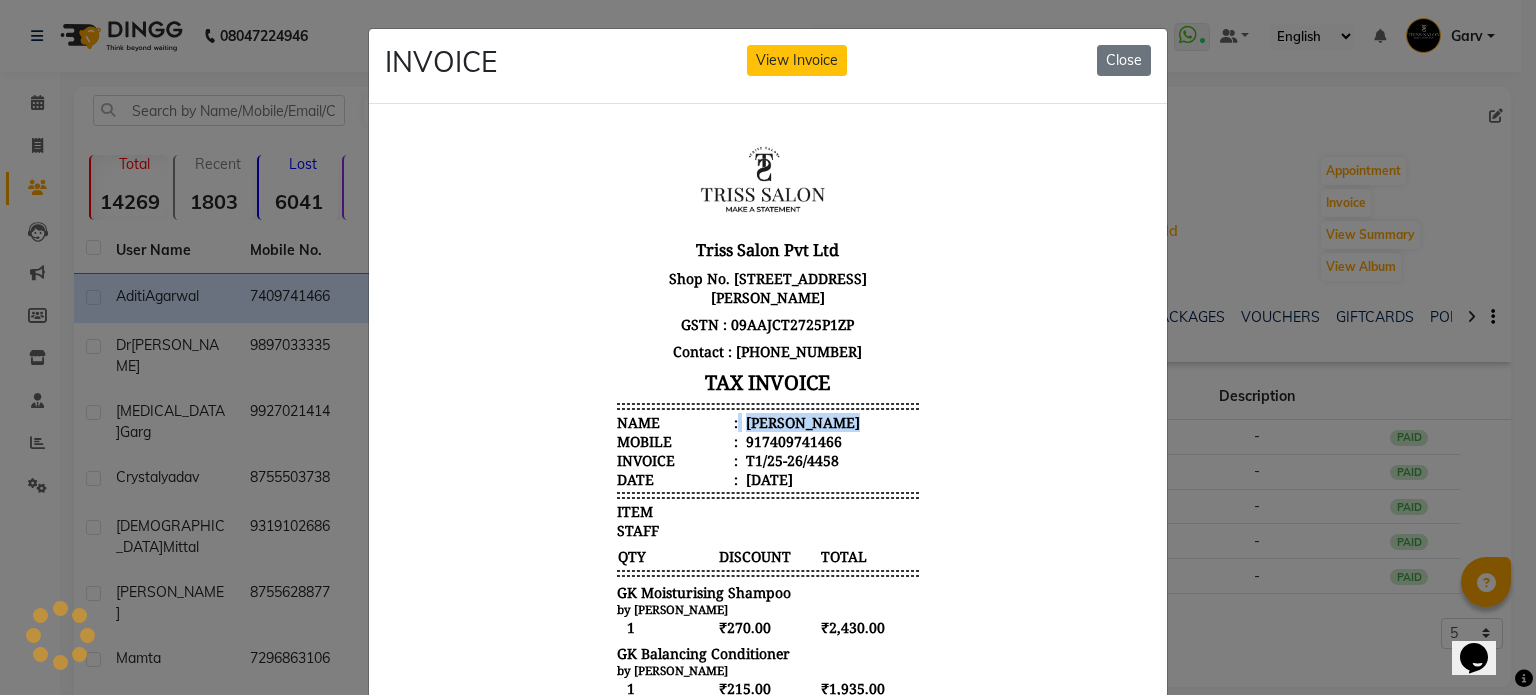 click on "Aditi Agarwal" at bounding box center (801, 421) 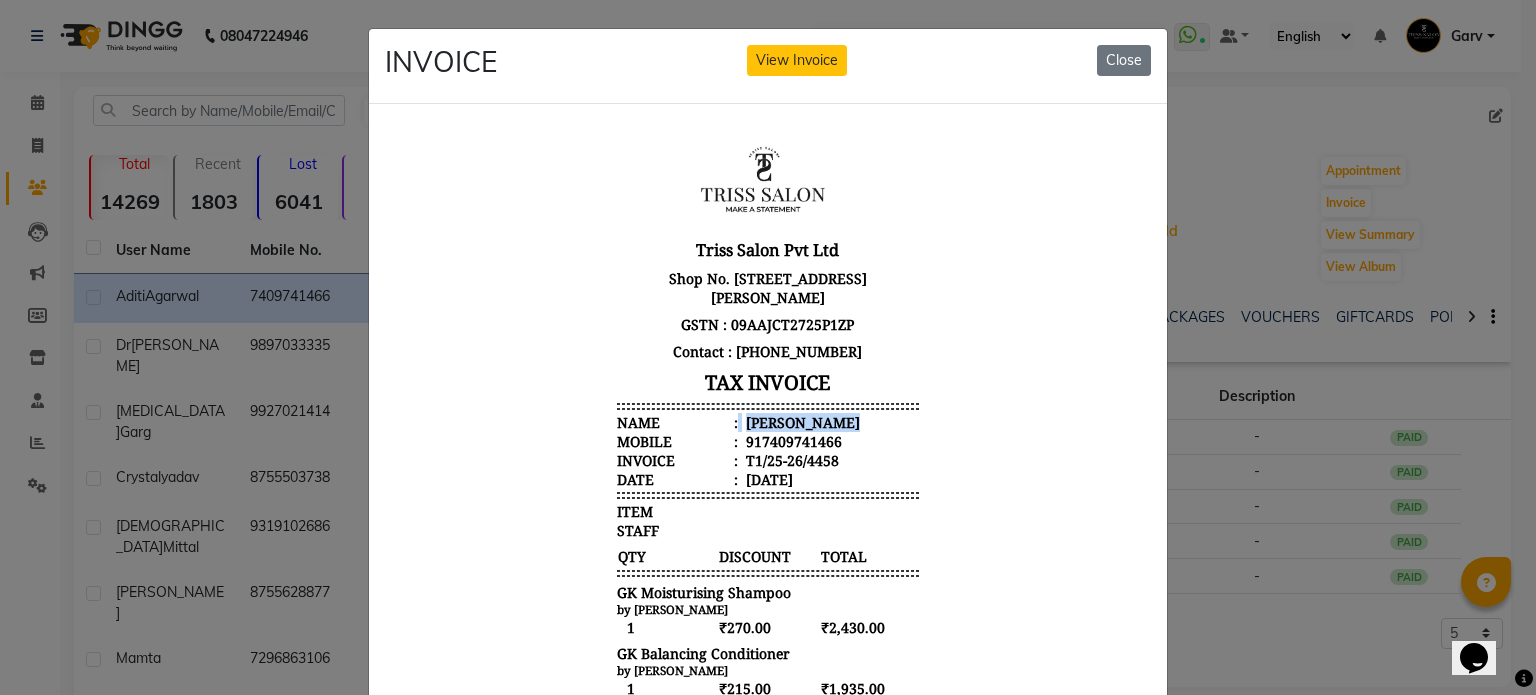 copy on "Aditi Agarwal" 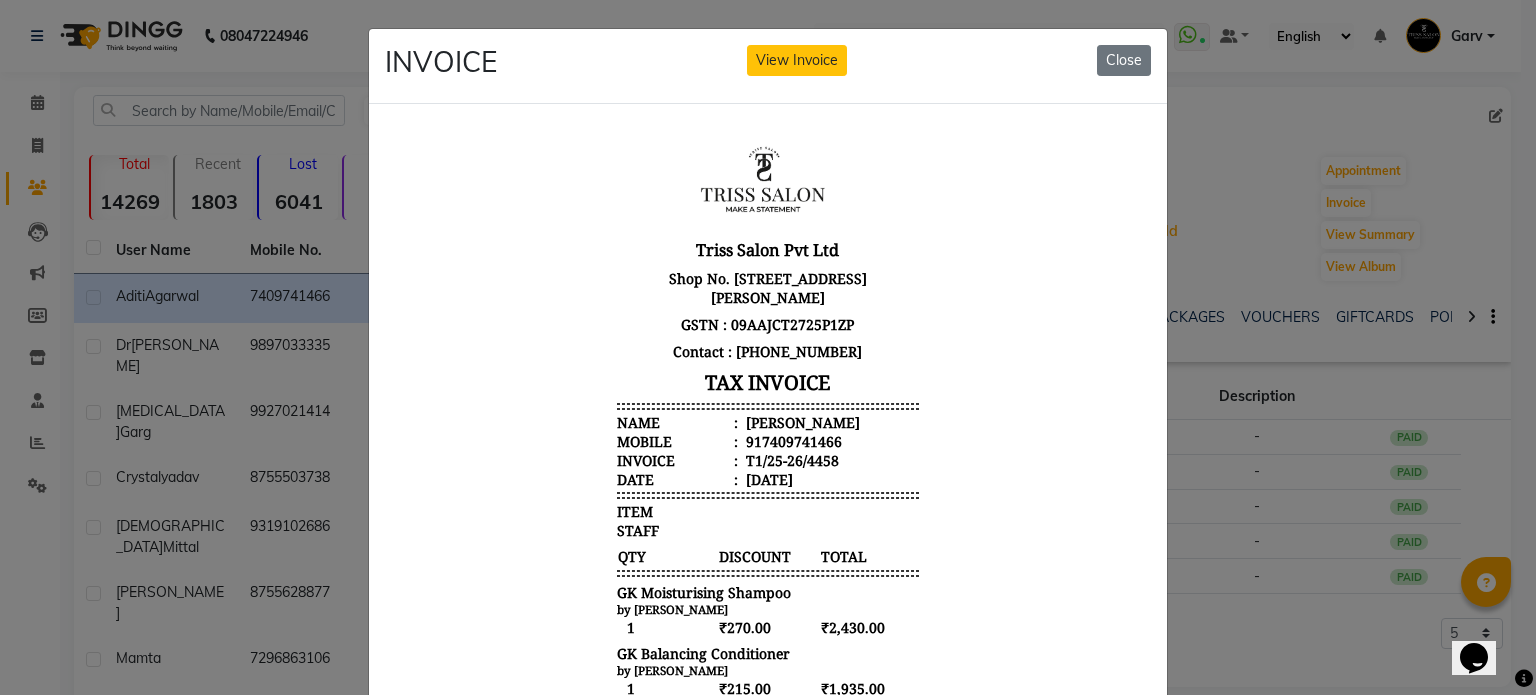 click on "917409741466" at bounding box center (792, 440) 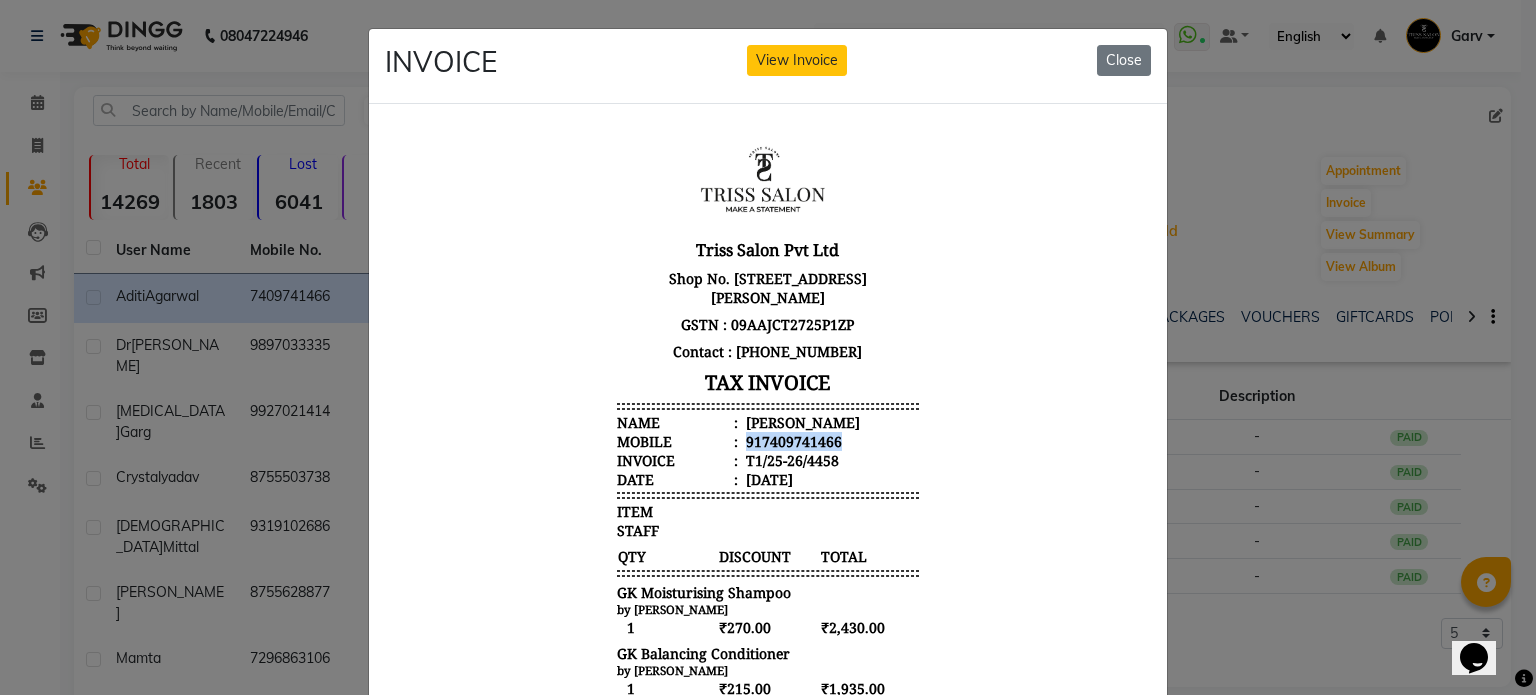 click on "917409741466" at bounding box center [792, 440] 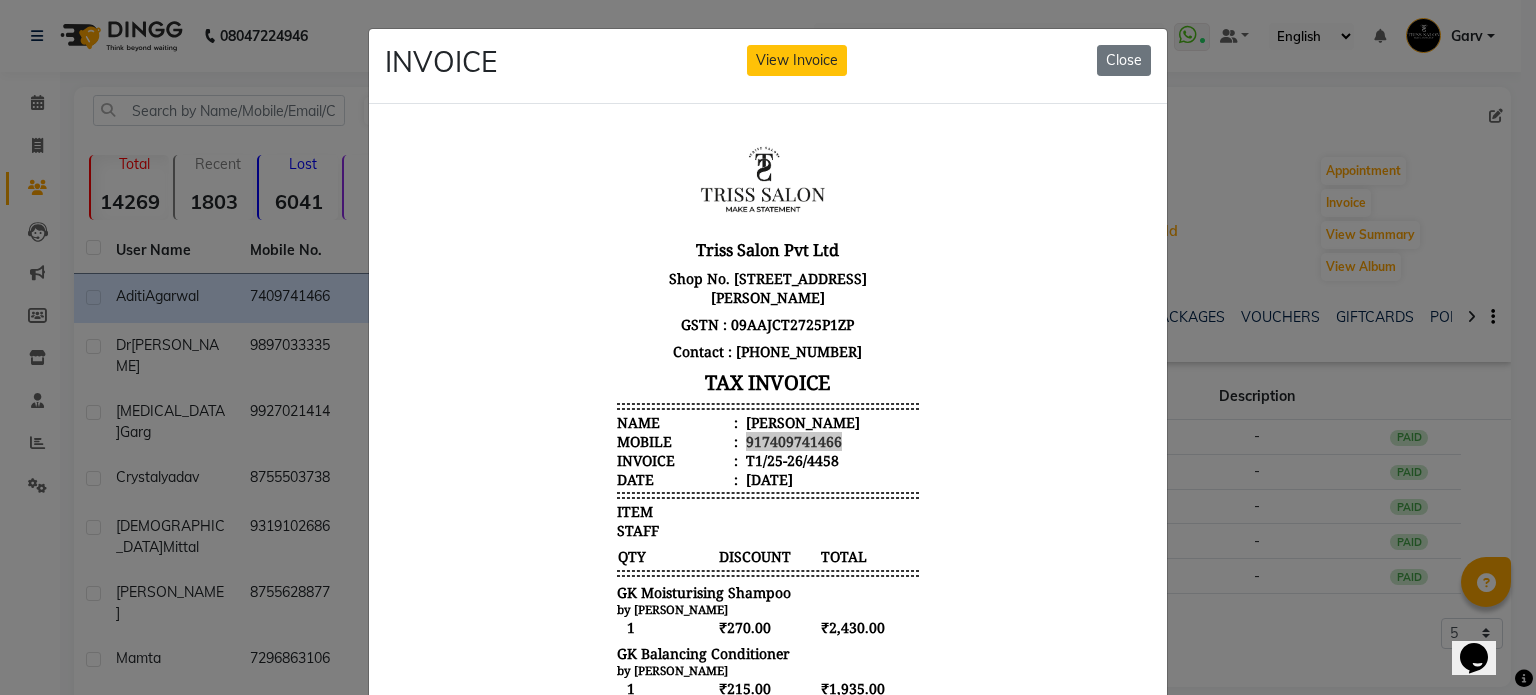 click on "INVOICE View Invoice Close" 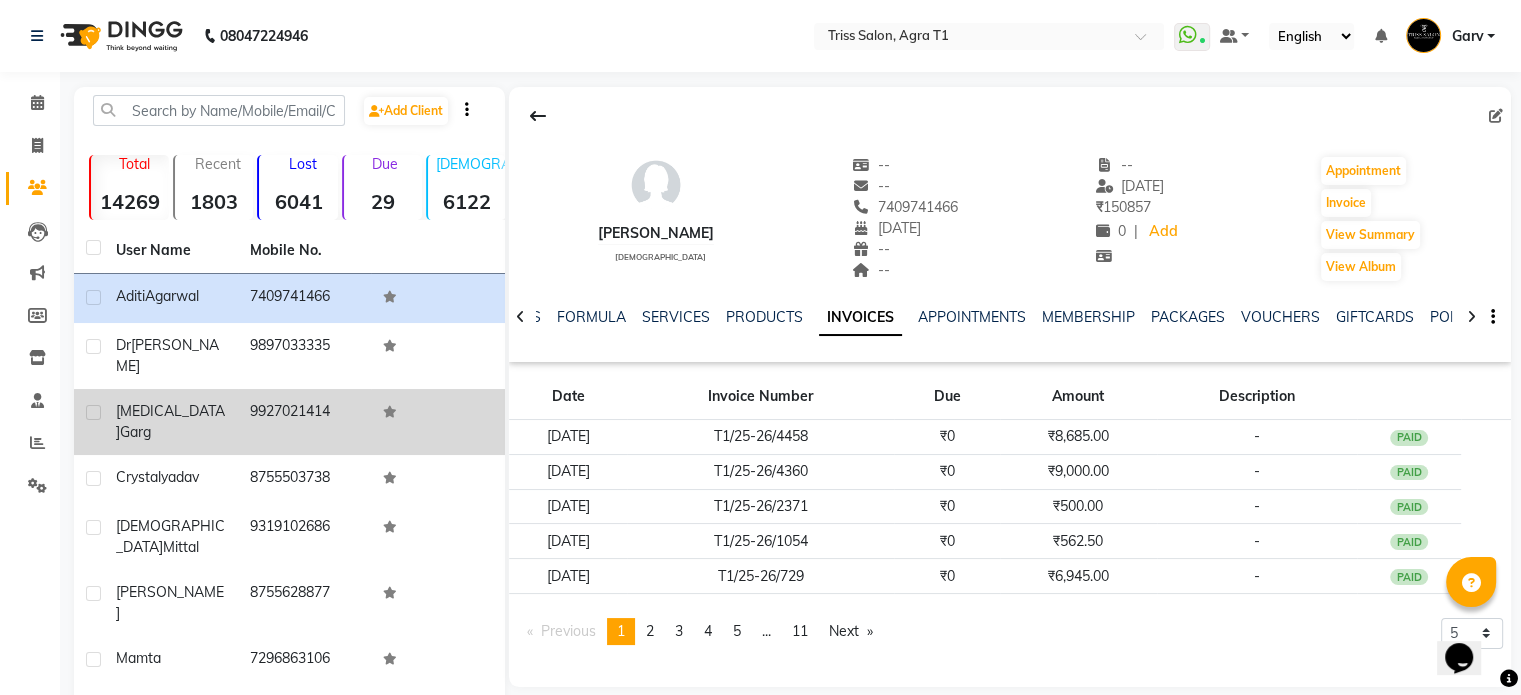 click on "9927021414" 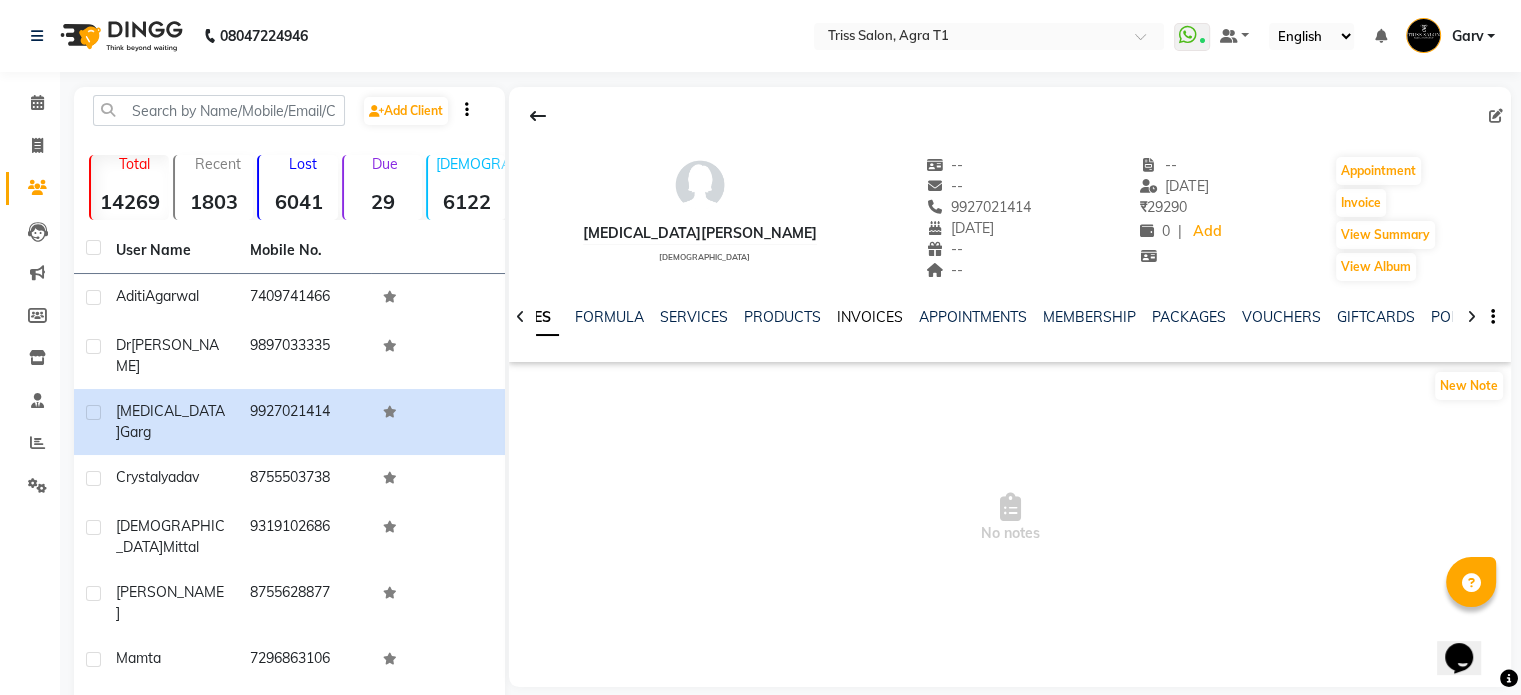 click on "INVOICES" 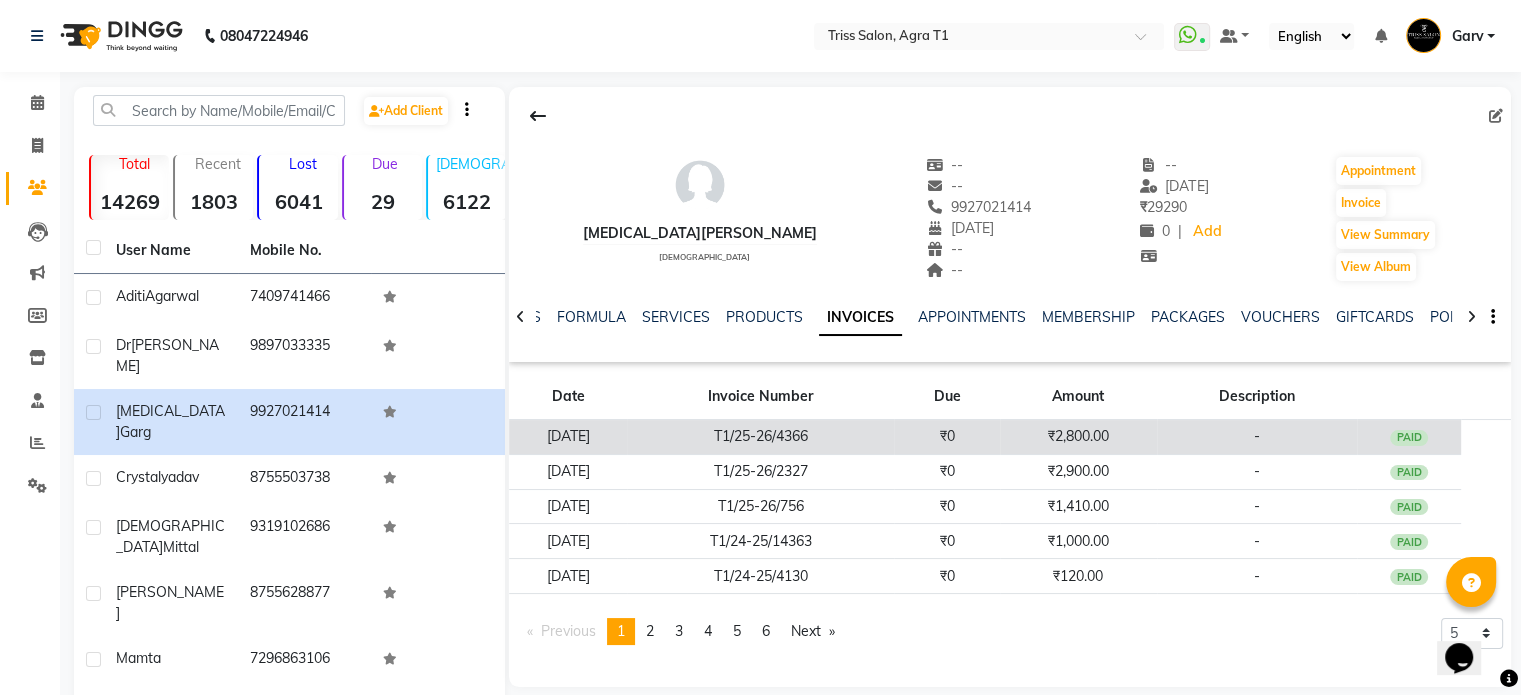click on "₹0" 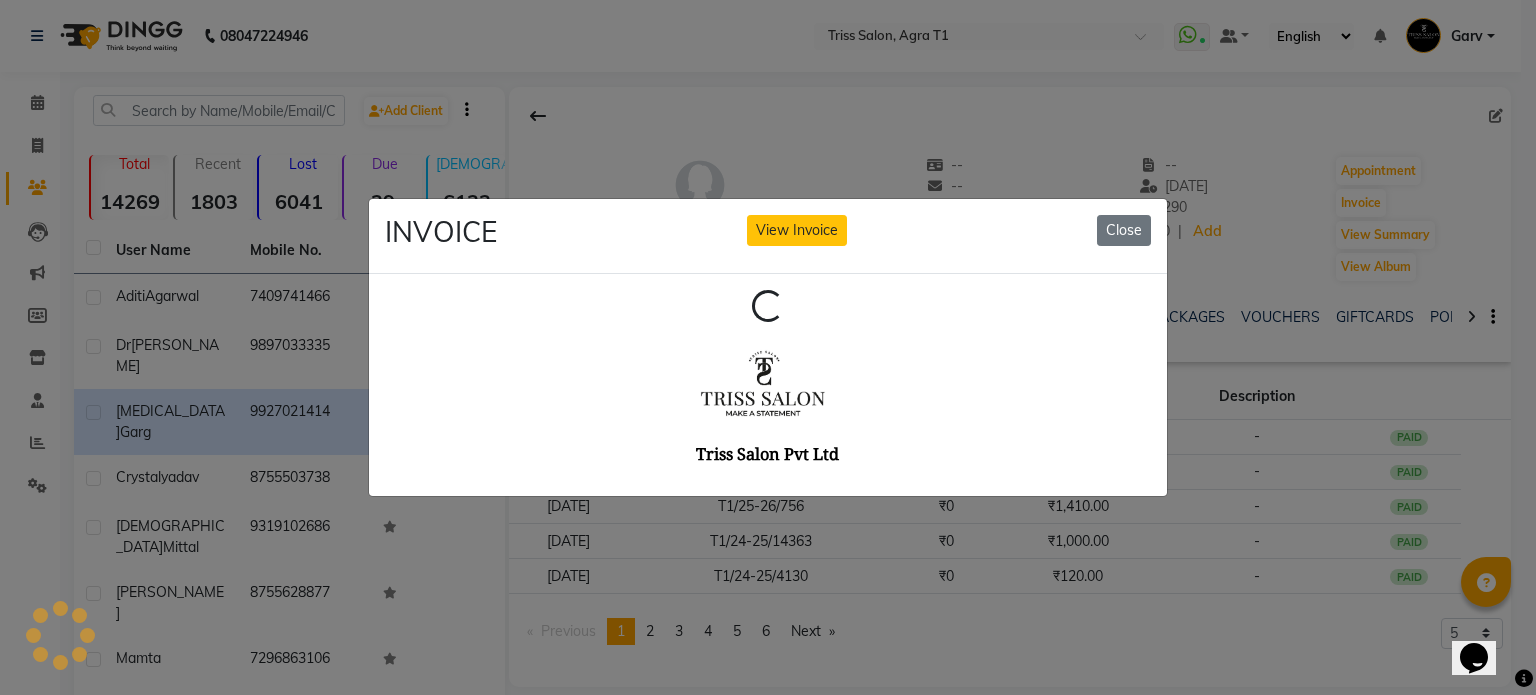 scroll, scrollTop: 0, scrollLeft: 0, axis: both 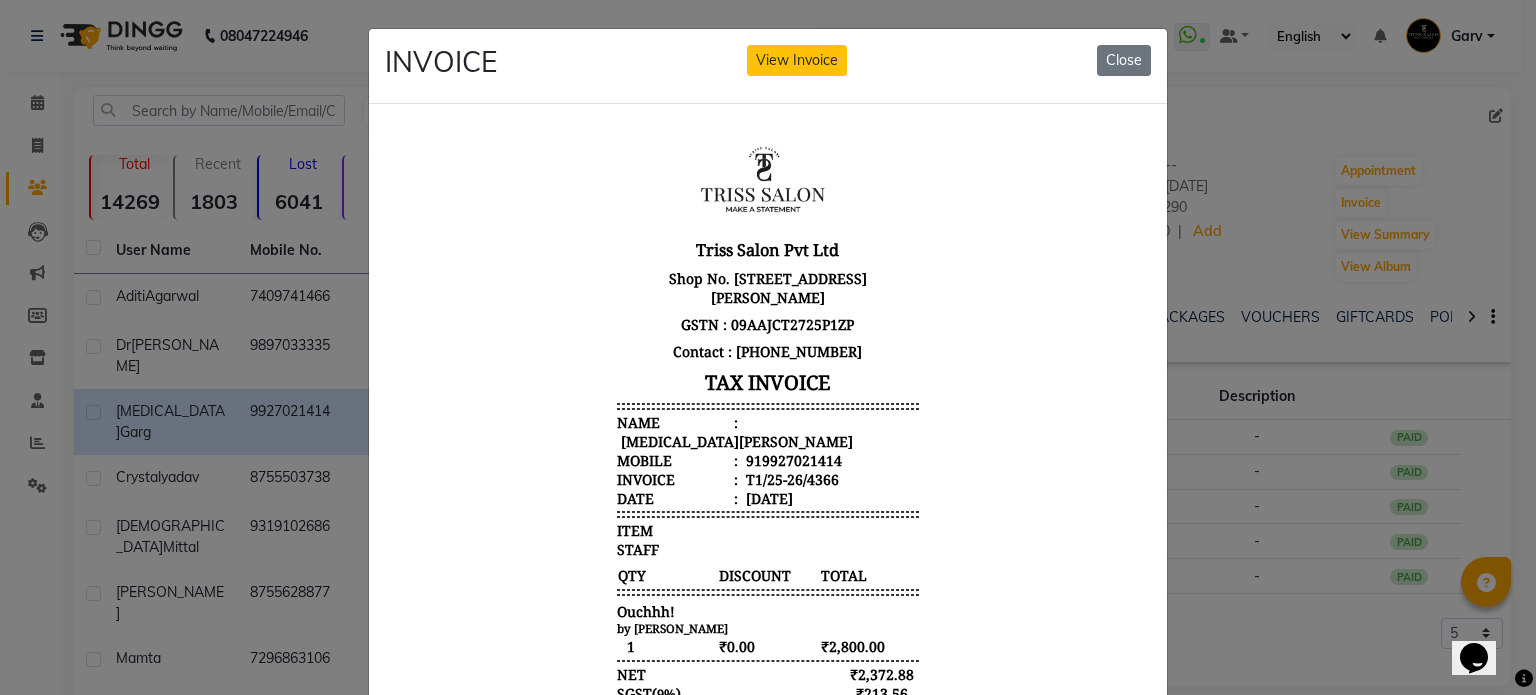 click on "Nikita Garg" at bounding box center (735, 440) 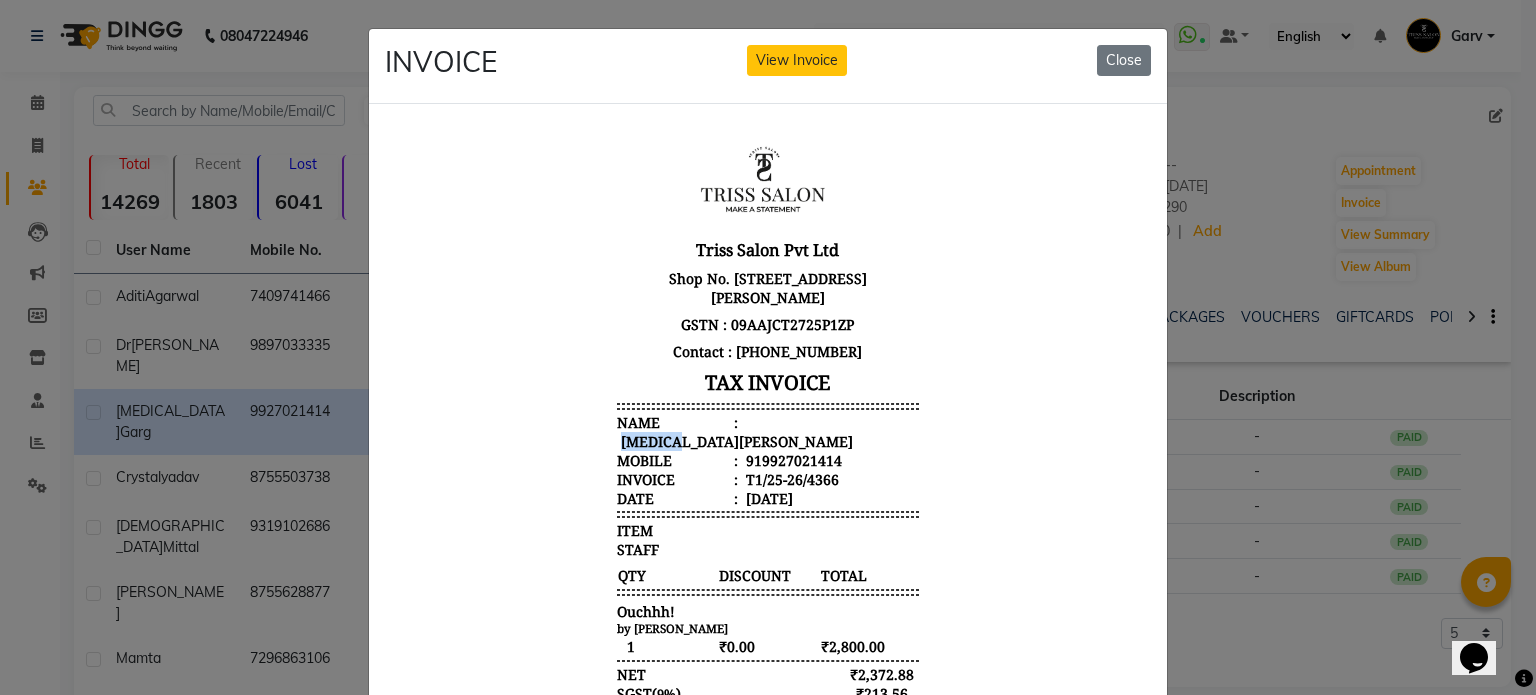 click on "Nikita Garg" at bounding box center (735, 440) 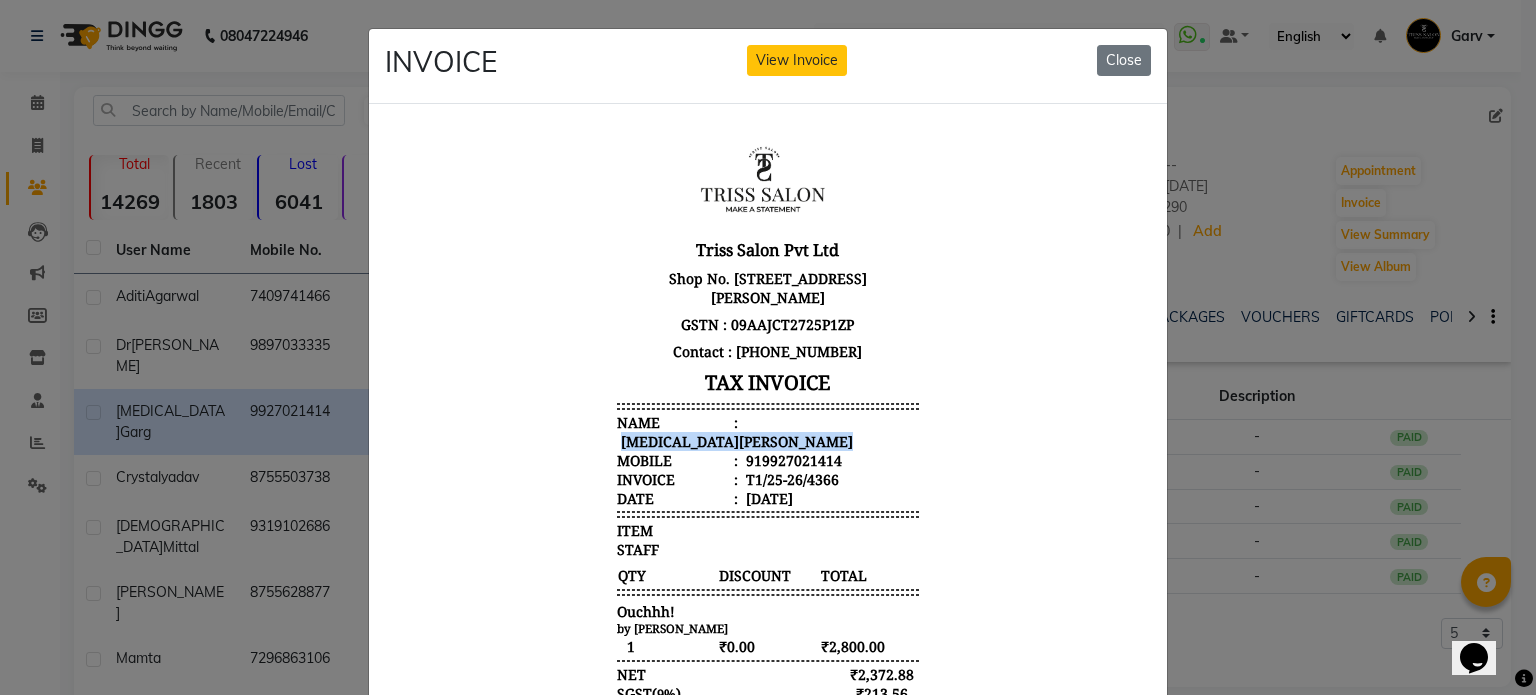 click on "Nikita Garg" at bounding box center [735, 440] 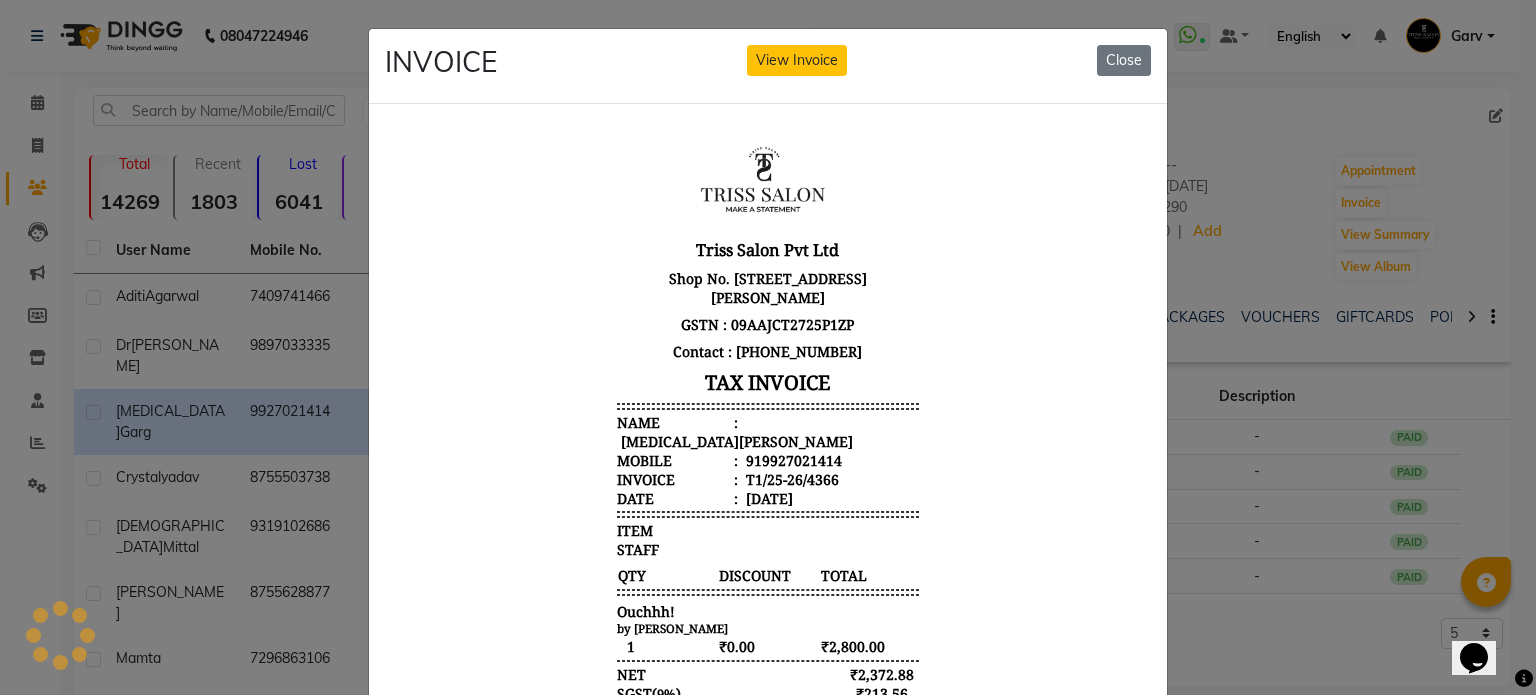 click on "919927021414" at bounding box center [792, 459] 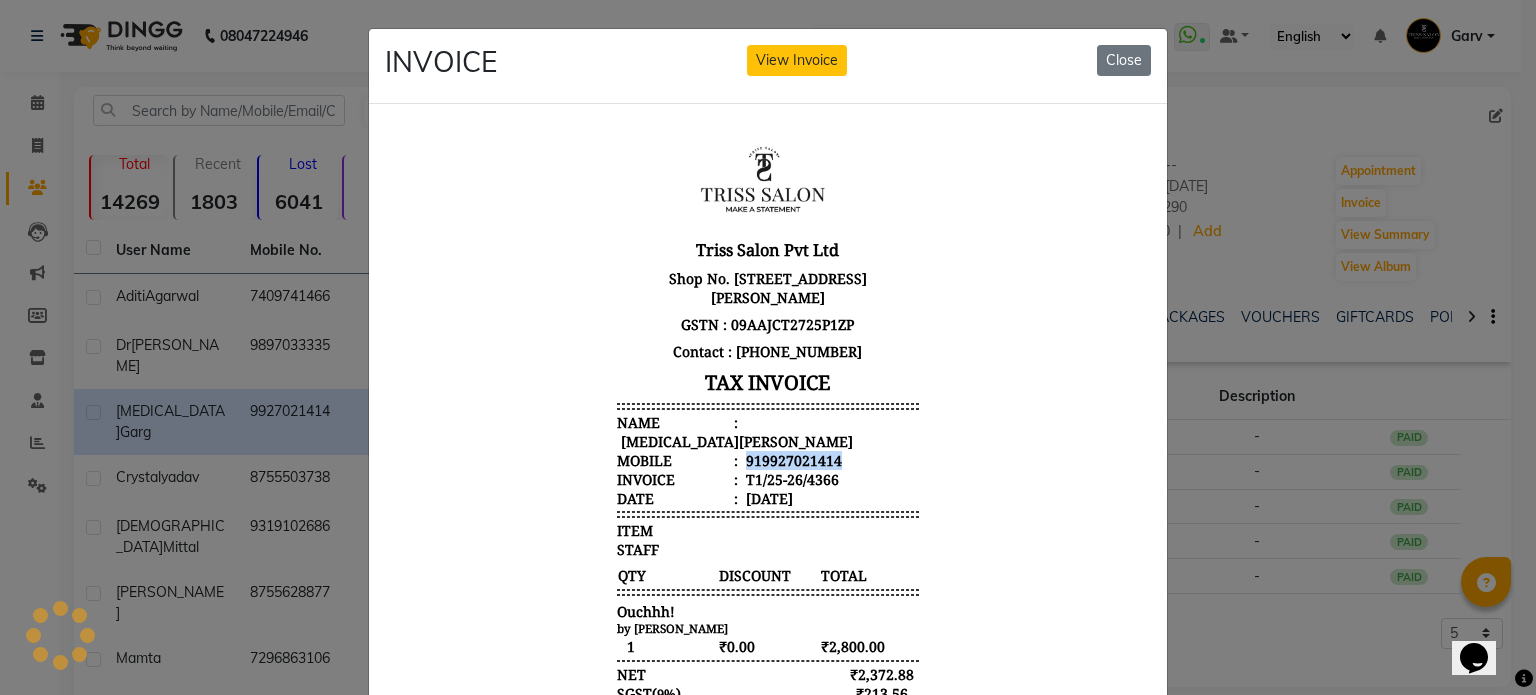 click on "919927021414" at bounding box center (792, 459) 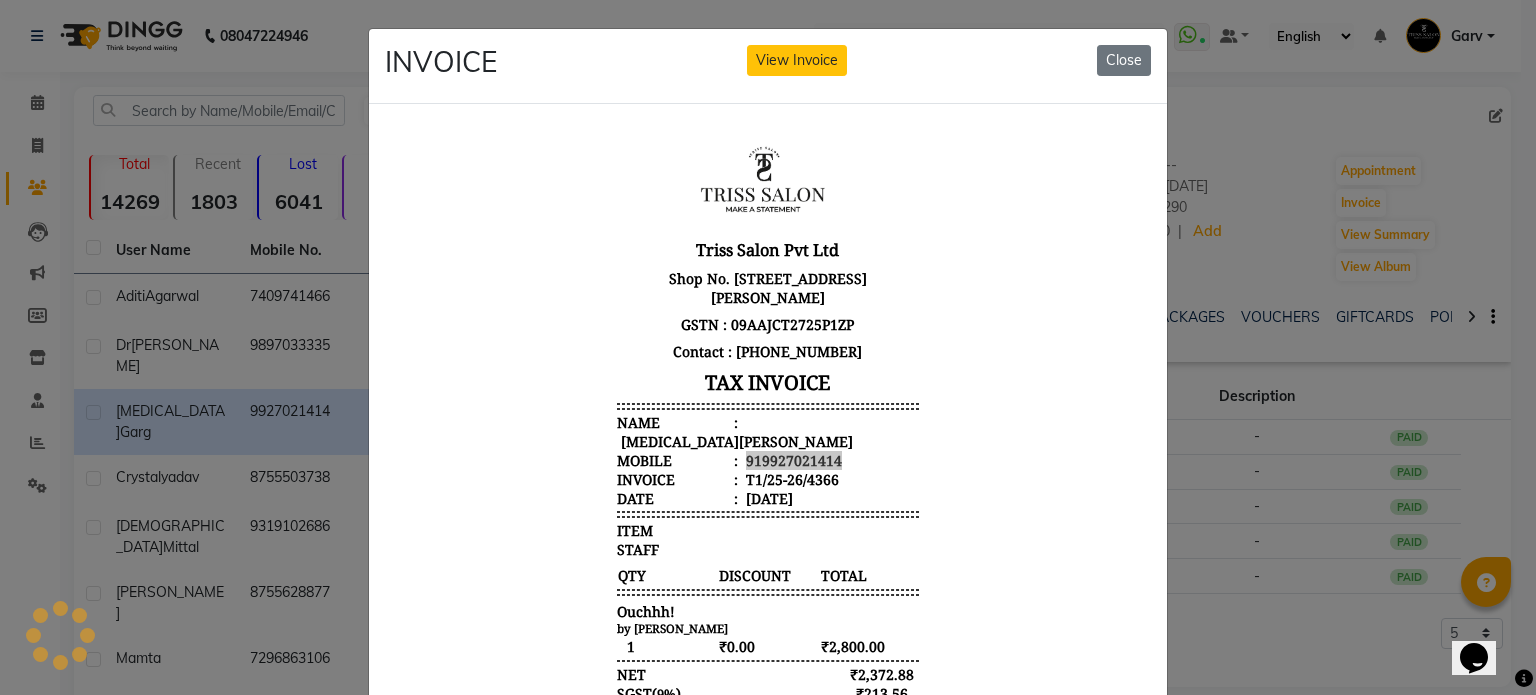 click on "INVOICE View Invoice Close" 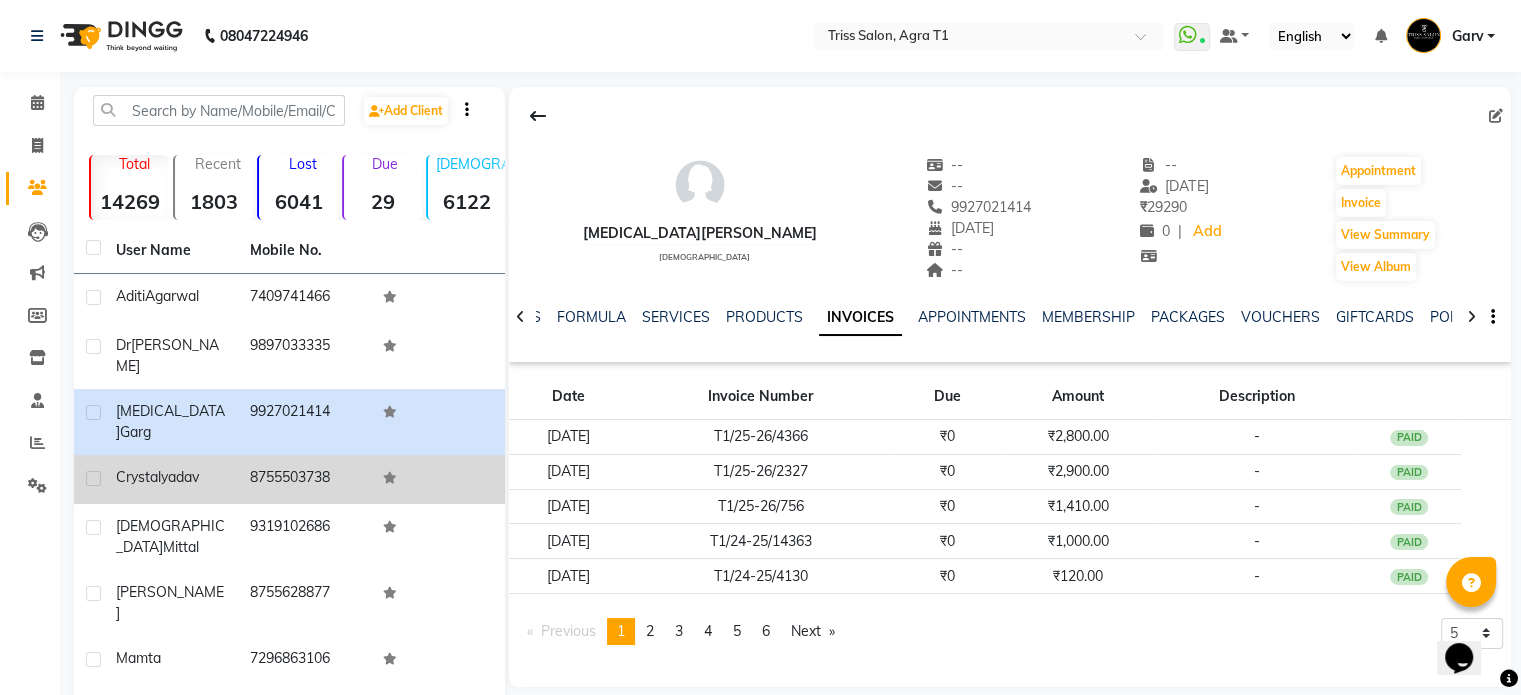 click on "8755503738" 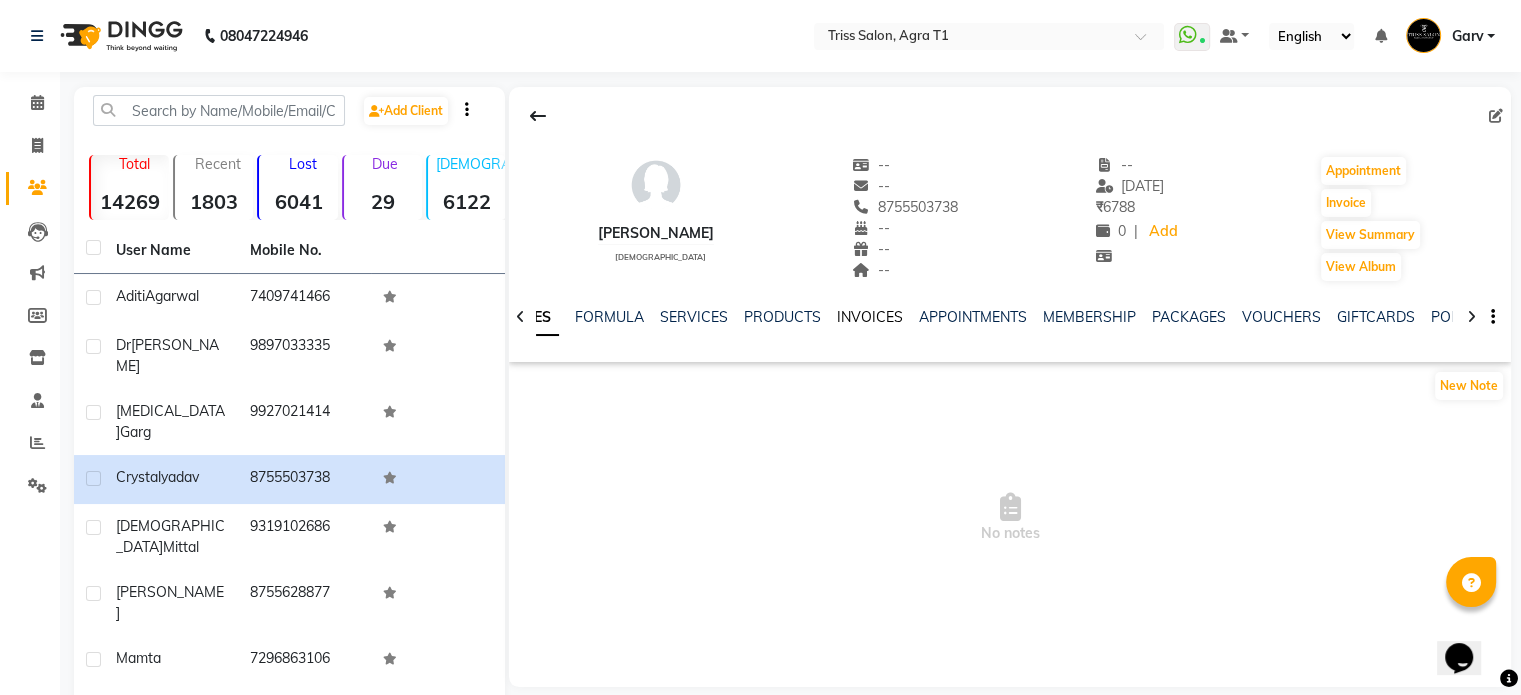 click on "INVOICES" 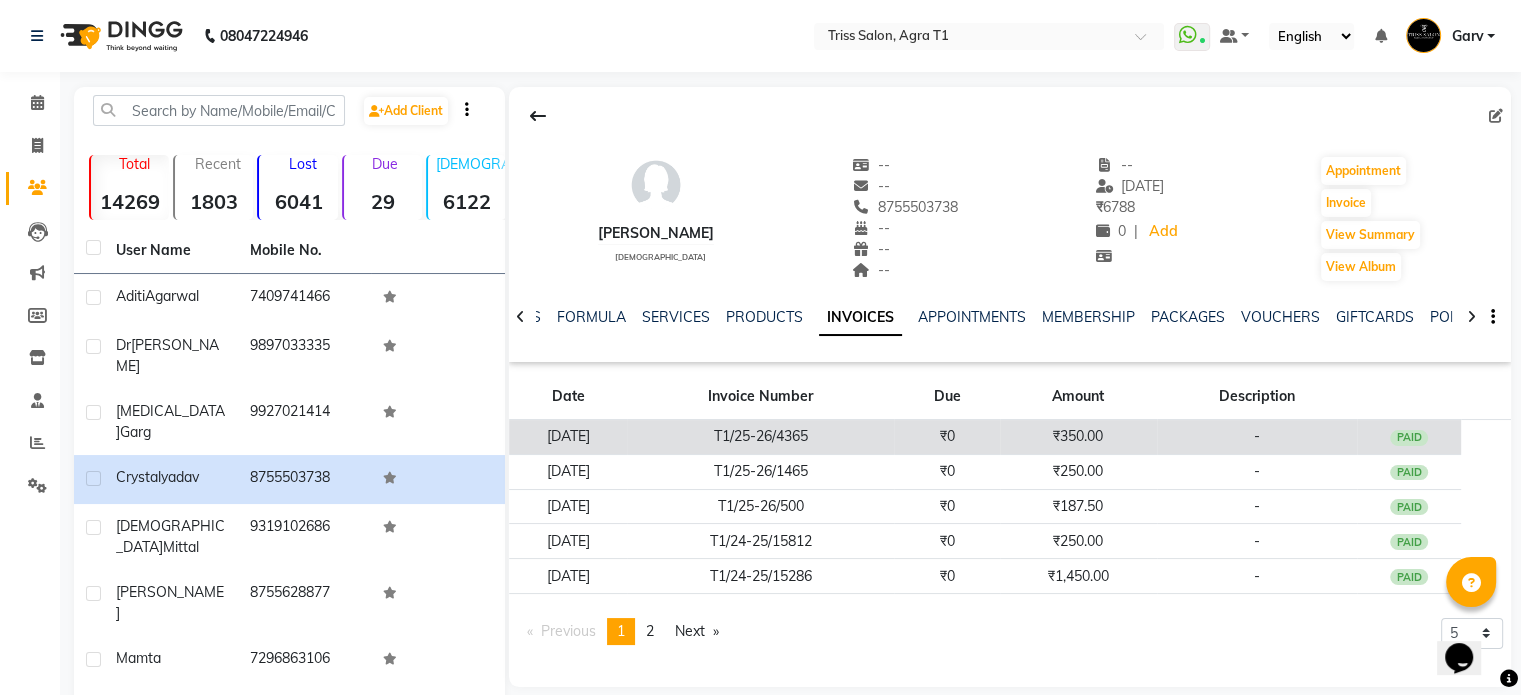 click on "T1/25-26/4365" 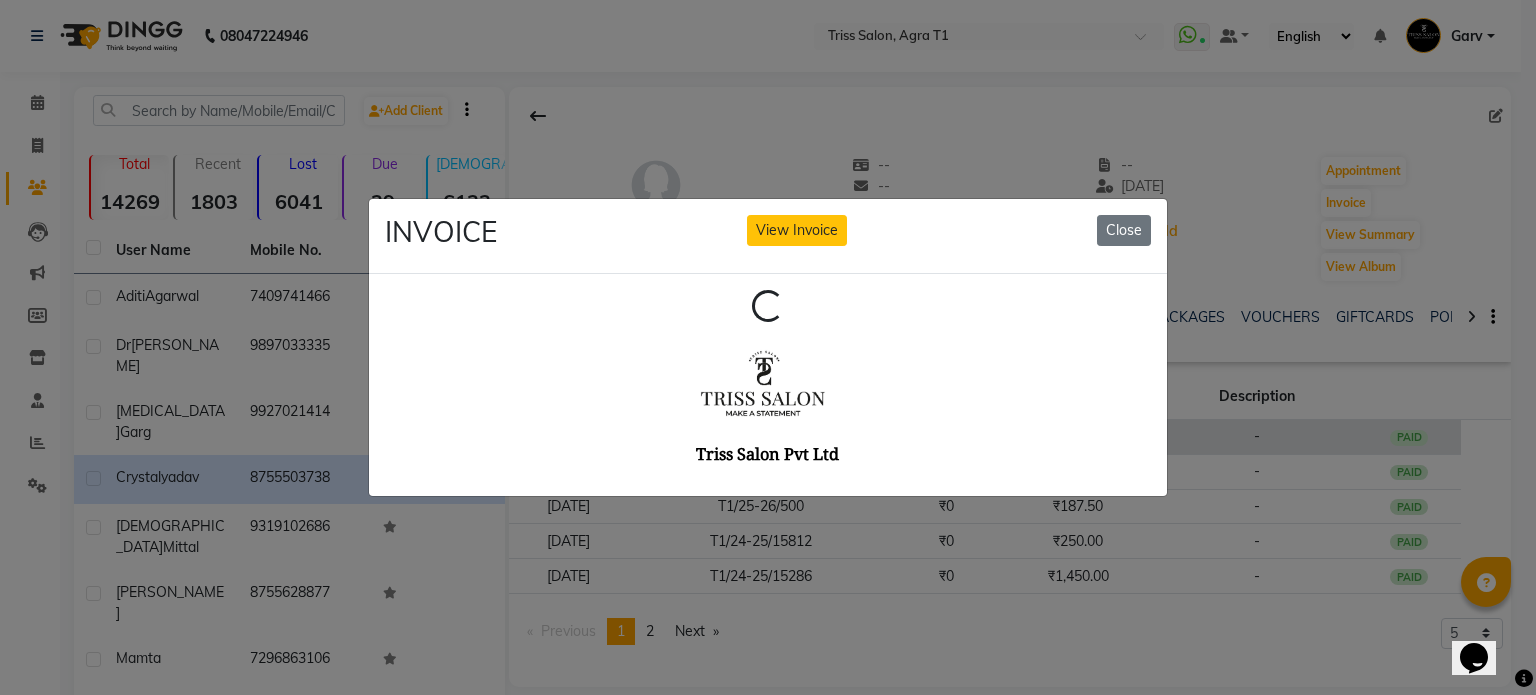 scroll, scrollTop: 0, scrollLeft: 0, axis: both 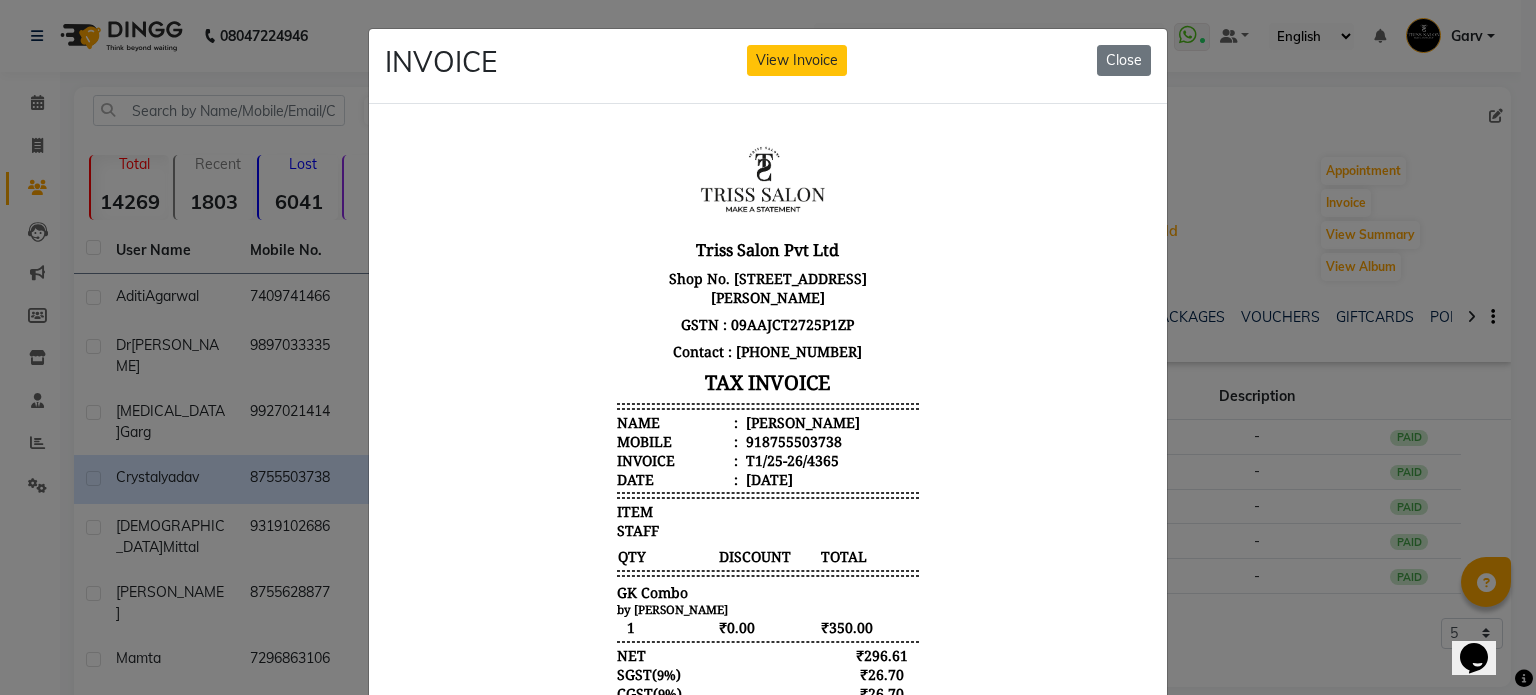 click on "crystal yadav" at bounding box center [801, 421] 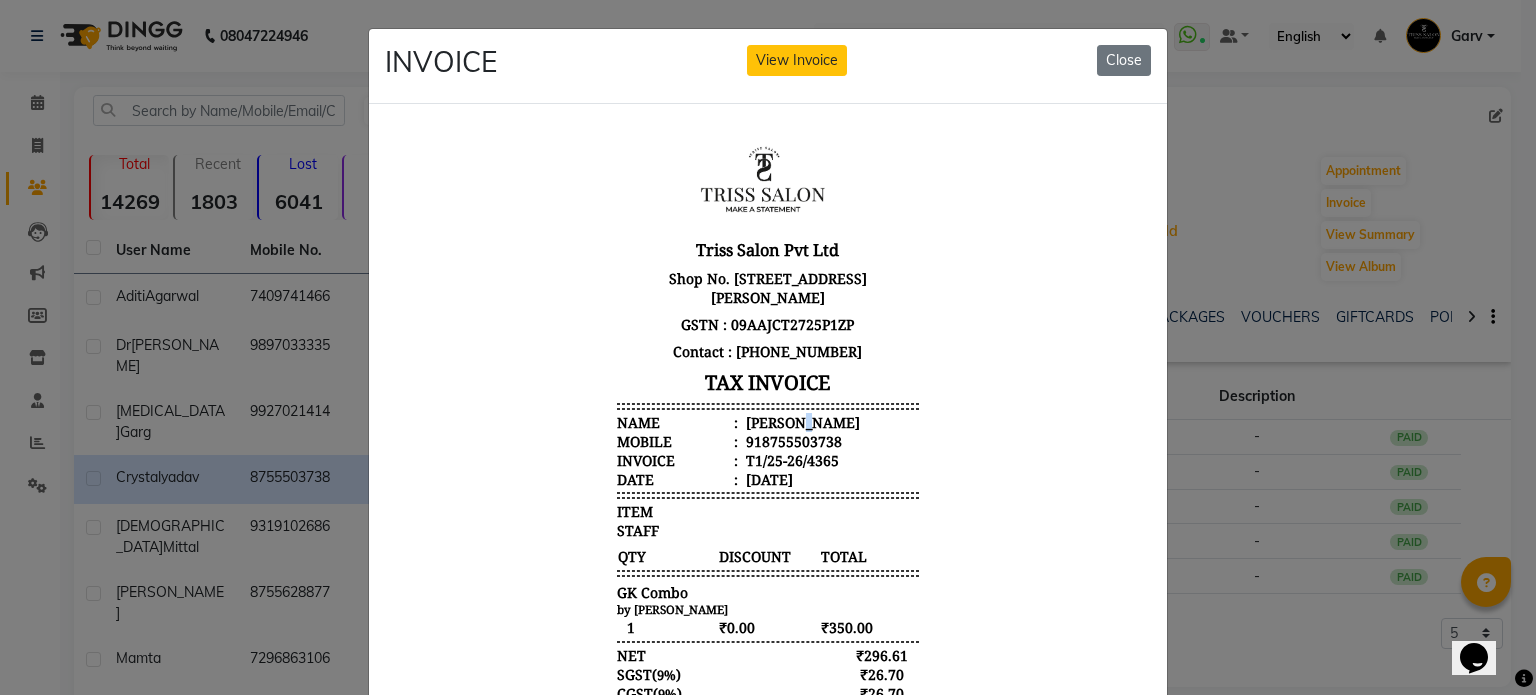 click on "crystal yadav" at bounding box center [801, 421] 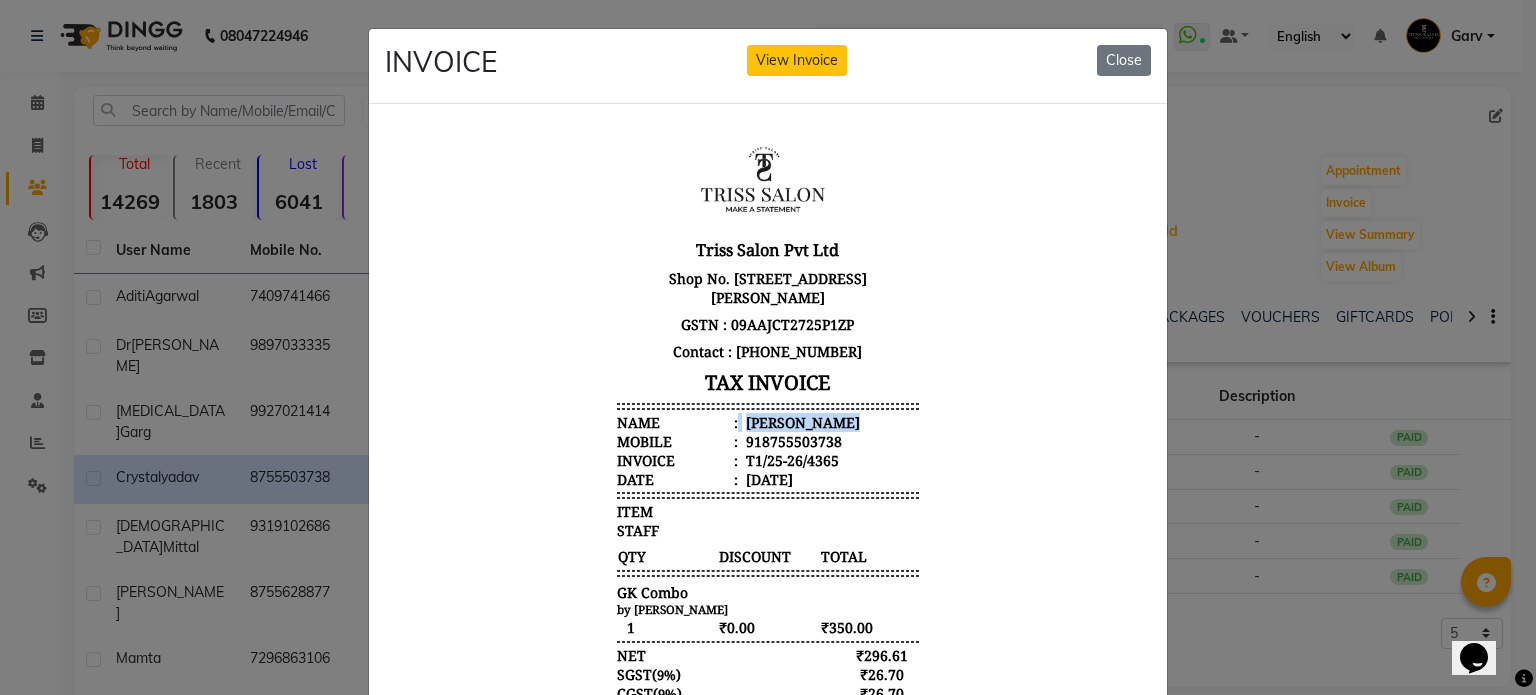 click on "crystal yadav" at bounding box center (801, 421) 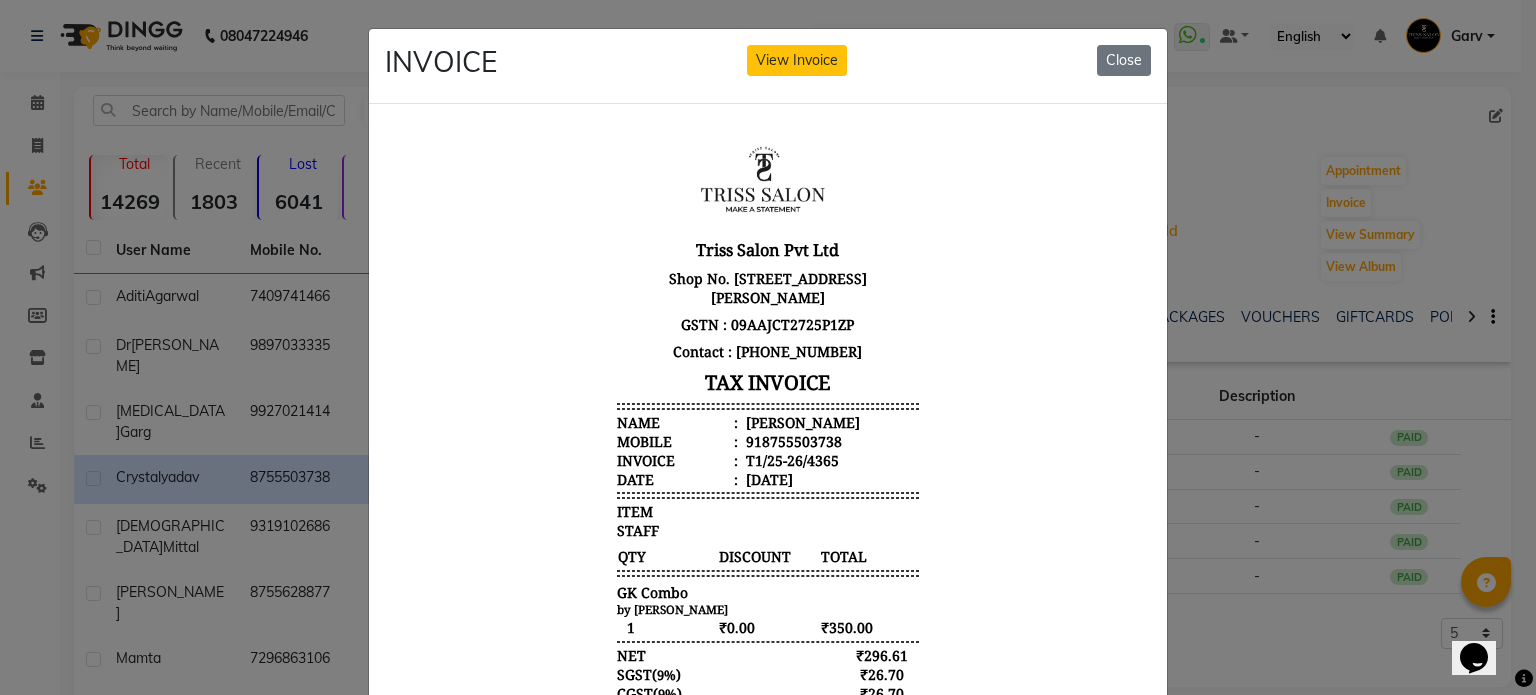 click on "918755503738" at bounding box center [792, 440] 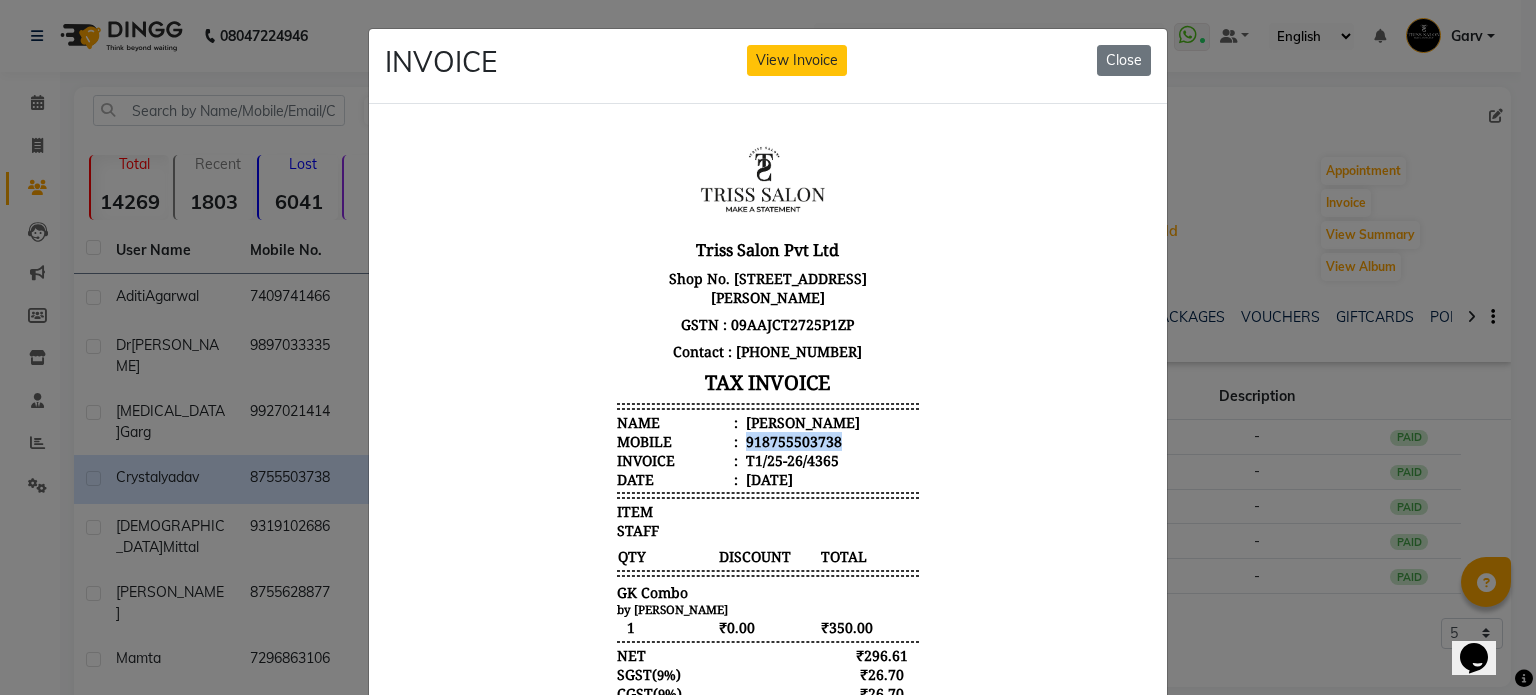 click on "918755503738" at bounding box center [792, 440] 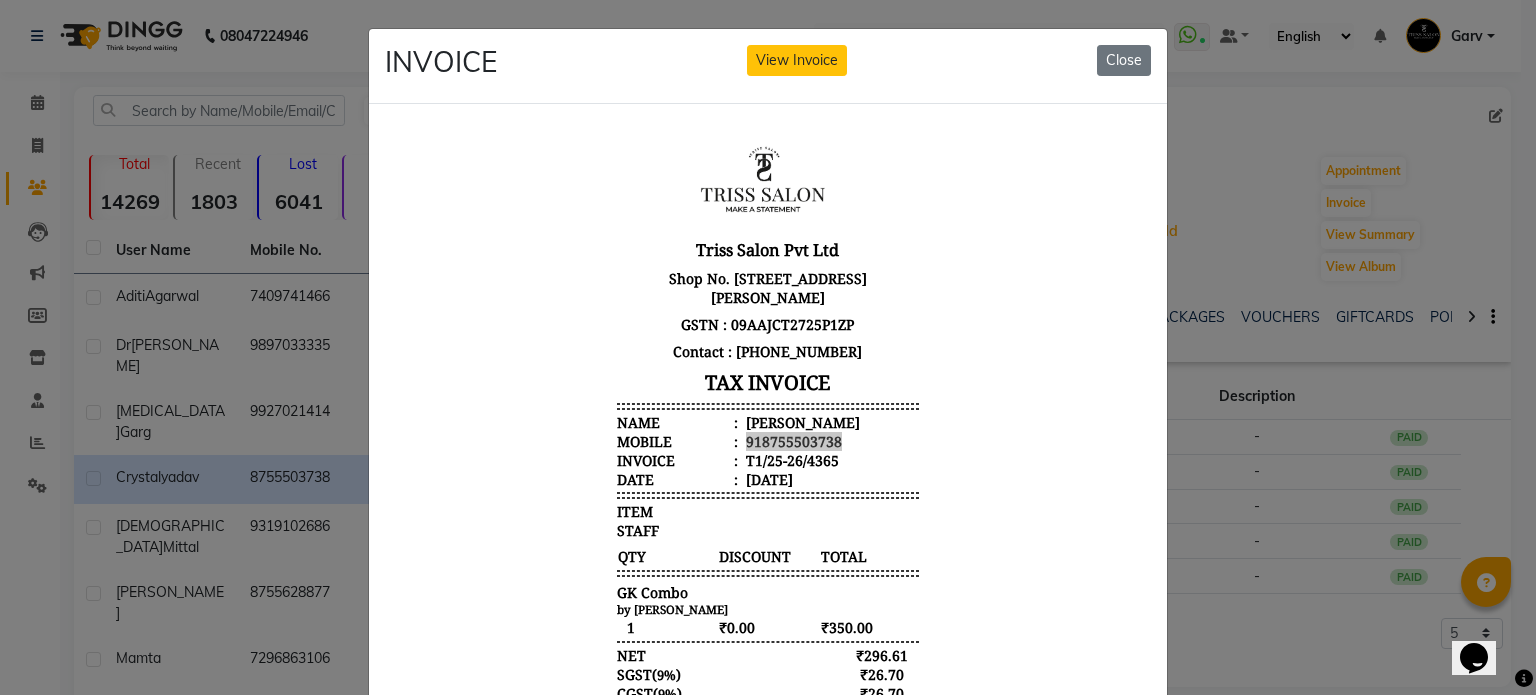 click on "INVOICE View Invoice Close" 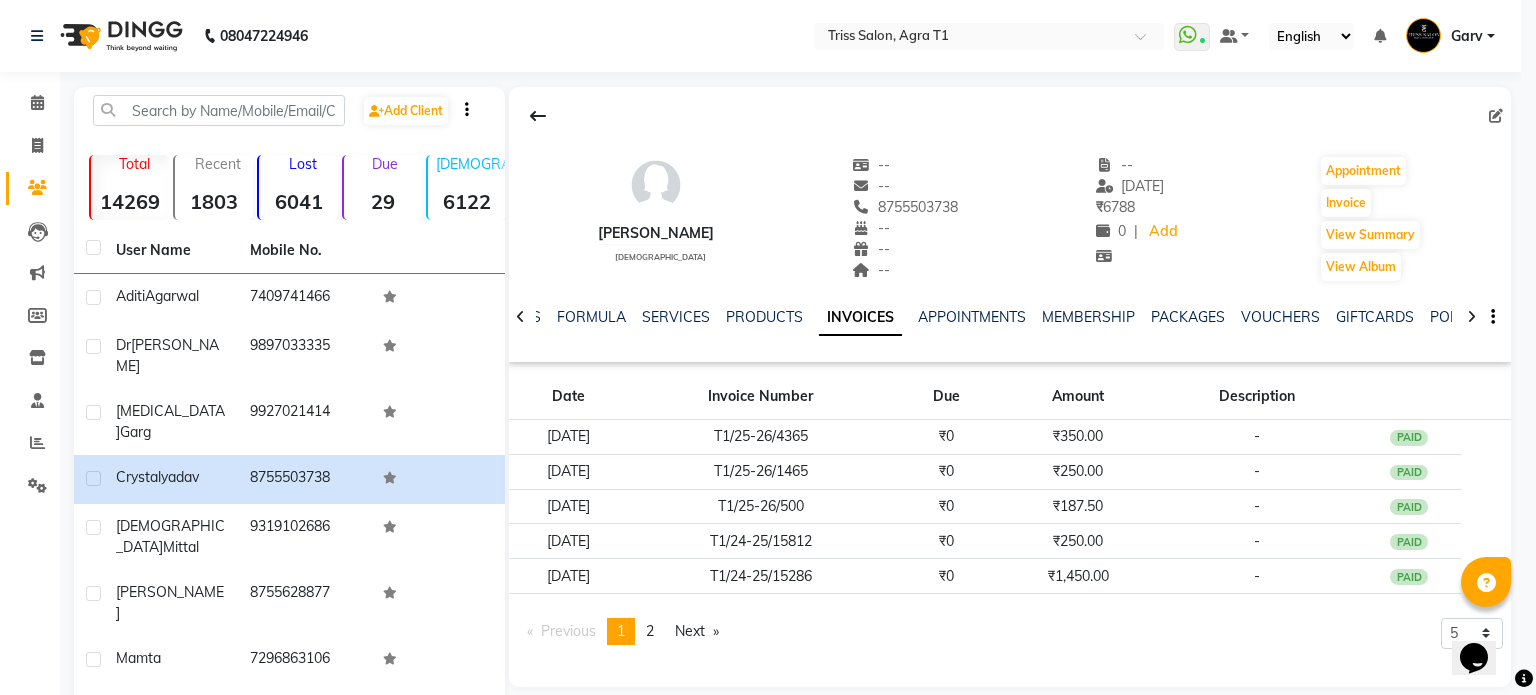 click on "INVOICE View Invoice Close" 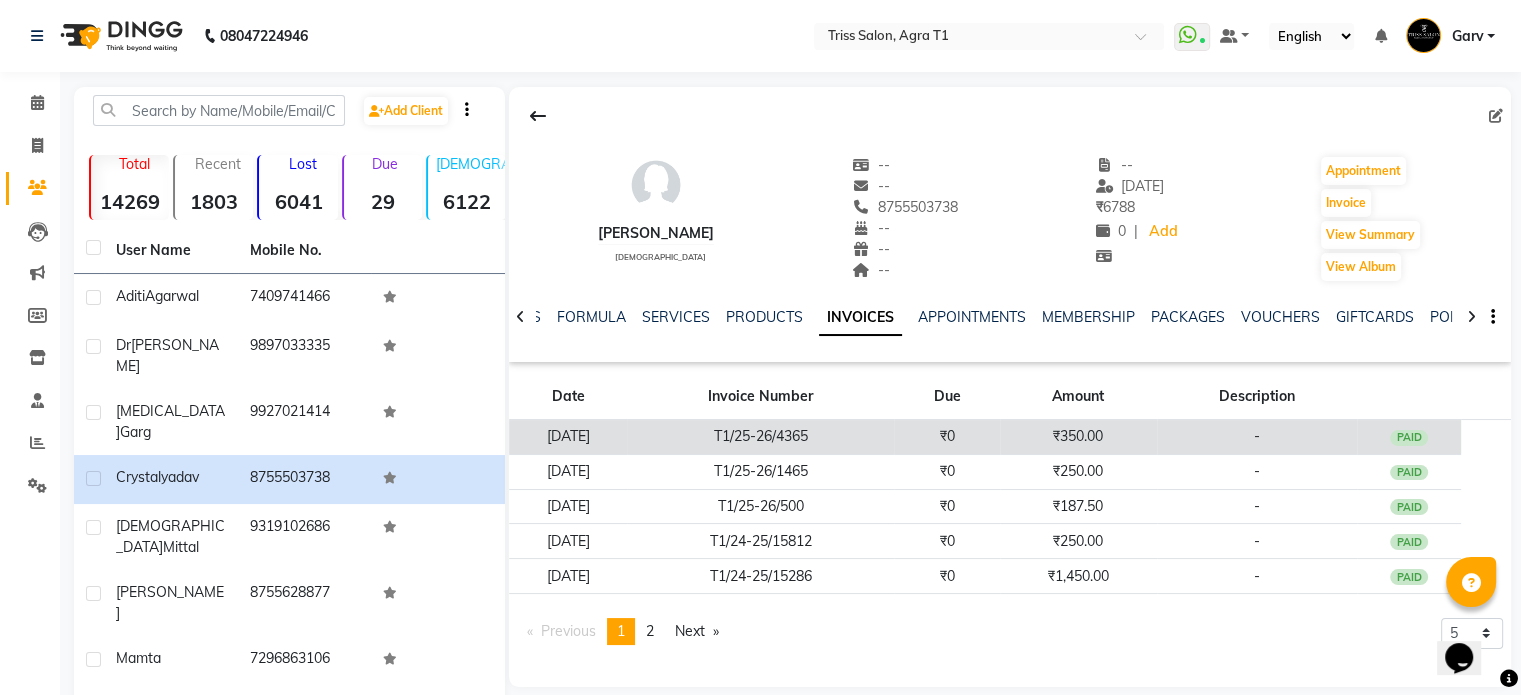 click on "₹0" 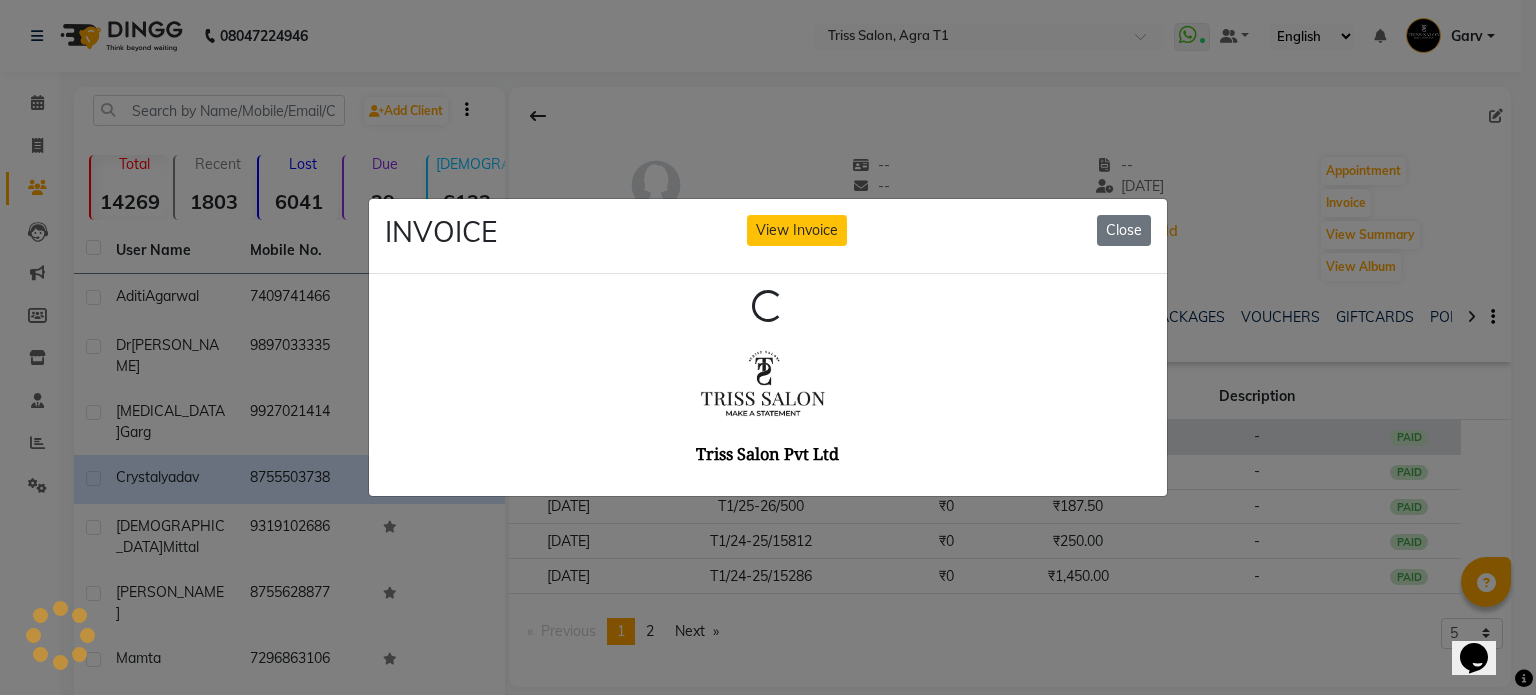 scroll, scrollTop: 0, scrollLeft: 0, axis: both 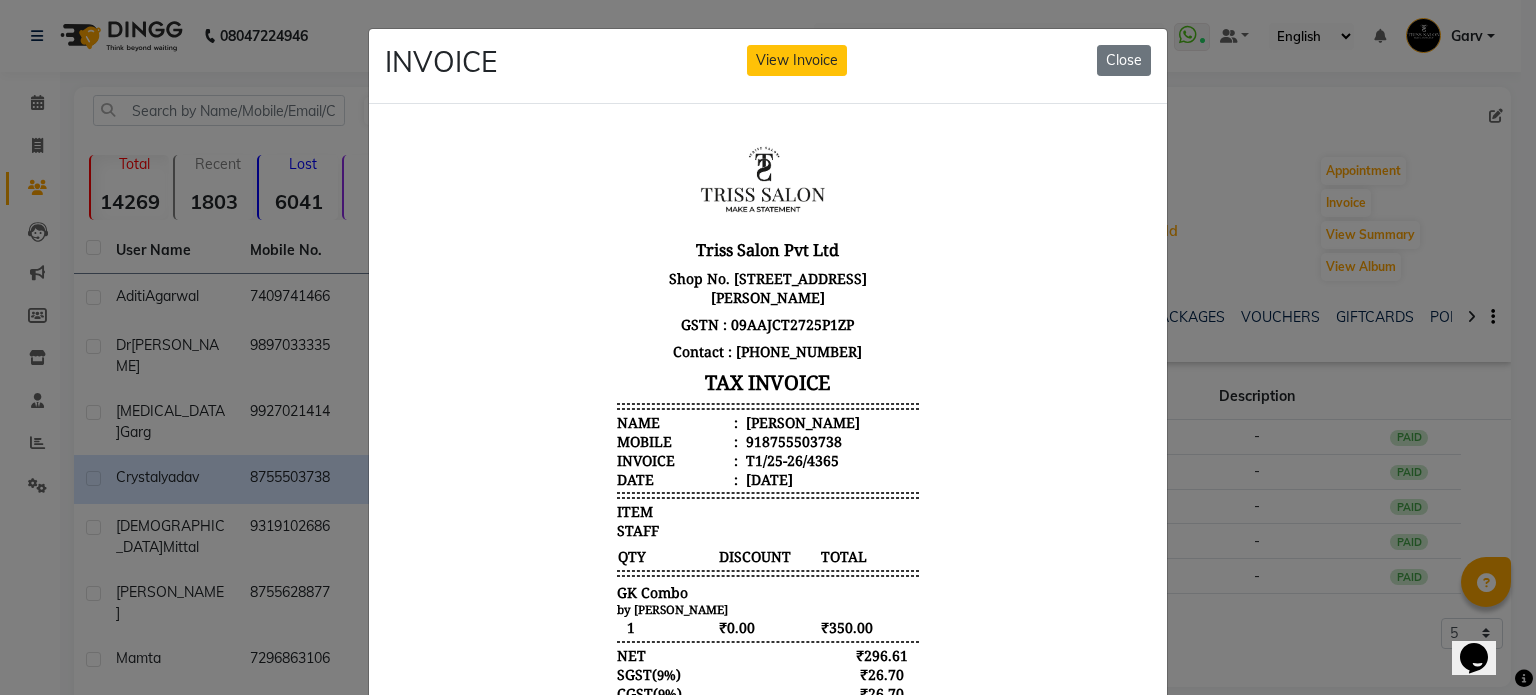 click on "crystal yadav" at bounding box center [801, 421] 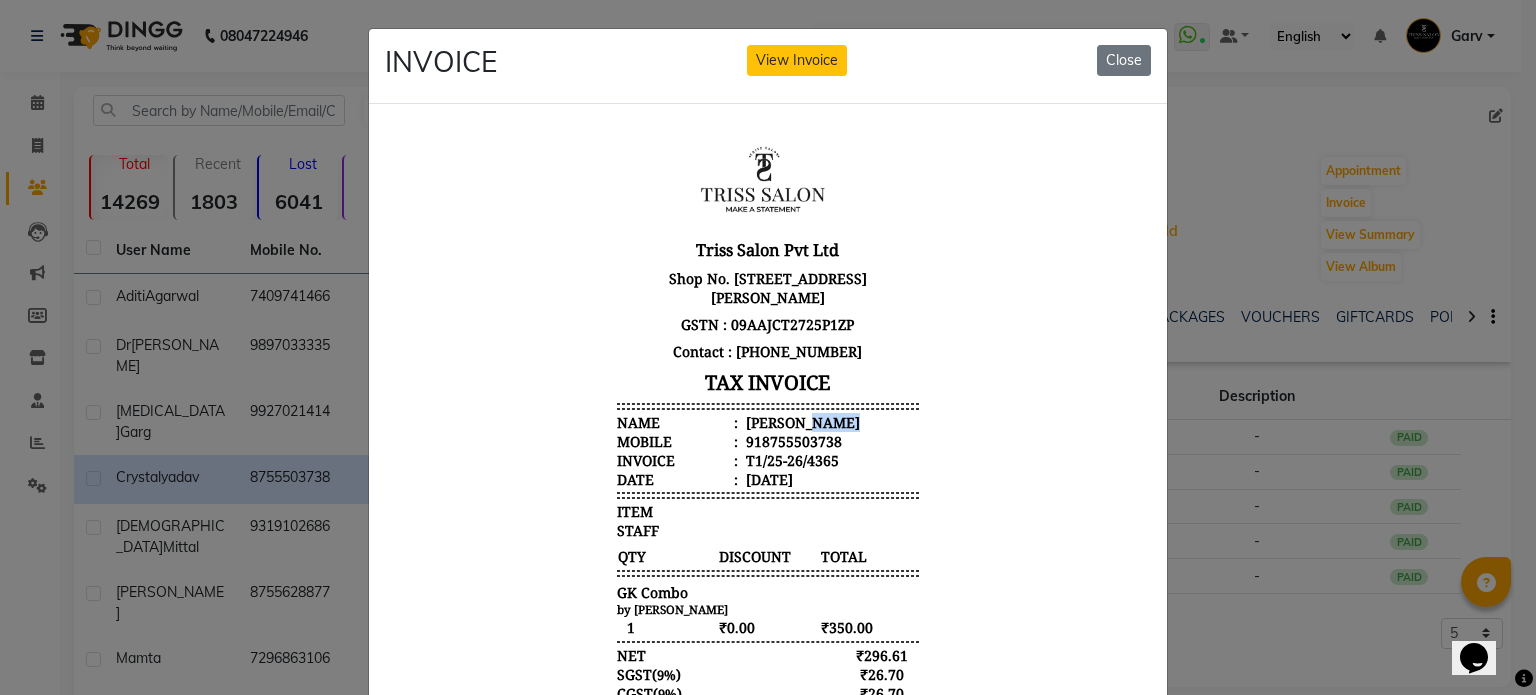 click on "crystal yadav" at bounding box center [801, 421] 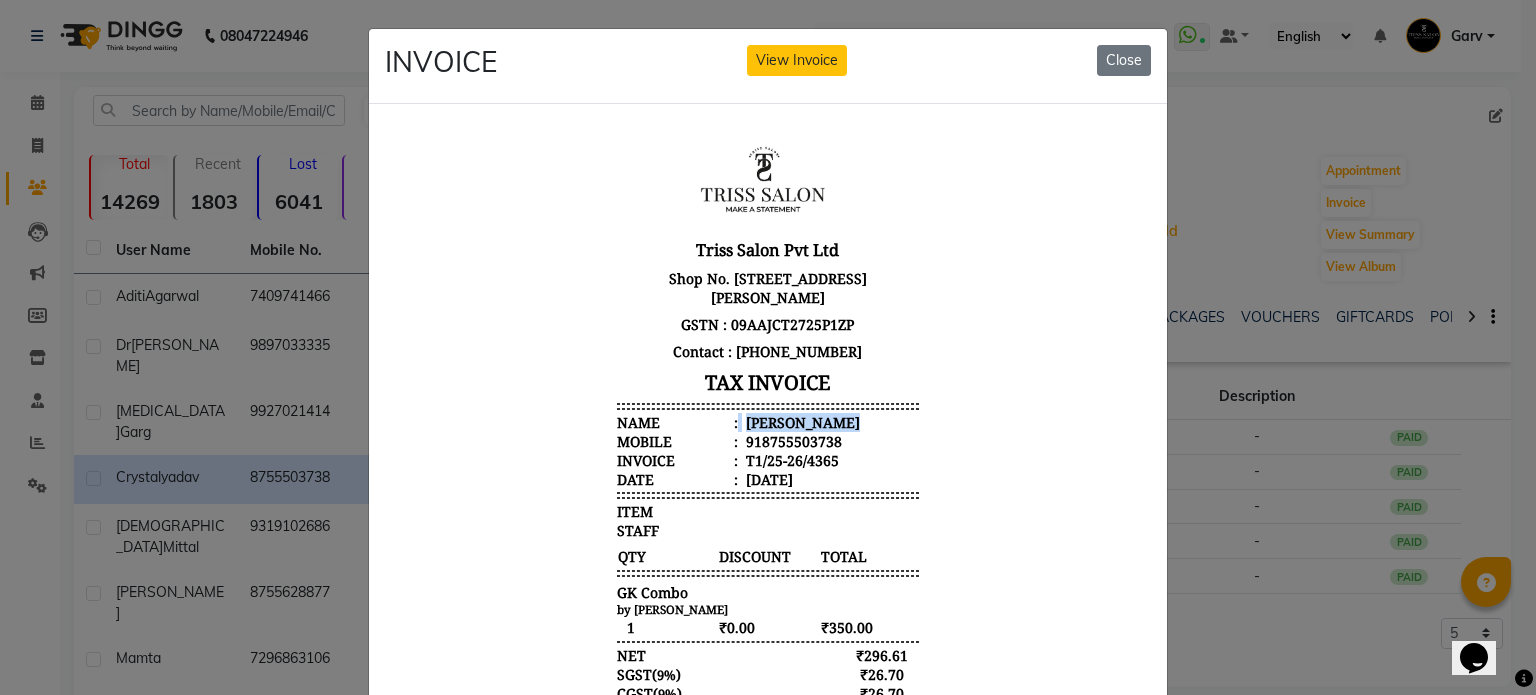 click on "crystal yadav" at bounding box center (801, 421) 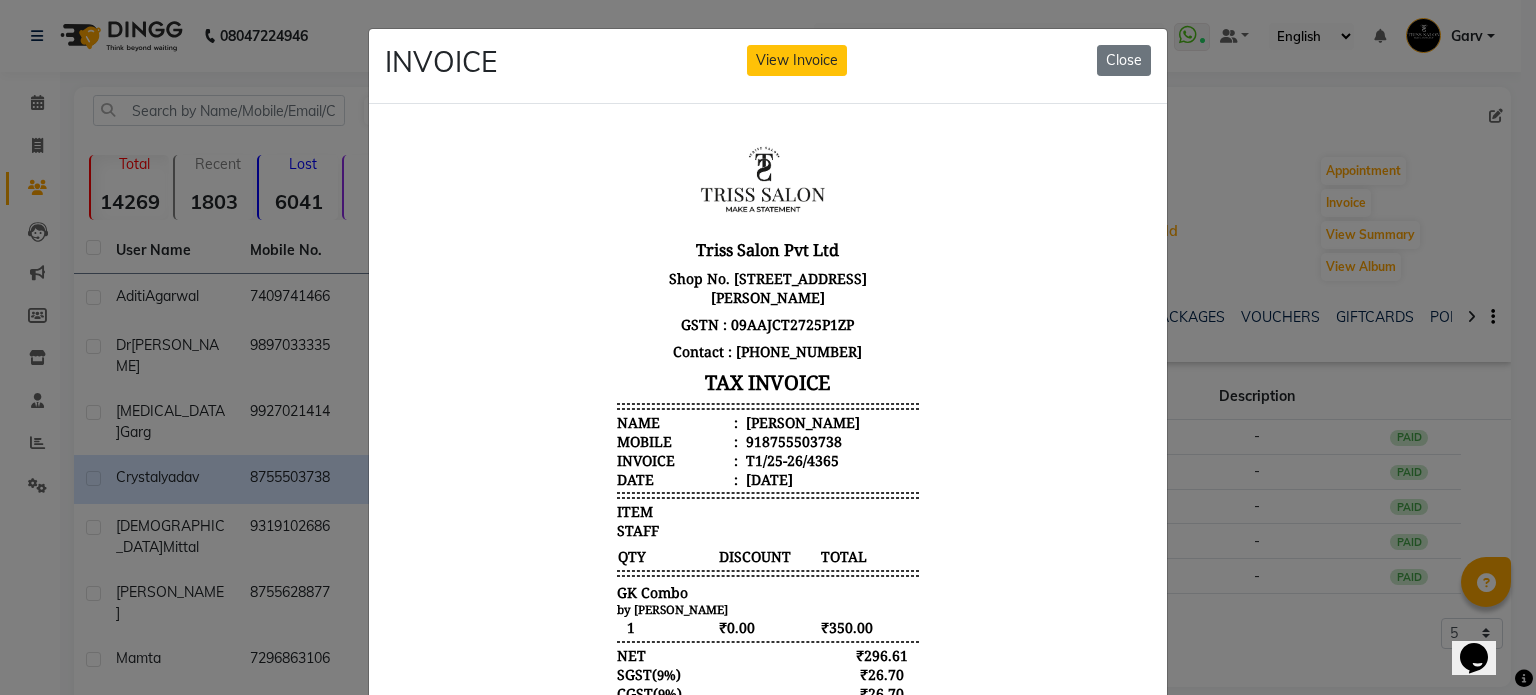 click on "918755503738" at bounding box center (792, 440) 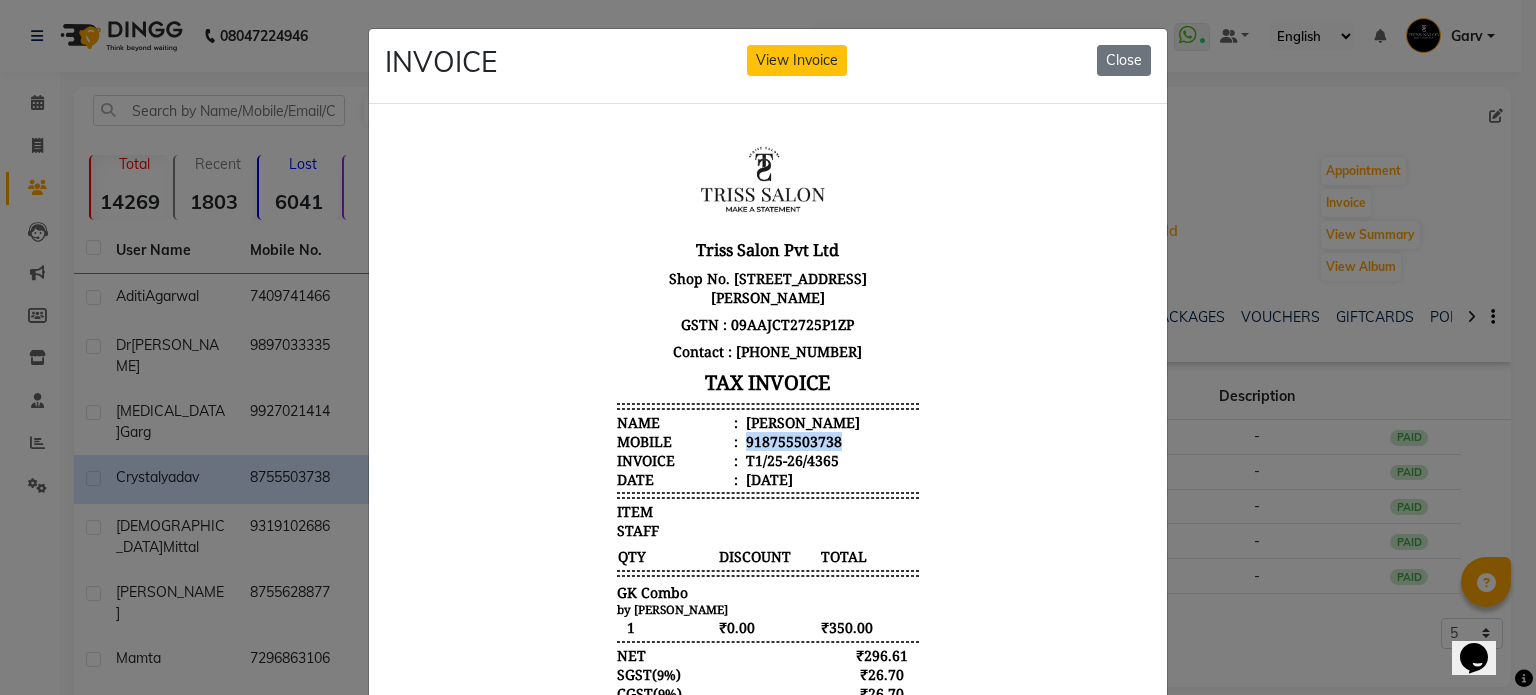 click on "918755503738" at bounding box center (792, 440) 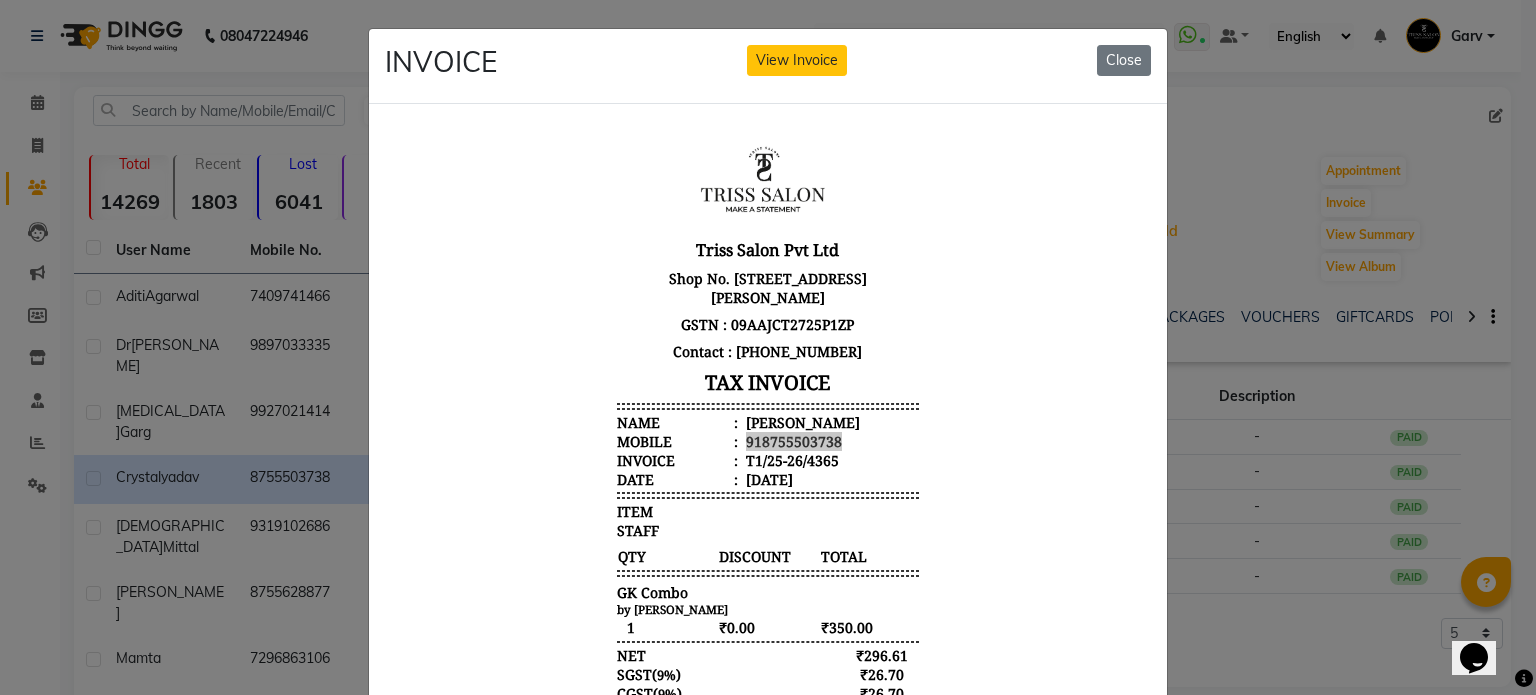 click on "INVOICE View Invoice Close" 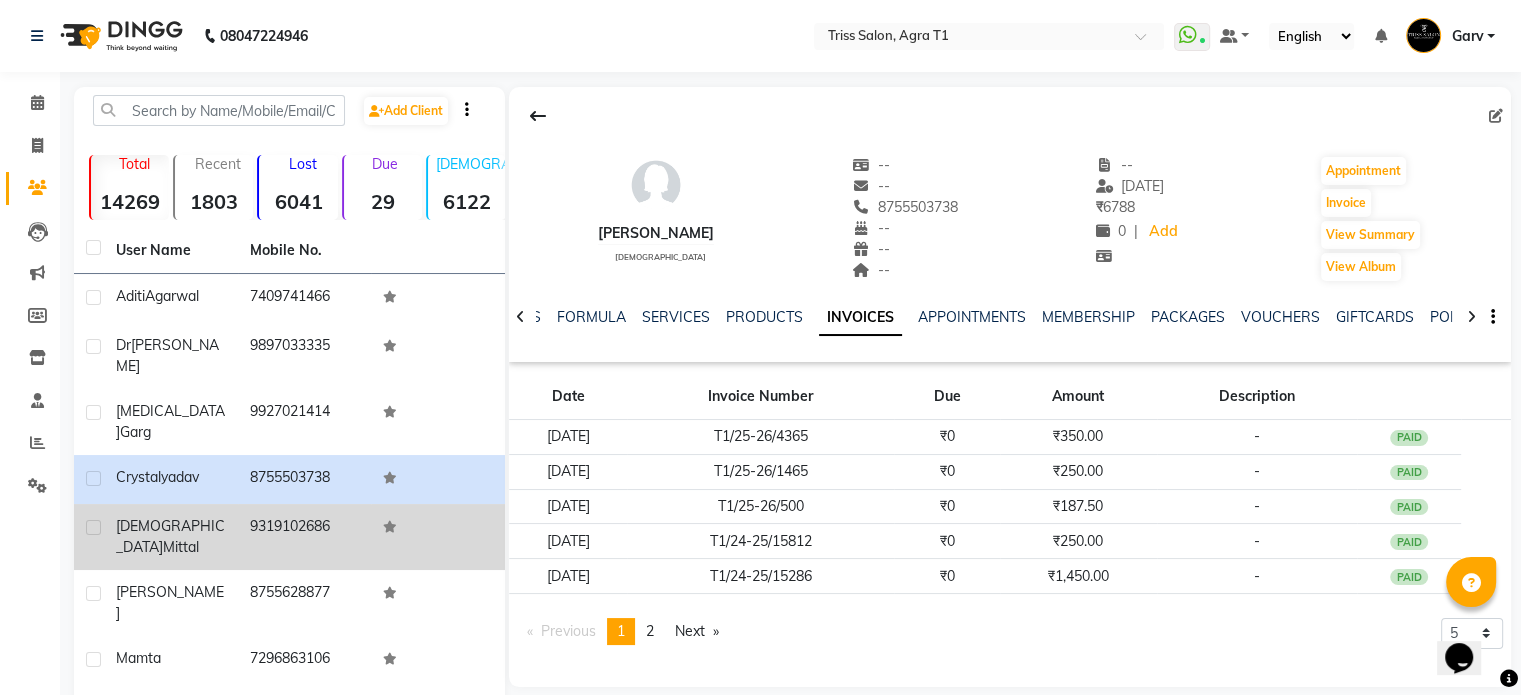 click on "9319102686" 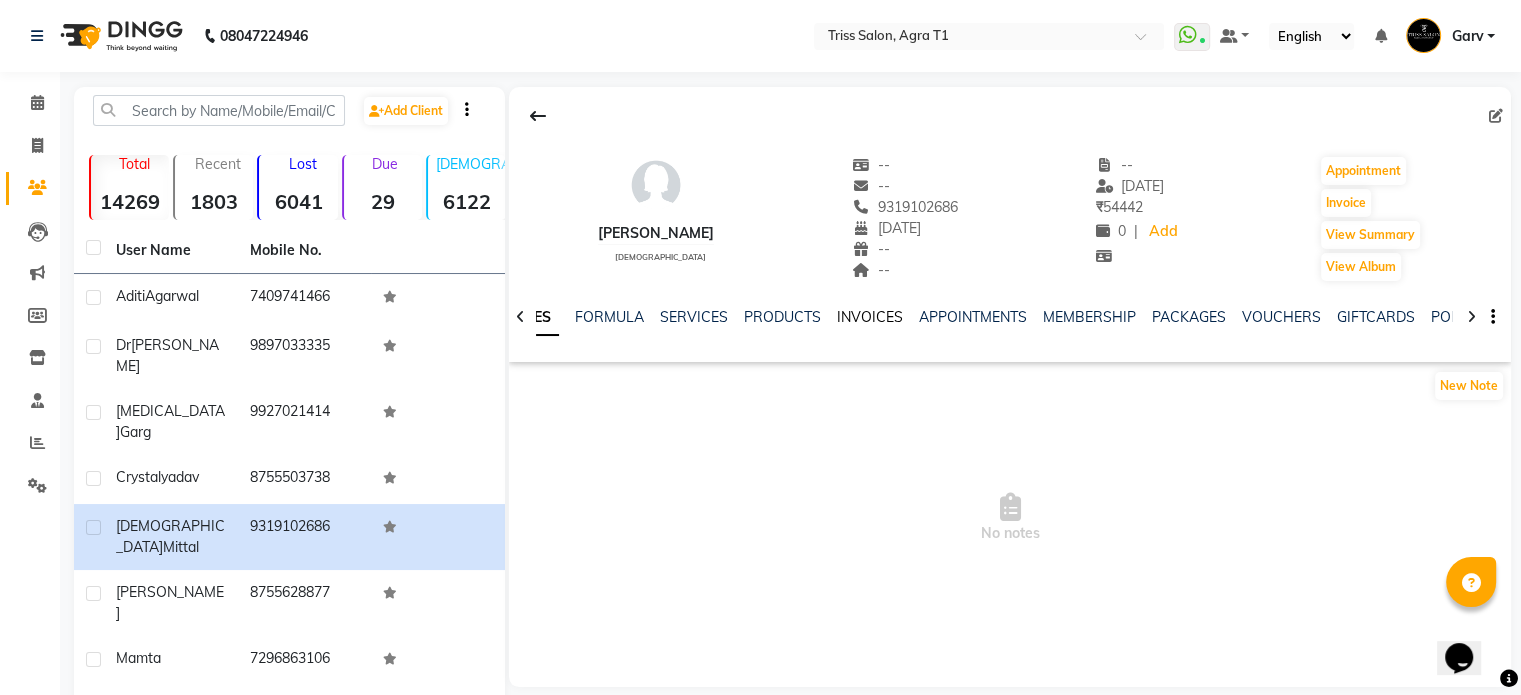 click on "INVOICES" 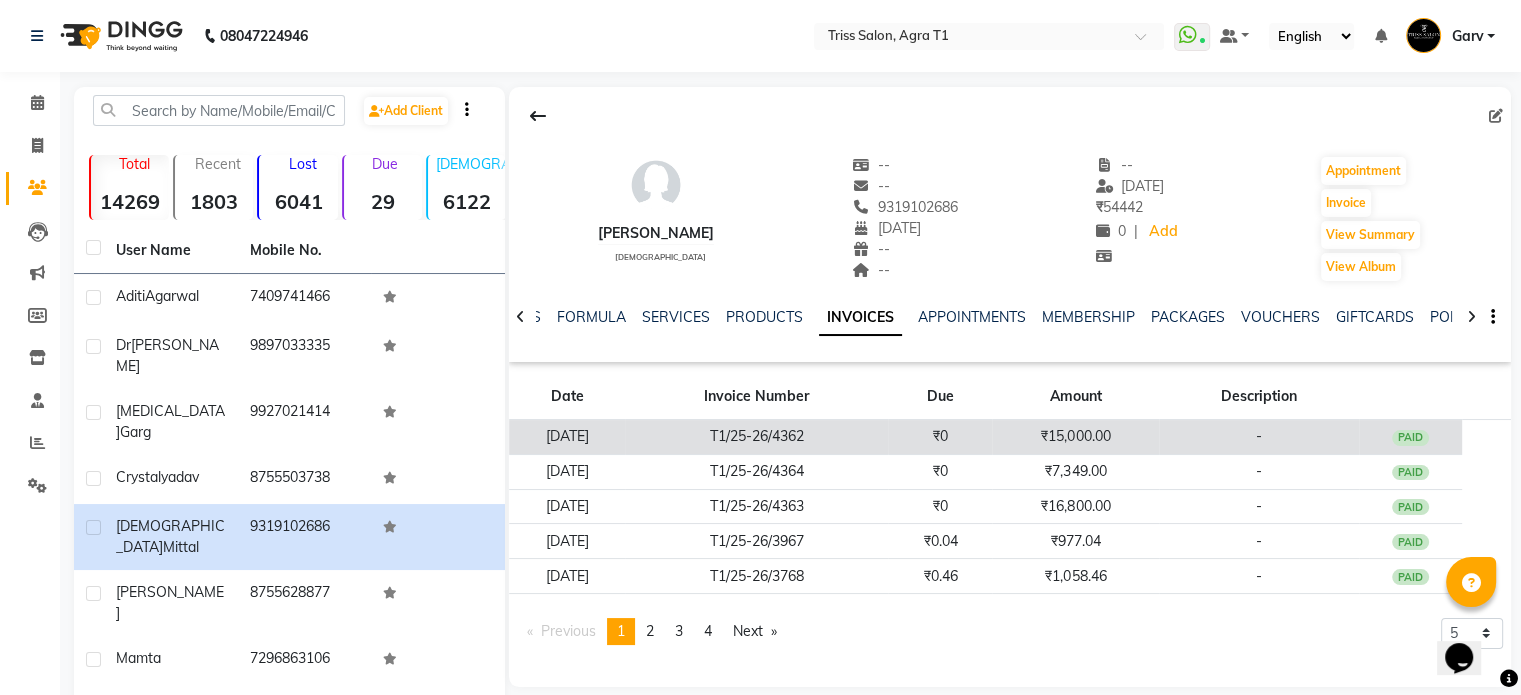 click on "T1/25-26/4362" 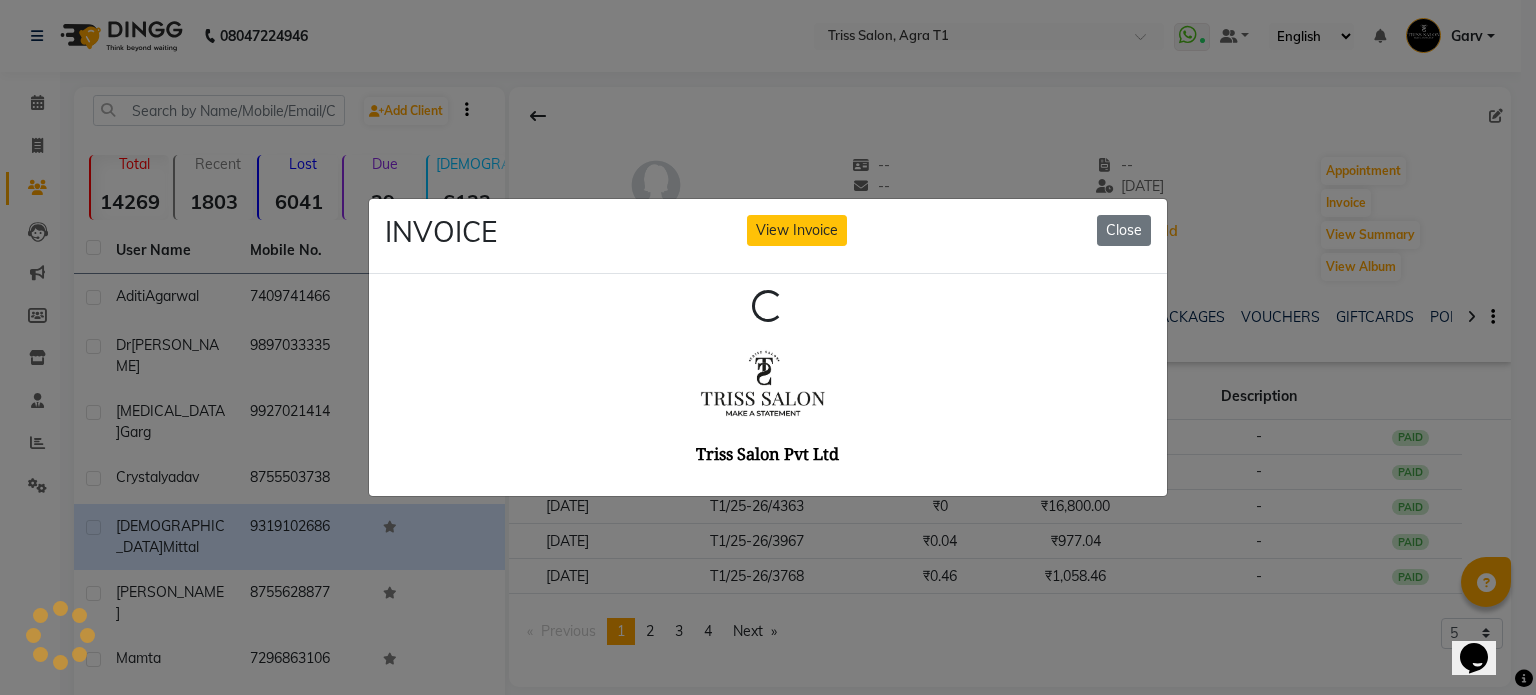 scroll, scrollTop: 0, scrollLeft: 0, axis: both 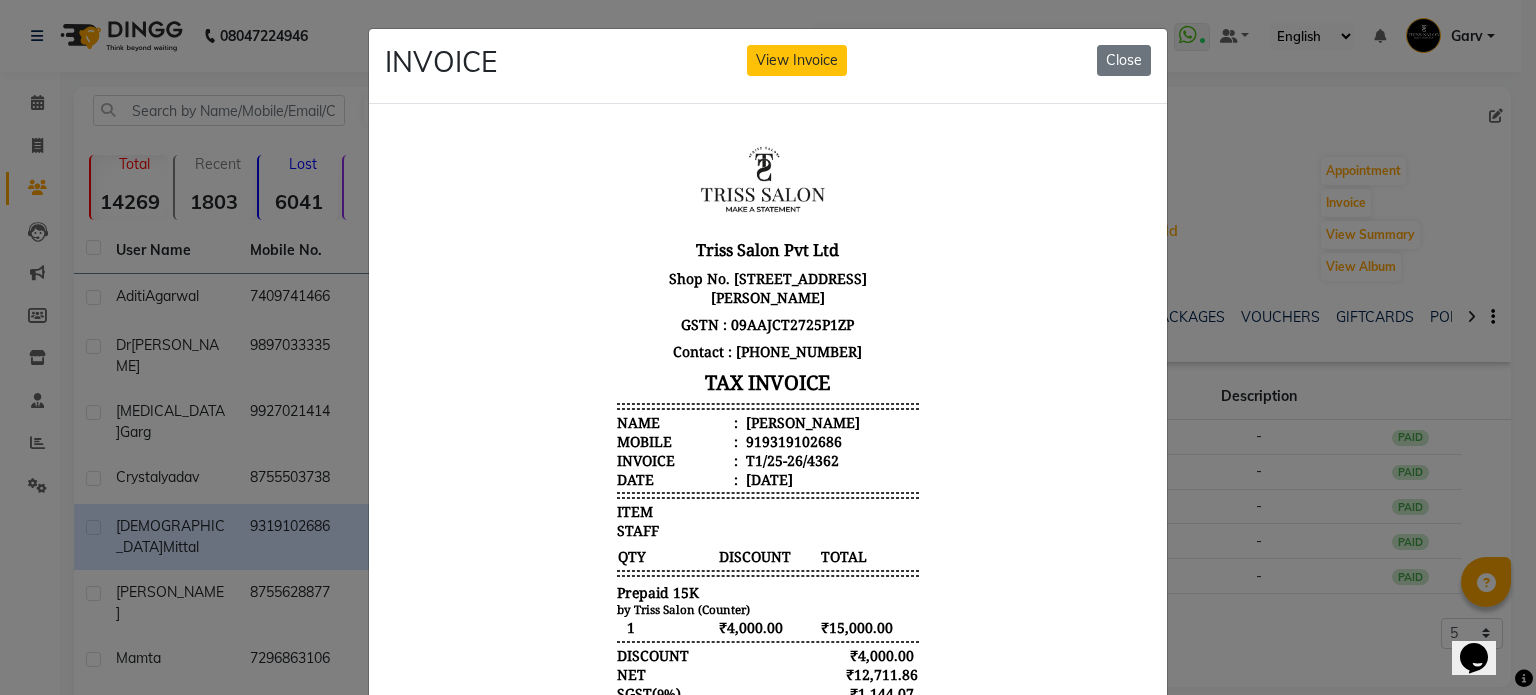 click on "Ashu Mittal" at bounding box center [801, 421] 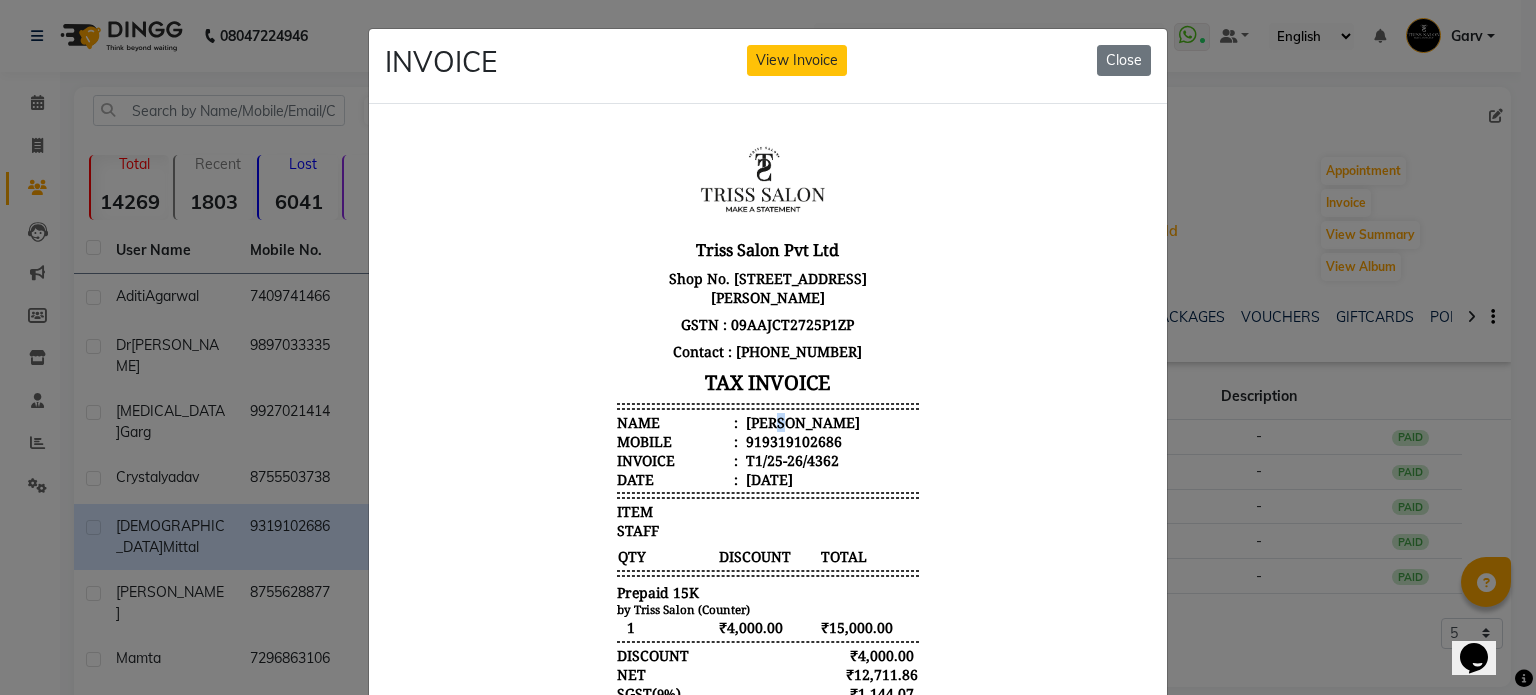click on "Ashu Mittal" at bounding box center (801, 421) 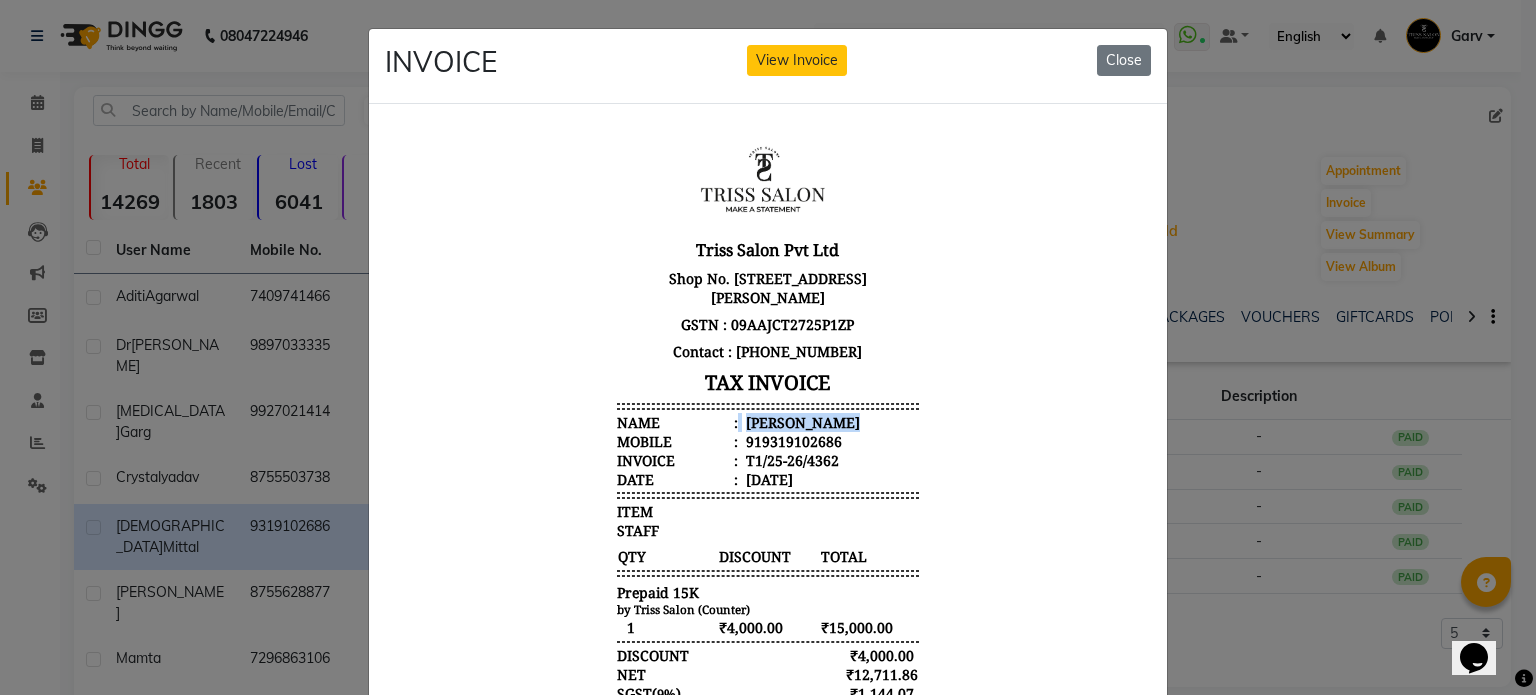click on "Ashu Mittal" at bounding box center (801, 421) 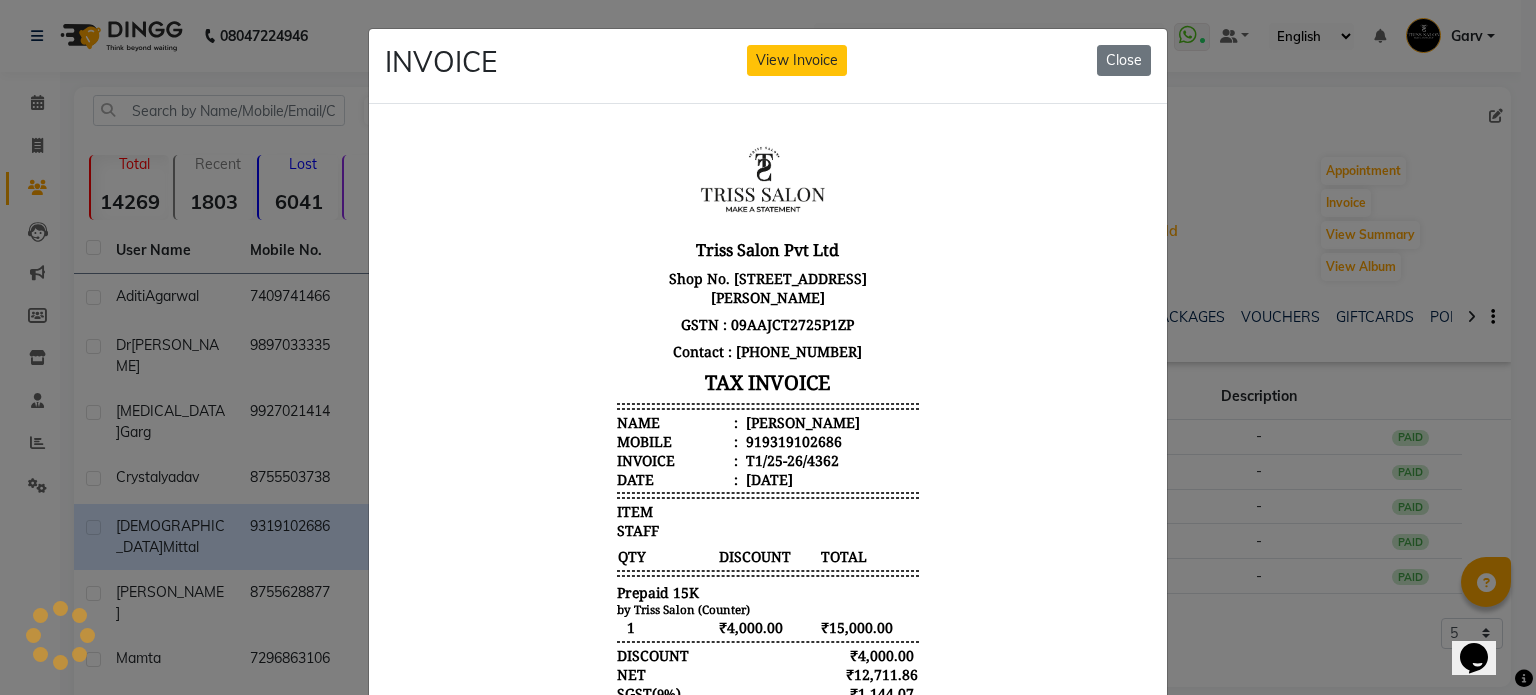 click on "919319102686" at bounding box center [792, 440] 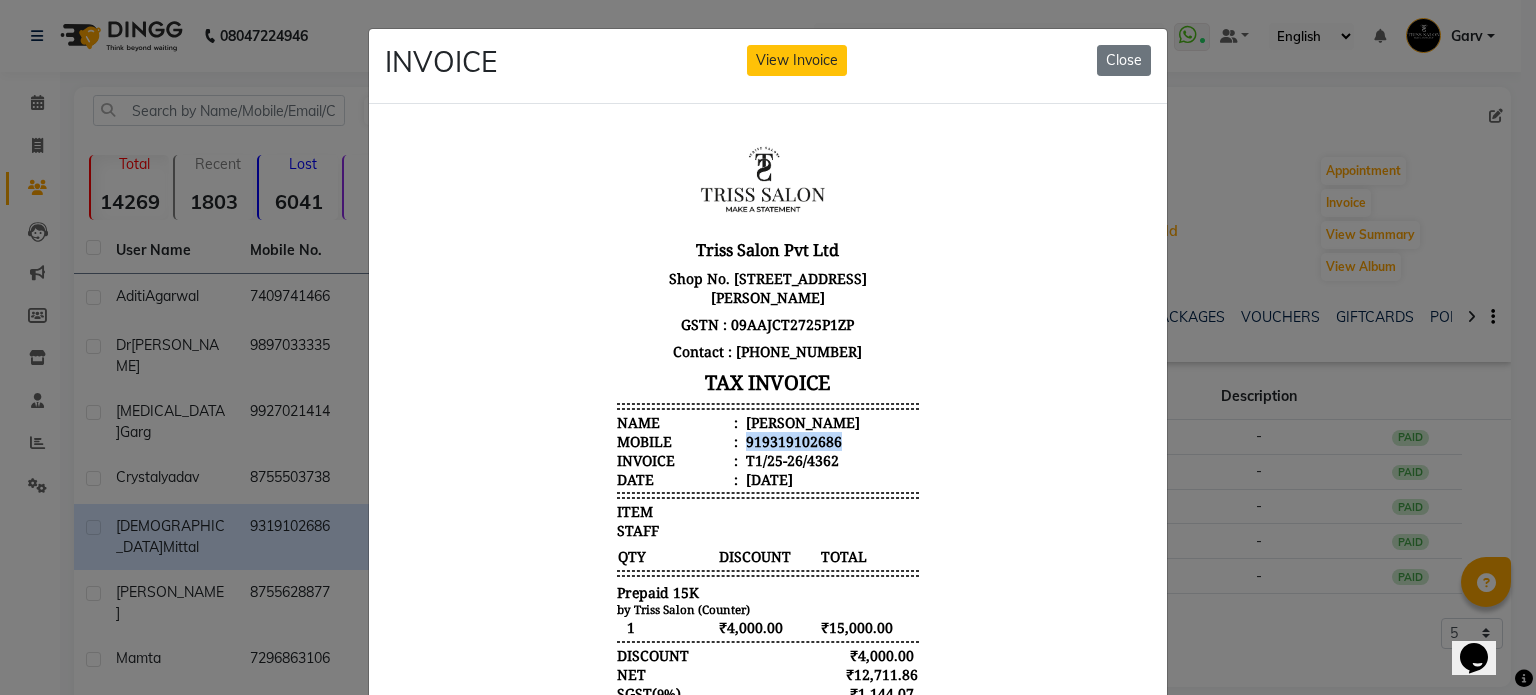 click on "919319102686" at bounding box center [792, 440] 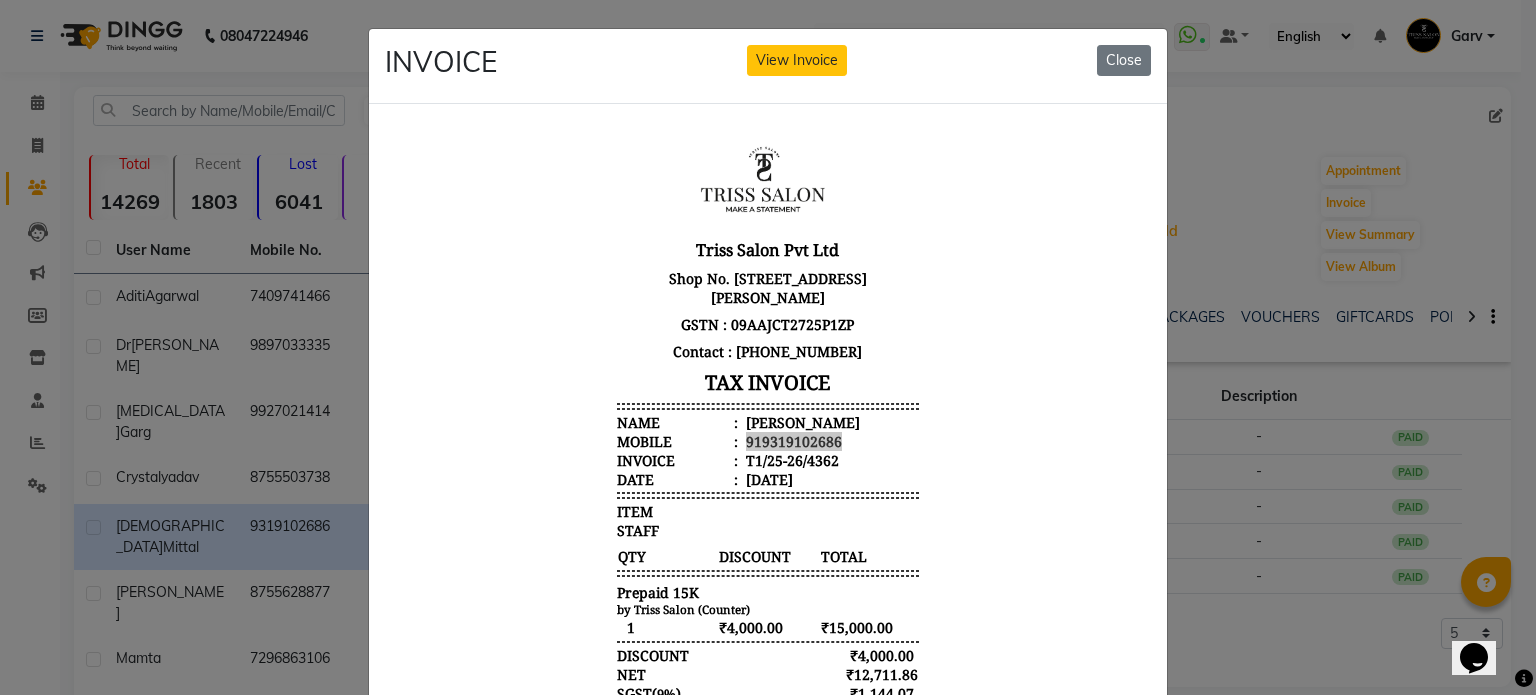 click on "INVOICE View Invoice Close" 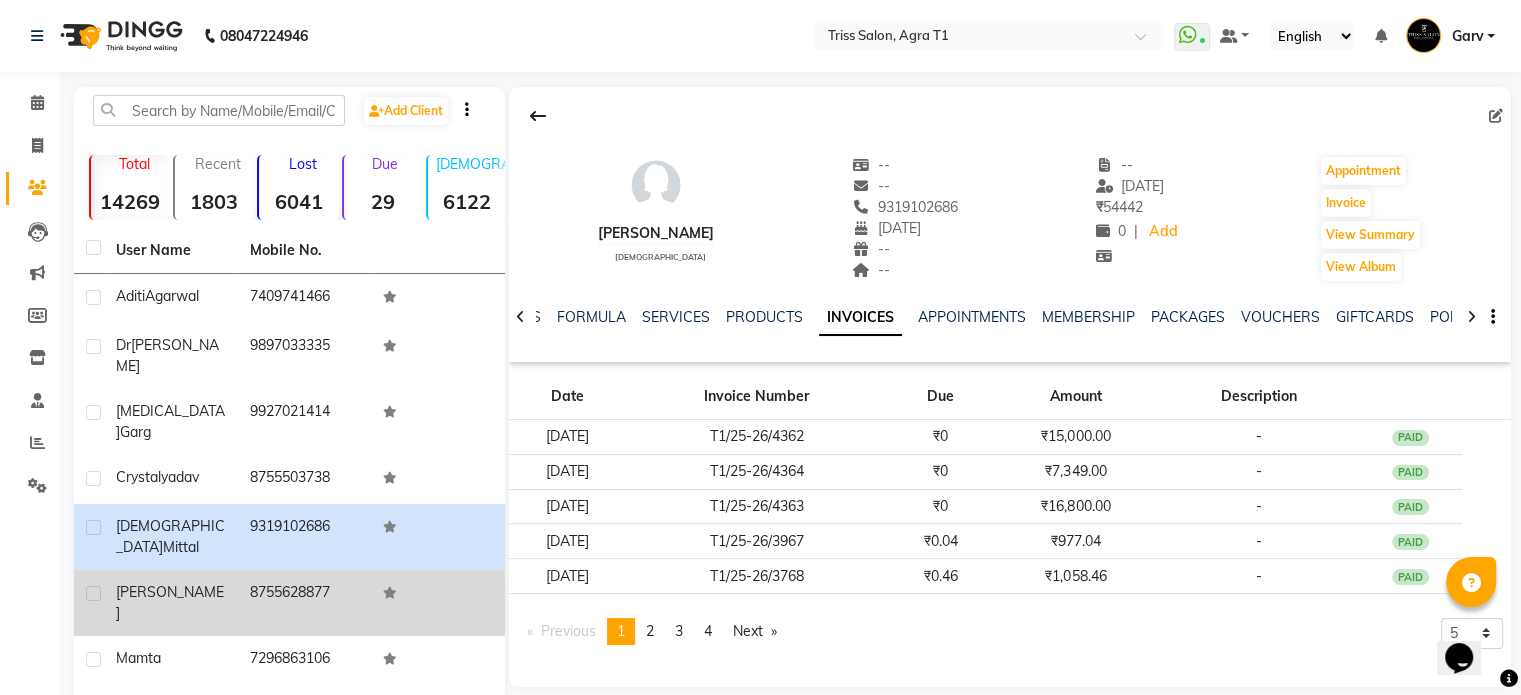 click on "Aarushi" 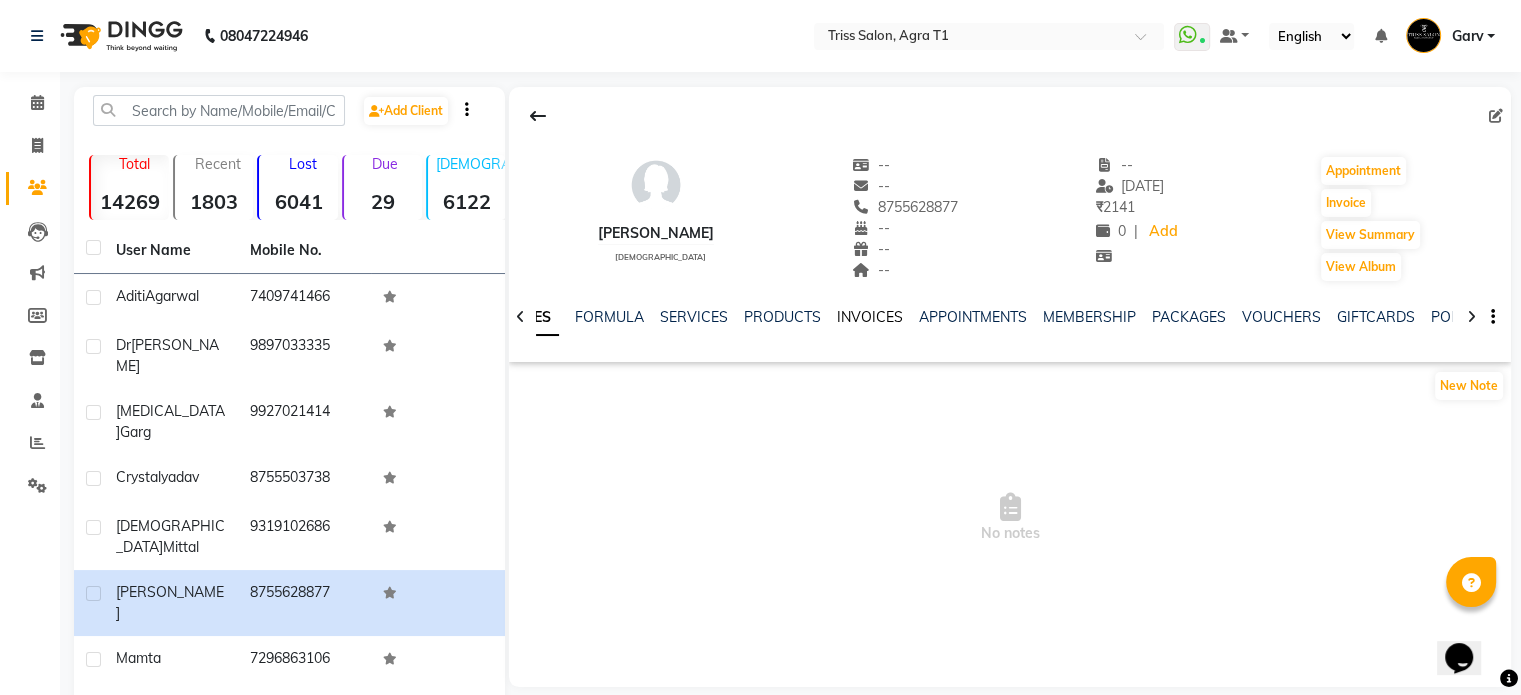 click on "INVOICES" 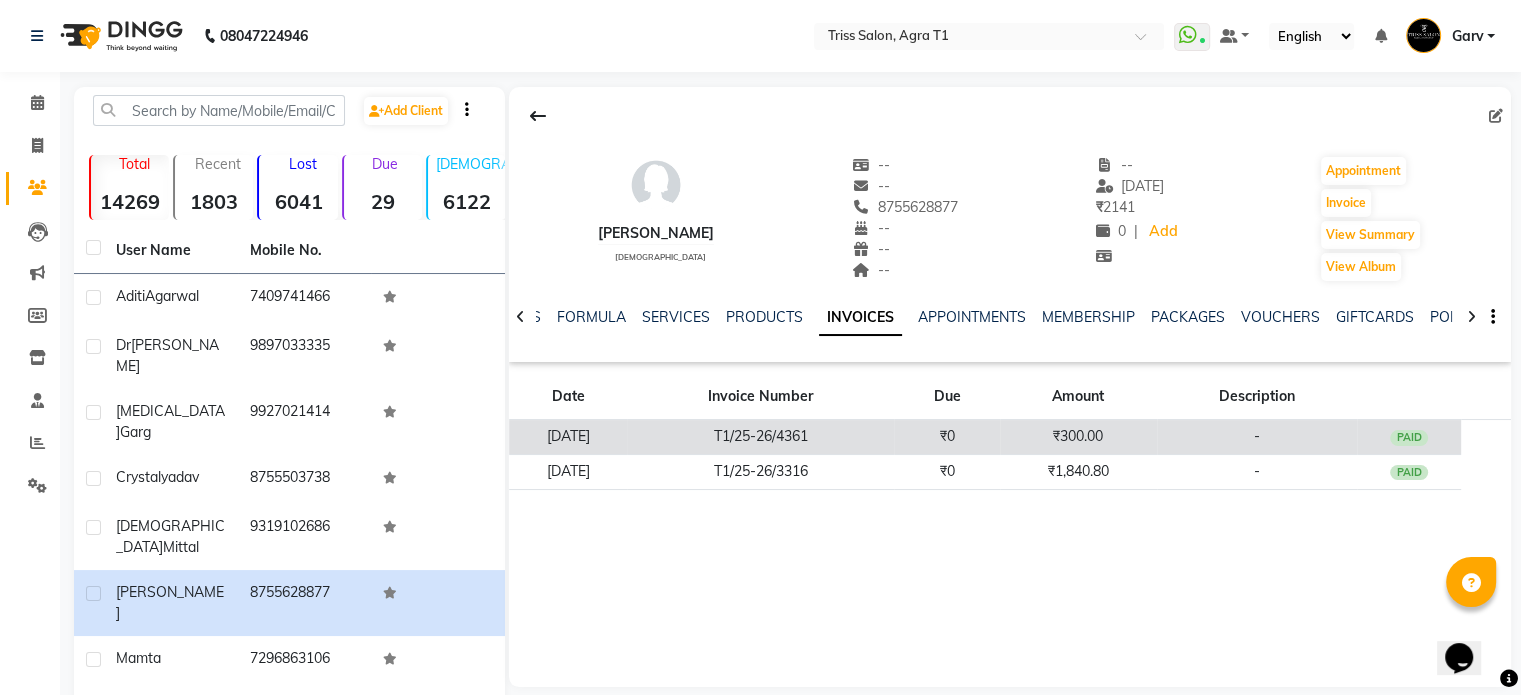 click on "₹0" 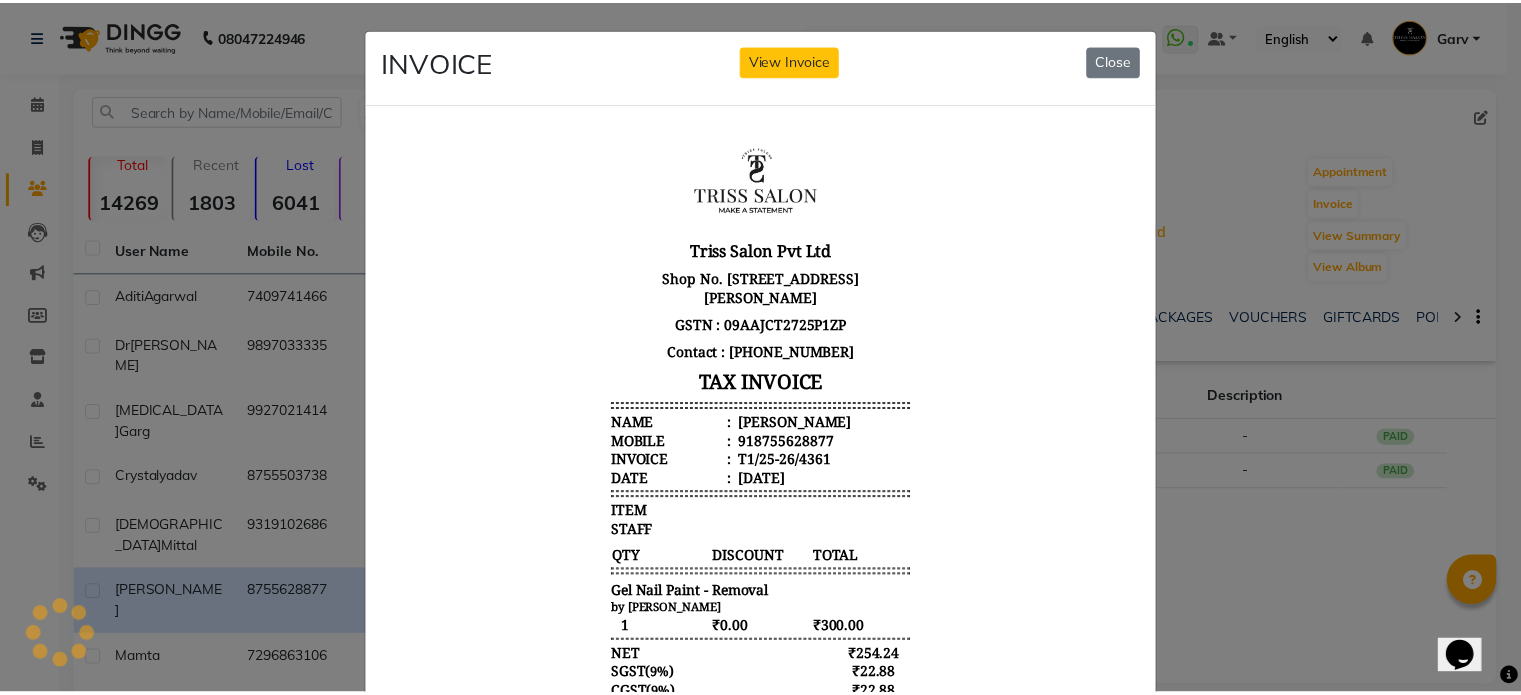 scroll, scrollTop: 0, scrollLeft: 0, axis: both 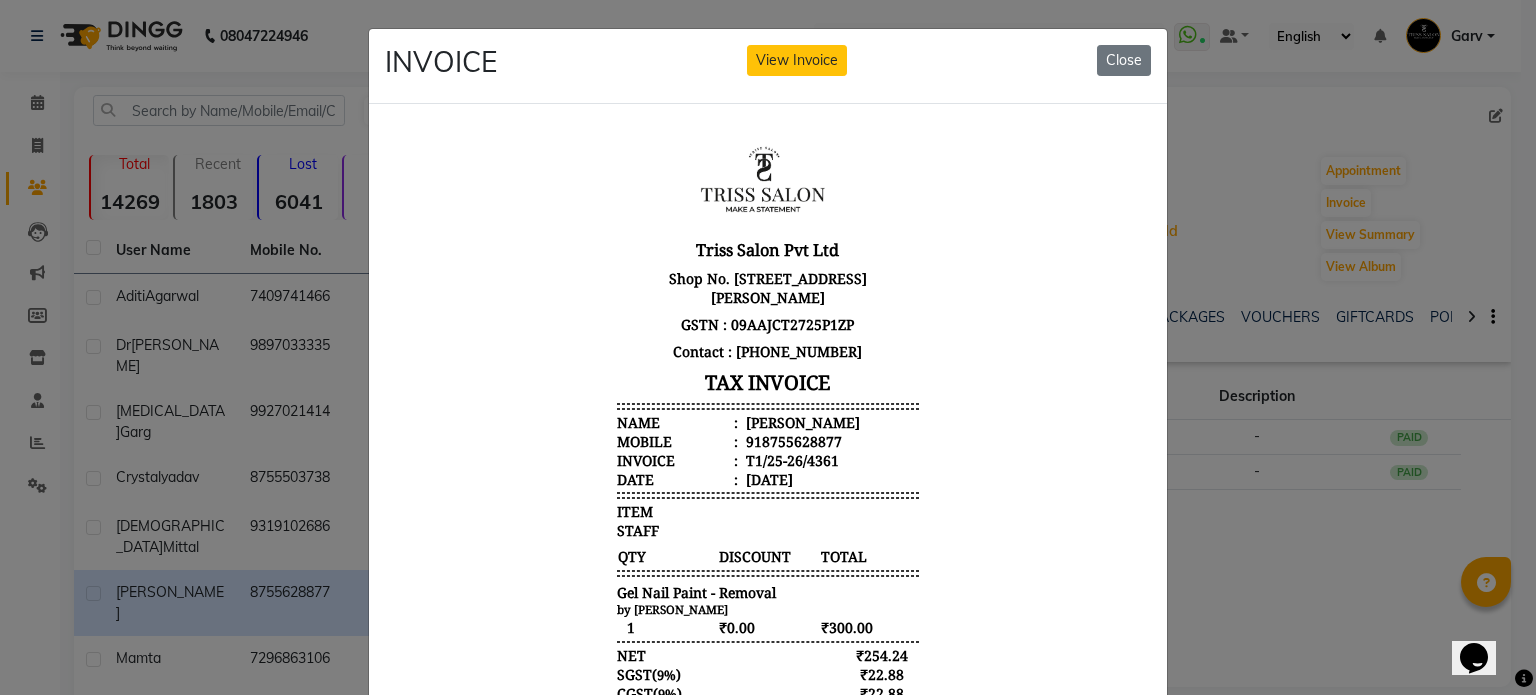 click on "Aarushi" at bounding box center (801, 421) 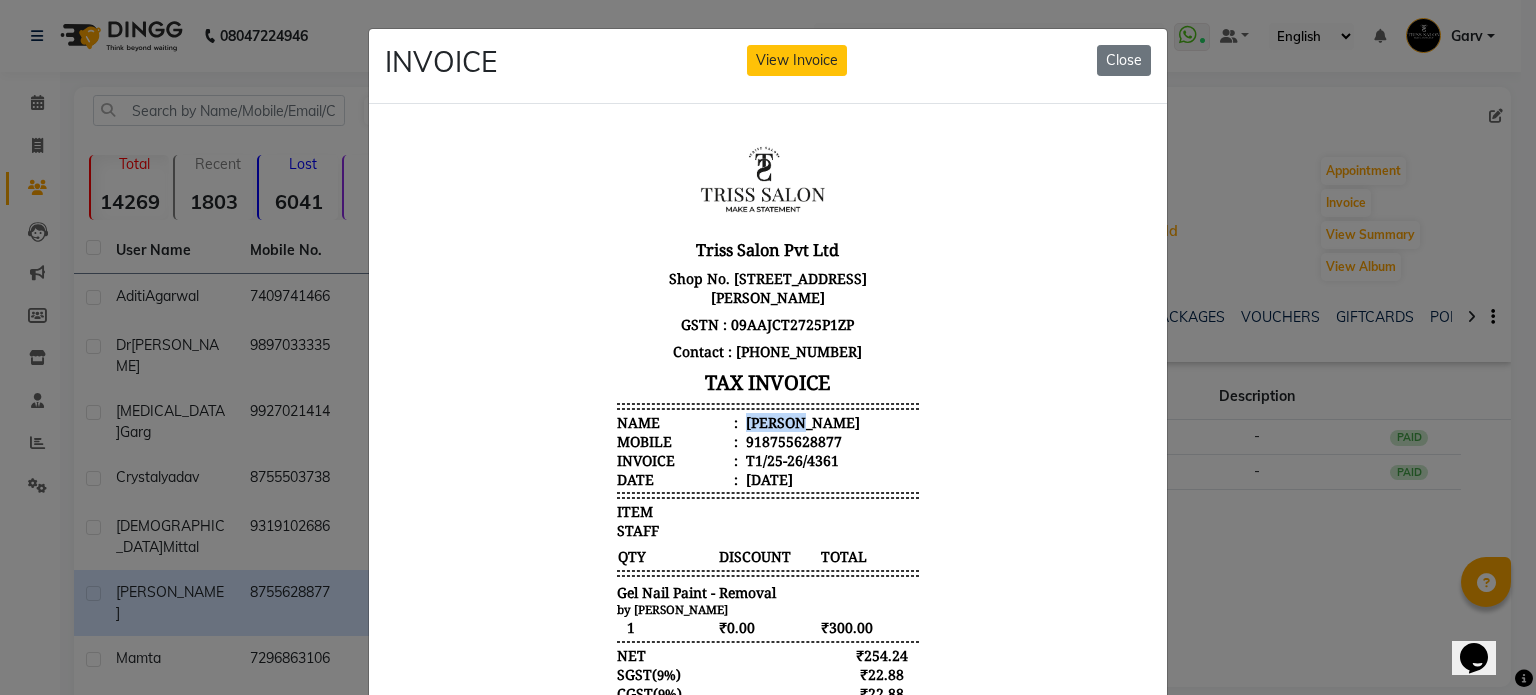 click on "Aarushi" at bounding box center (801, 421) 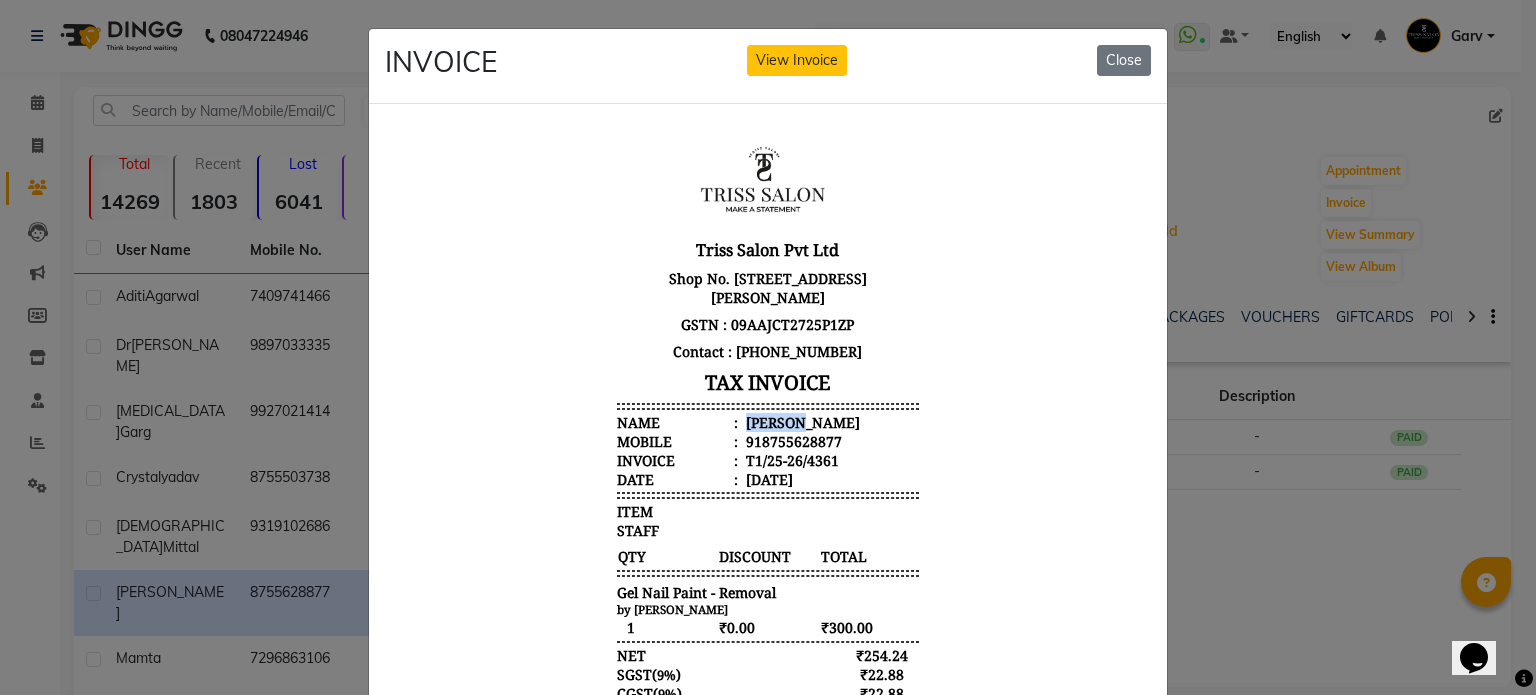 click on "Aarushi" at bounding box center (801, 421) 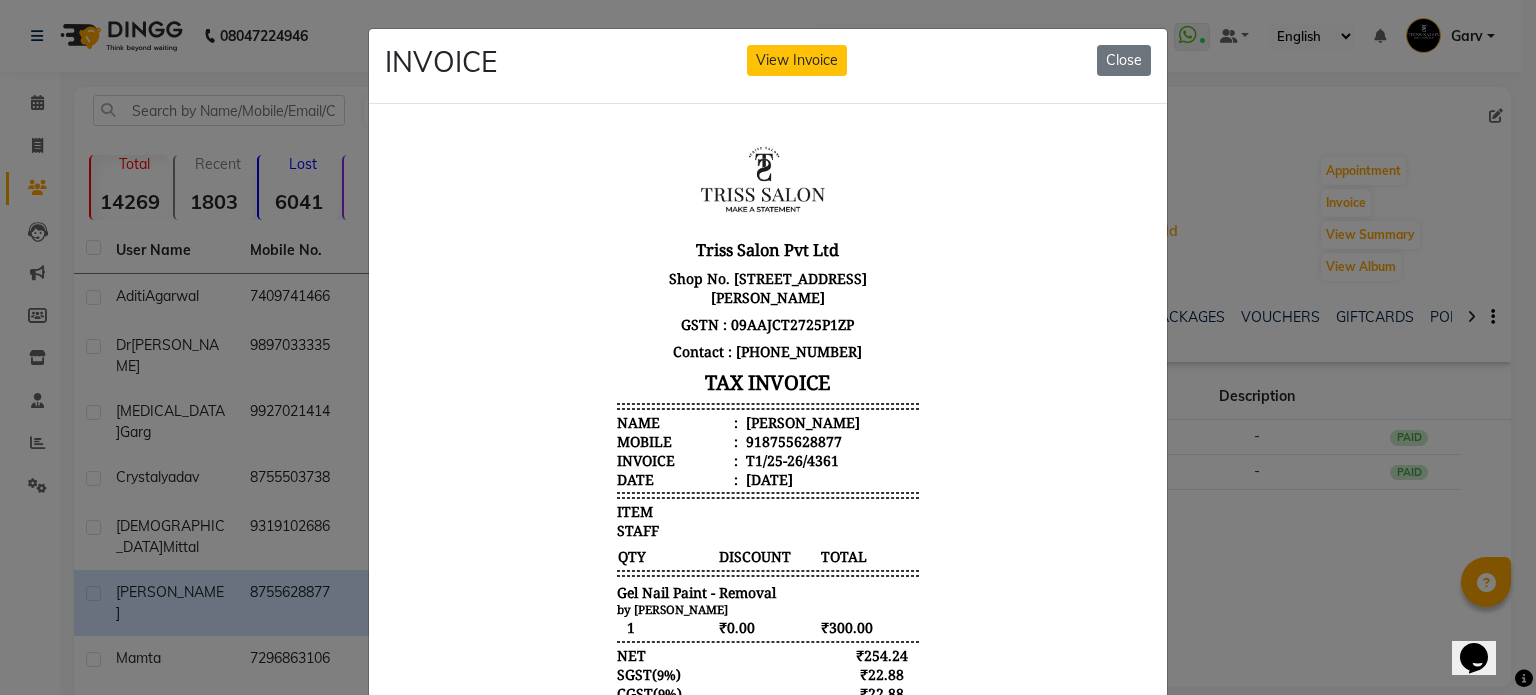 click on "918755628877" at bounding box center [792, 440] 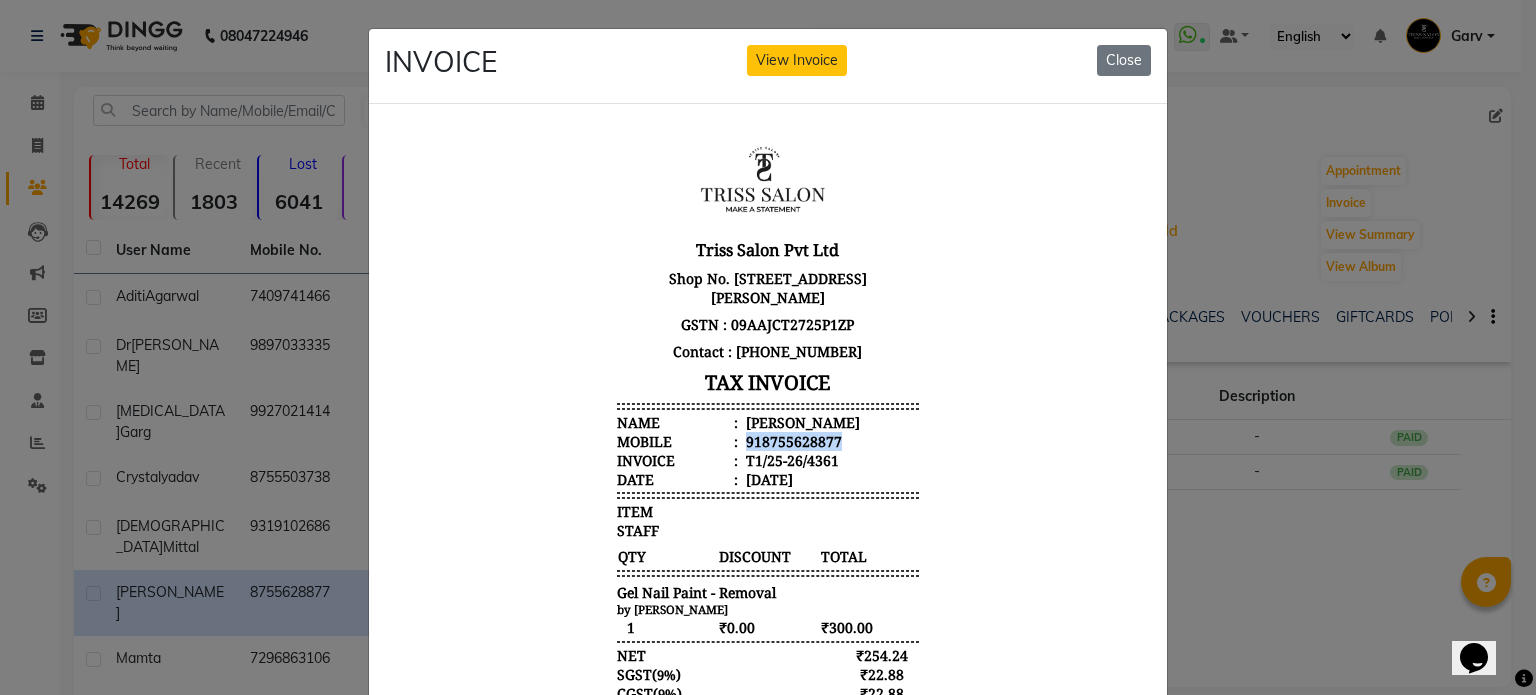 click on "918755628877" at bounding box center (792, 440) 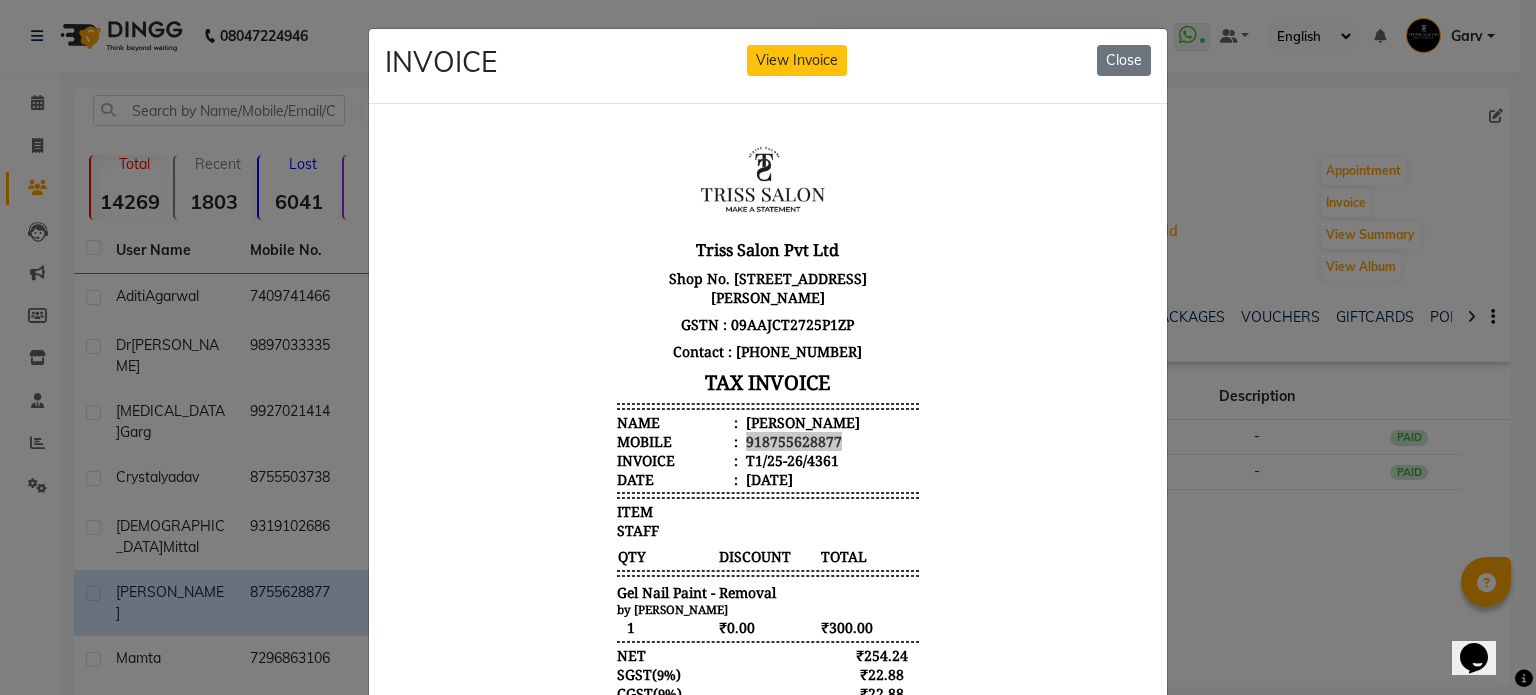click on "INVOICE View Invoice Close" 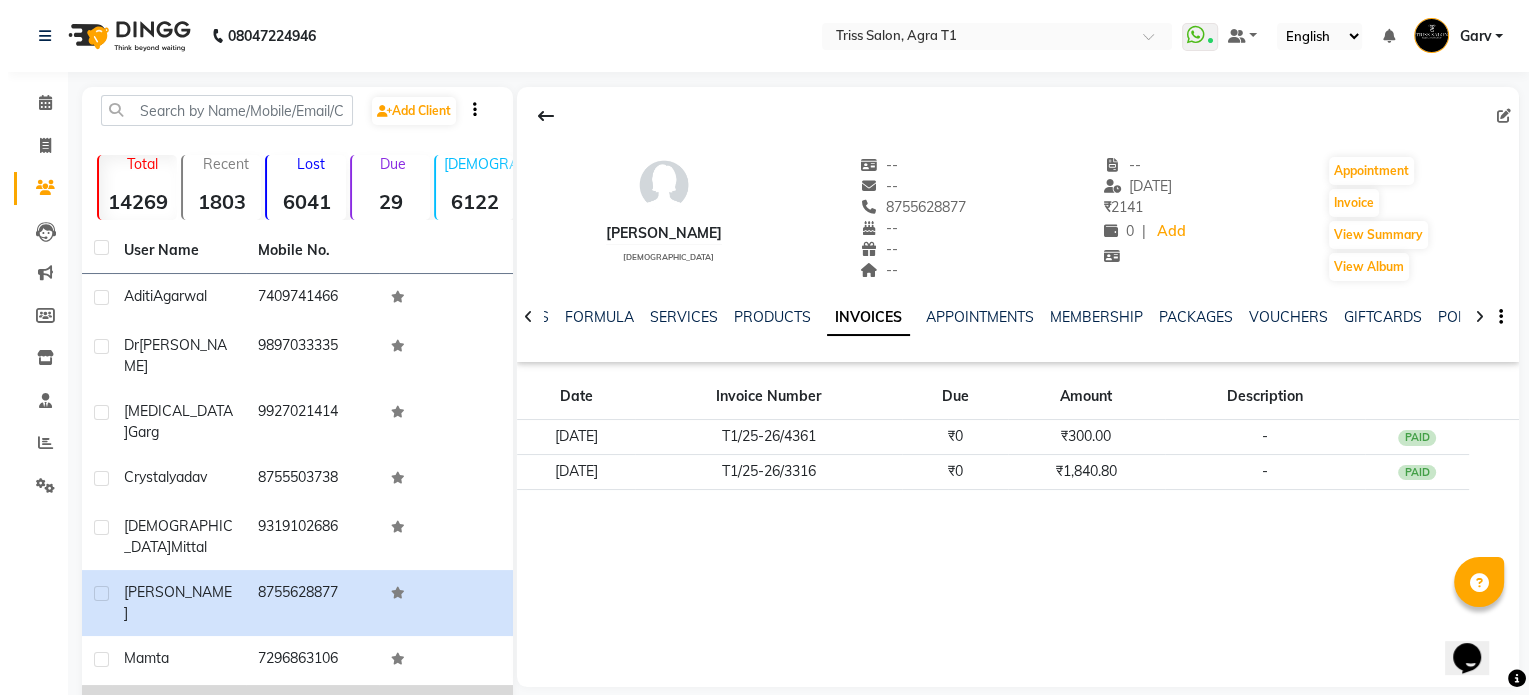 scroll, scrollTop: 154, scrollLeft: 0, axis: vertical 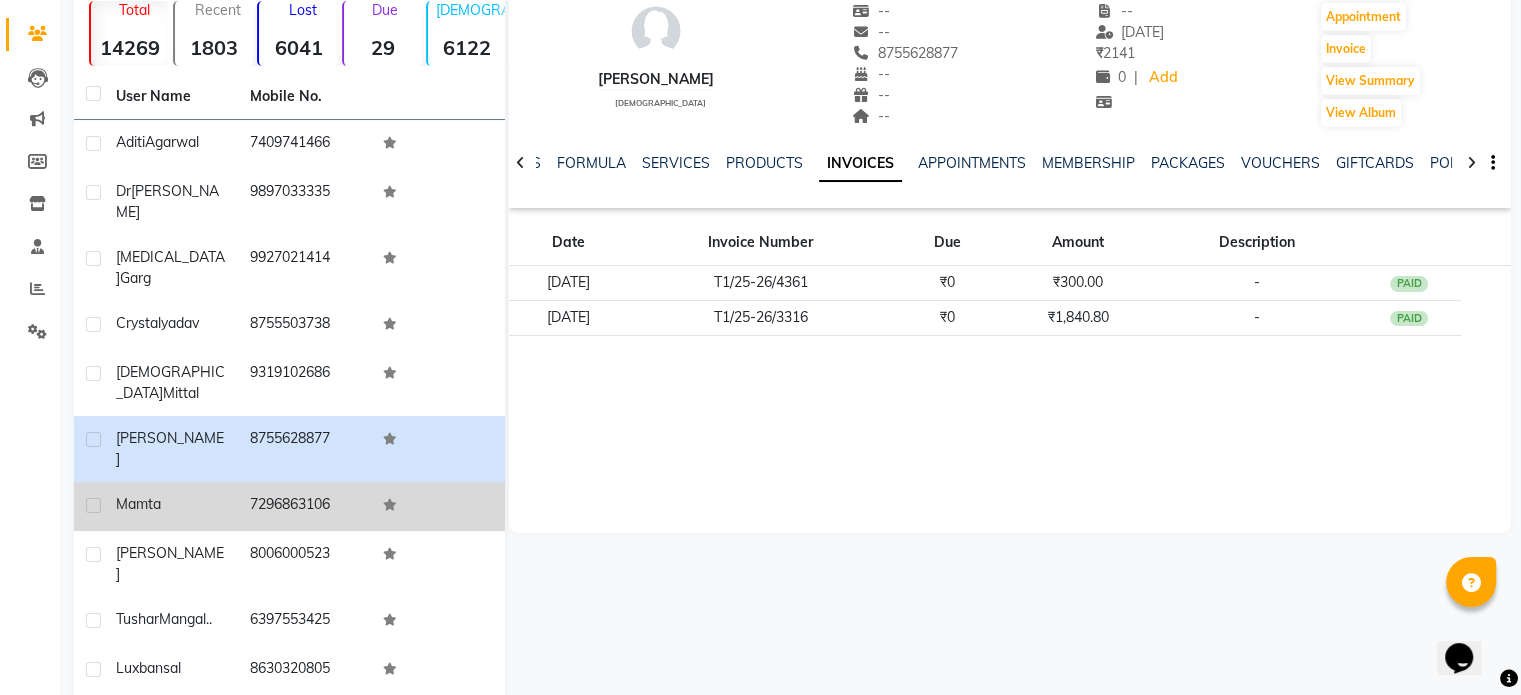 click on "Mamta" 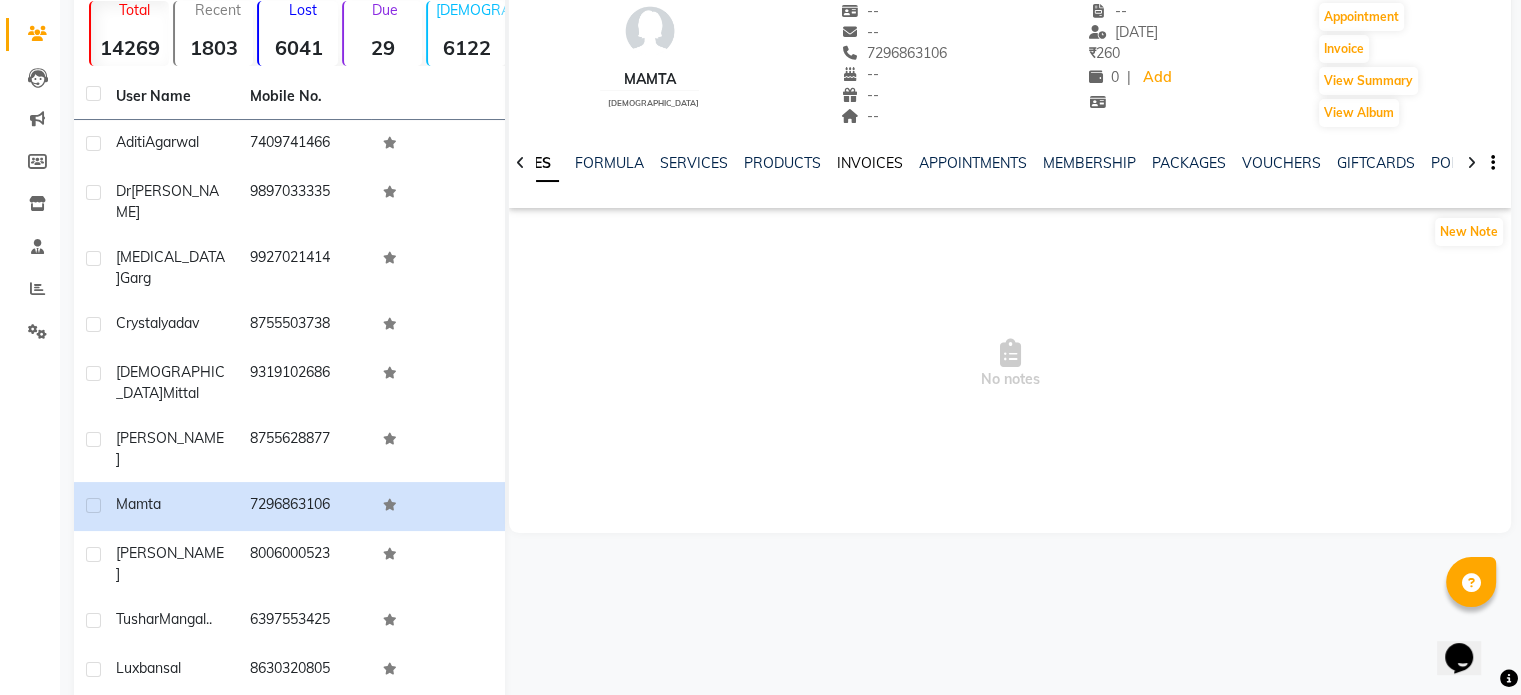 click on "INVOICES" 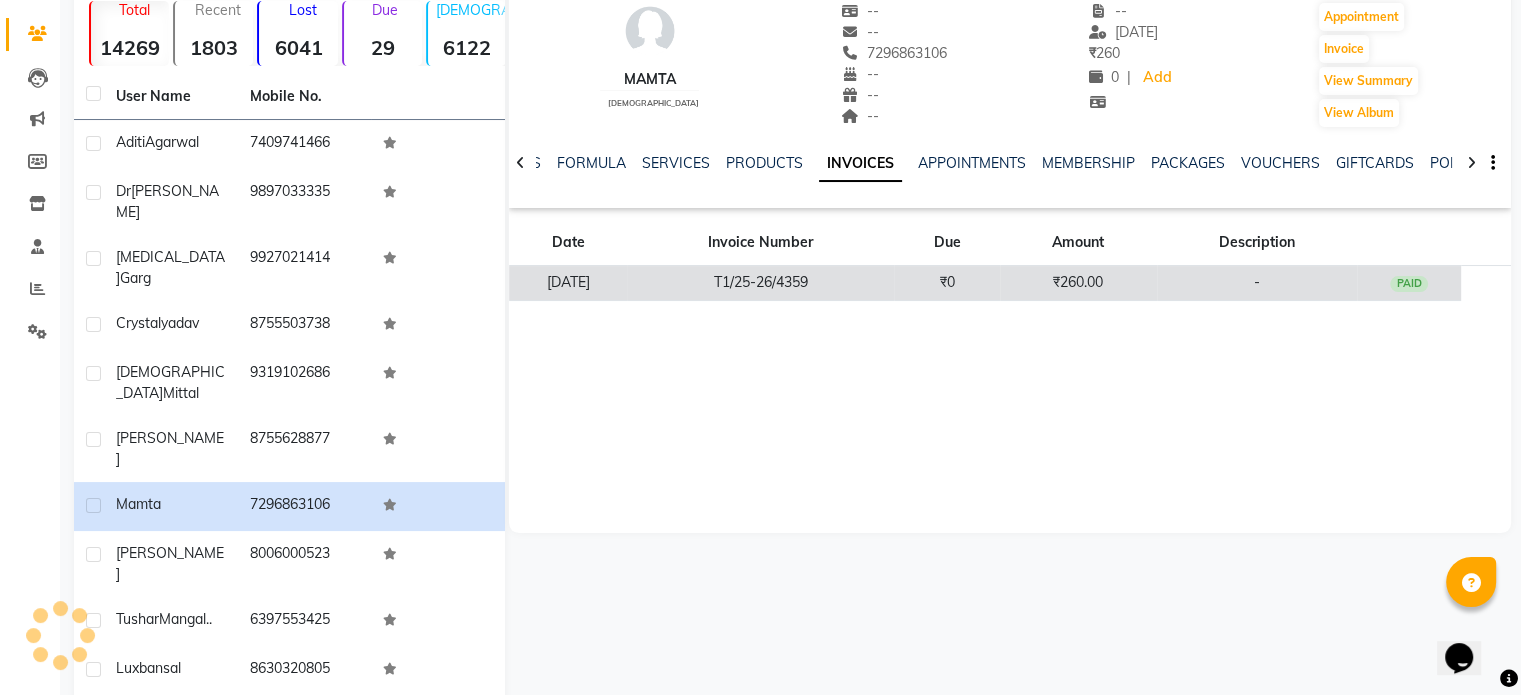 click on "₹0" 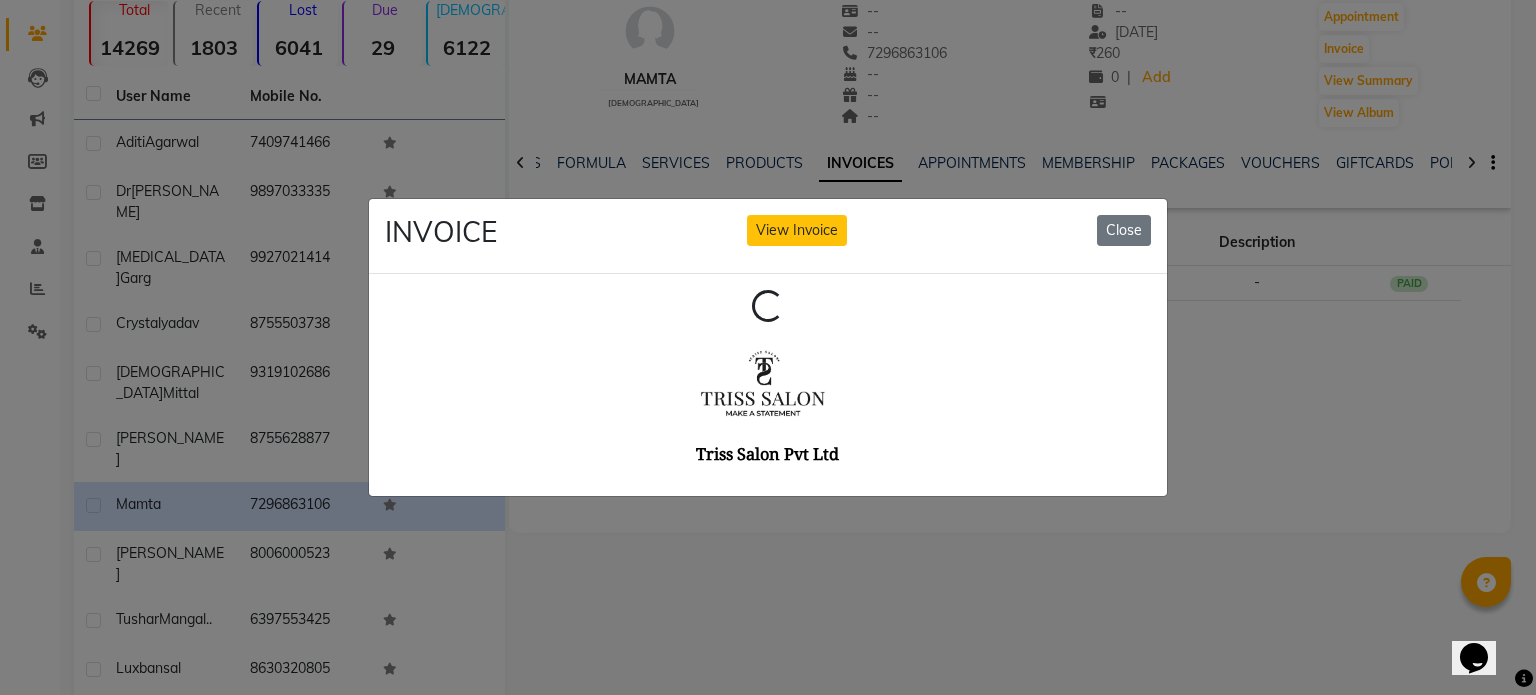 scroll, scrollTop: 0, scrollLeft: 0, axis: both 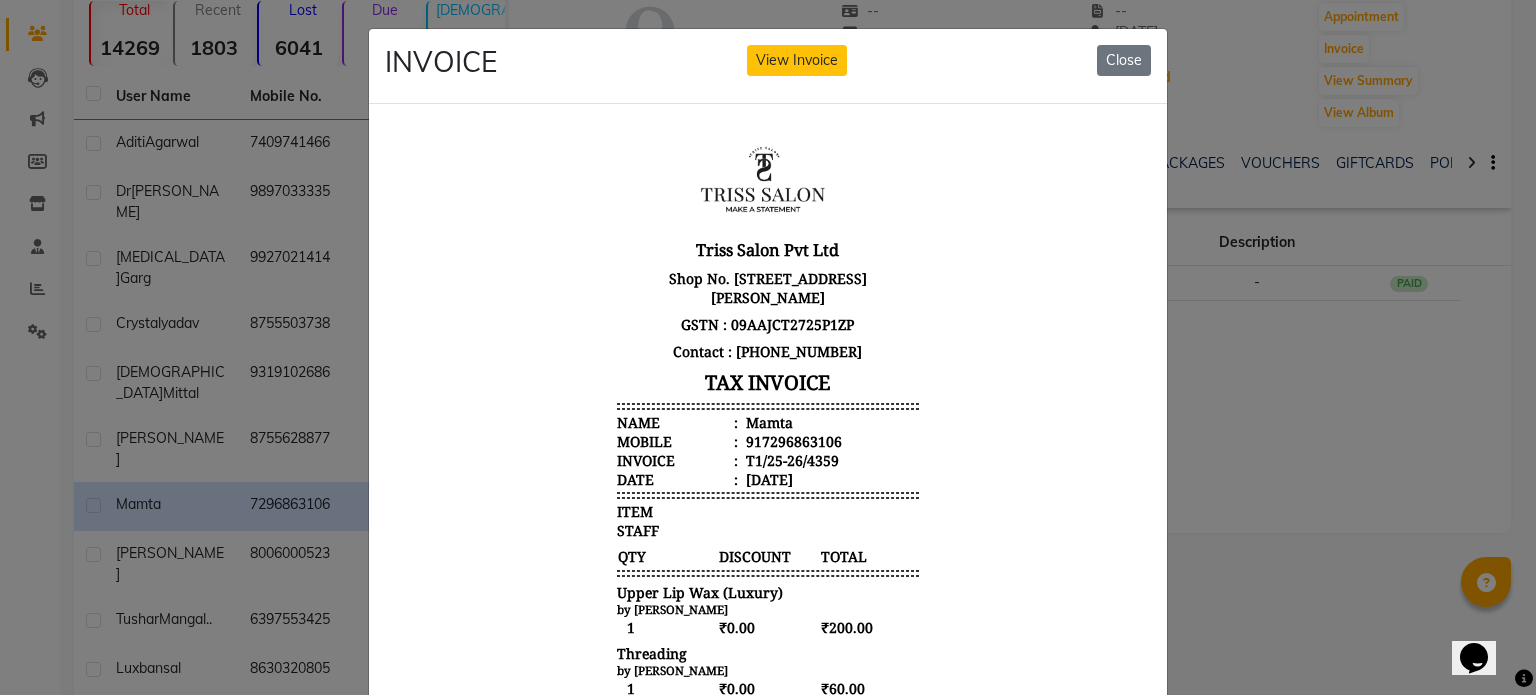click on "Mamta" at bounding box center [767, 421] 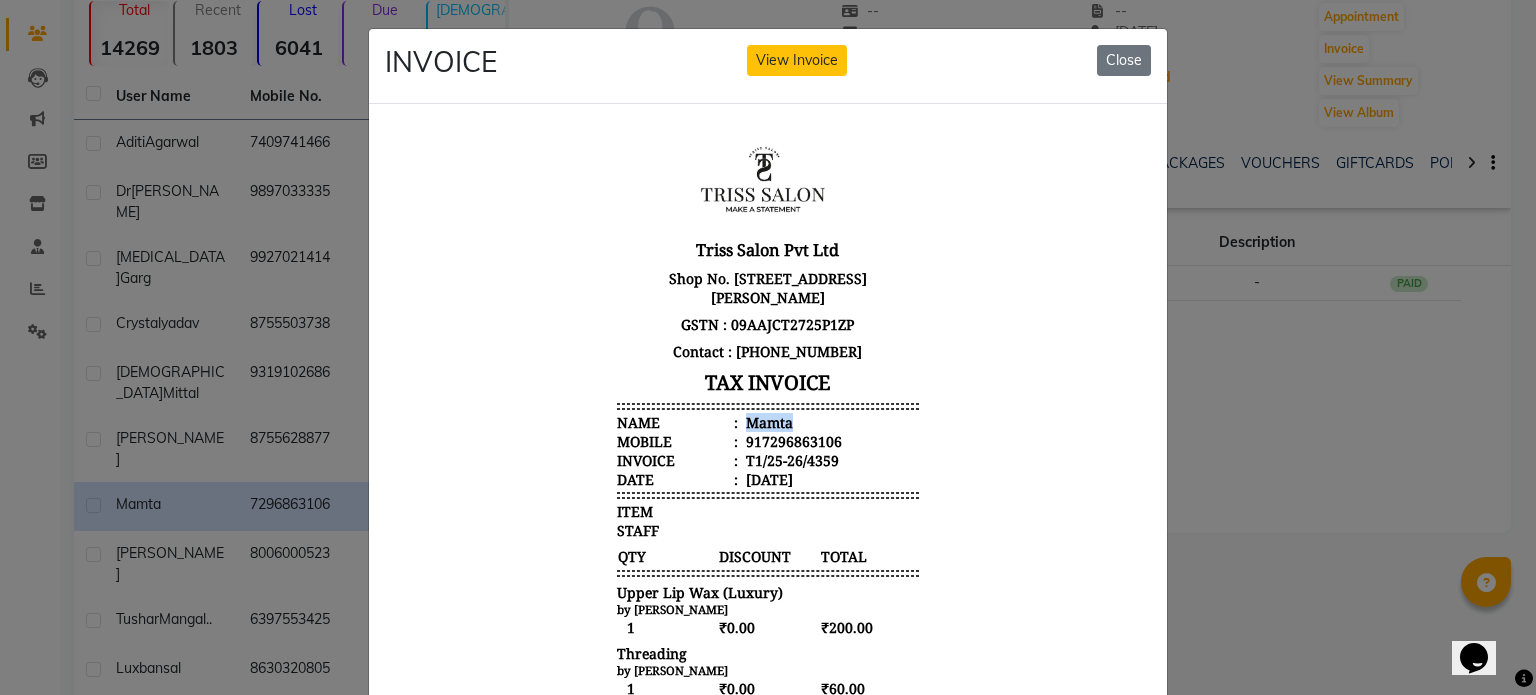 click on "Mamta" at bounding box center [767, 421] 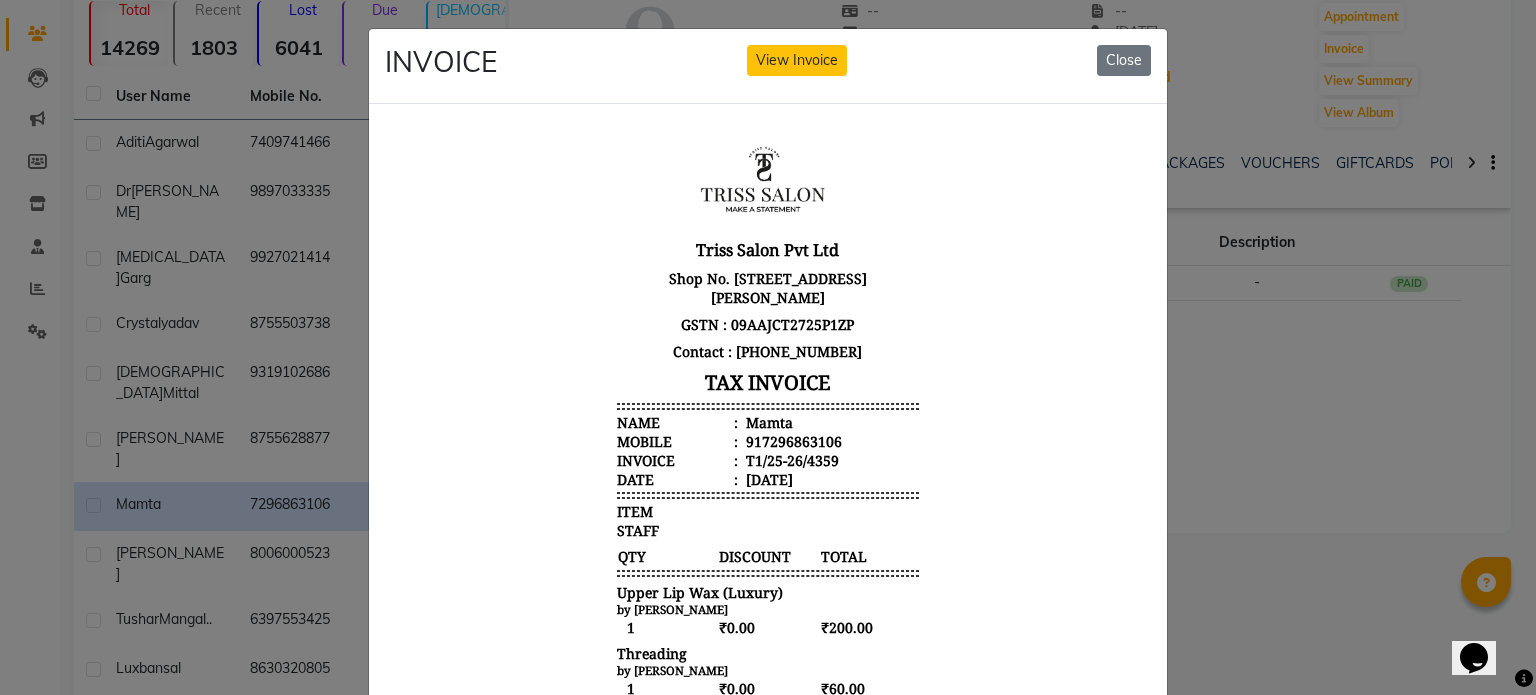 click on "917296863106" at bounding box center (792, 440) 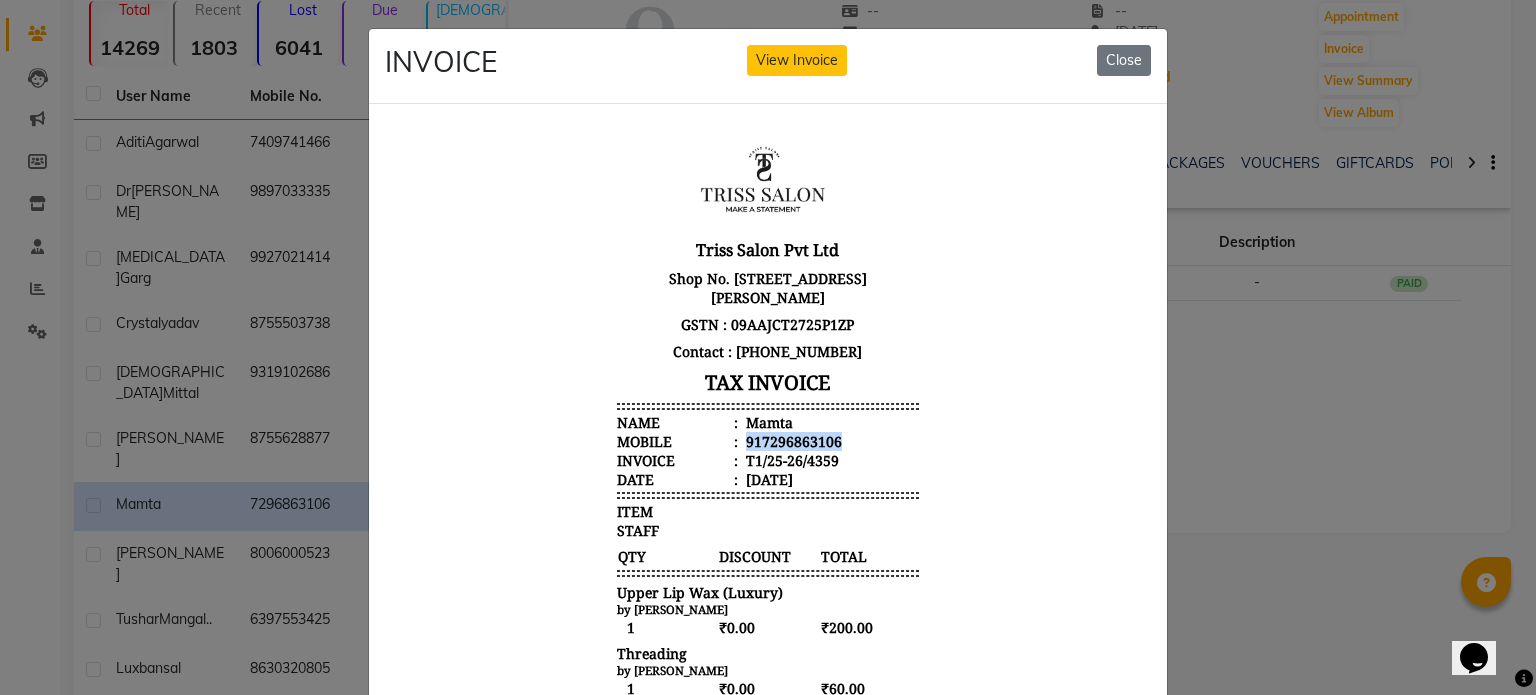 click on "917296863106" at bounding box center (792, 440) 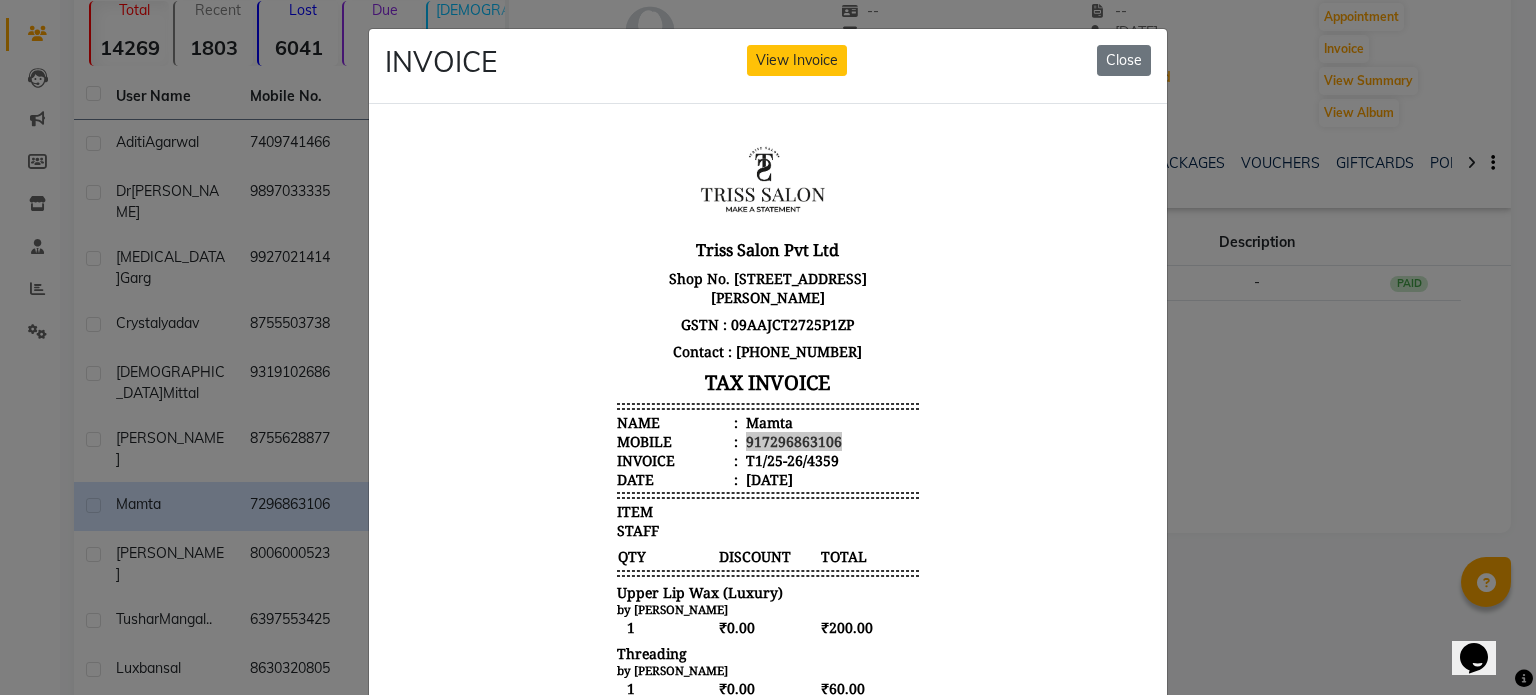 click on "INVOICE View Invoice Close" 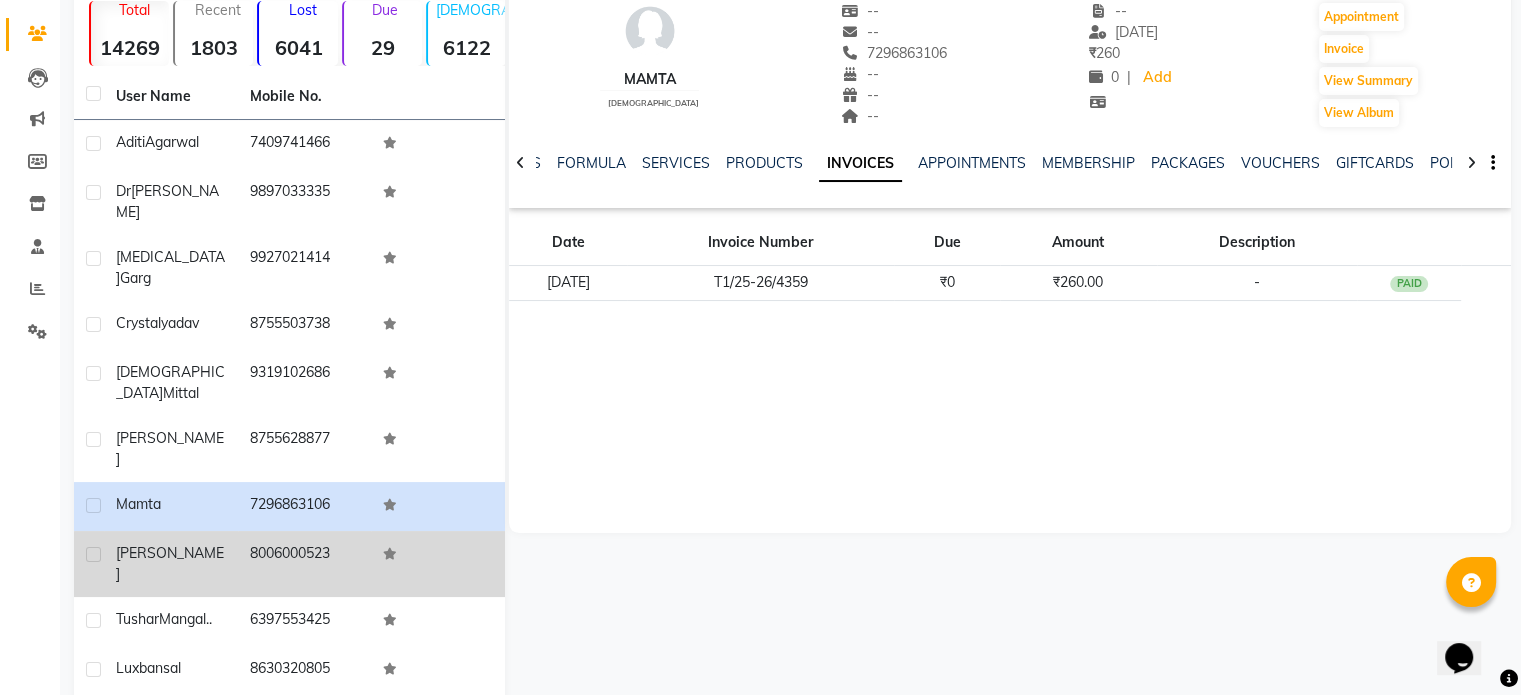click on "8006000523" 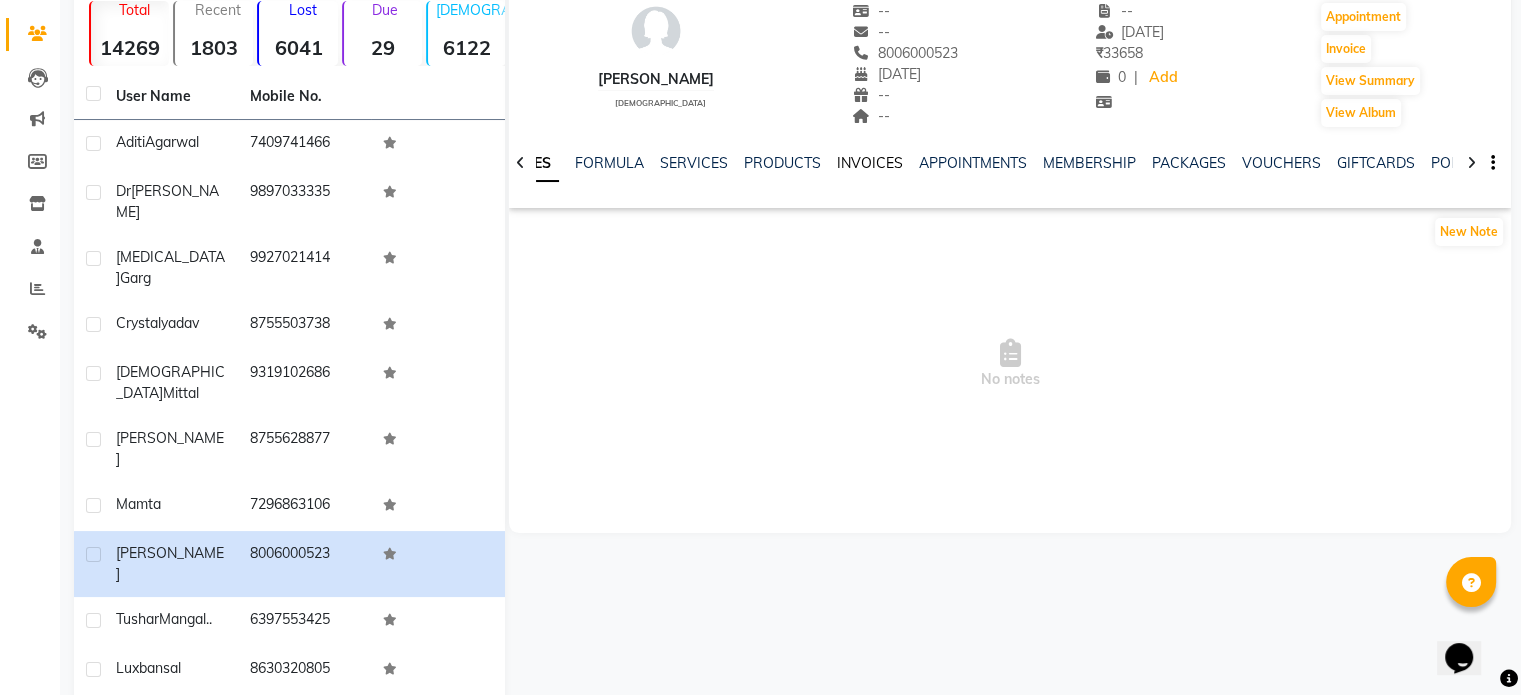 click on "INVOICES" 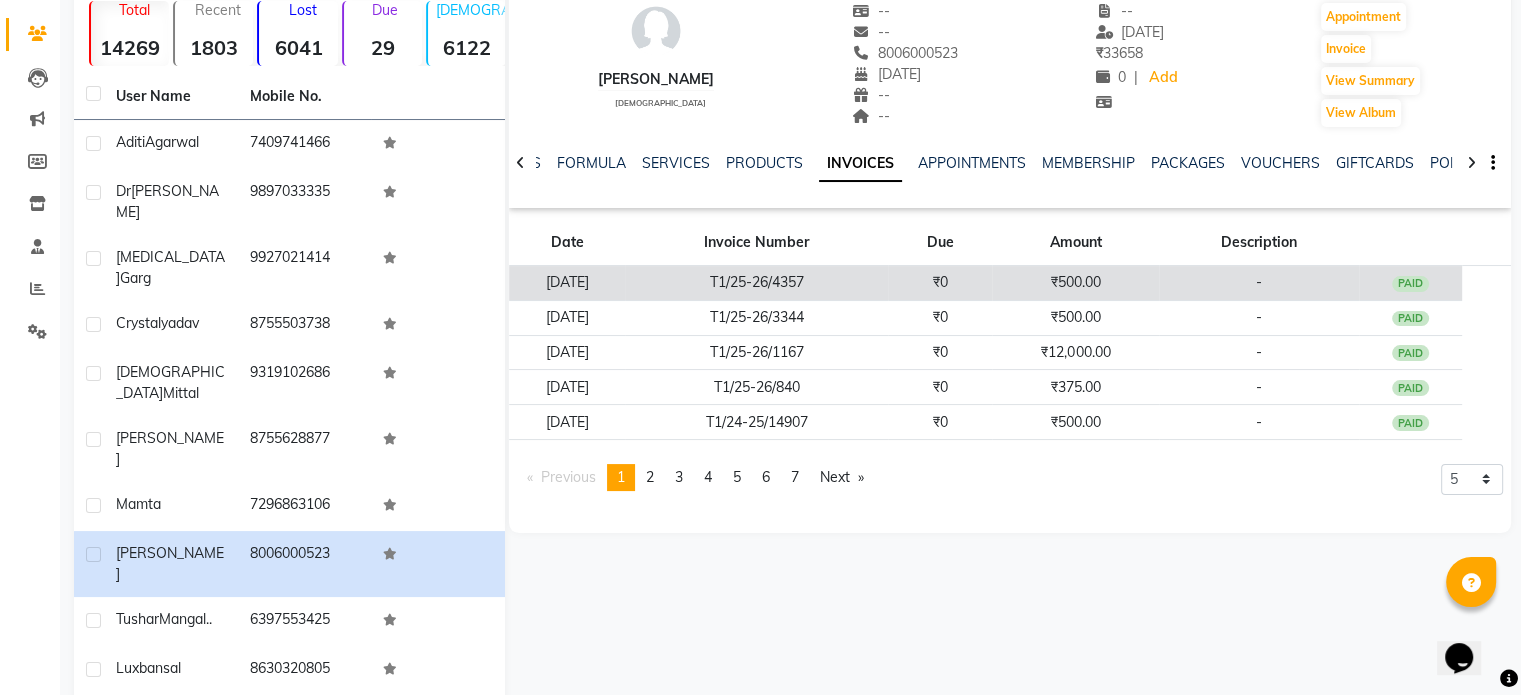 click on "₹500.00" 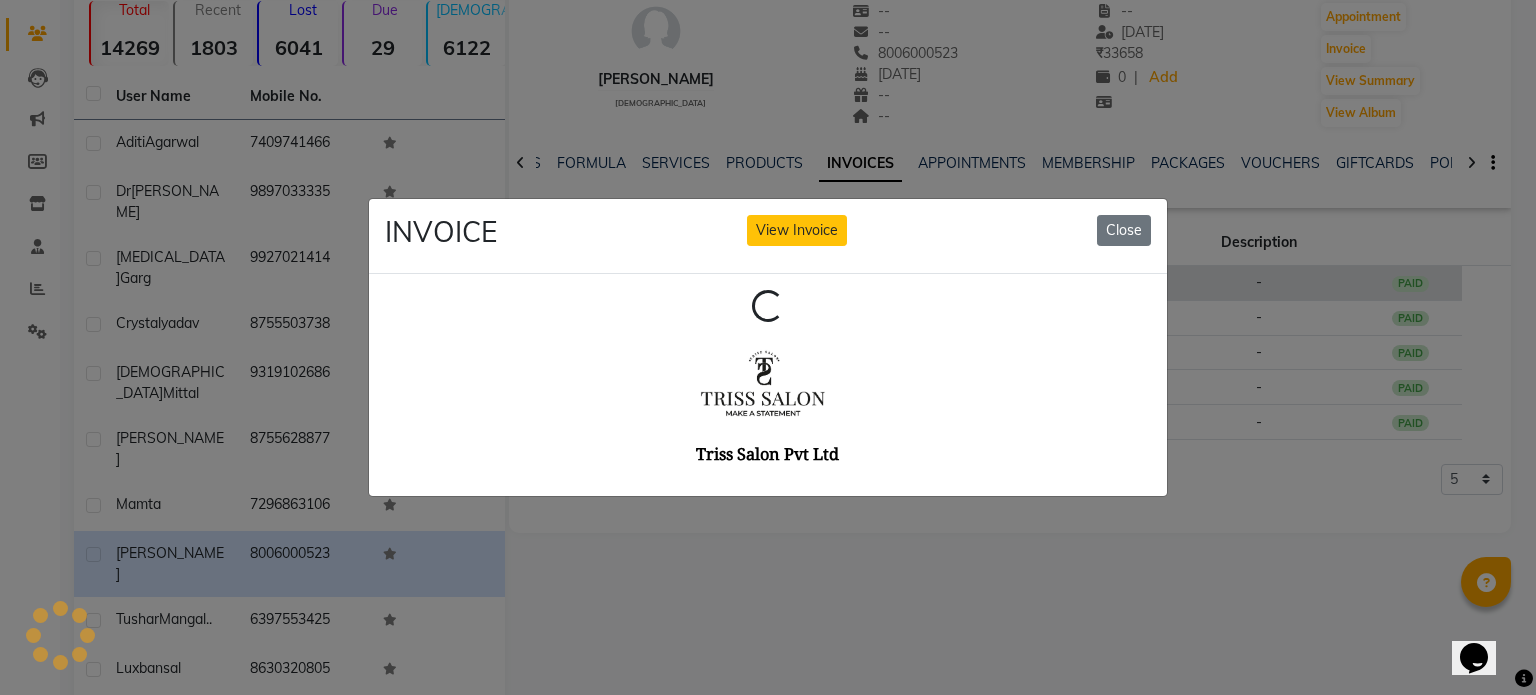 scroll, scrollTop: 0, scrollLeft: 0, axis: both 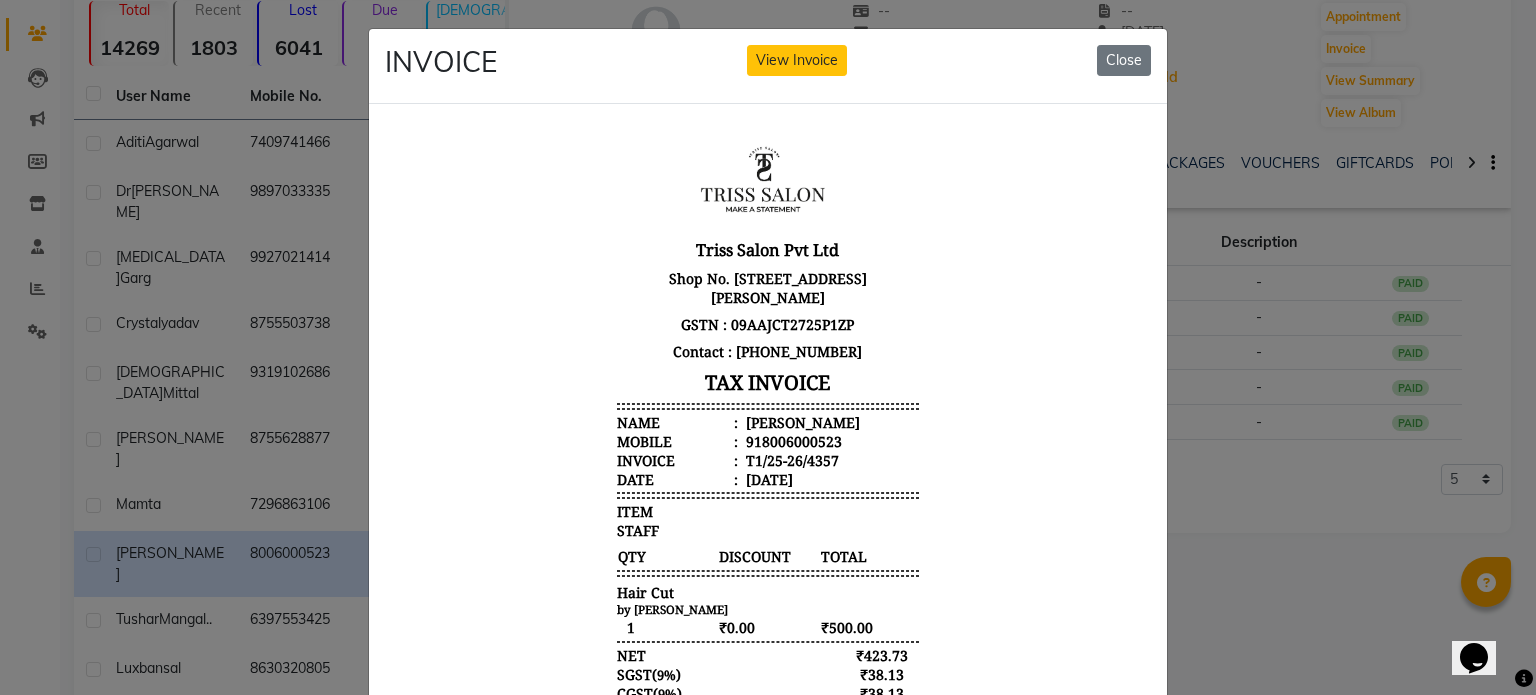 click on "Gunjan" at bounding box center [801, 421] 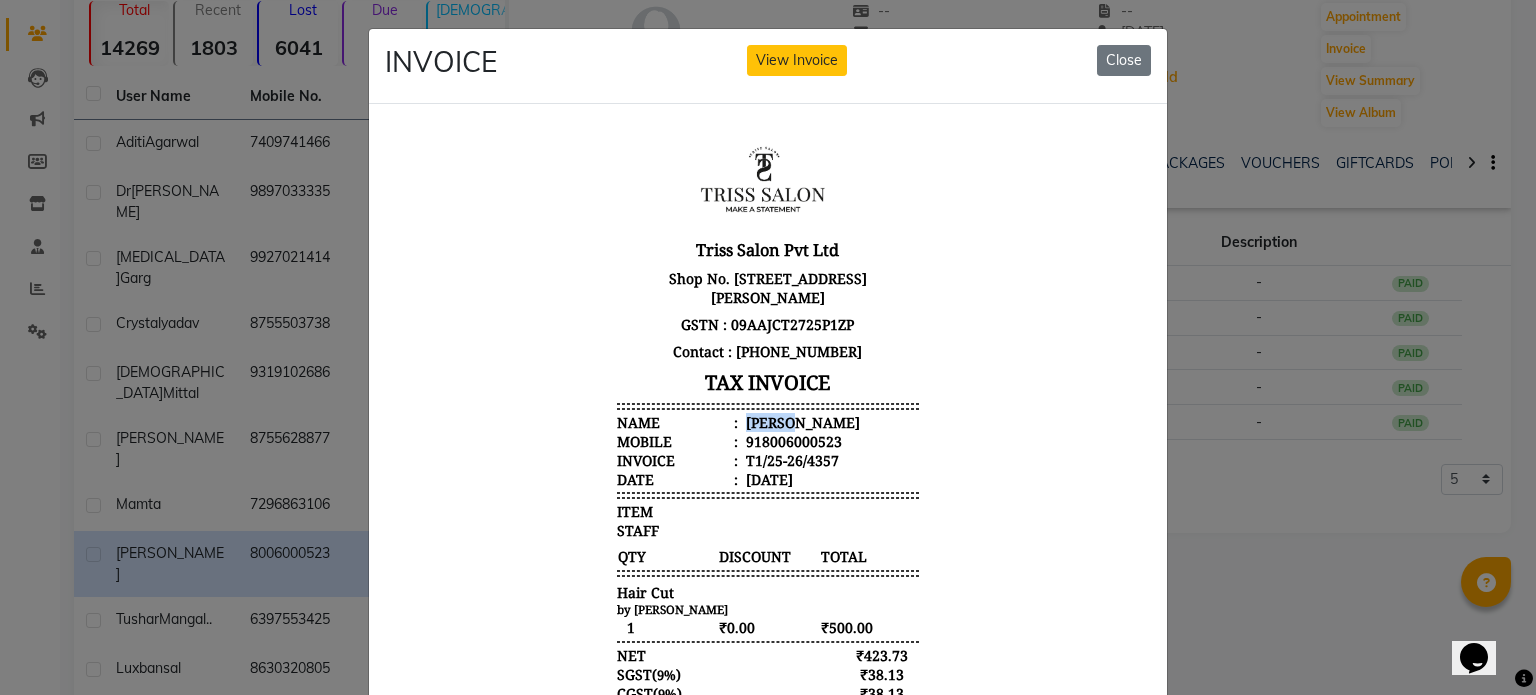 click on "Gunjan" at bounding box center [801, 421] 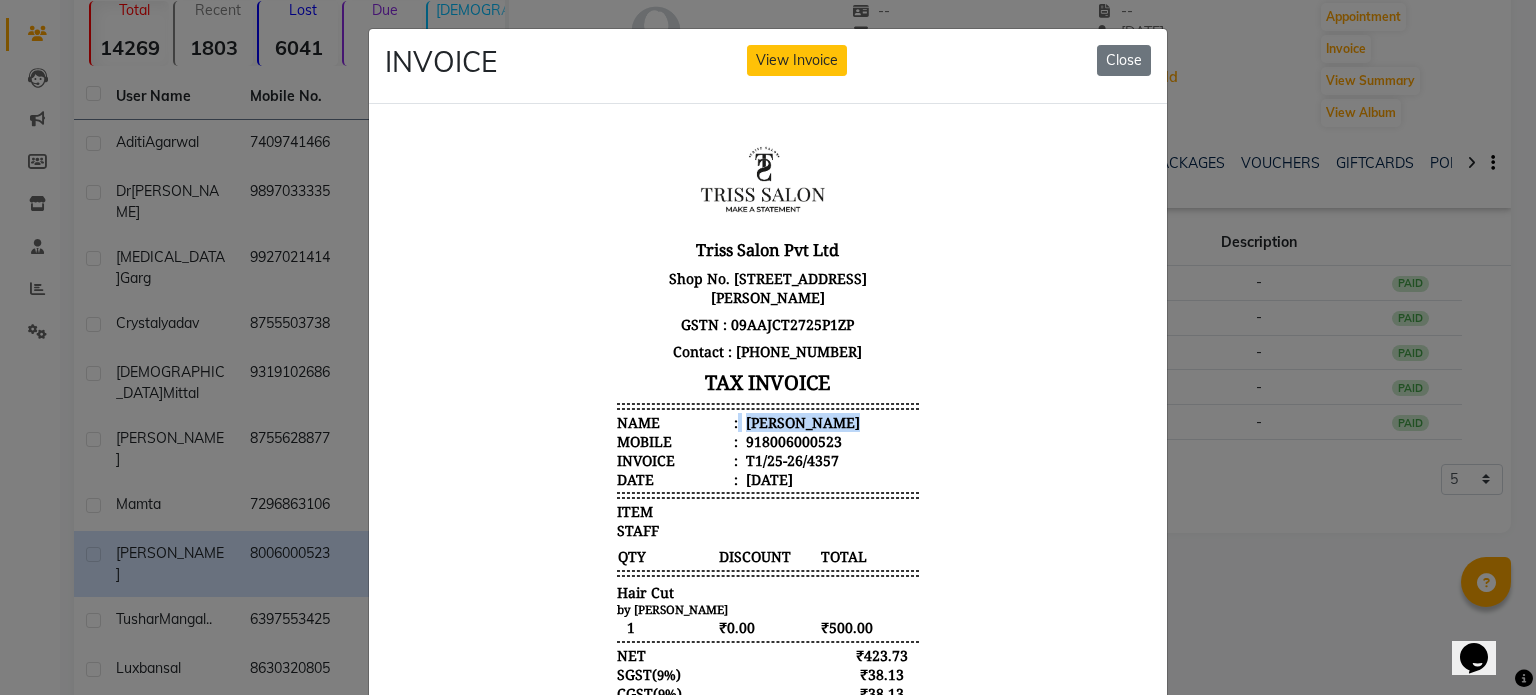 click on "Gunjan" at bounding box center [801, 421] 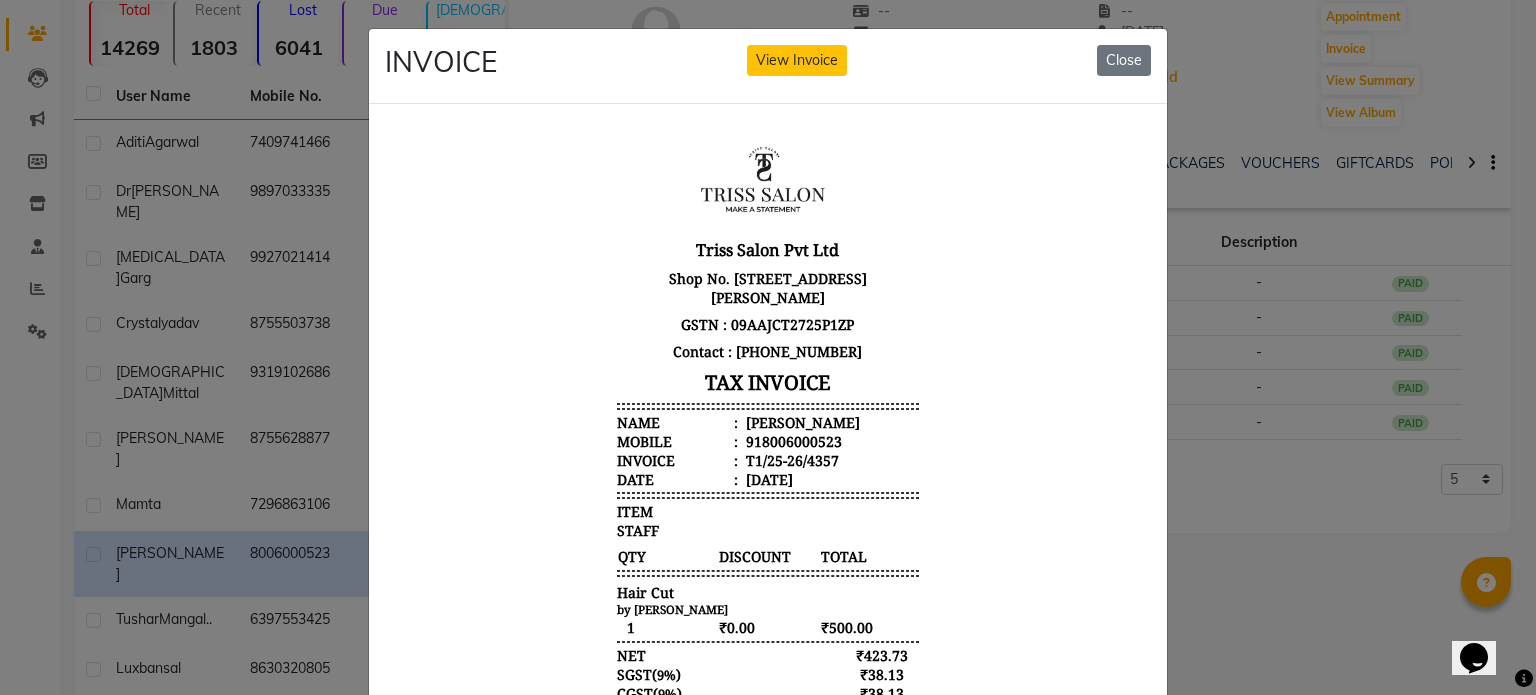 click on "918006000523" at bounding box center [792, 440] 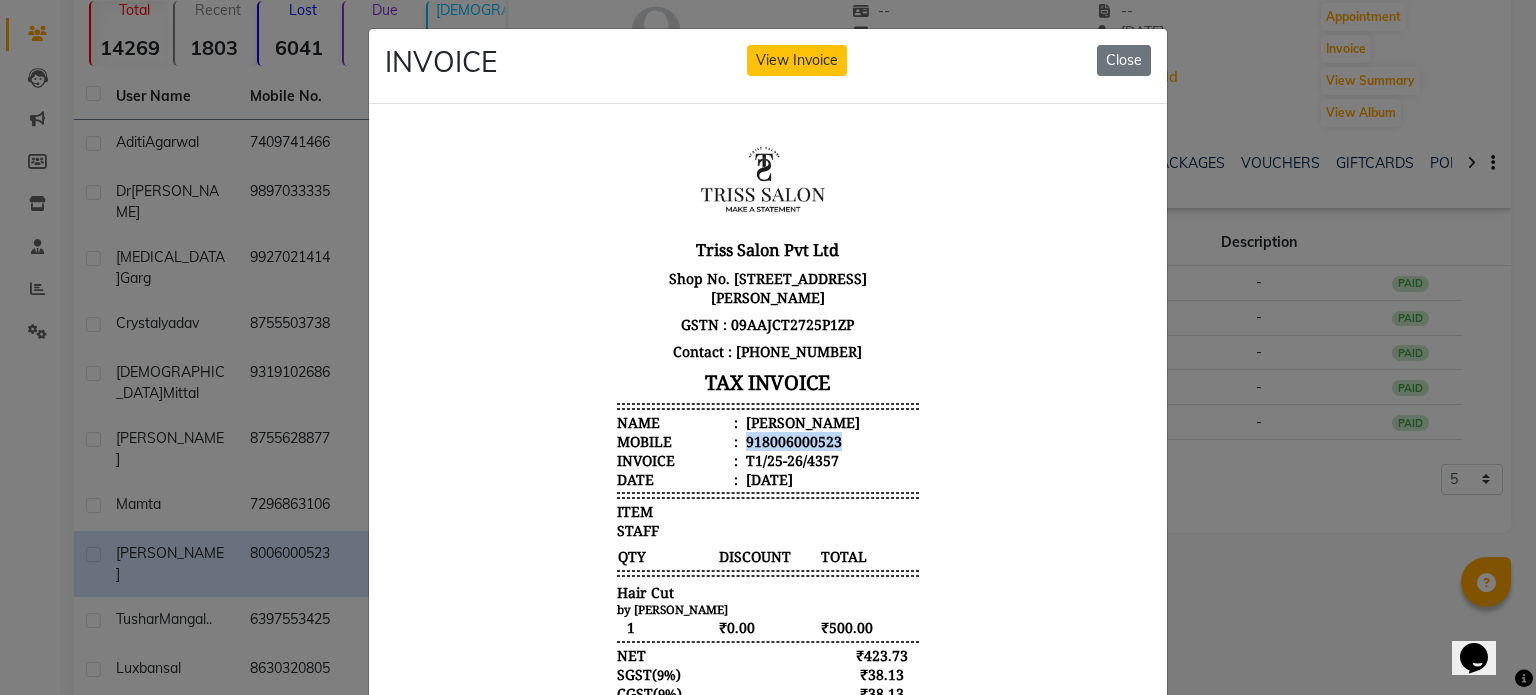 click on "918006000523" at bounding box center (792, 440) 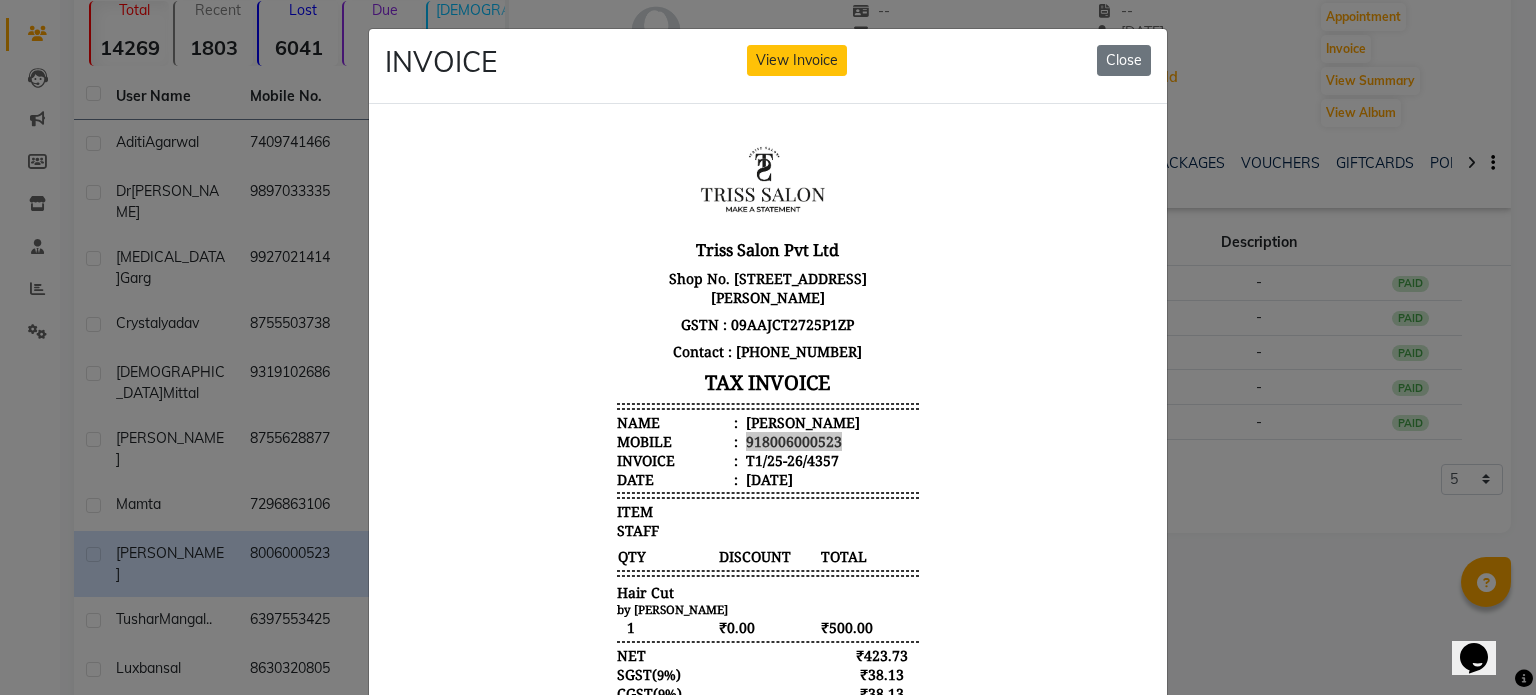 click on "INVOICE View Invoice Close" 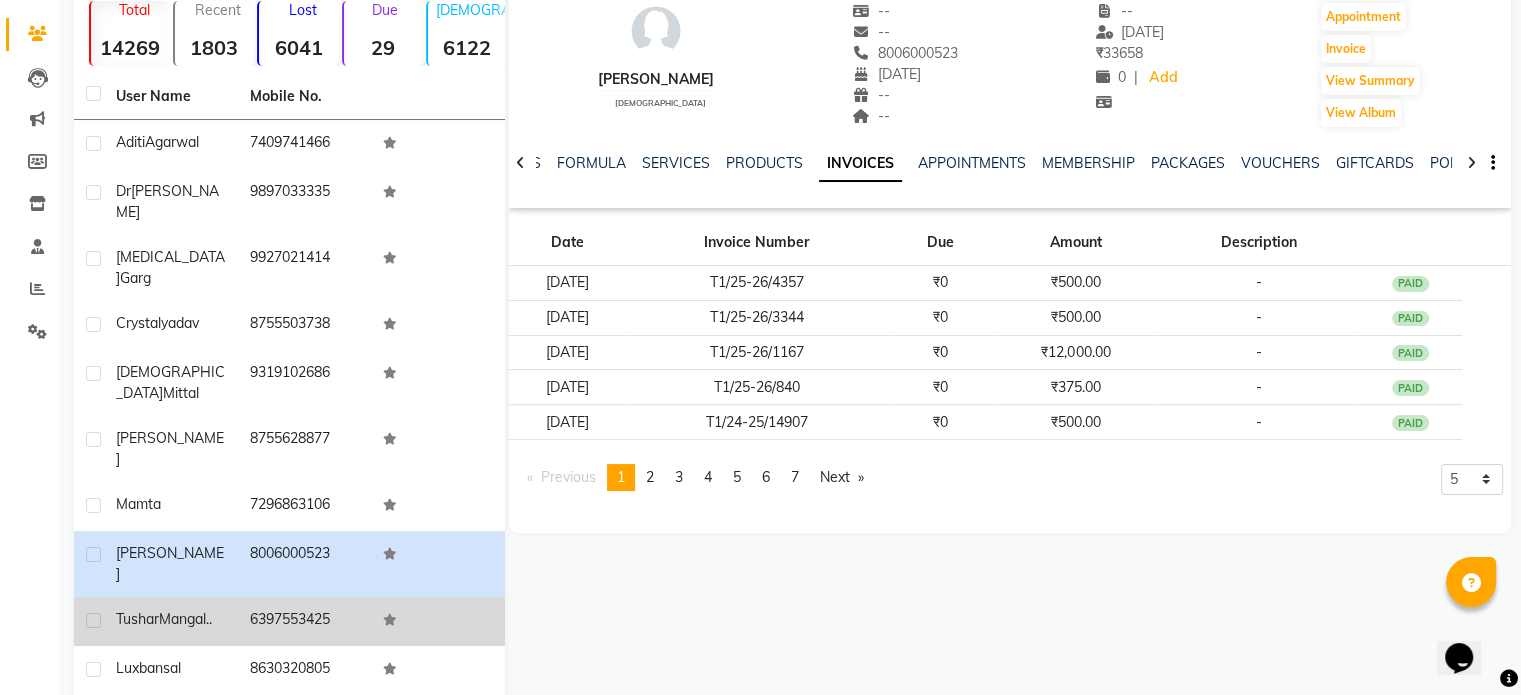 click on "6397553425" 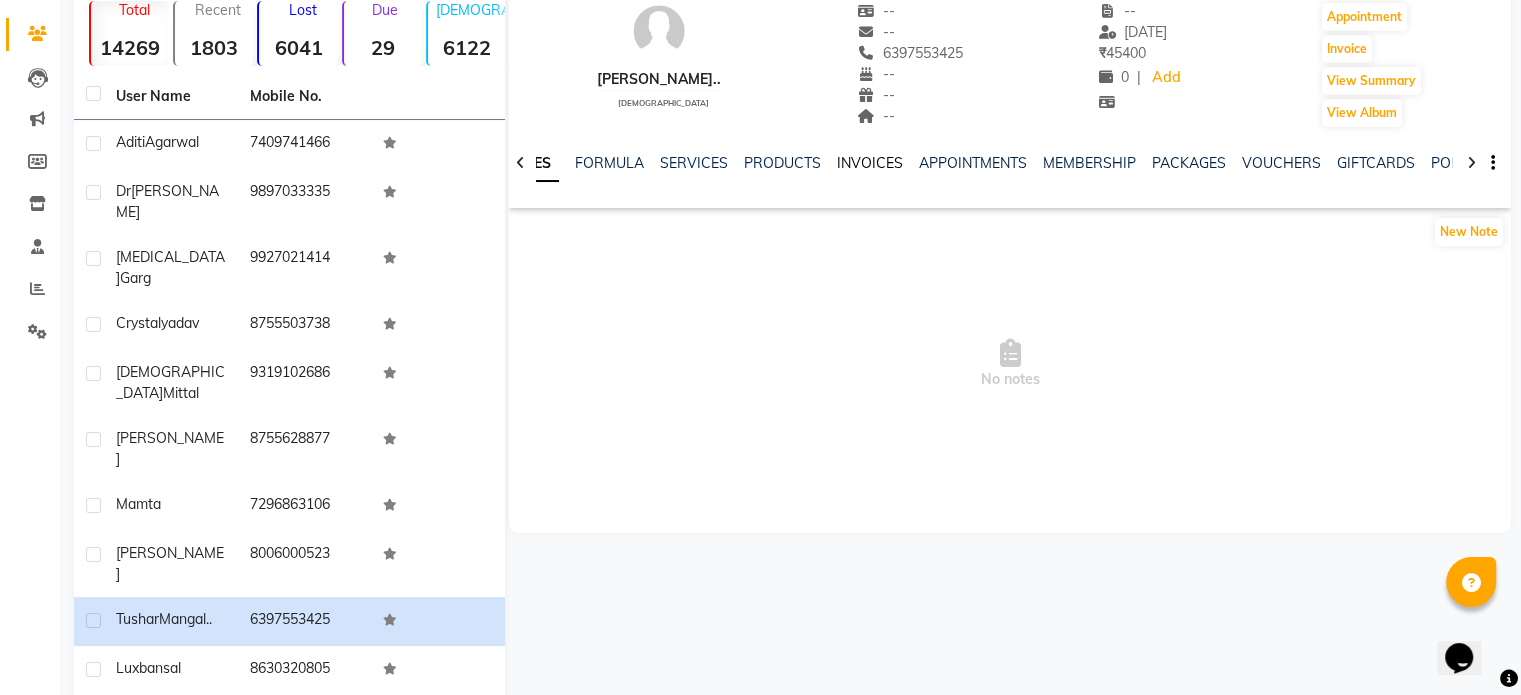 click on "INVOICES" 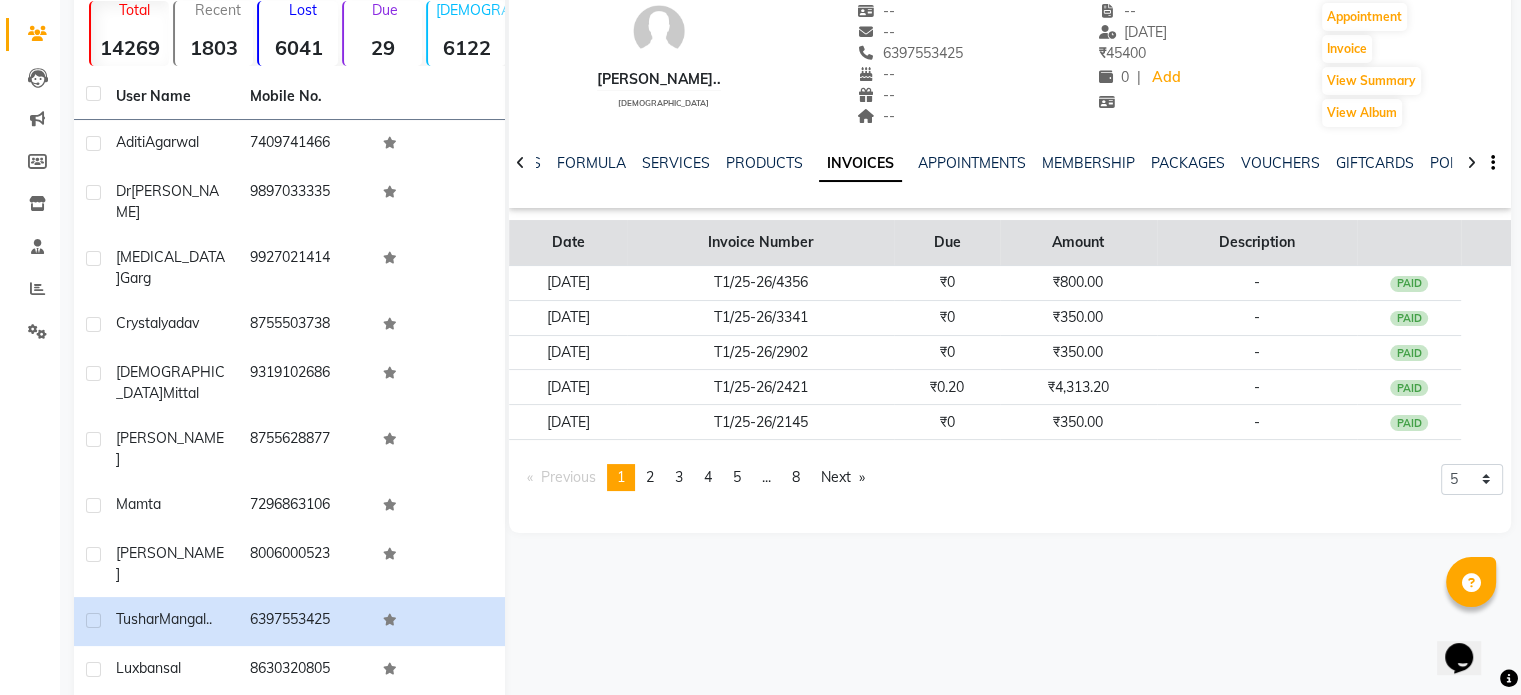 click on "Invoice Number" 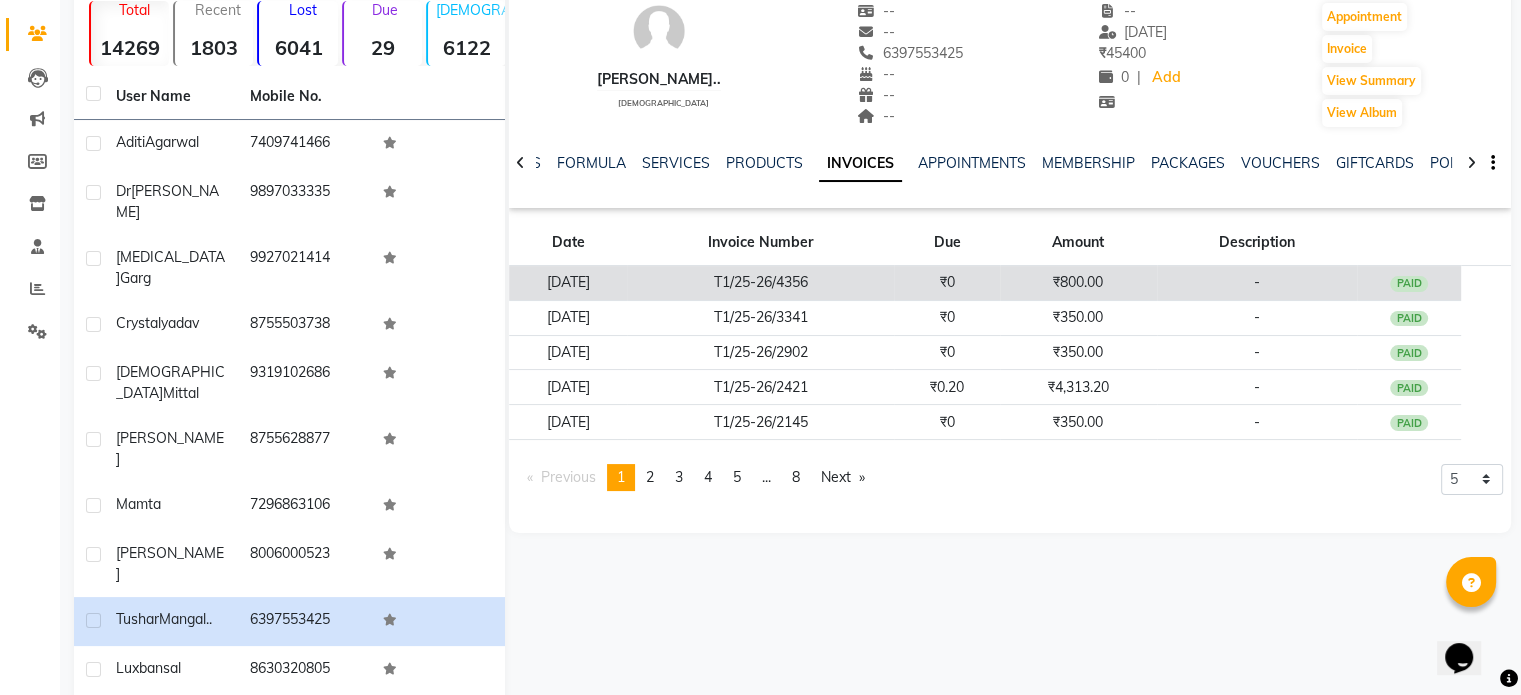click on "T1/25-26/4356" 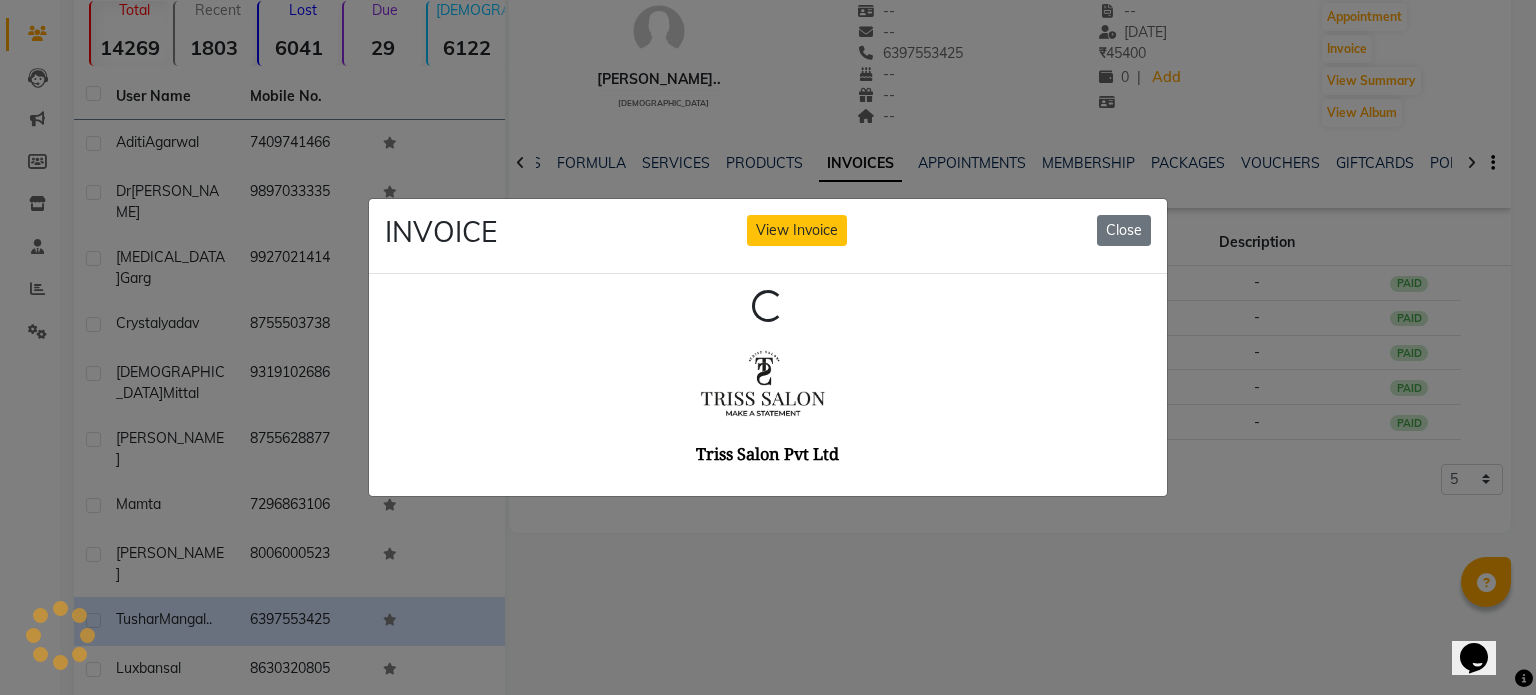 scroll, scrollTop: 0, scrollLeft: 0, axis: both 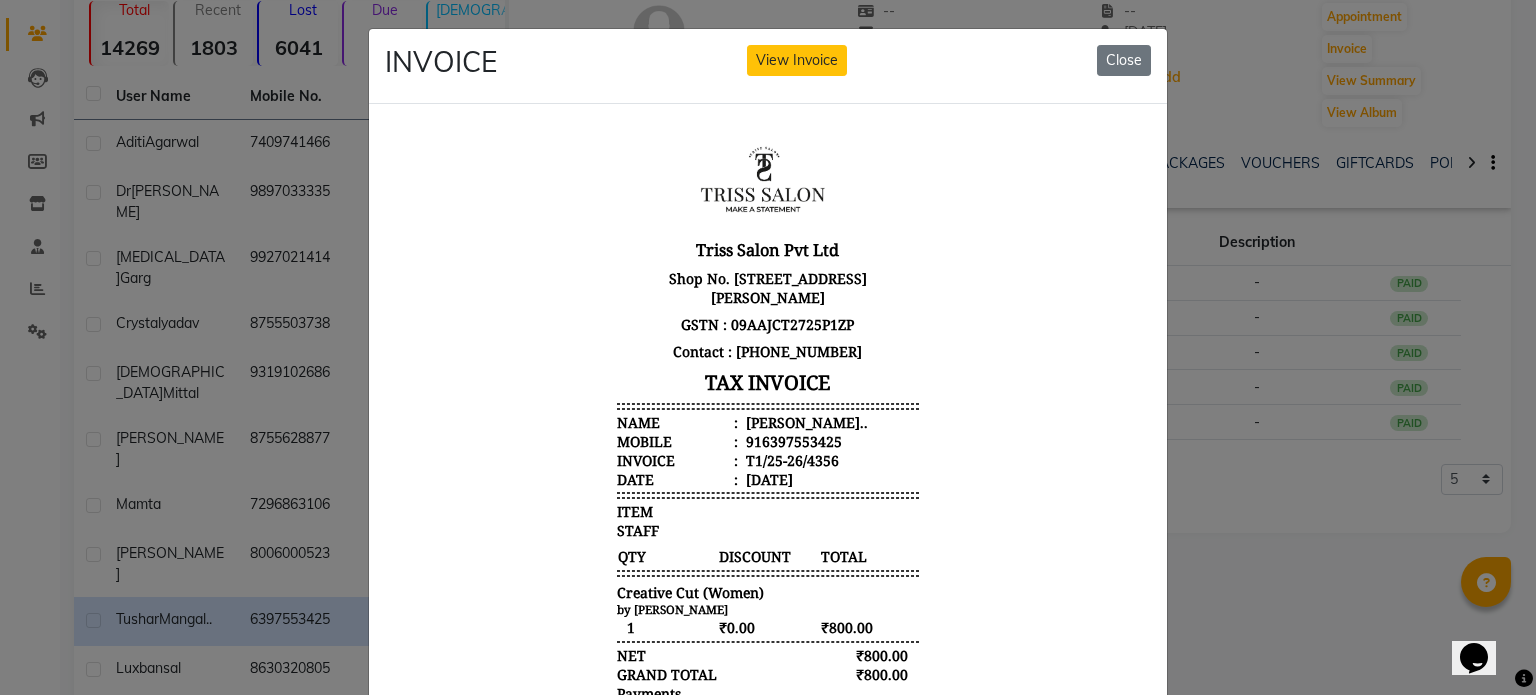 click on "Tushar Mangal.." at bounding box center [805, 421] 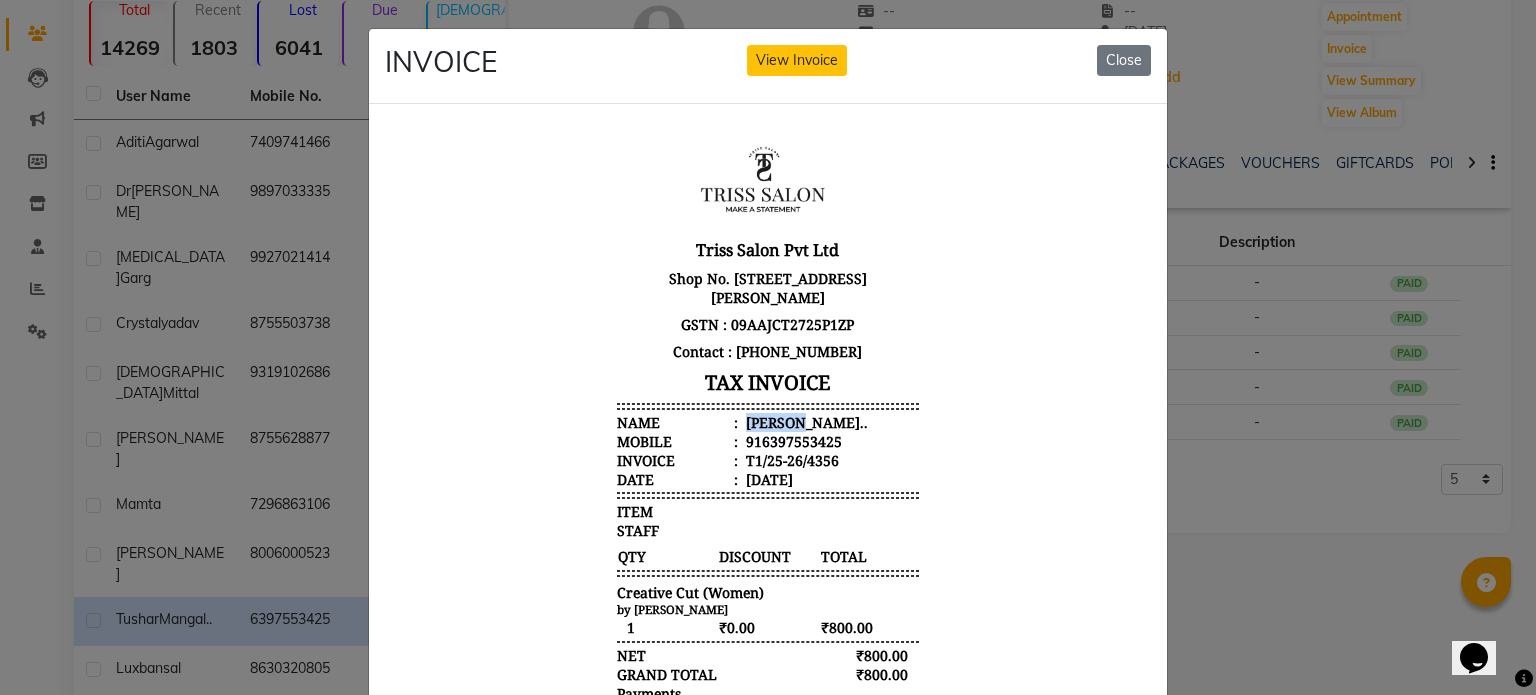 click on "Tushar Mangal.." at bounding box center (805, 421) 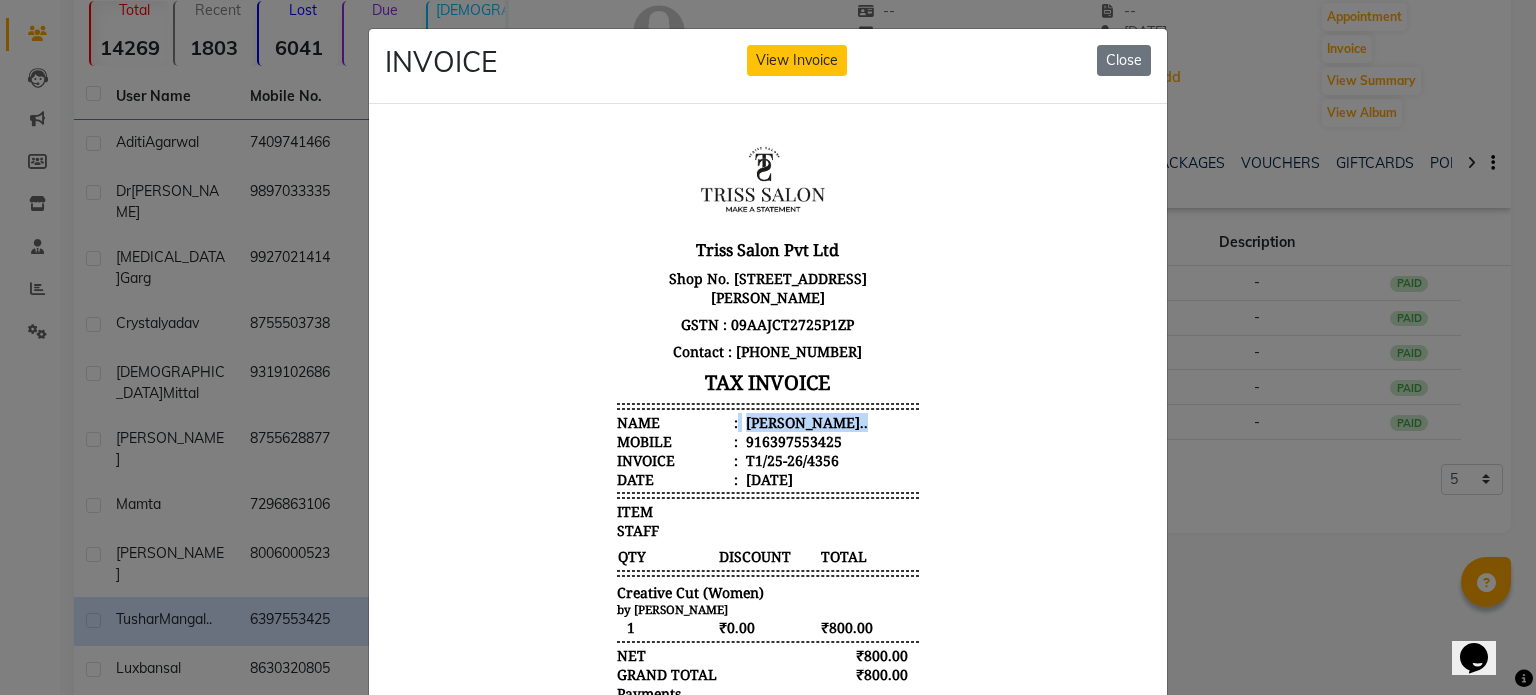 click on "Tushar Mangal.." at bounding box center (805, 421) 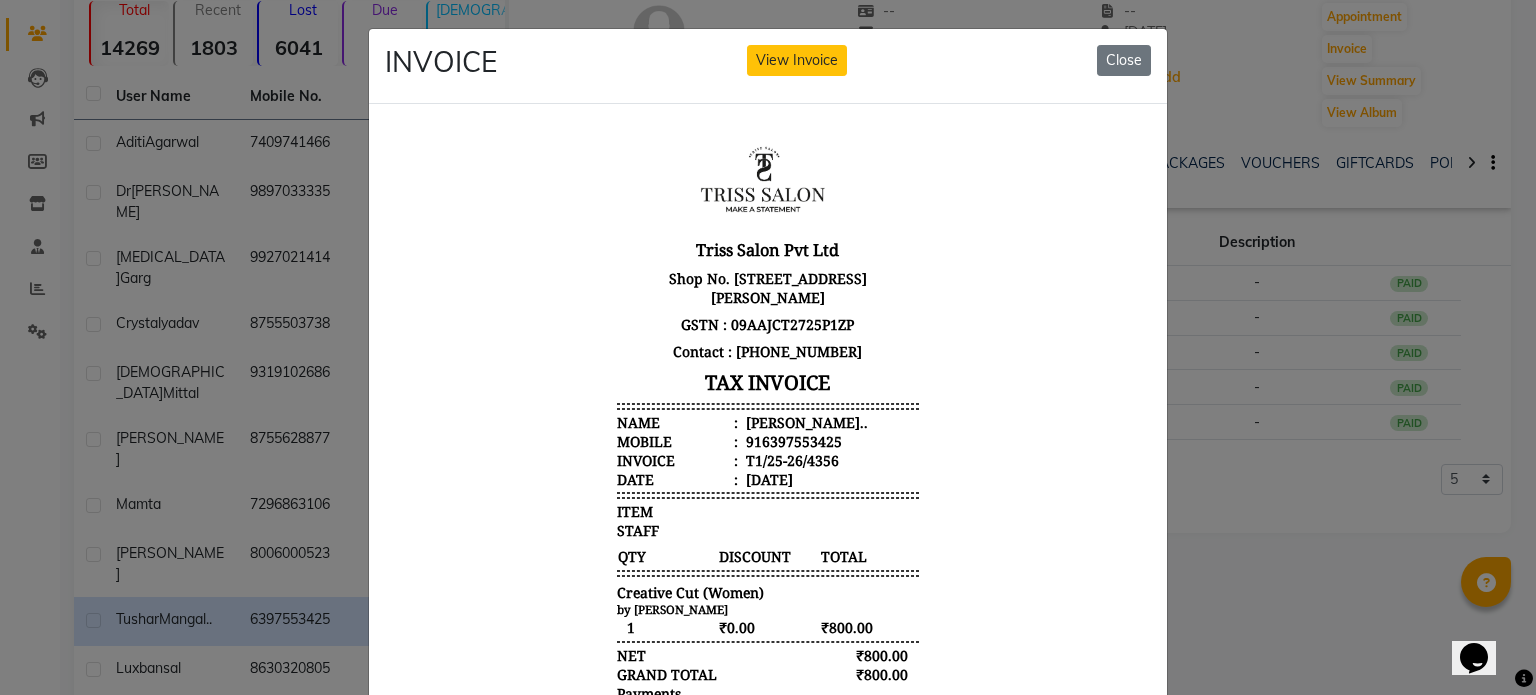 click on "916397553425" at bounding box center [792, 440] 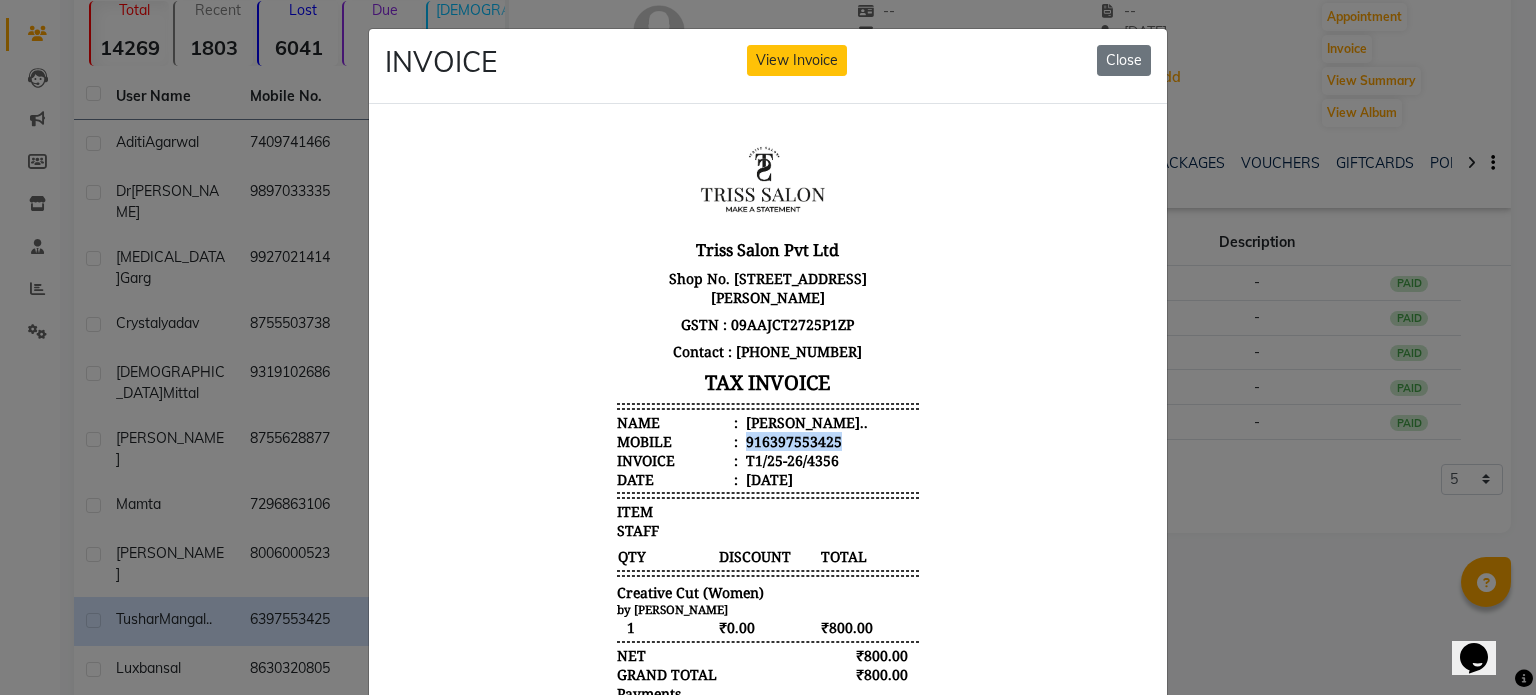 click on "916397553425" at bounding box center (792, 440) 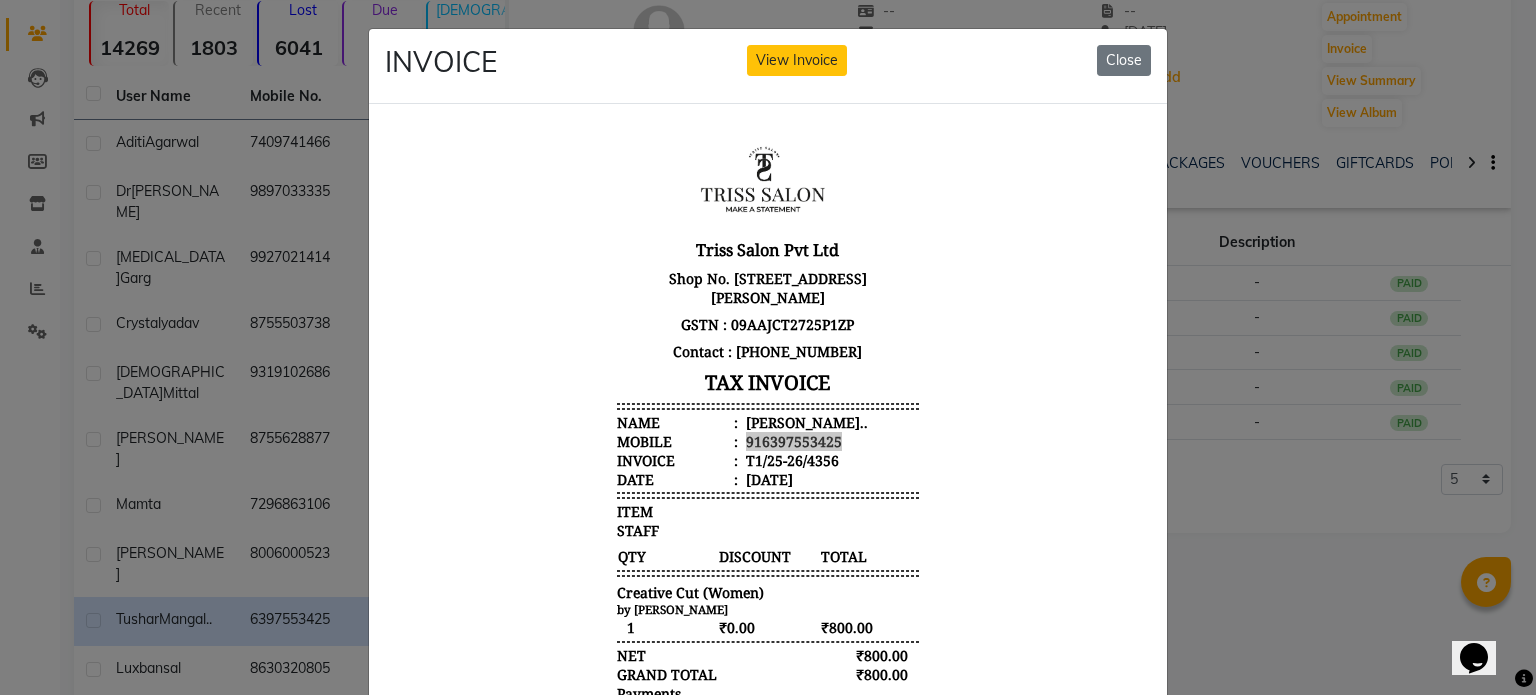 click on "INVOICE View Invoice Close" 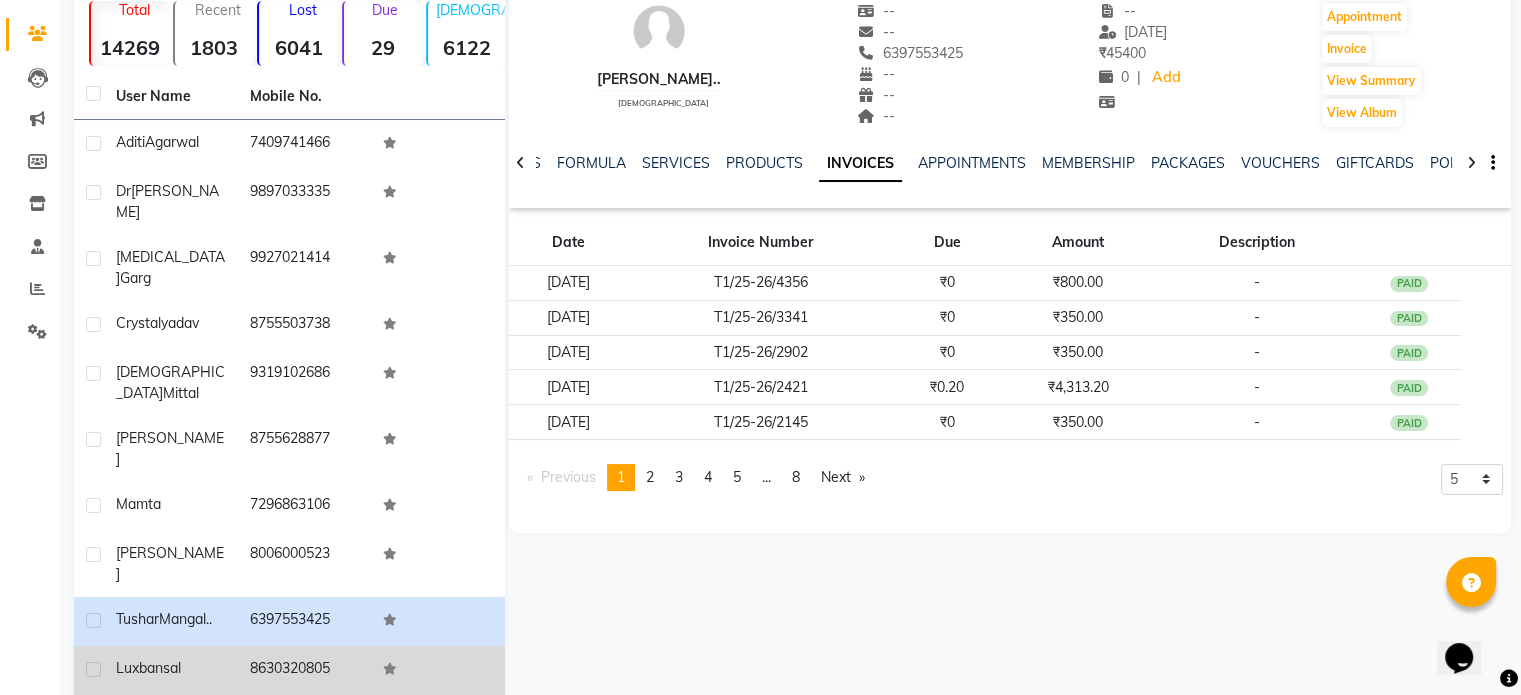 click on "8630320805" 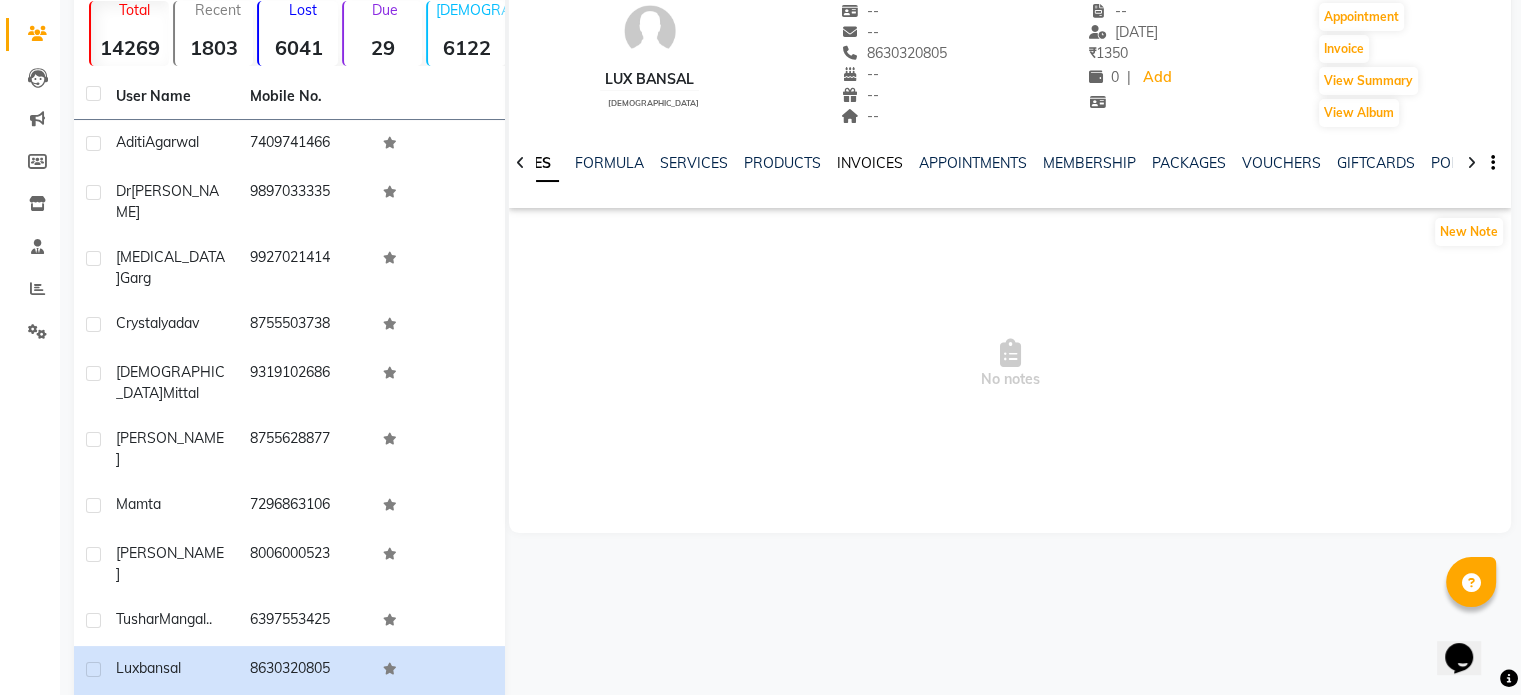 click on "INVOICES" 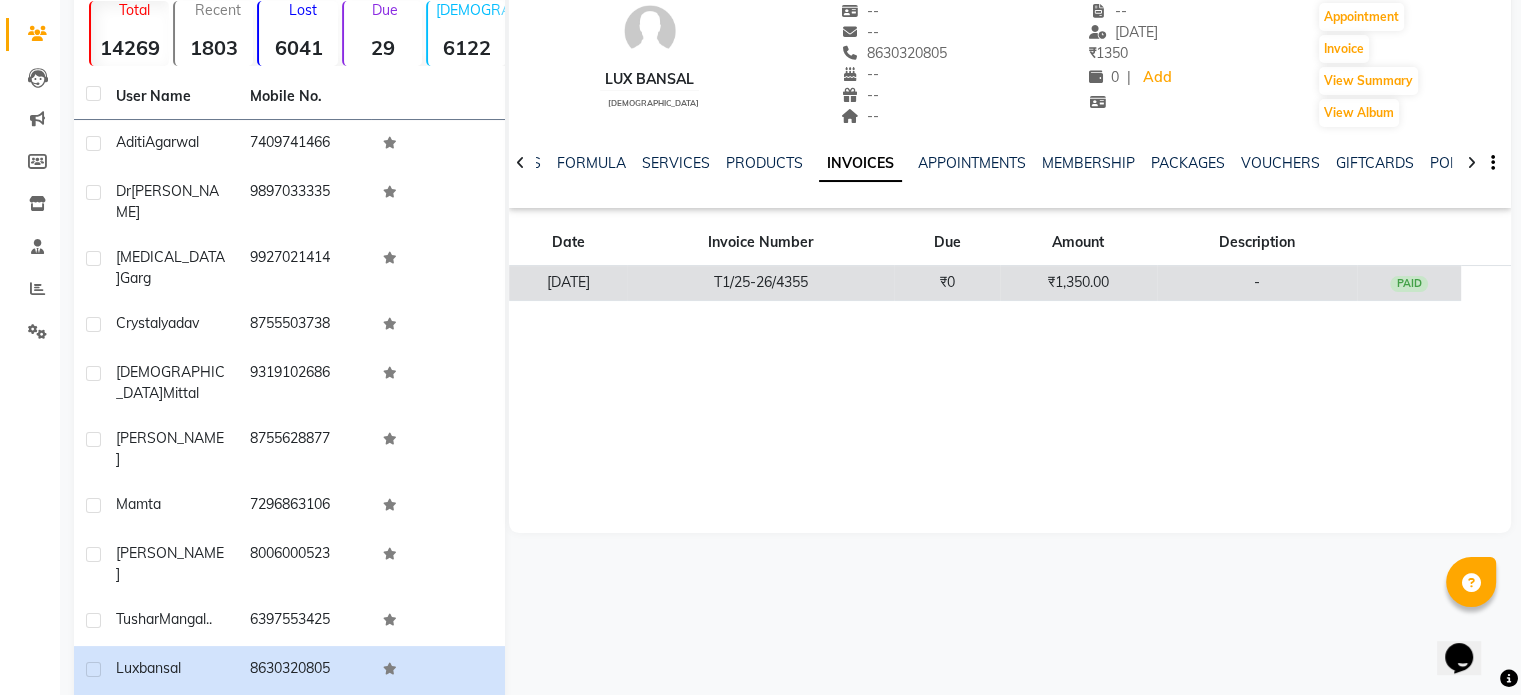 click on "T1/25-26/4355" 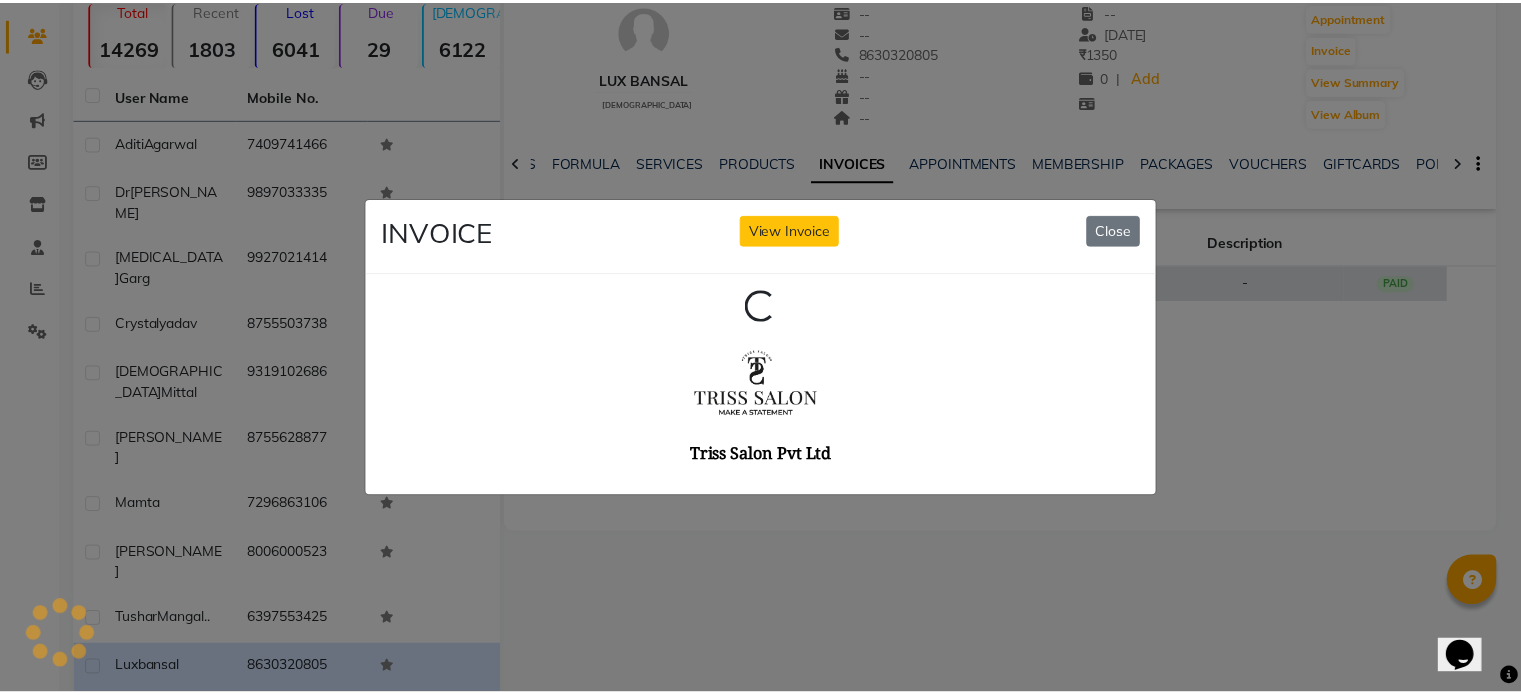 scroll, scrollTop: 0, scrollLeft: 0, axis: both 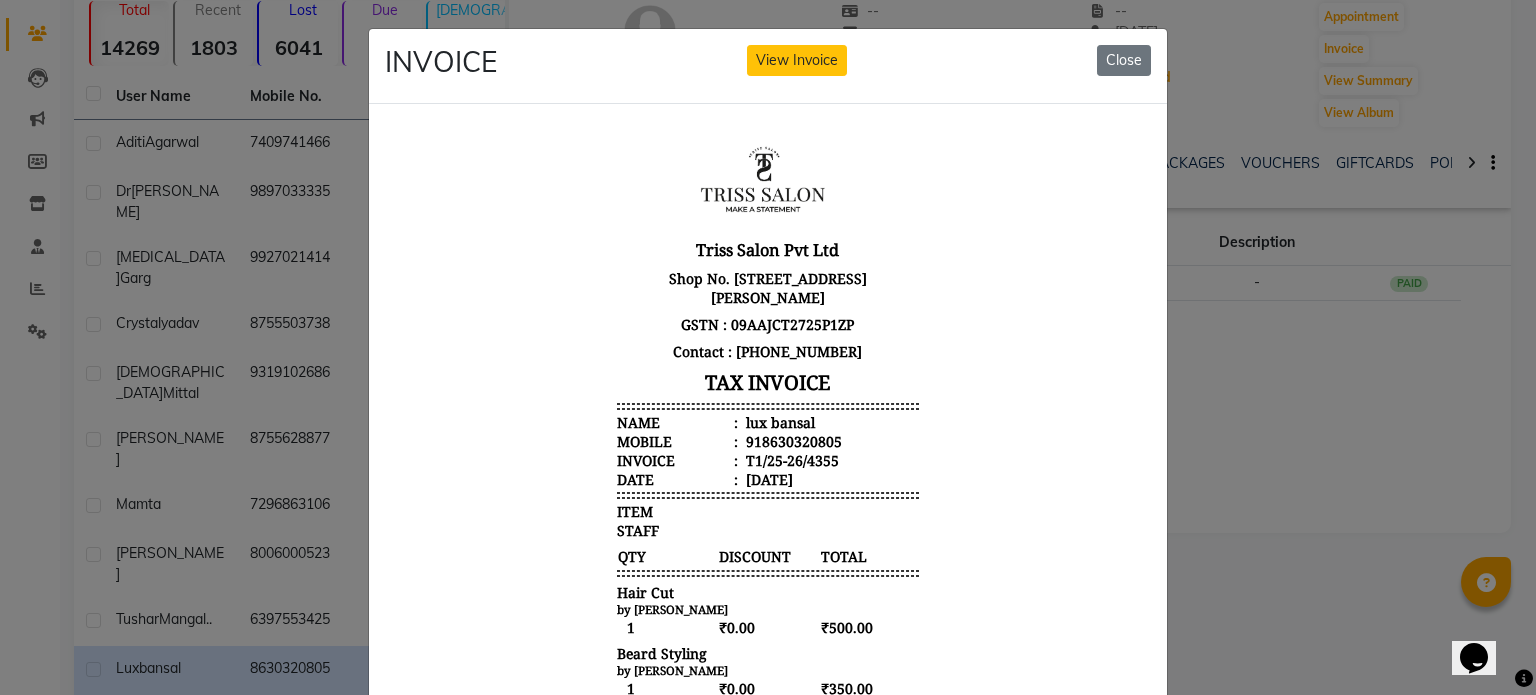 click on "lux bansal" at bounding box center [778, 421] 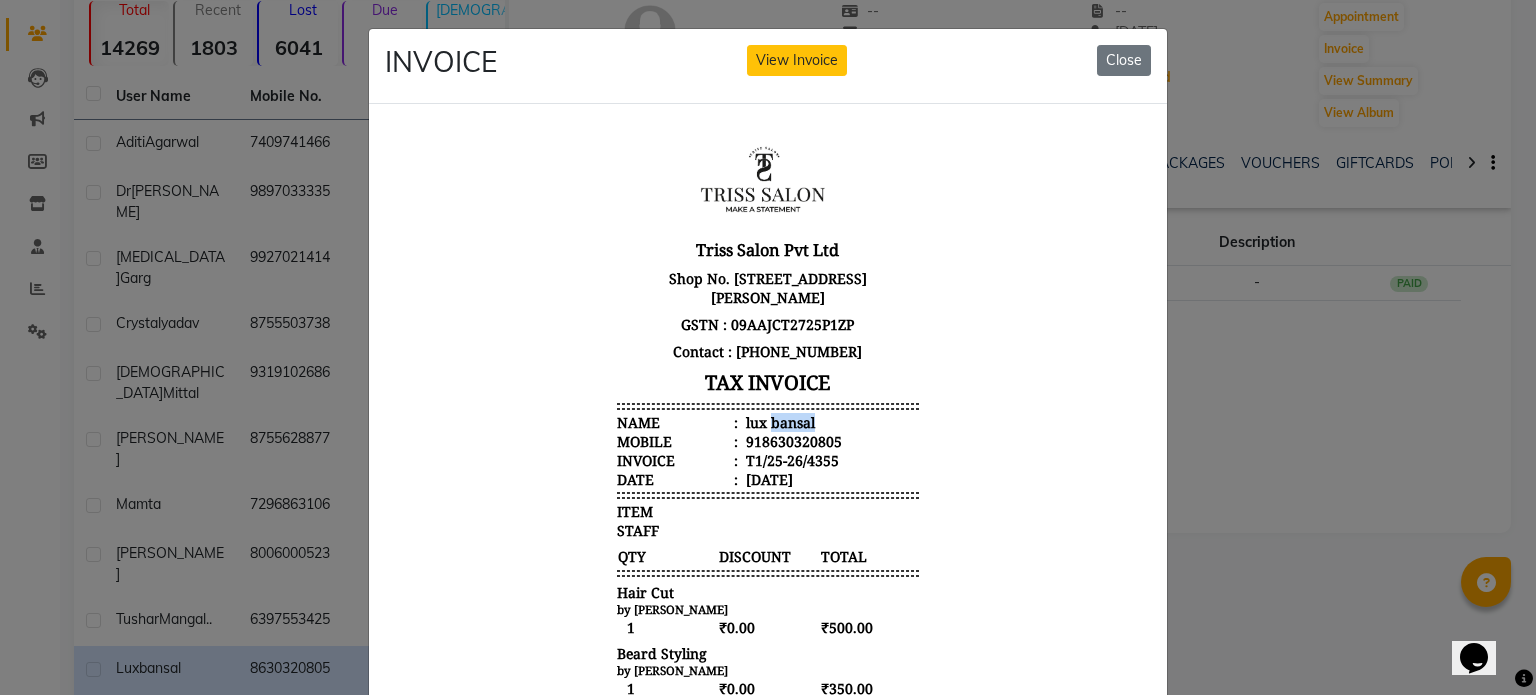 click on "lux bansal" at bounding box center (778, 421) 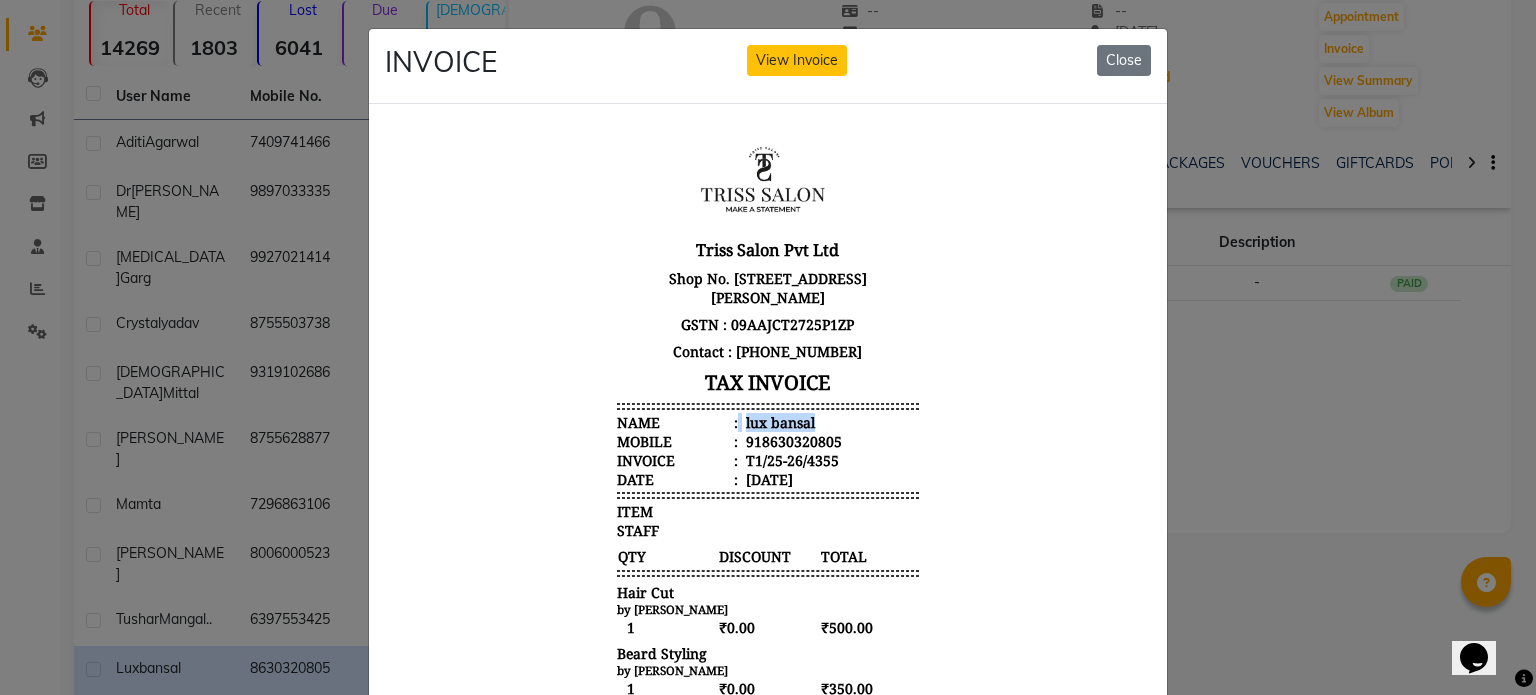 click on "lux bansal" at bounding box center [778, 421] 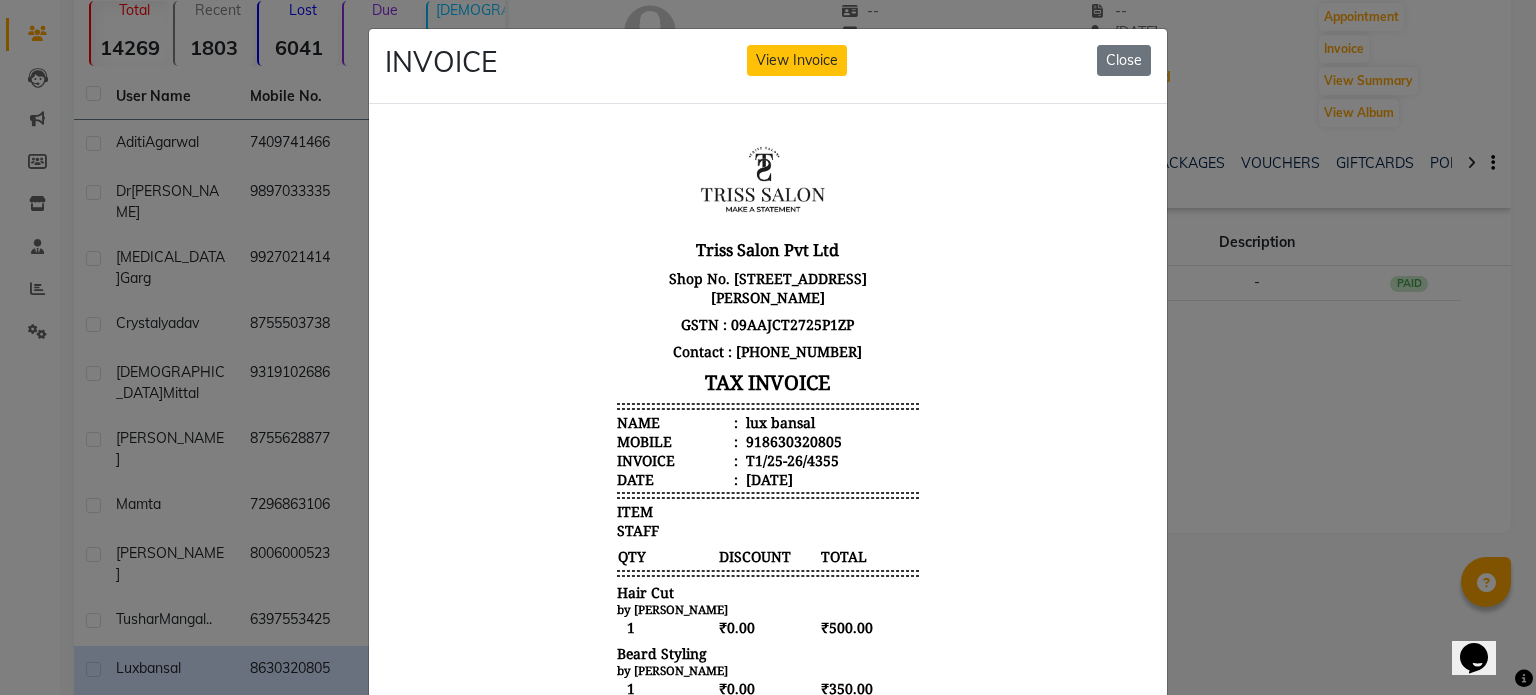 click on "918630320805" at bounding box center [792, 440] 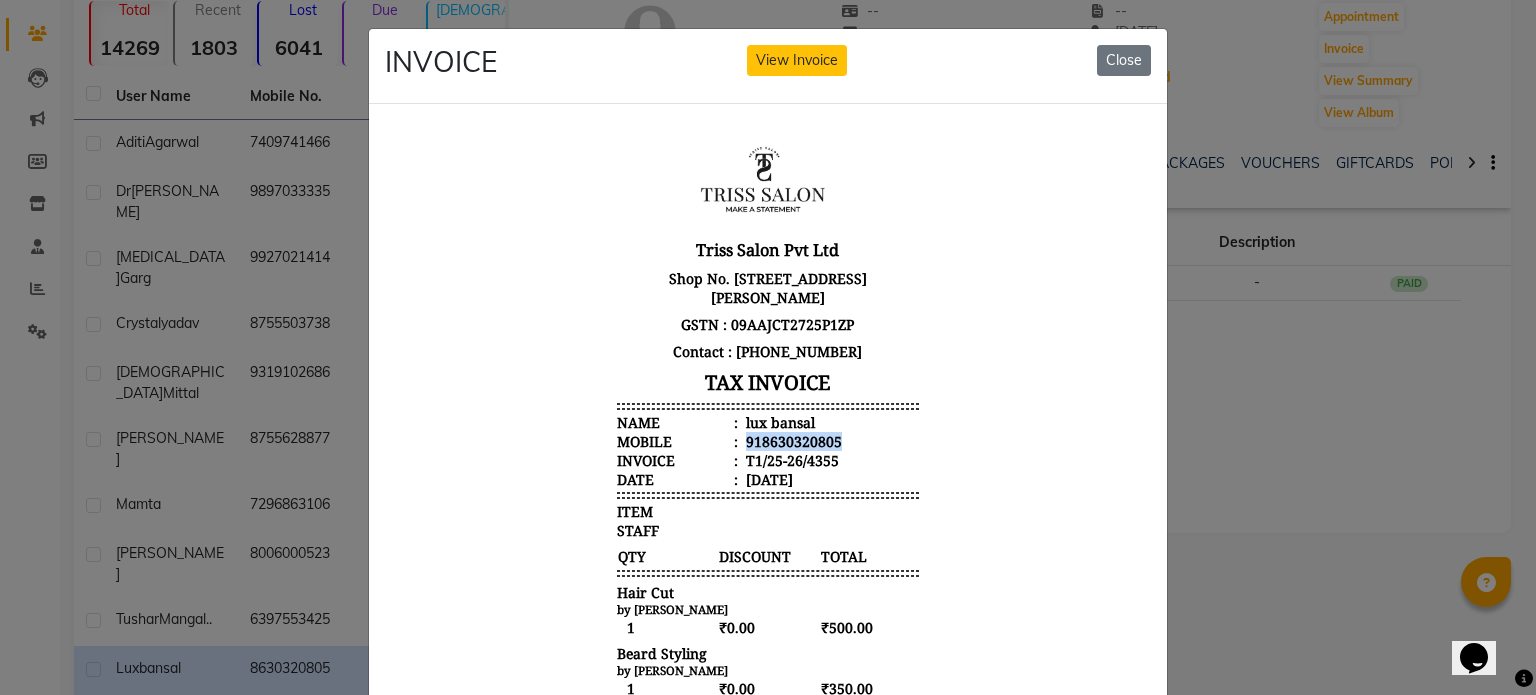 click on "918630320805" at bounding box center (792, 440) 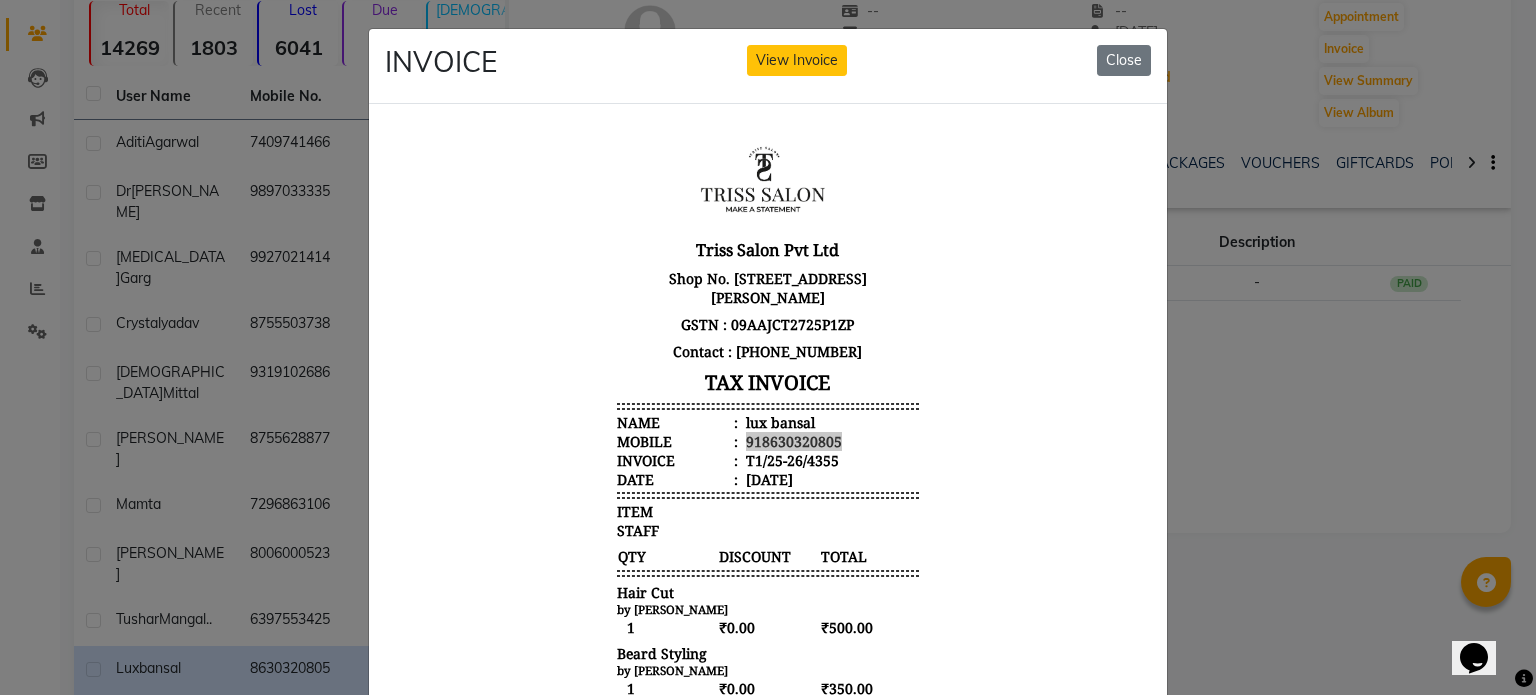 click on "INVOICE View Invoice Close" 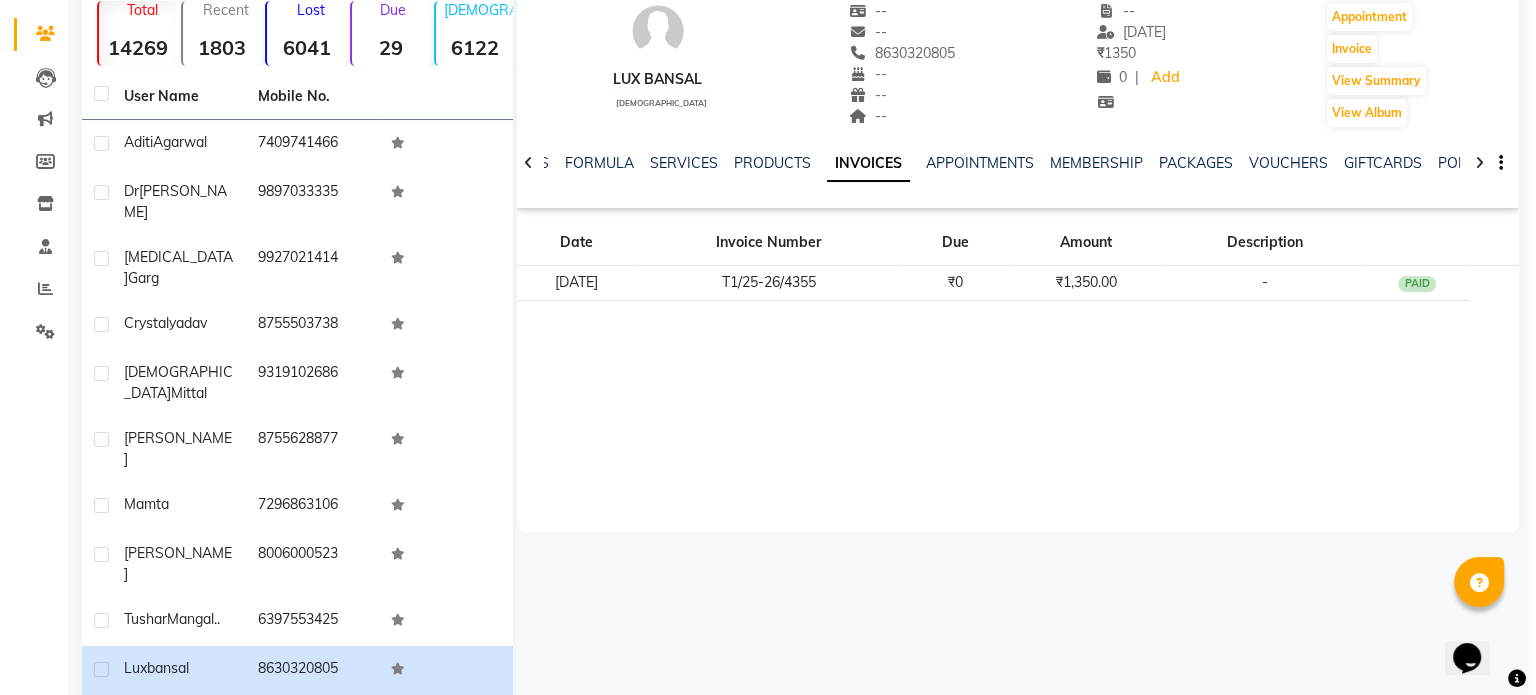 scroll, scrollTop: 0, scrollLeft: 0, axis: both 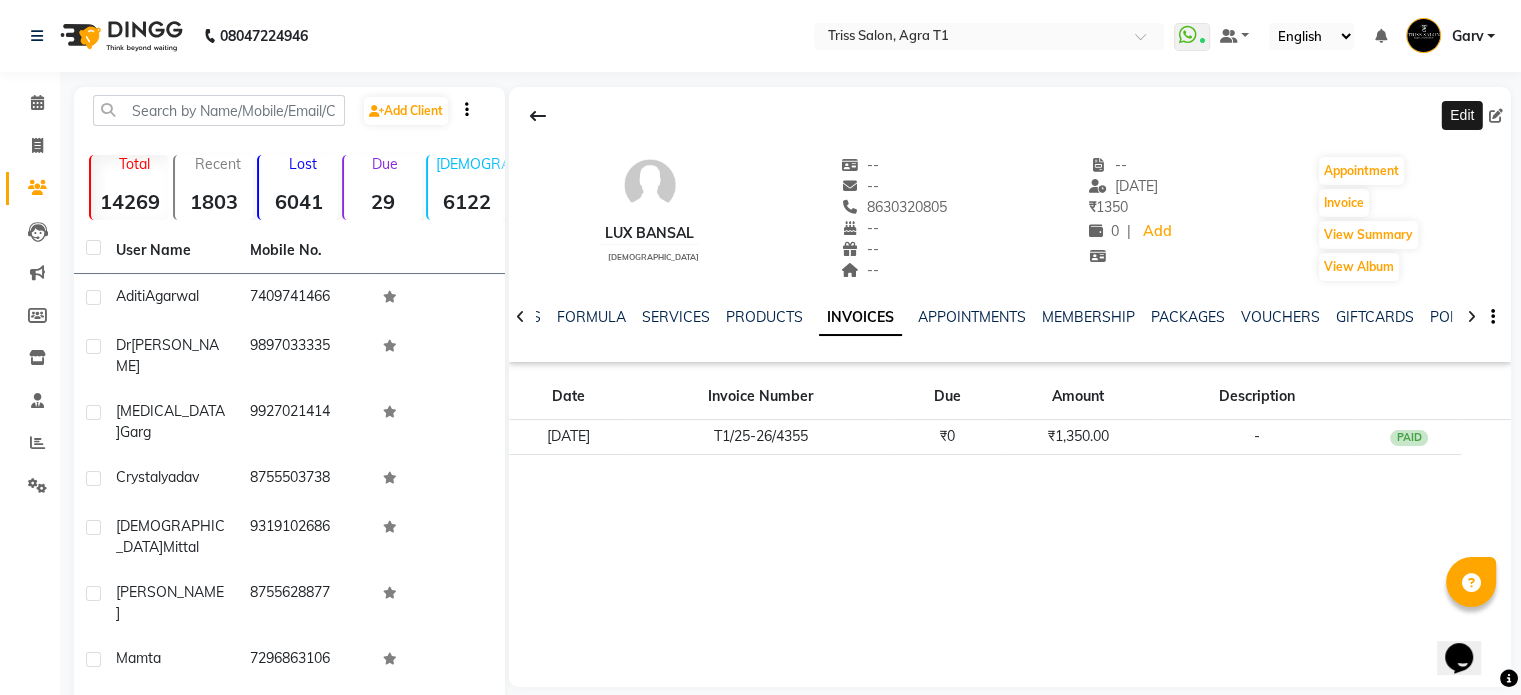click 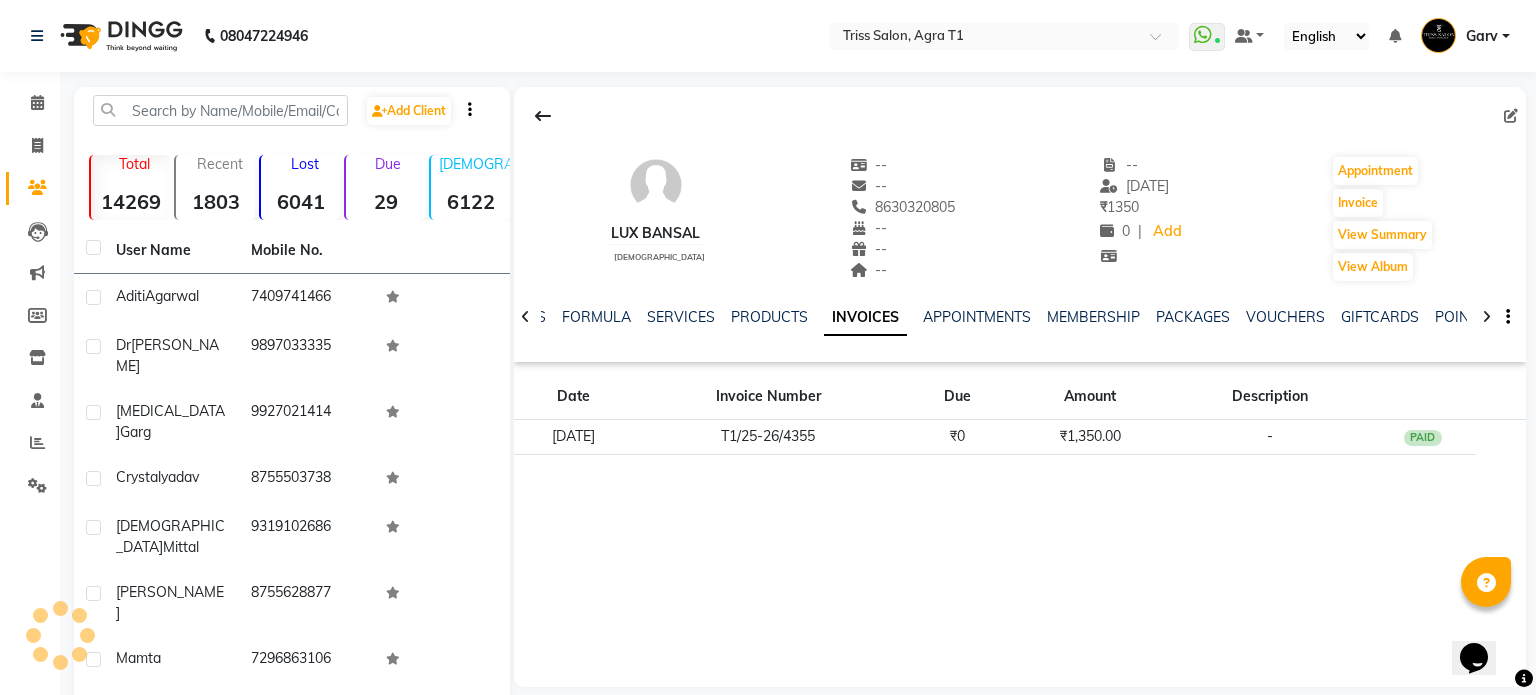 select on "38" 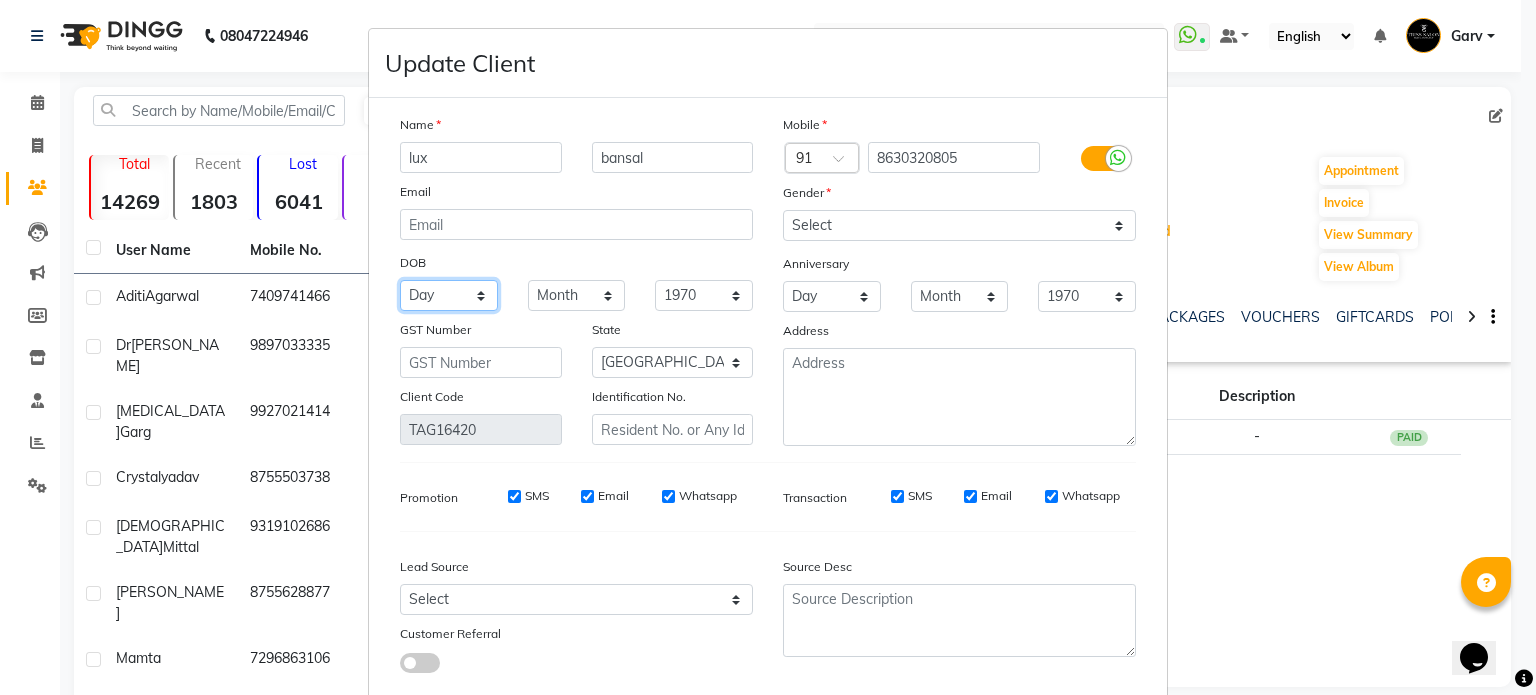 click on "Day 01 02 03 04 05 06 07 08 09 10 11 12 13 14 15 16 17 18 19 20 21 22 23 24 25 26 27 28 29 30 31" at bounding box center (449, 295) 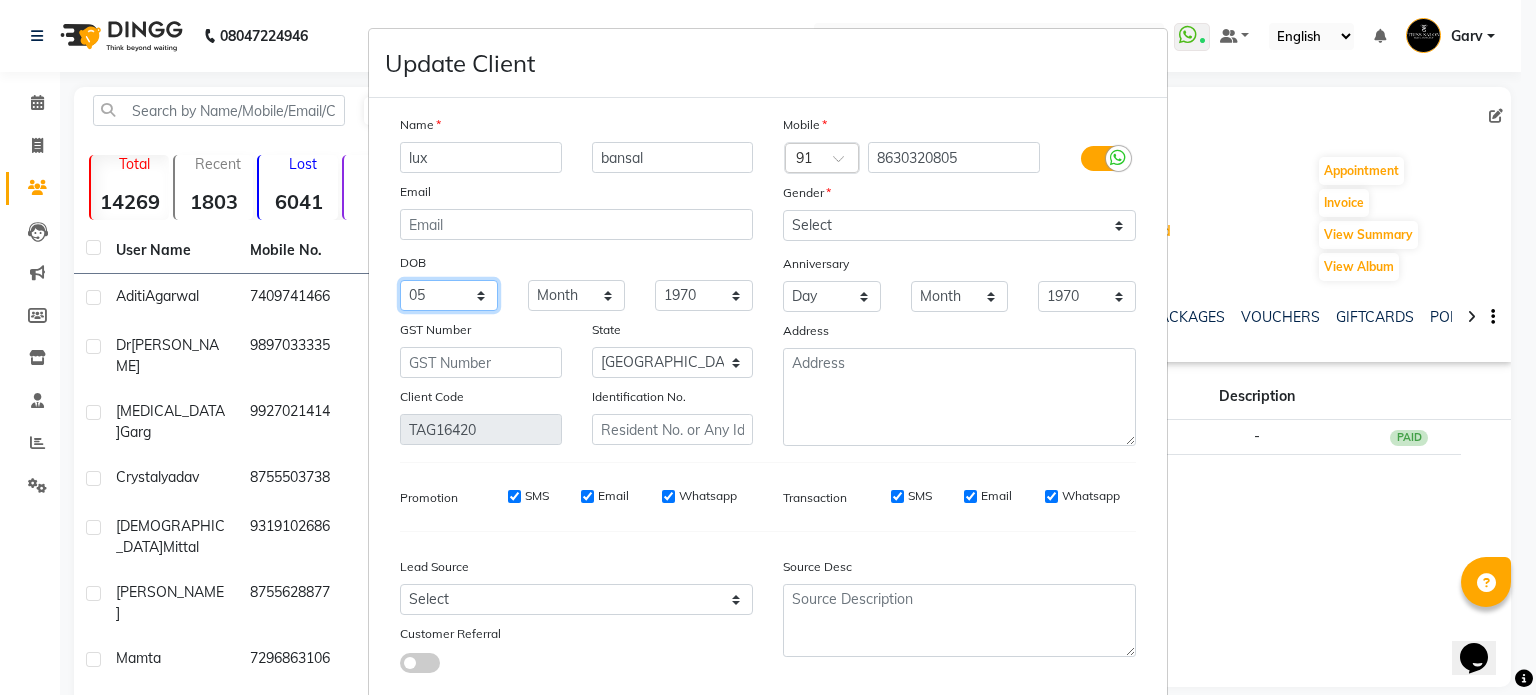 click on "Day 01 02 03 04 05 06 07 08 09 10 11 12 13 14 15 16 17 18 19 20 21 22 23 24 25 26 27 28 29 30 31" at bounding box center [449, 295] 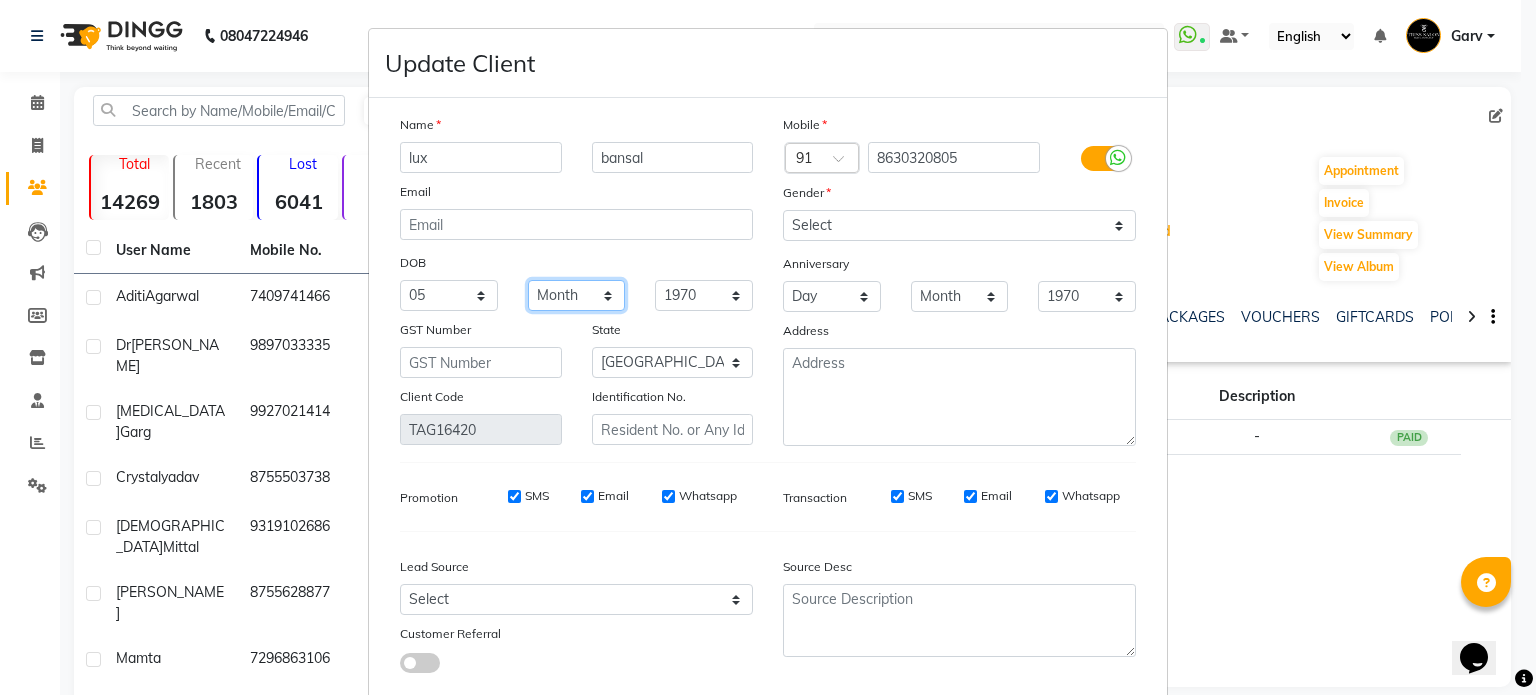 click on "Month January February March April May June July August September October November December" at bounding box center [577, 295] 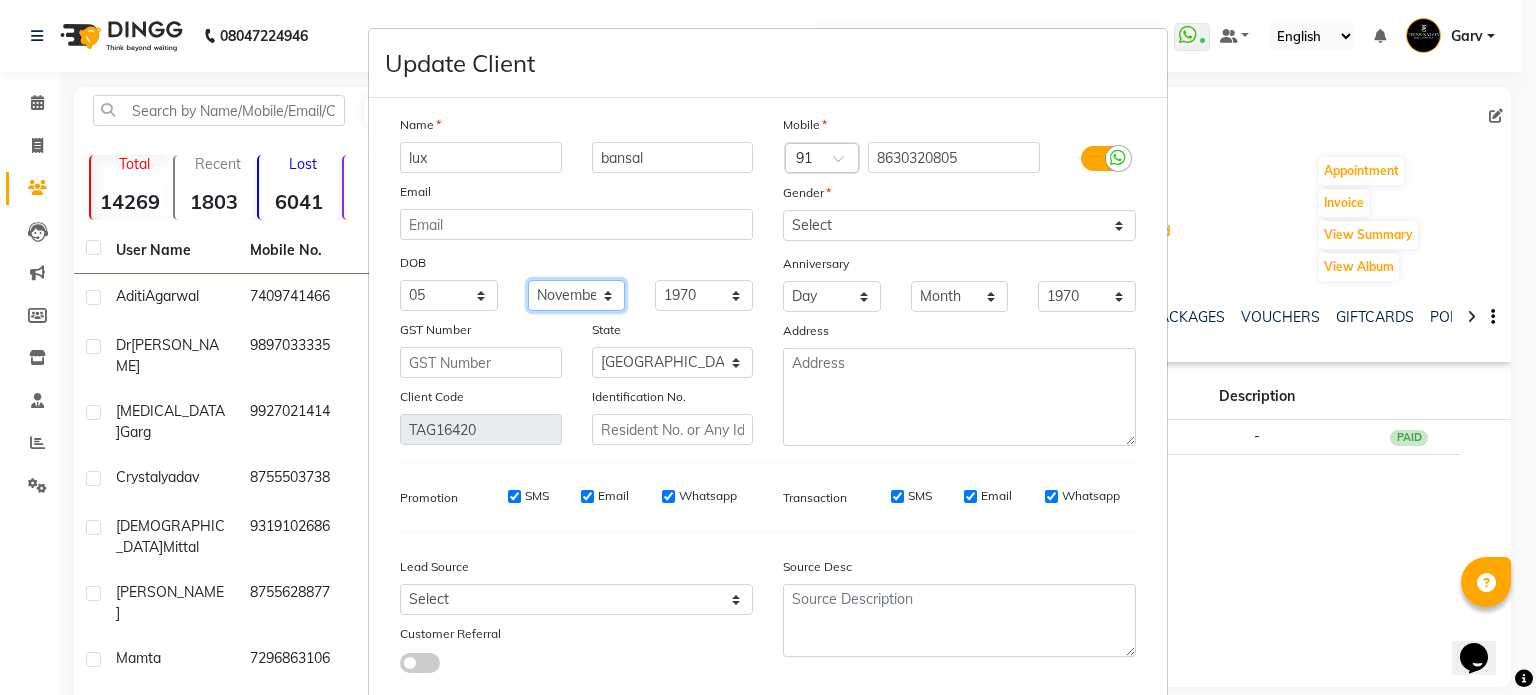 click on "Month January February March April May June July August September October November December" at bounding box center [577, 295] 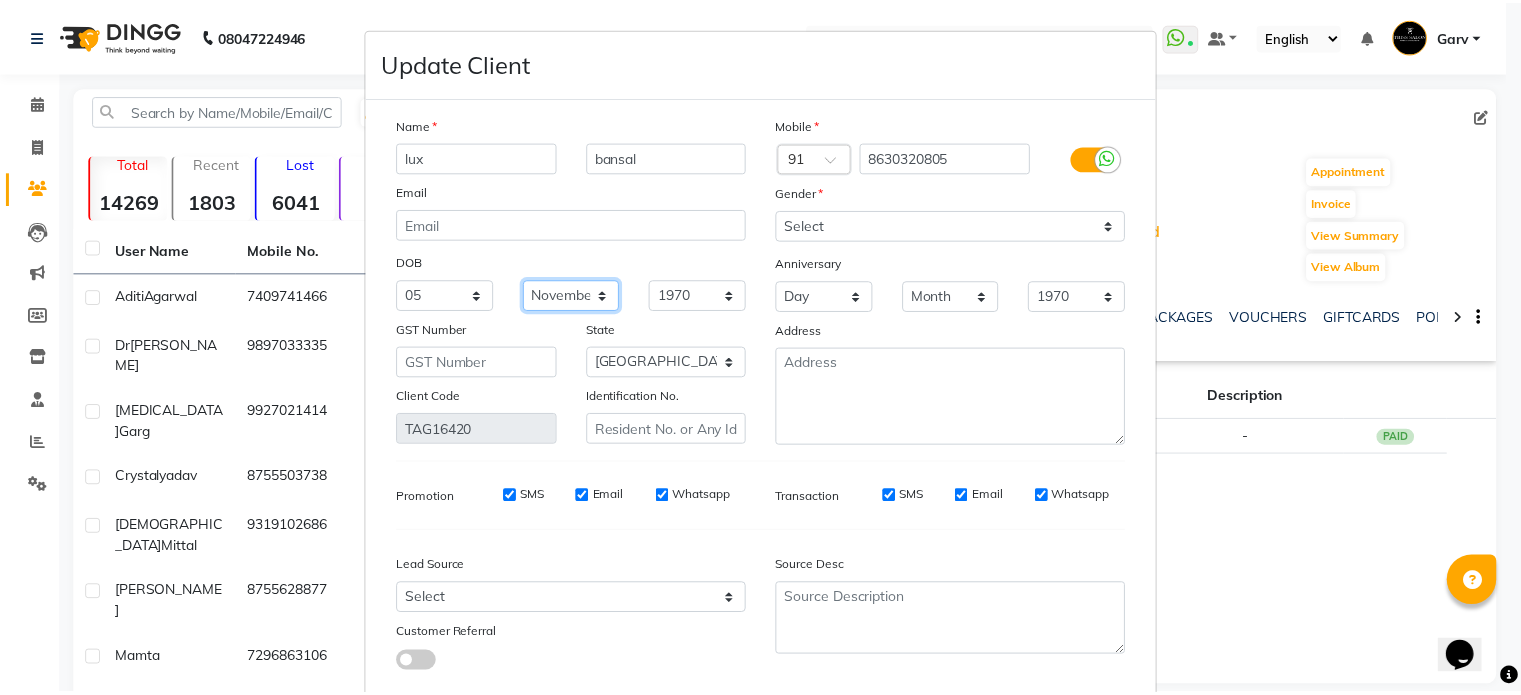 scroll, scrollTop: 126, scrollLeft: 0, axis: vertical 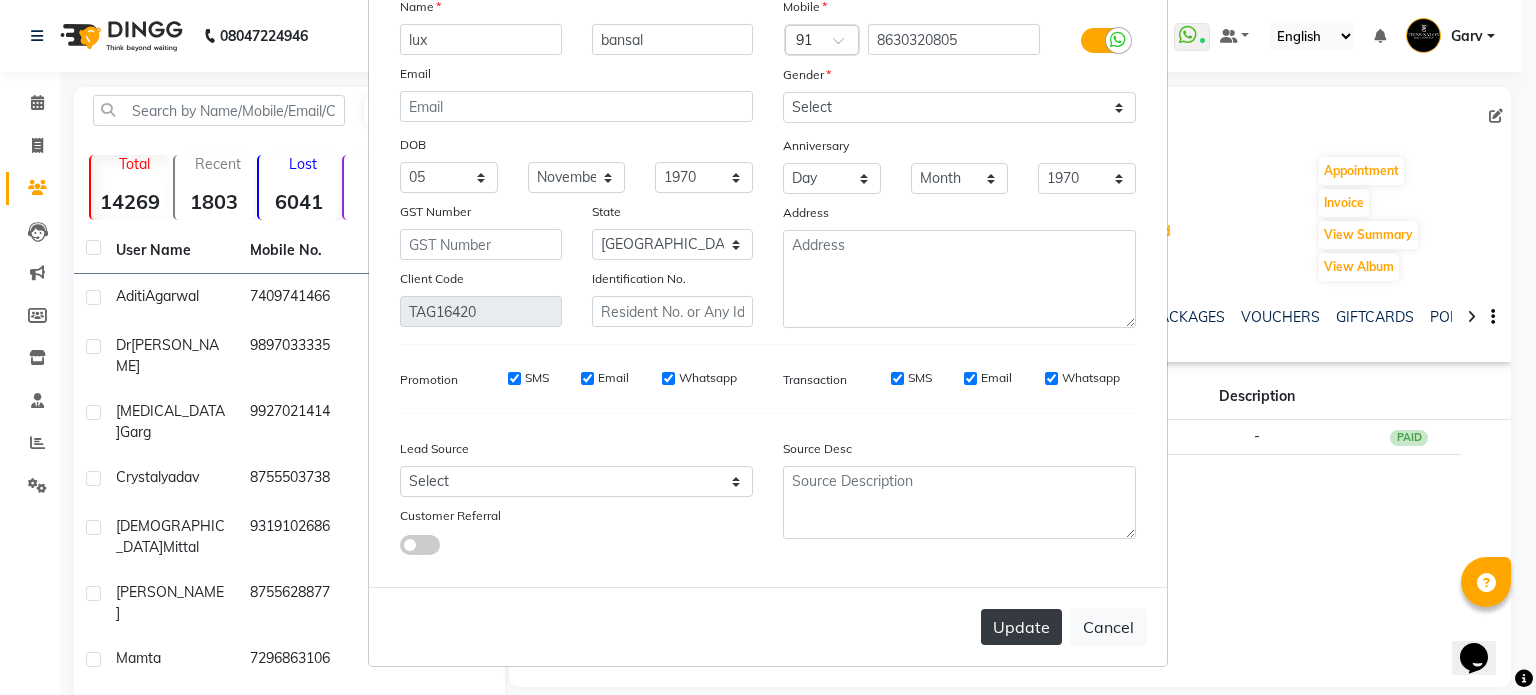click on "Update" at bounding box center [1021, 627] 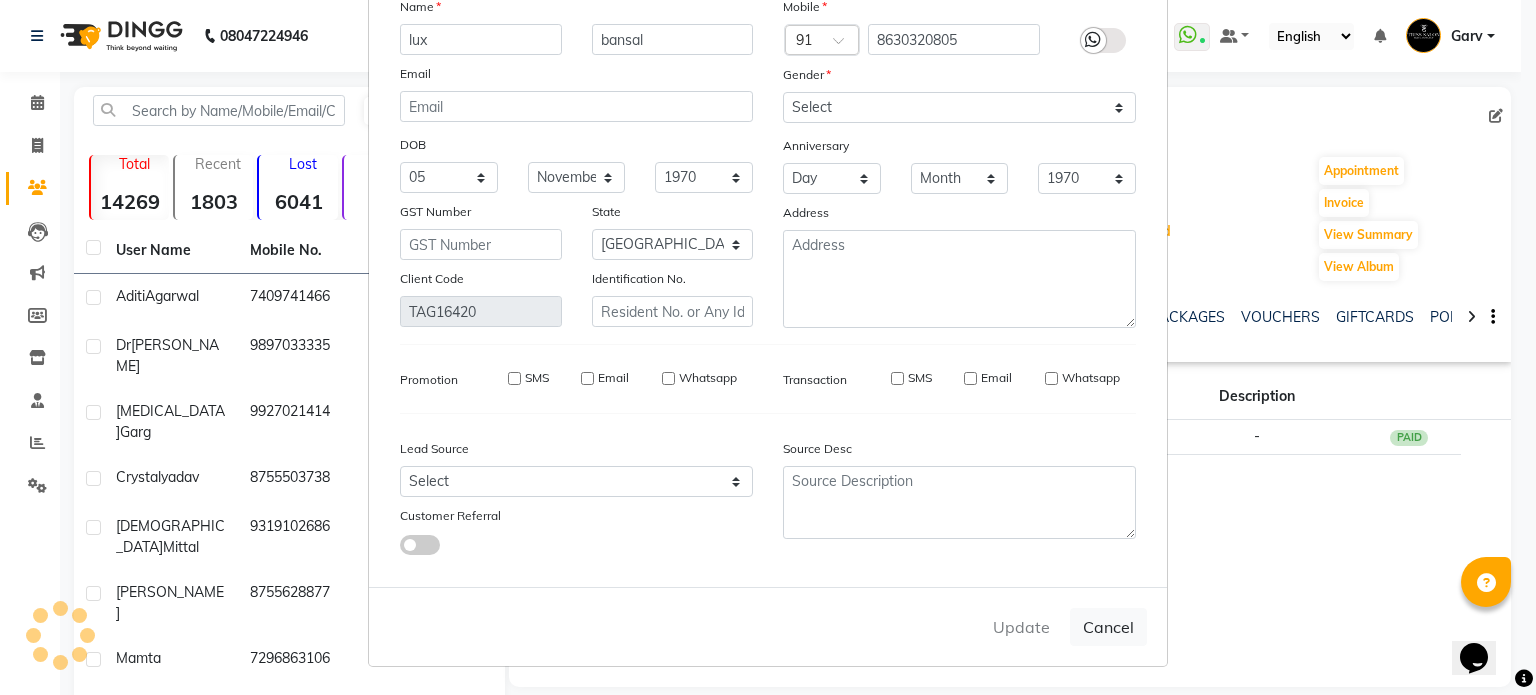type 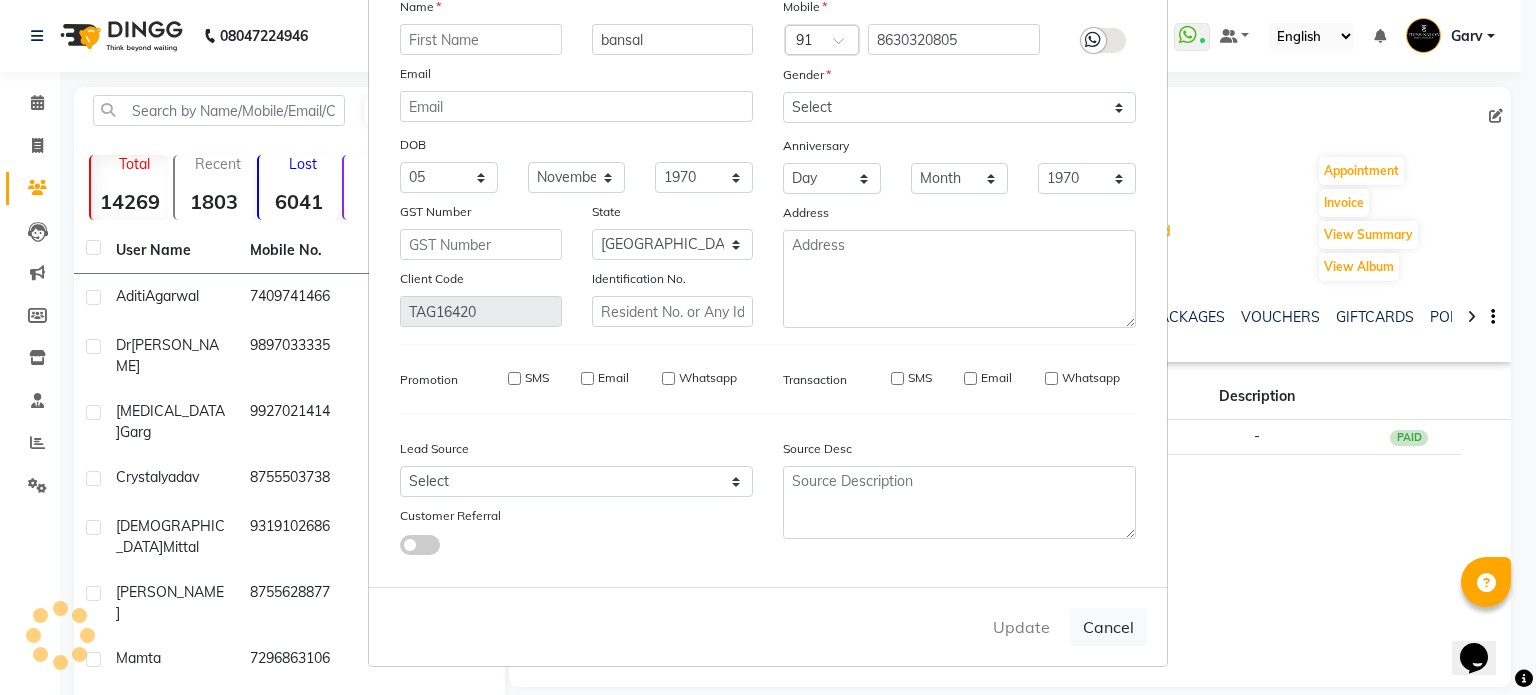 type 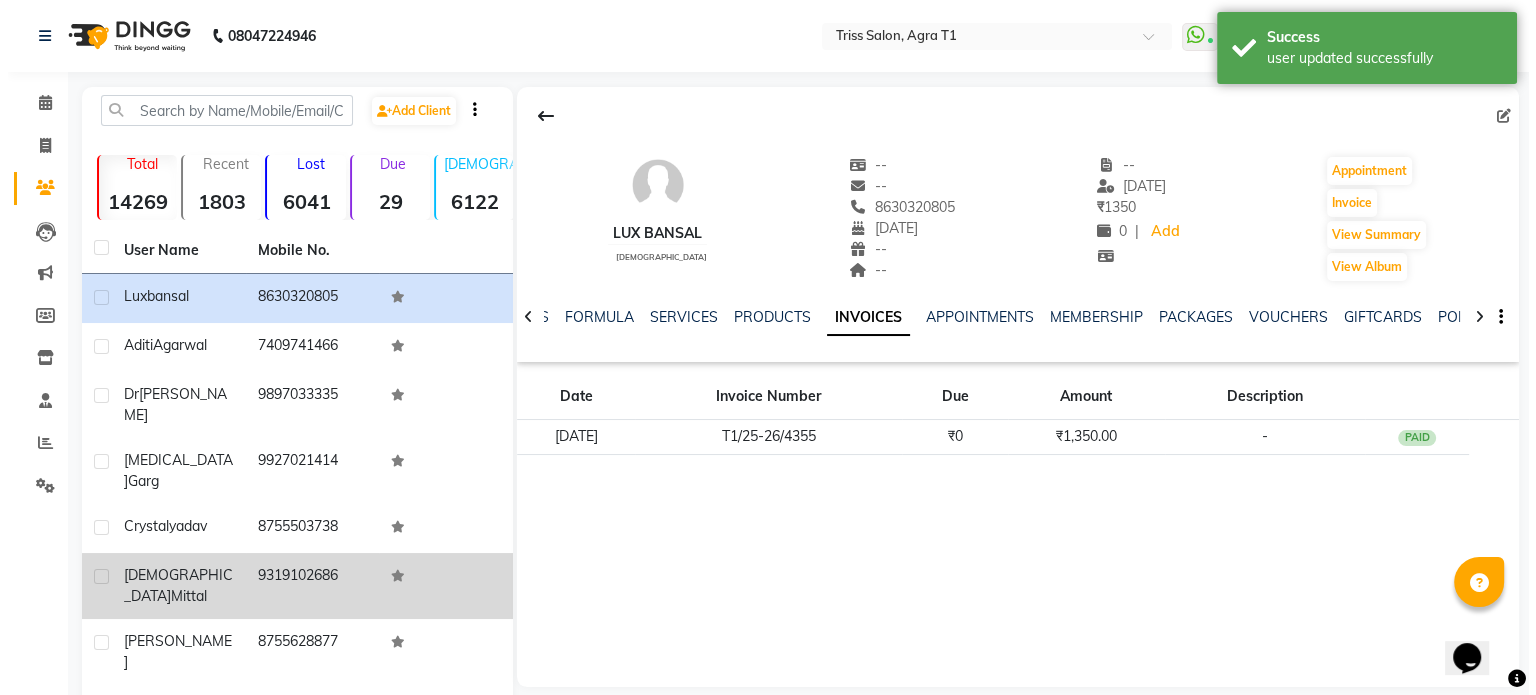 scroll, scrollTop: 154, scrollLeft: 0, axis: vertical 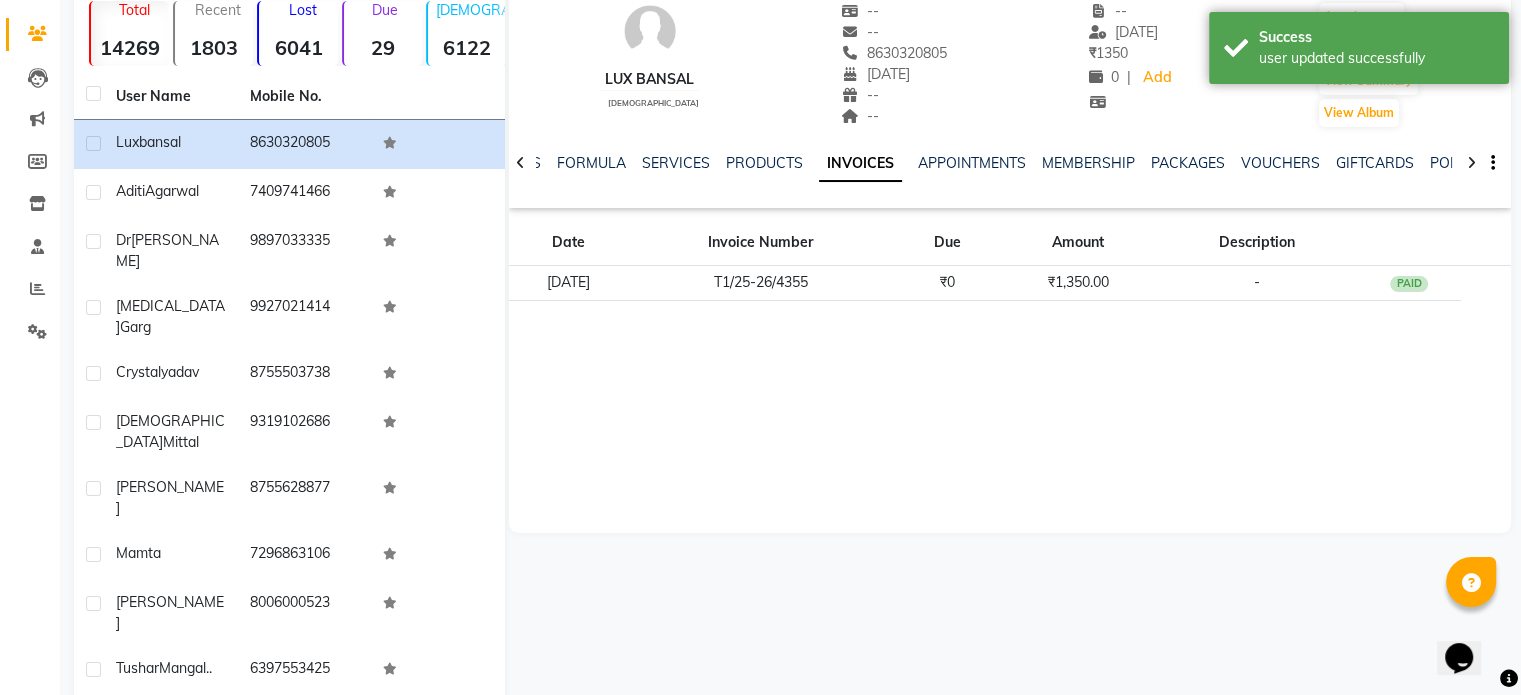 click on "Next" 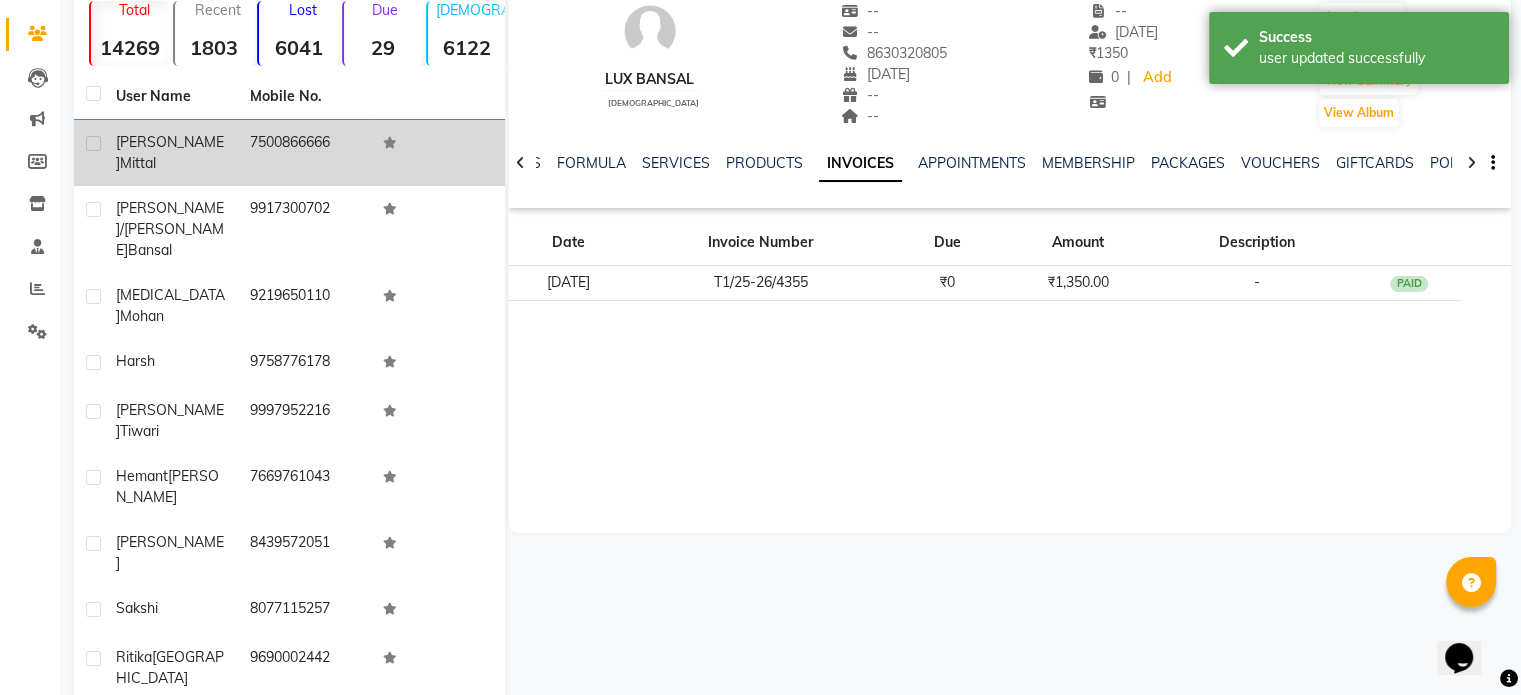 click on "Akanksha  Mittal" 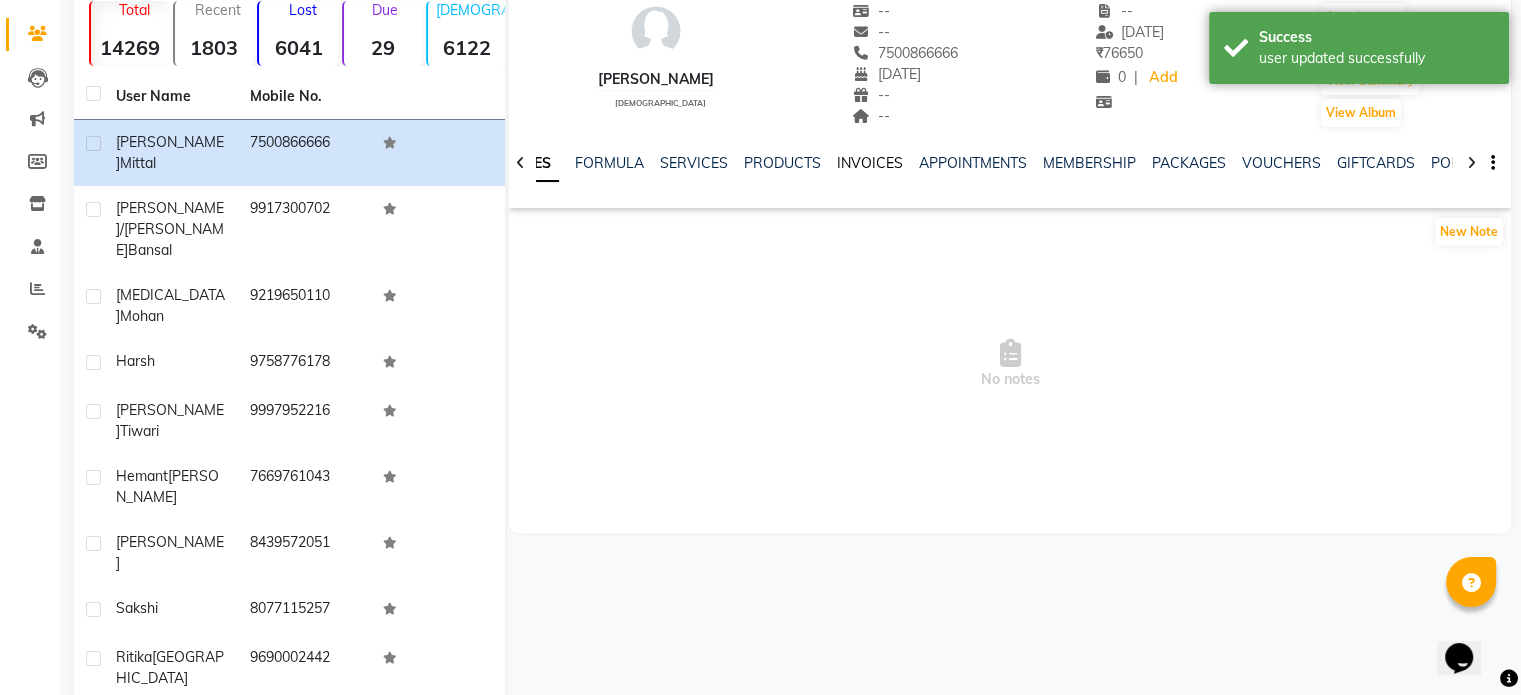 click on "INVOICES" 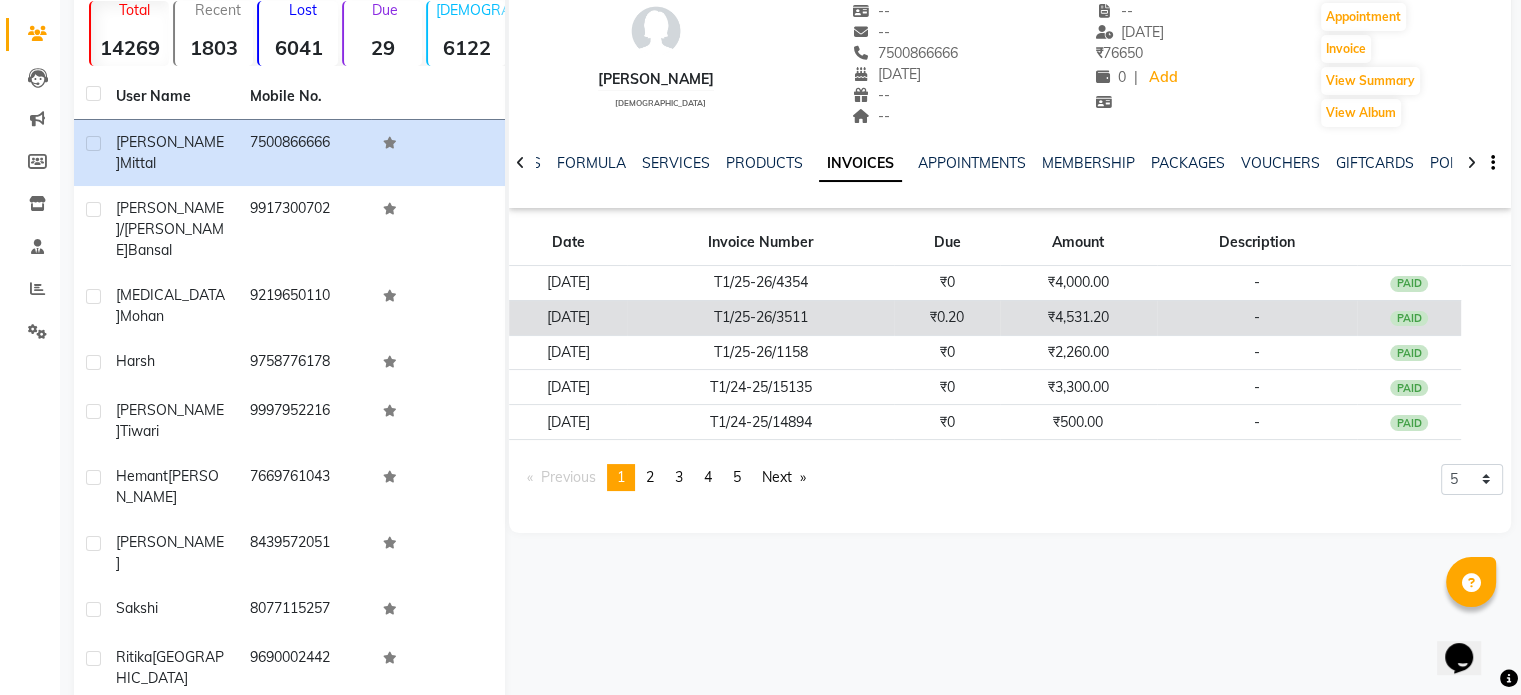 click on "T1/25-26/3511" 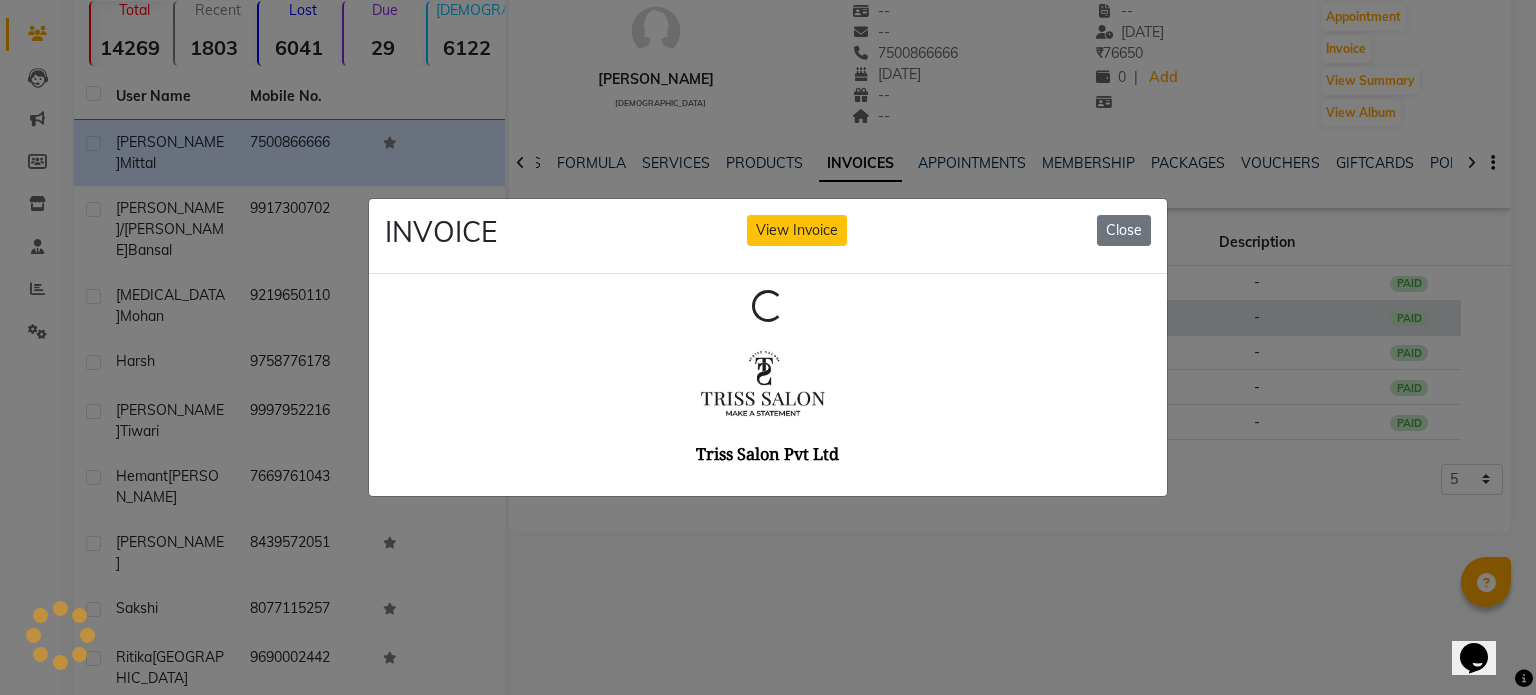 scroll, scrollTop: 0, scrollLeft: 0, axis: both 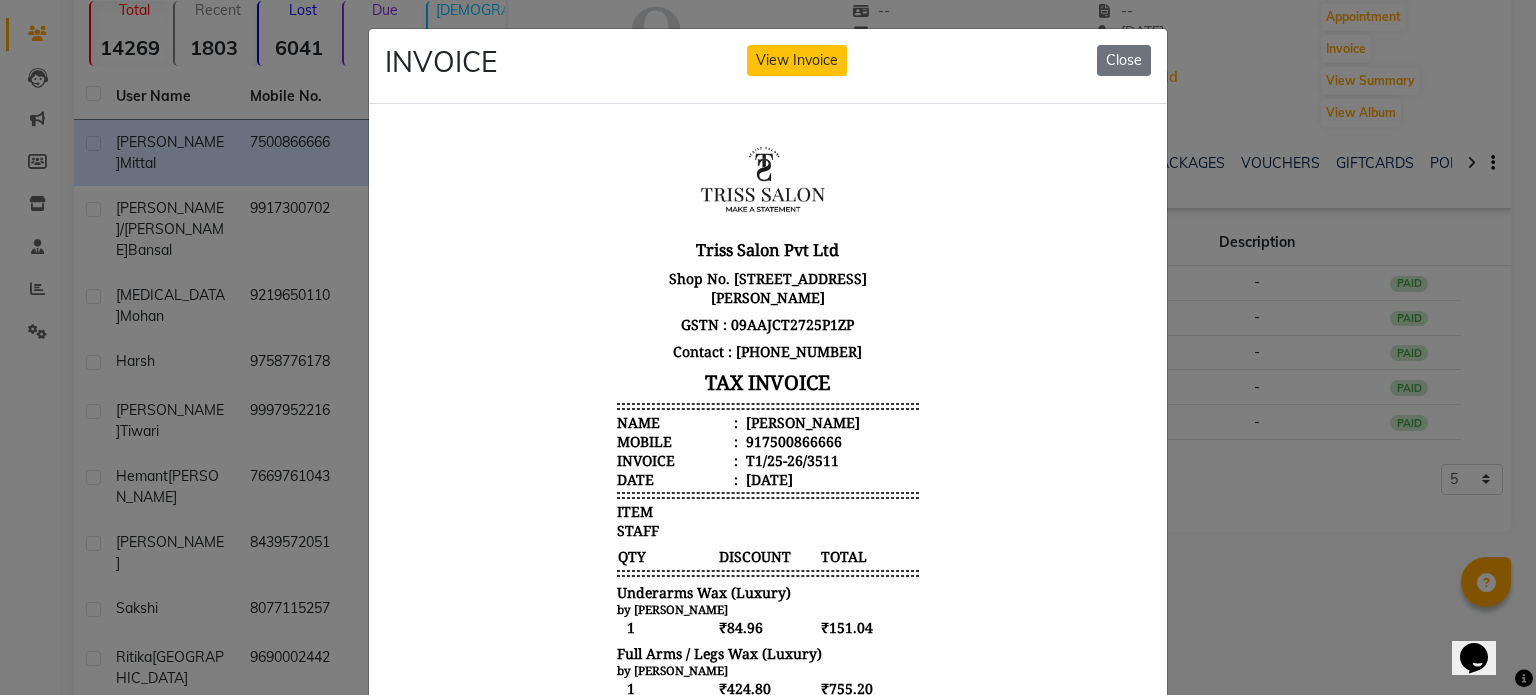 click on "Triss Salon Pvt Ltd
Shop No. UG-4, Vimal Plaza , 61, Surya Nagar, Agra, UP- 282002
GSTN :
09AAJCT2725P1ZP
Contact : 7088009955
TAX INVOICE
Name  :
Akanksha Mittal
Mobile :
917500866666
Invoice  :
T1/25-26/3511
Date  :
June 17, 2025" at bounding box center [768, 311] 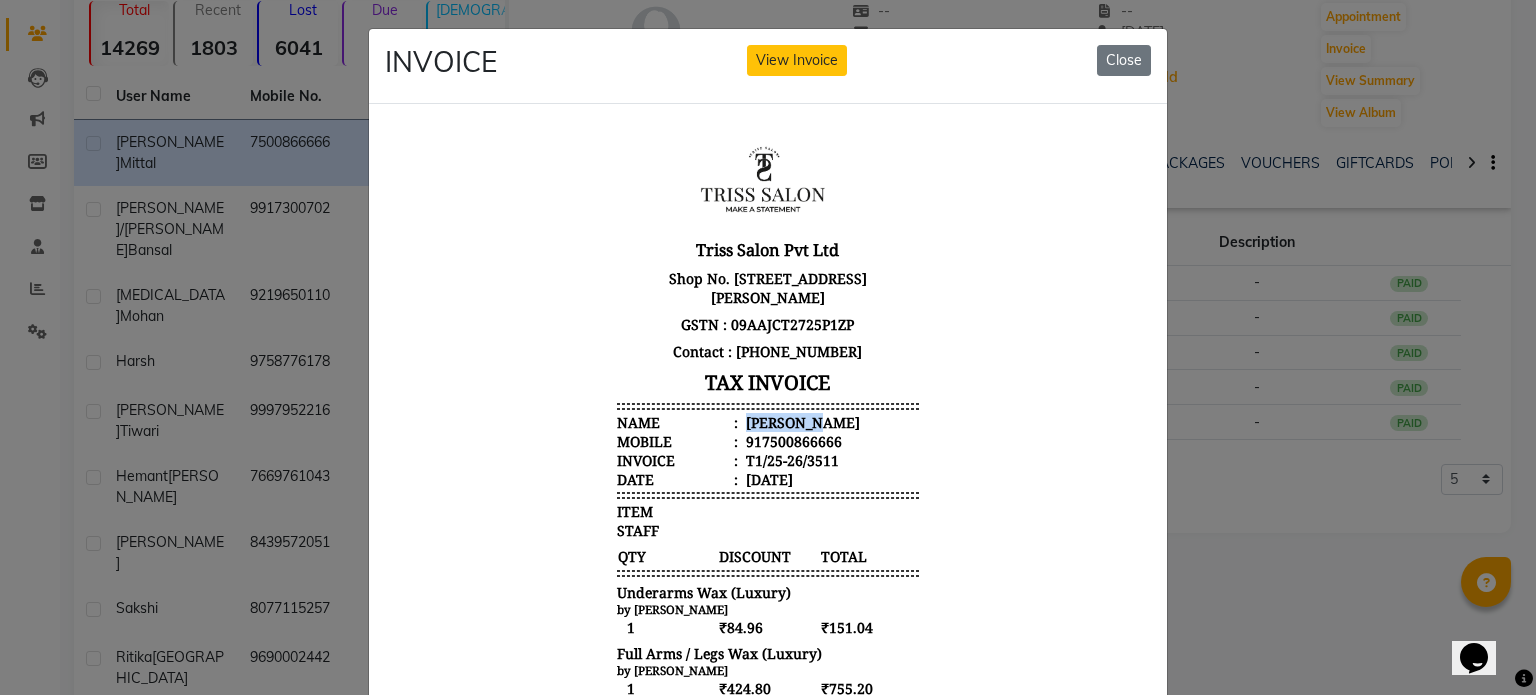 click on "Triss Salon Pvt Ltd
Shop No. UG-4, Vimal Plaza , 61, Surya Nagar, Agra, UP- 282002
GSTN :
09AAJCT2725P1ZP
Contact : 7088009955
TAX INVOICE
Name  :
Akanksha Mittal
Mobile :
917500866666
Invoice  :
T1/25-26/3511
Date  :
June 17, 2025" at bounding box center (768, 311) 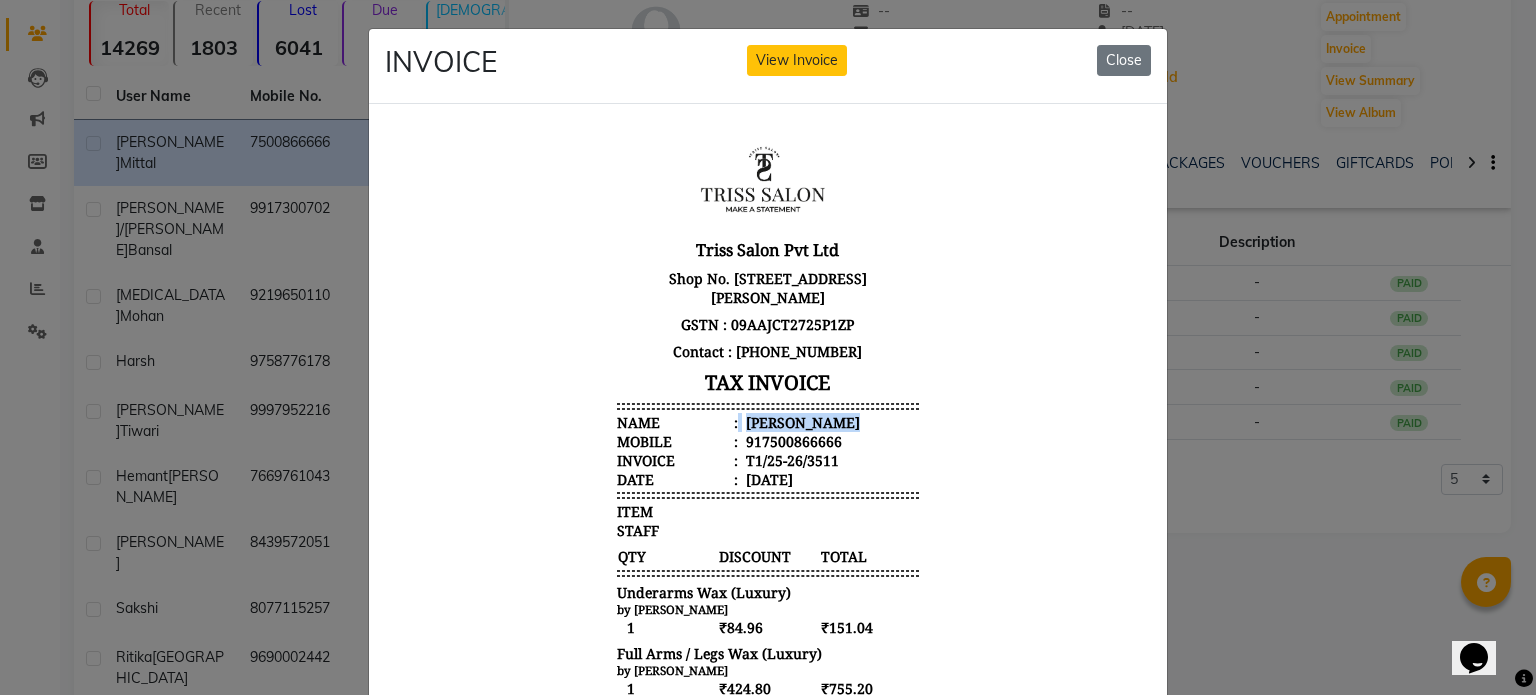 click on "Triss Salon Pvt Ltd
Shop No. UG-4, Vimal Plaza , 61, Surya Nagar, Agra, UP- 282002
GSTN :
09AAJCT2725P1ZP
Contact : 7088009955
TAX INVOICE
Name  :
Akanksha Mittal
Mobile :
917500866666
Invoice  :
T1/25-26/3511
Date  :
June 17, 2025" at bounding box center (768, 311) 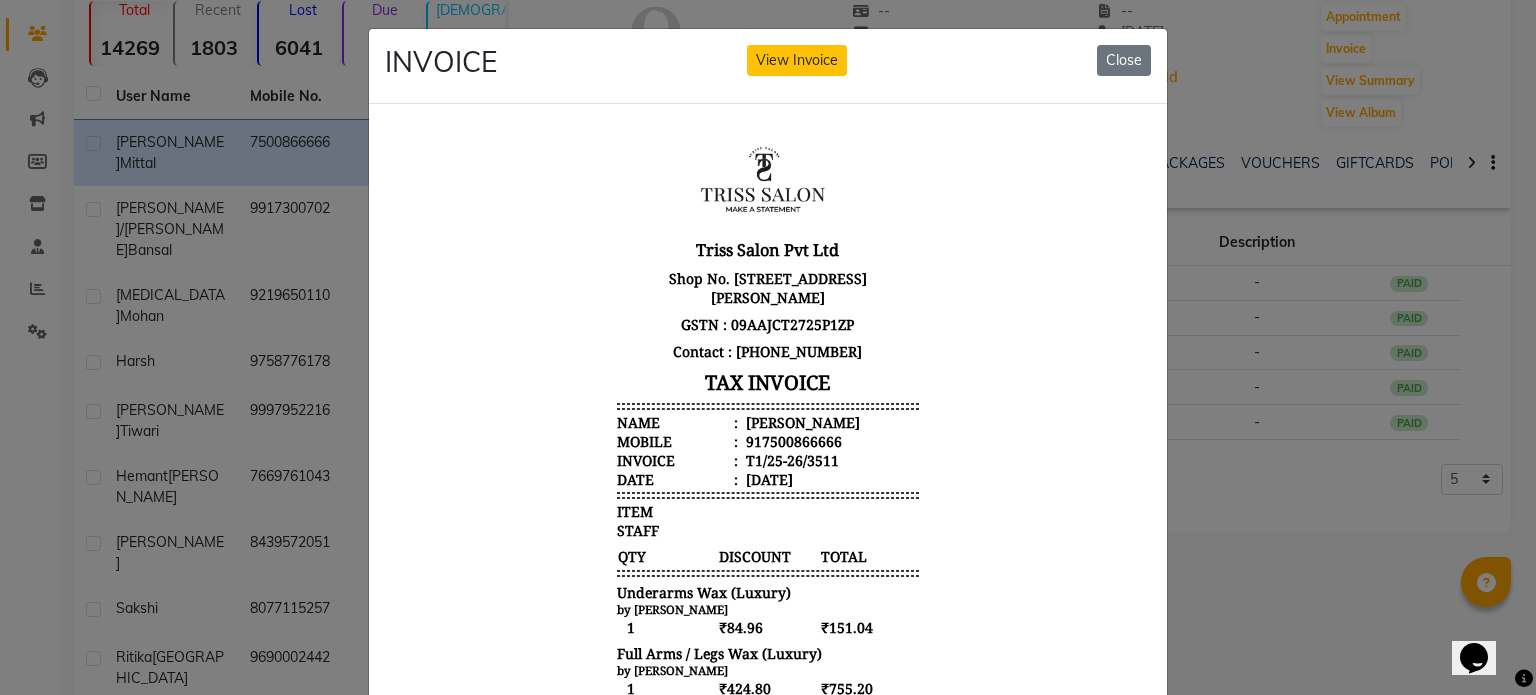 click on "917500866666" at bounding box center (792, 440) 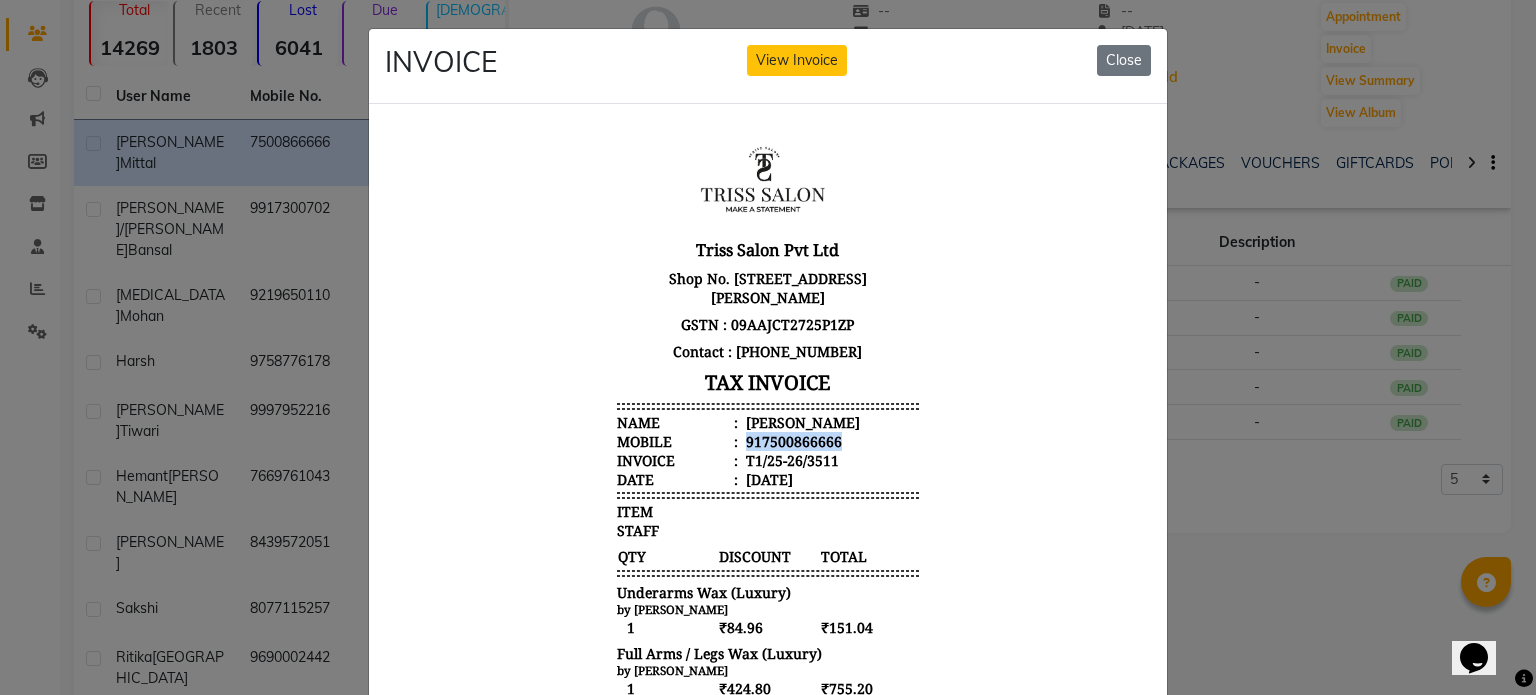 click on "917500866666" at bounding box center (792, 440) 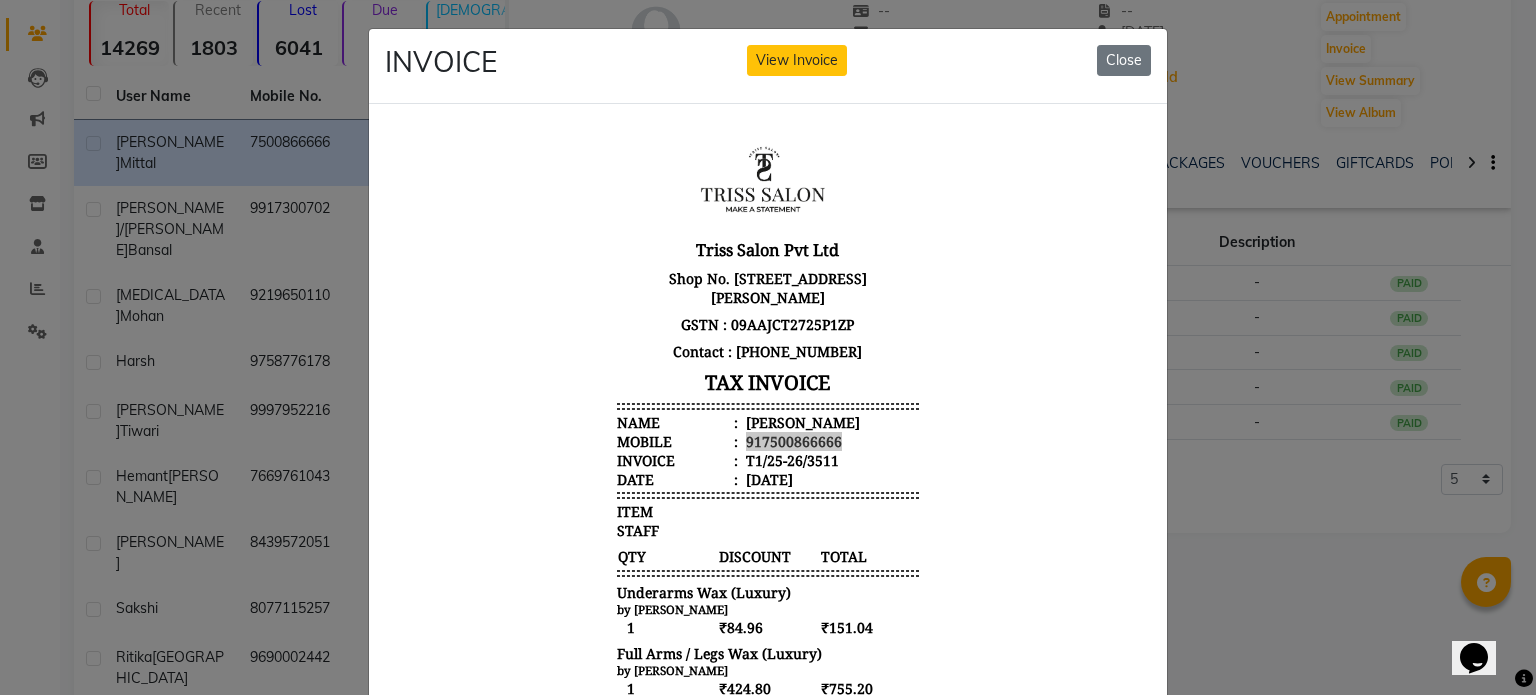 click on "INVOICE View Invoice Close" 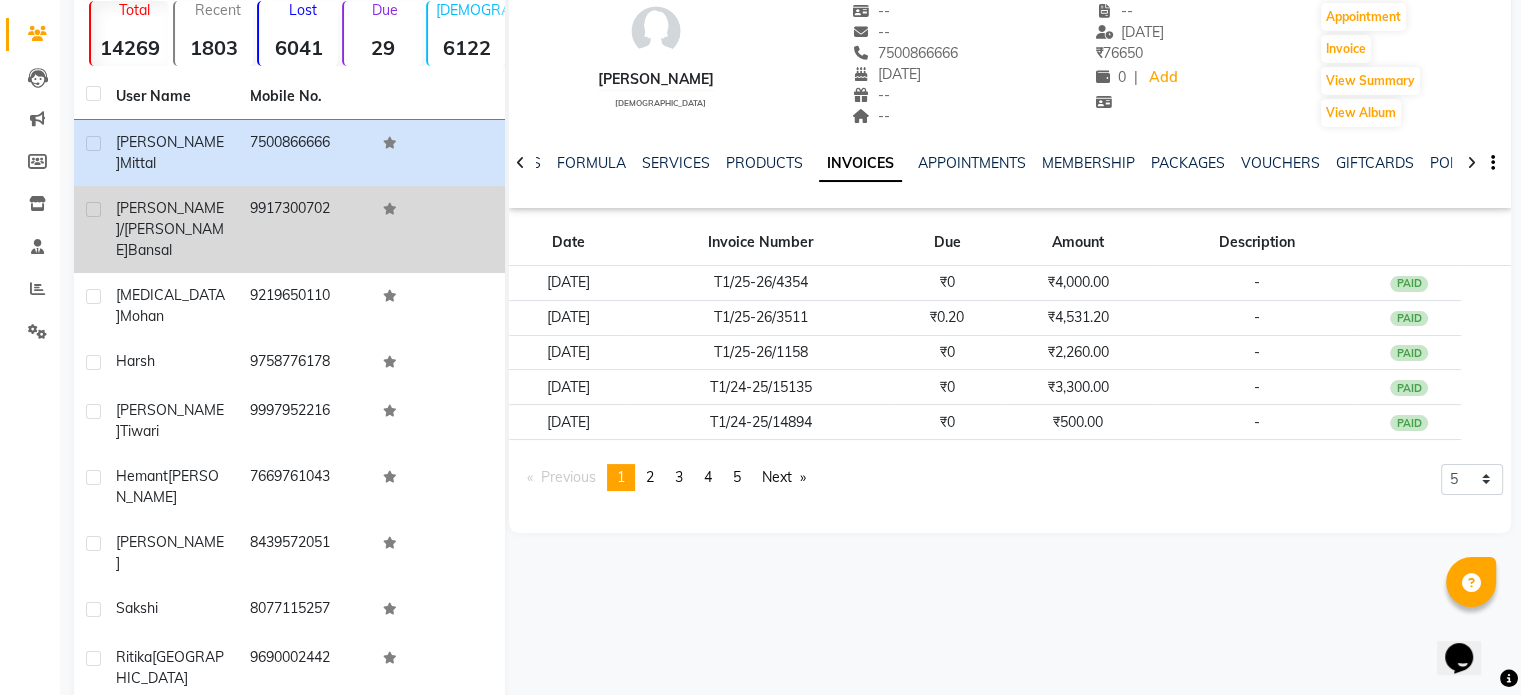 click on "9917300702" 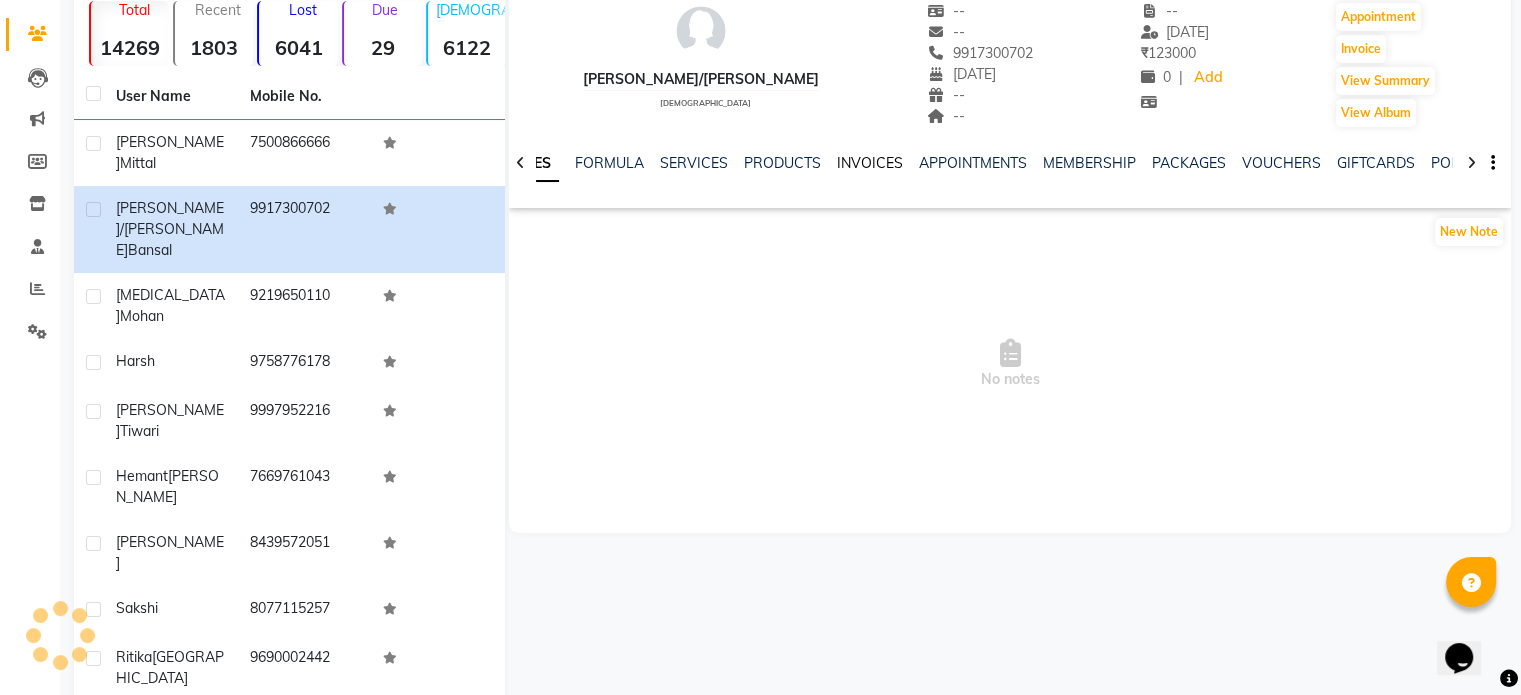click on "INVOICES" 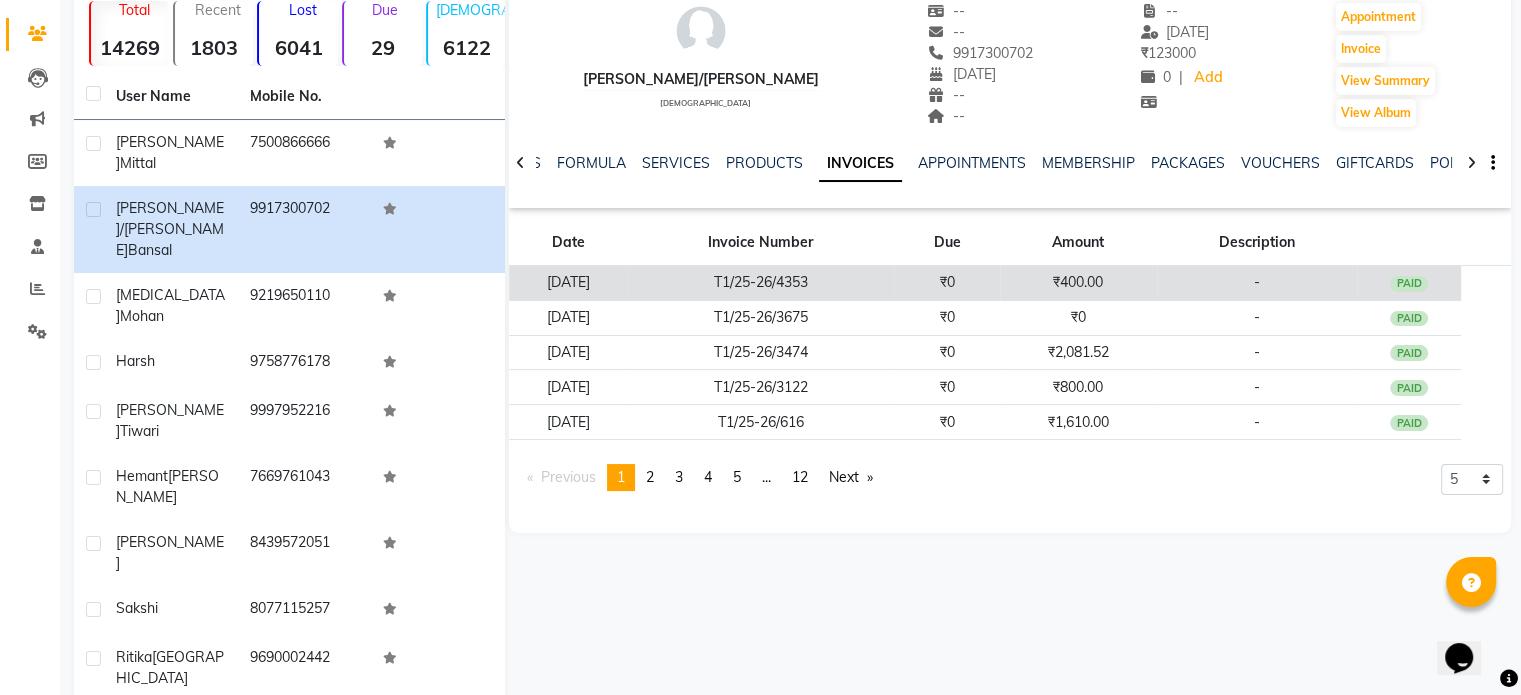 click on "T1/25-26/4353" 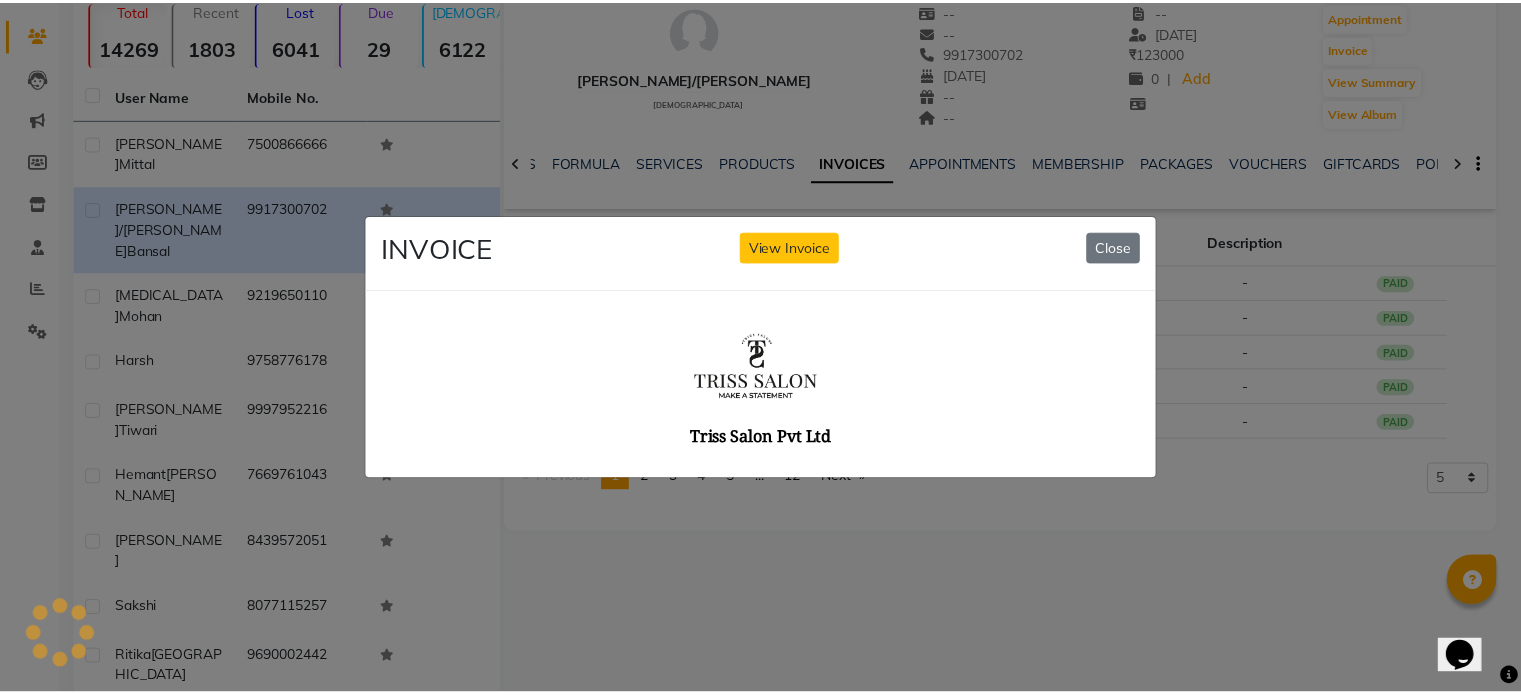scroll, scrollTop: 0, scrollLeft: 0, axis: both 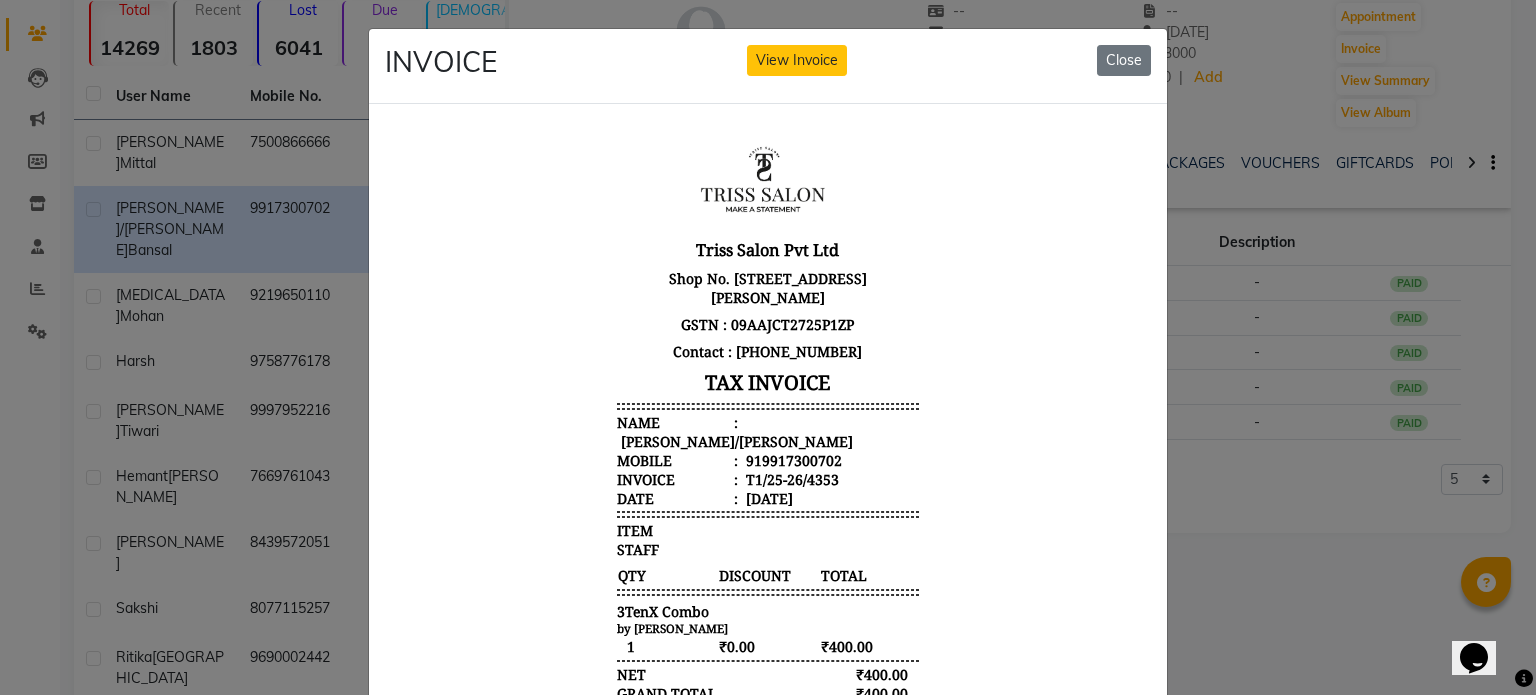click on "Richa/Ruchit Bansal" at bounding box center (735, 440) 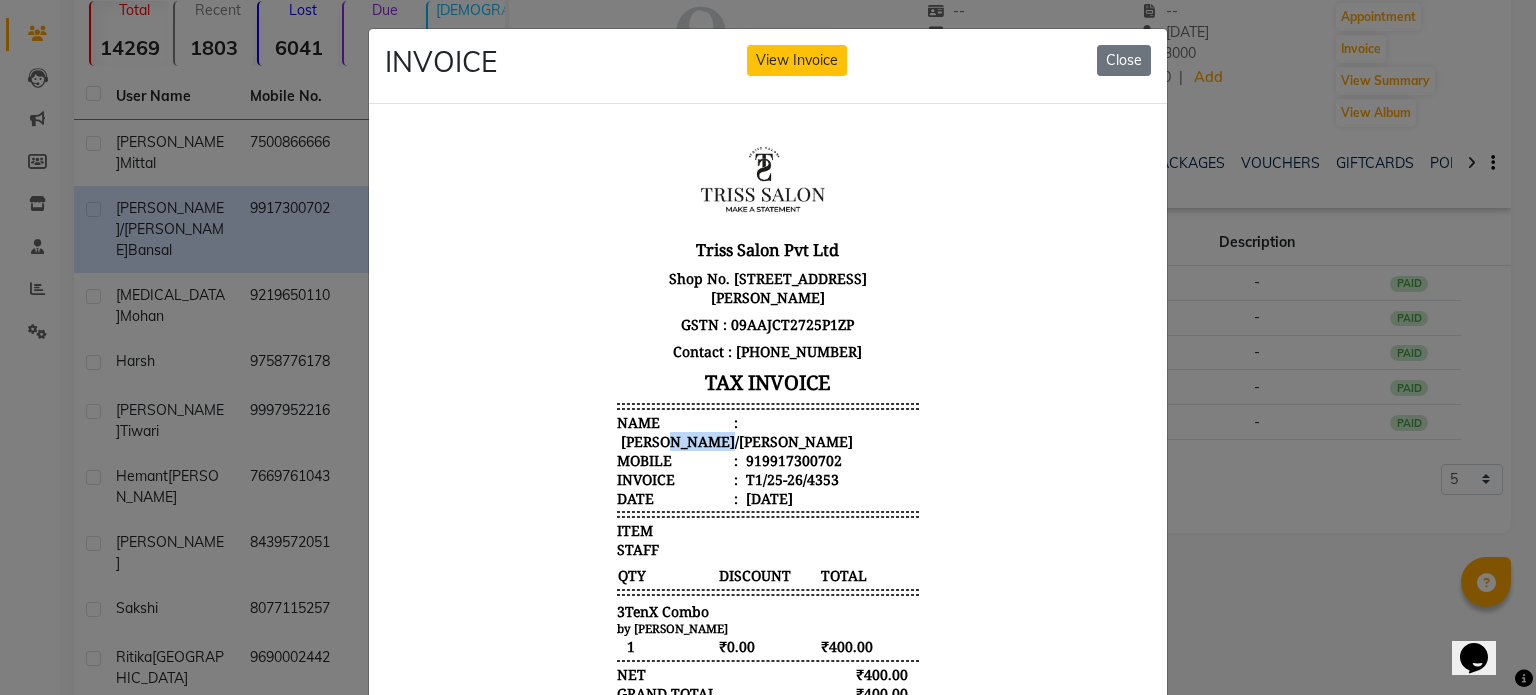 click on "Richa/Ruchit Bansal" at bounding box center (735, 440) 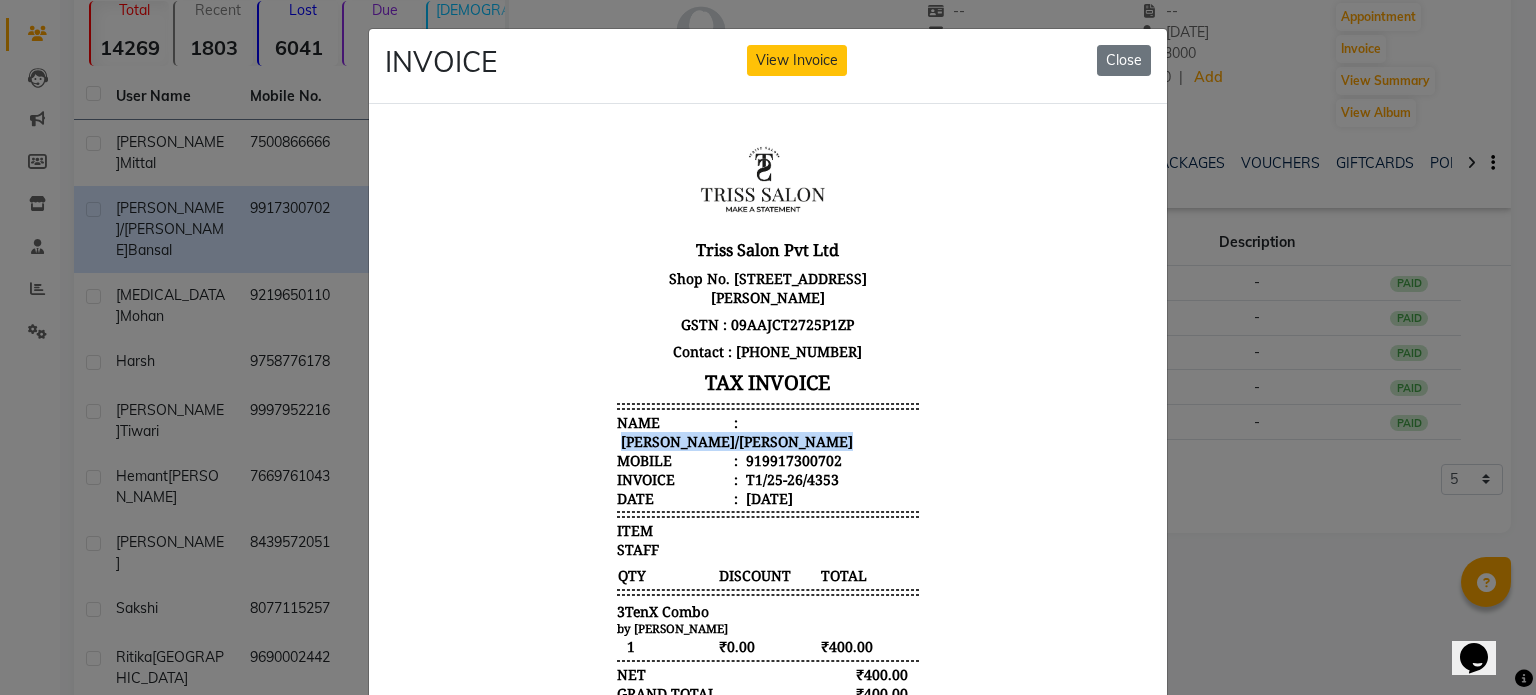 click on "Richa/Ruchit Bansal" at bounding box center (735, 440) 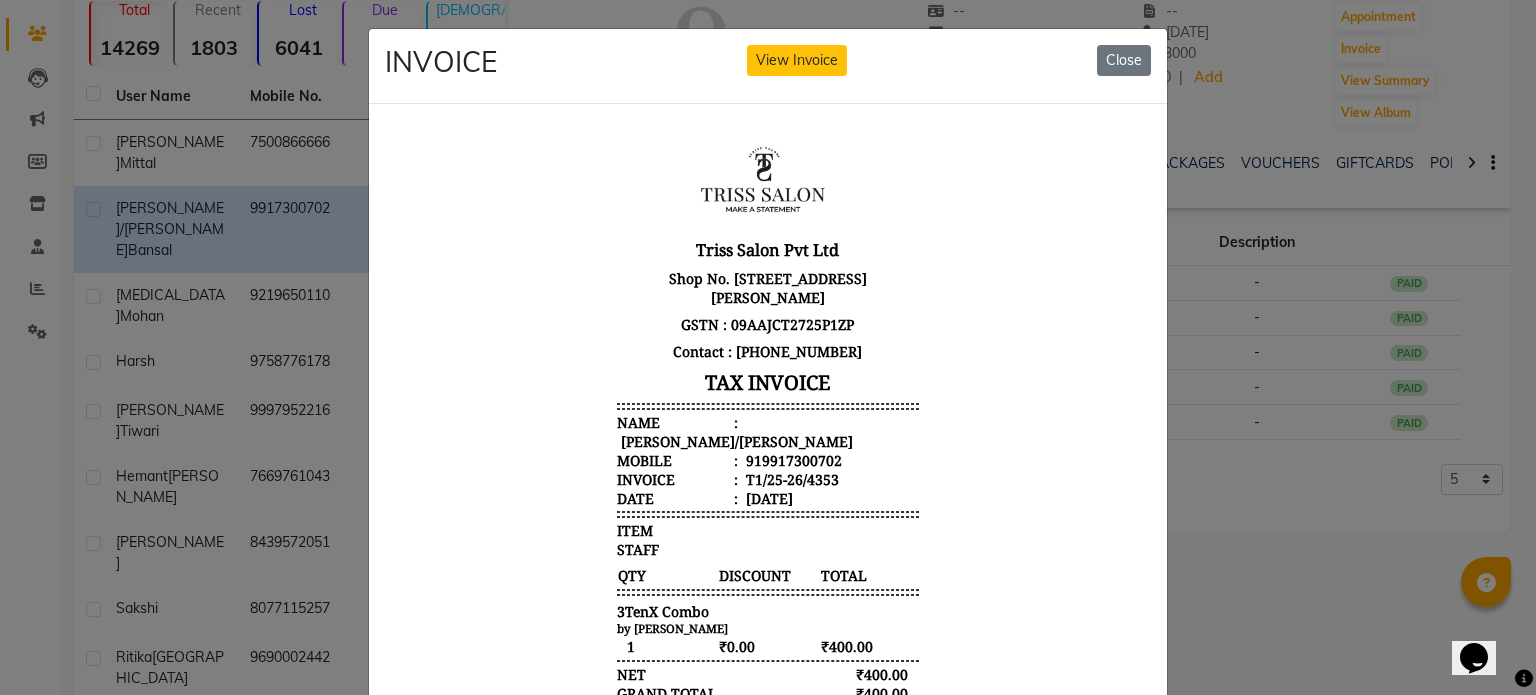click on "919917300702" at bounding box center [792, 459] 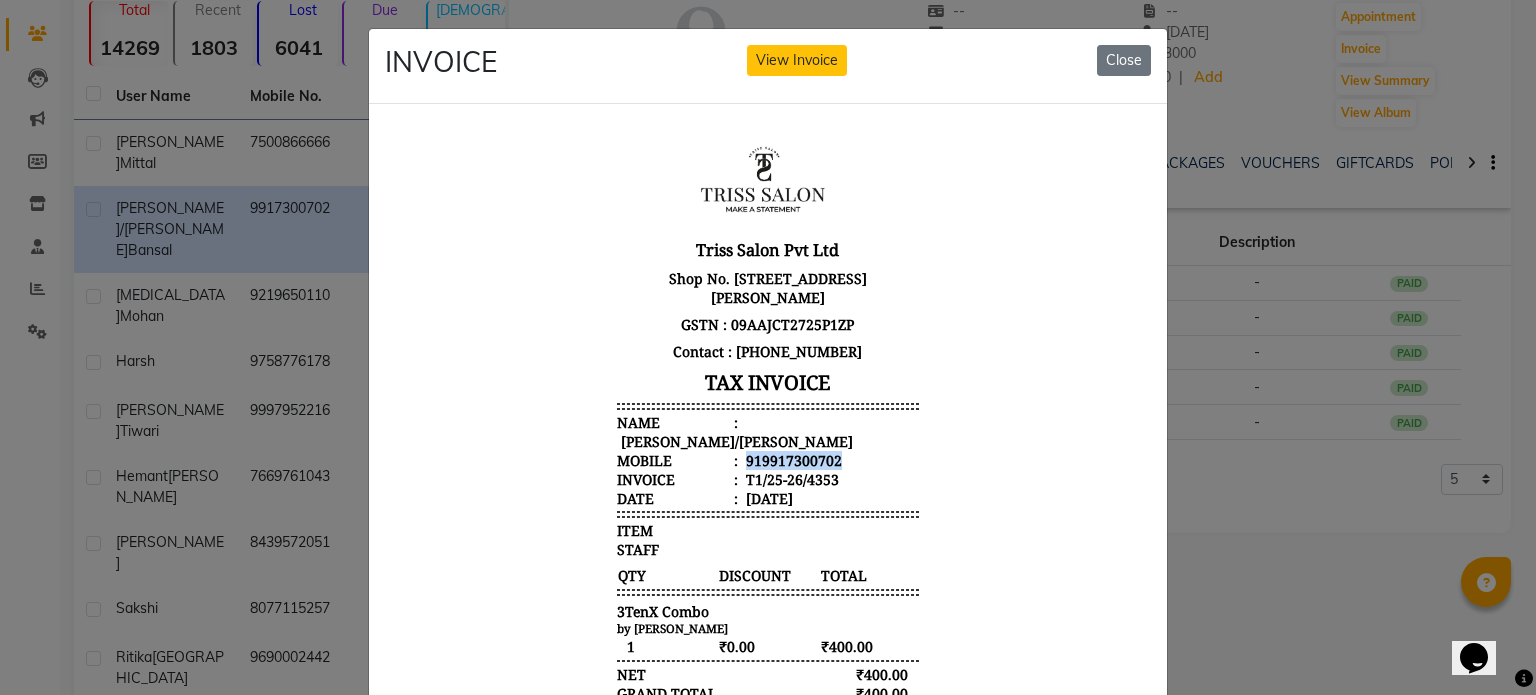 click on "919917300702" at bounding box center [792, 459] 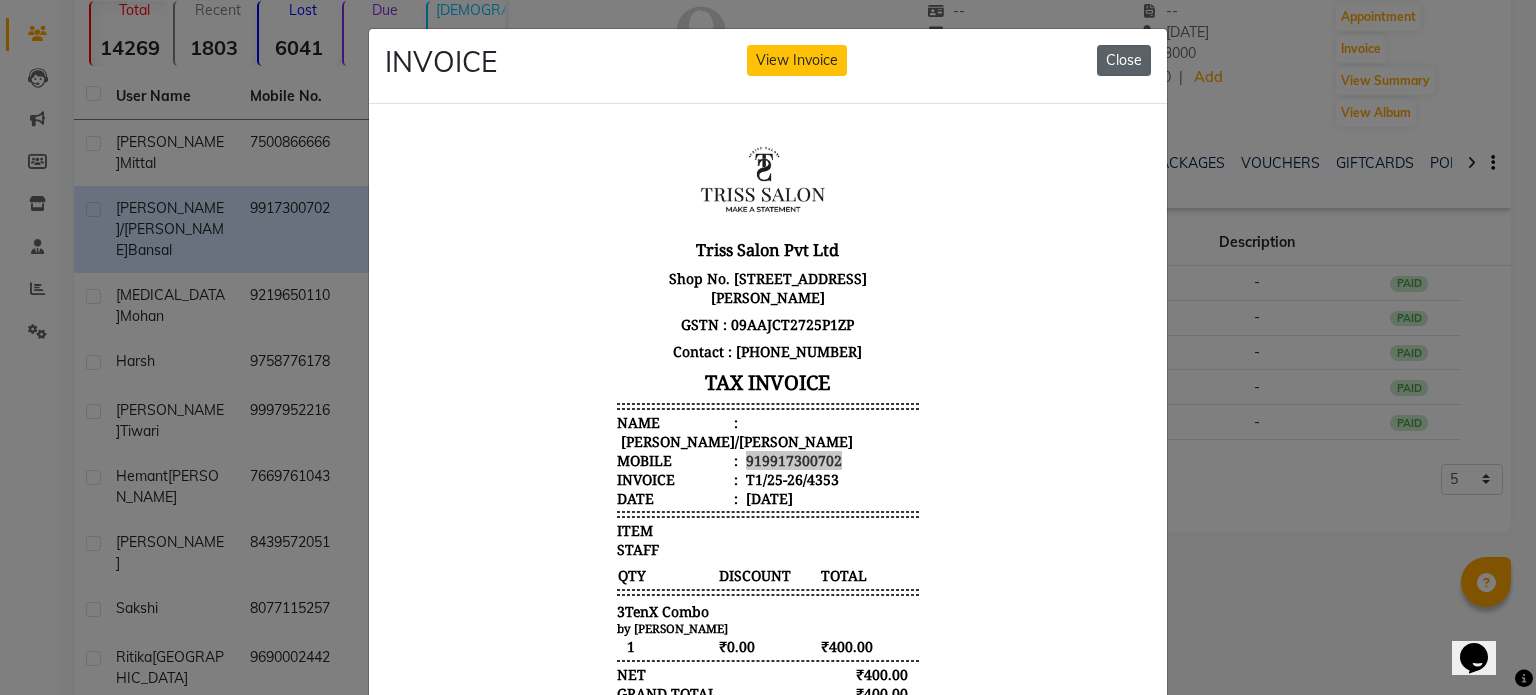 click on "Close" 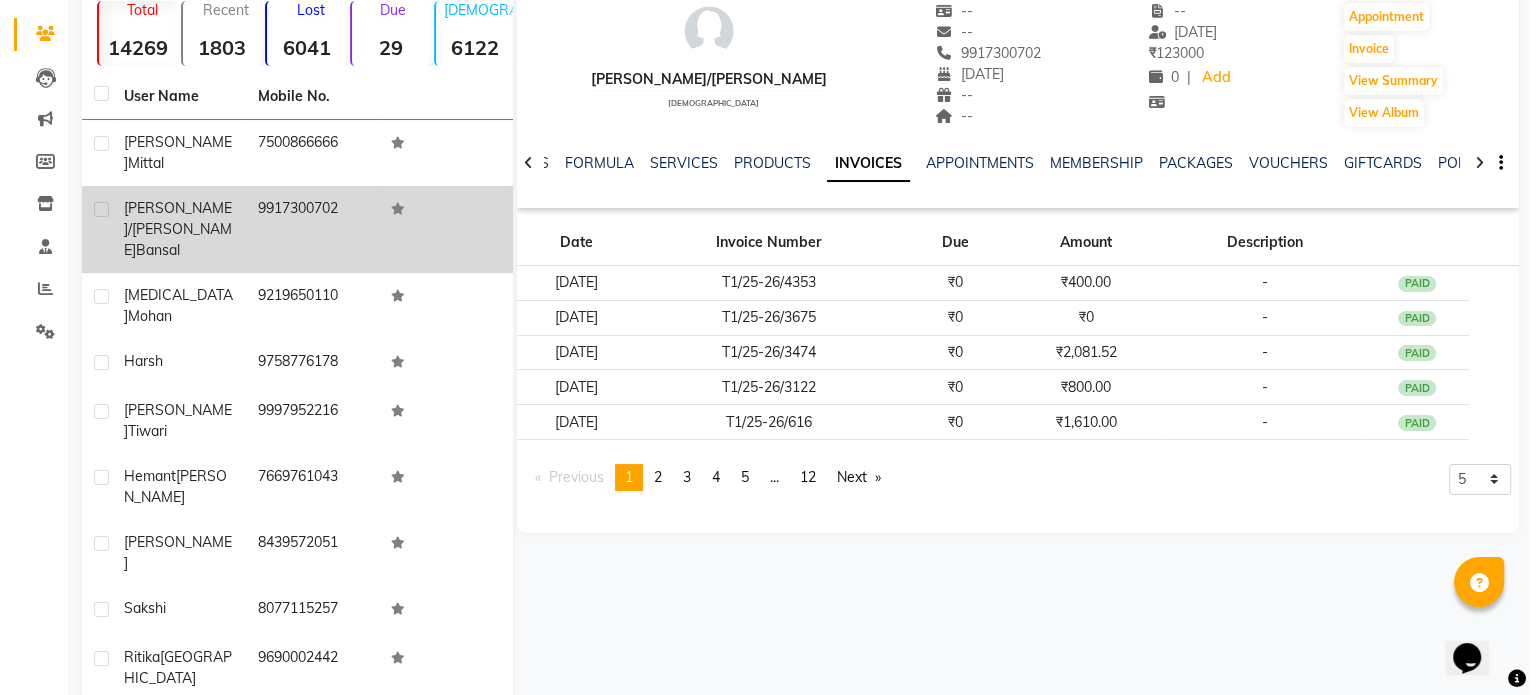 scroll, scrollTop: 172, scrollLeft: 0, axis: vertical 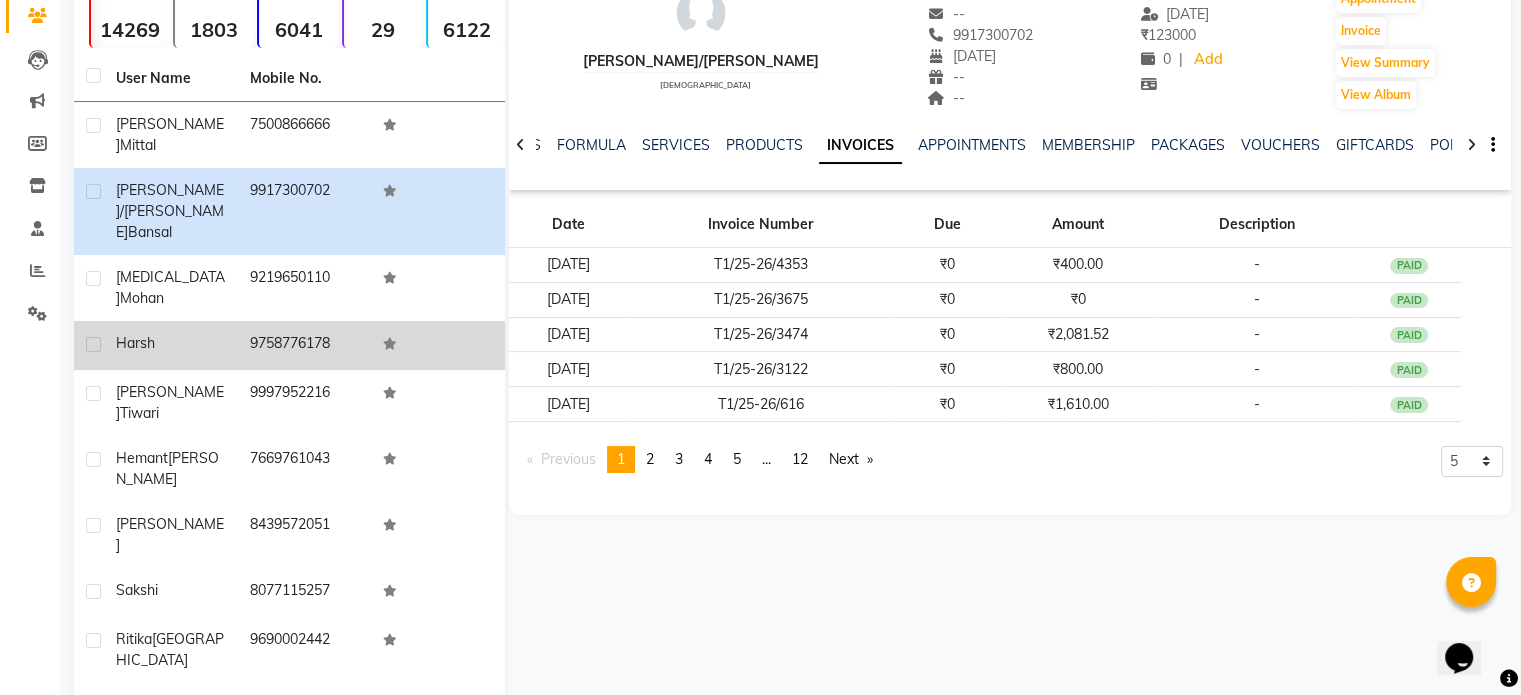 click on "9758776178" 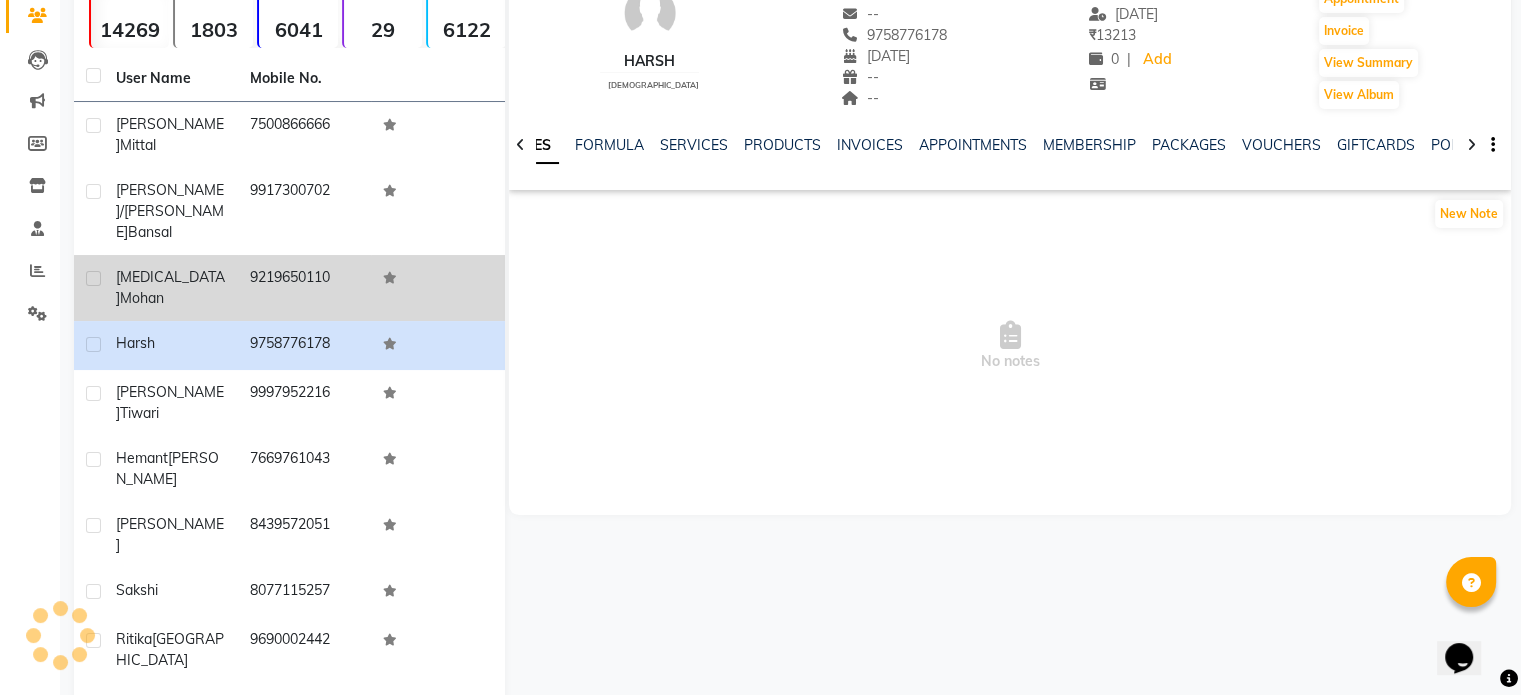 click on "9219650110" 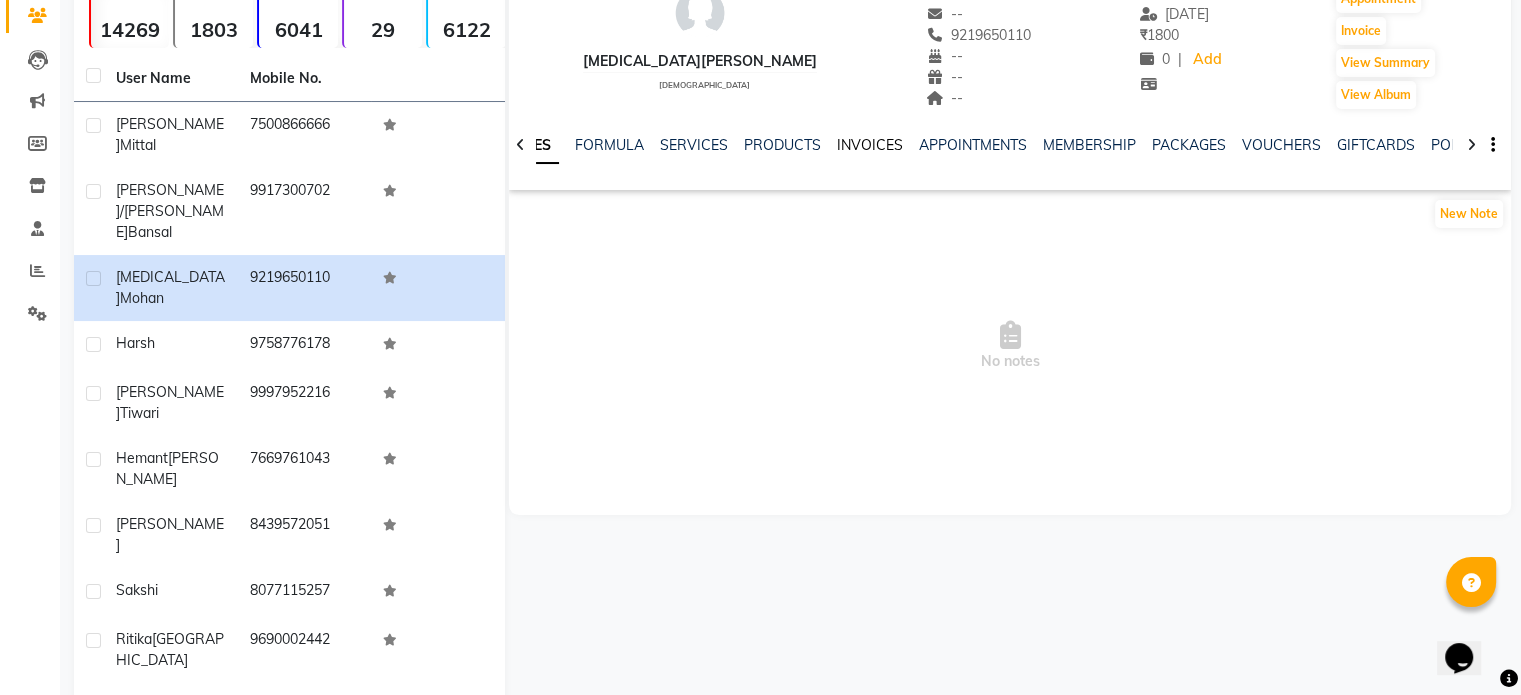 click on "INVOICES" 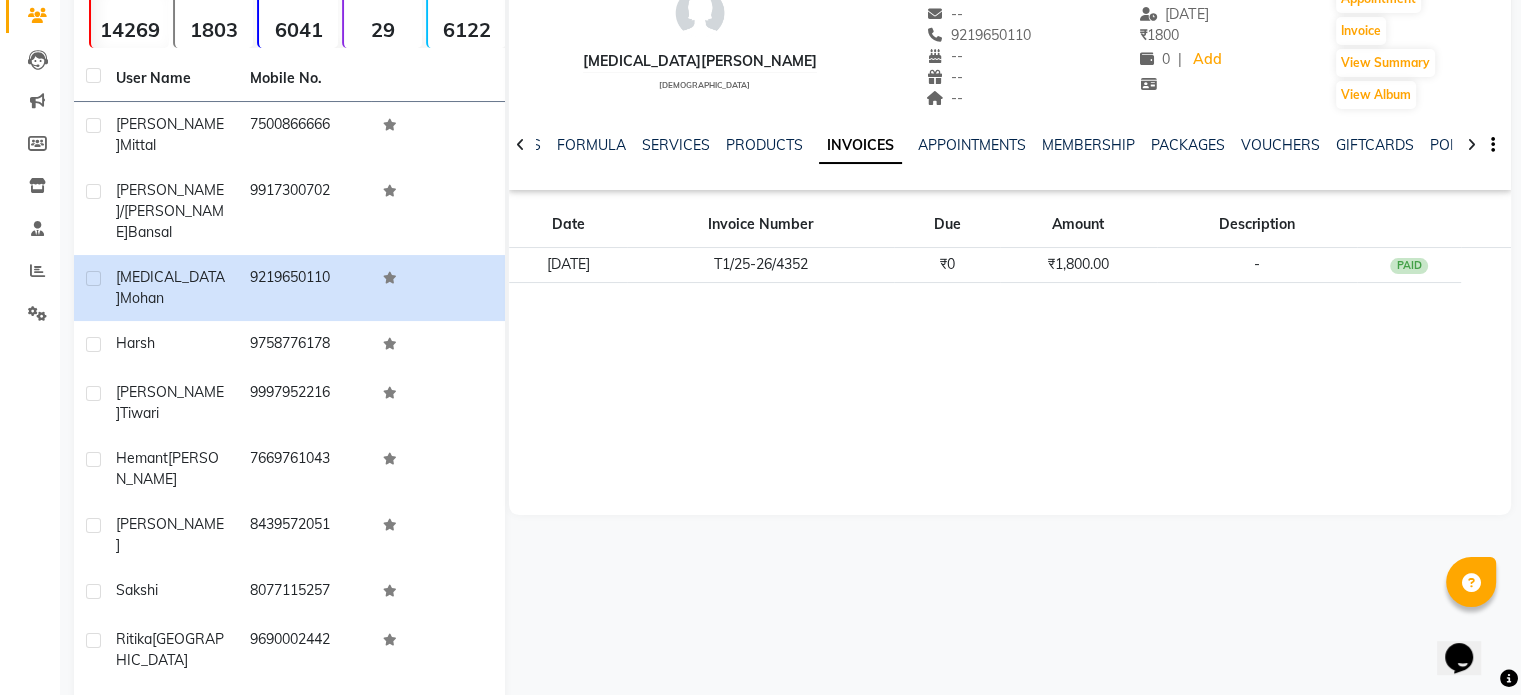 click on "₹0" 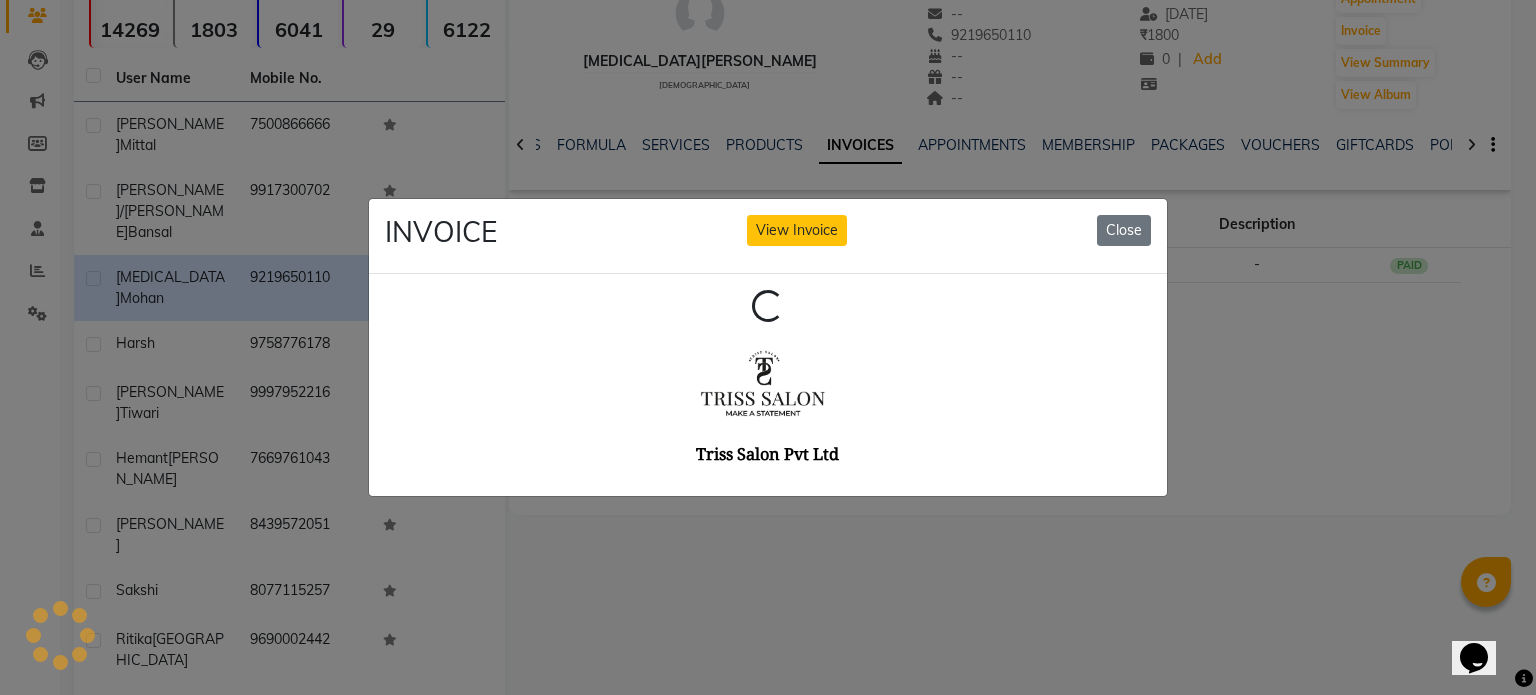scroll, scrollTop: 0, scrollLeft: 0, axis: both 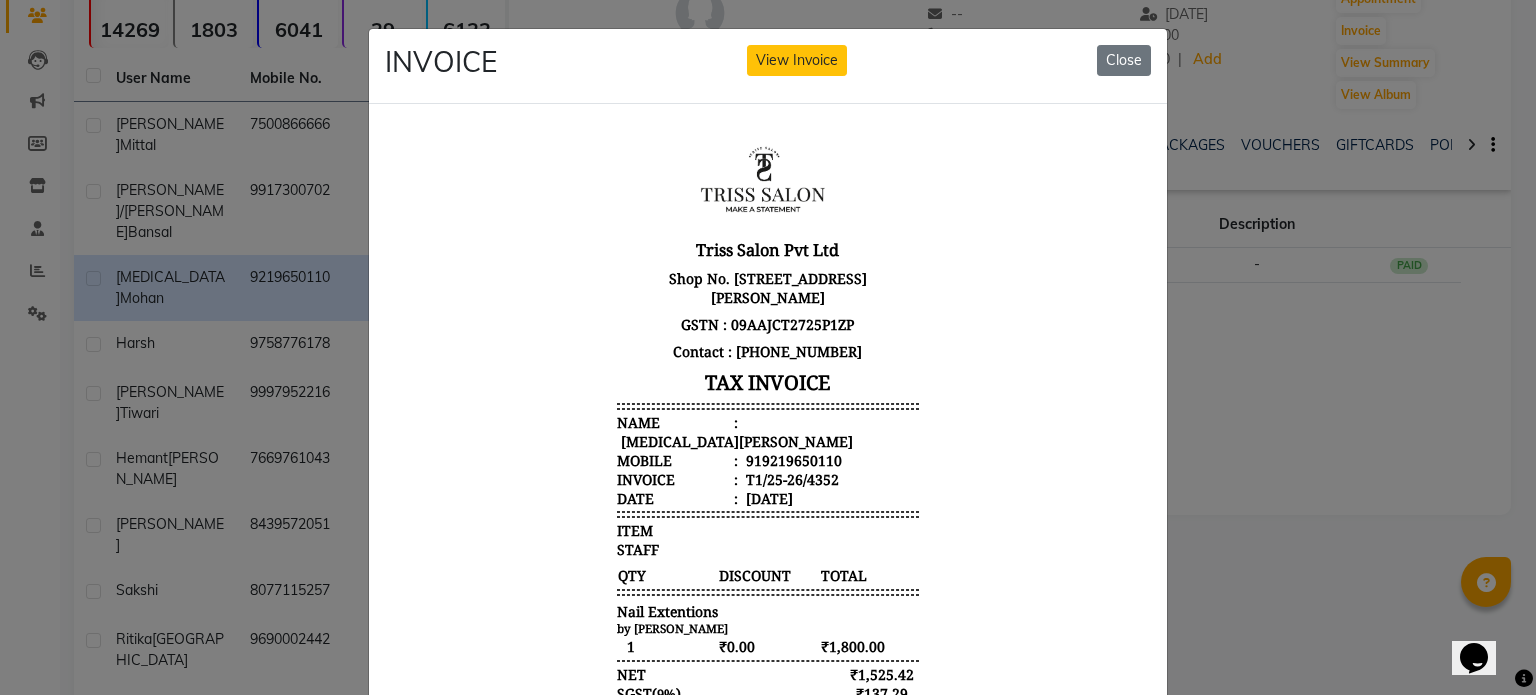 click on "Mili Mohan" at bounding box center (735, 440) 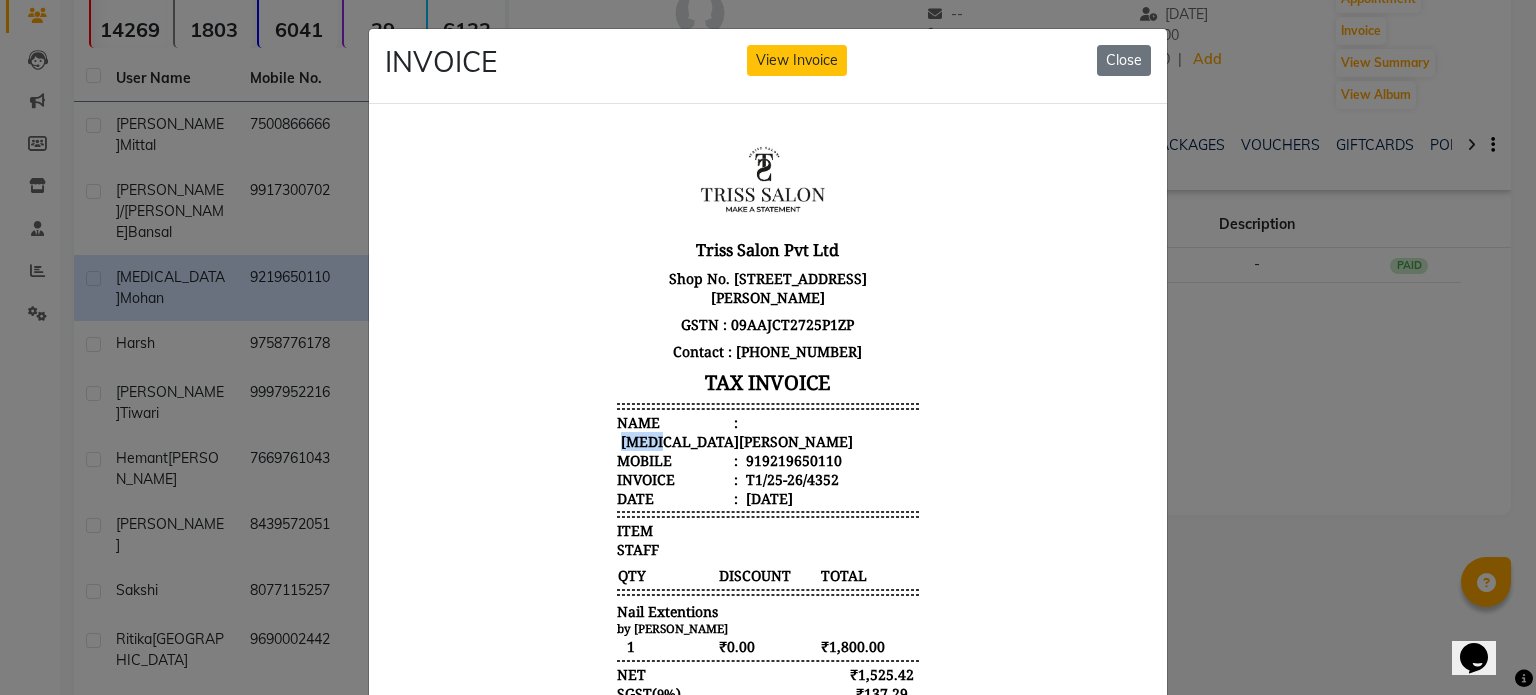 click on "Mili Mohan" at bounding box center (735, 440) 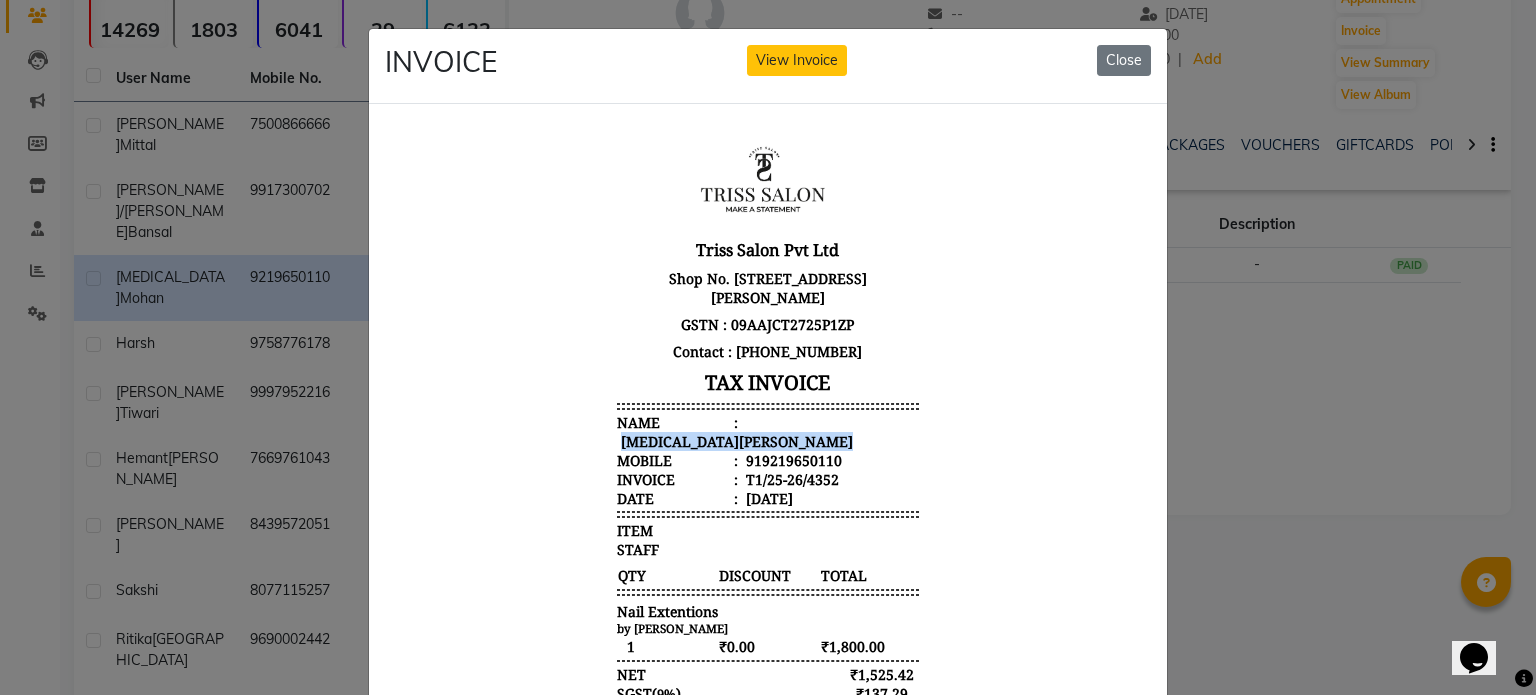click on "Mili Mohan" at bounding box center [735, 440] 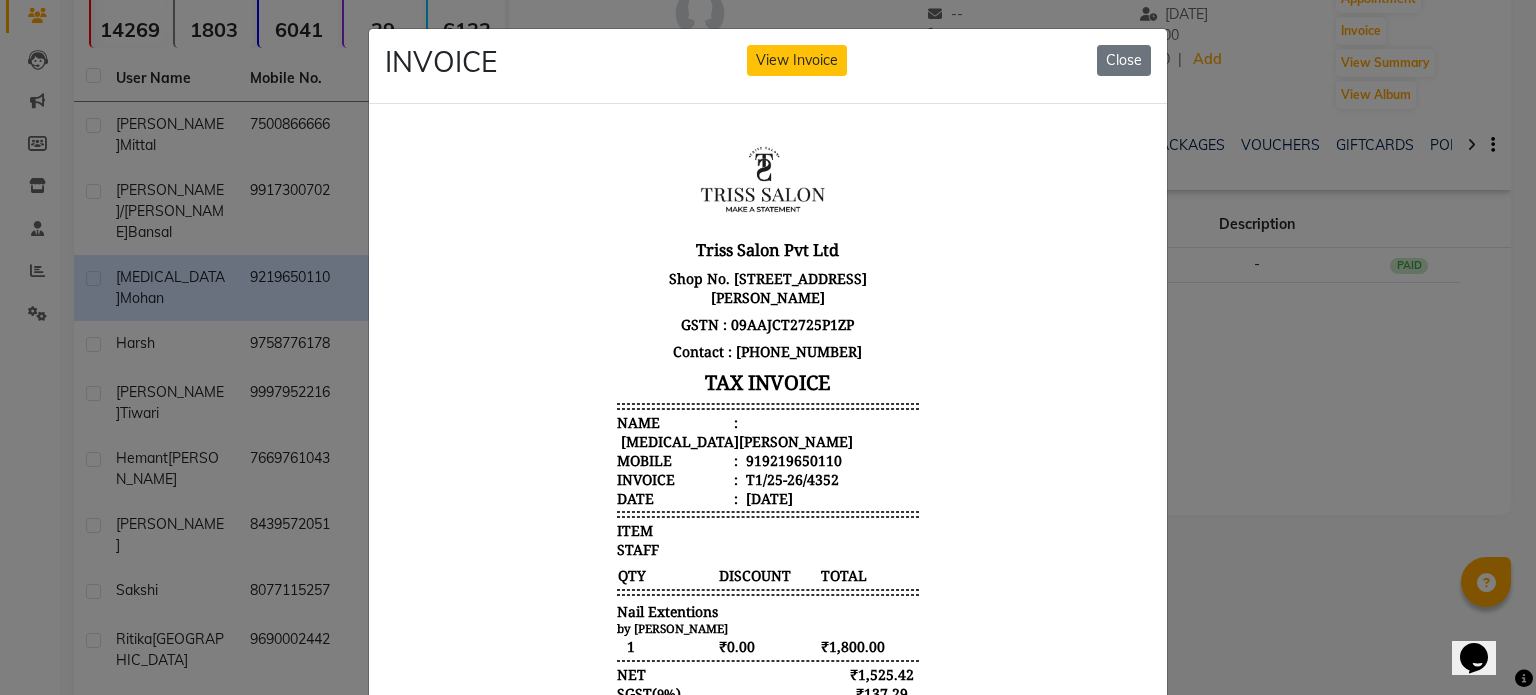 click on "919219650110" at bounding box center (792, 459) 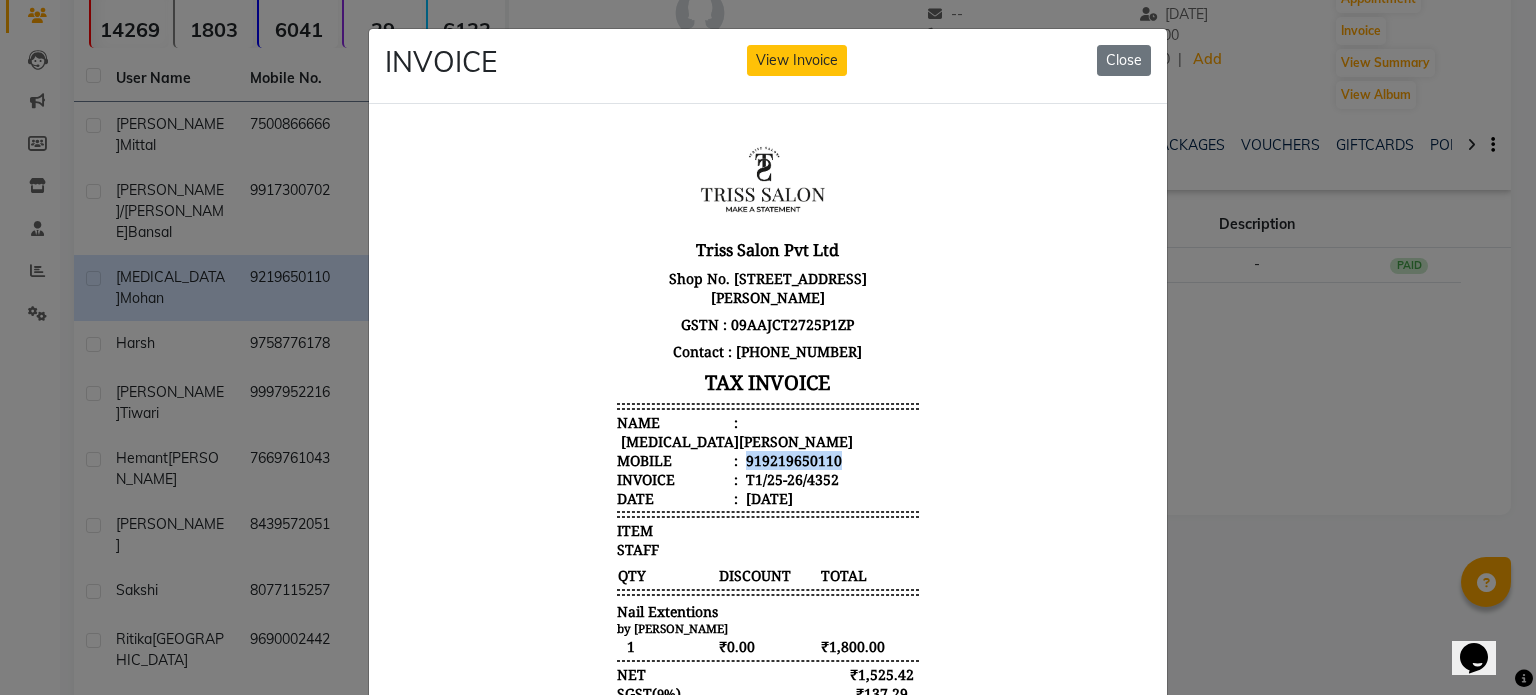 click on "919219650110" at bounding box center [792, 459] 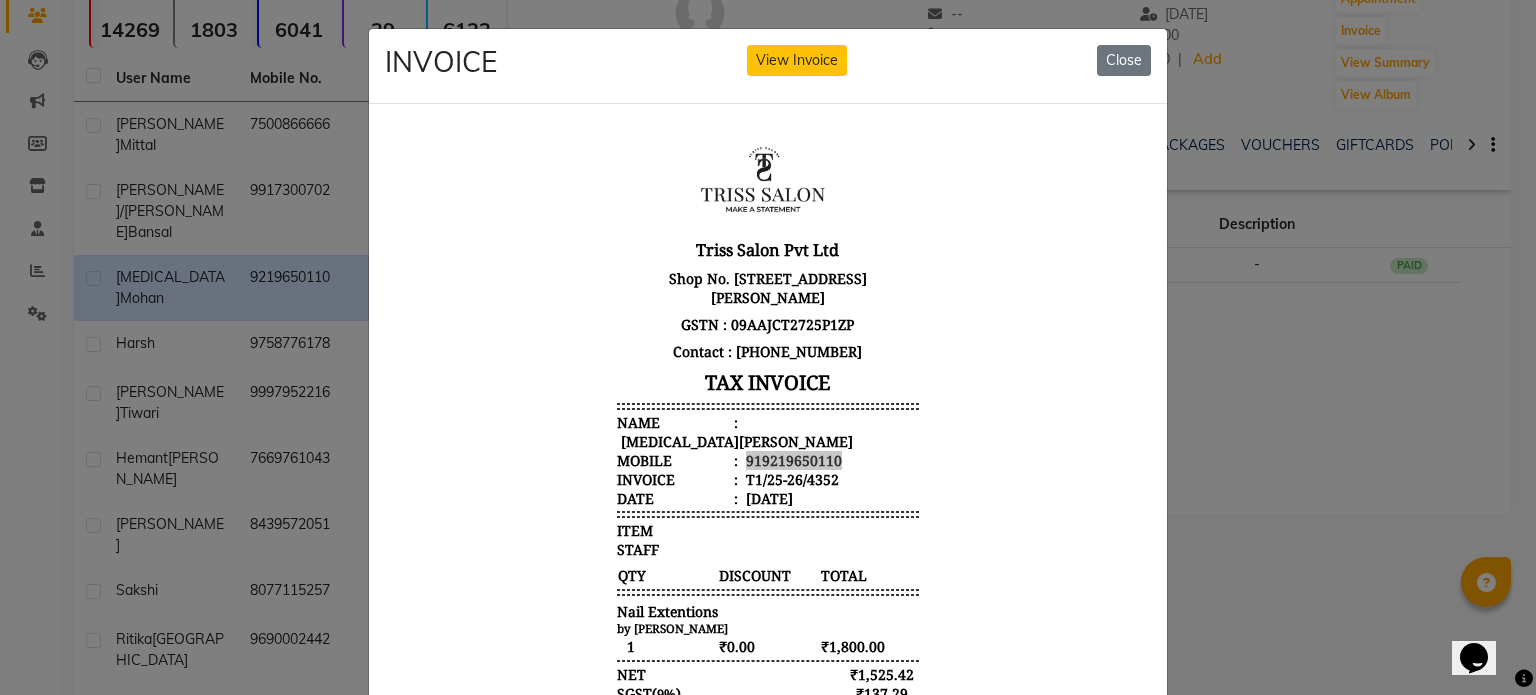 click on "INVOICE View Invoice Close" 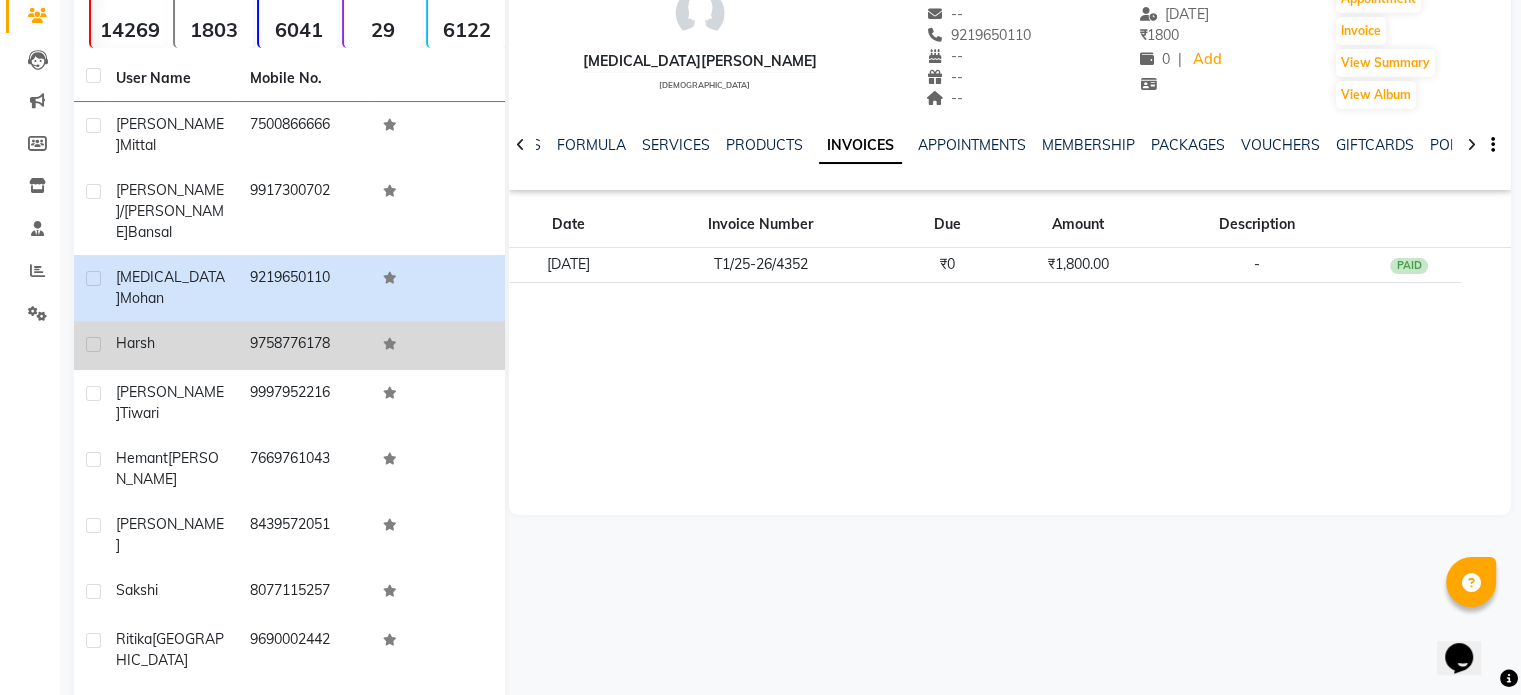 click on "Harsh" 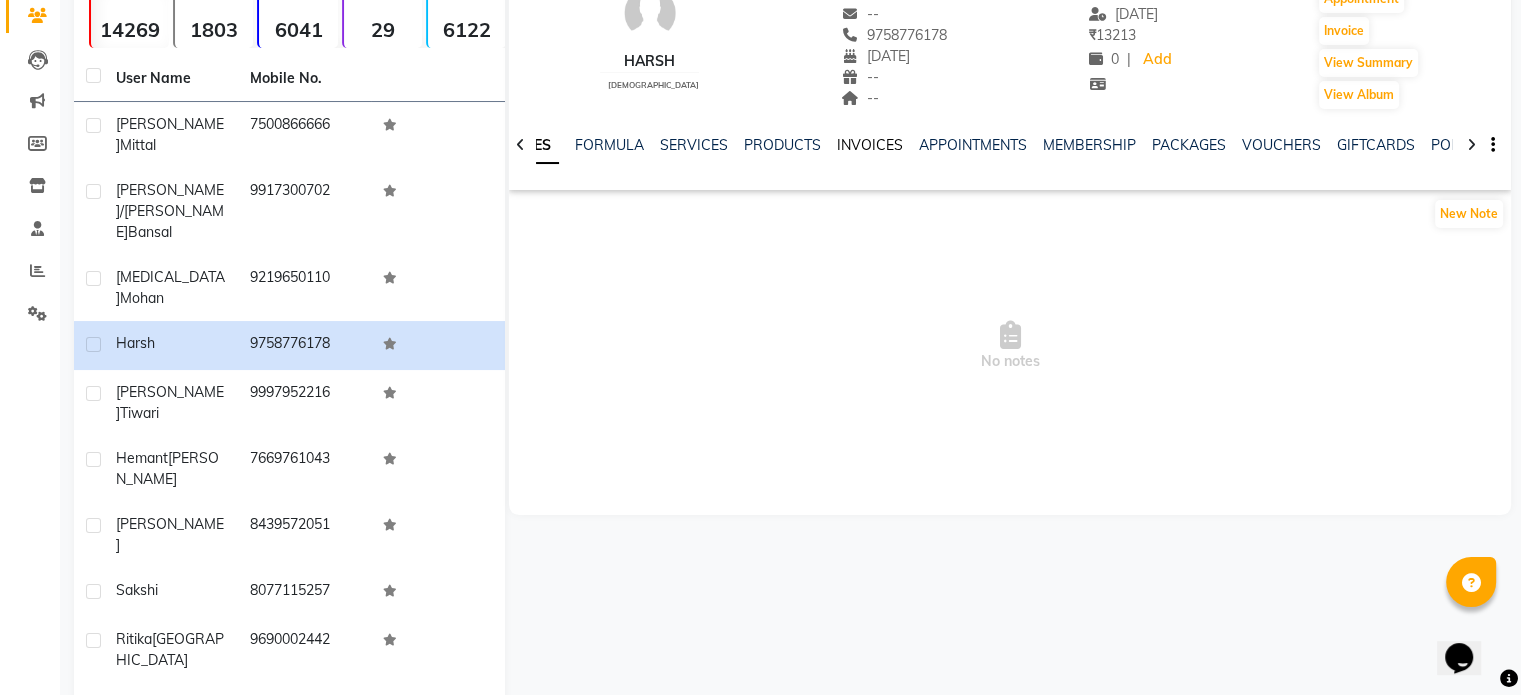 click on "INVOICES" 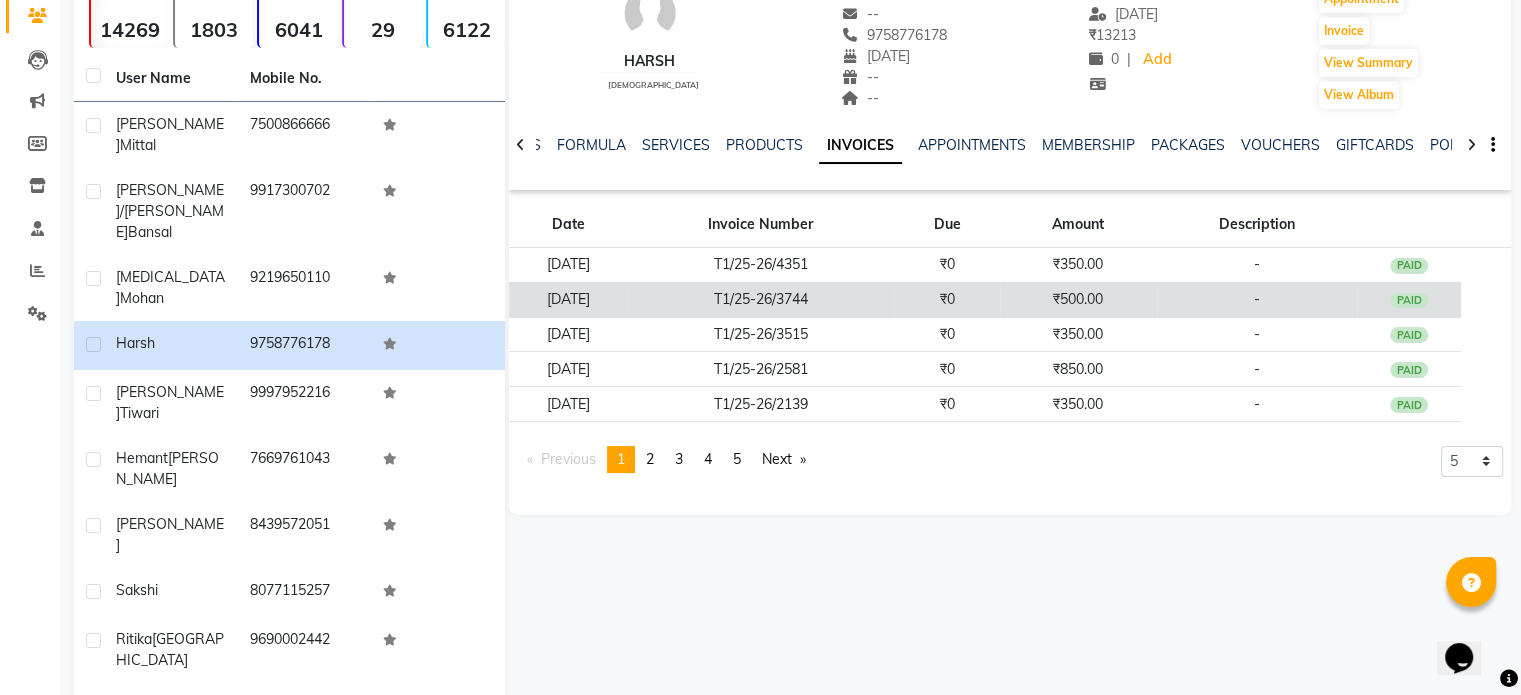 click on "T1/25-26/3744" 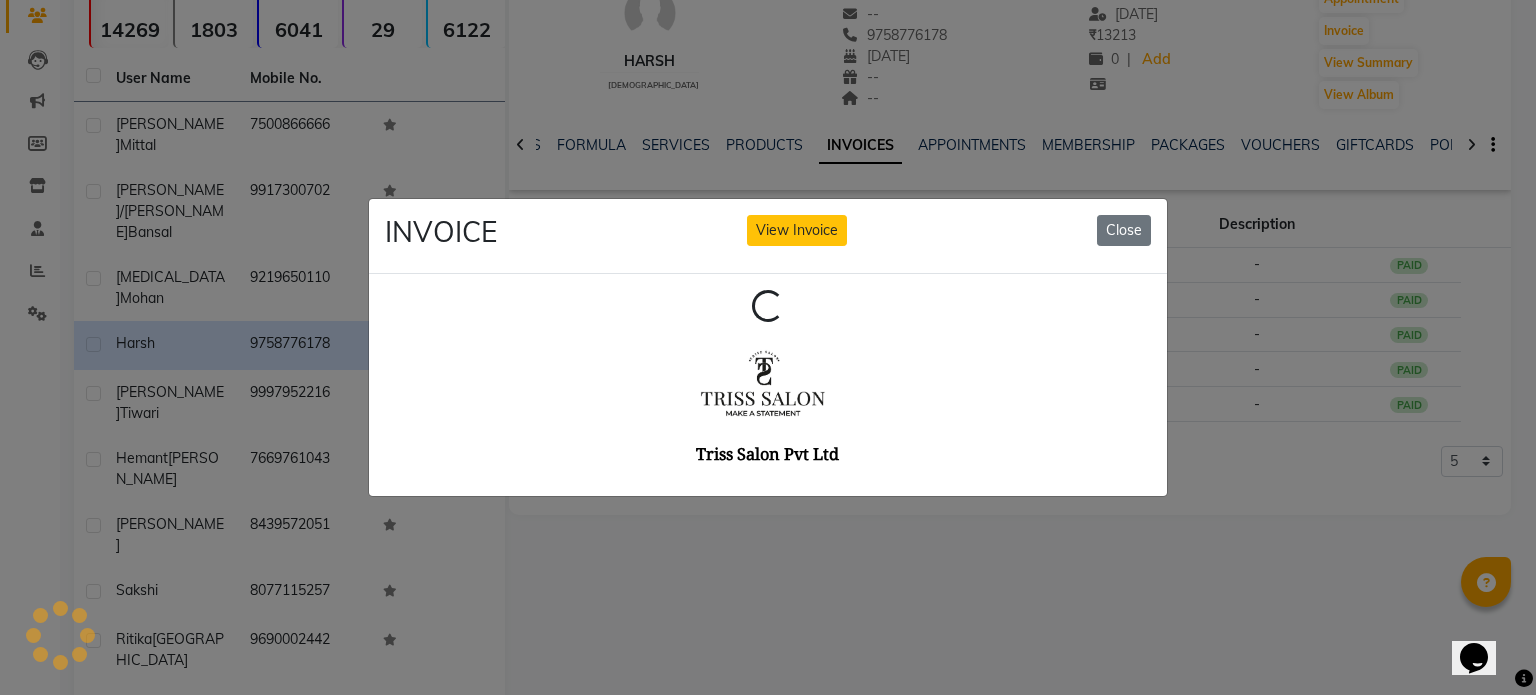 scroll, scrollTop: 0, scrollLeft: 0, axis: both 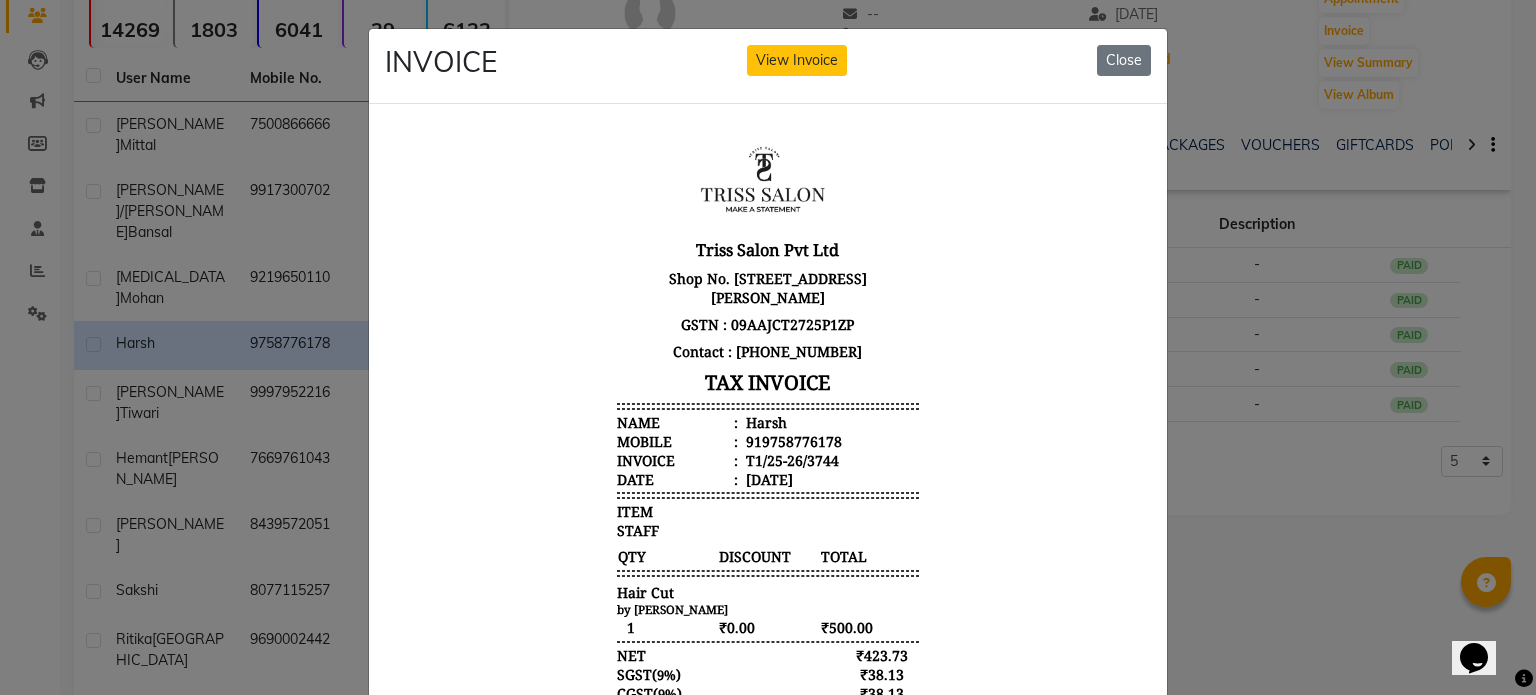 click on "Harsh" at bounding box center [764, 421] 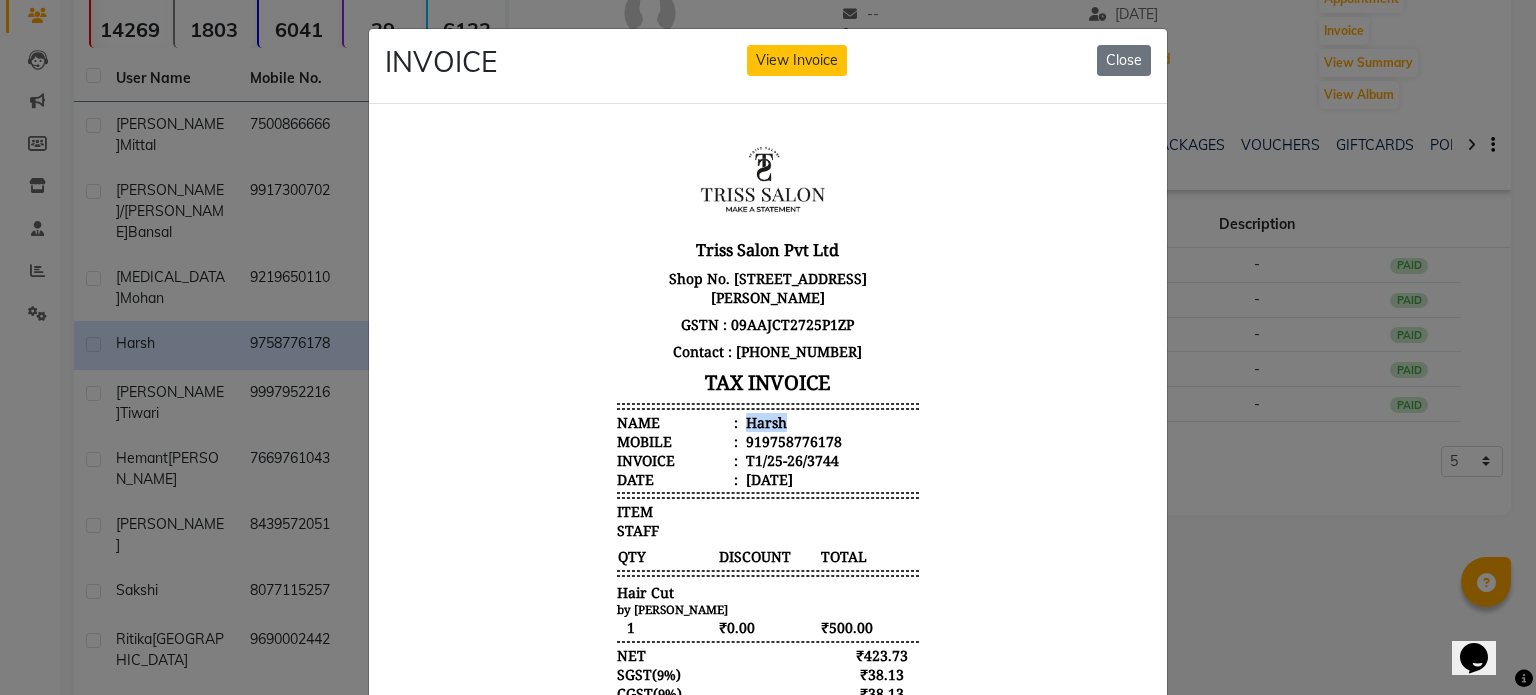 click on "Harsh" at bounding box center [764, 421] 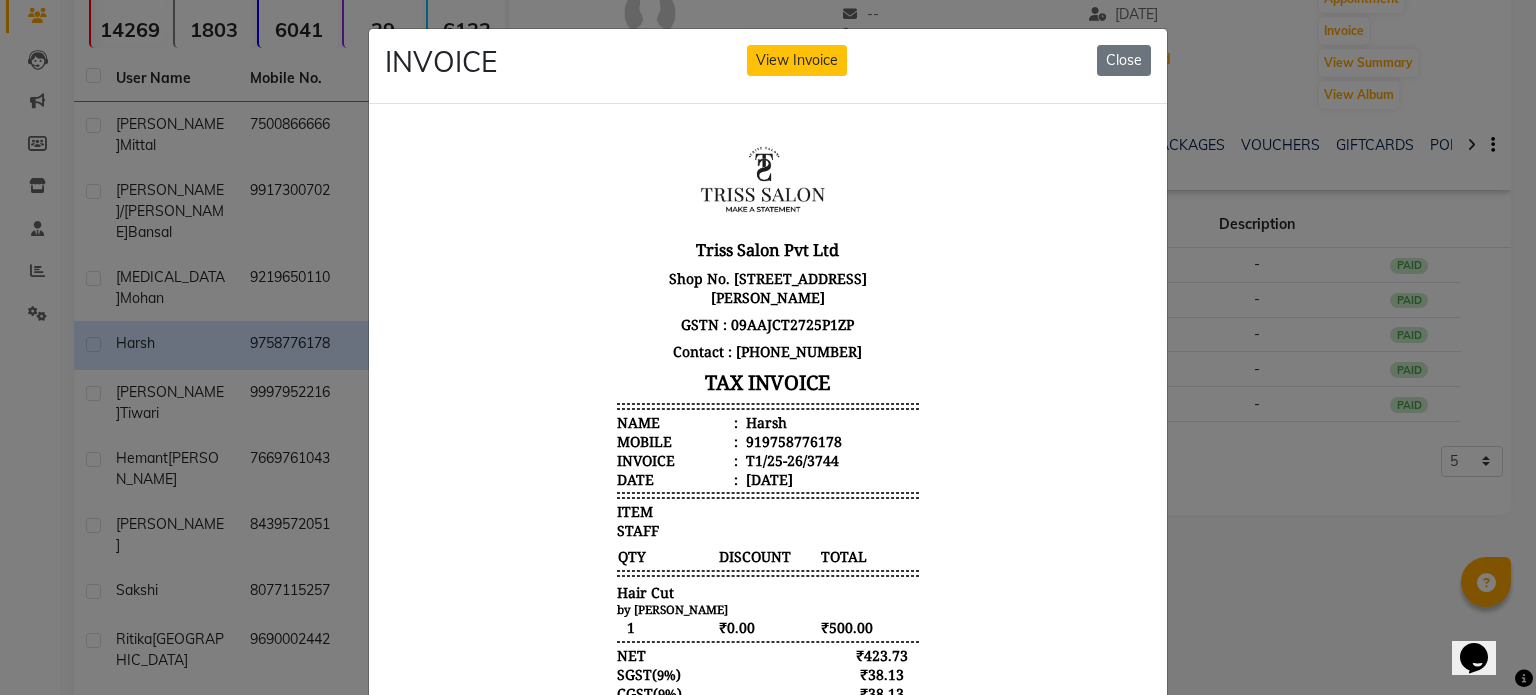 click on "919758776178" at bounding box center (792, 440) 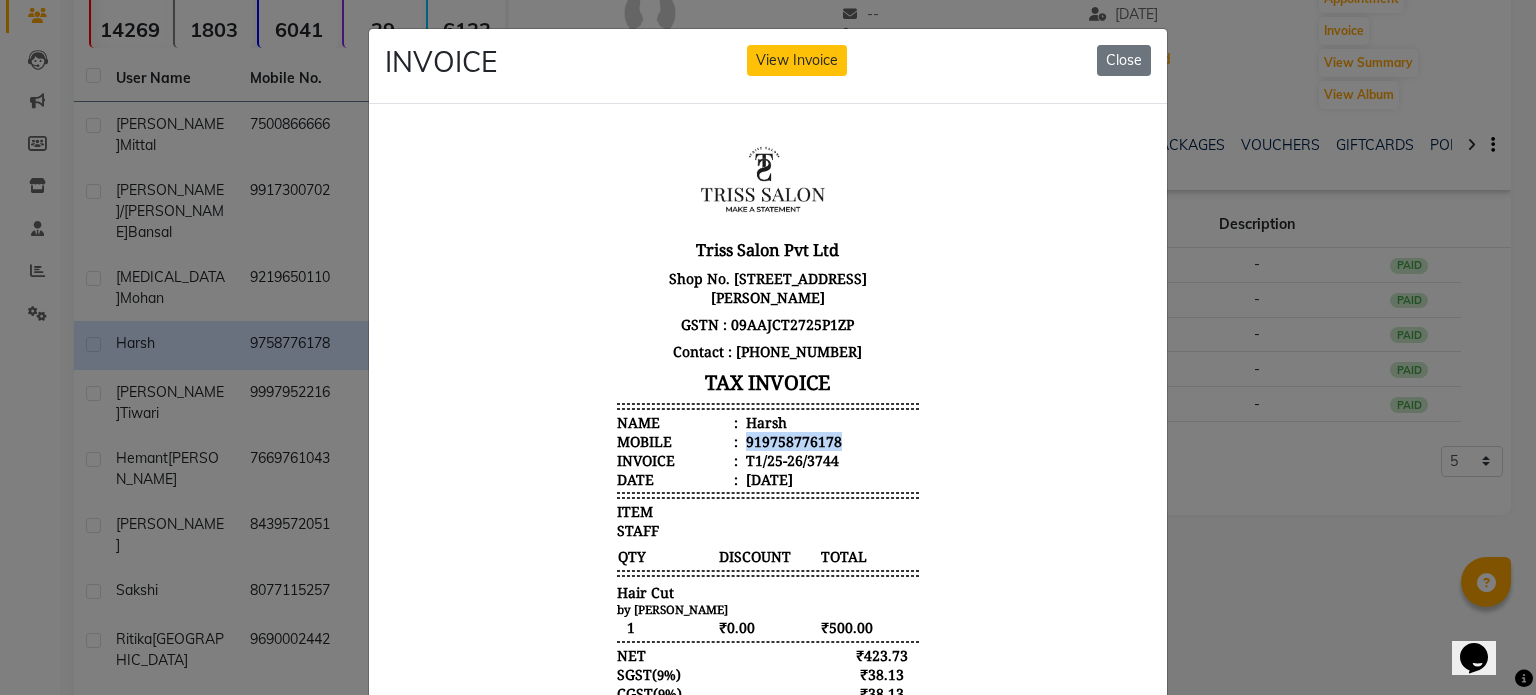 click on "919758776178" at bounding box center (792, 440) 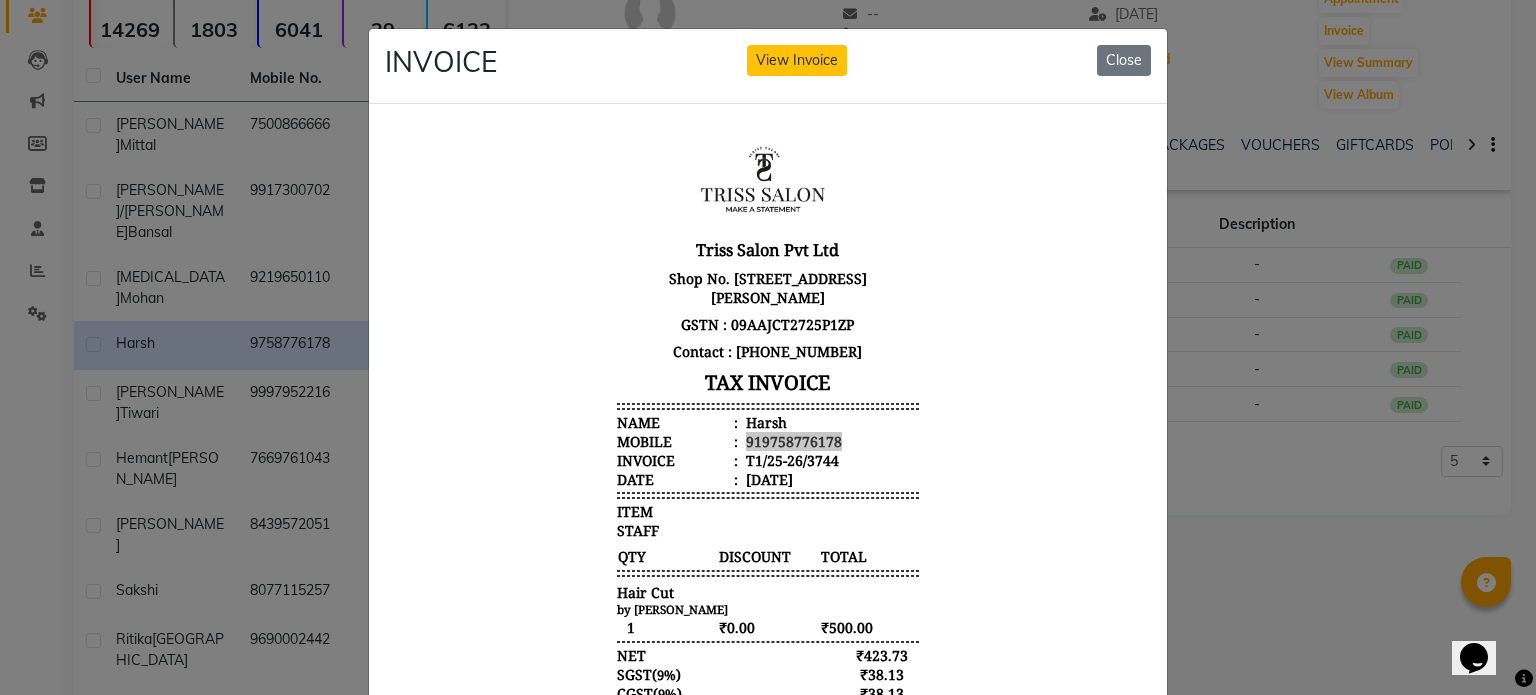 click on "INVOICE View Invoice Close" 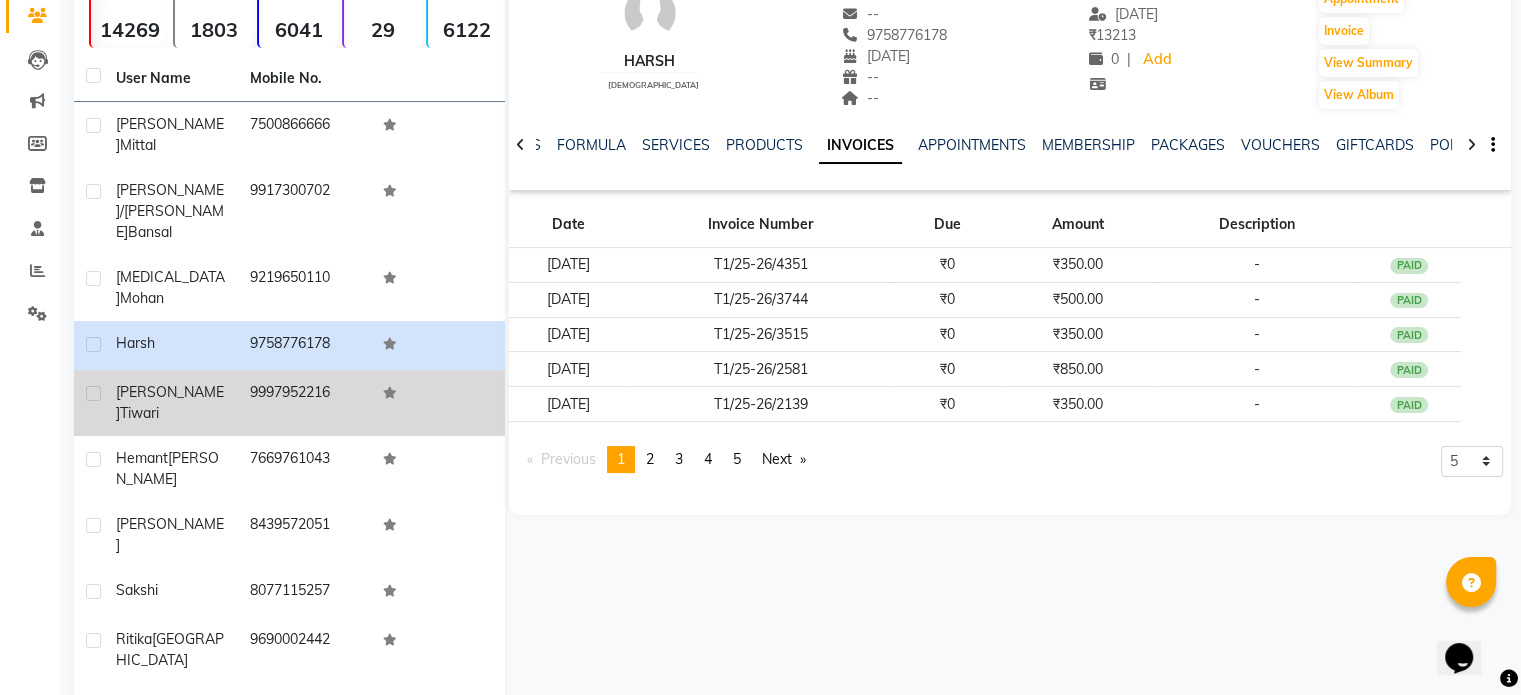 click on "9997952216" 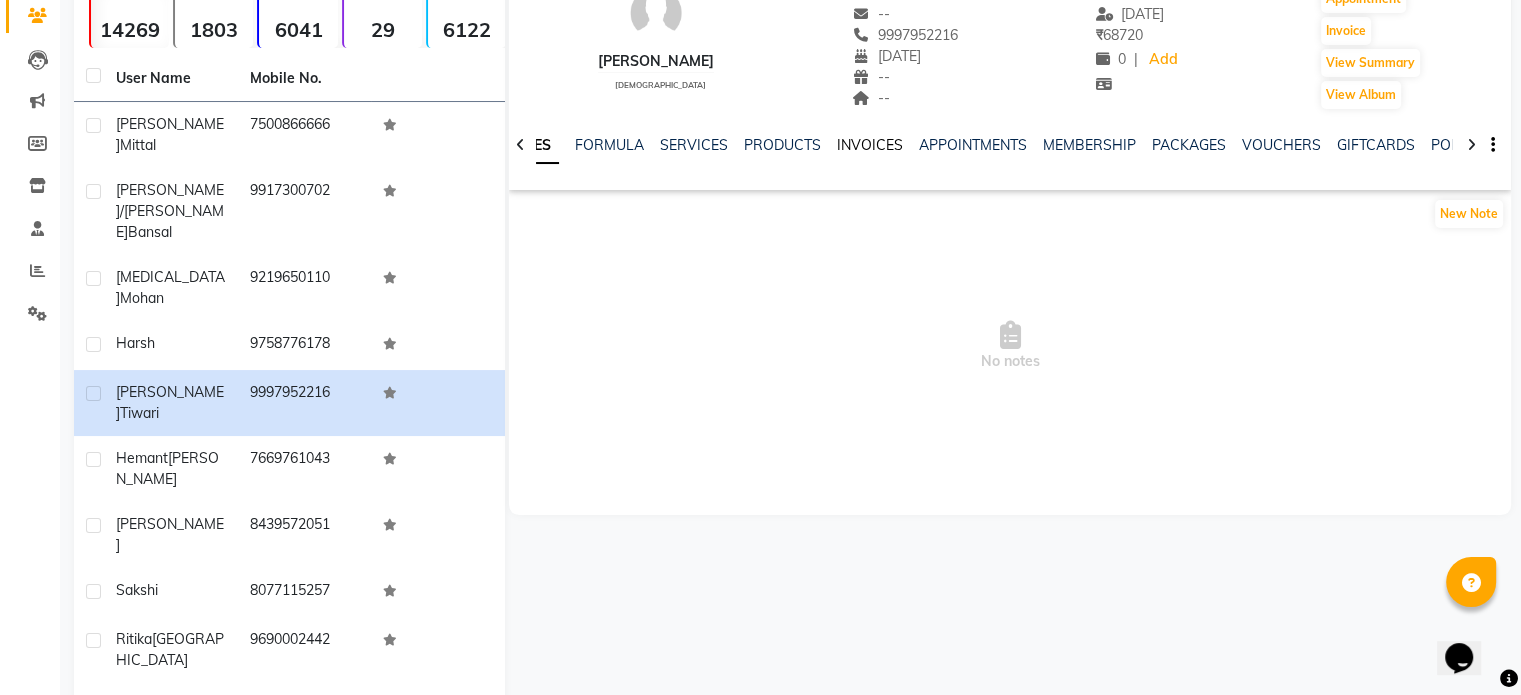 click on "INVOICES" 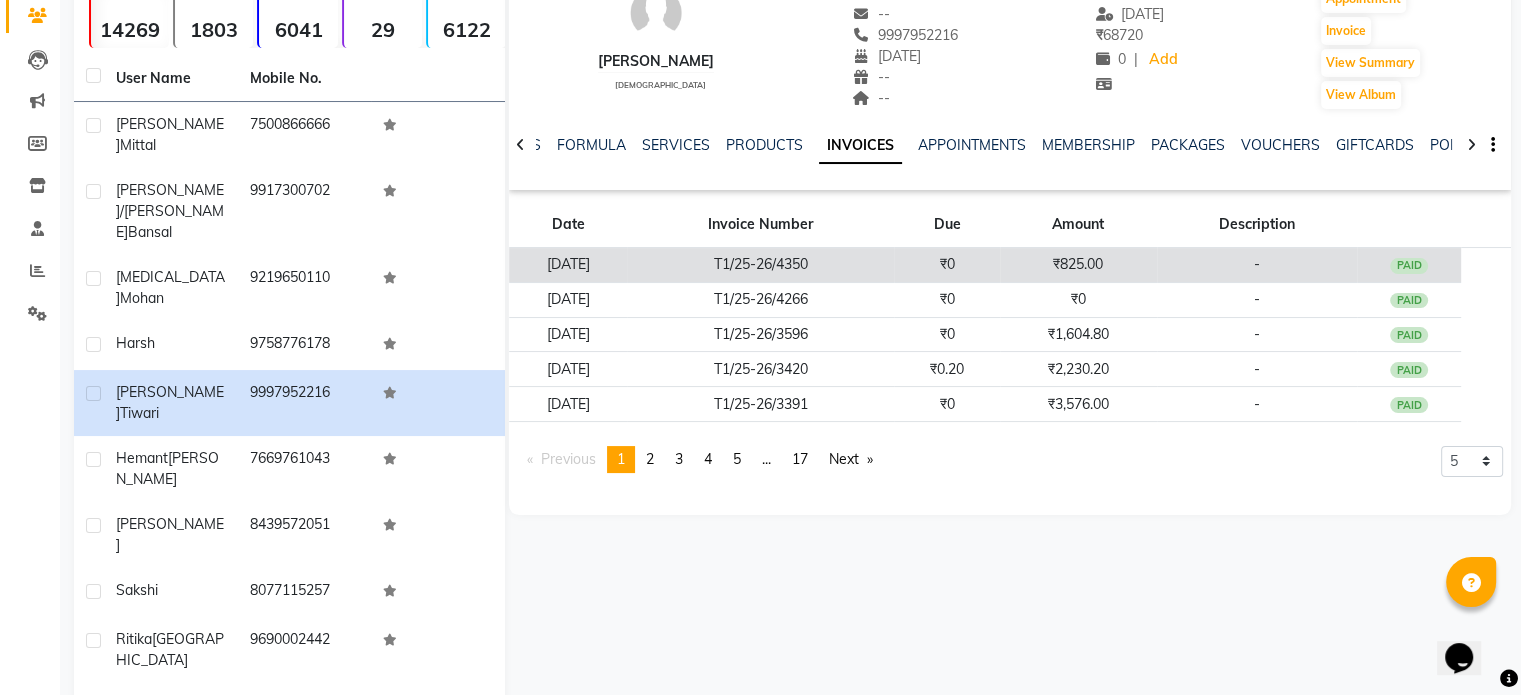 click on "T1/25-26/4350" 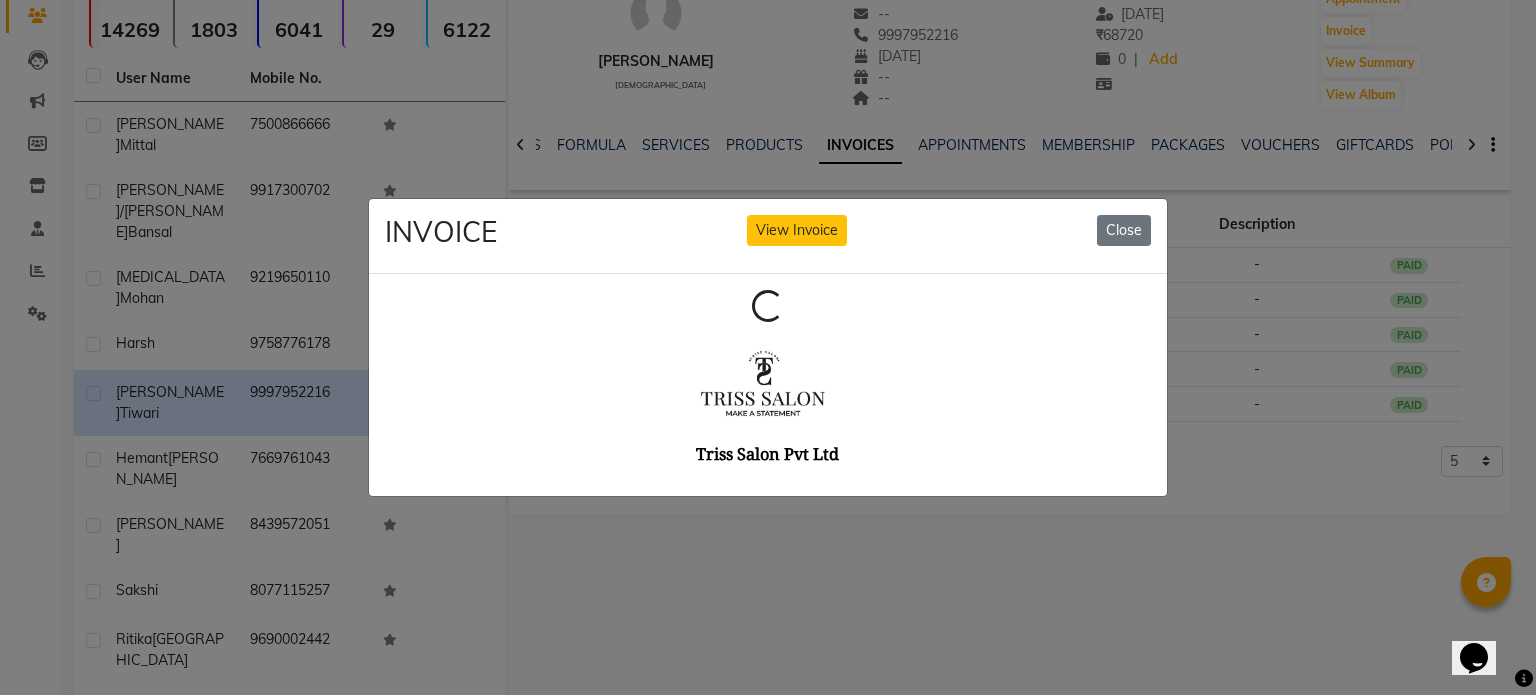 scroll, scrollTop: 0, scrollLeft: 0, axis: both 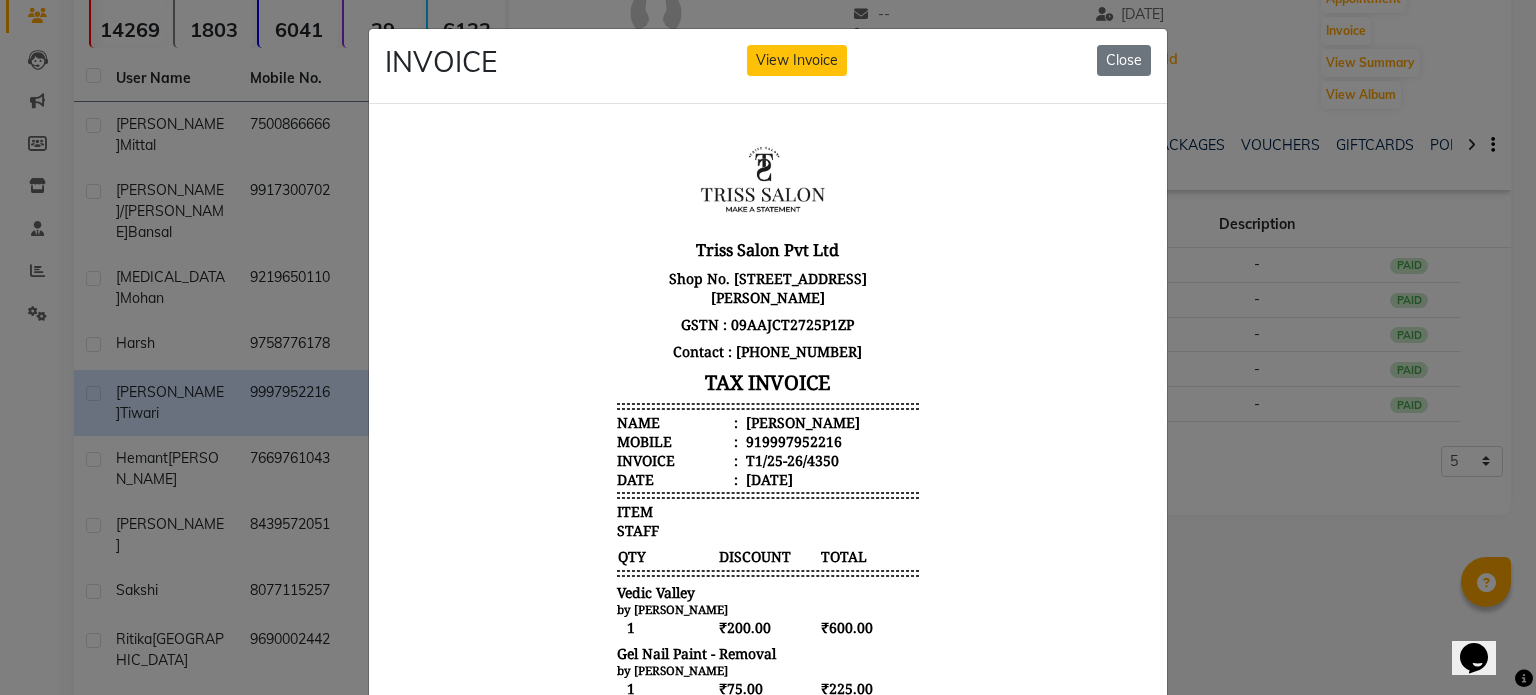 click on "Richa Tiwari" at bounding box center (801, 421) 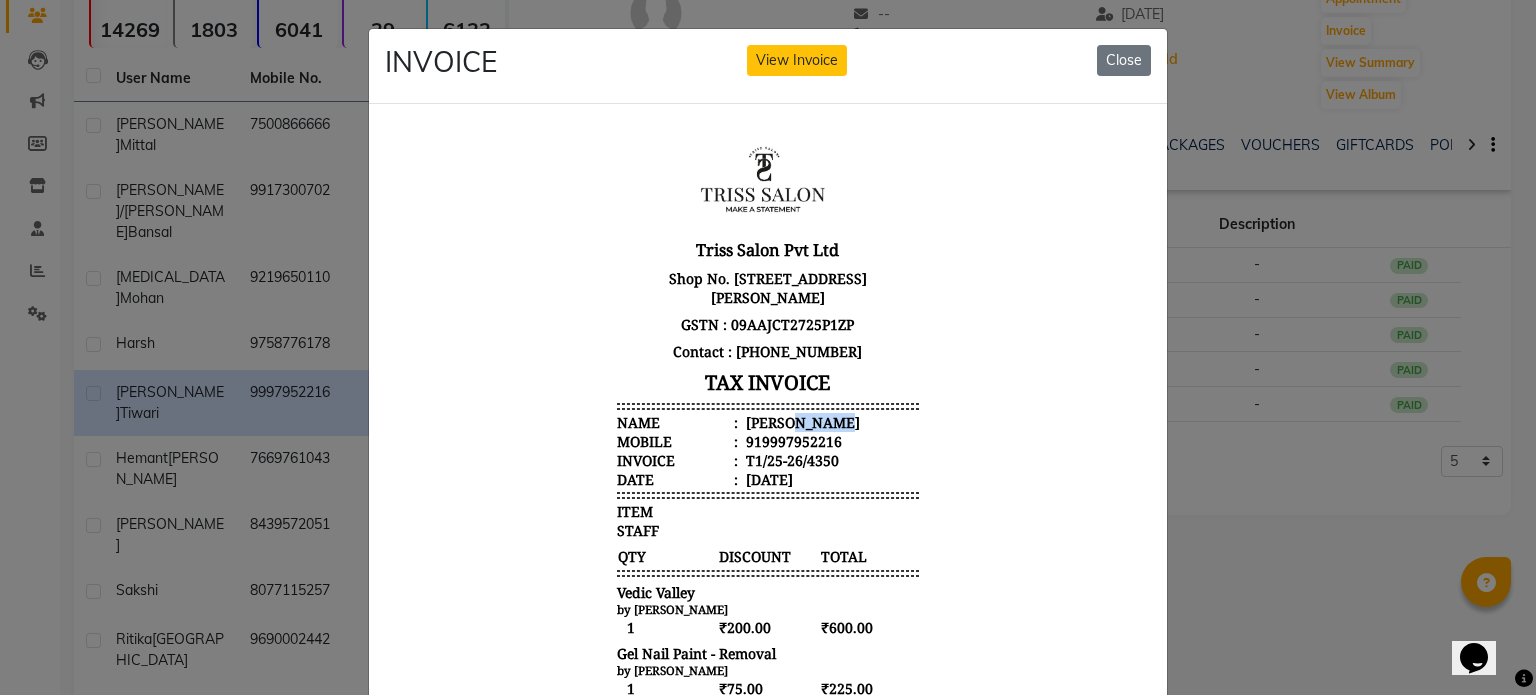 click on "Richa Tiwari" at bounding box center (801, 421) 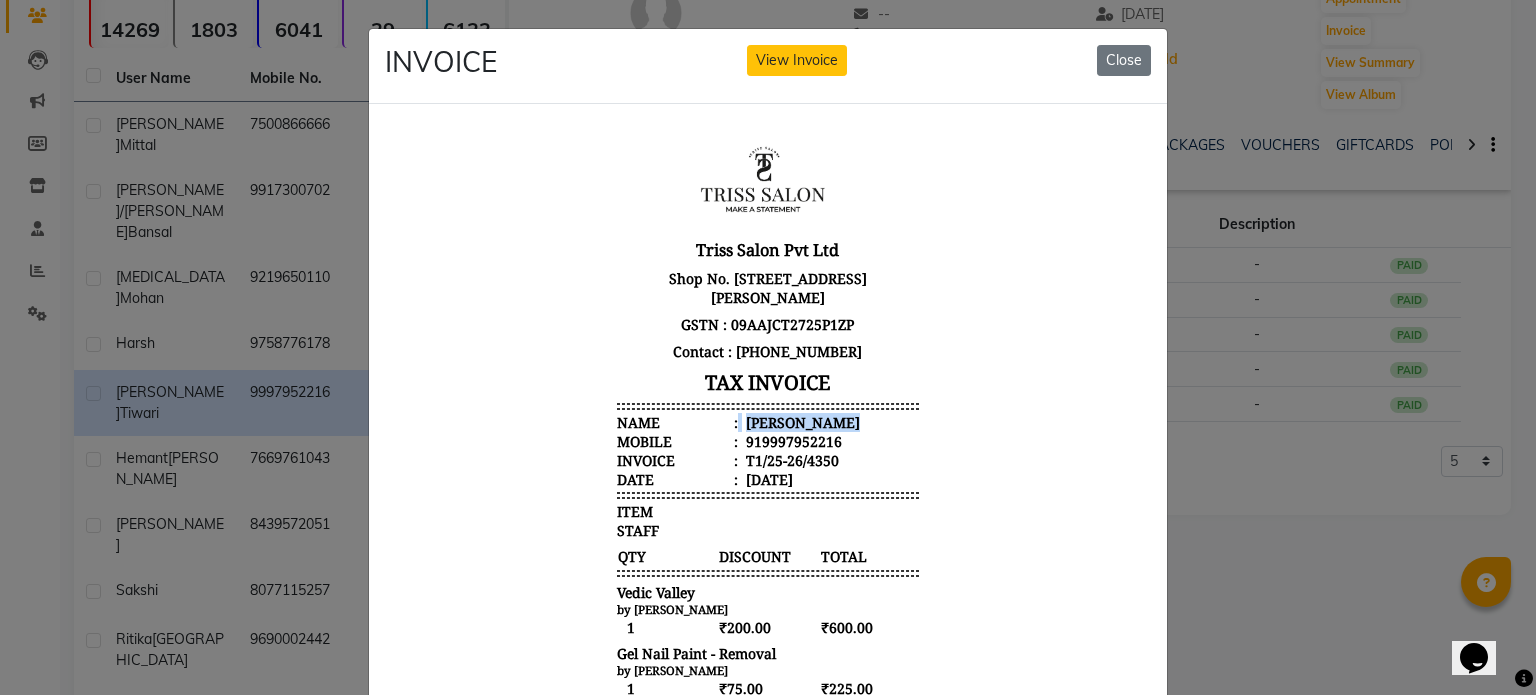 click on "Richa Tiwari" at bounding box center [801, 421] 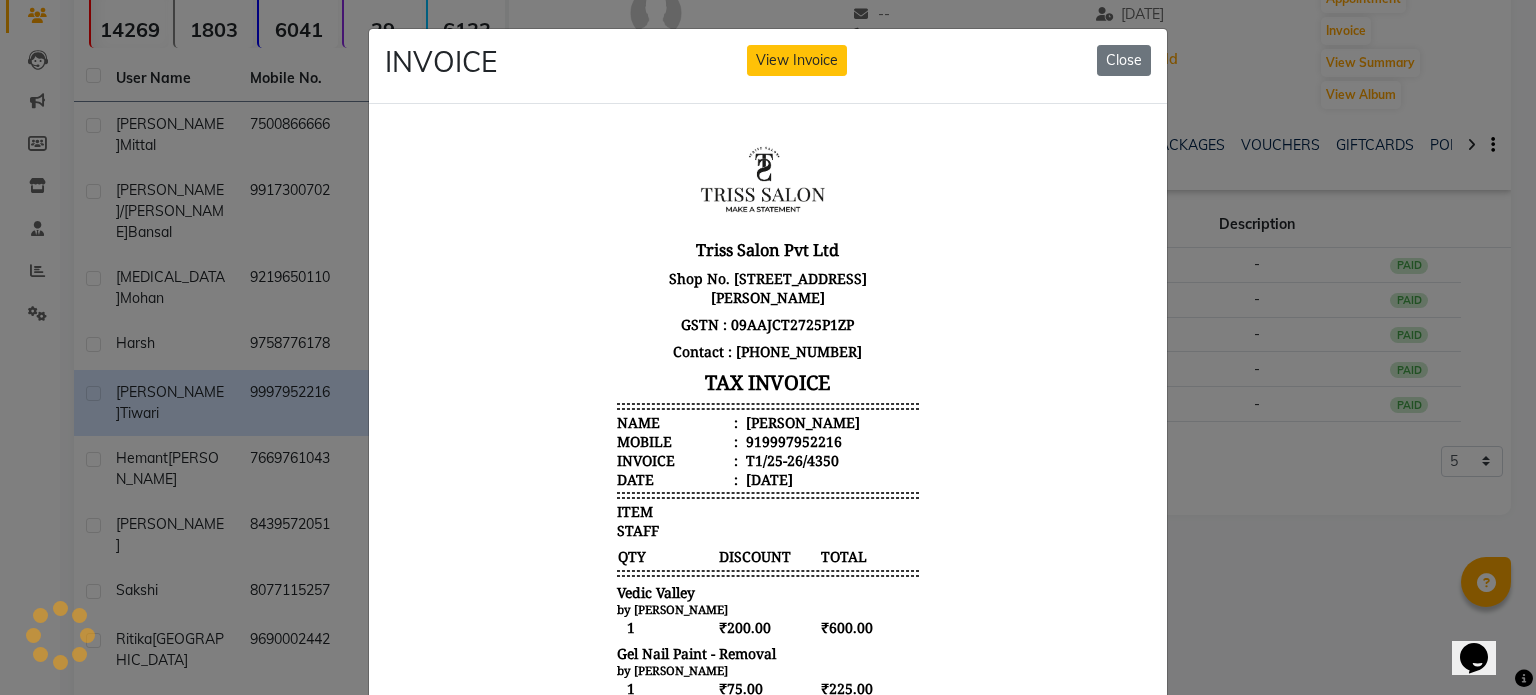 click on "919997952216" at bounding box center [792, 440] 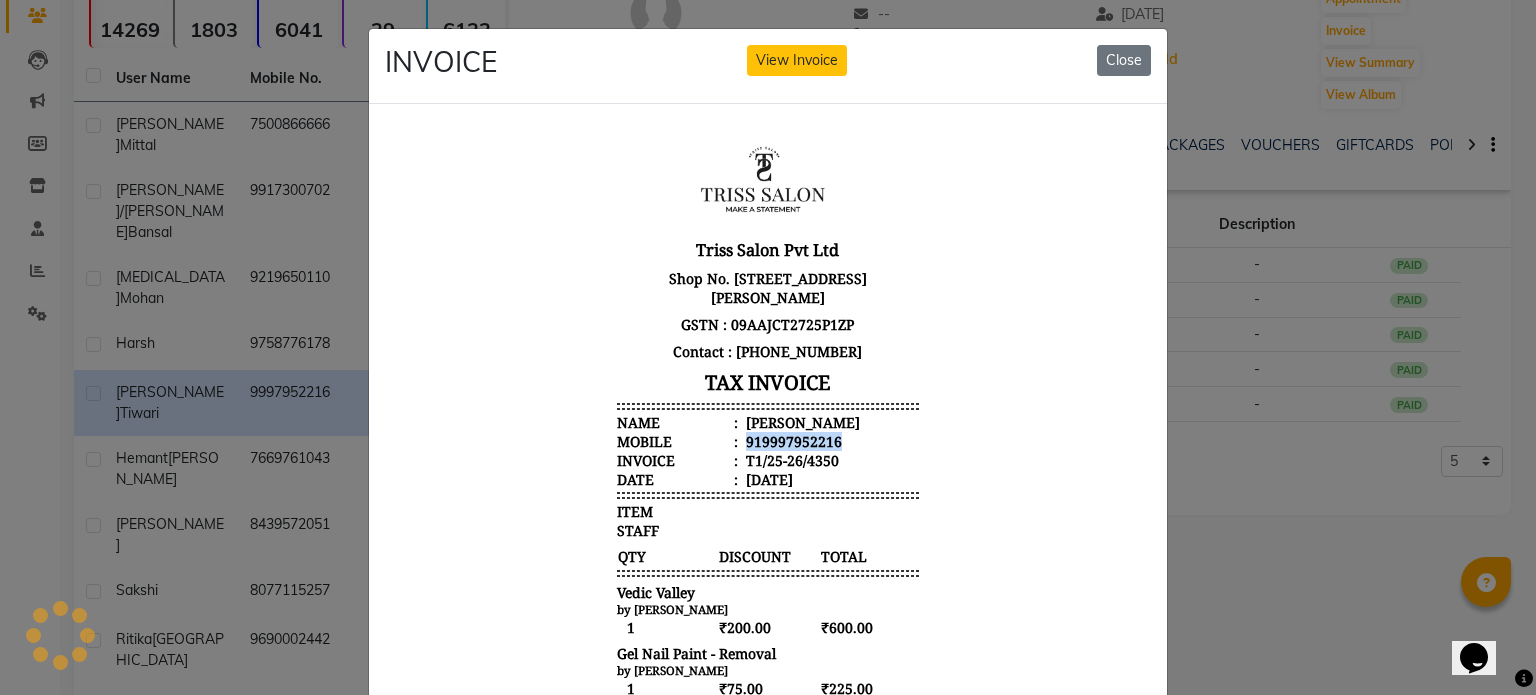 click on "919997952216" at bounding box center (792, 440) 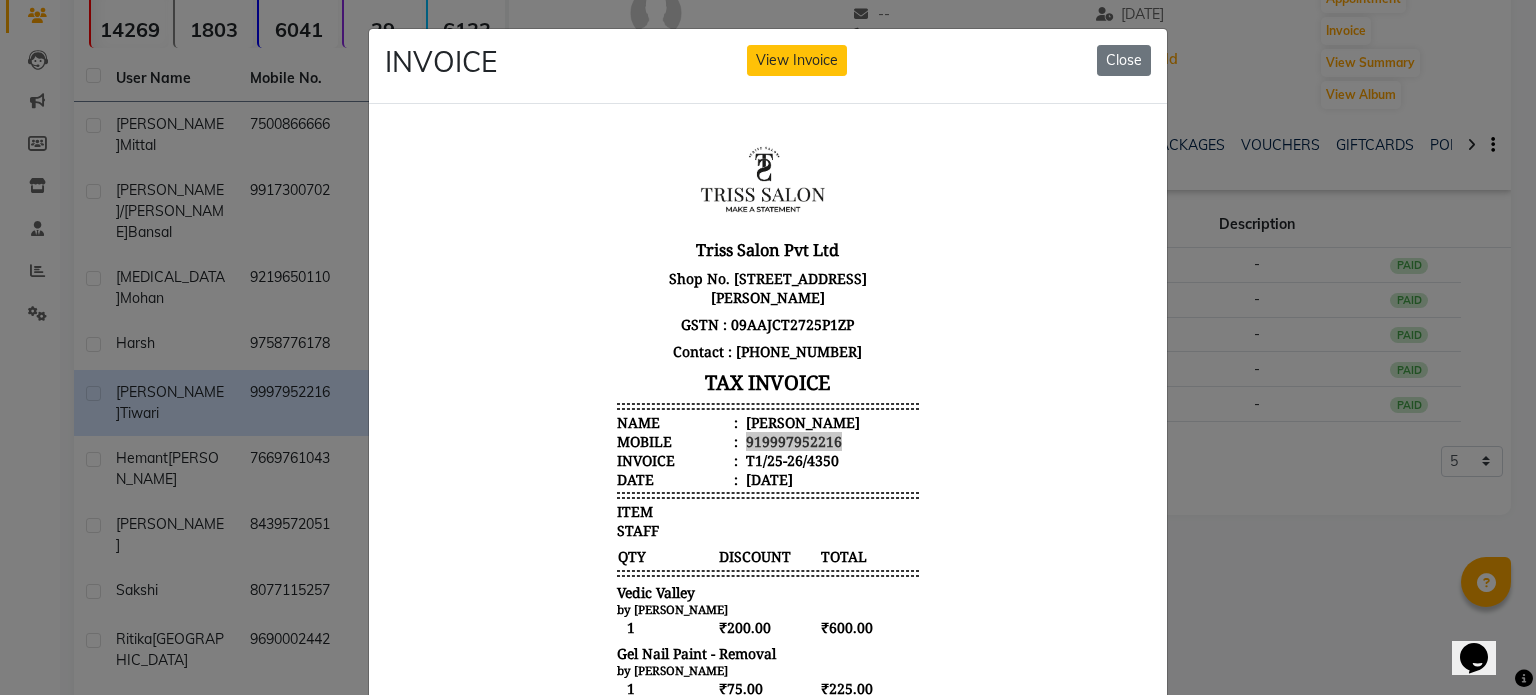 drag, startPoint x: 268, startPoint y: 196, endPoint x: 220, endPoint y: 277, distance: 94.15413 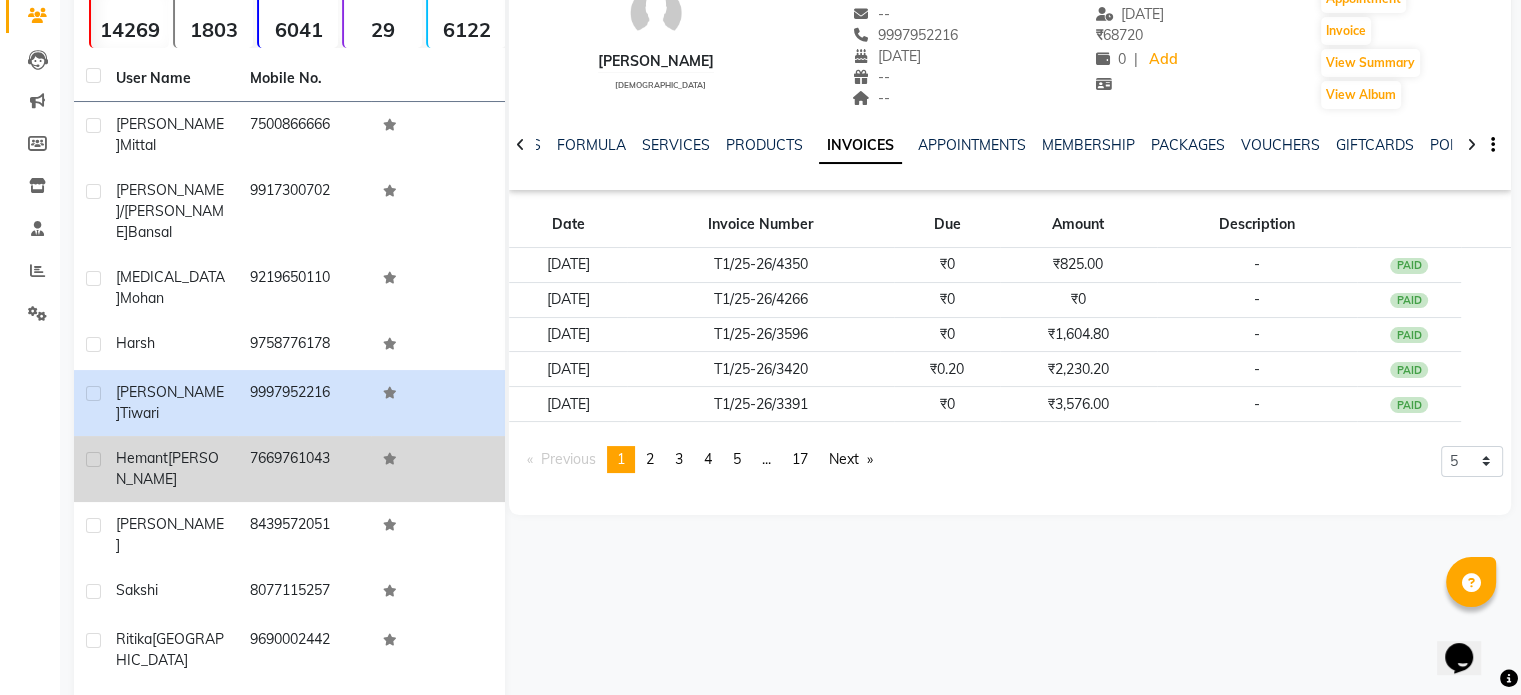 click on "7669761043" 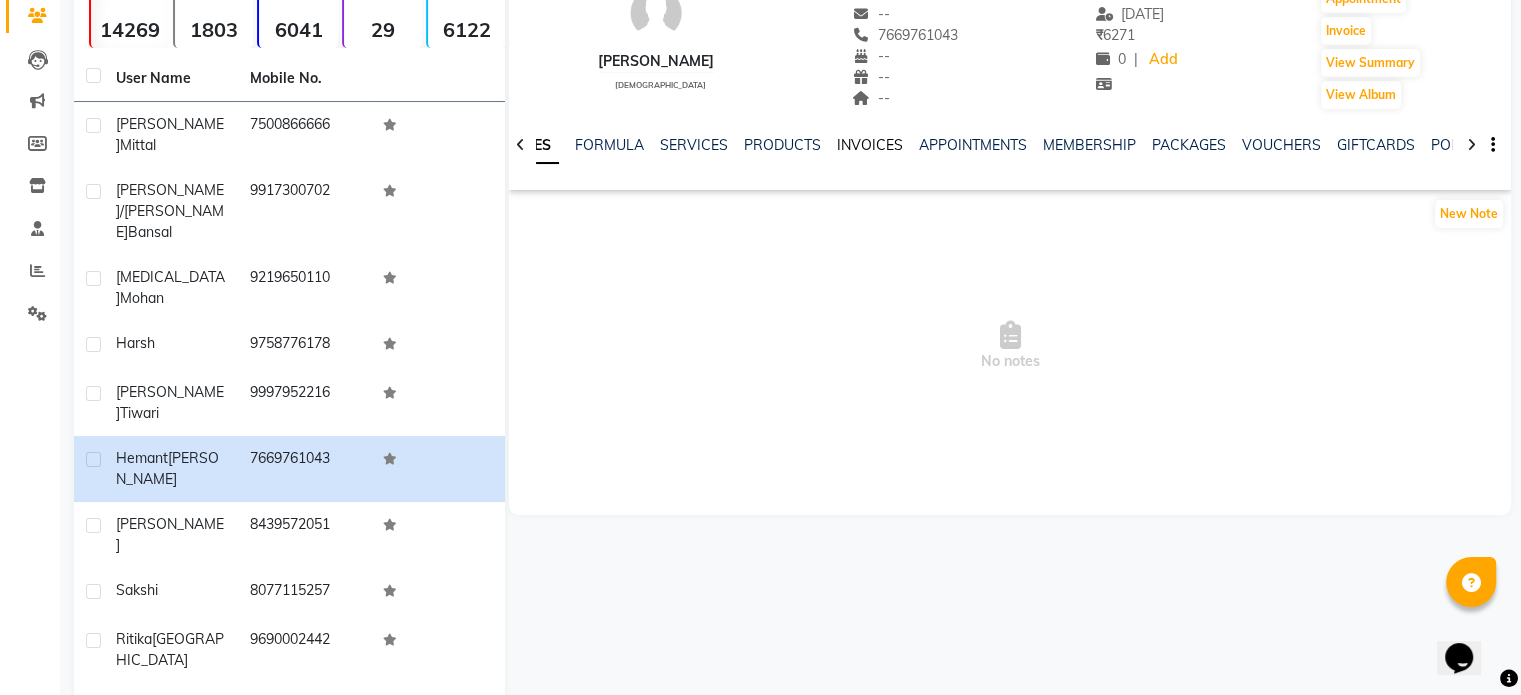 click on "INVOICES" 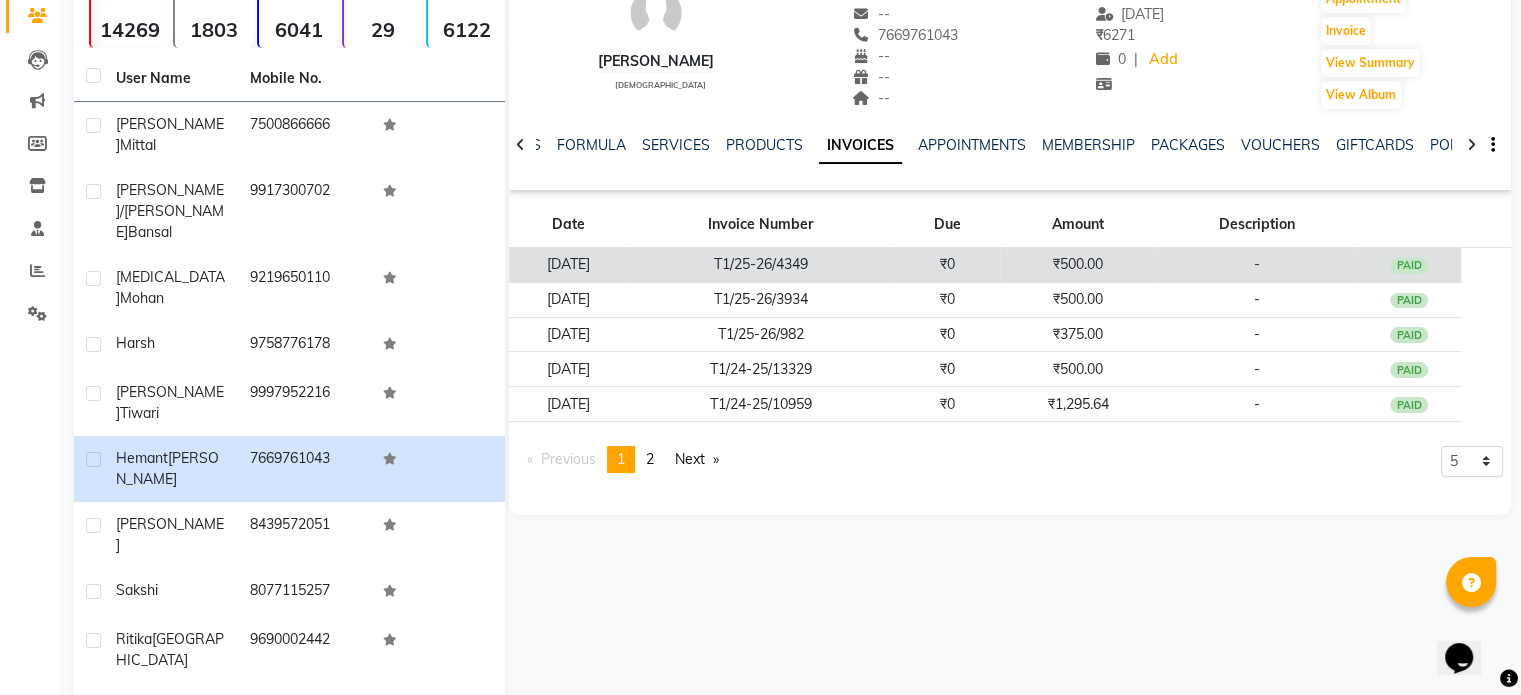 click on "₹0" 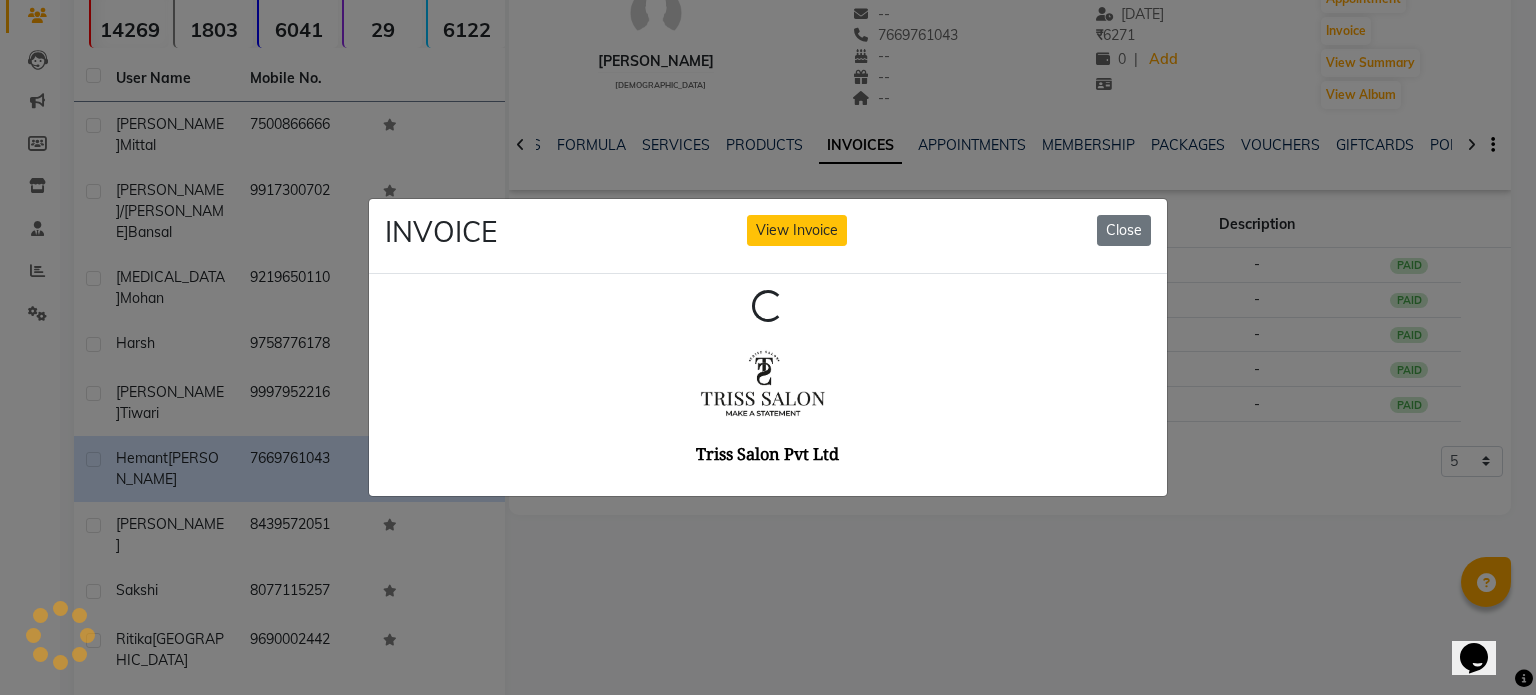 scroll, scrollTop: 0, scrollLeft: 0, axis: both 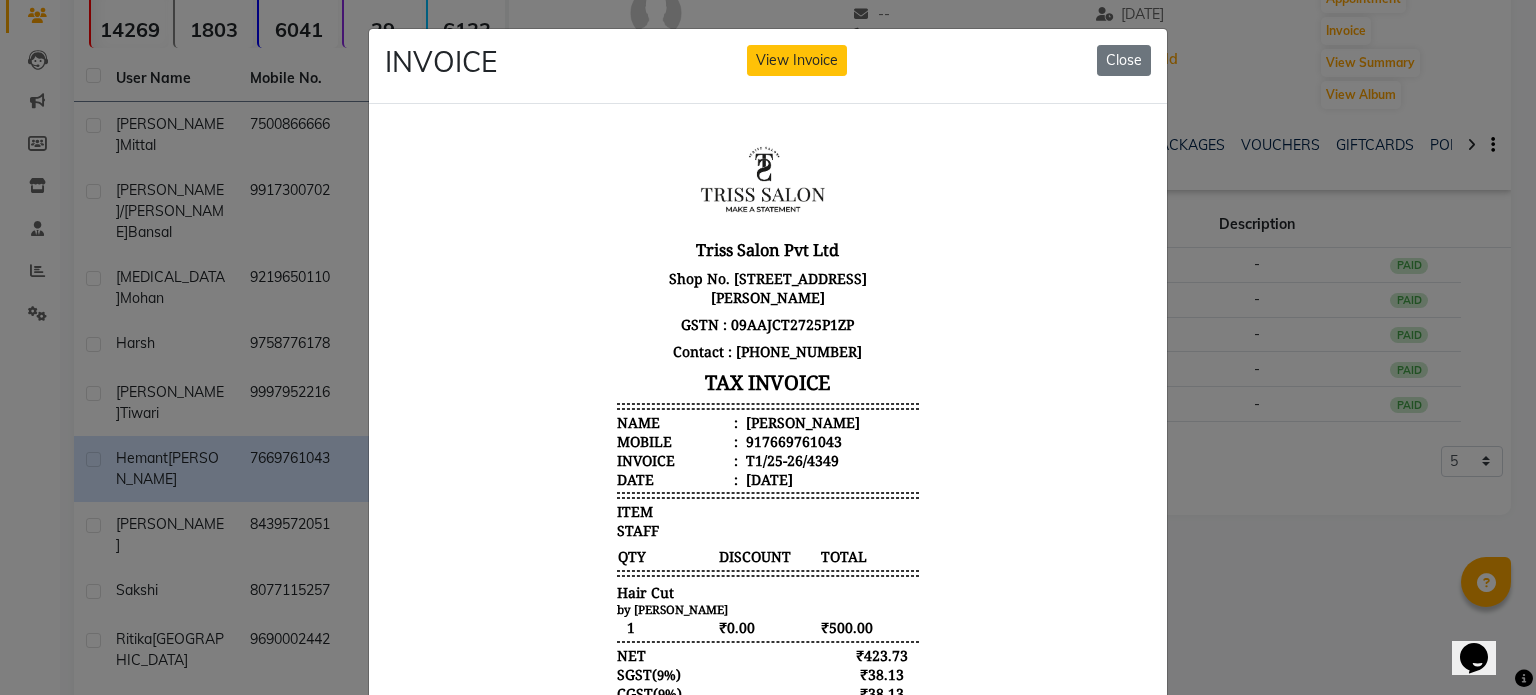 click on "Hemant Singh" at bounding box center (801, 421) 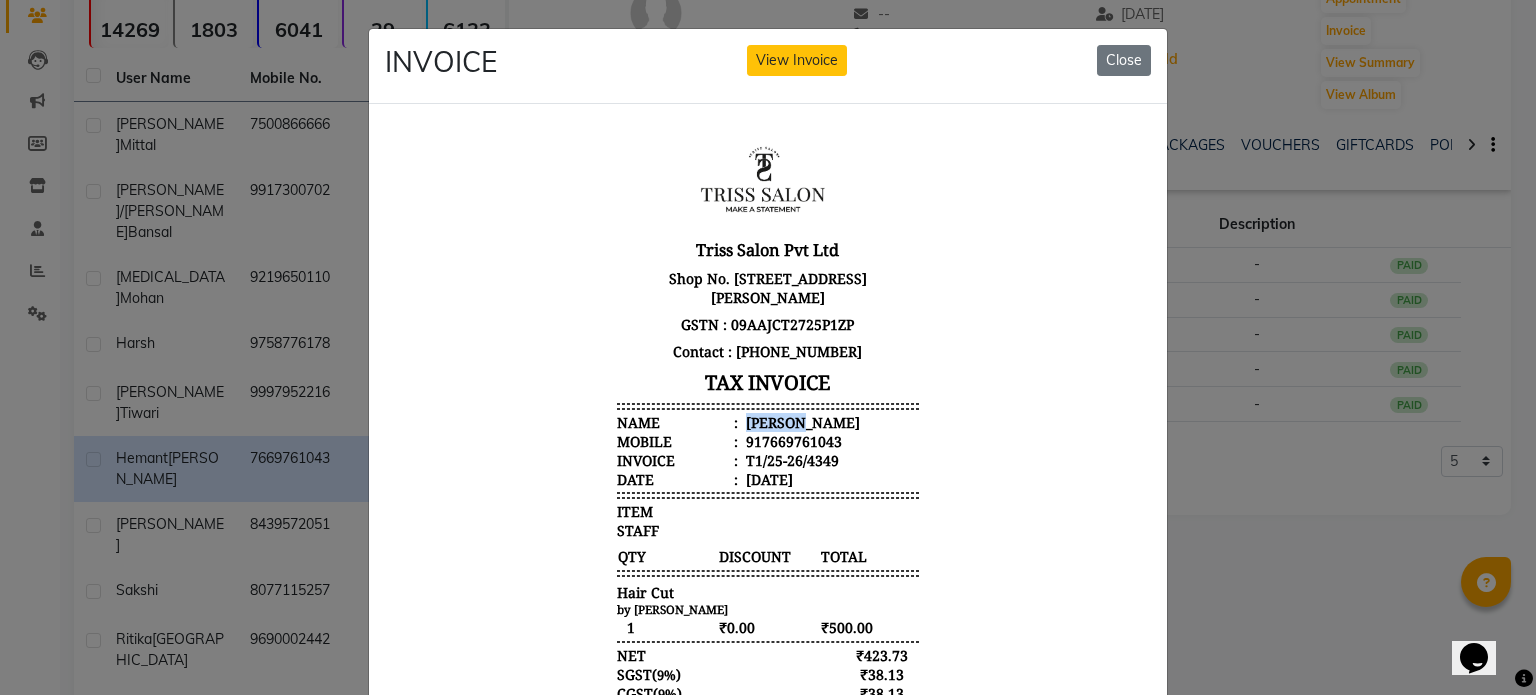 click on "Hemant Singh" at bounding box center (801, 421) 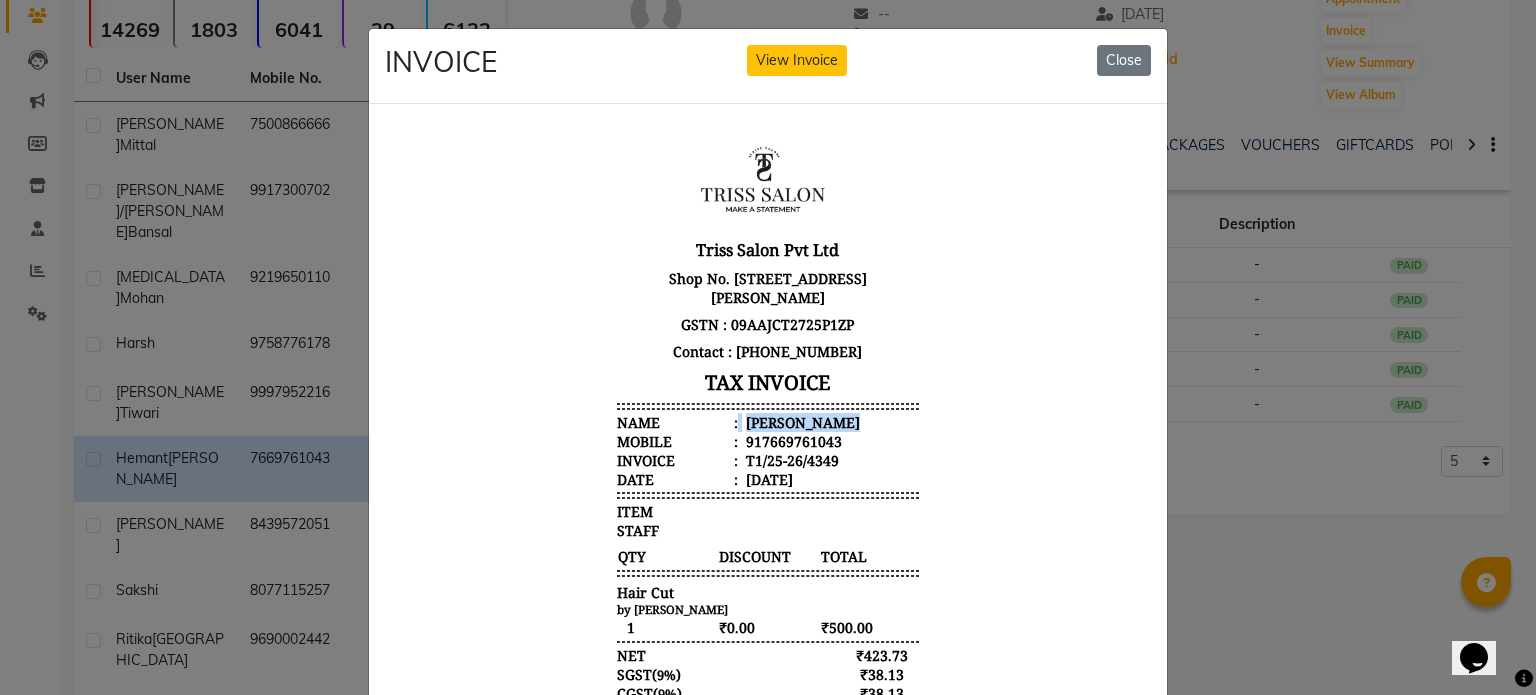 click on "Hemant Singh" at bounding box center [801, 421] 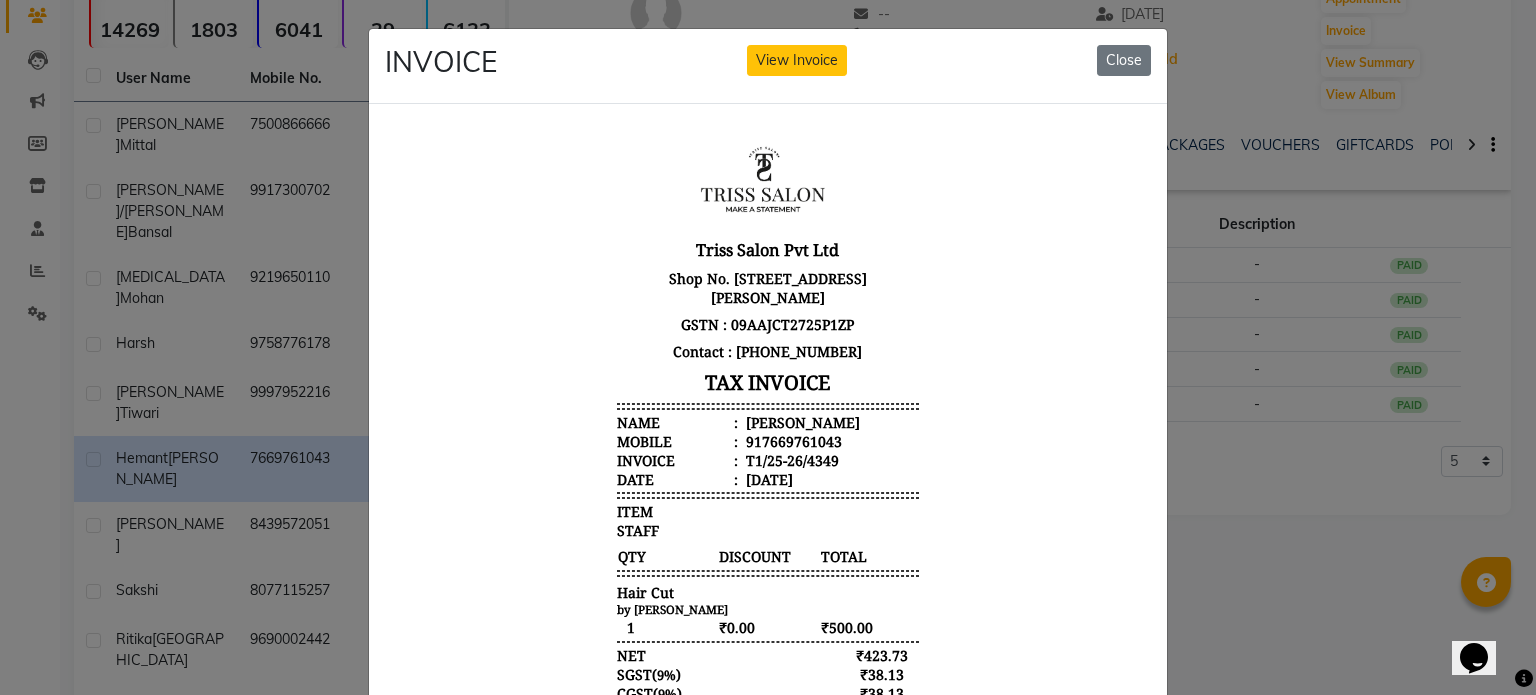 click on "917669761043" at bounding box center (792, 440) 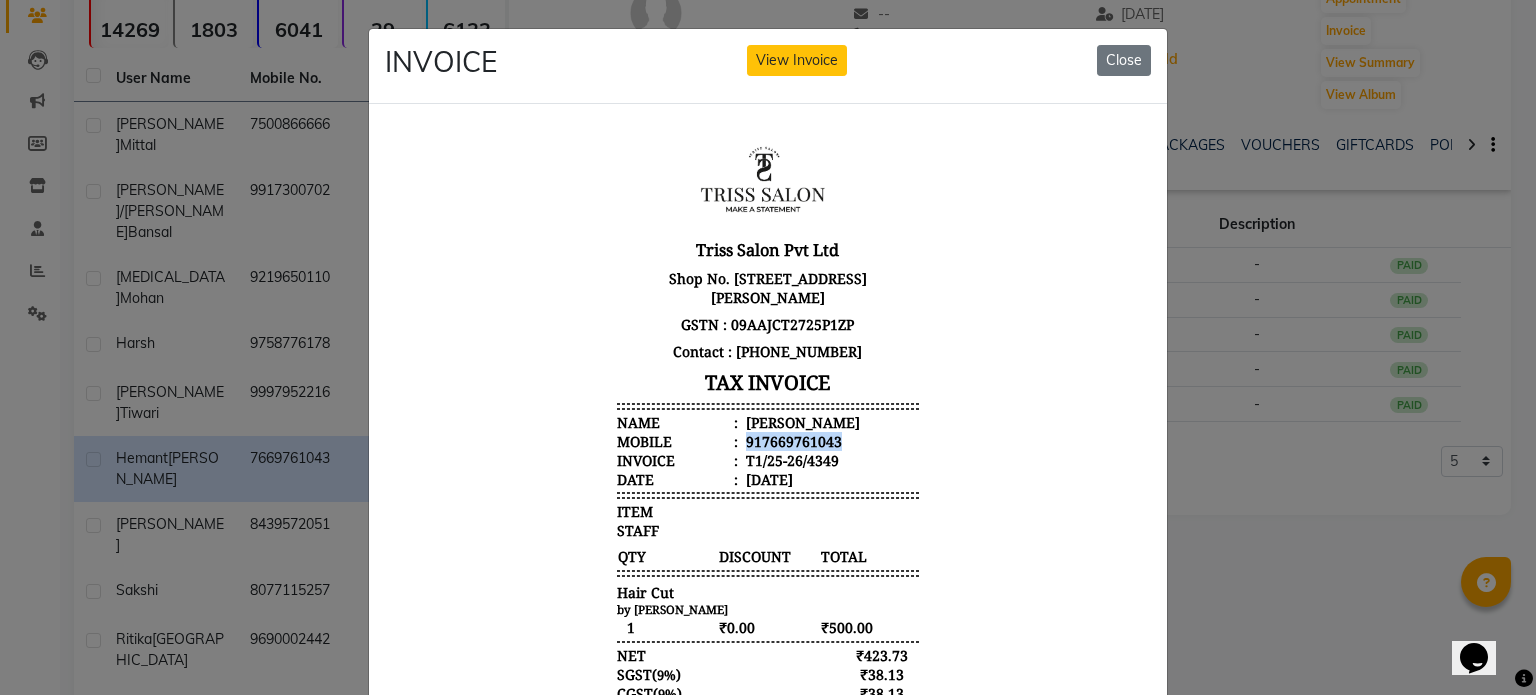 click on "917669761043" at bounding box center (792, 440) 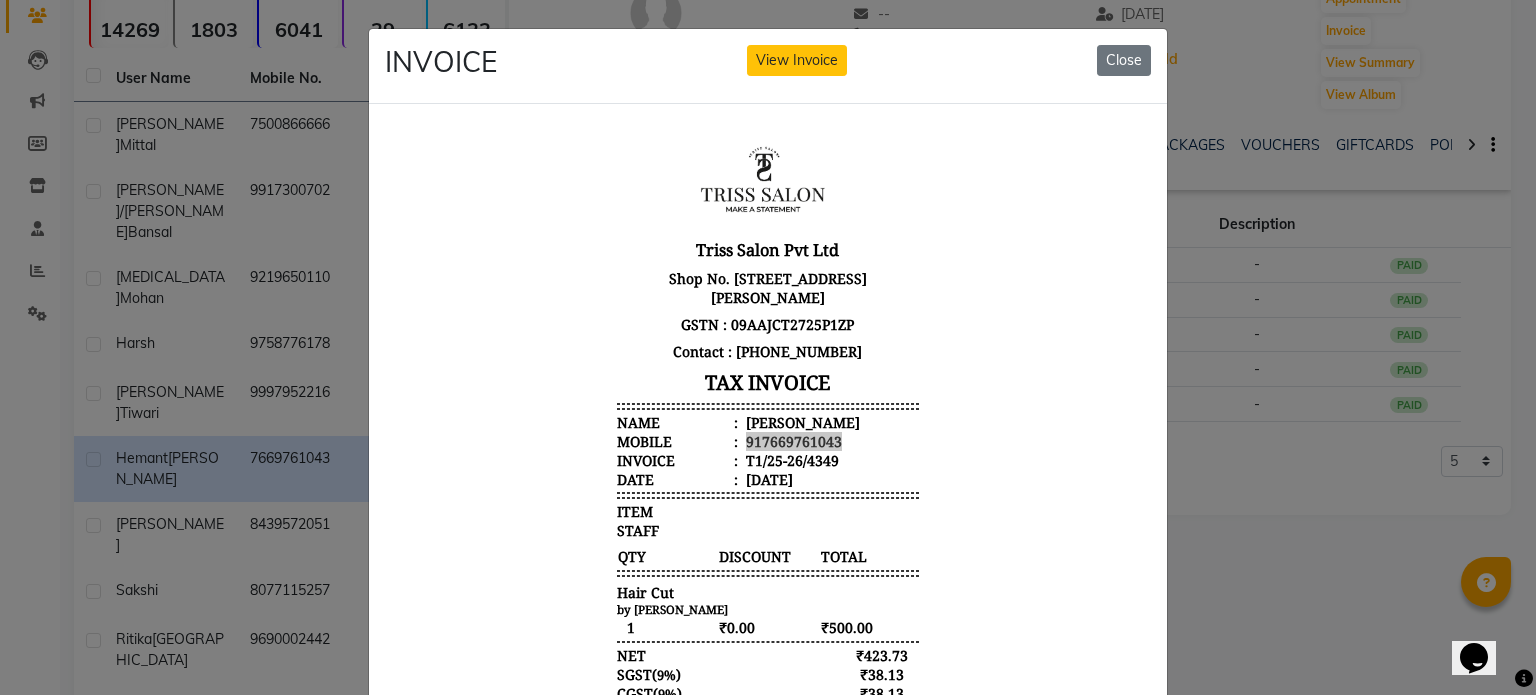 click on "INVOICE View Invoice Close" 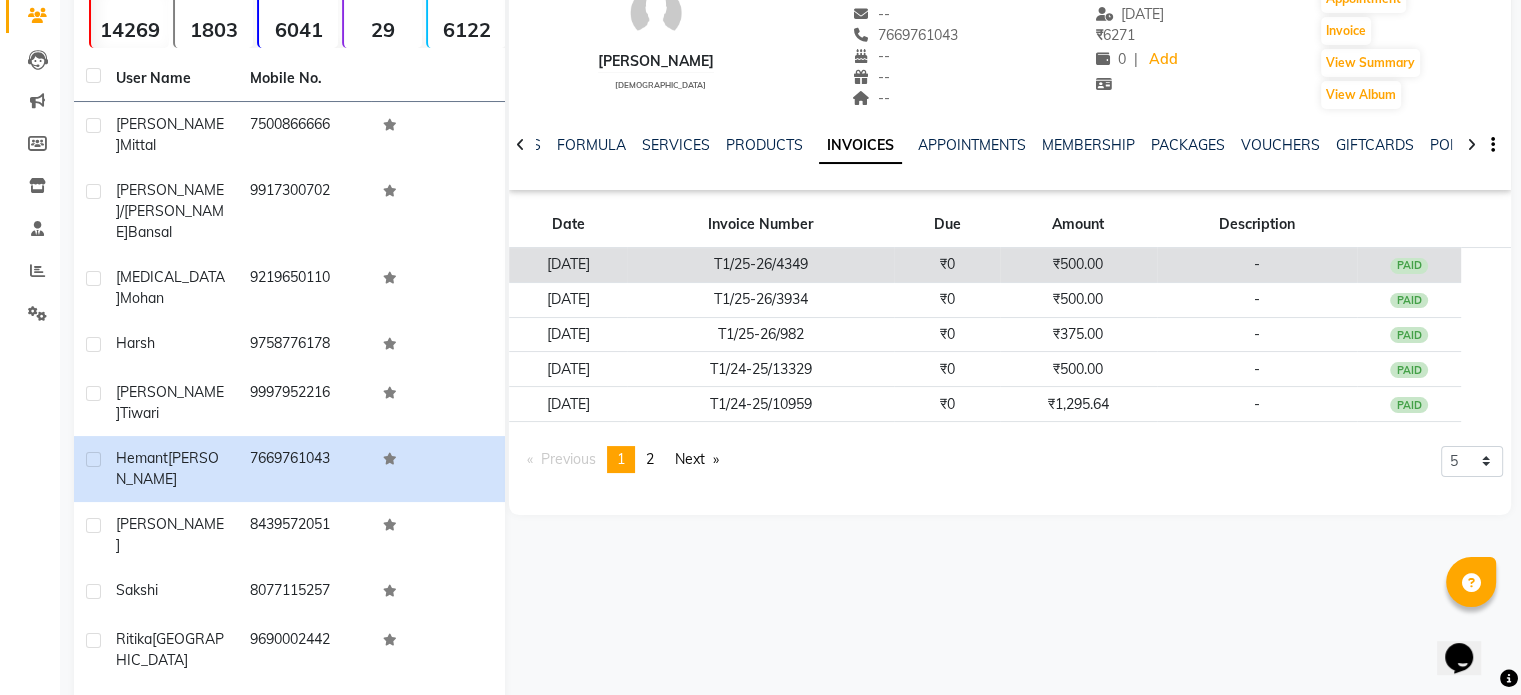 click on "T1/25-26/4349" 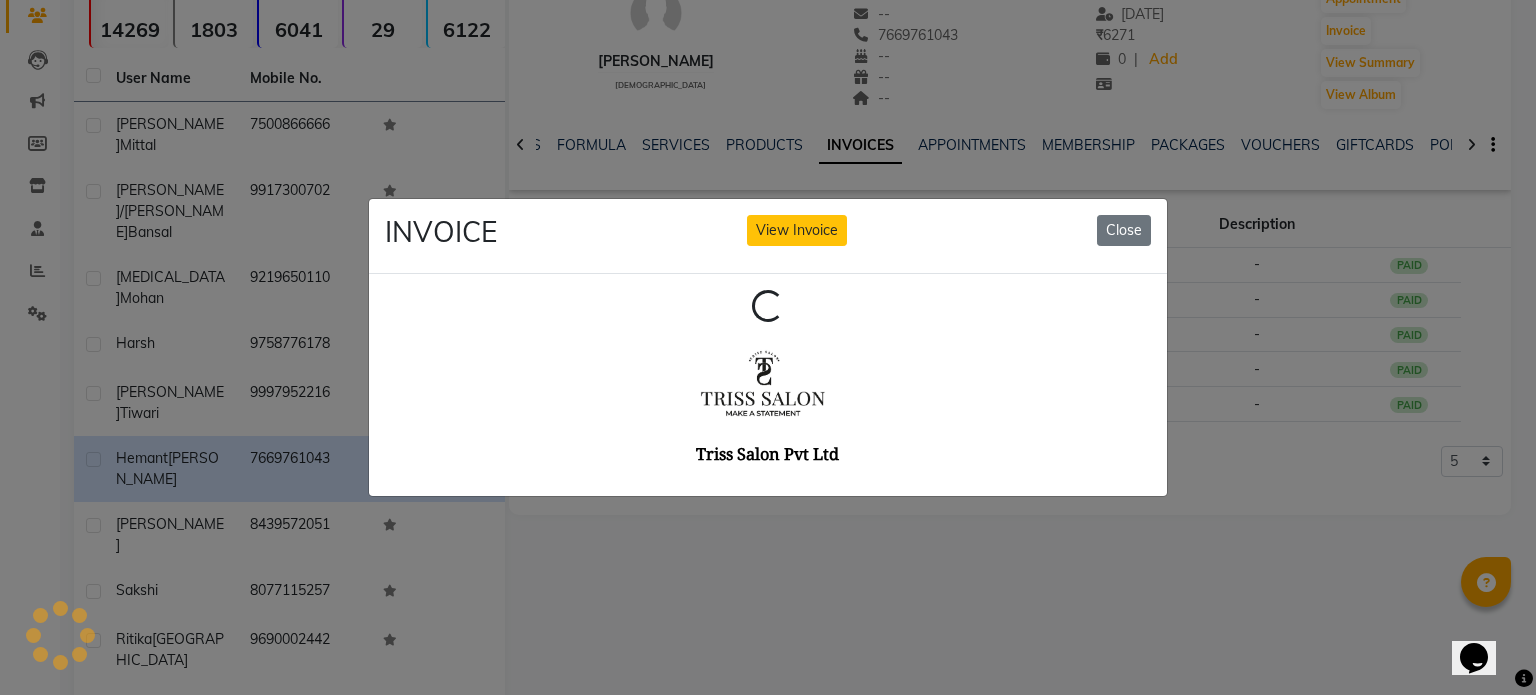 scroll, scrollTop: 0, scrollLeft: 0, axis: both 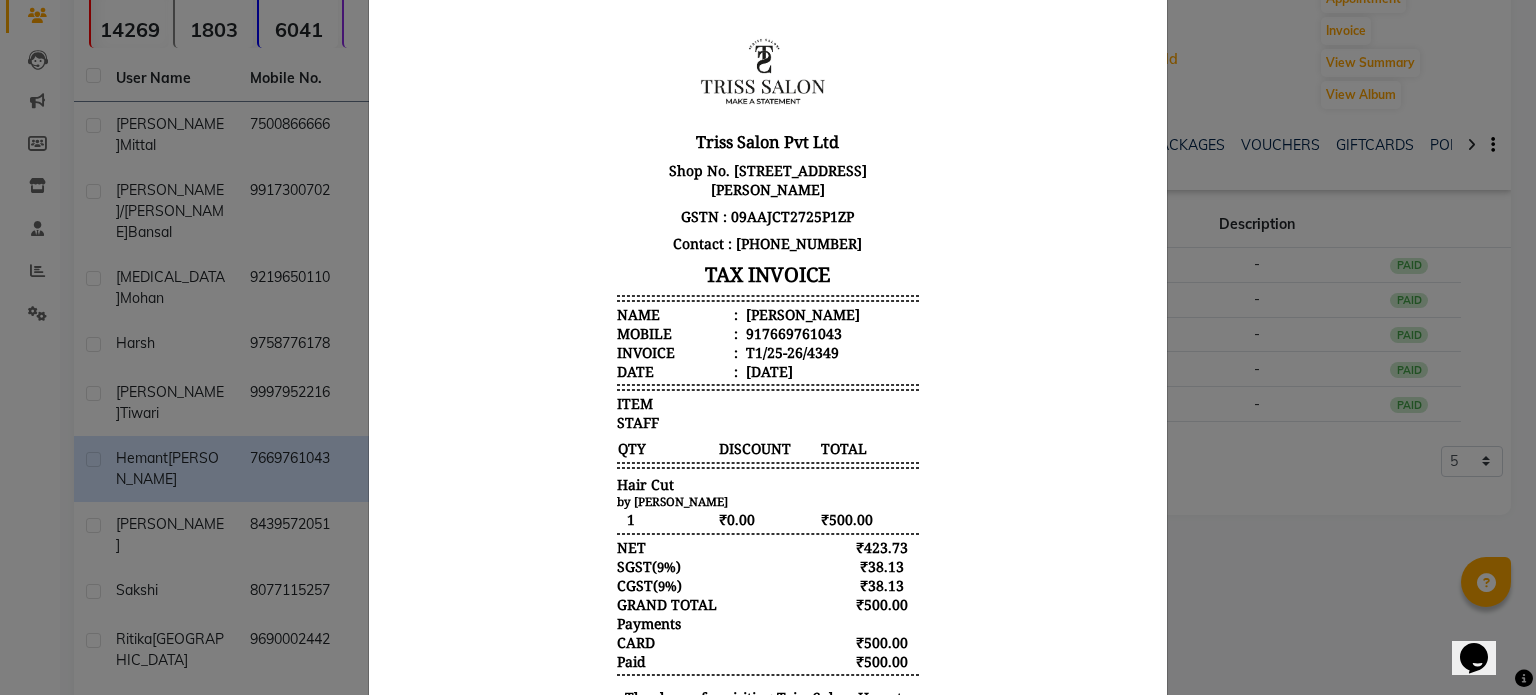 click on "INVOICE View Invoice Close" 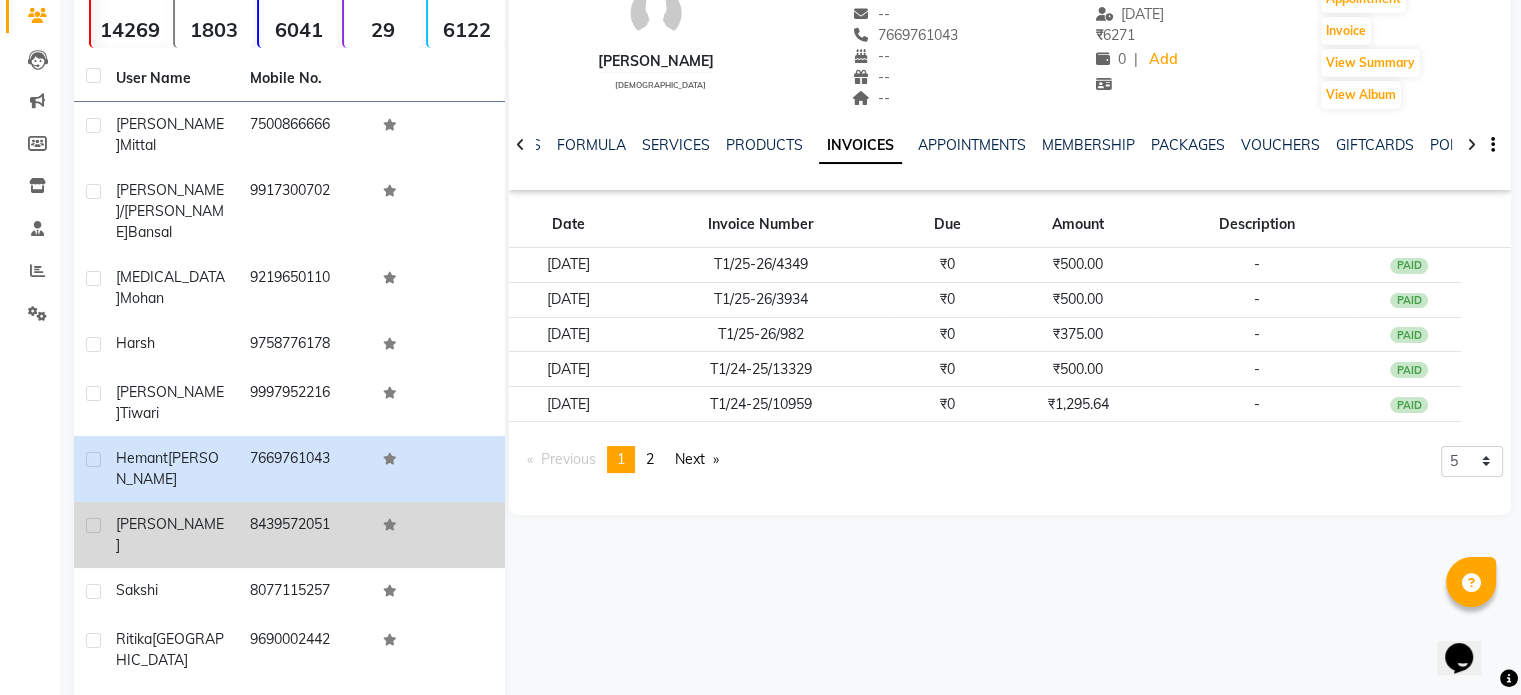 click on "8439572051" 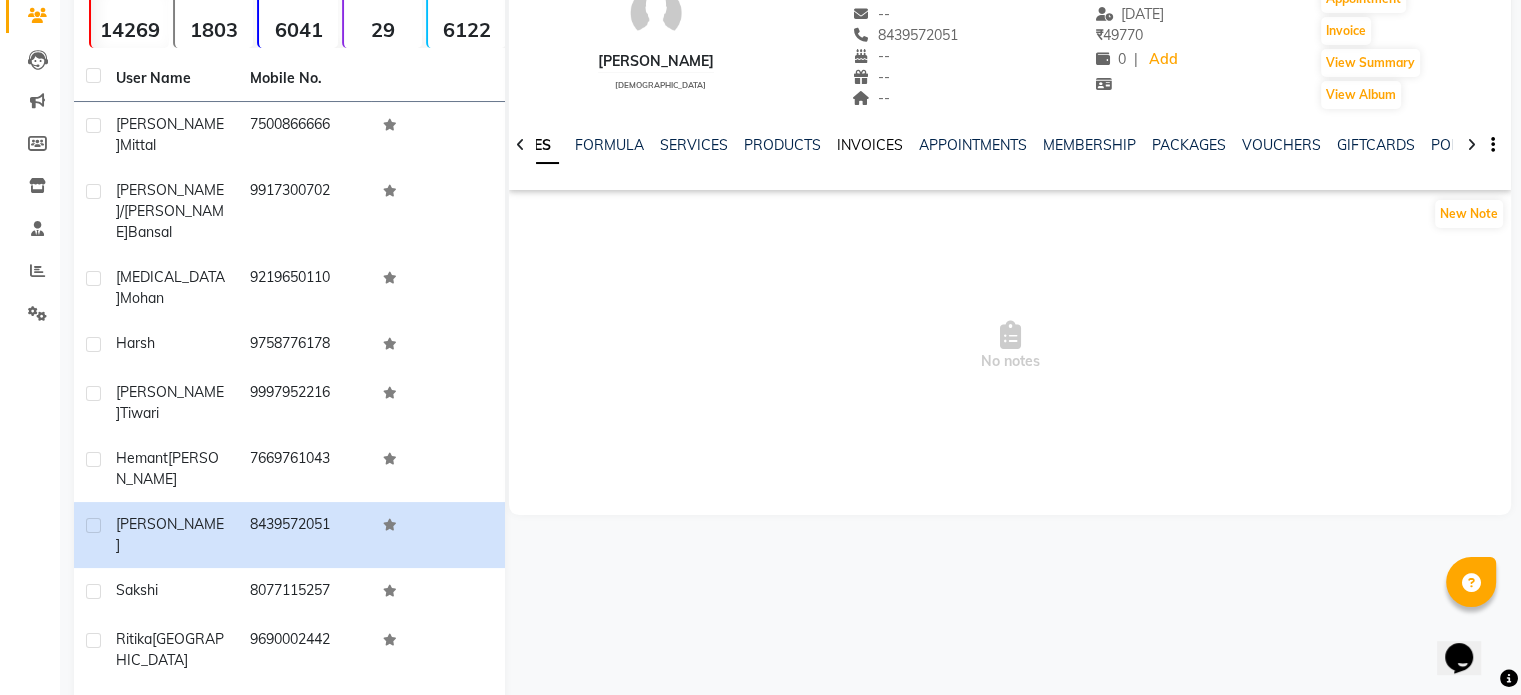 click on "INVOICES" 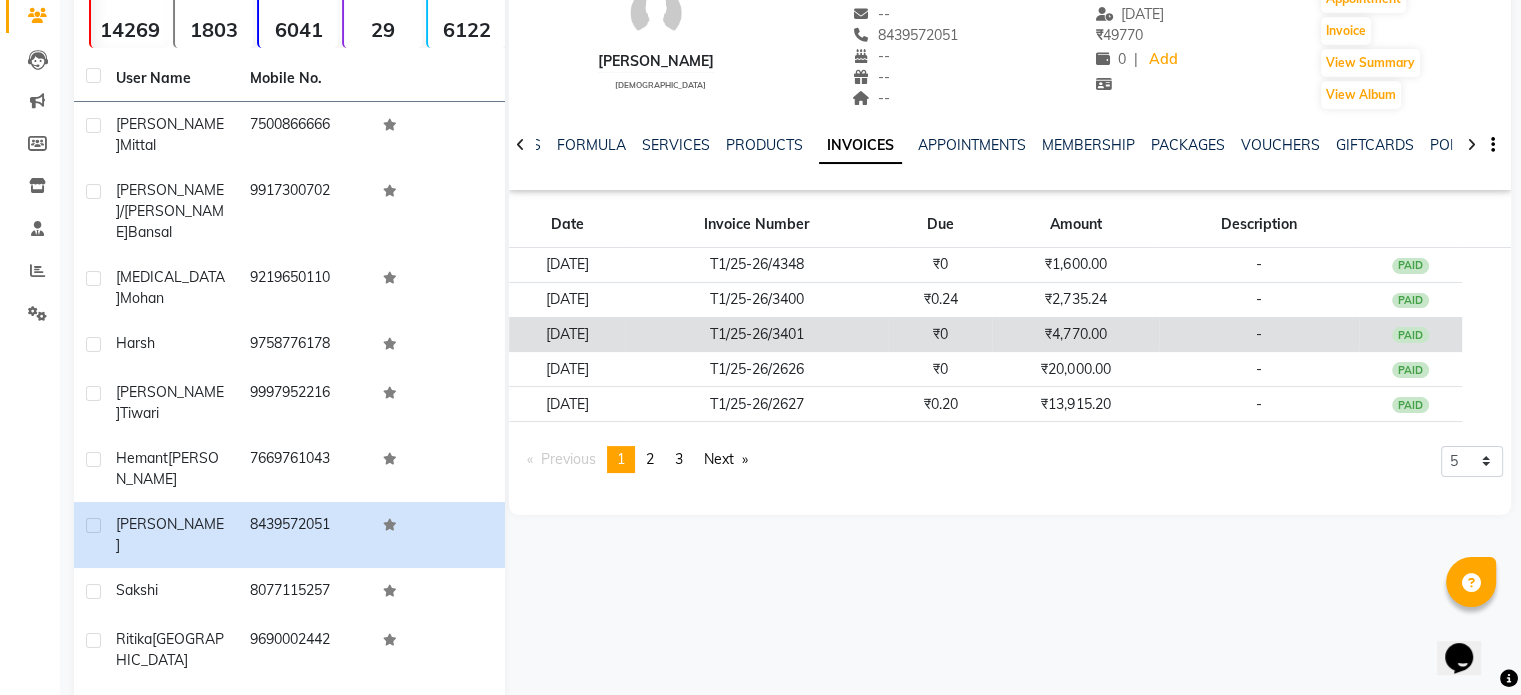 click on "T1/25-26/3401" 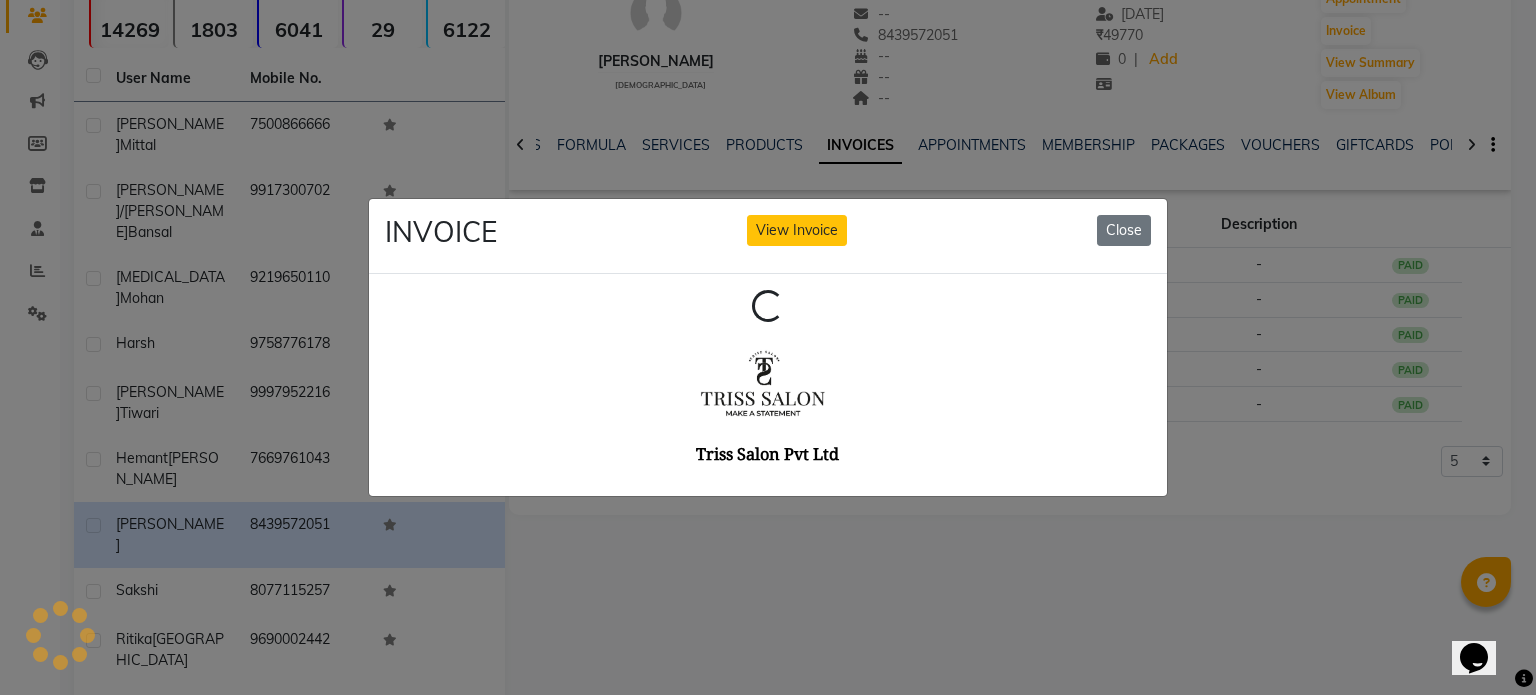scroll, scrollTop: 0, scrollLeft: 0, axis: both 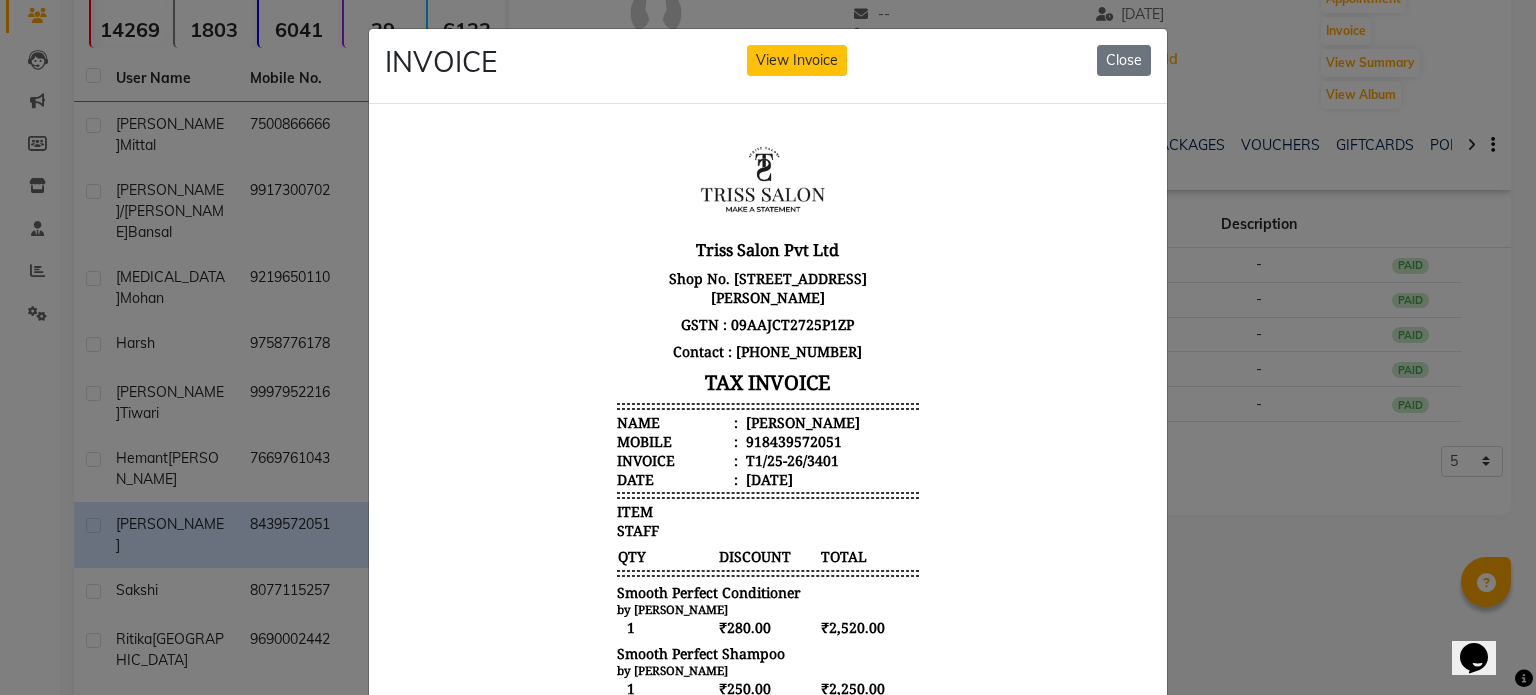 click on "Ujwal" at bounding box center [801, 421] 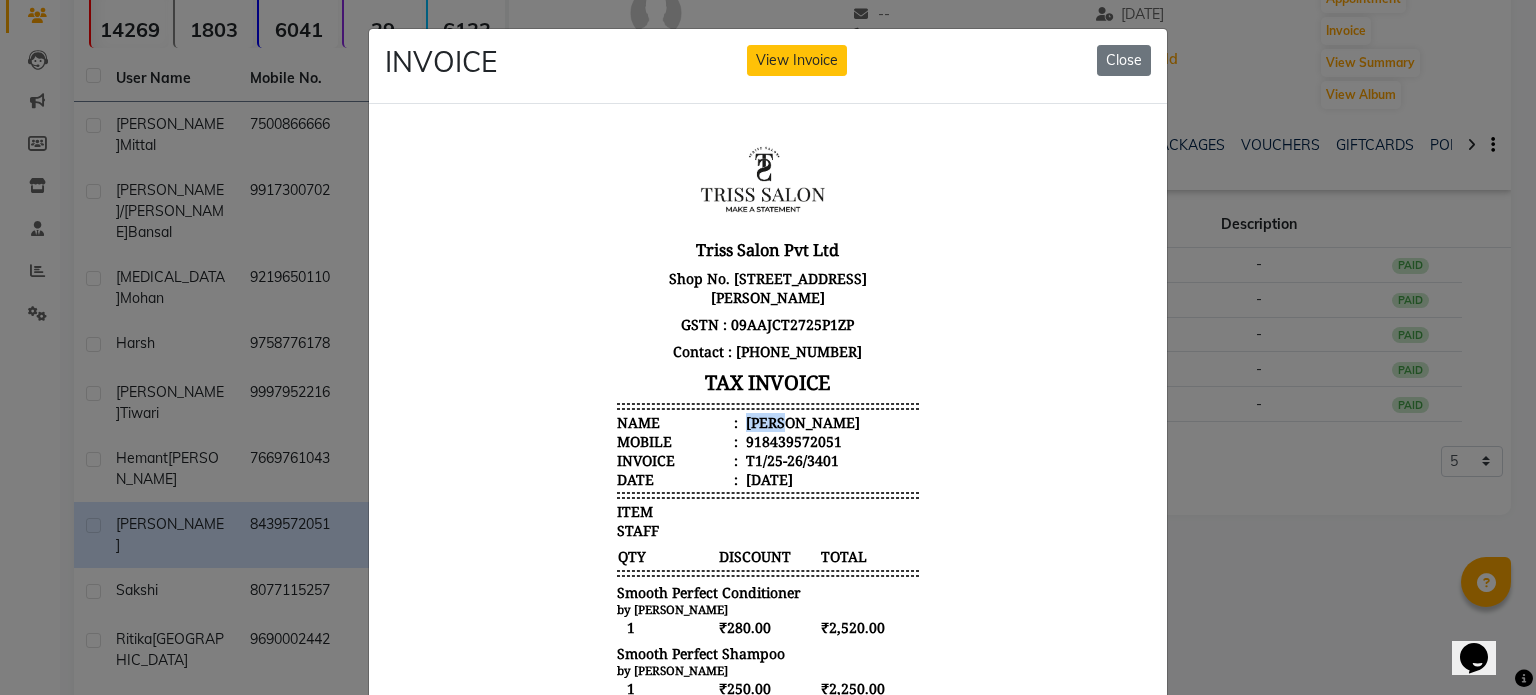 click on "Ujwal" at bounding box center [801, 421] 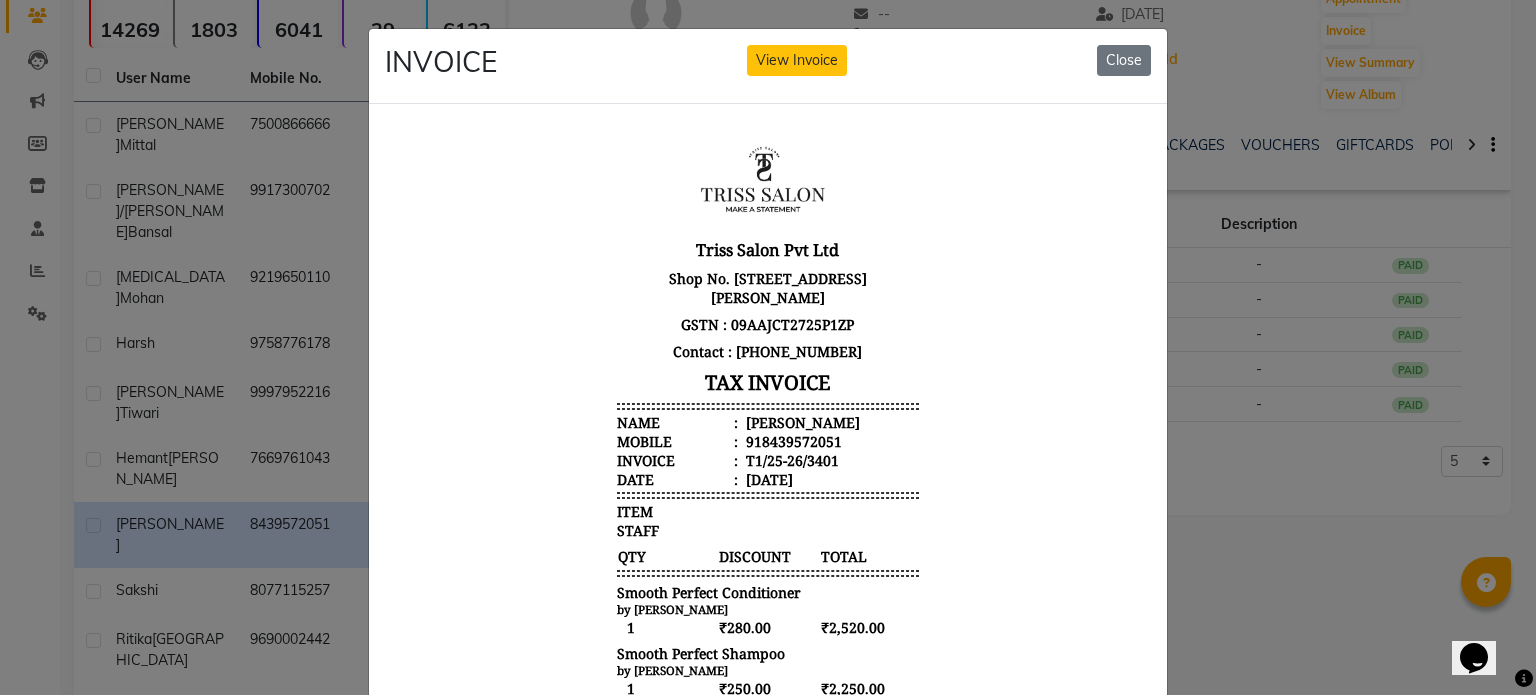 click on "918439572051" at bounding box center [792, 440] 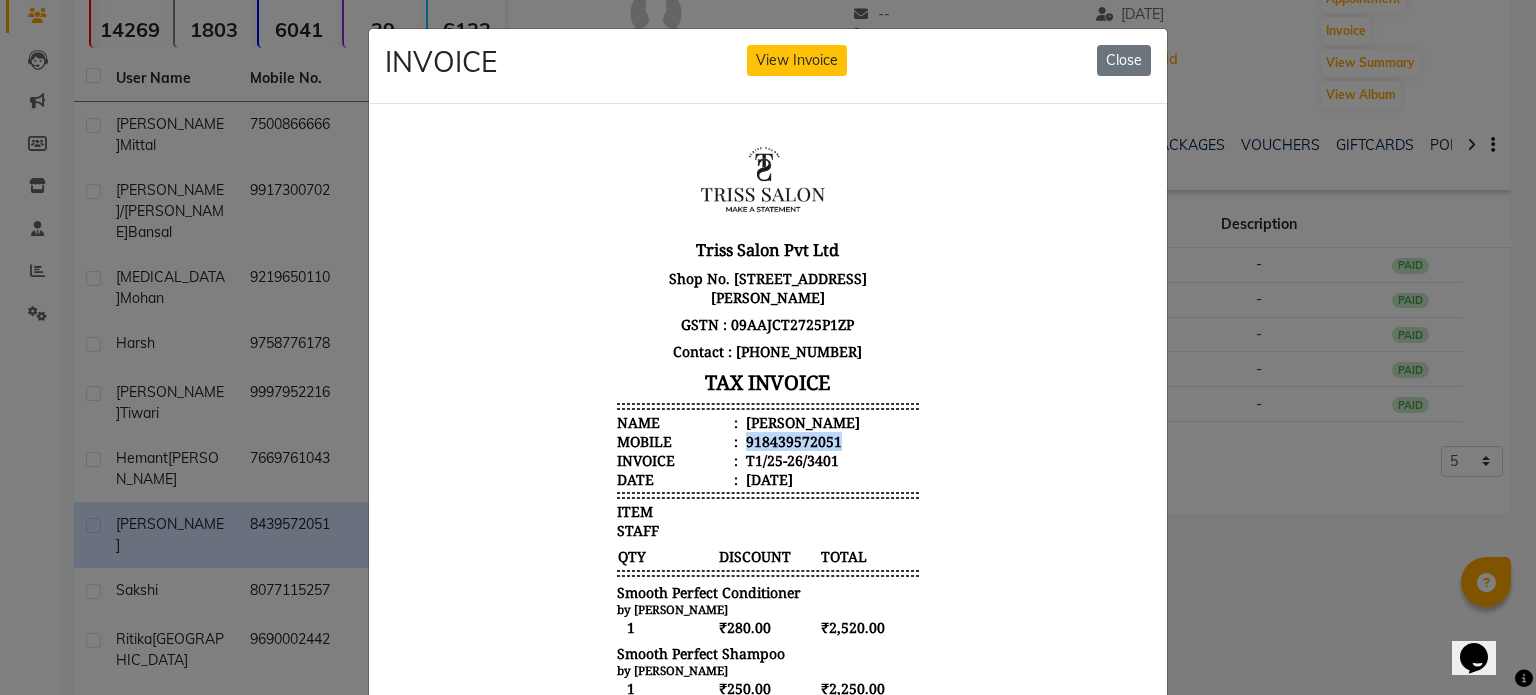 click on "918439572051" at bounding box center [792, 440] 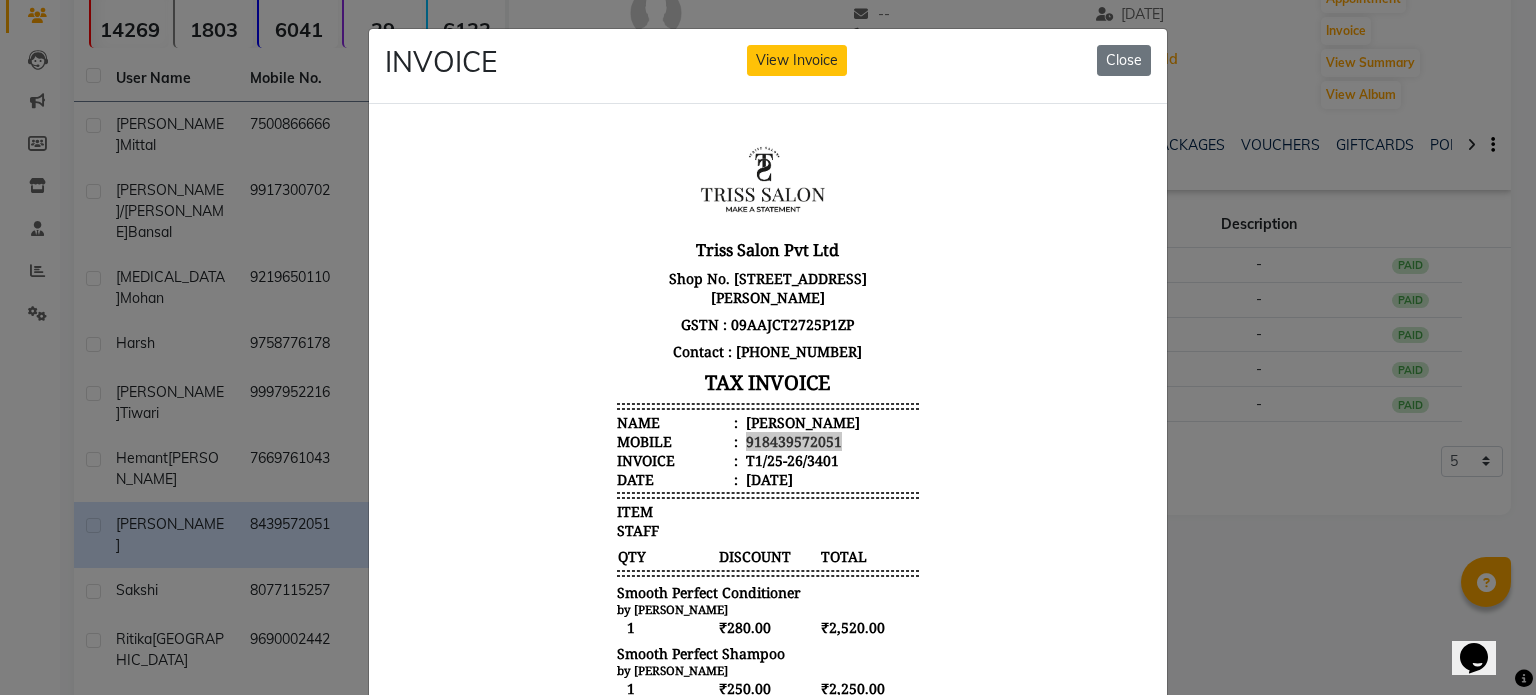 click on "INVOICE View Invoice Close" 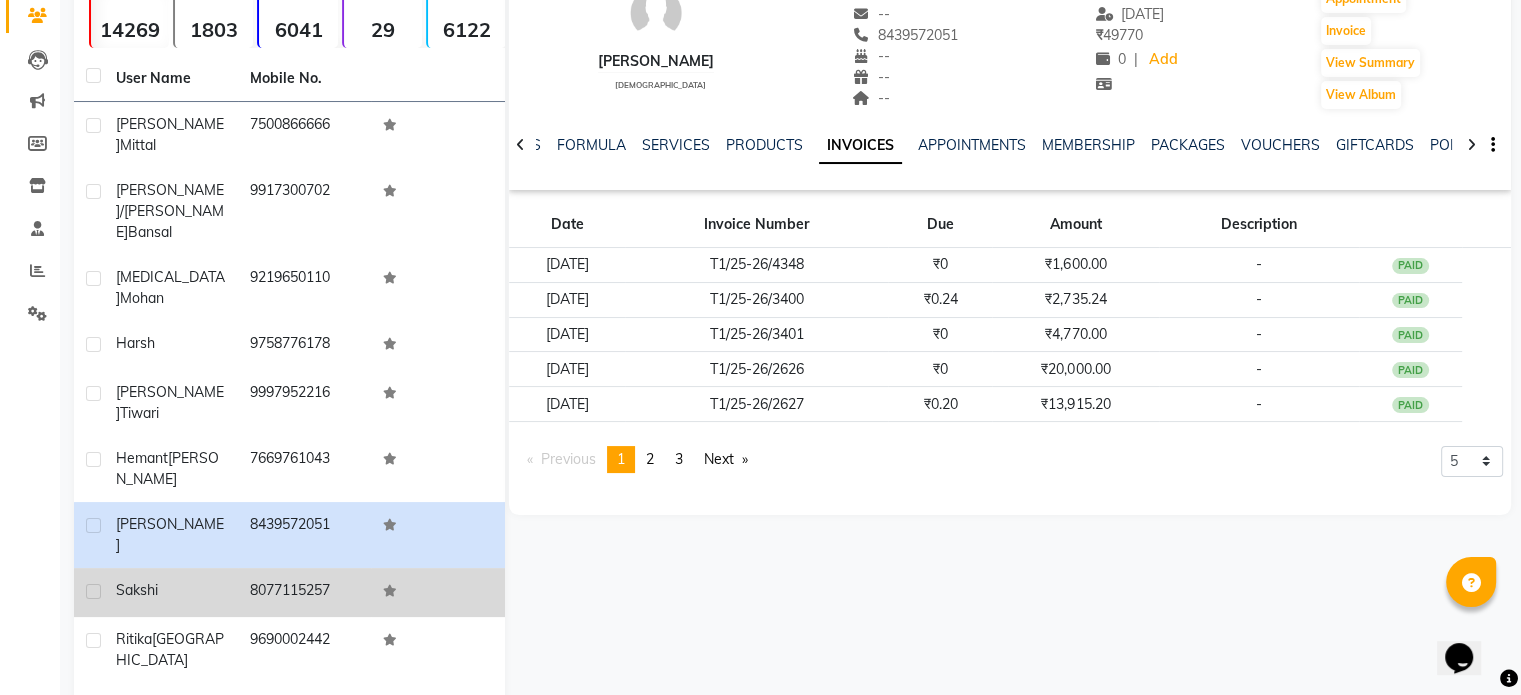 click on "Sakshi" 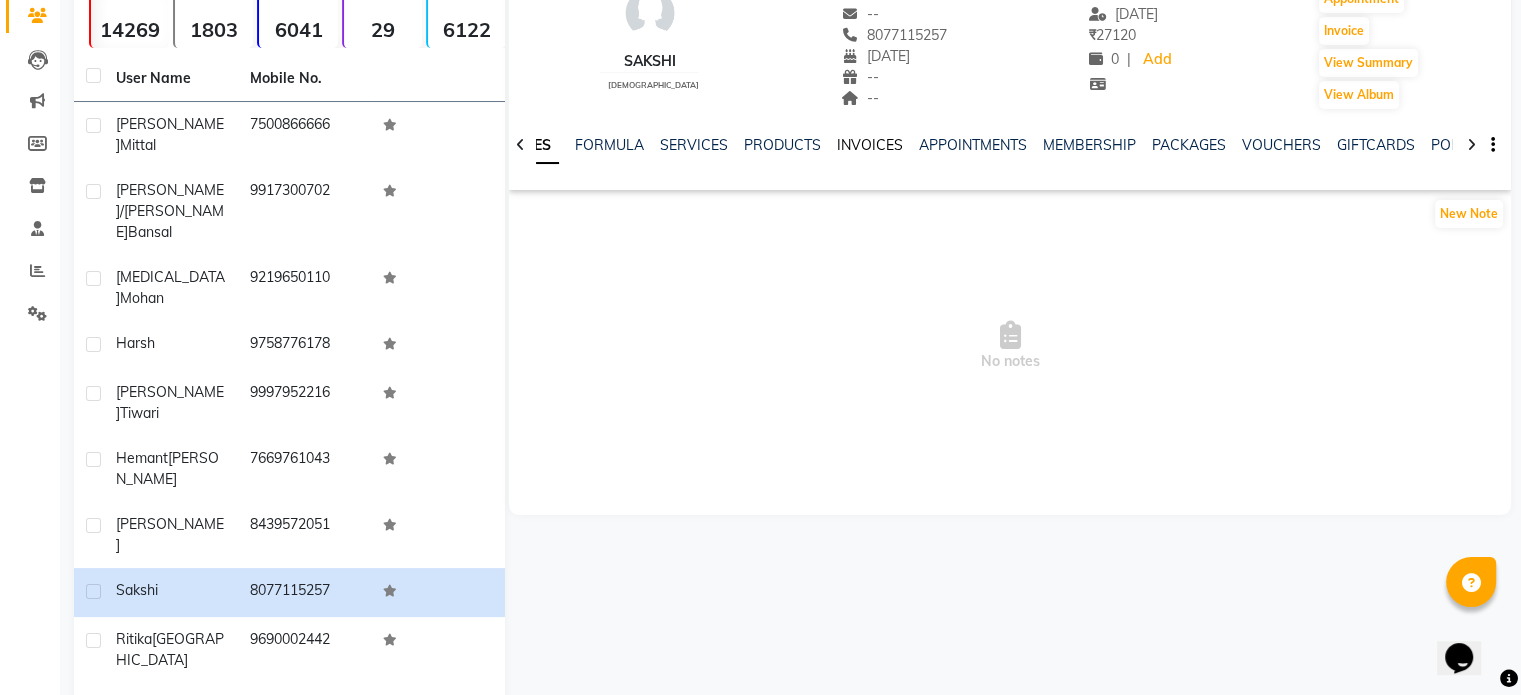 click on "INVOICES" 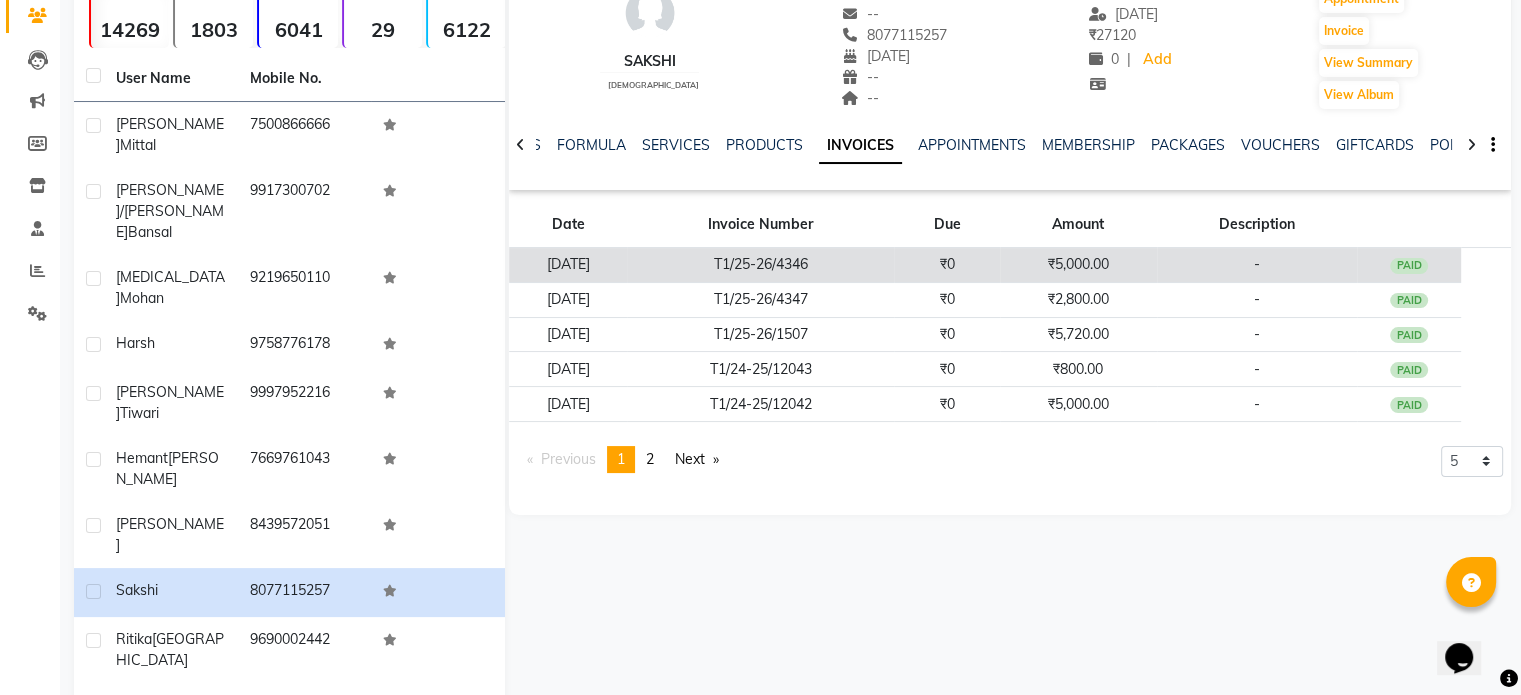 click on "T1/25-26/4346" 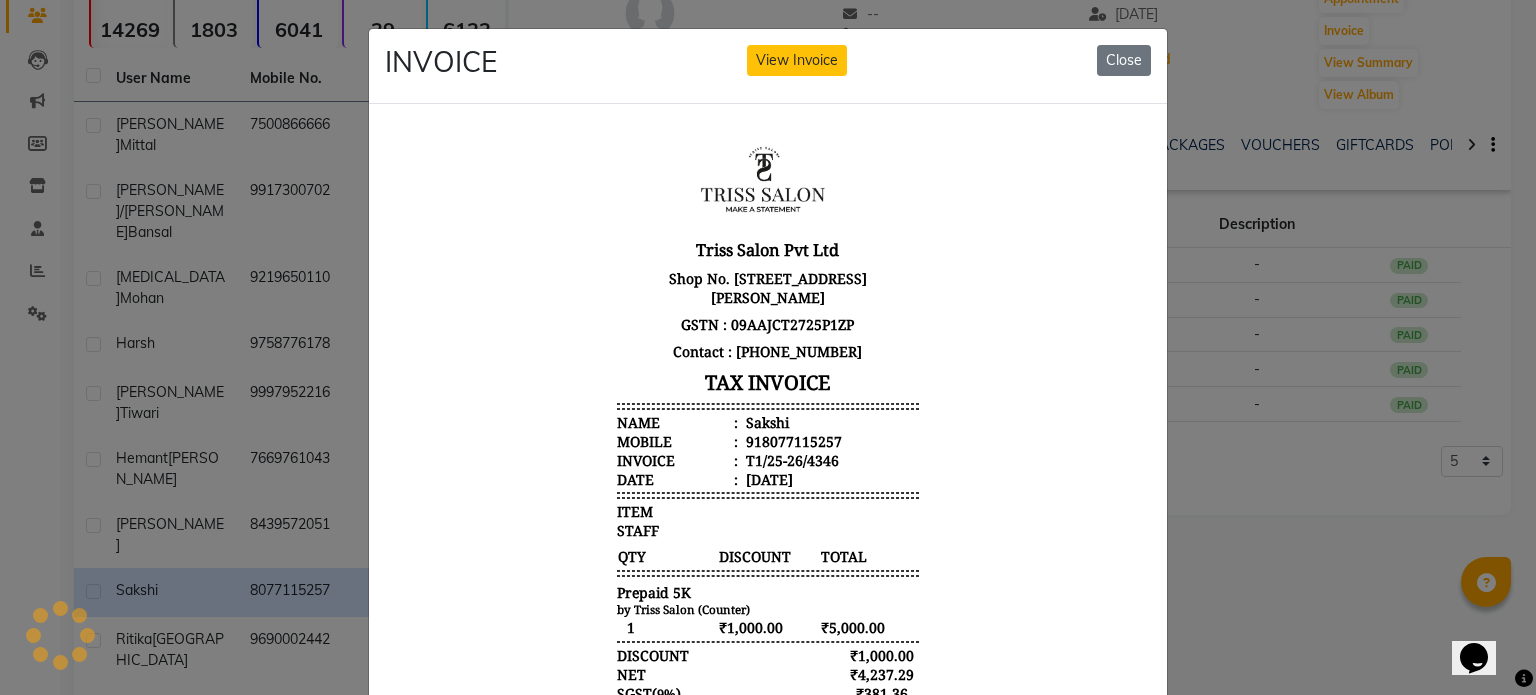 scroll, scrollTop: 0, scrollLeft: 0, axis: both 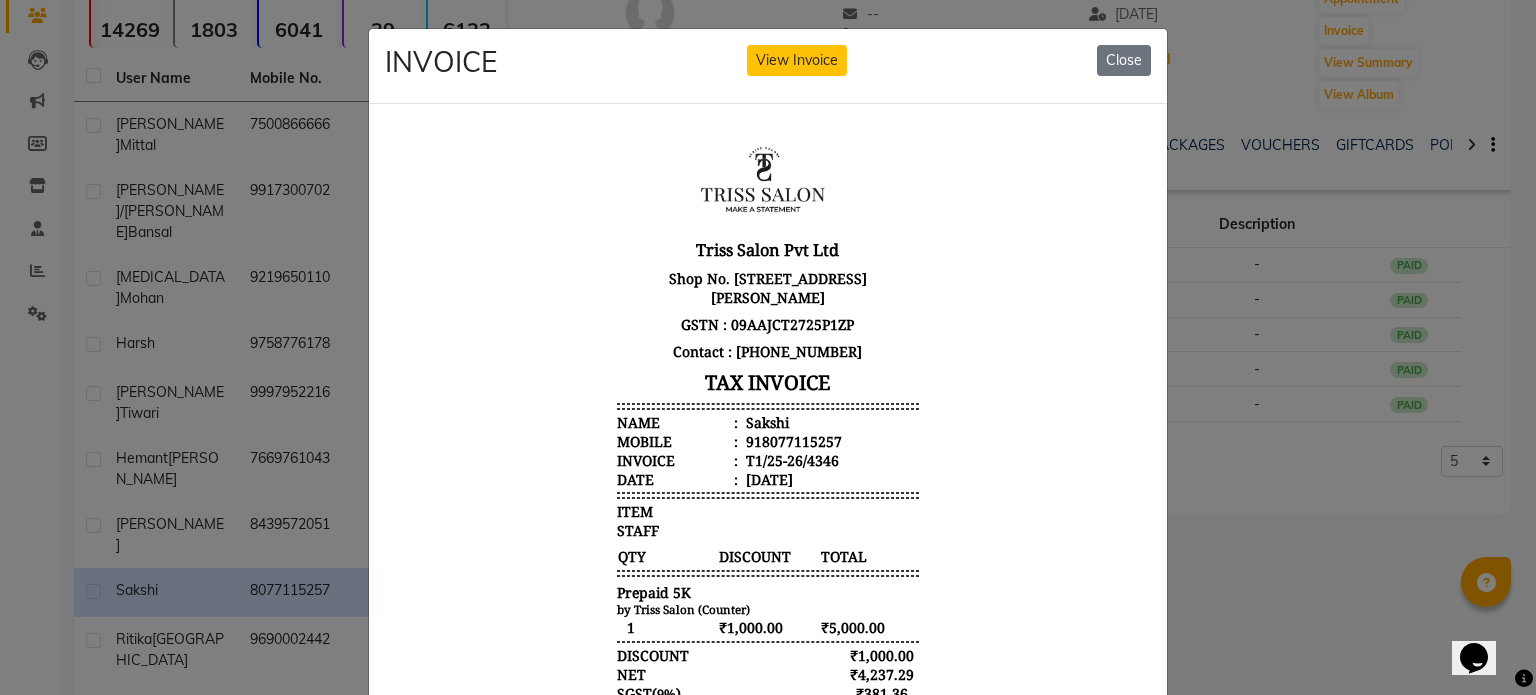 click on "Sakshi" at bounding box center [765, 421] 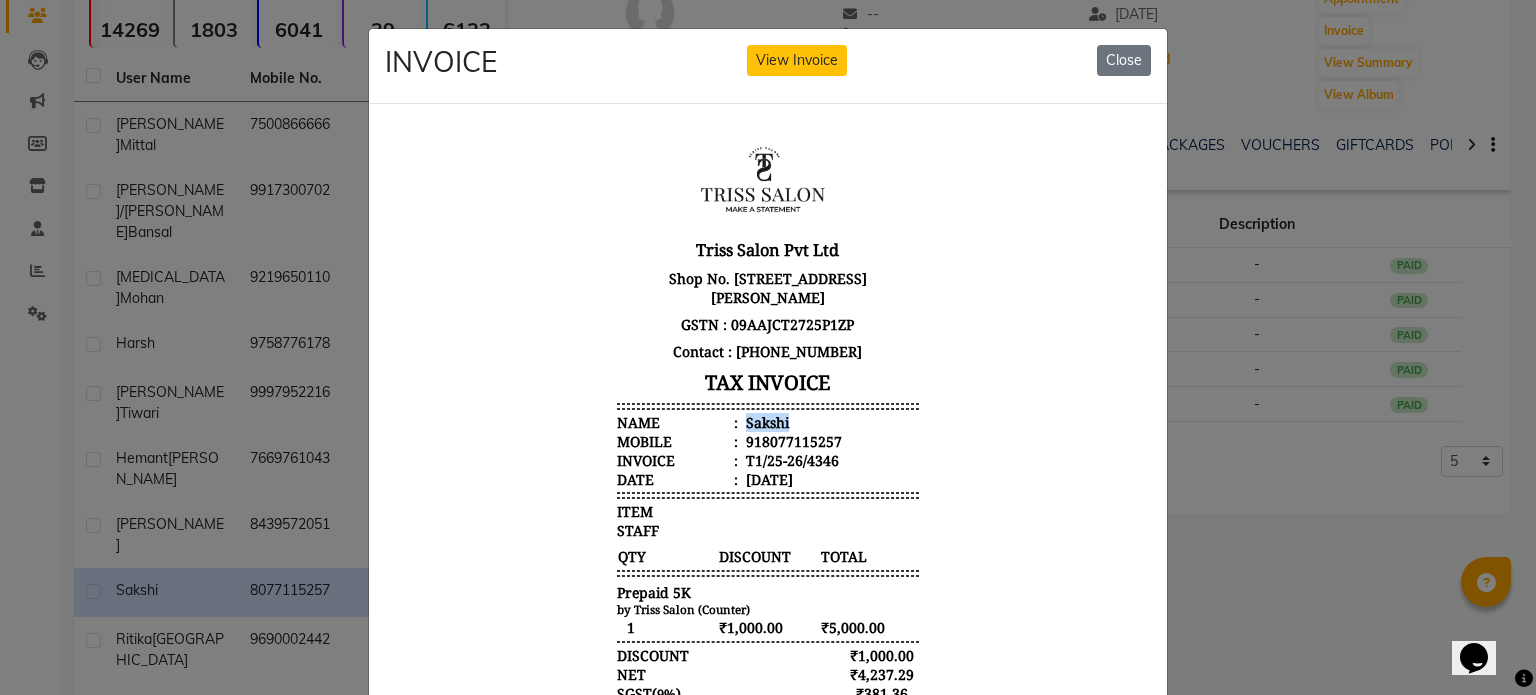 click on "Sakshi" at bounding box center [765, 421] 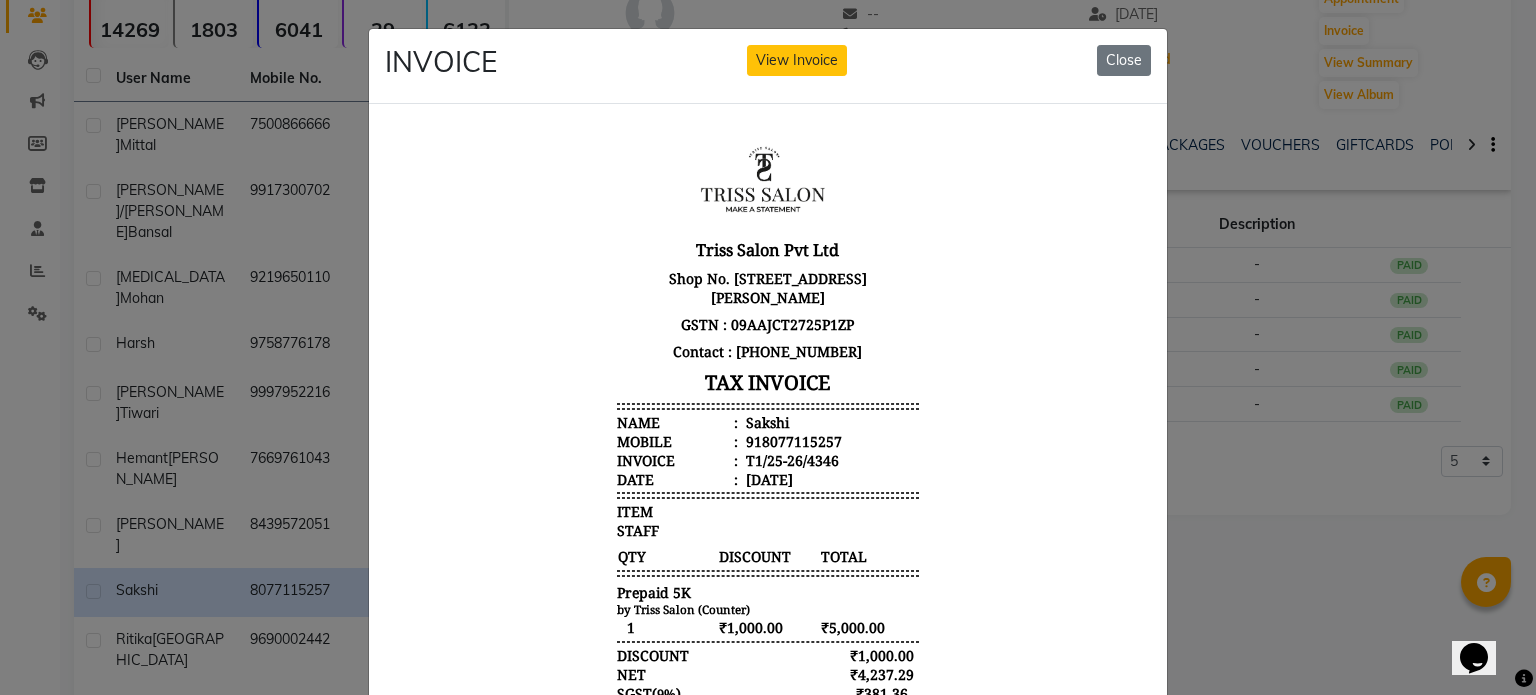 click on "918077115257" at bounding box center [792, 440] 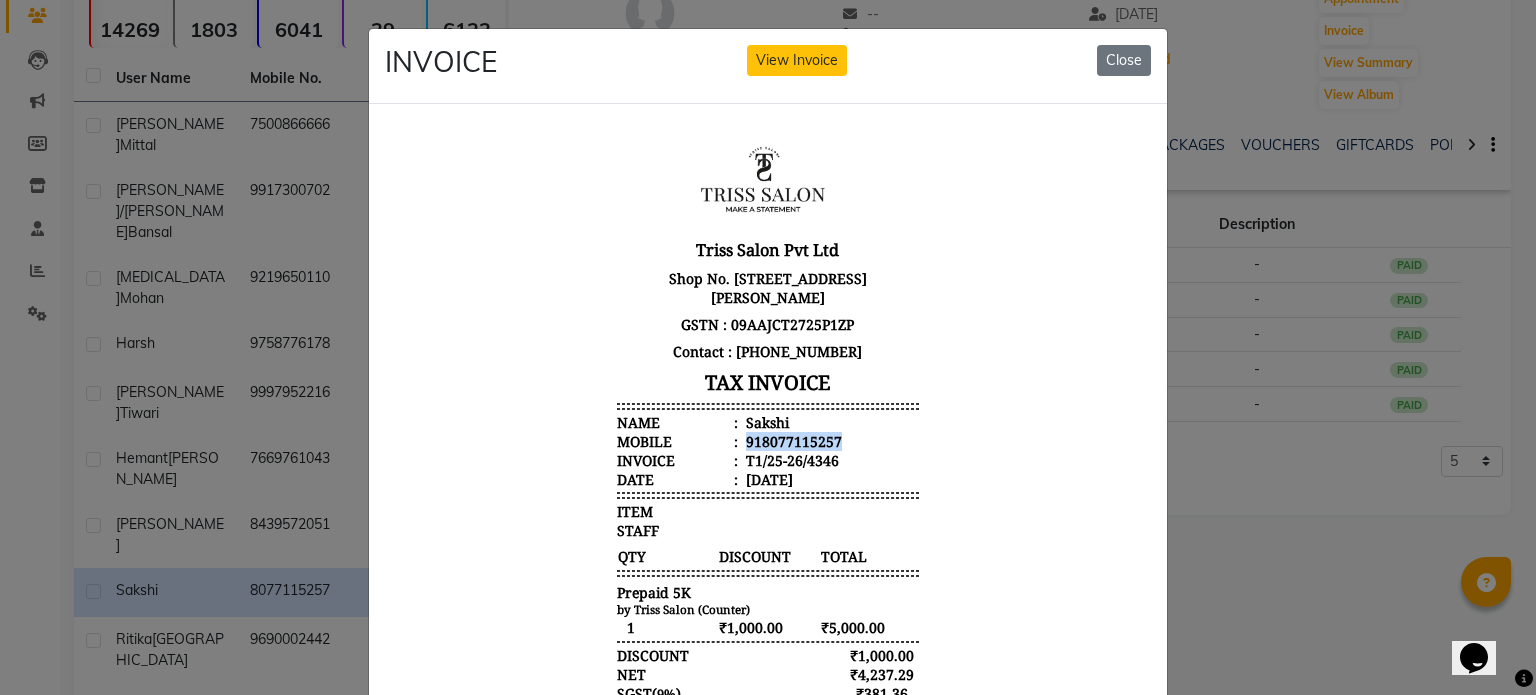 click on "918077115257" at bounding box center (792, 440) 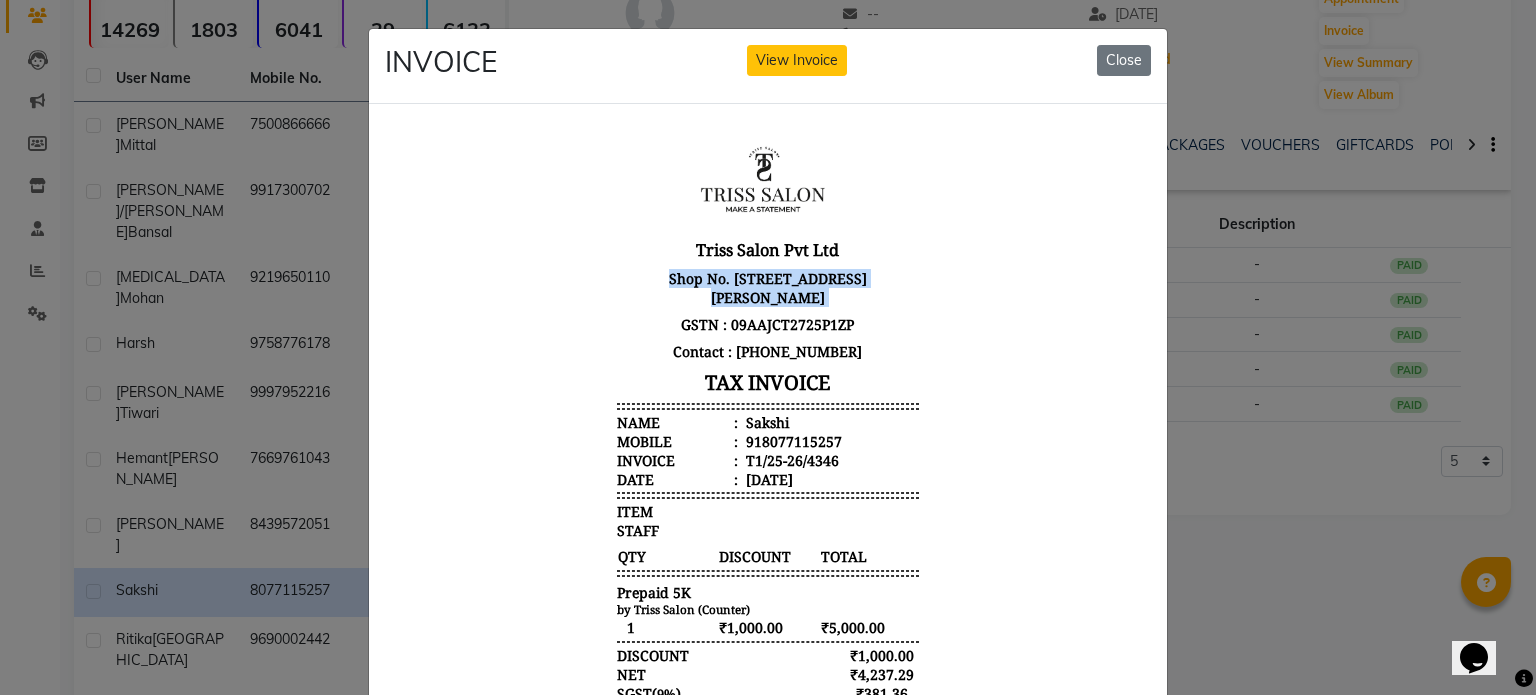 drag, startPoint x: 391, startPoint y: 315, endPoint x: 292, endPoint y: 283, distance: 104.04326 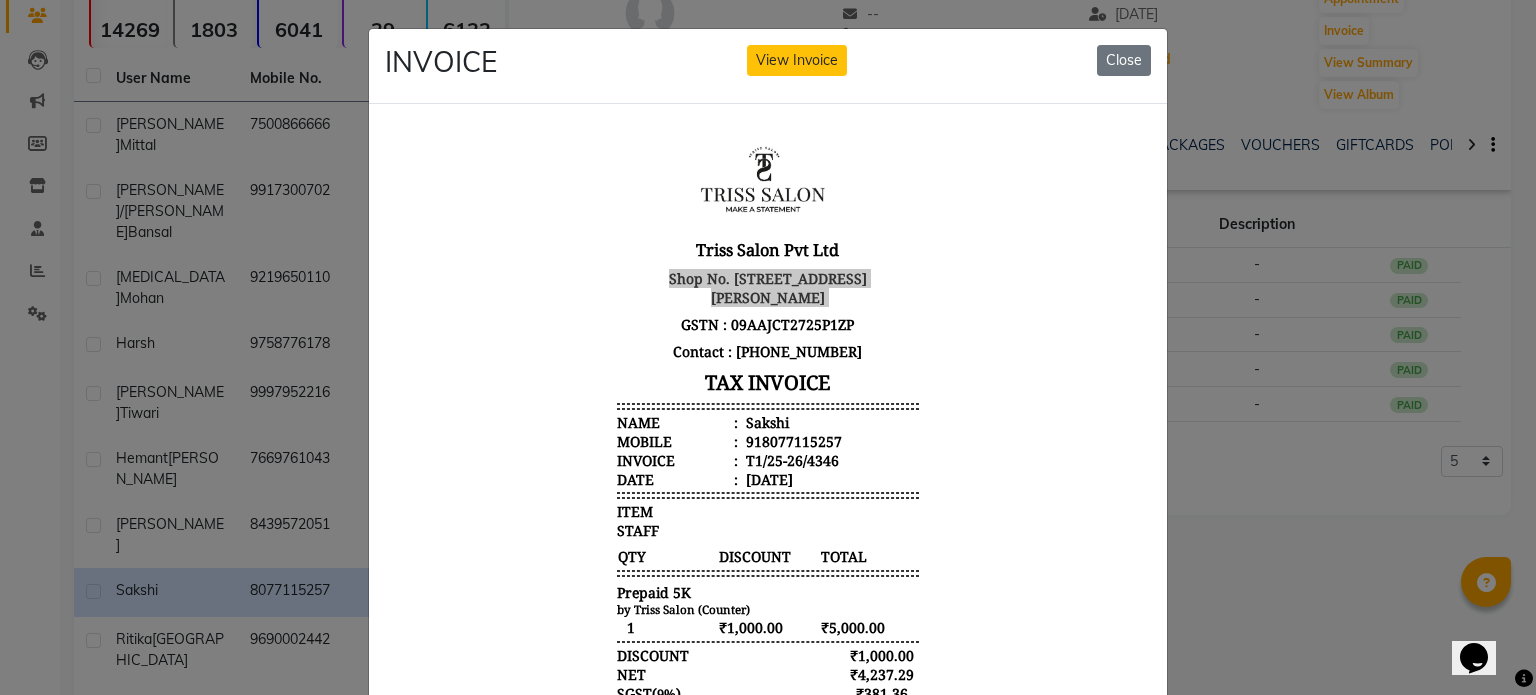 click on "INVOICE View Invoice Close" 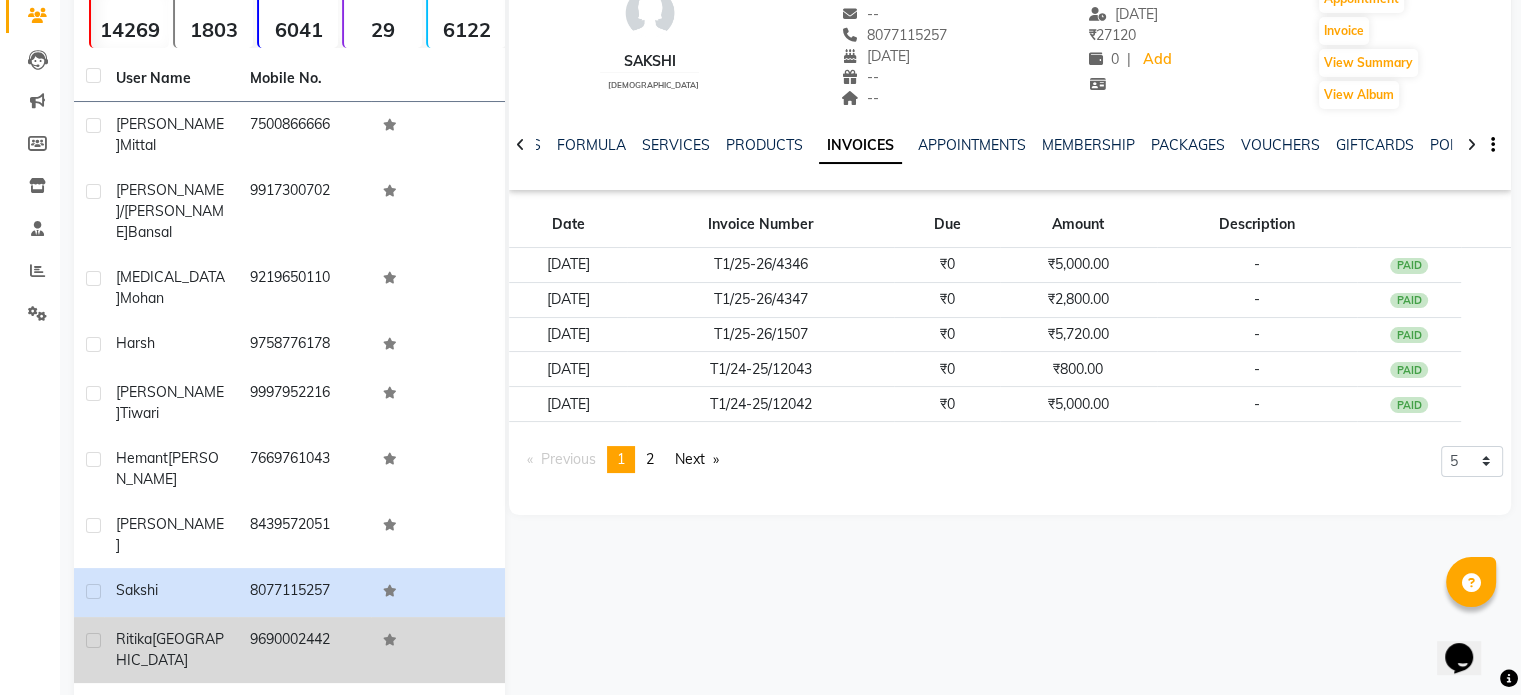 click on "9690002442" 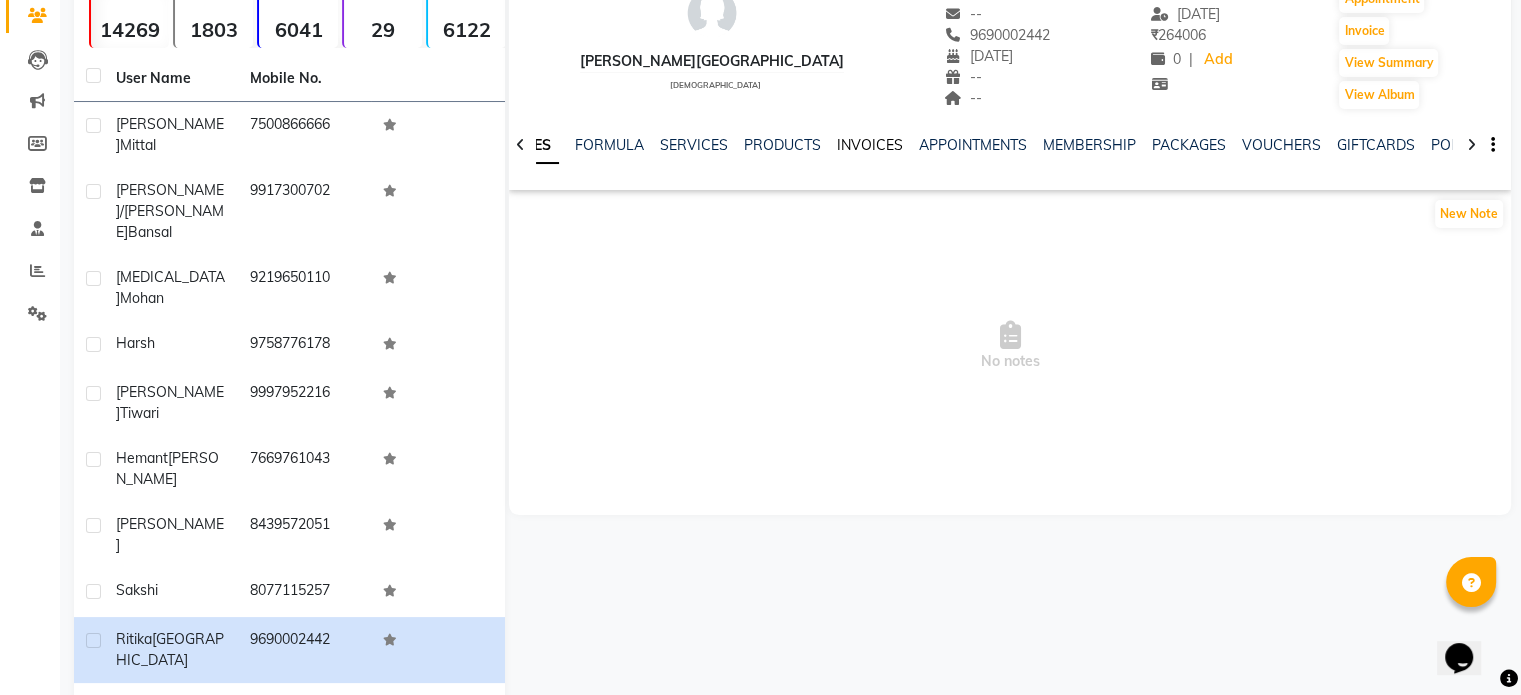 click on "INVOICES" 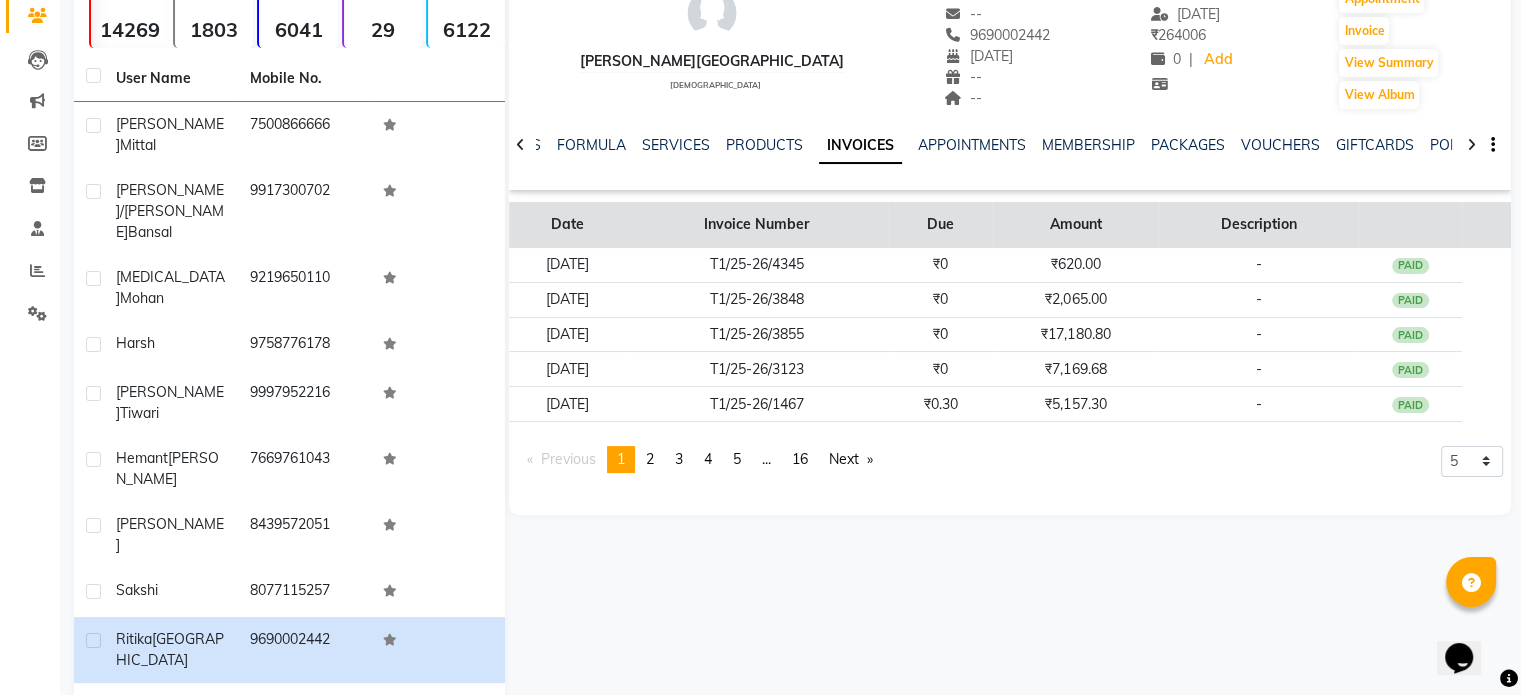 click on "Invoice Number" 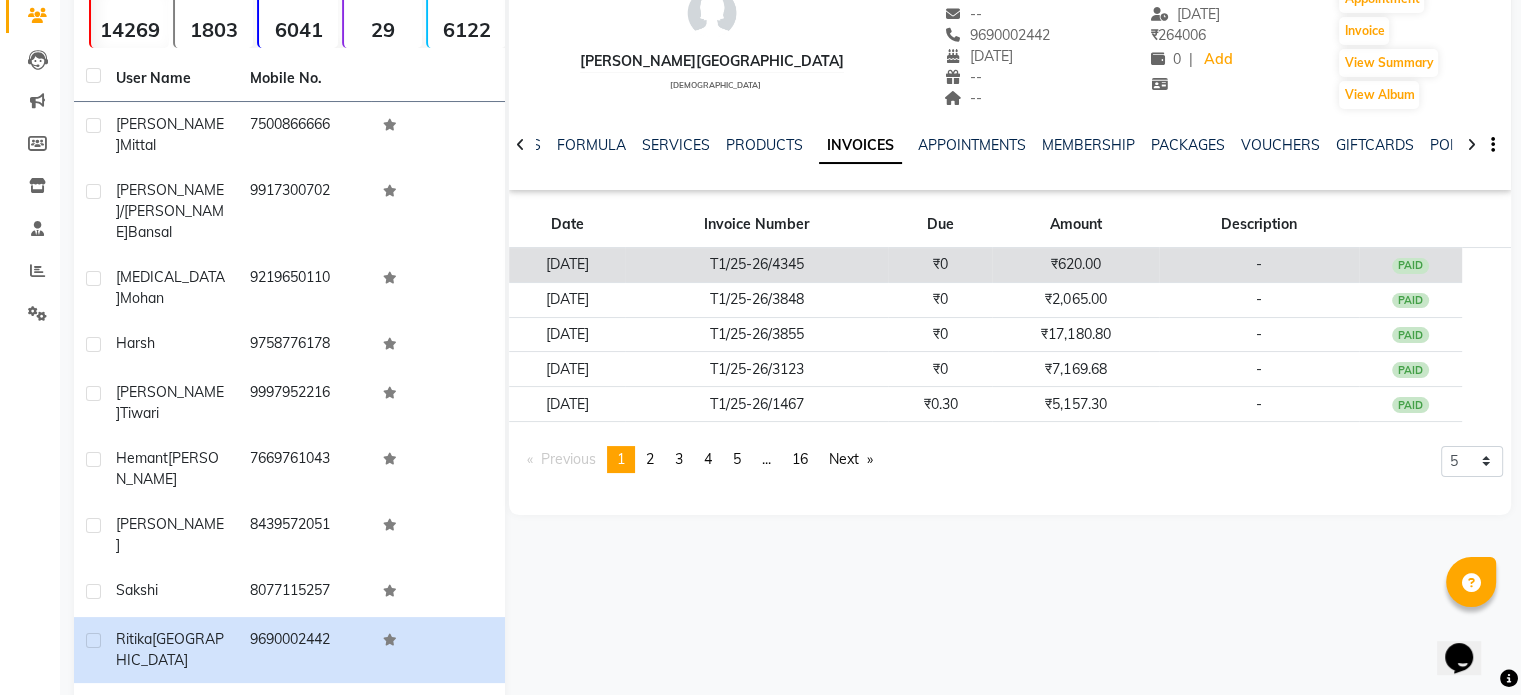 click on "₹0" 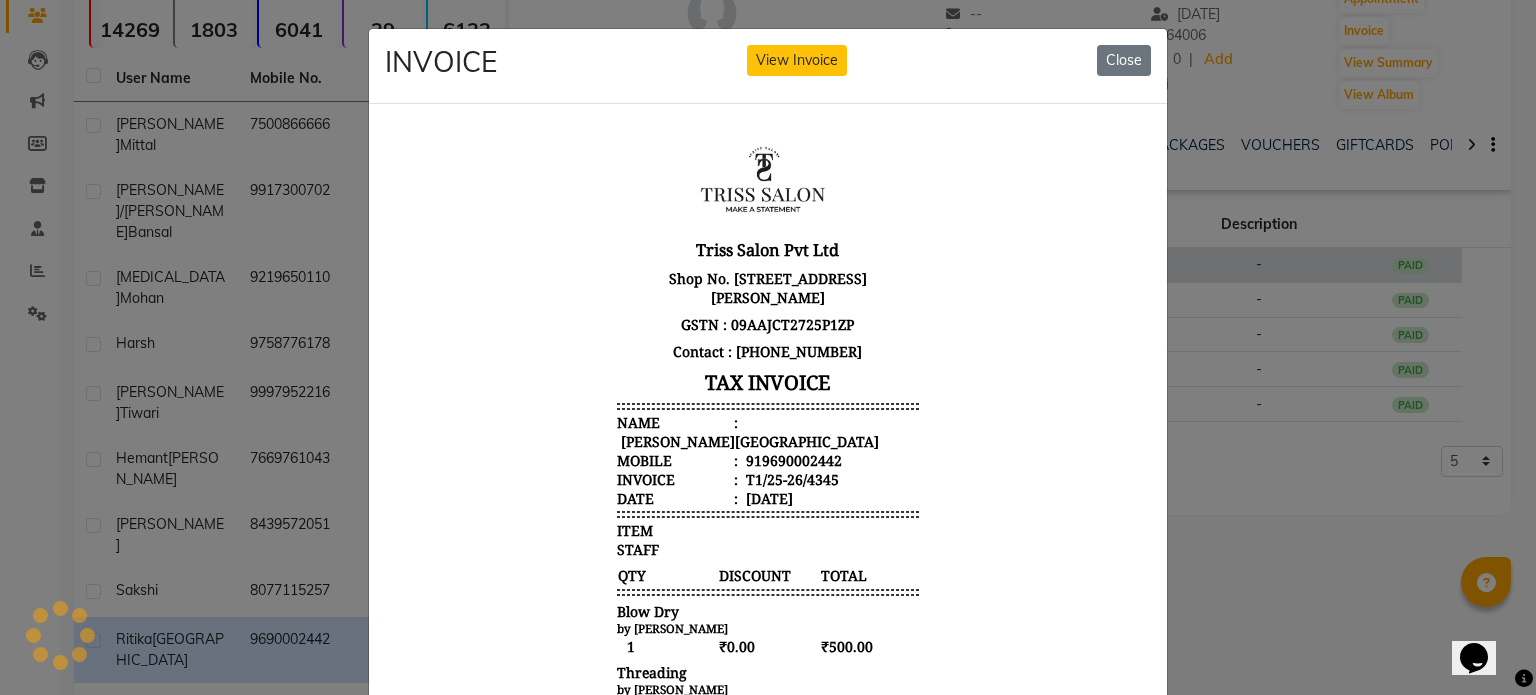 scroll, scrollTop: 0, scrollLeft: 0, axis: both 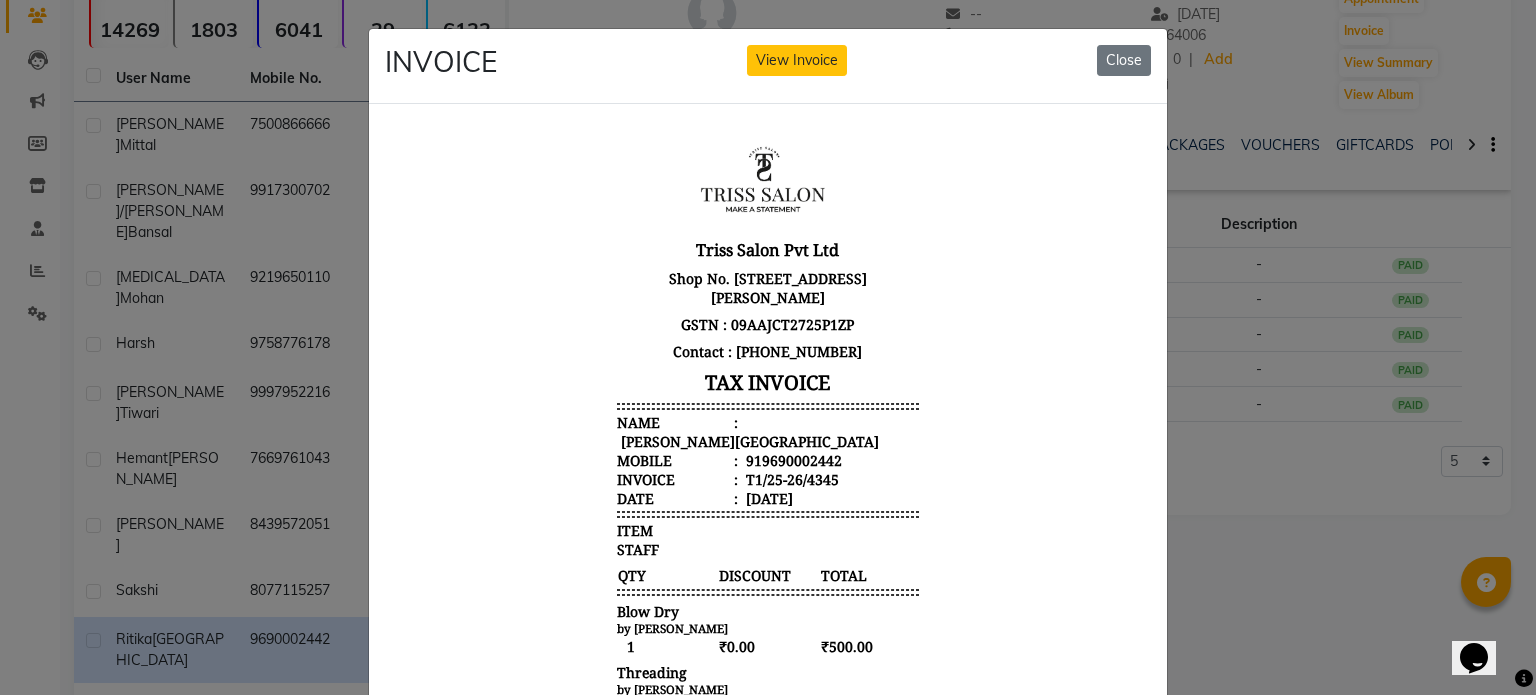 click on "Ritika Prag" at bounding box center [748, 440] 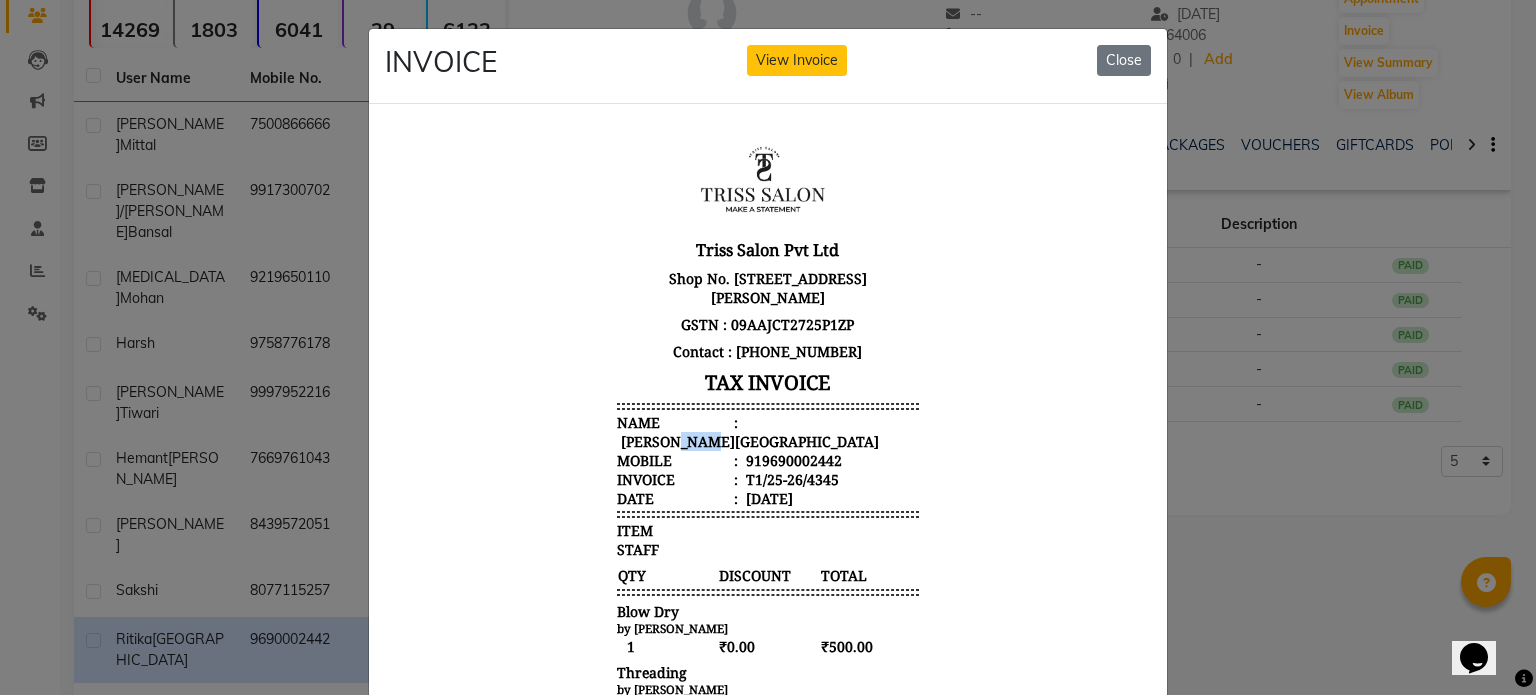 click on "Ritika Prag" at bounding box center [748, 440] 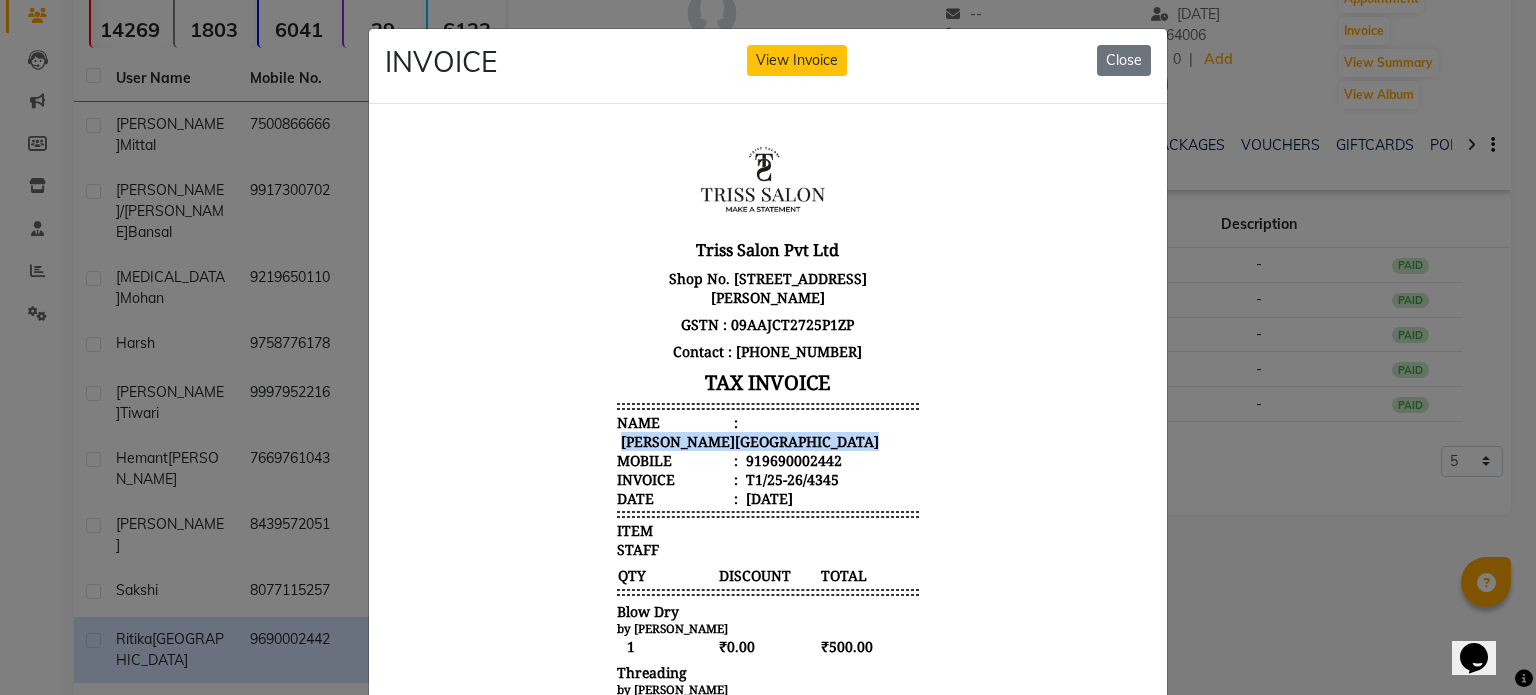 click on "Ritika Prag" at bounding box center [748, 440] 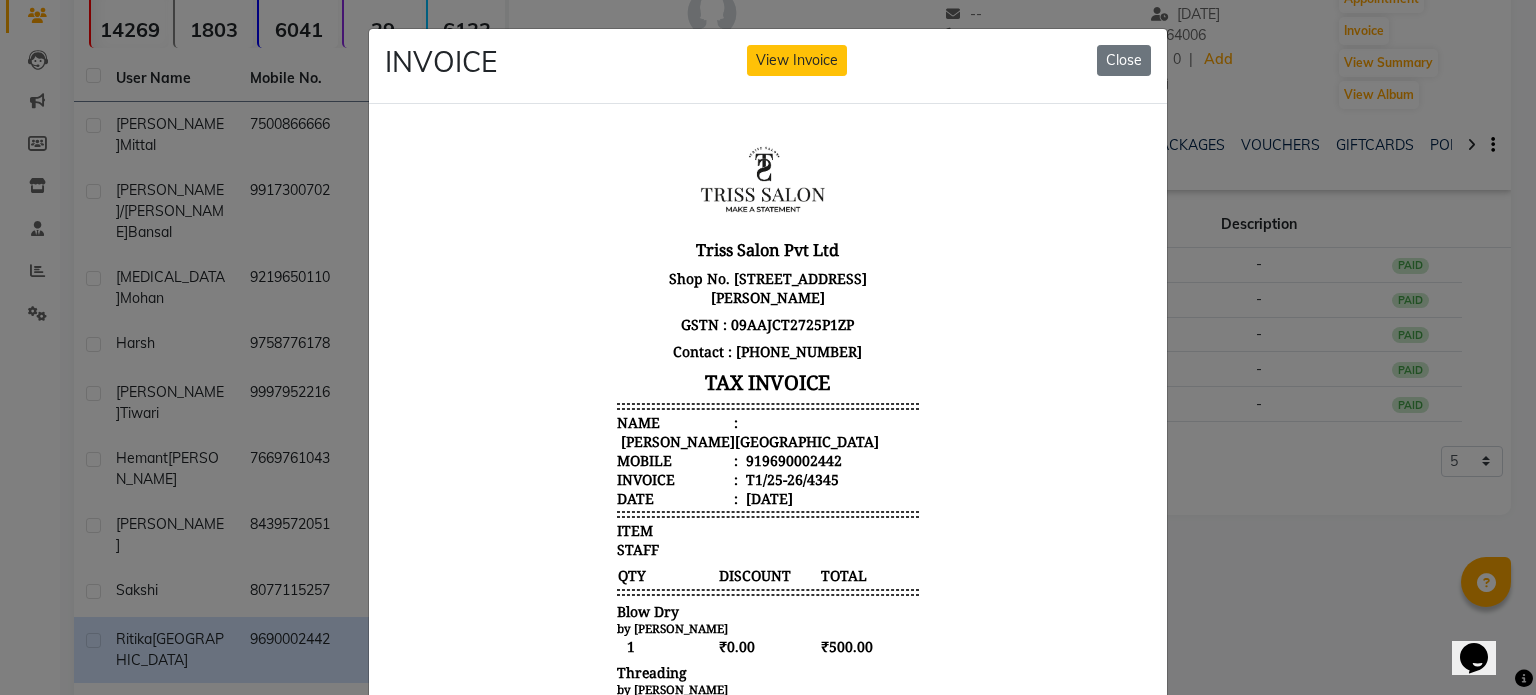 click on "919690002442" at bounding box center (792, 459) 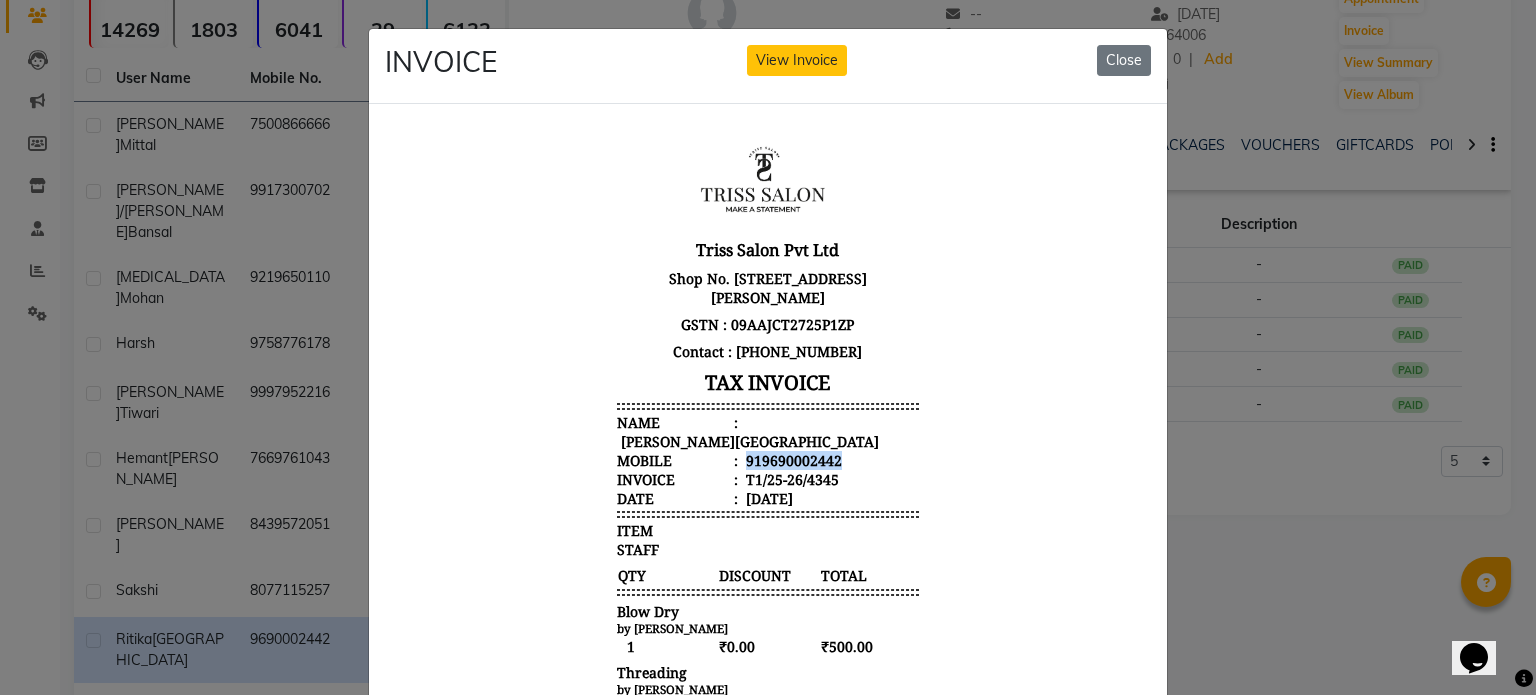 click on "919690002442" at bounding box center (792, 459) 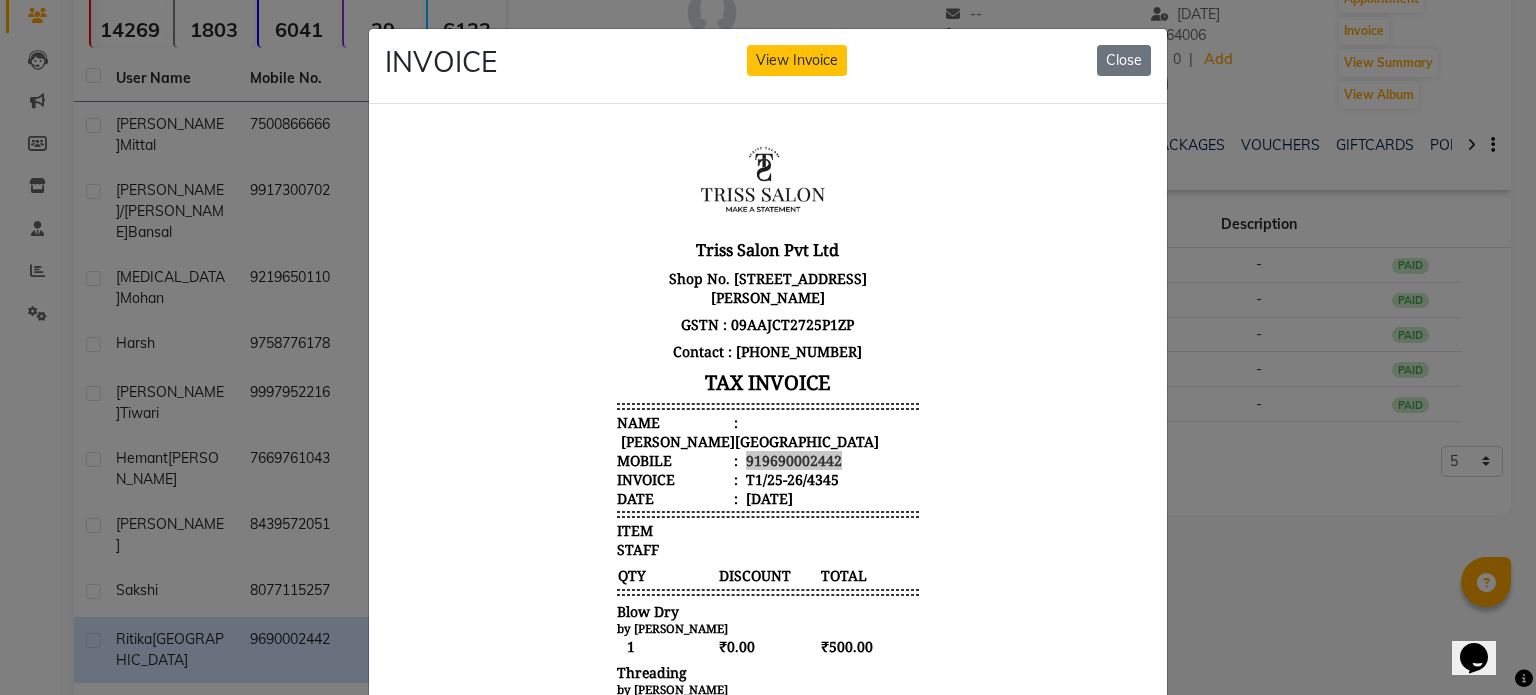 click on "INVOICE View Invoice Close" 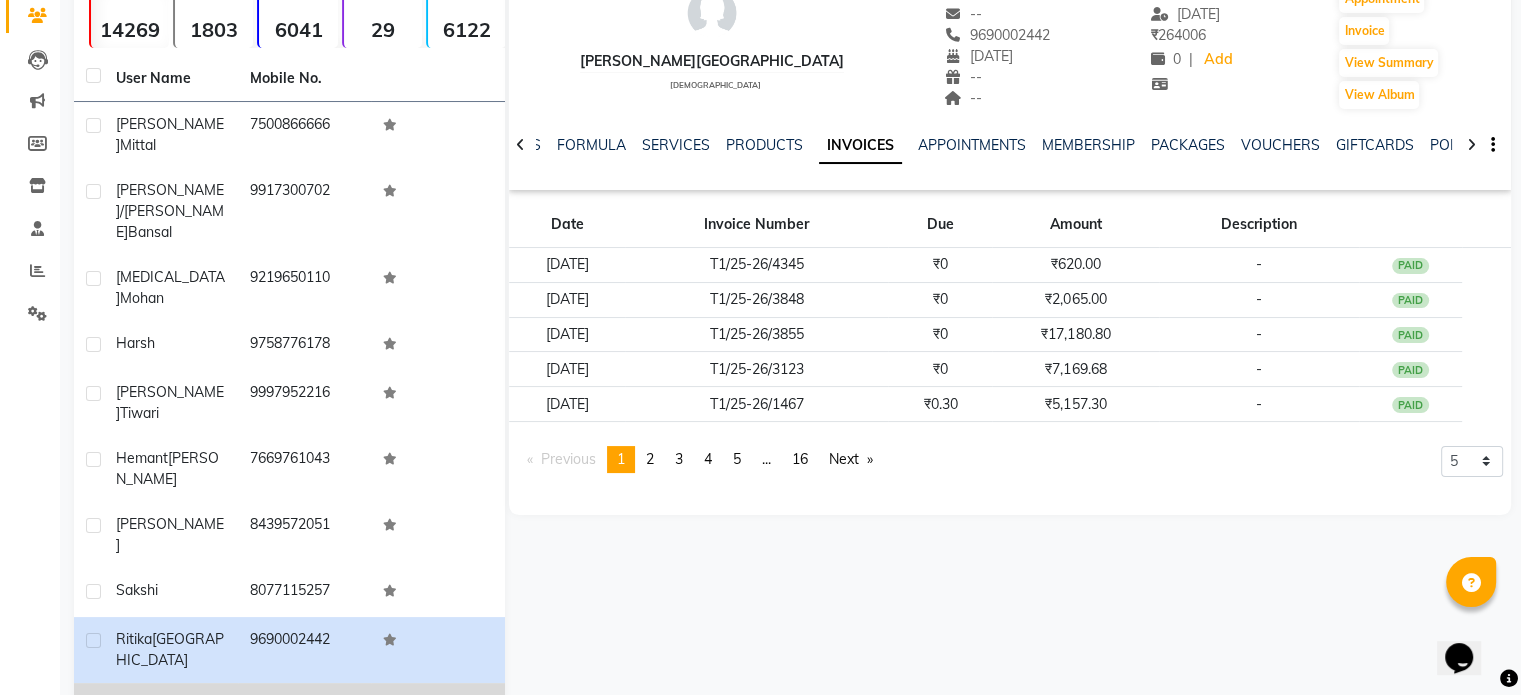 click on "7500112816" 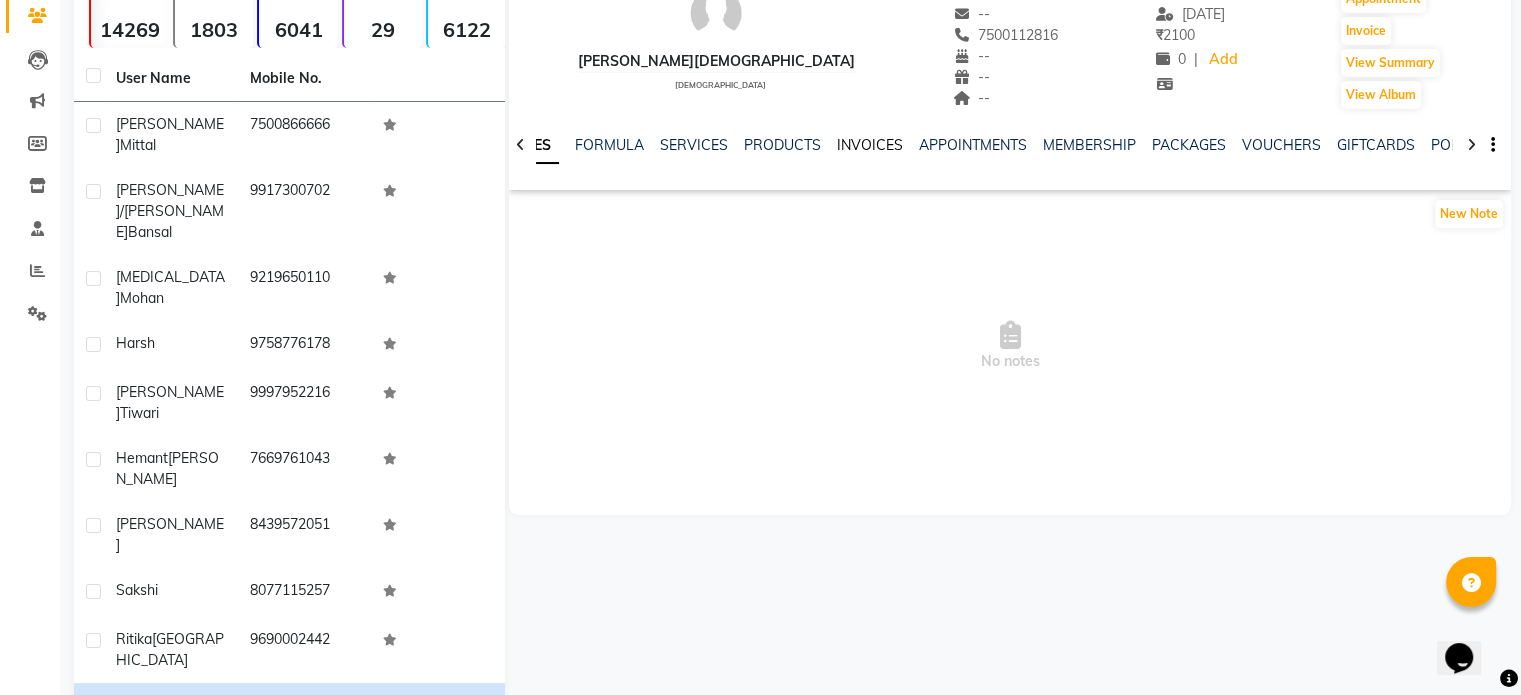 click on "INVOICES" 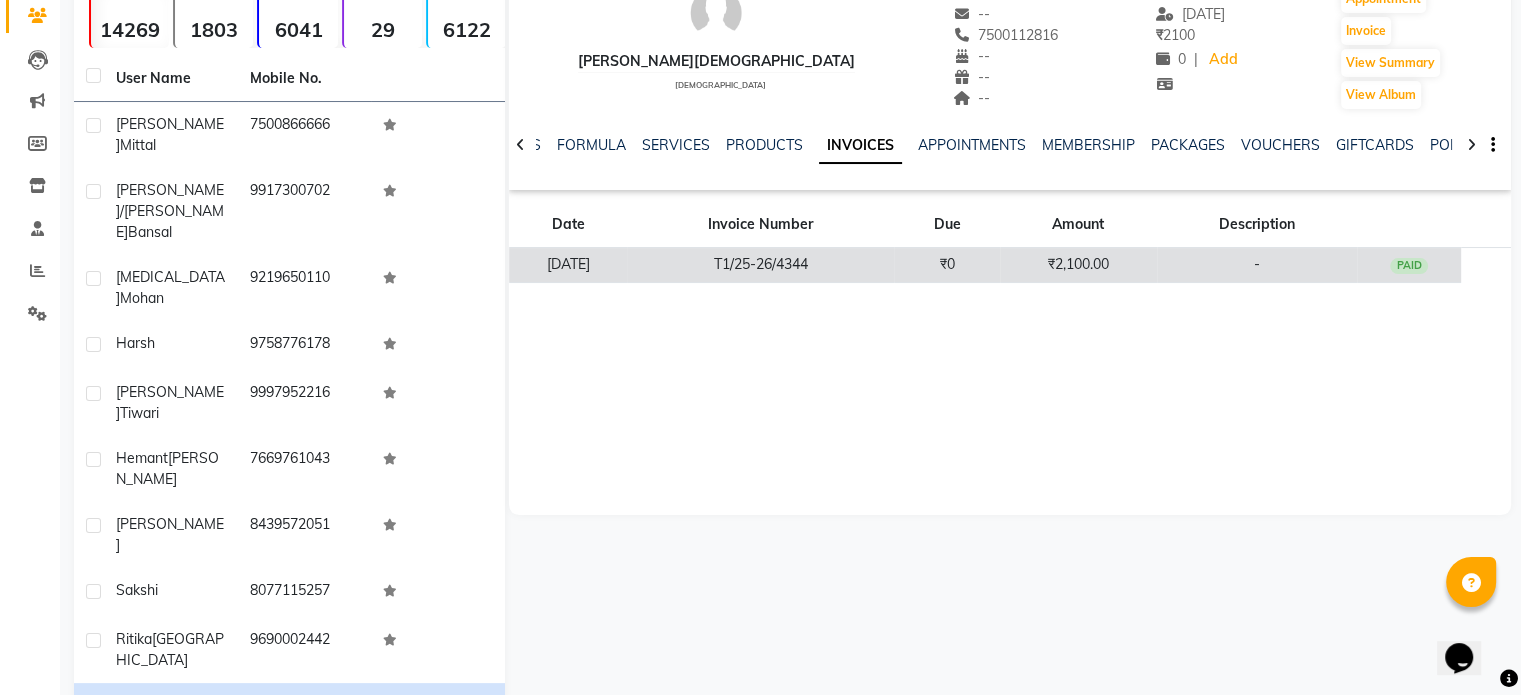 click on "T1/25-26/4344" 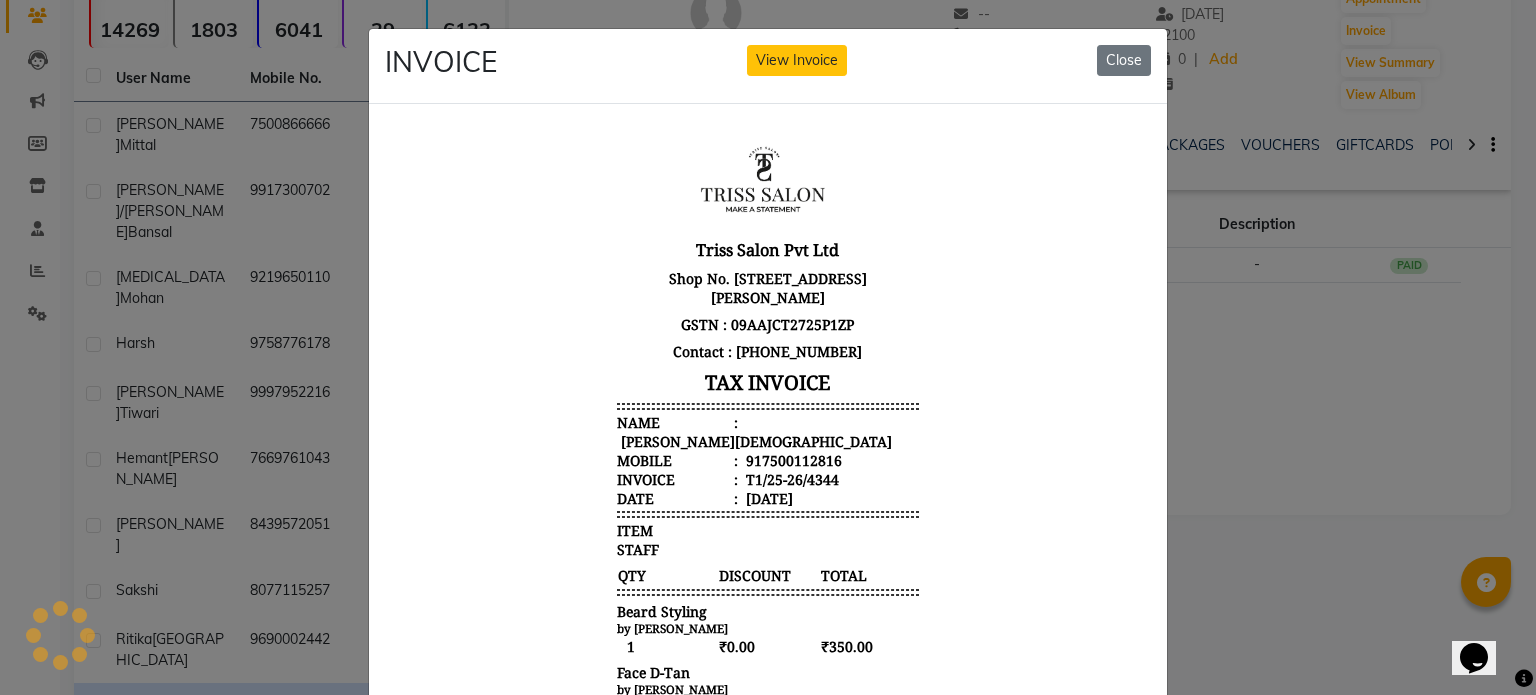 scroll, scrollTop: 0, scrollLeft: 0, axis: both 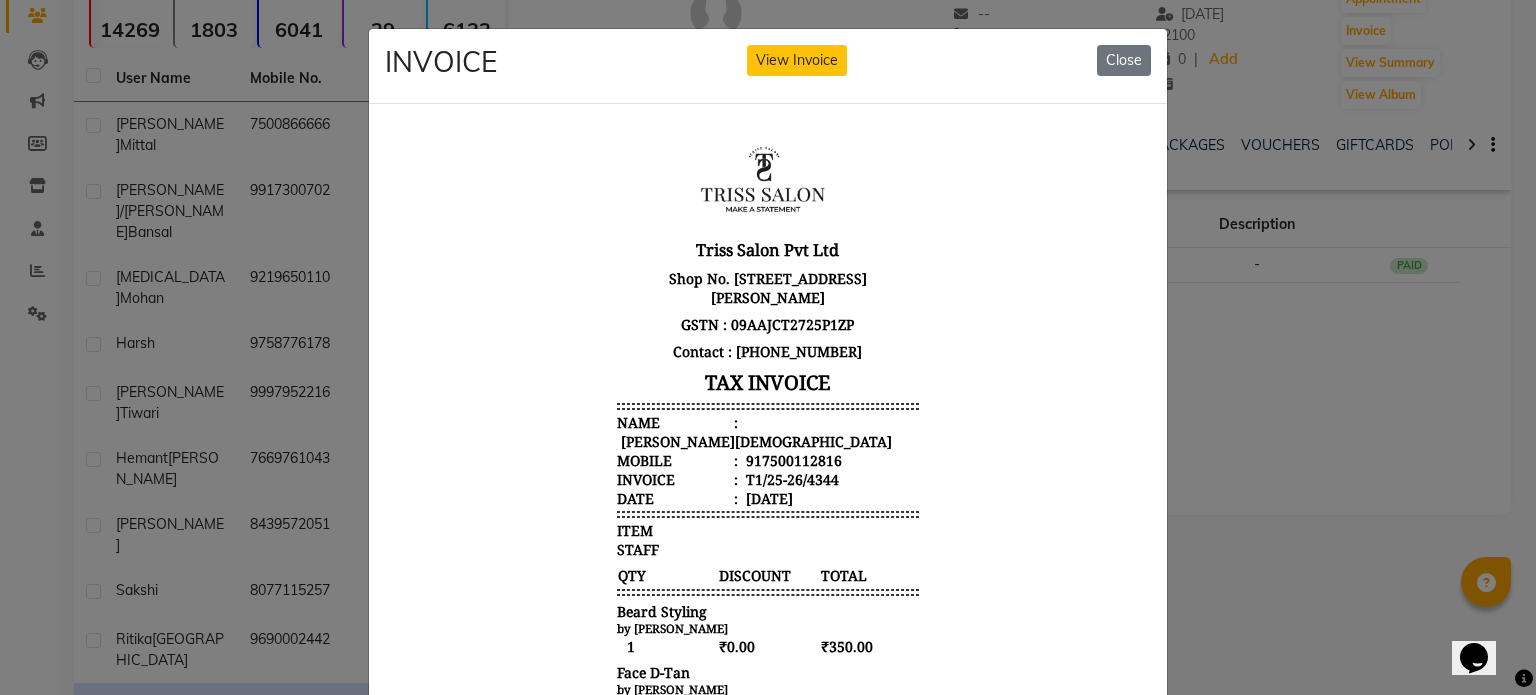 click on "aman jain" at bounding box center (754, 440) 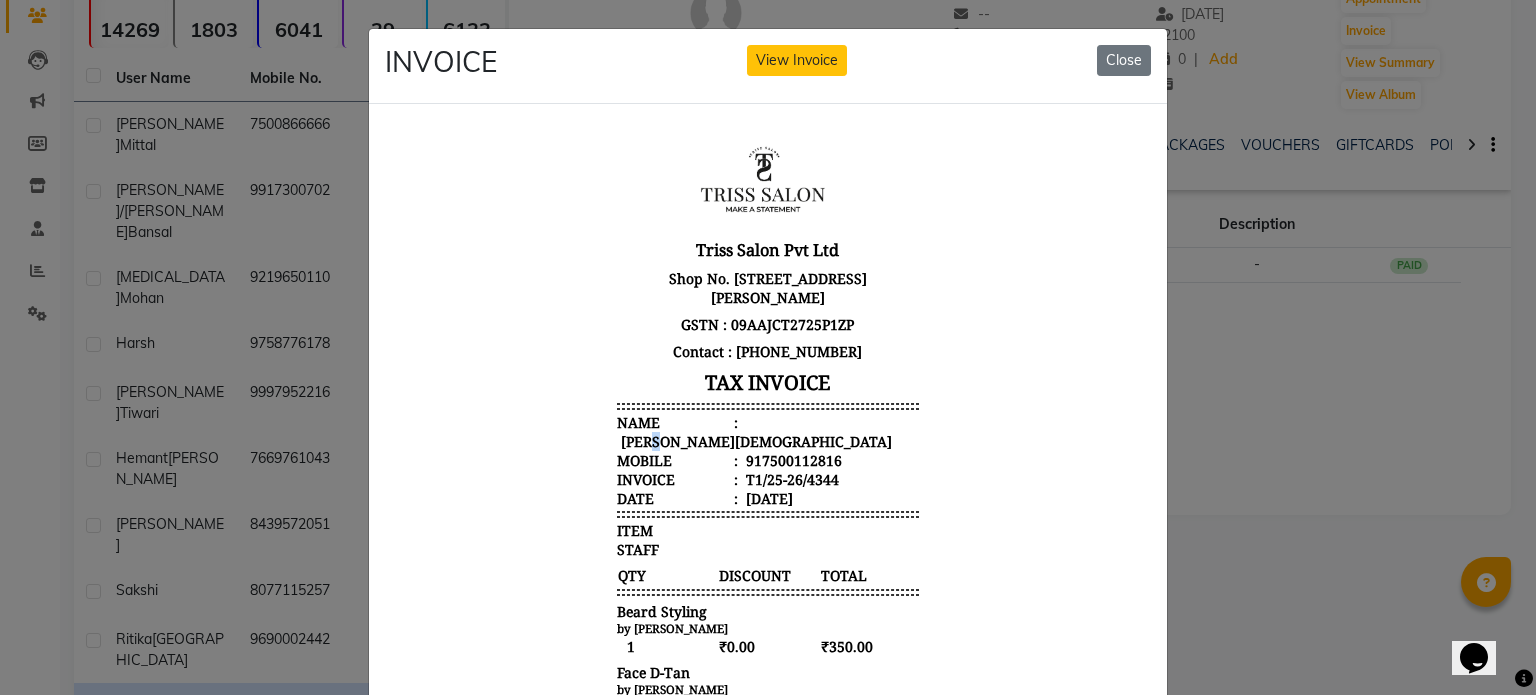click on "aman jain" at bounding box center (754, 440) 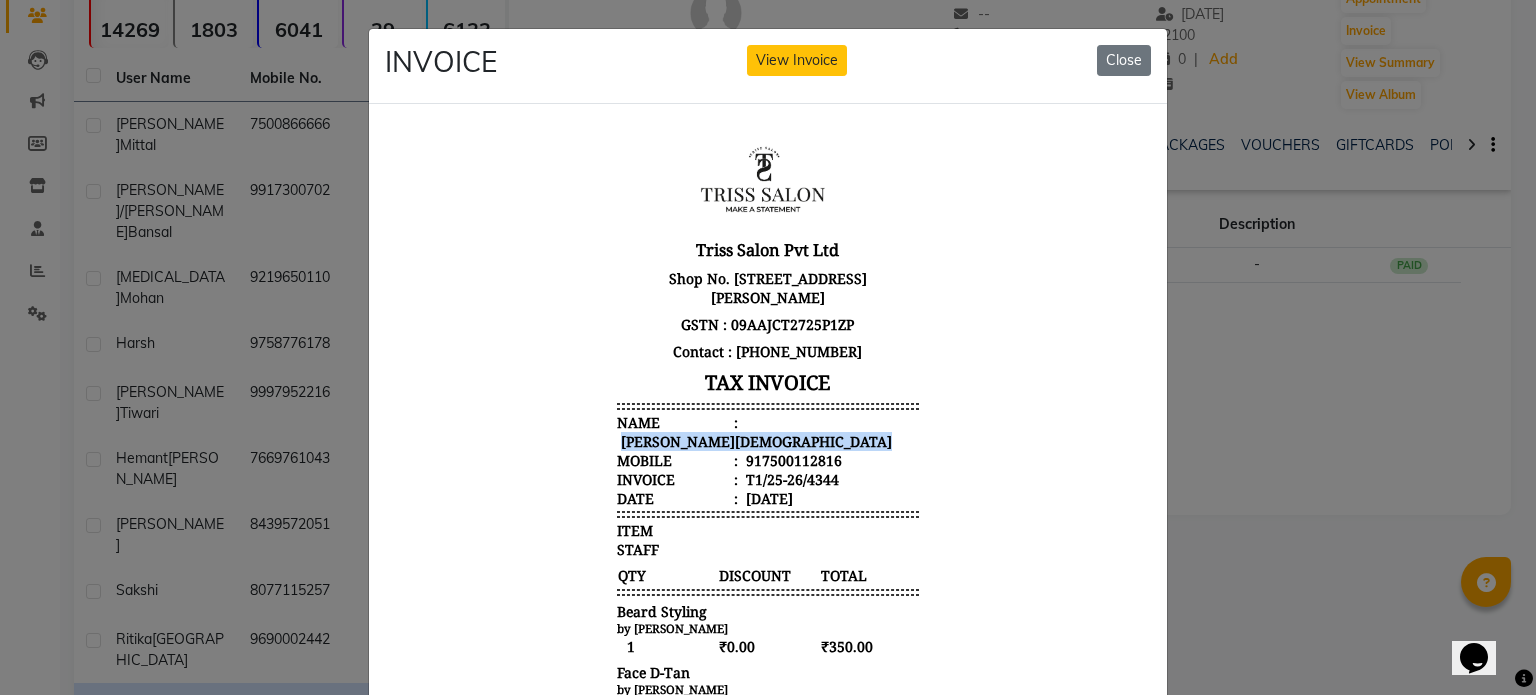 click on "aman jain" at bounding box center (754, 440) 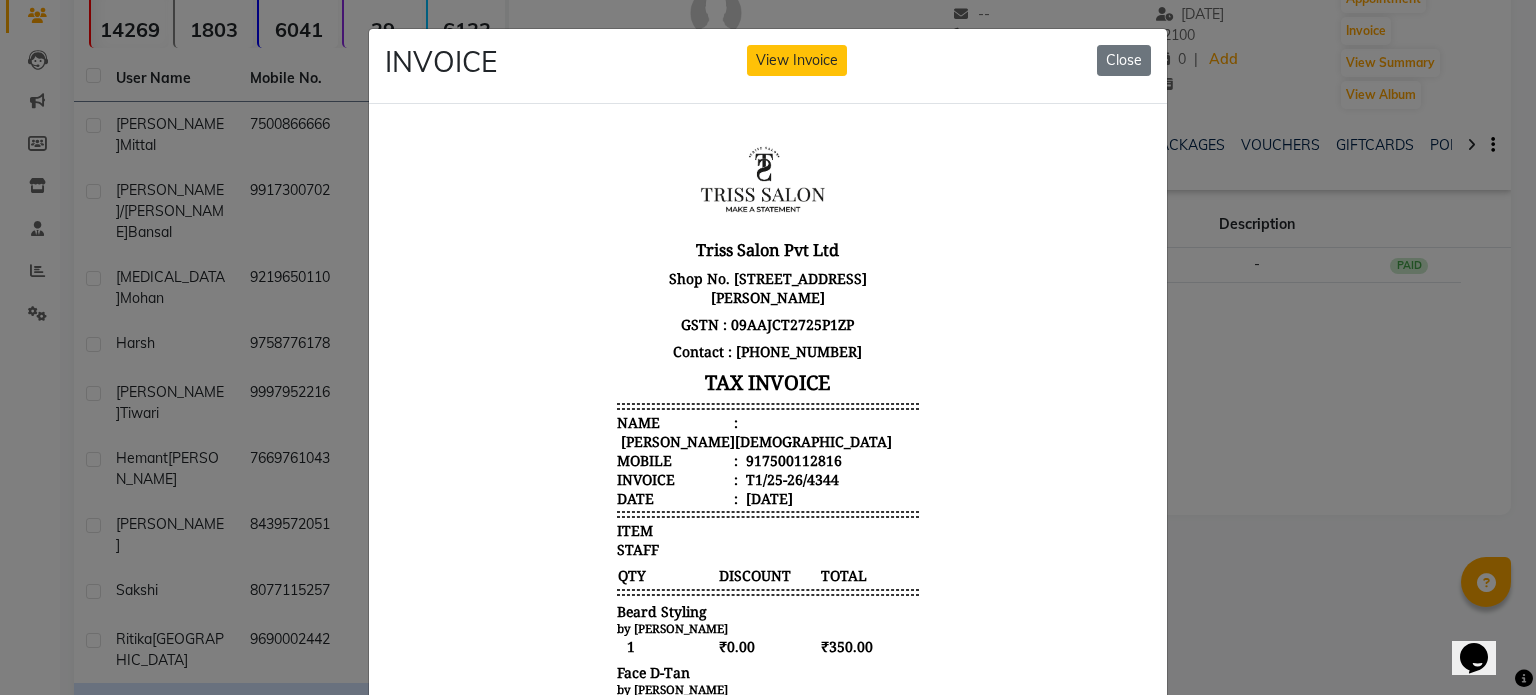 click on "917500112816" at bounding box center (792, 459) 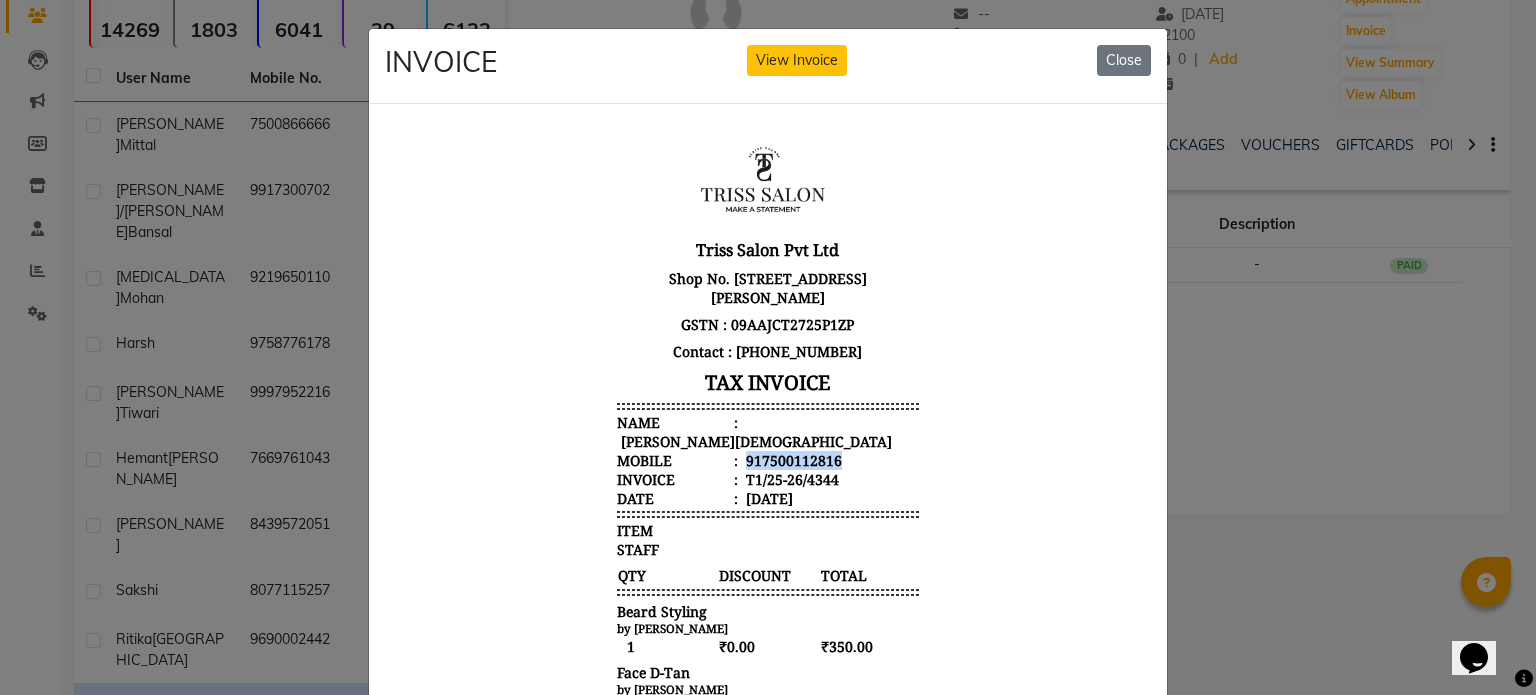 click on "917500112816" at bounding box center (792, 459) 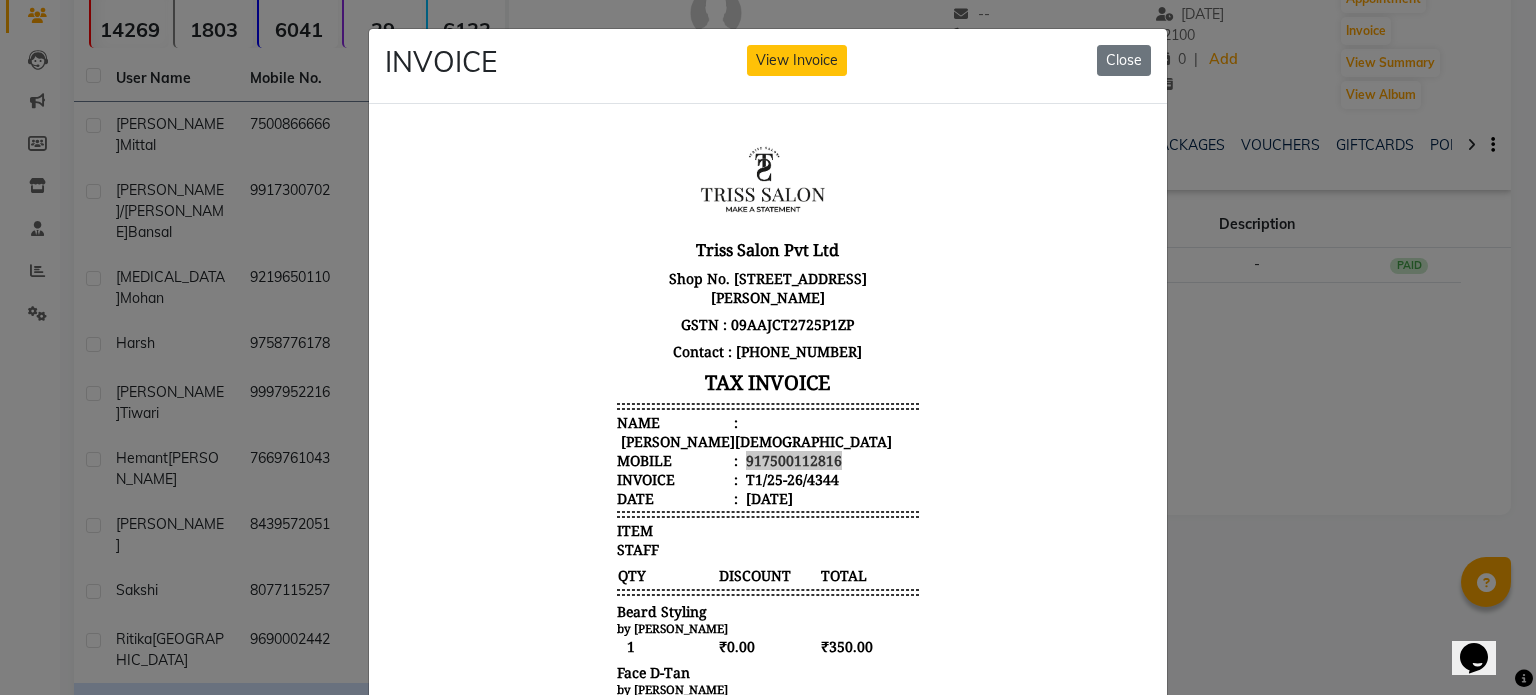 click on "INVOICE View Invoice Close" 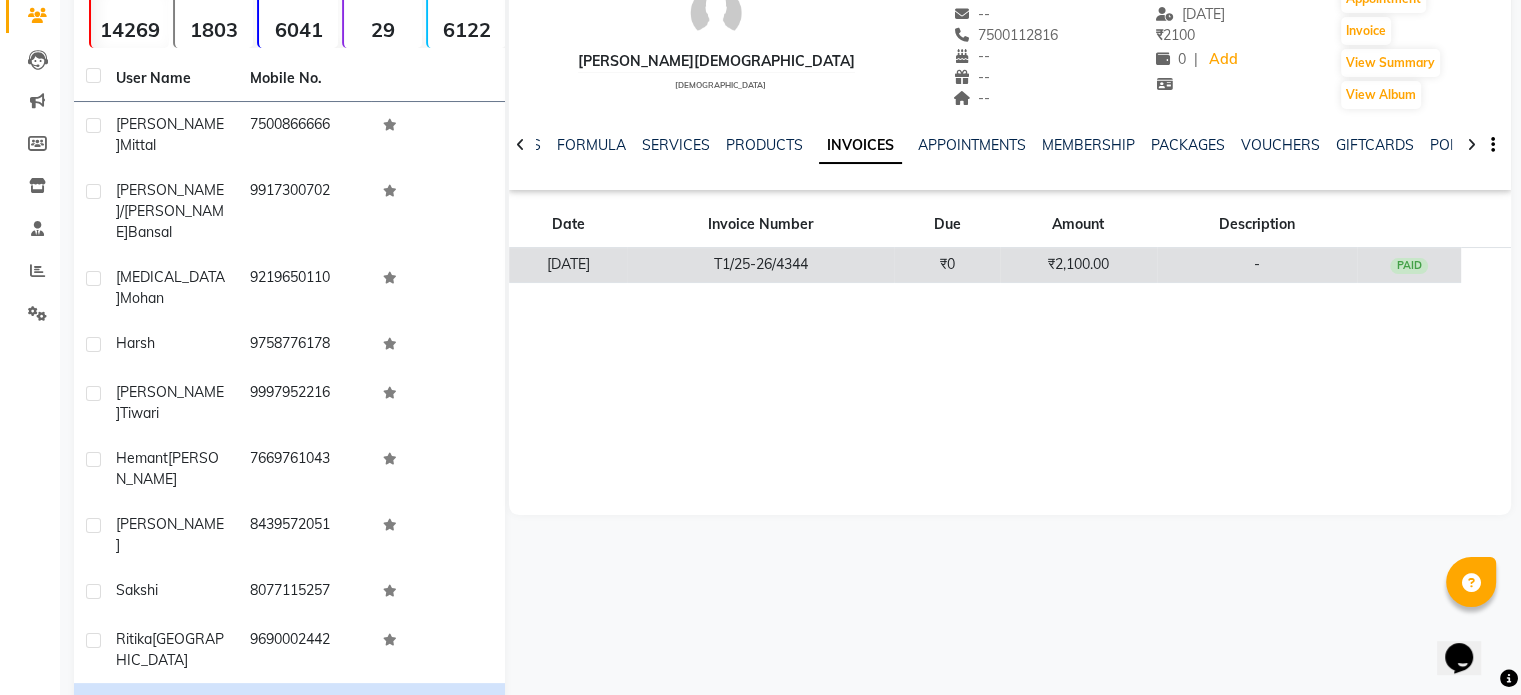 click on "[DATE]" 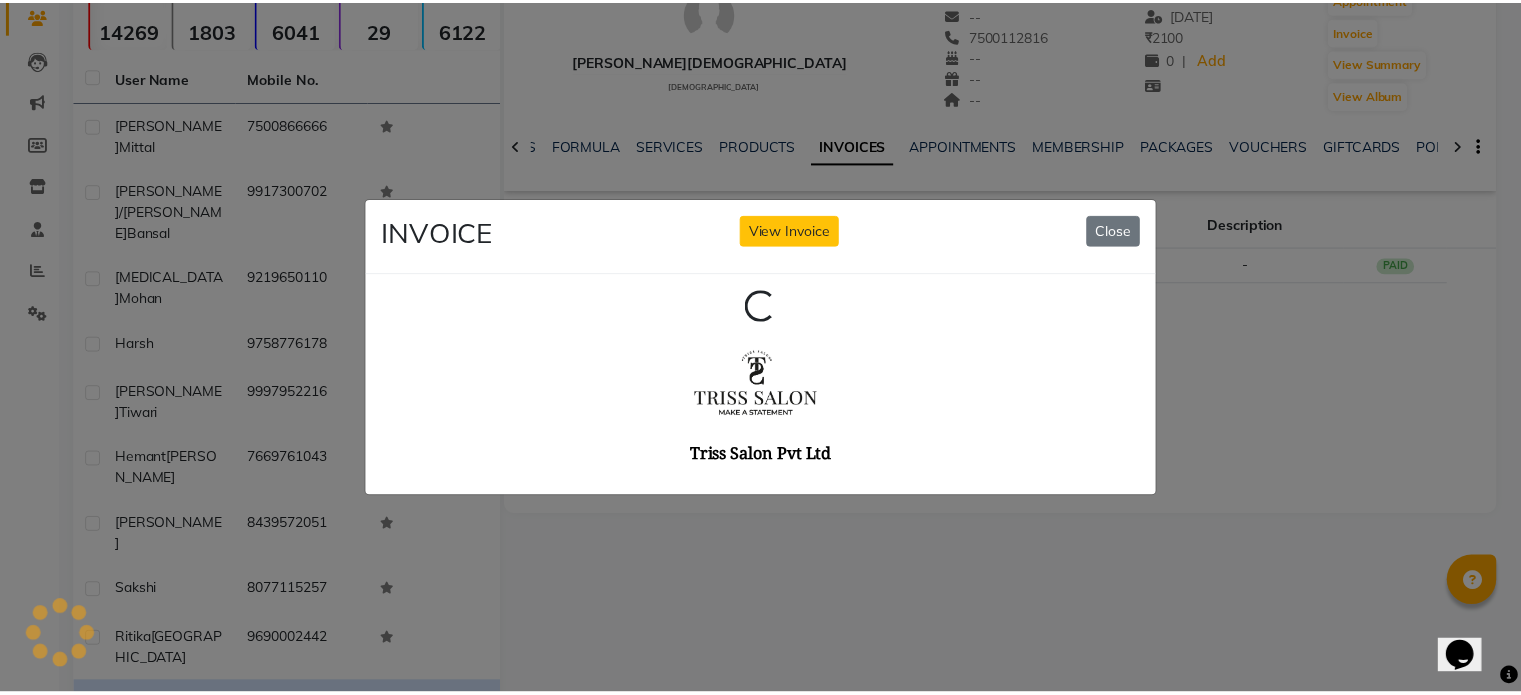 scroll, scrollTop: 0, scrollLeft: 0, axis: both 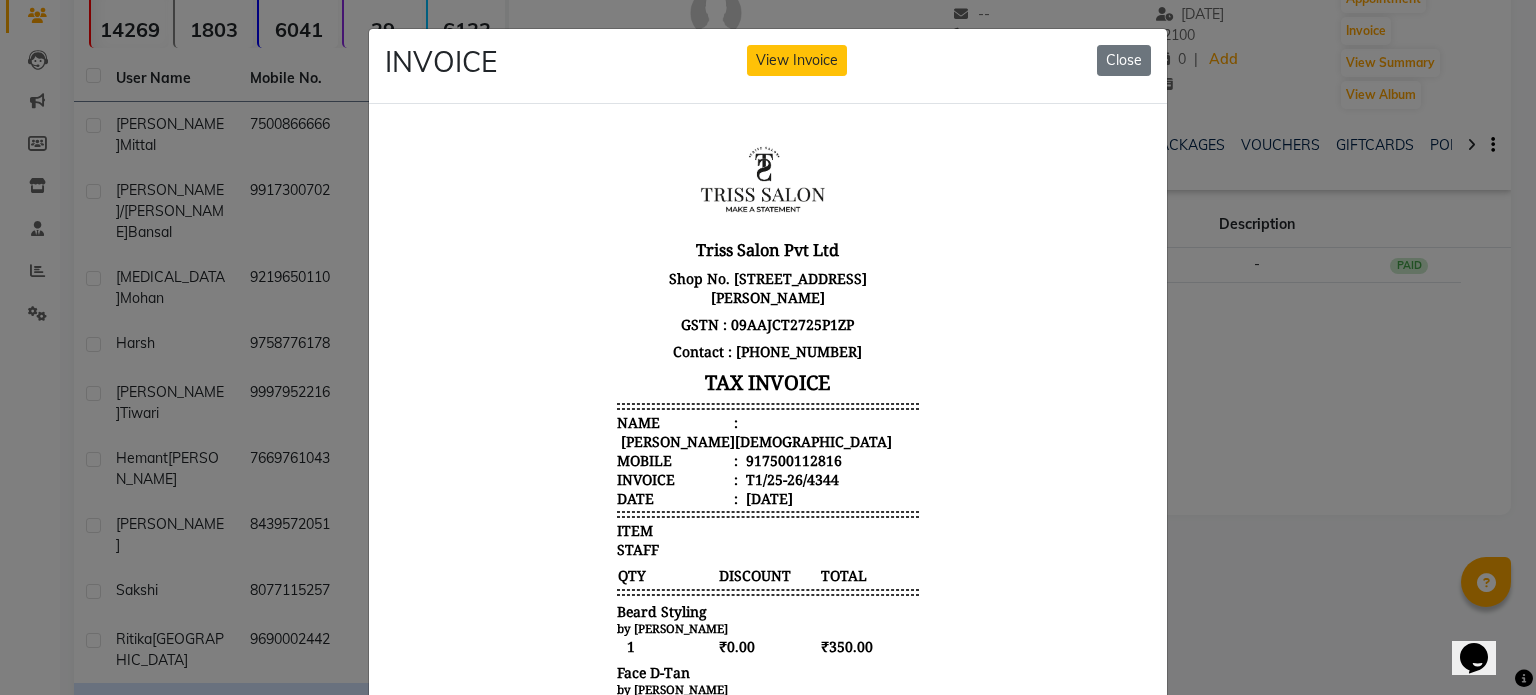 click on "aman jain" at bounding box center [754, 440] 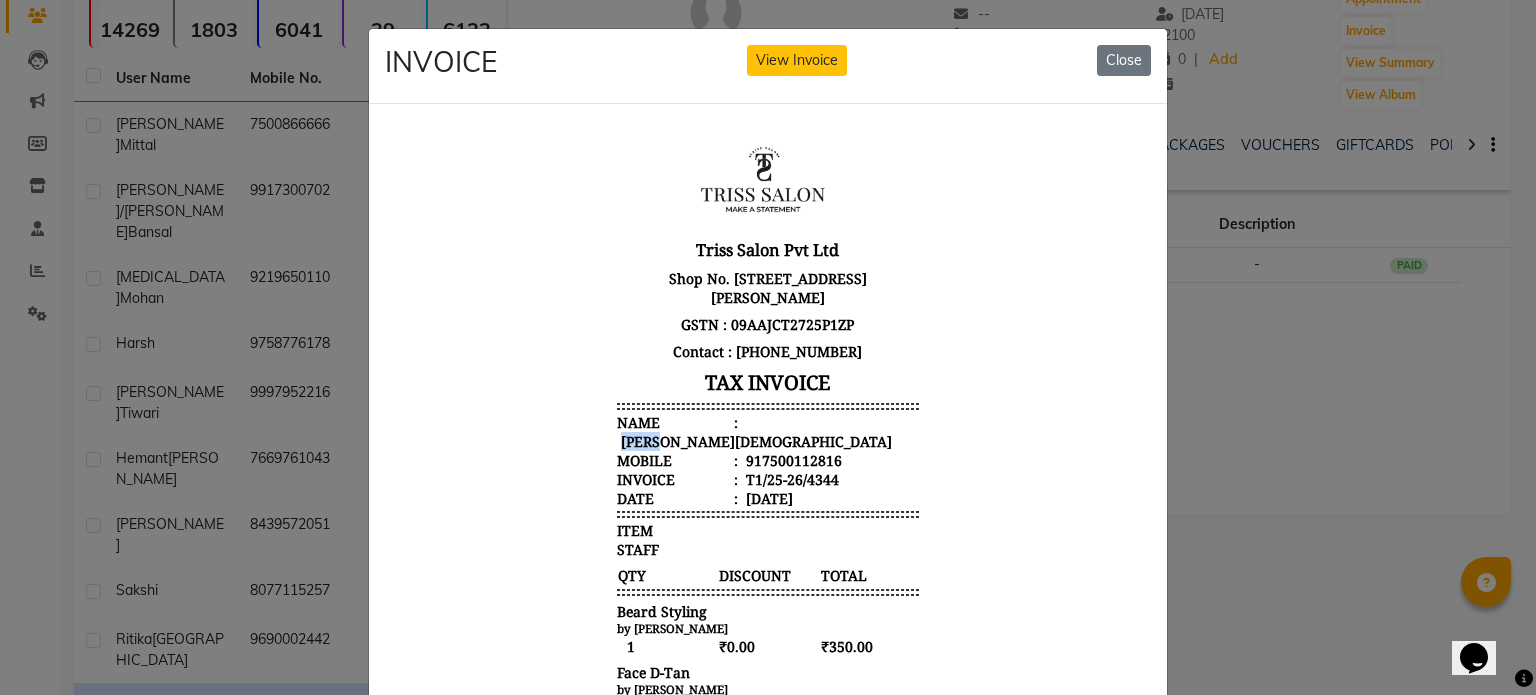 click on "aman jain" at bounding box center (754, 440) 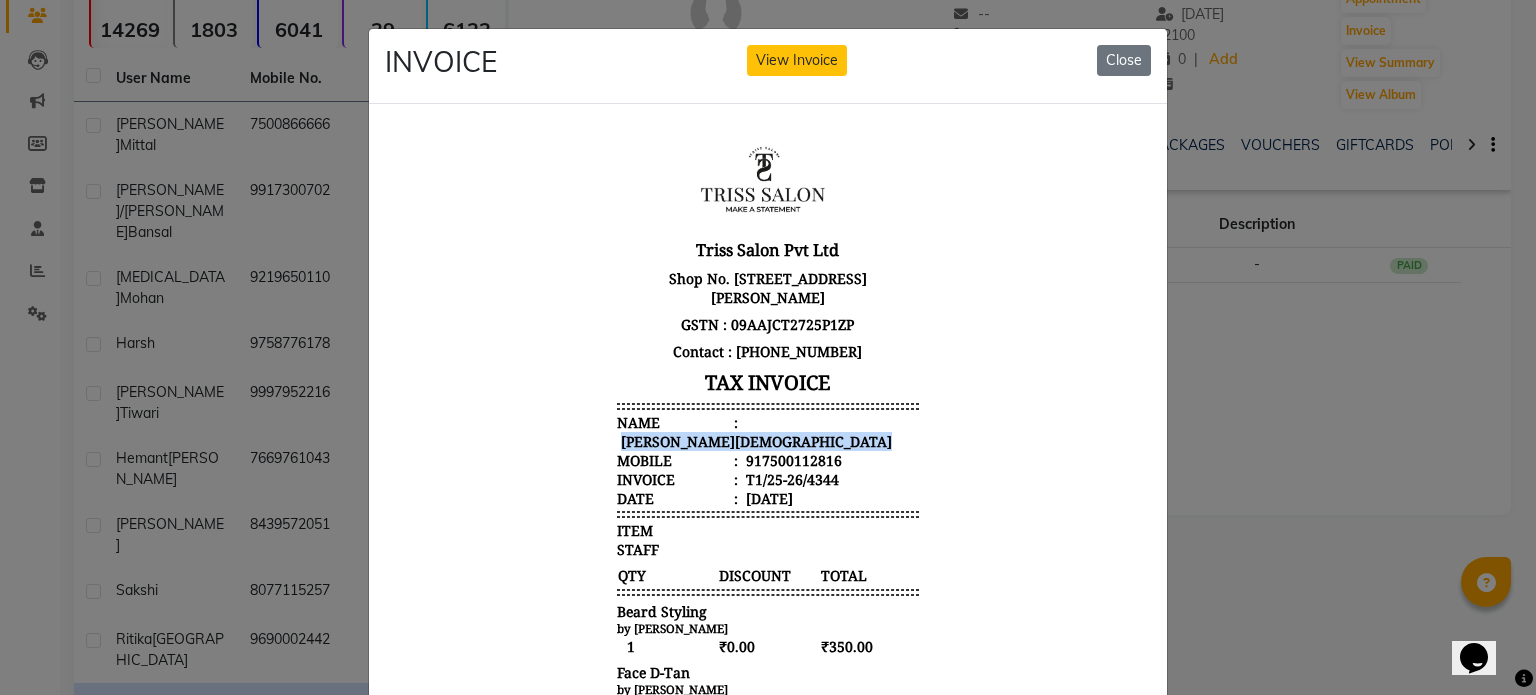 click on "aman jain" at bounding box center [754, 440] 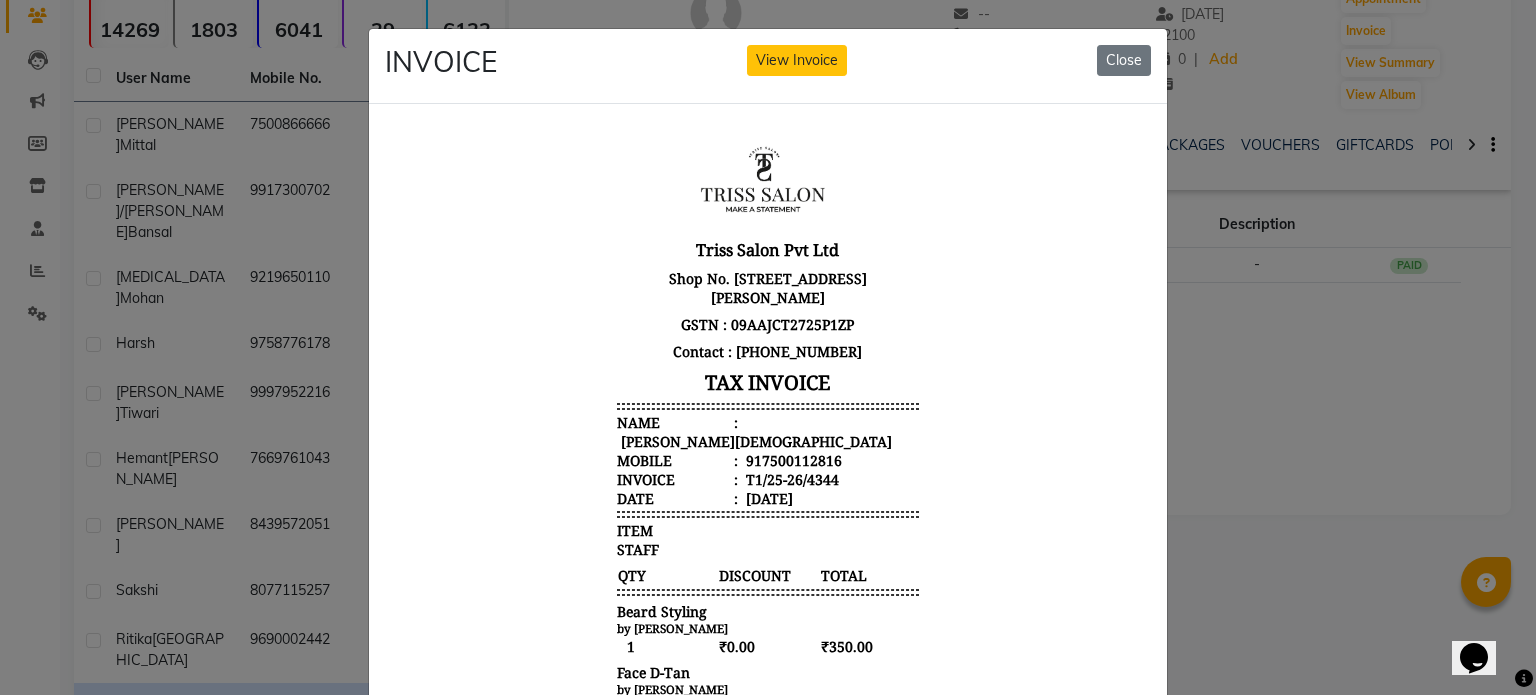 click on "917500112816" at bounding box center [792, 459] 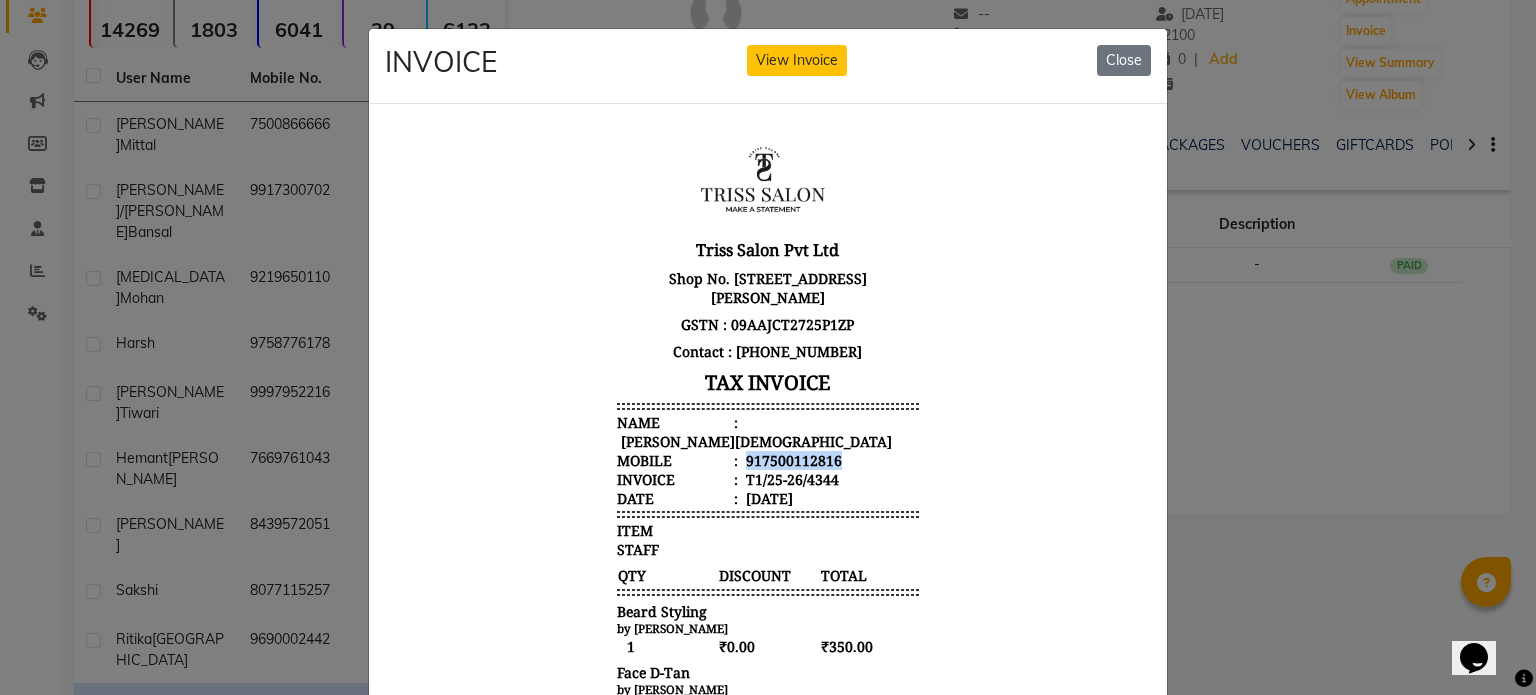 click on "917500112816" at bounding box center [792, 459] 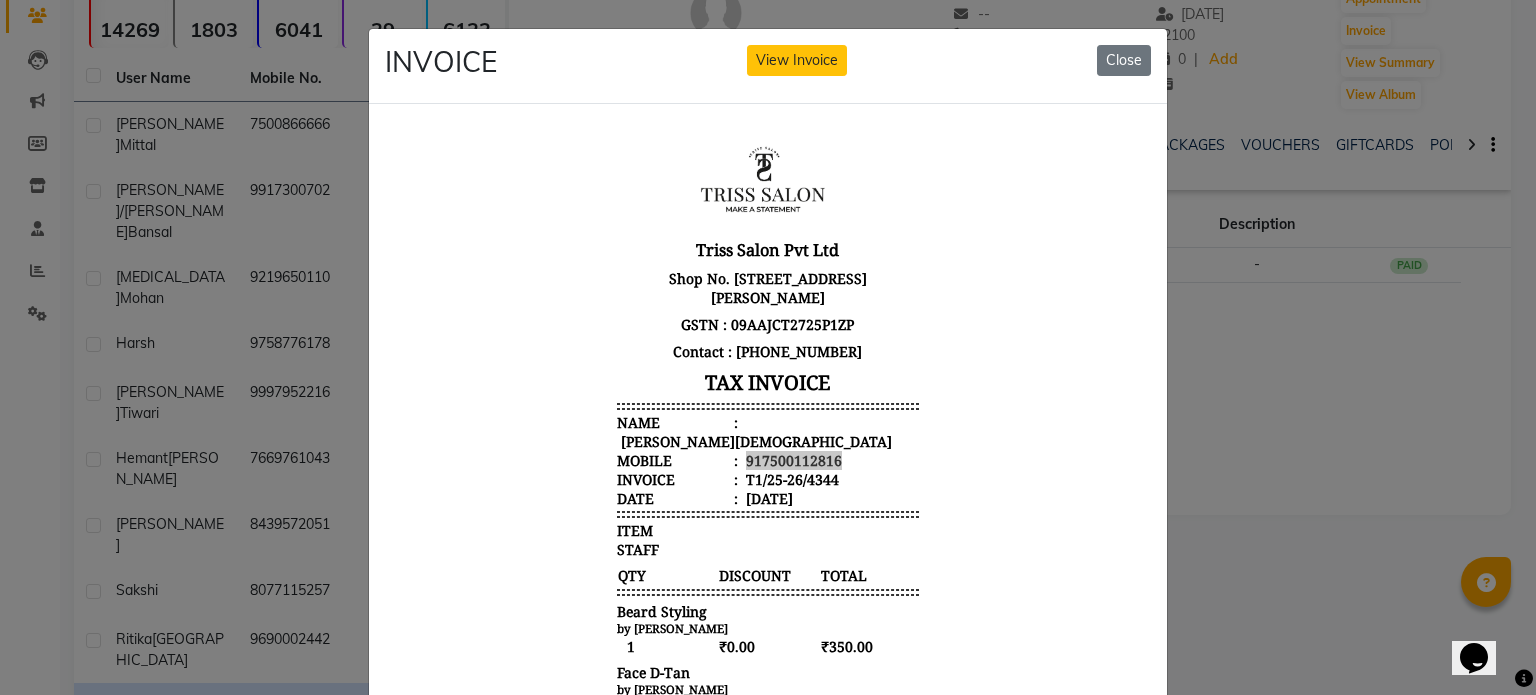 click on "INVOICE View Invoice Close" 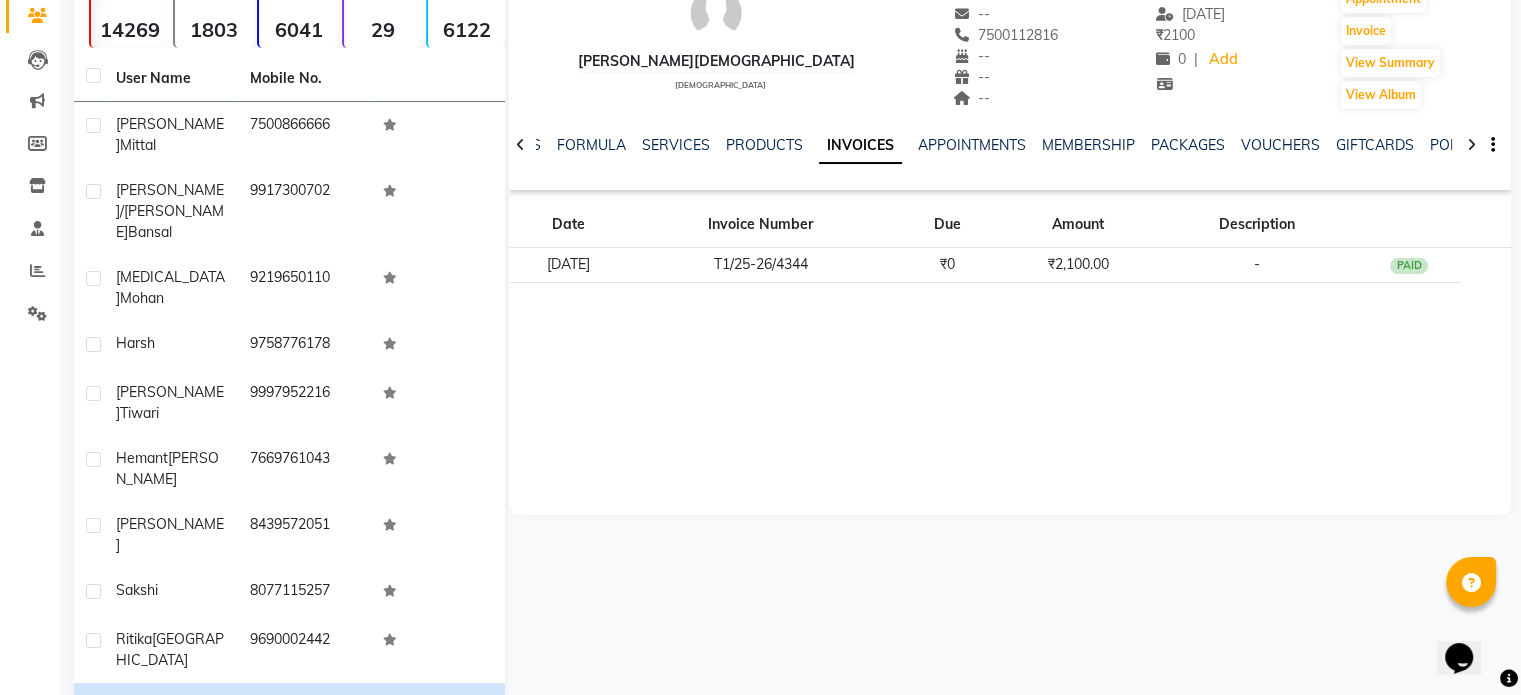 click on "Next" 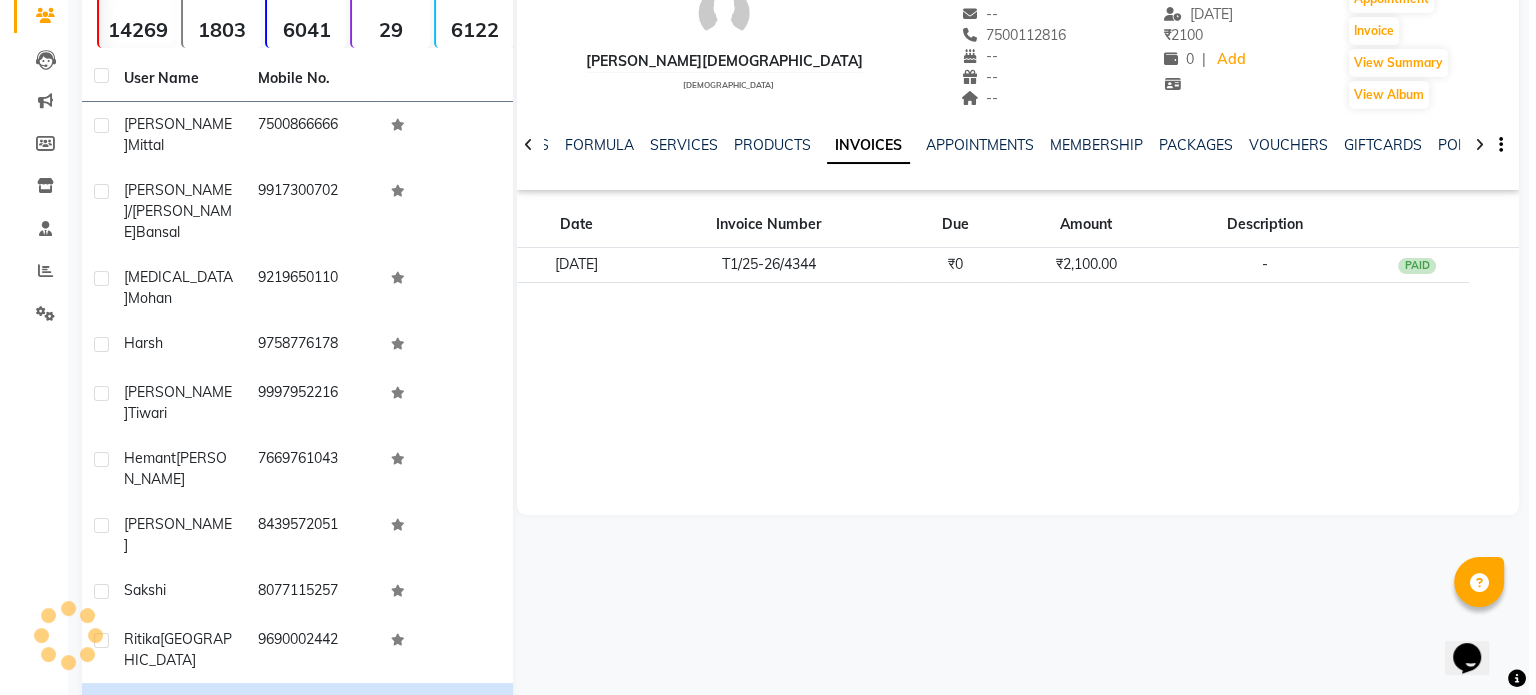 scroll, scrollTop: 21, scrollLeft: 0, axis: vertical 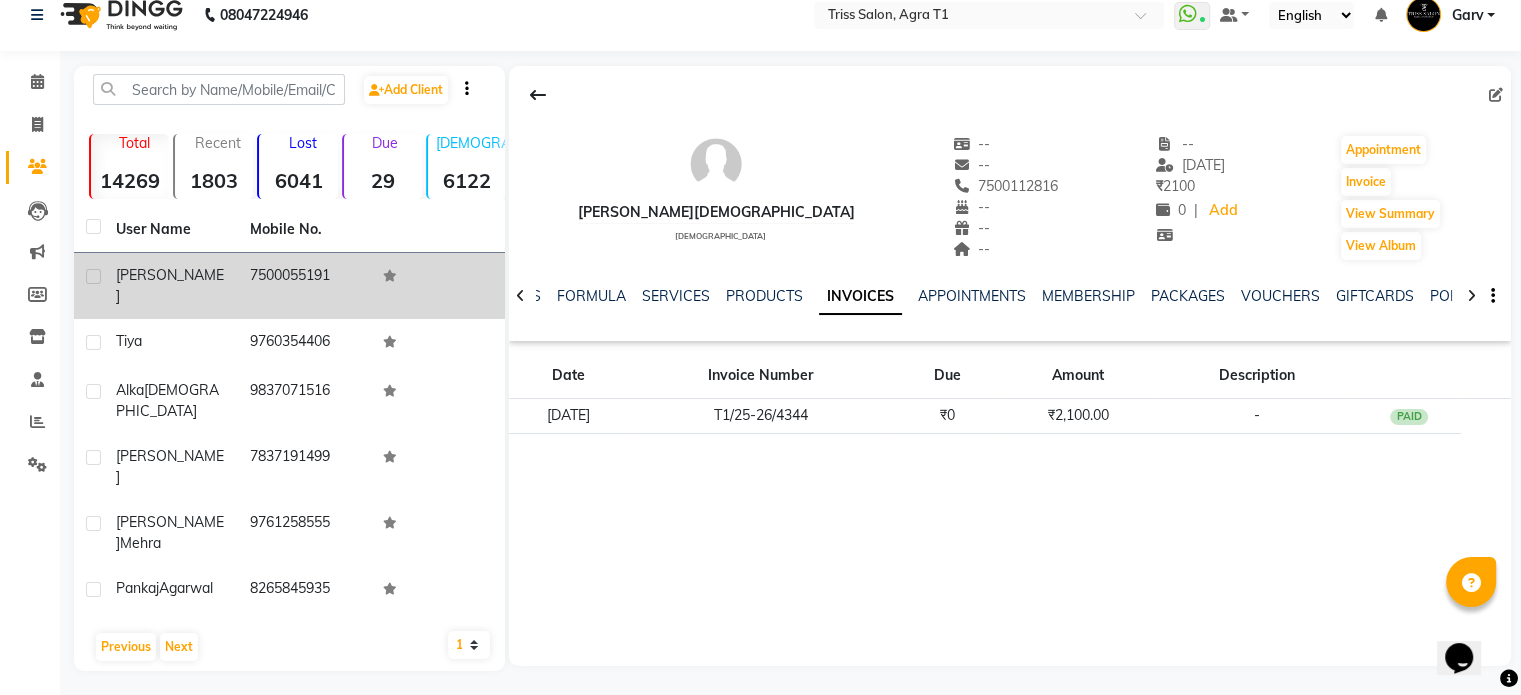 click on "Pranv" 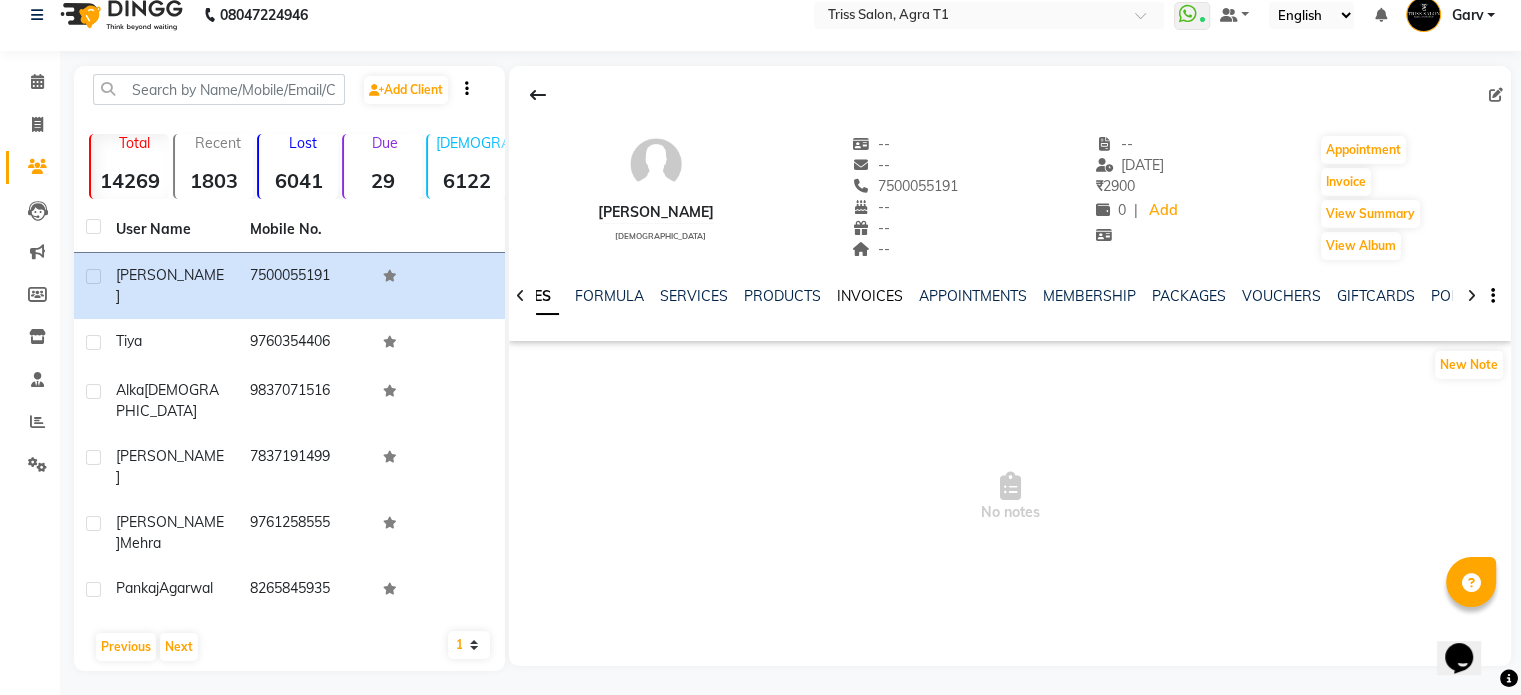 click on "INVOICES" 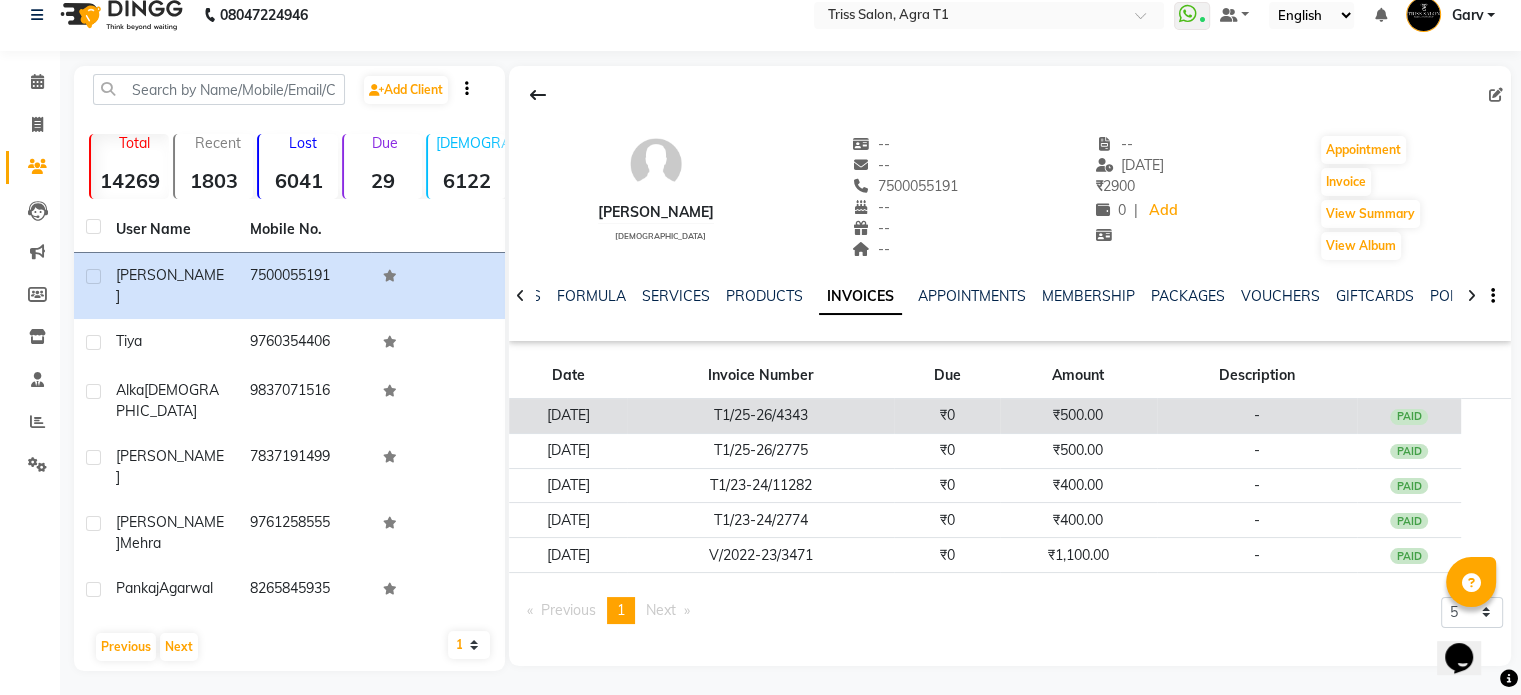 click on "T1/25-26/4343" 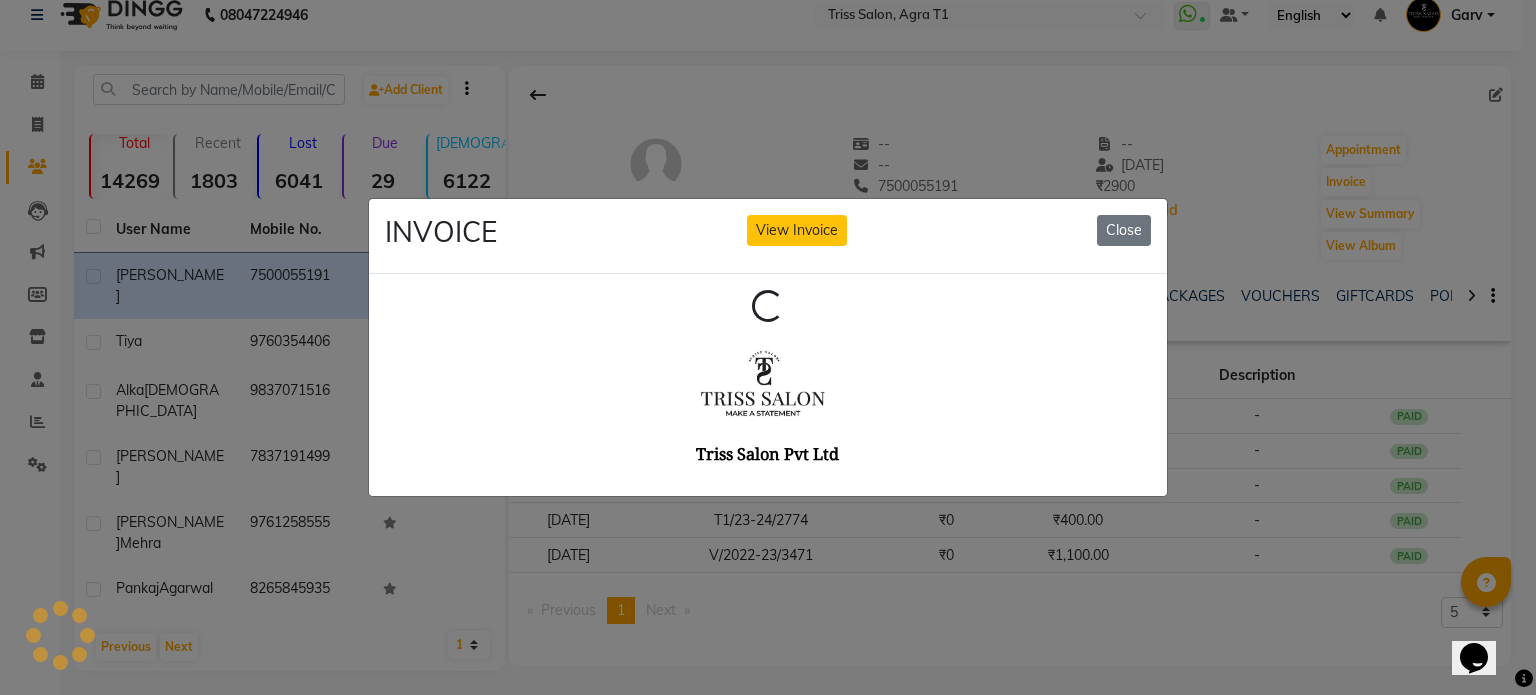 scroll, scrollTop: 0, scrollLeft: 0, axis: both 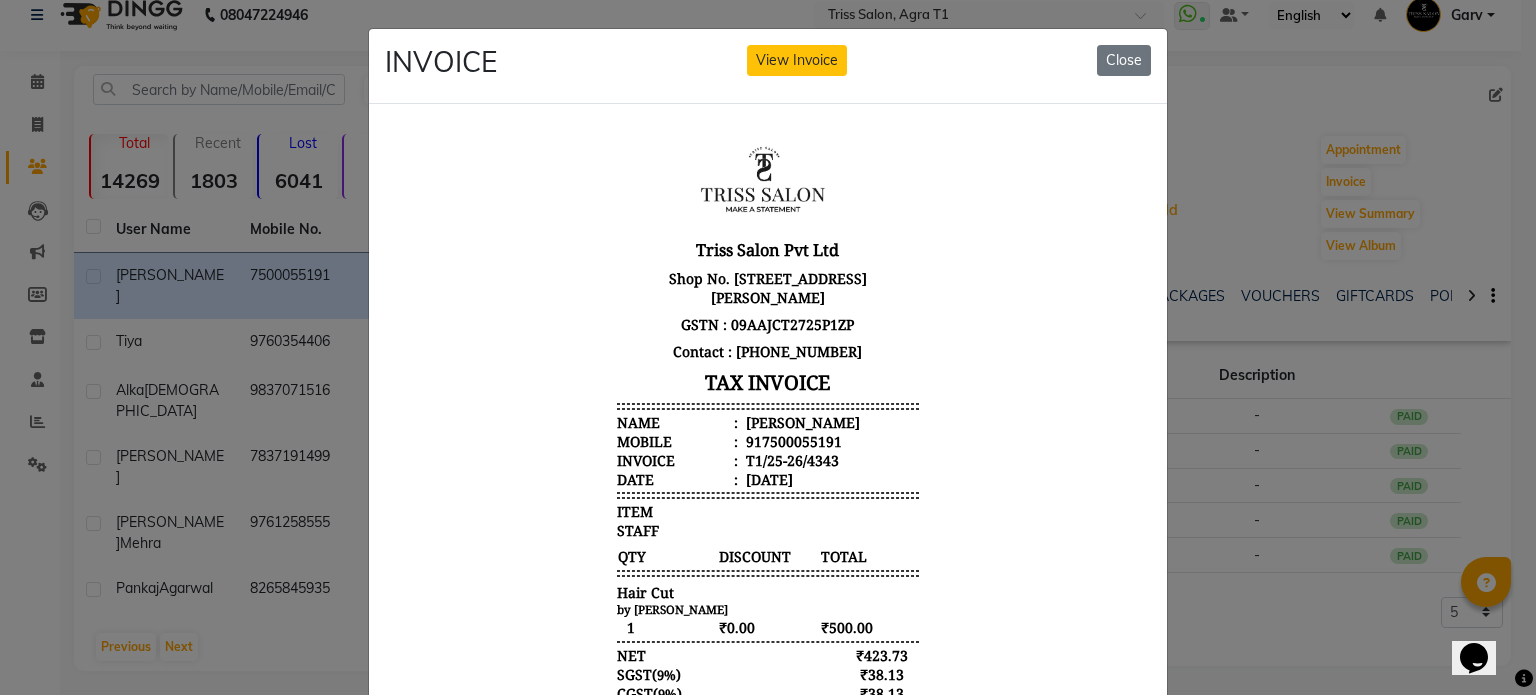 click on "Pranv" at bounding box center [801, 421] 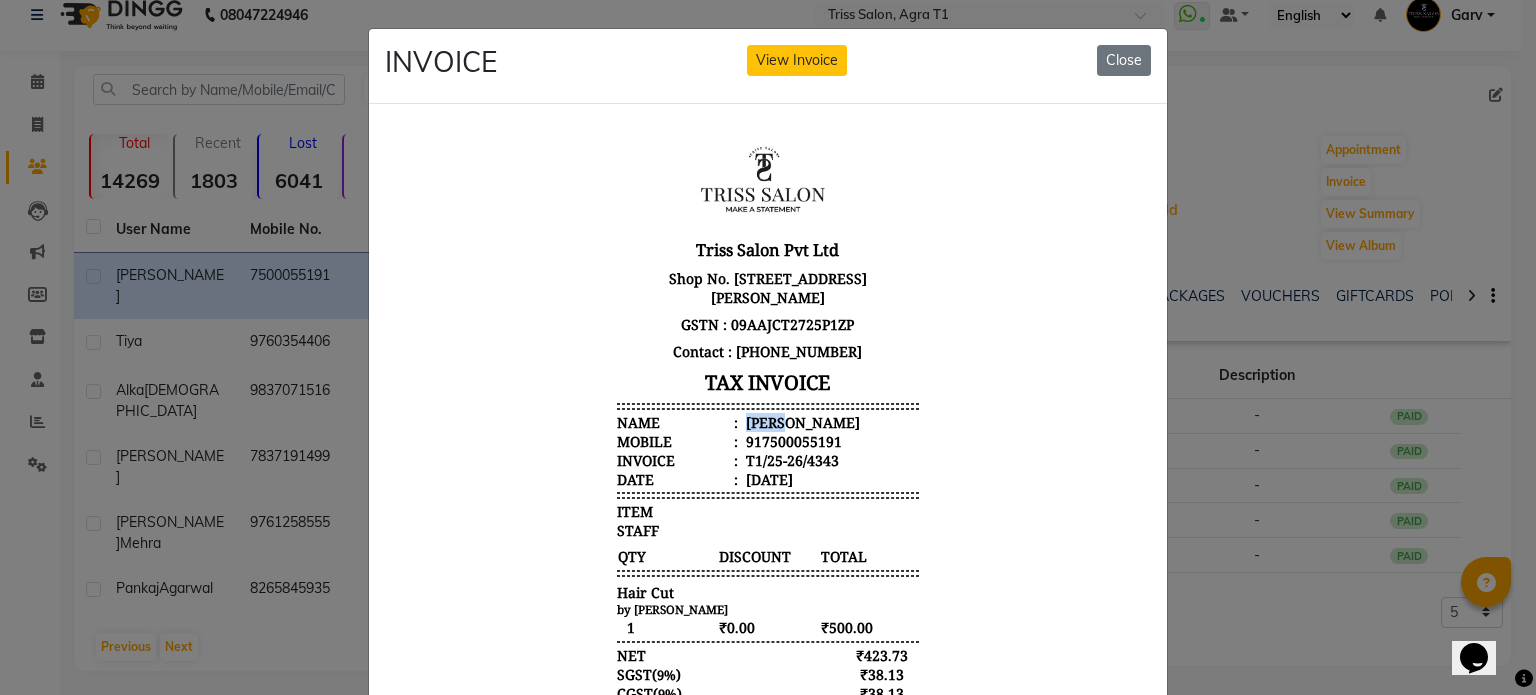 click on "Pranv" at bounding box center [801, 421] 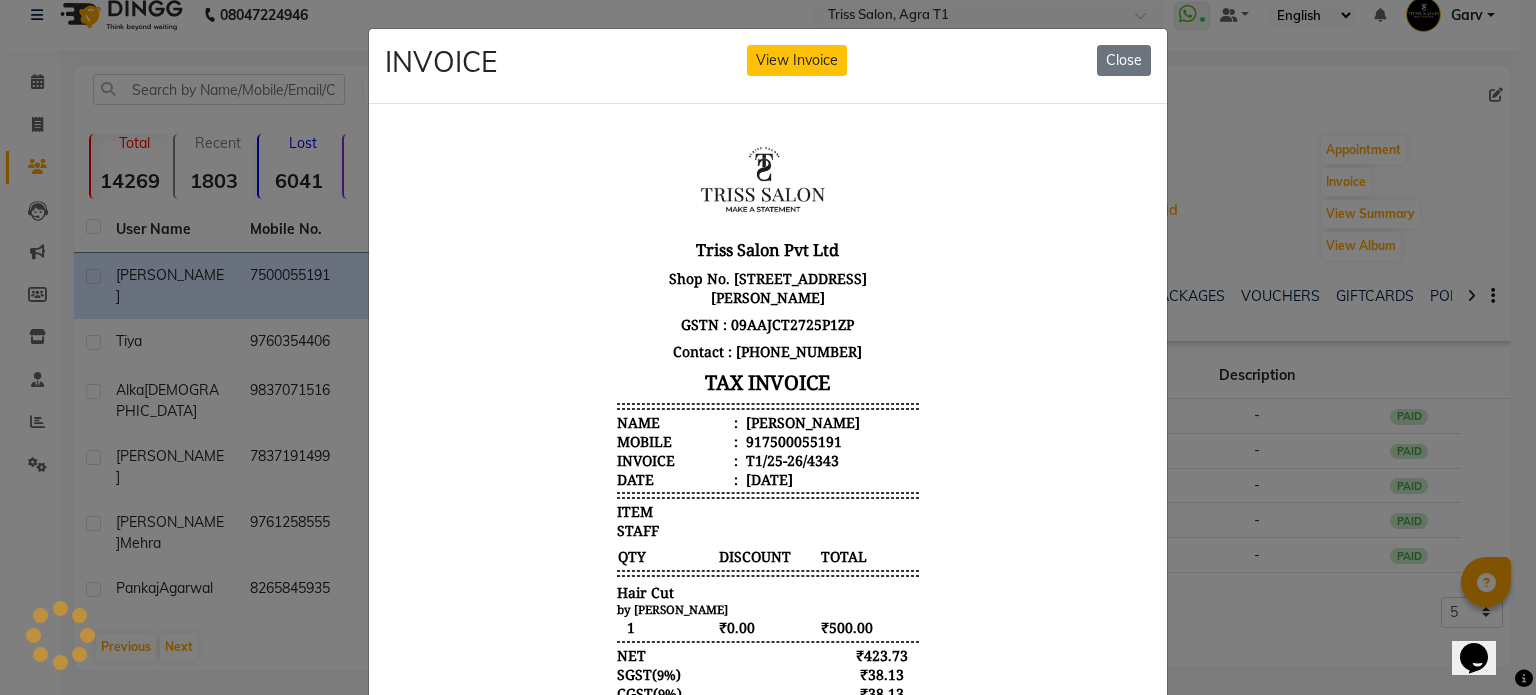 click on "917500055191" at bounding box center [792, 440] 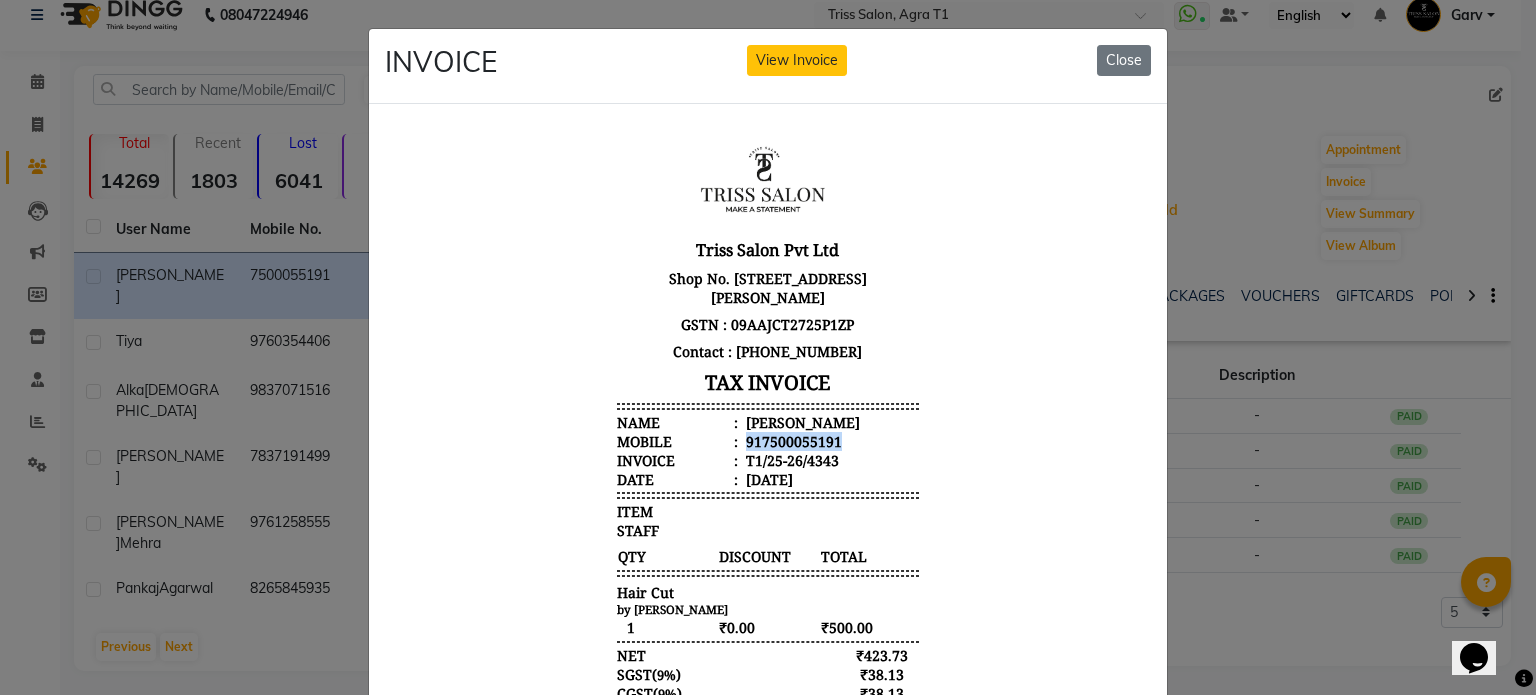 click on "917500055191" at bounding box center (792, 440) 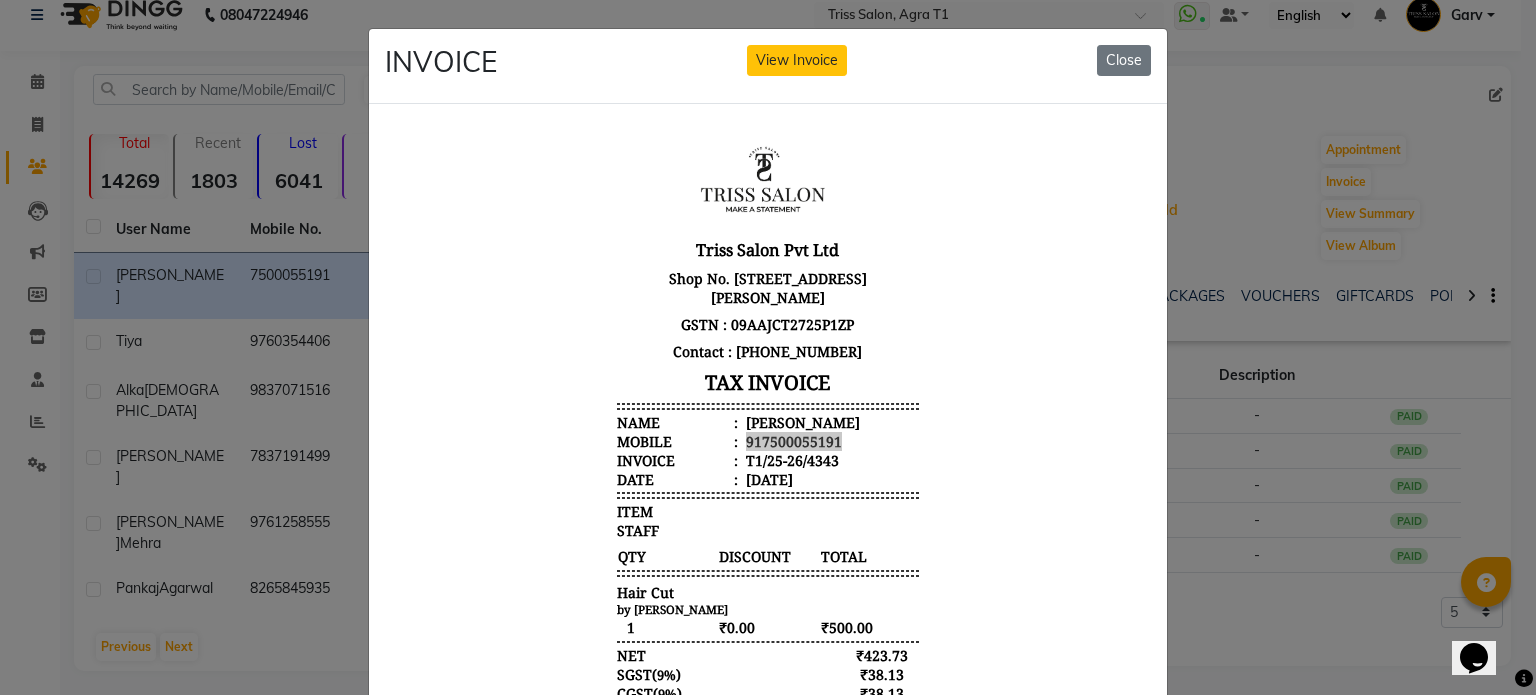 click on "INVOICE View Invoice Close" 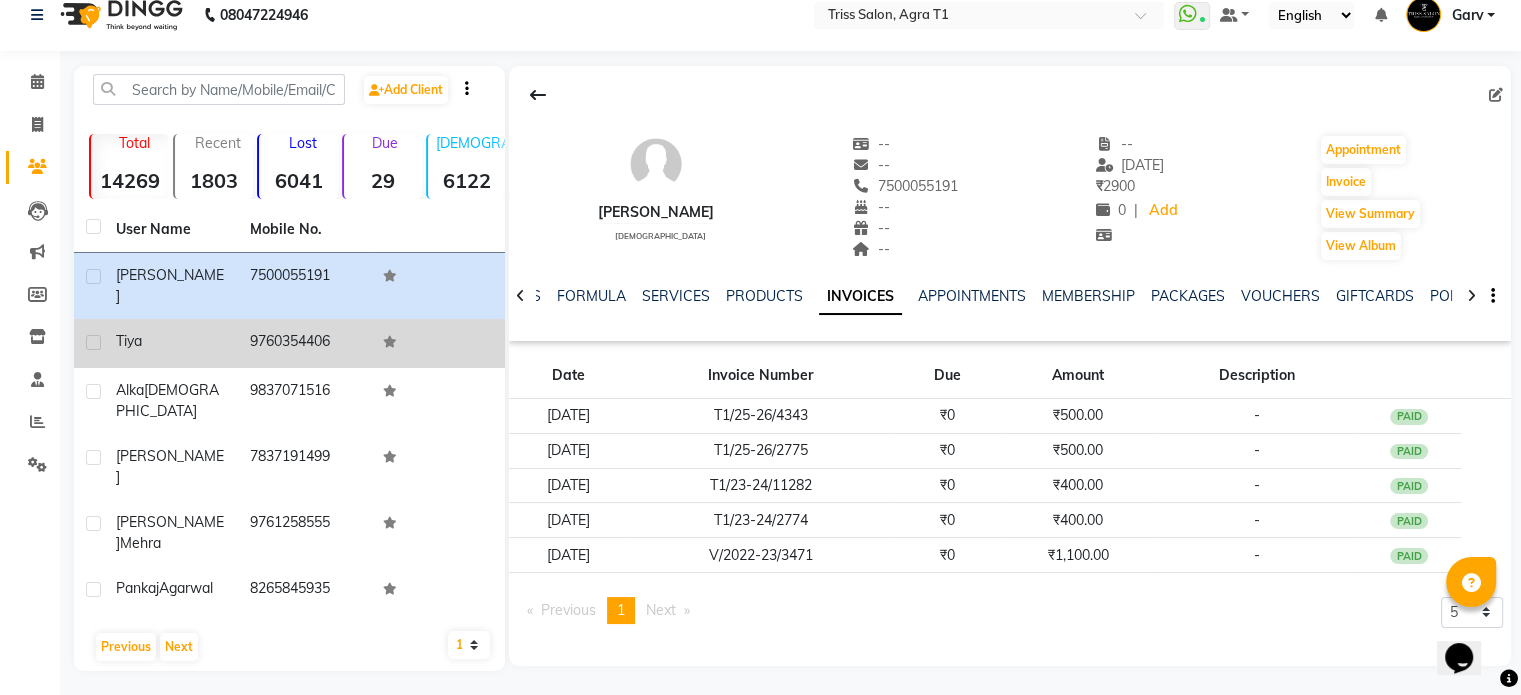 click on "9760354406" 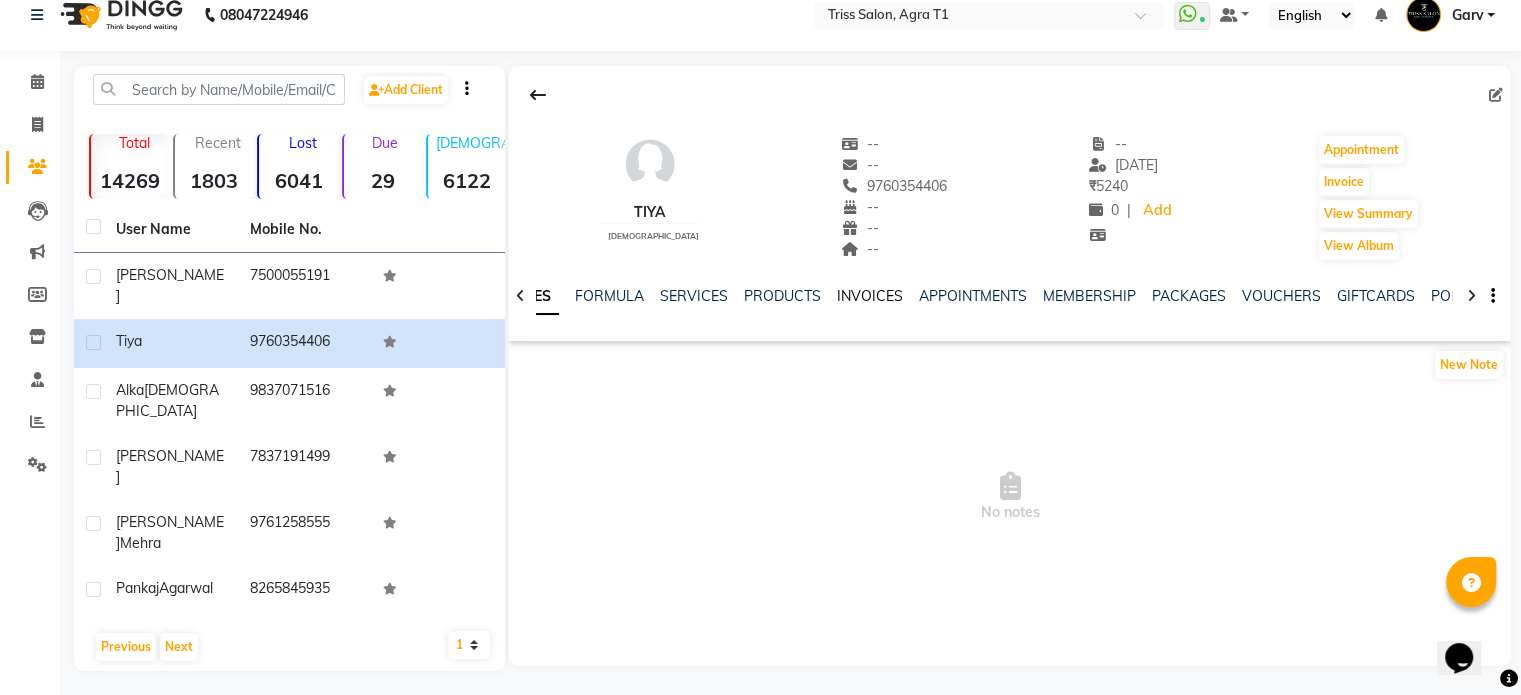 click on "INVOICES" 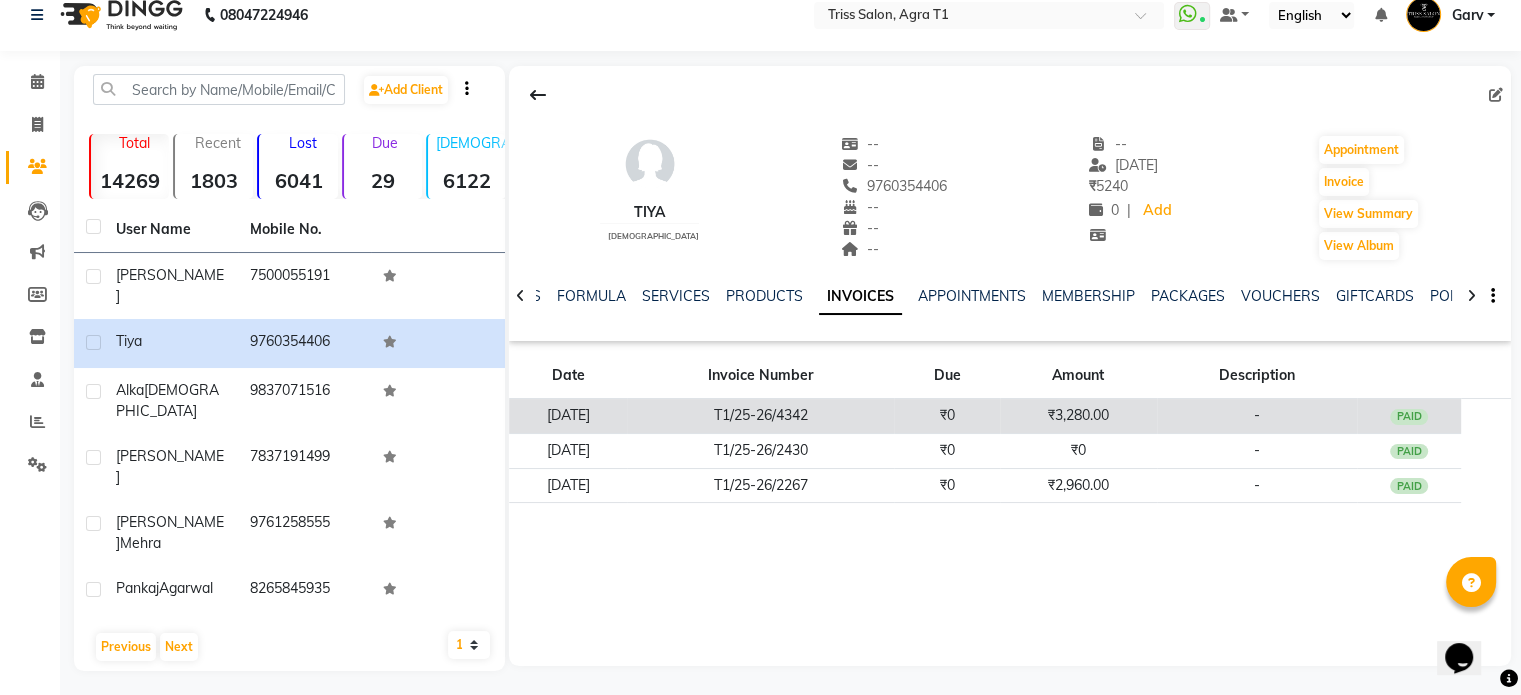 click on "T1/25-26/4342" 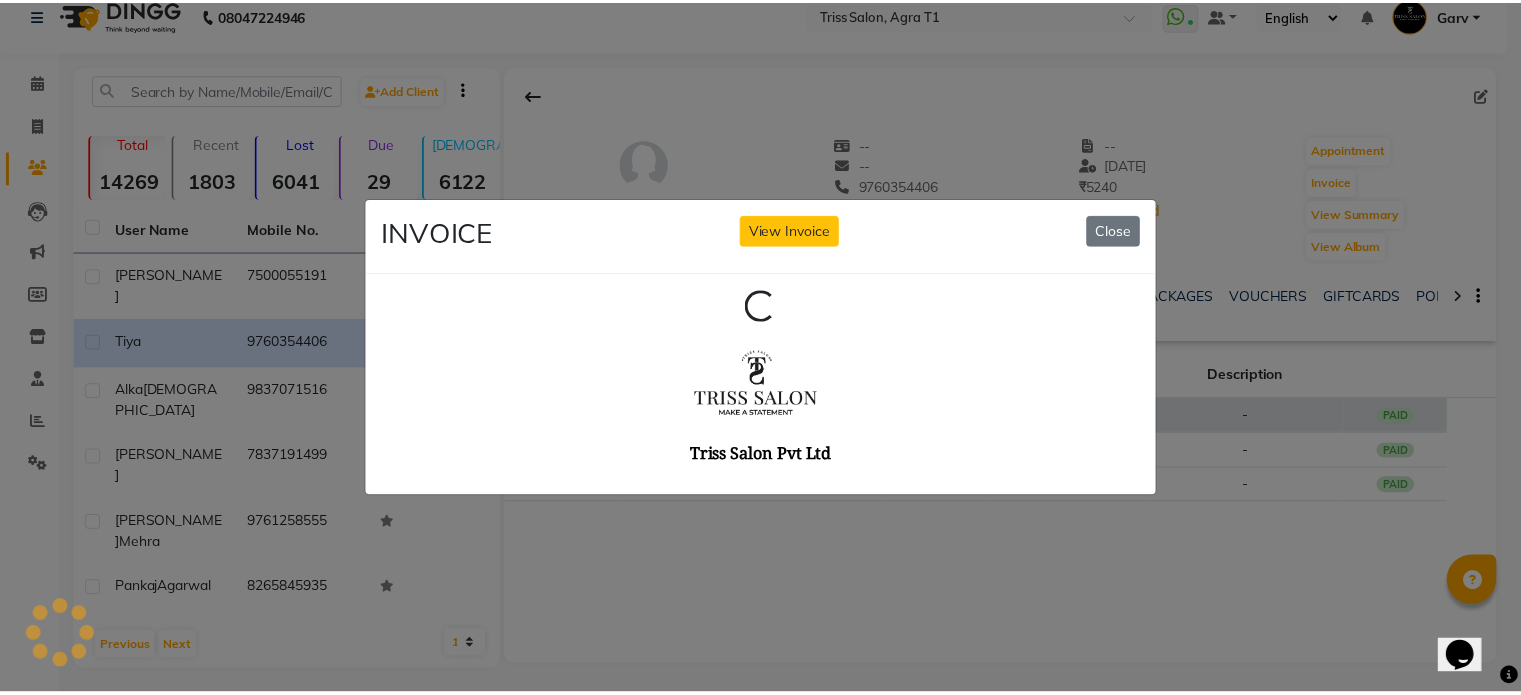 scroll, scrollTop: 0, scrollLeft: 0, axis: both 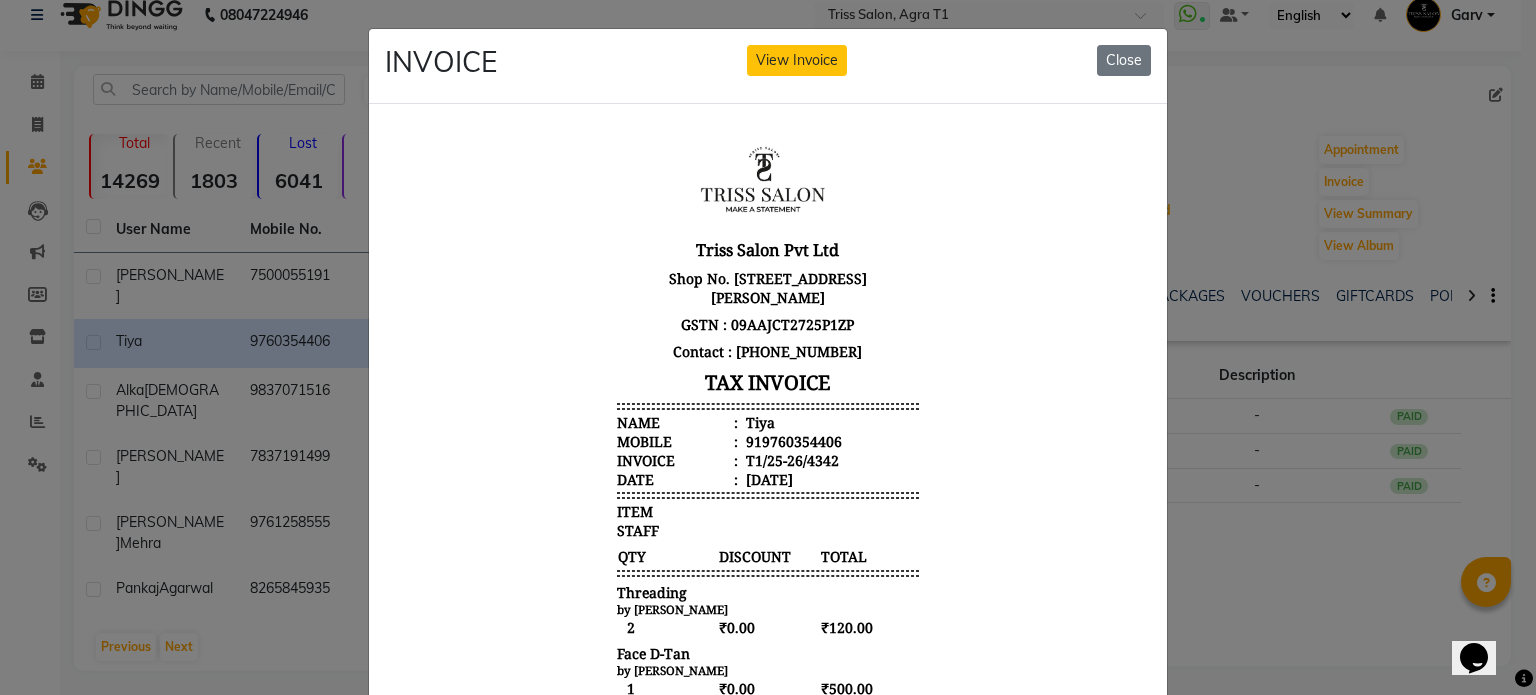 click on "Tiya" at bounding box center [758, 421] 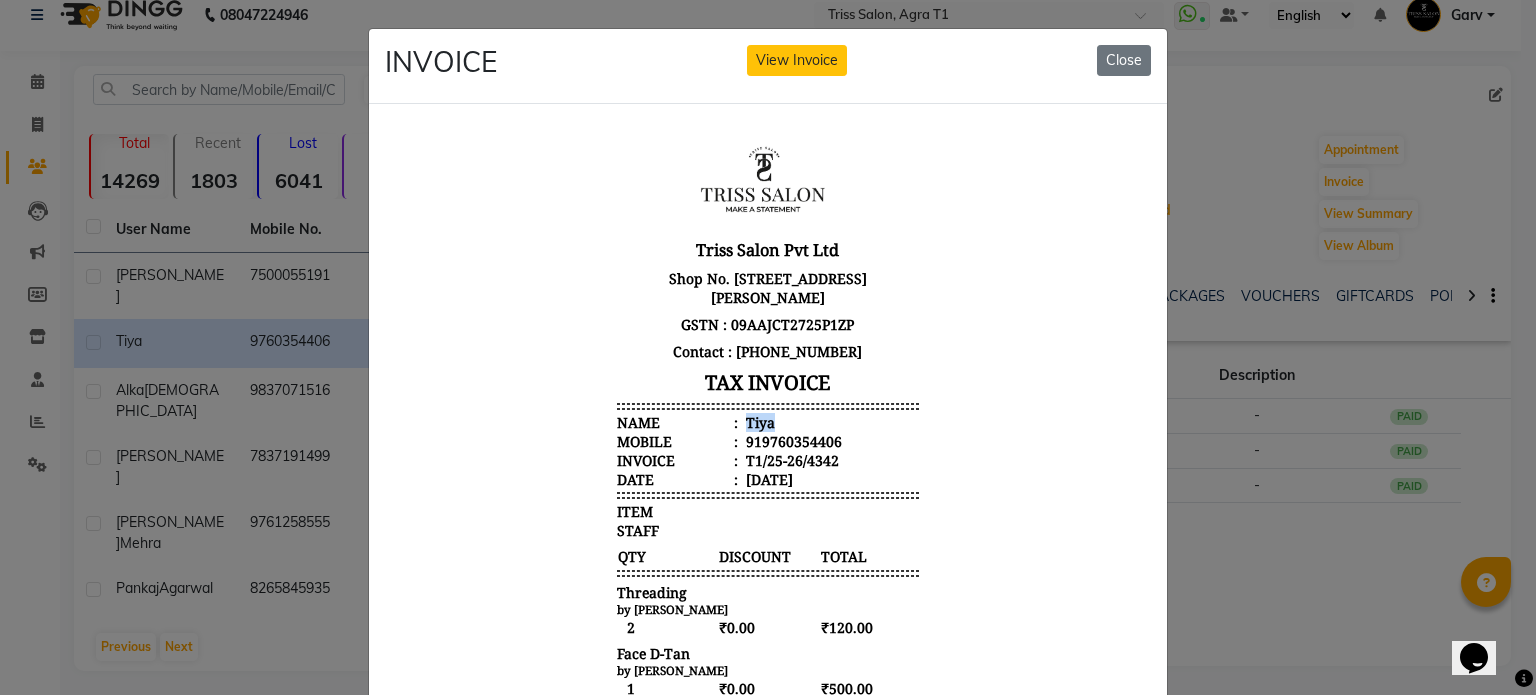 click on "Tiya" at bounding box center (758, 421) 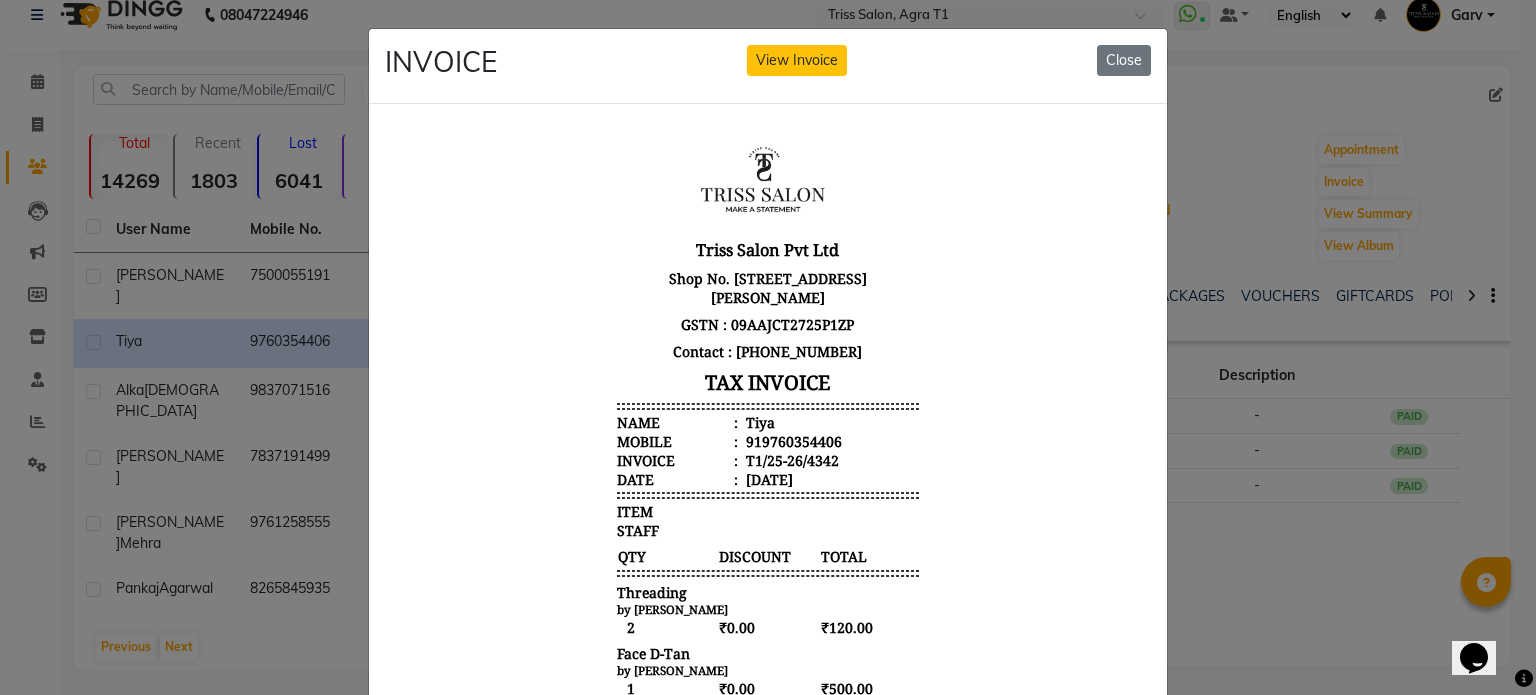click on "919760354406" at bounding box center [792, 440] 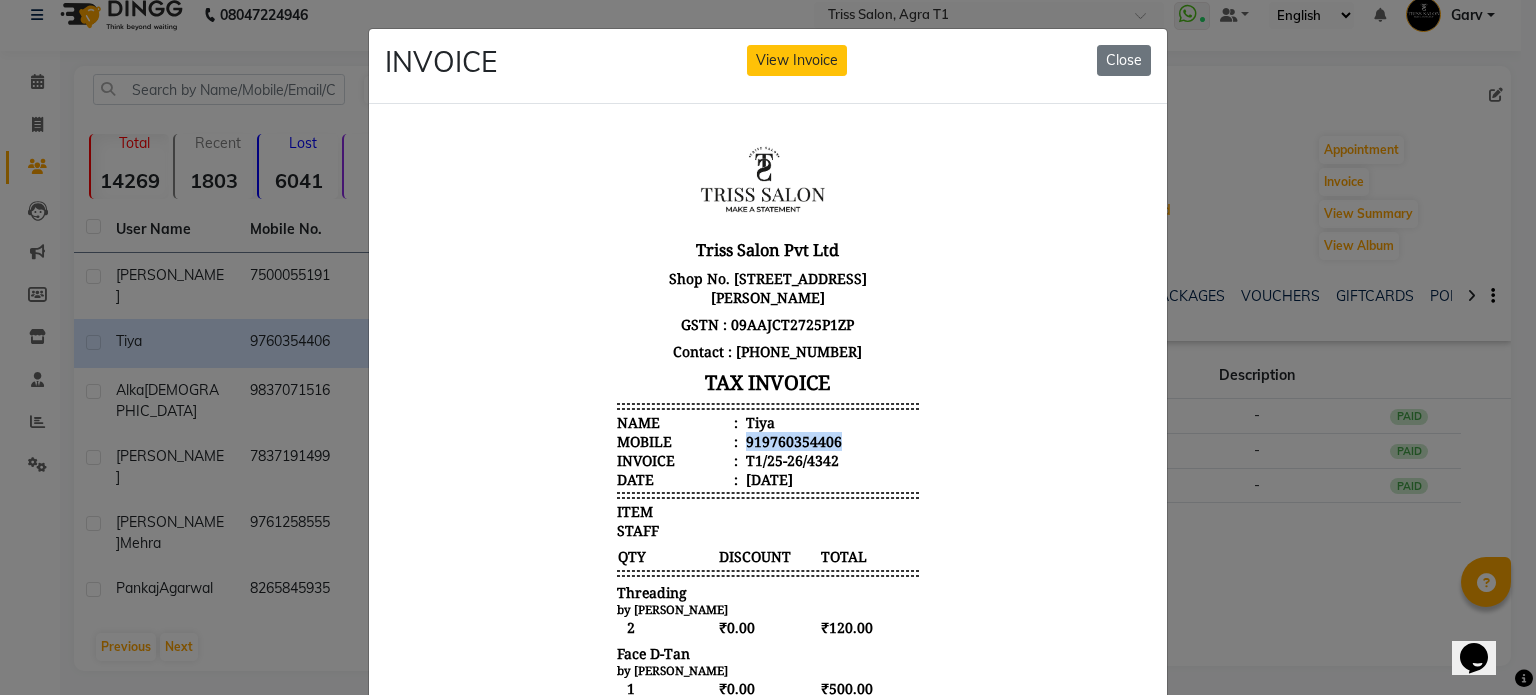 click on "919760354406" at bounding box center [792, 440] 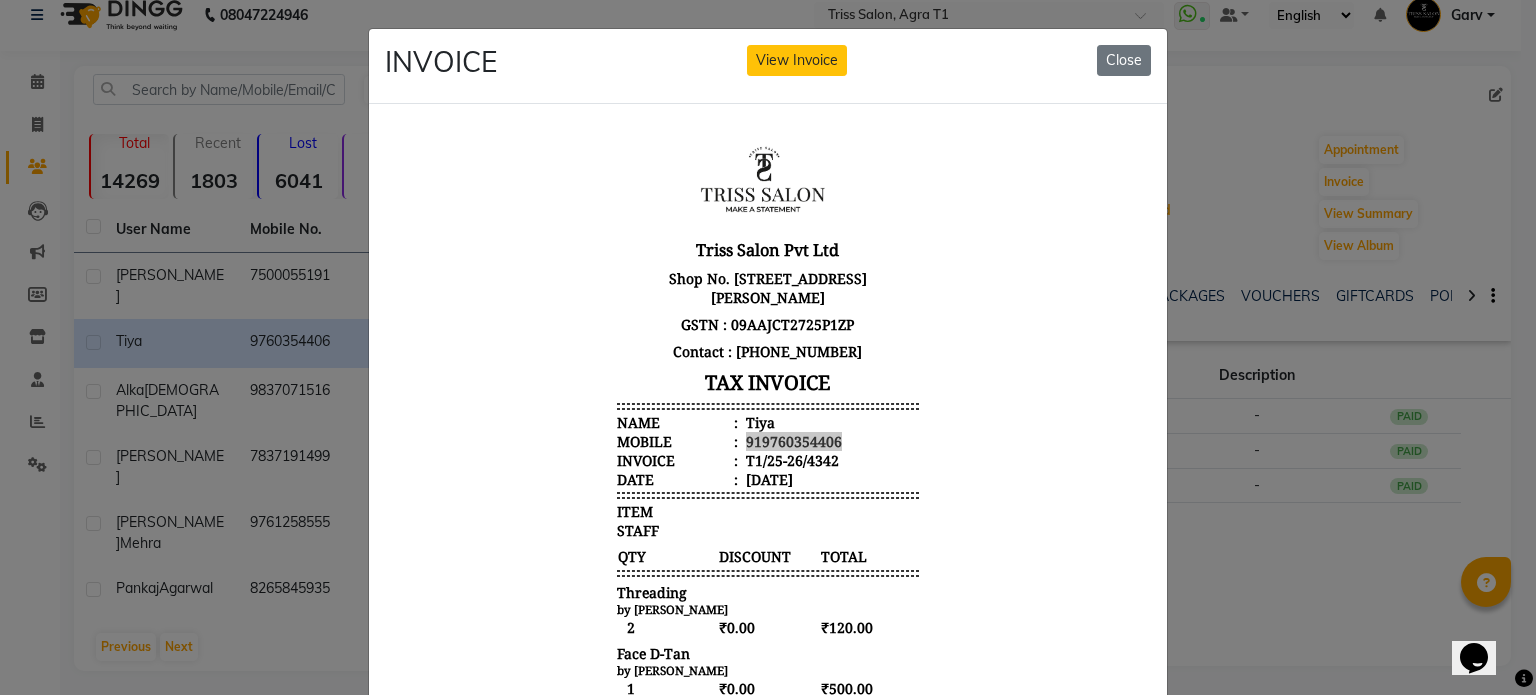 click on "INVOICE View Invoice Close" 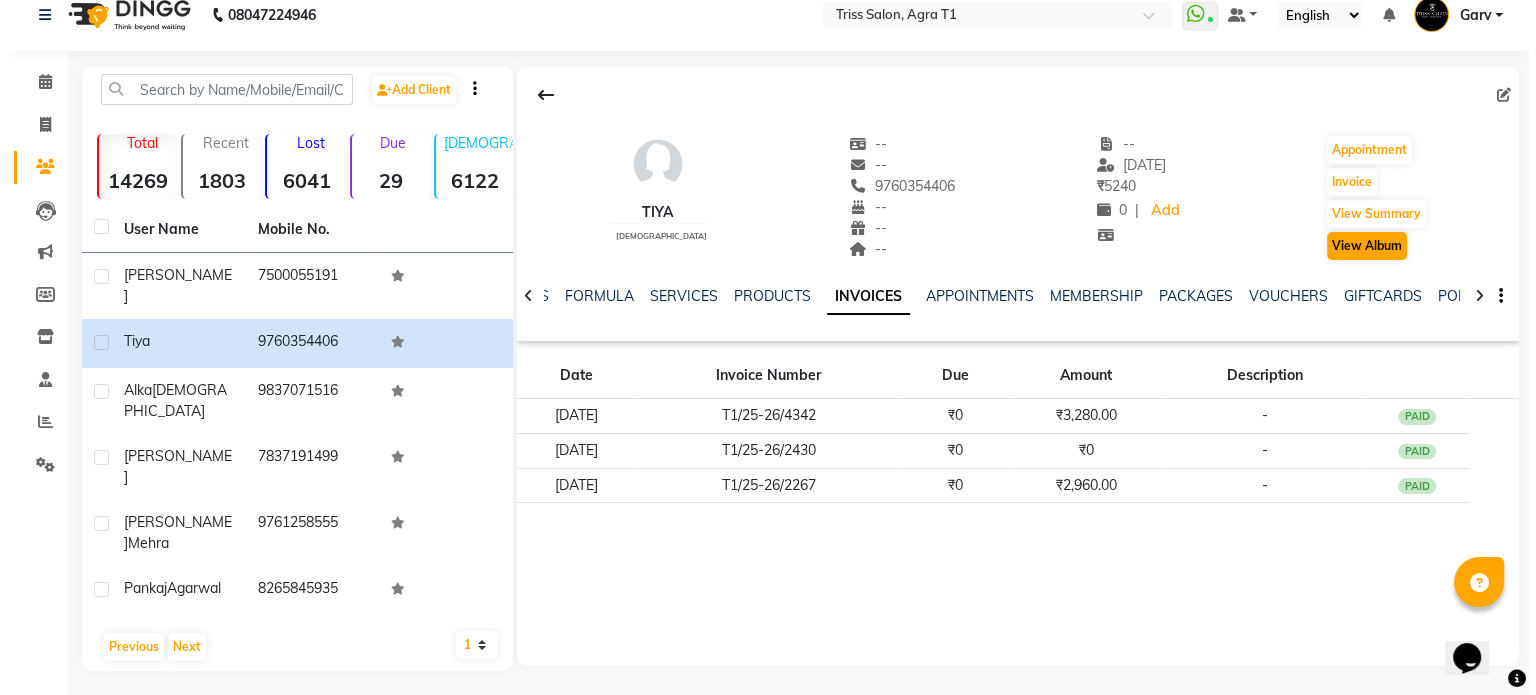 scroll, scrollTop: 0, scrollLeft: 0, axis: both 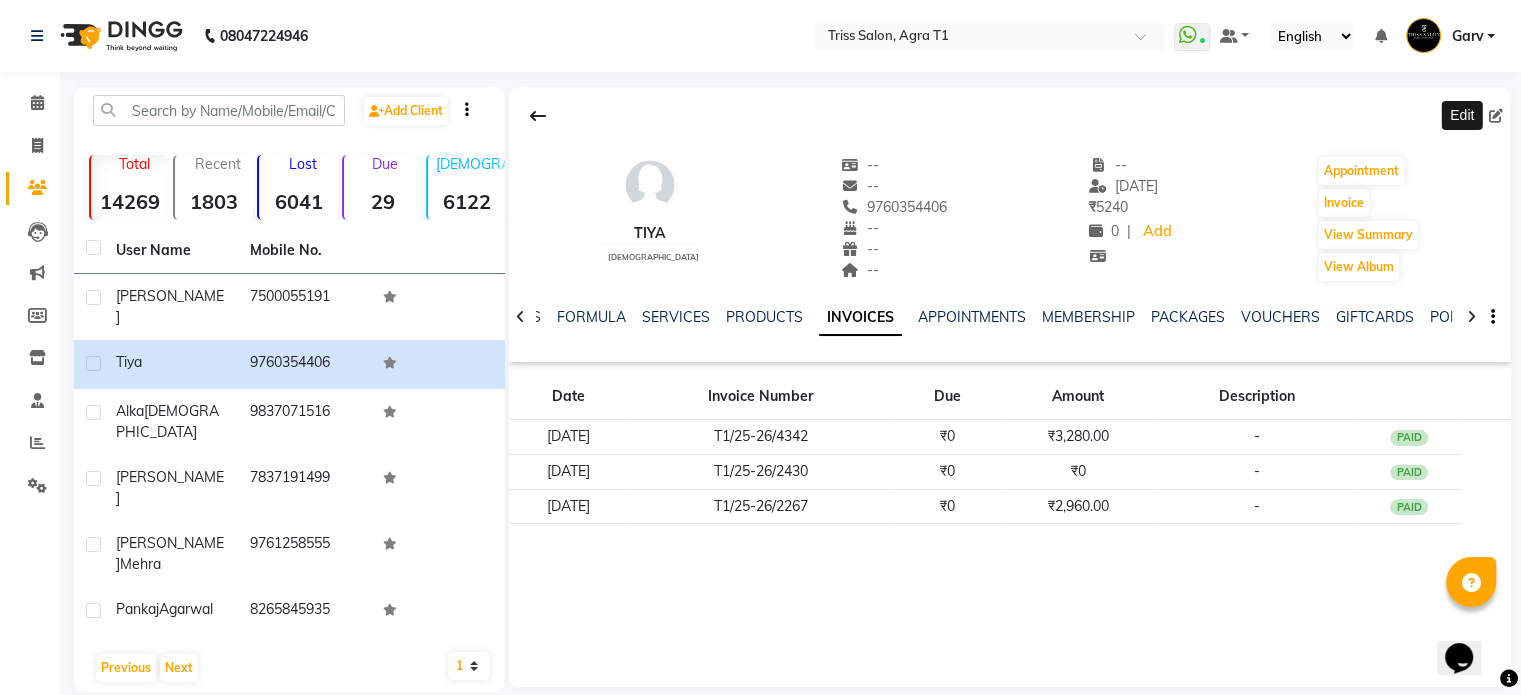 click 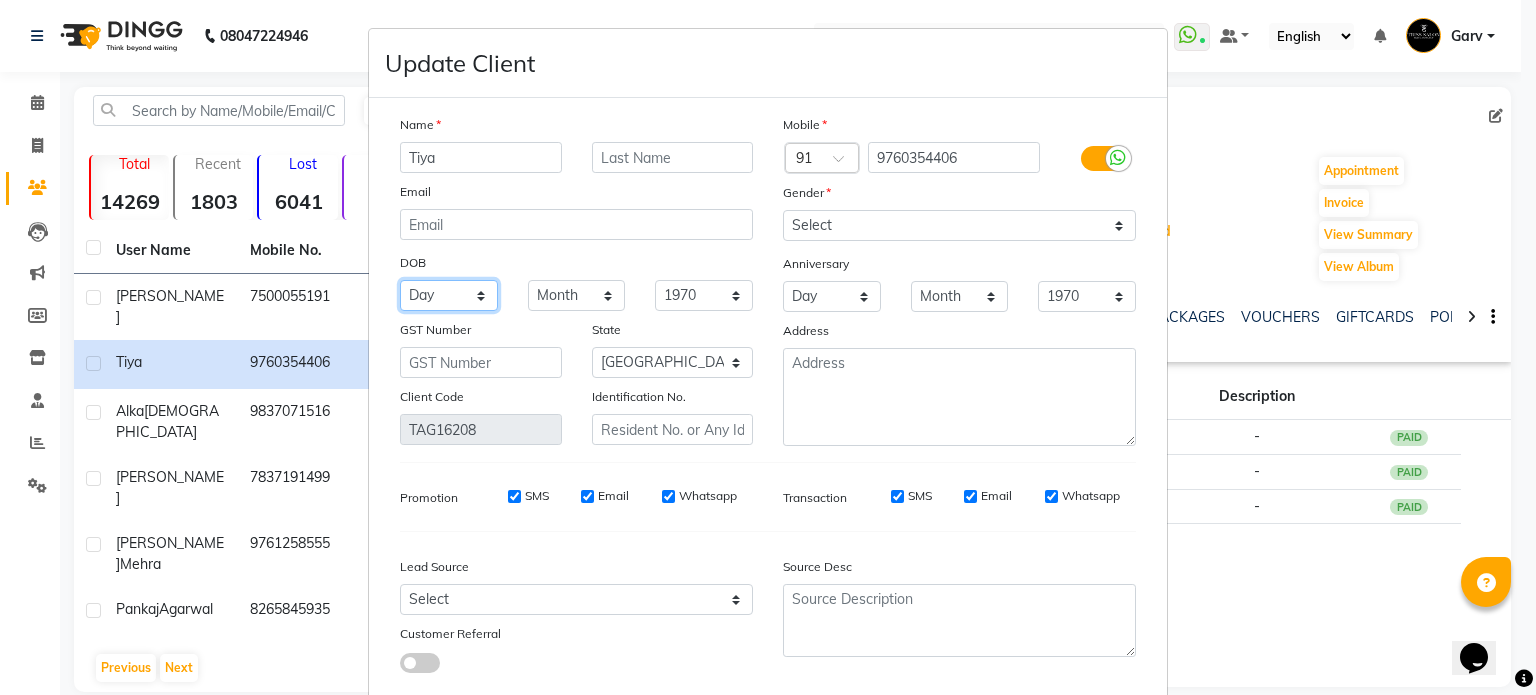 click on "Day 01 02 03 04 05 06 07 08 09 10 11 12 13 14 15 16 17 18 19 20 21 22 23 24 25 26 27 28 29 30 31" at bounding box center [449, 295] 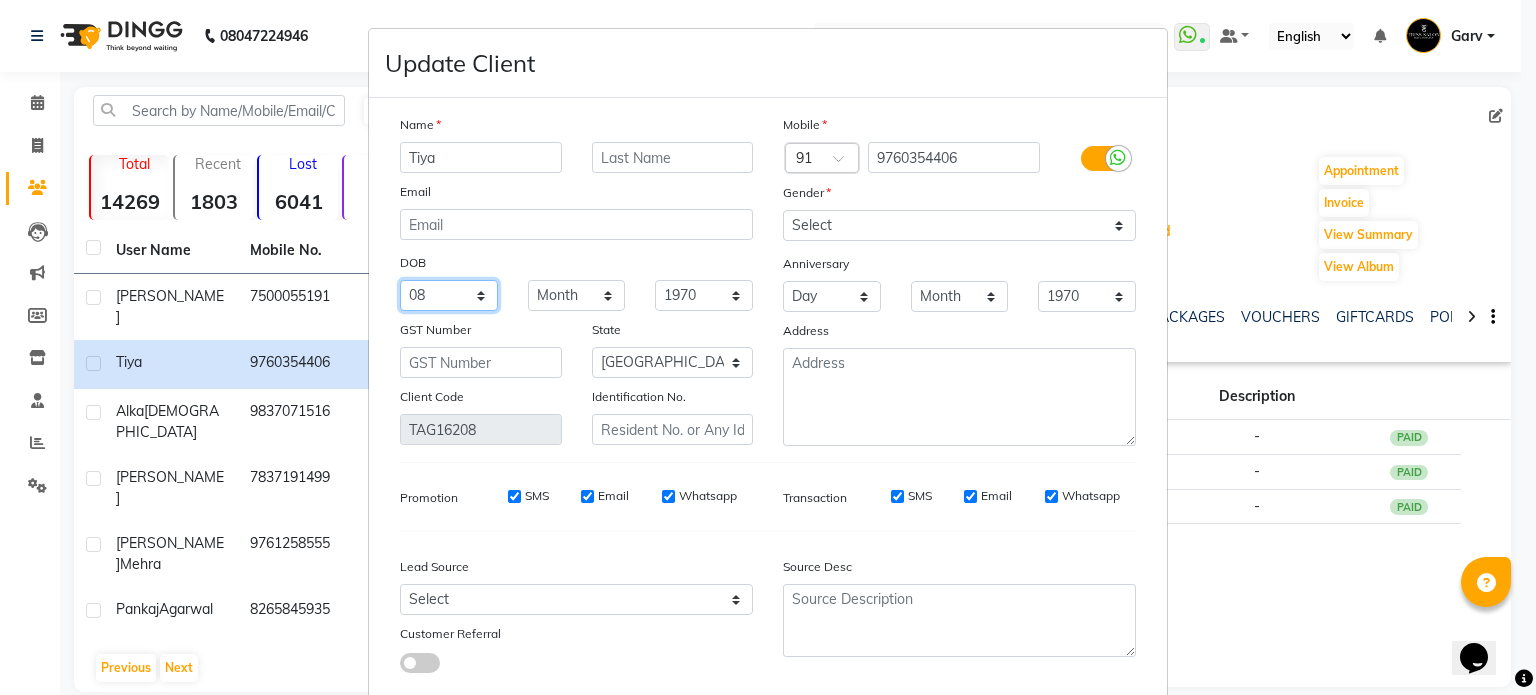 click on "Day 01 02 03 04 05 06 07 08 09 10 11 12 13 14 15 16 17 18 19 20 21 22 23 24 25 26 27 28 29 30 31" at bounding box center (449, 295) 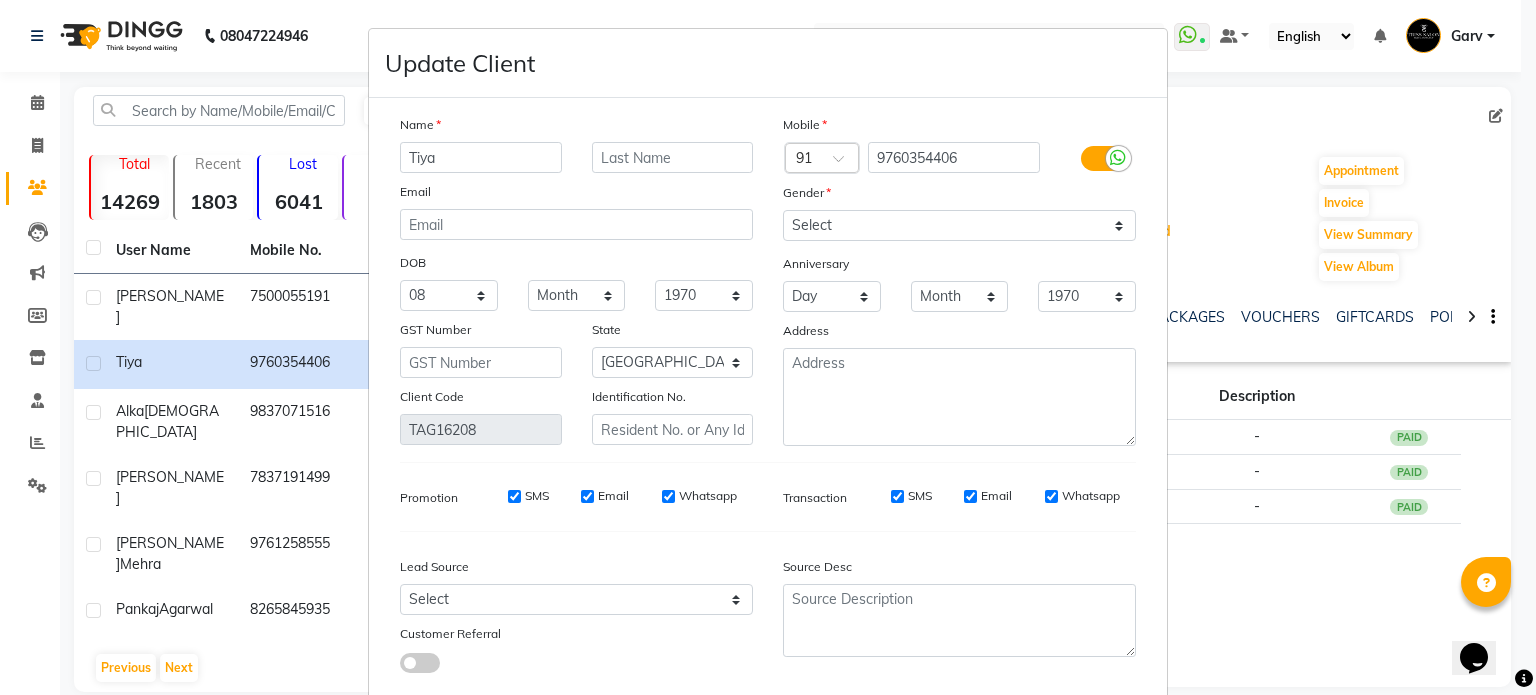 click on "DOB" at bounding box center (576, 264) 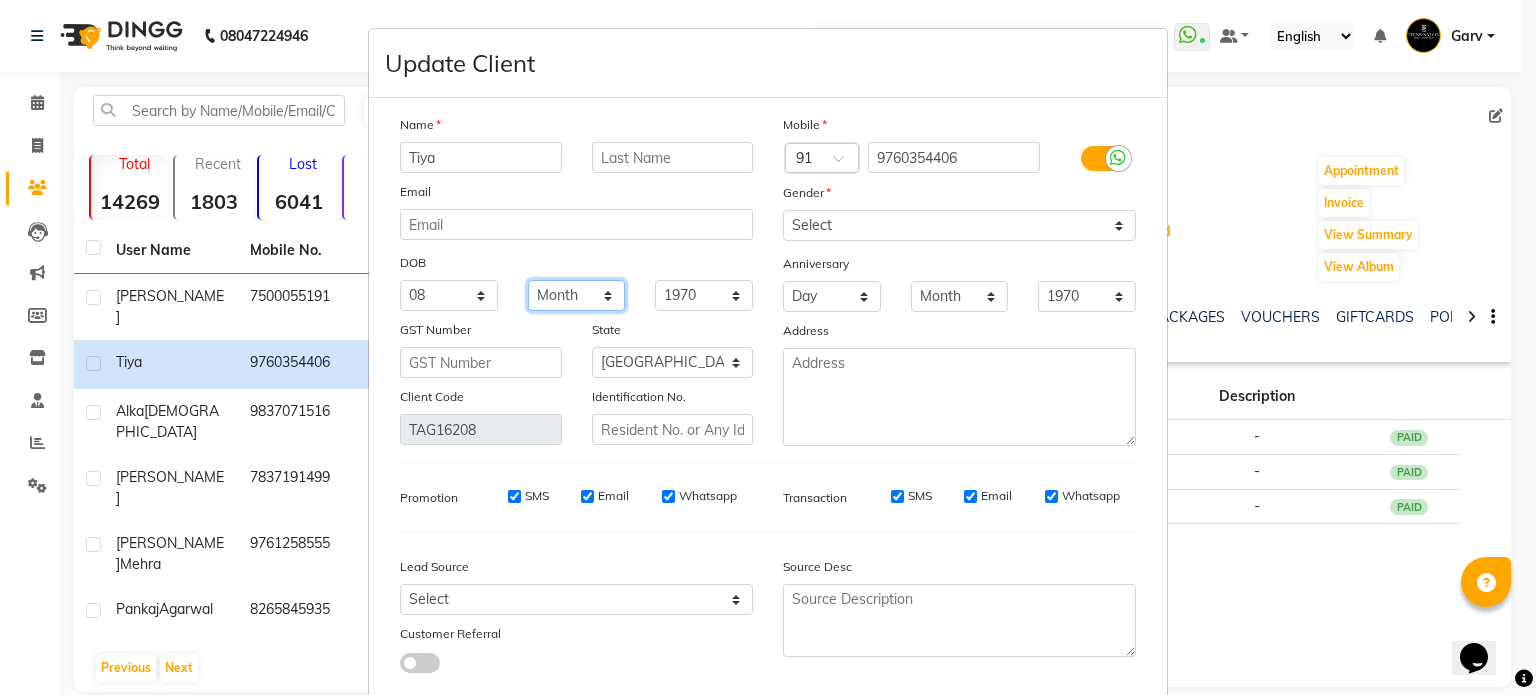 click on "Month January February March April May June July August September October November December" at bounding box center (577, 295) 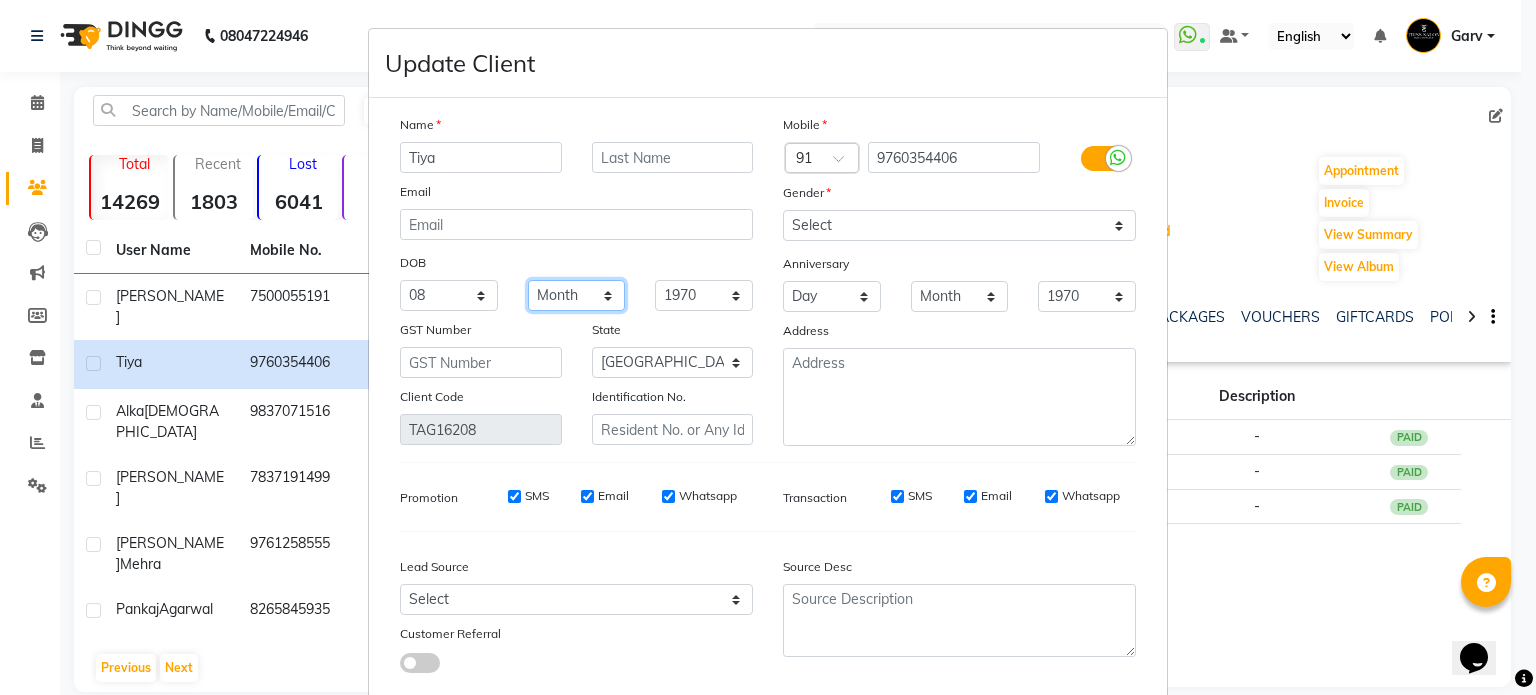 select on "11" 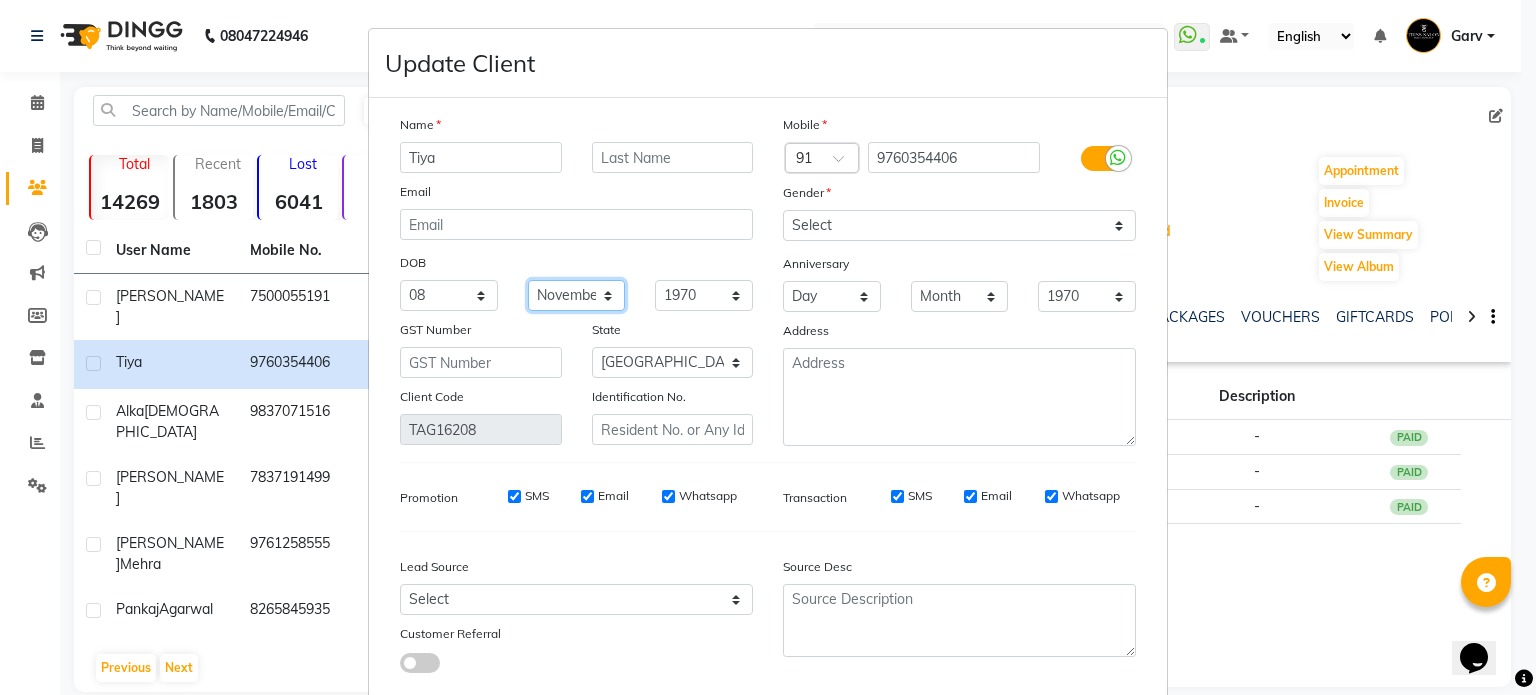 click on "Month January February March April May June July August September October November December" at bounding box center [577, 295] 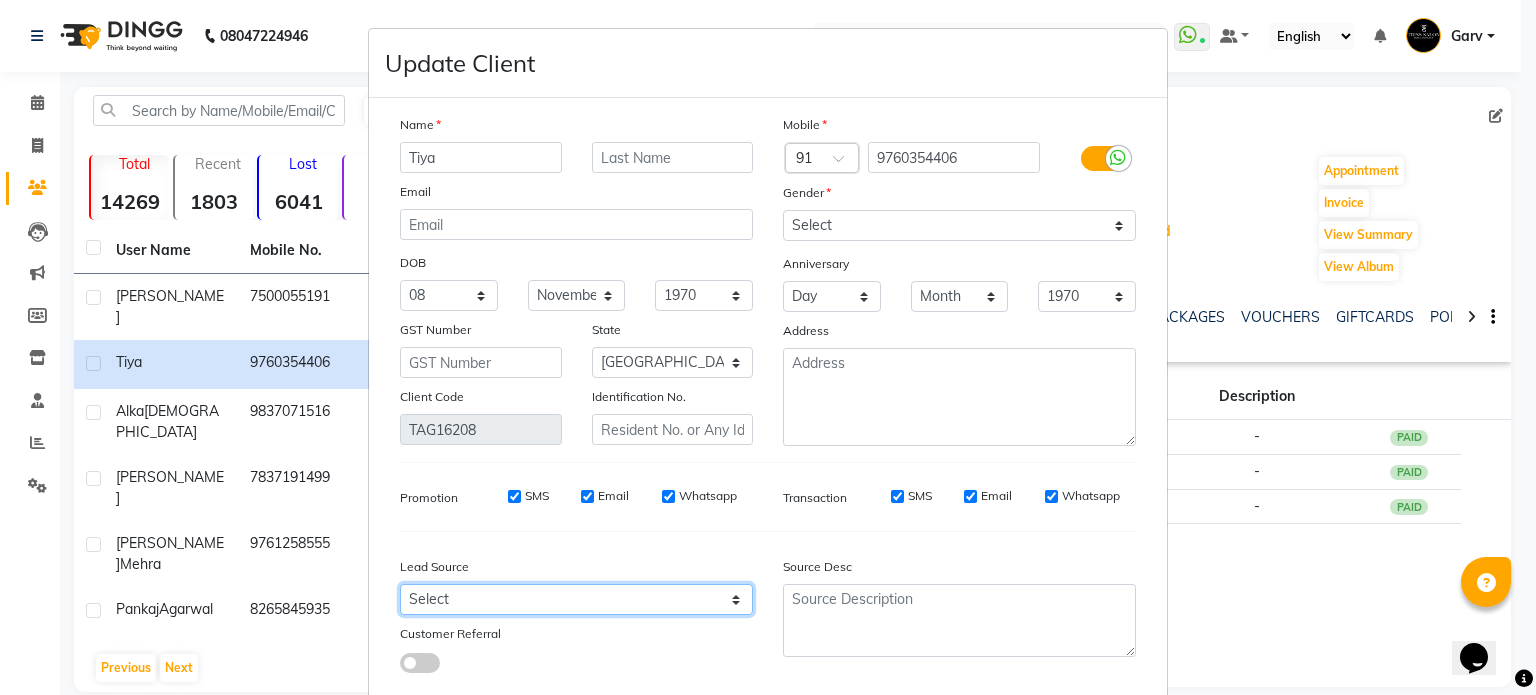 drag, startPoint x: 581, startPoint y: 619, endPoint x: 916, endPoint y: 559, distance: 340.33072 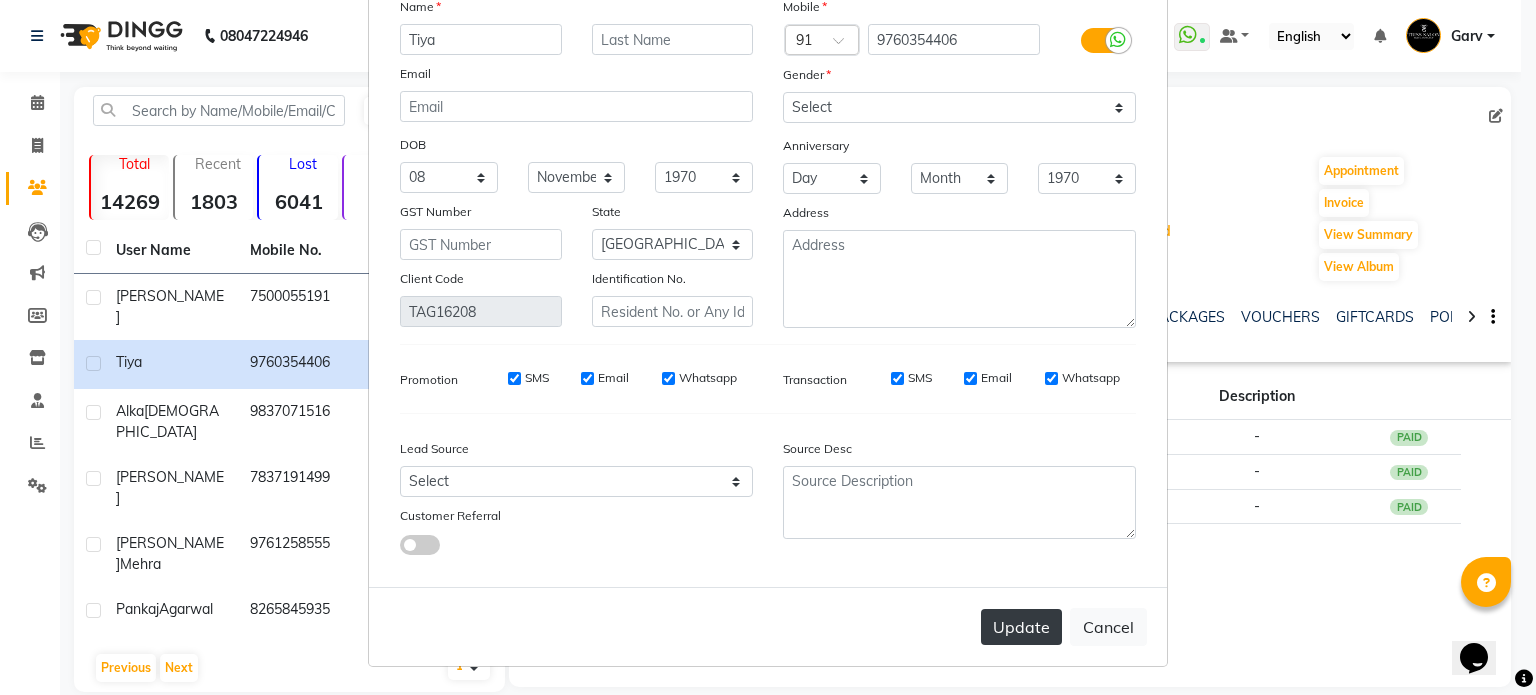 click on "Update" at bounding box center (1021, 627) 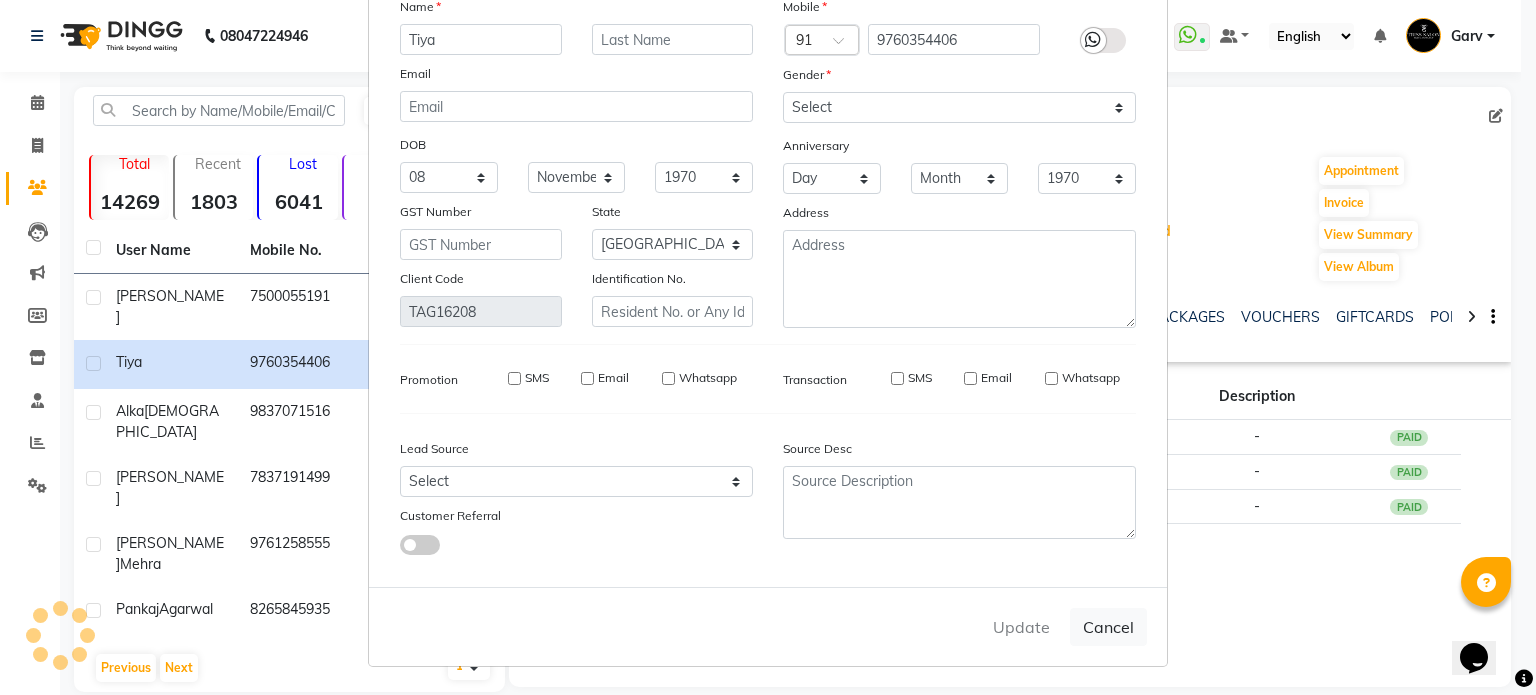 type 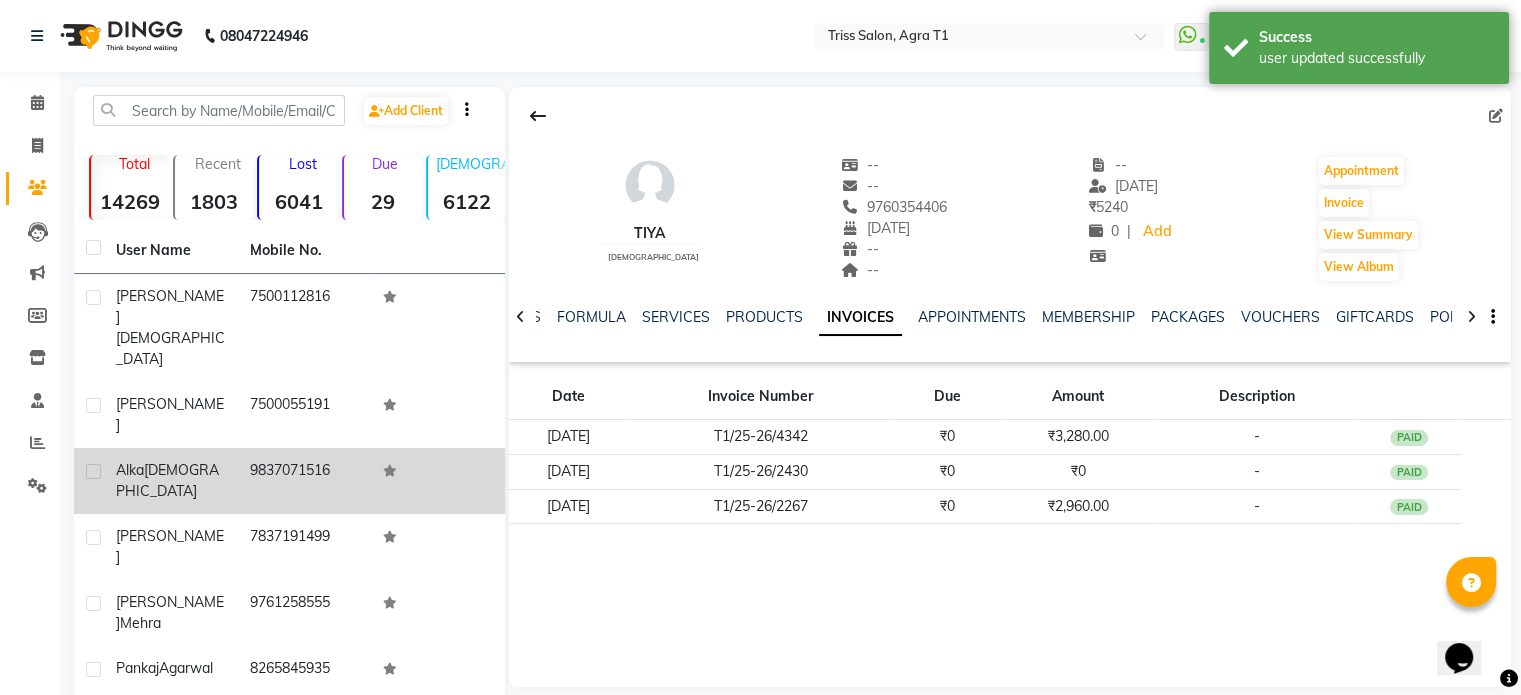 click on "9837071516" 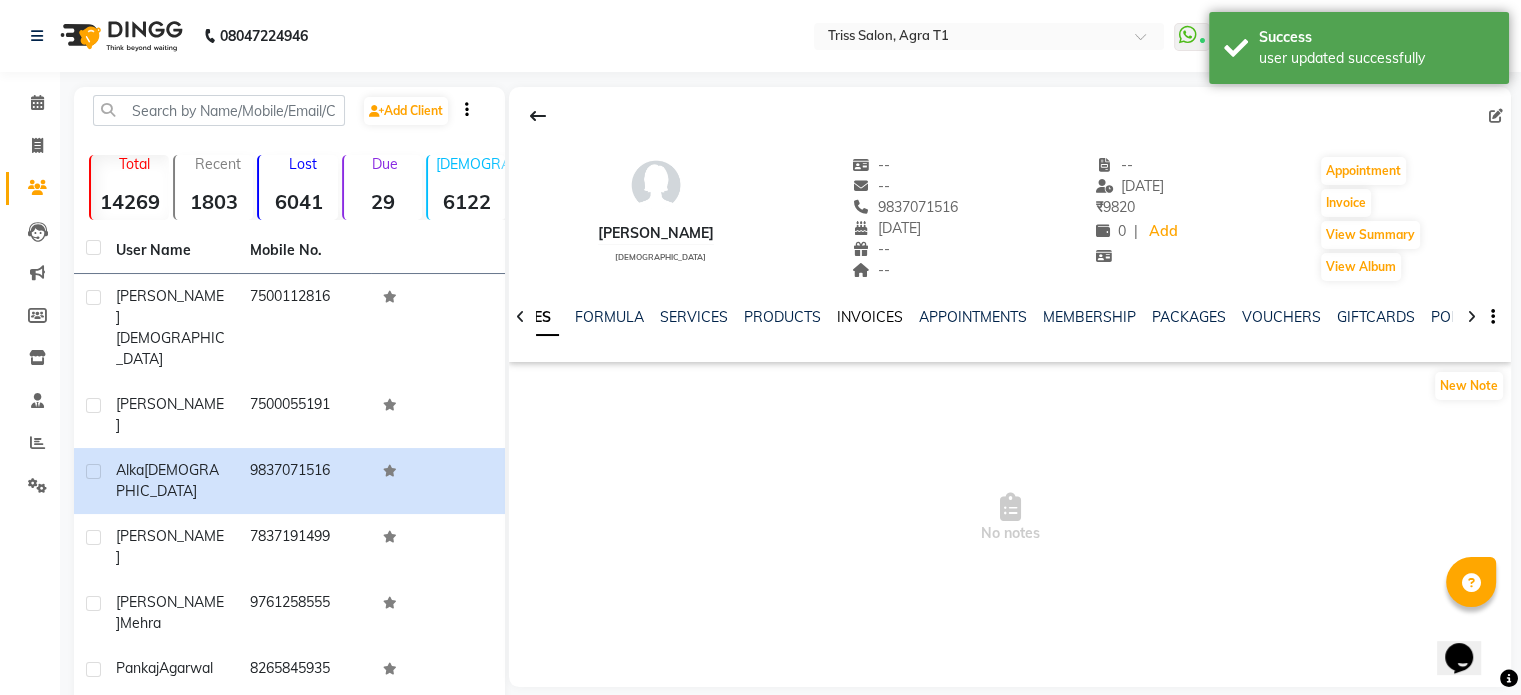 click on "INVOICES" 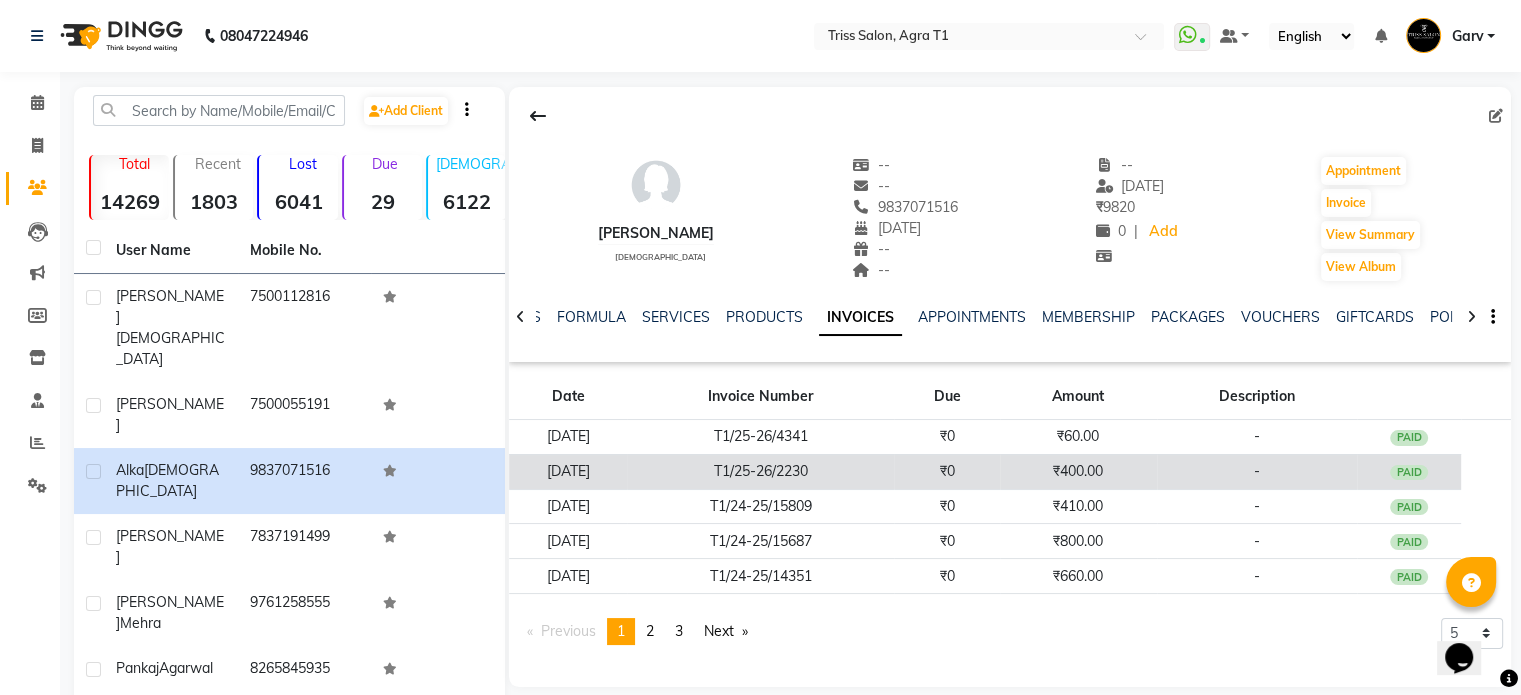 click on "₹0" 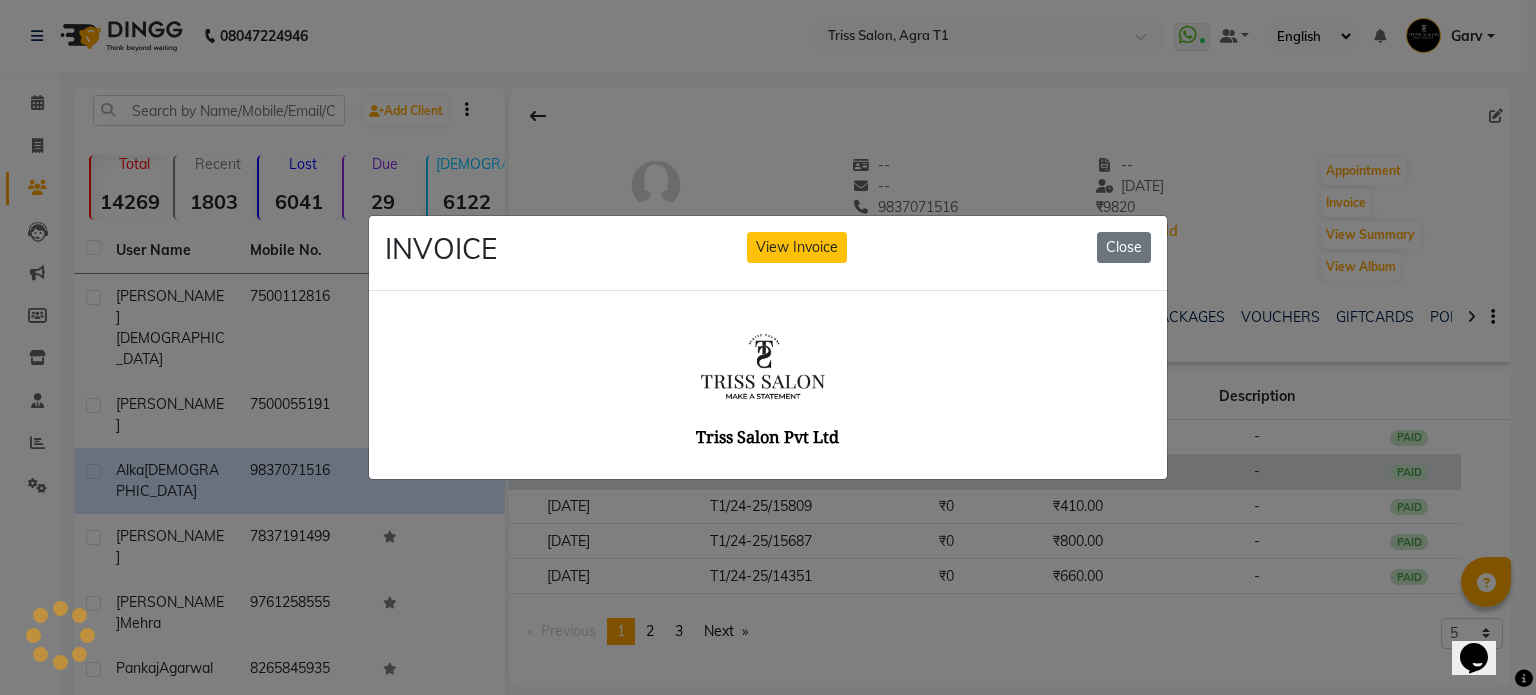 scroll, scrollTop: 0, scrollLeft: 0, axis: both 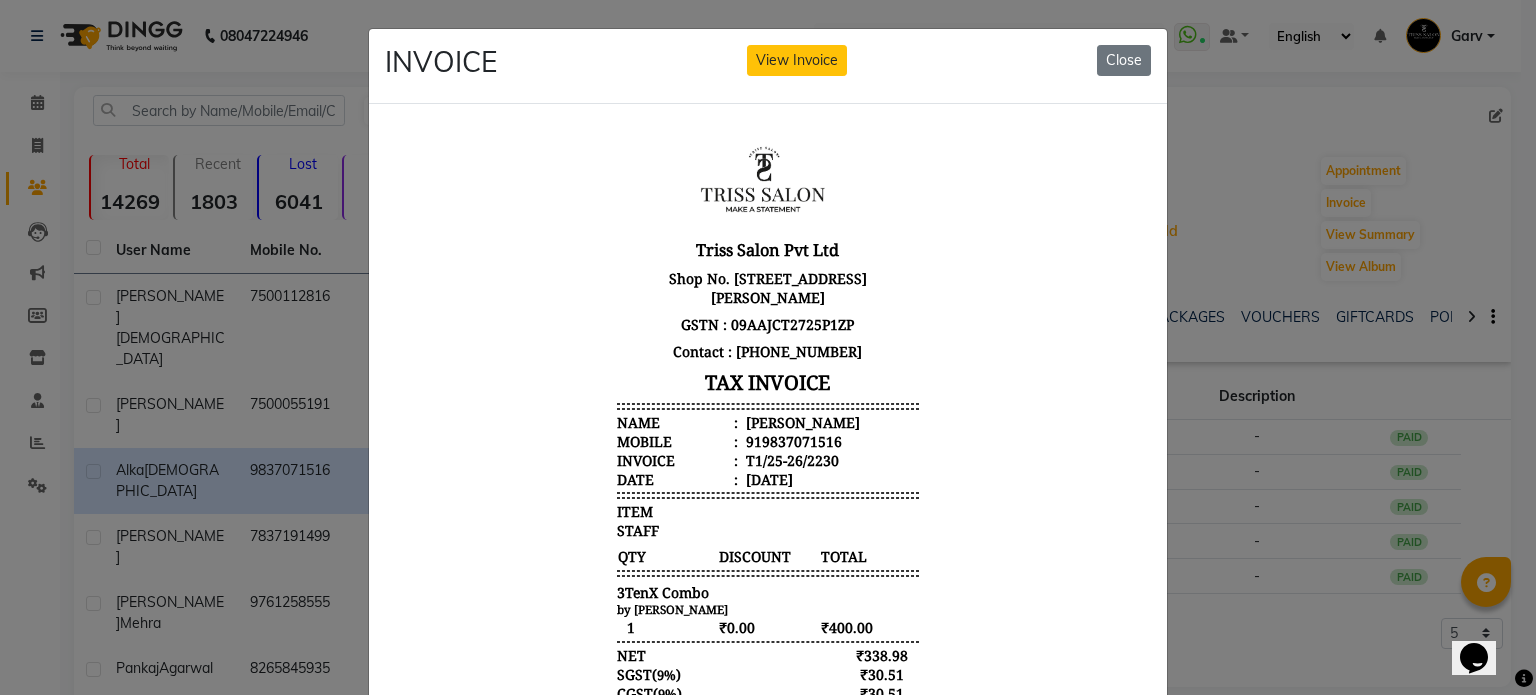 click on "Alka Jain" at bounding box center [801, 421] 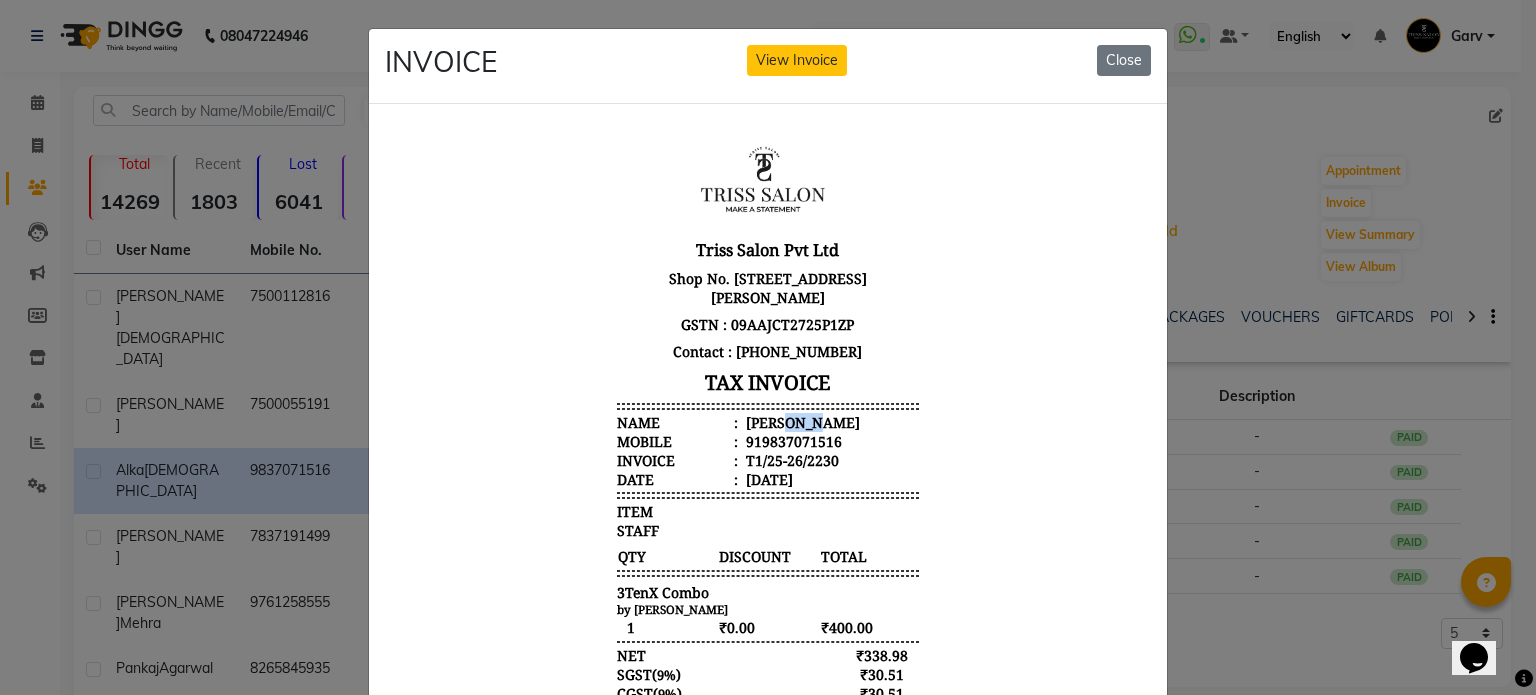 click on "Alka Jain" at bounding box center [801, 421] 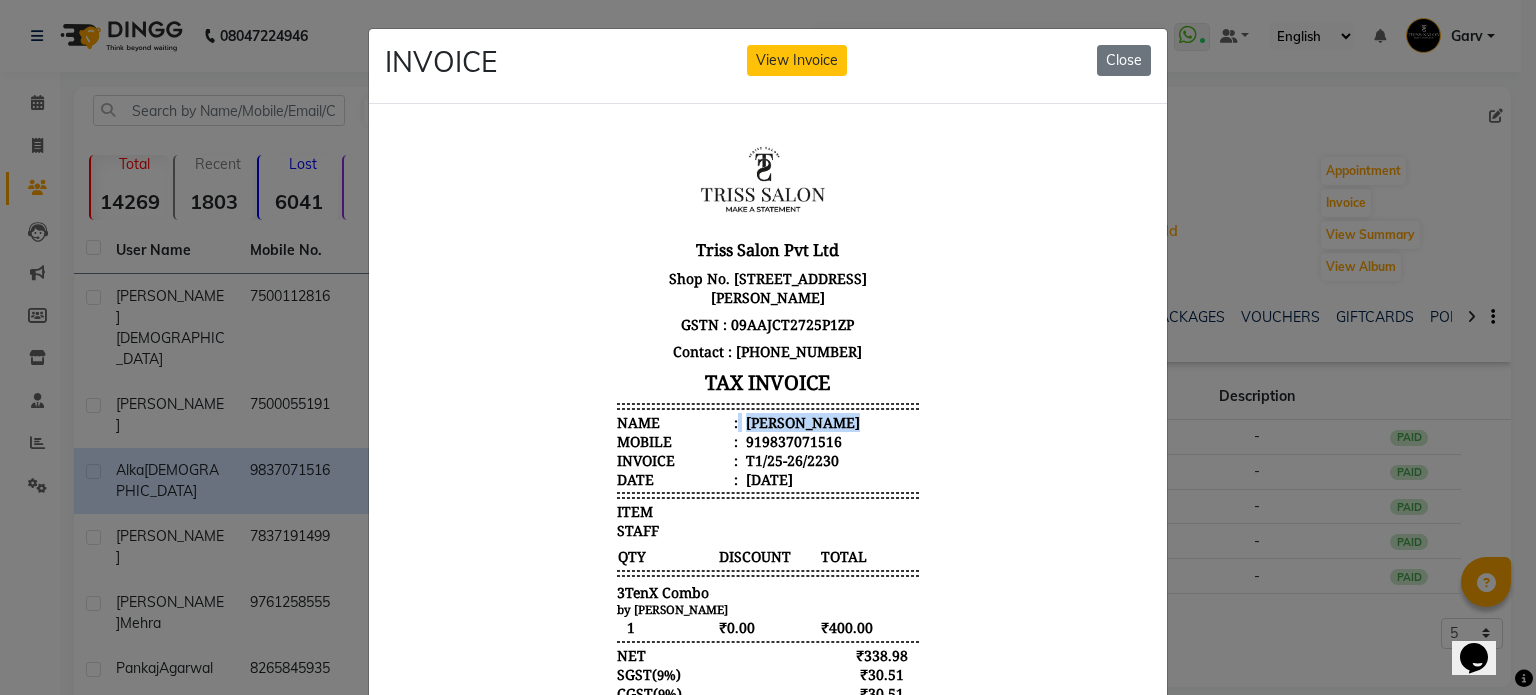 click on "Alka Jain" at bounding box center [801, 421] 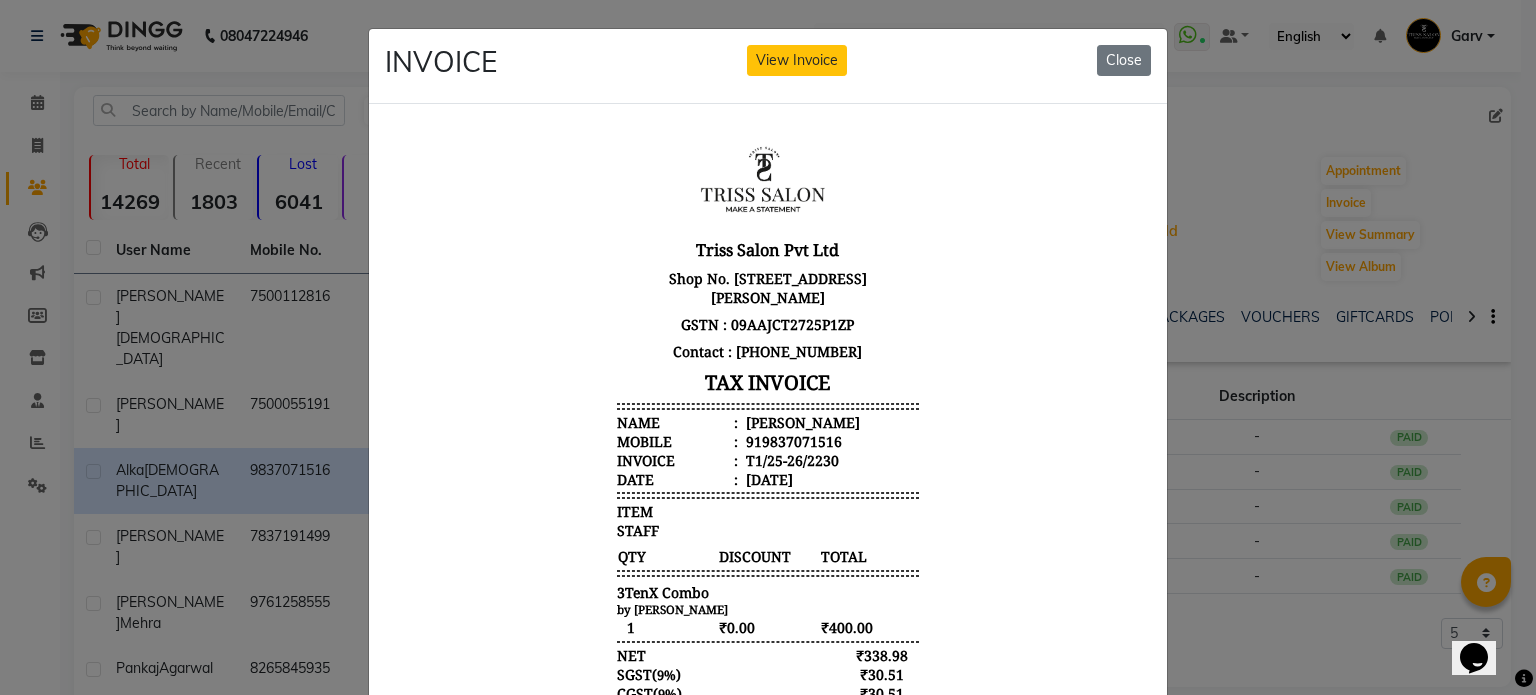click on "919837071516" at bounding box center (792, 440) 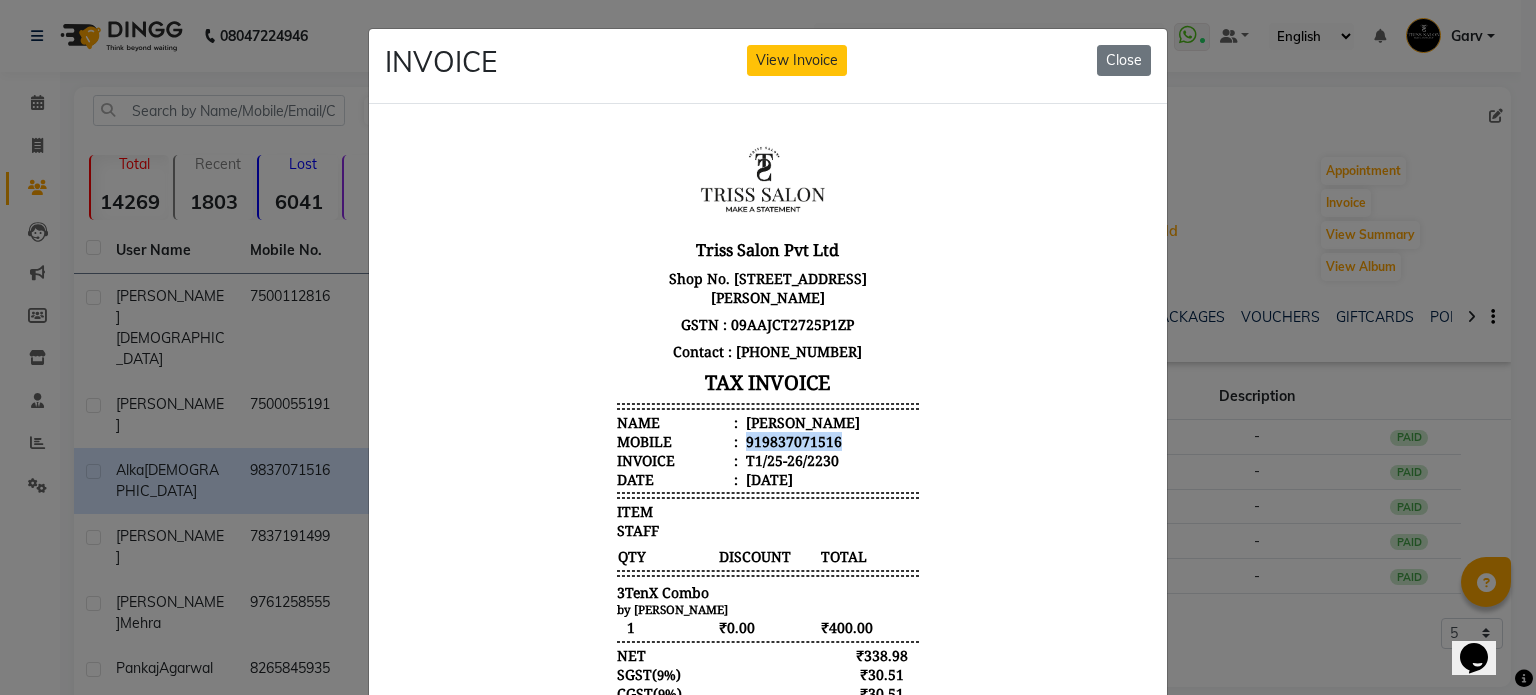 click on "919837071516" at bounding box center (792, 440) 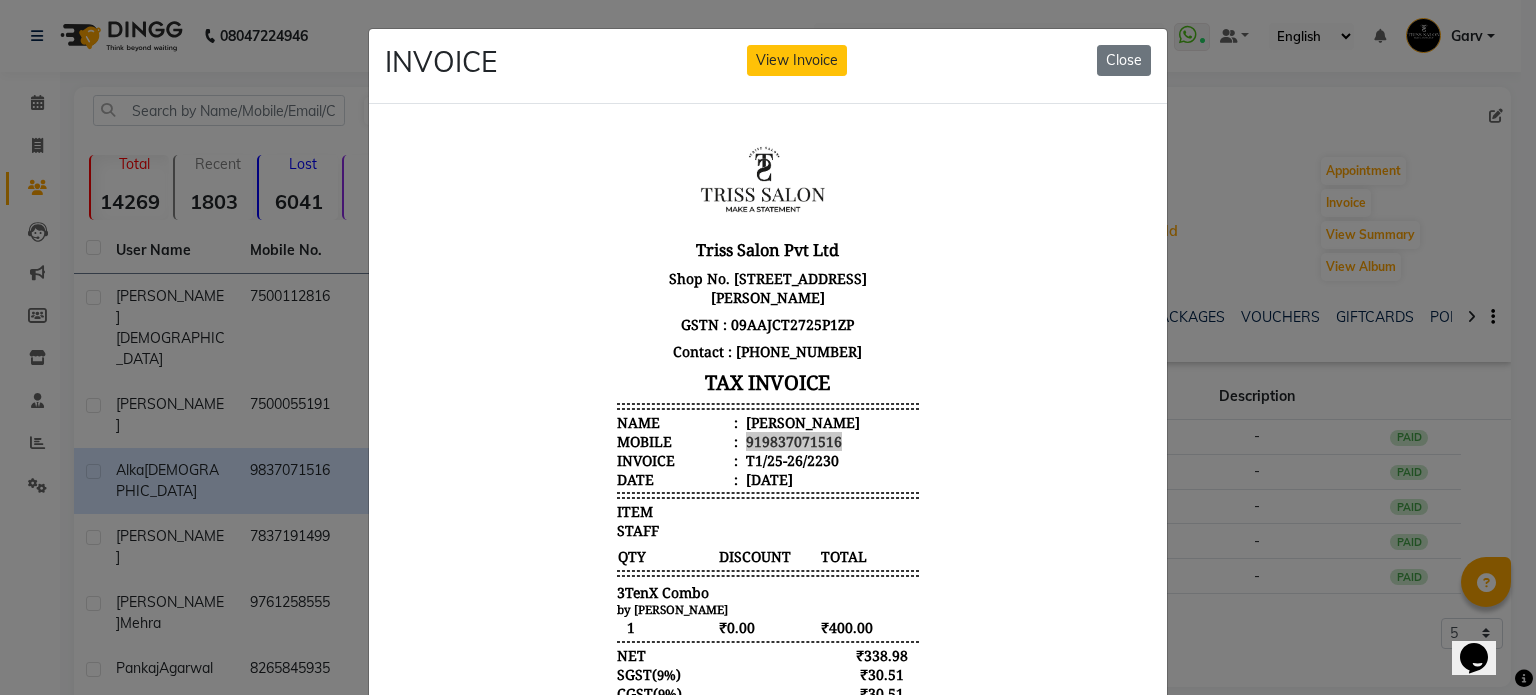 click on "INVOICE View Invoice Close" 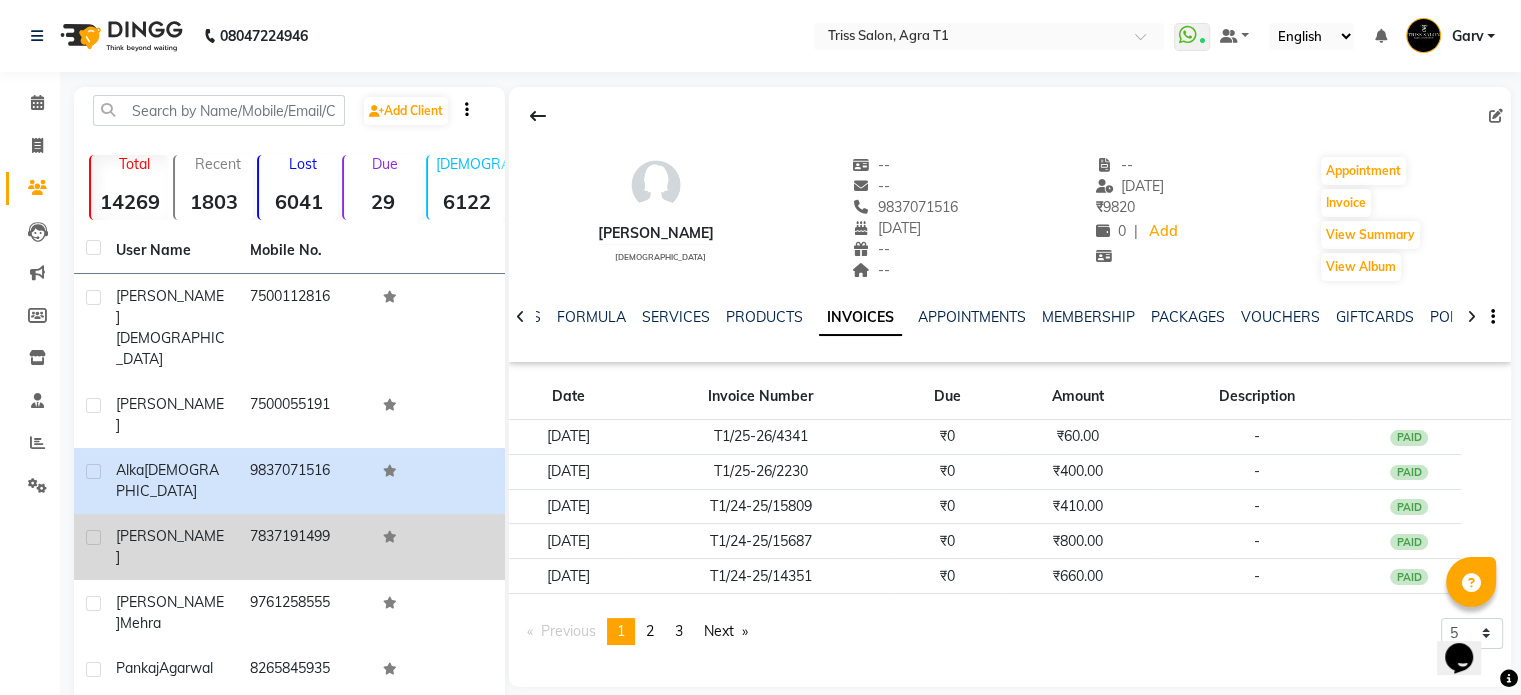 click on "7837191499" 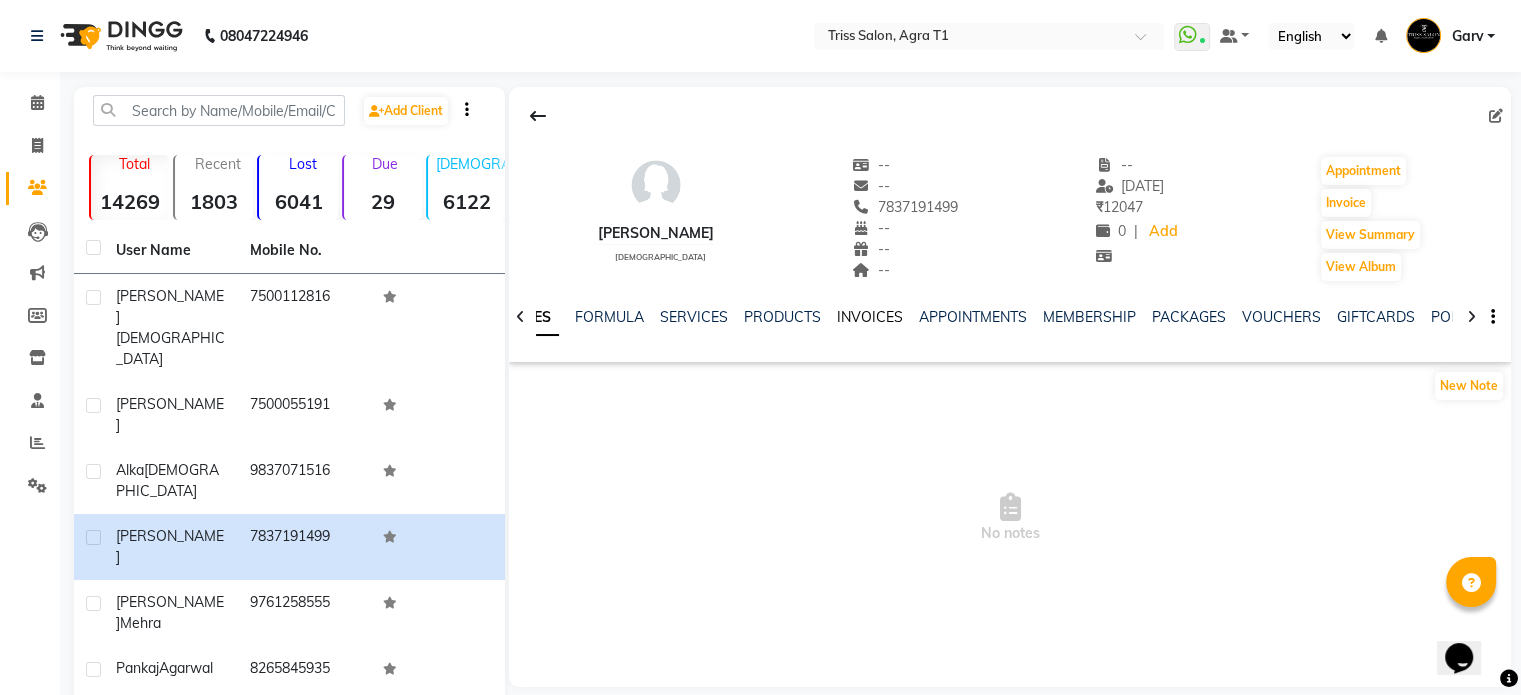 click on "INVOICES" 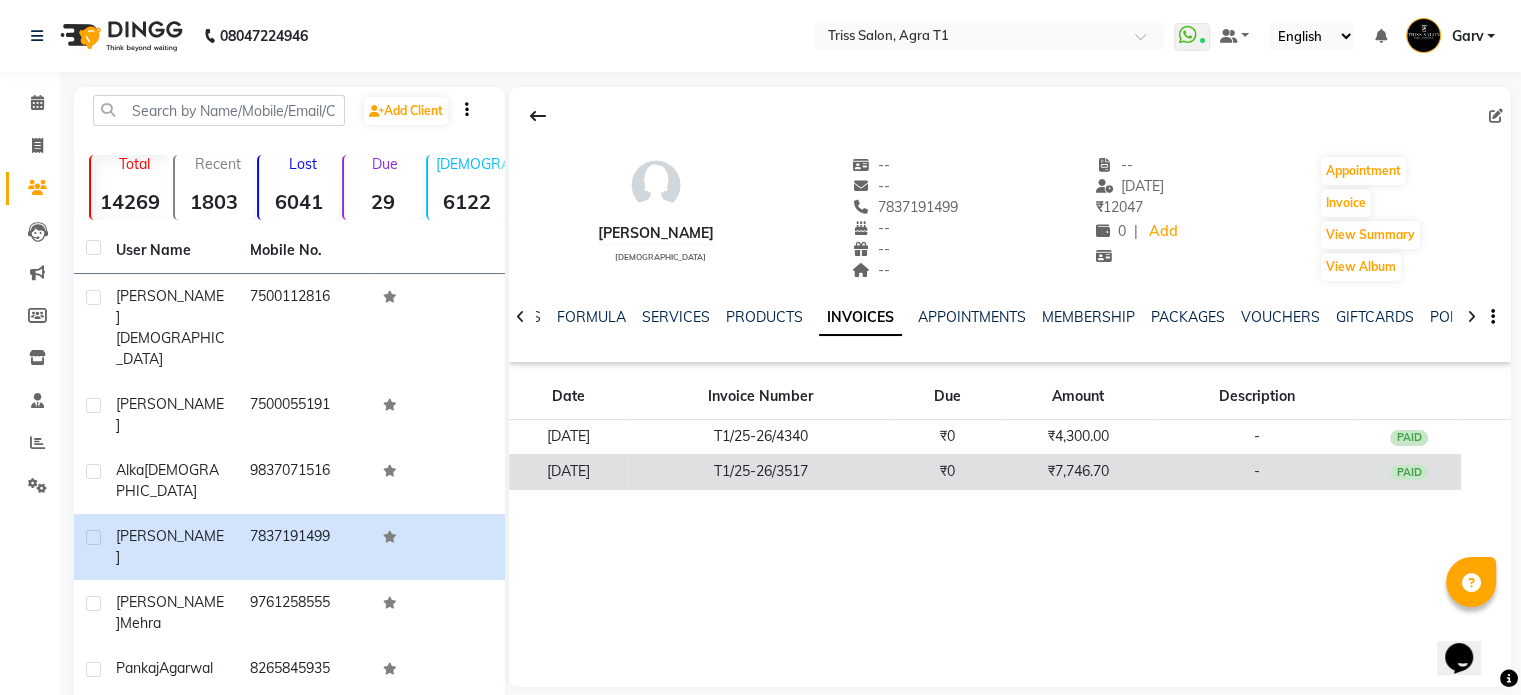 click on "₹0" 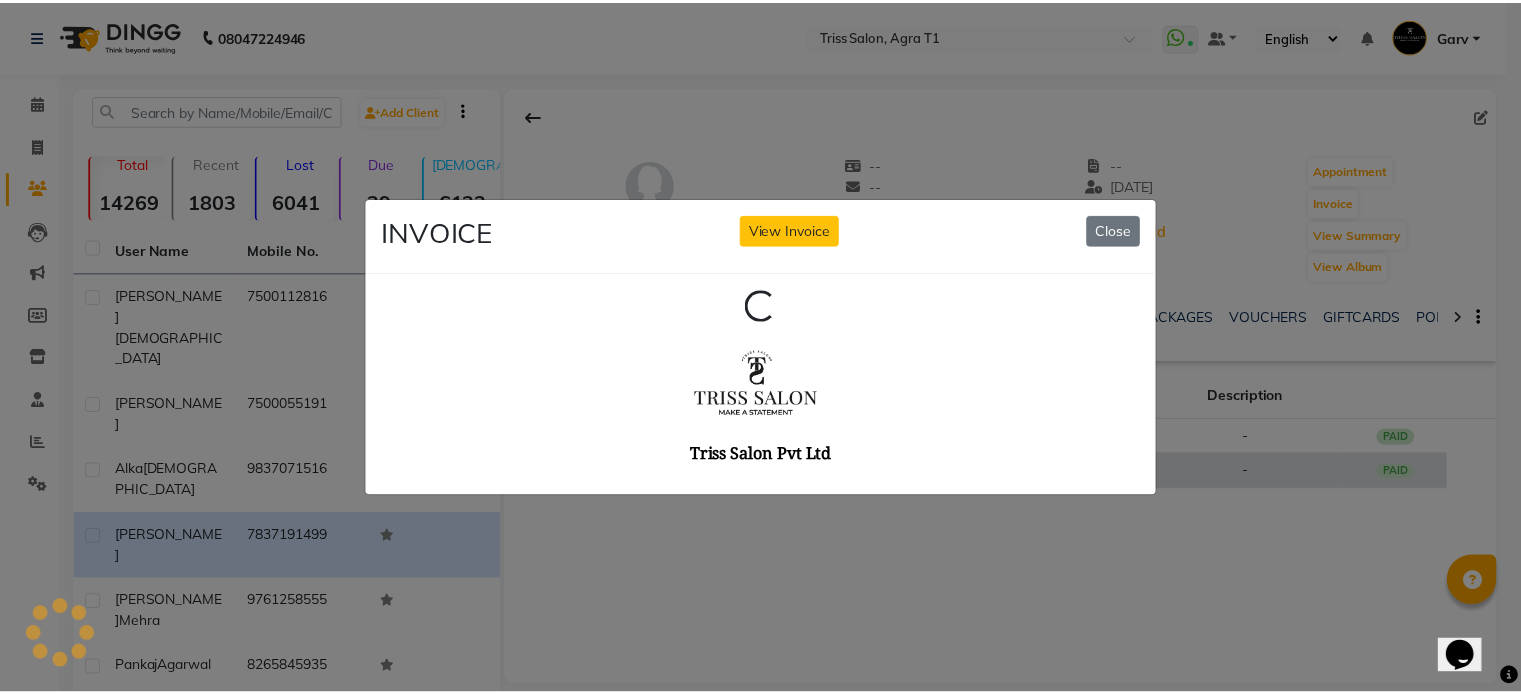 scroll, scrollTop: 0, scrollLeft: 0, axis: both 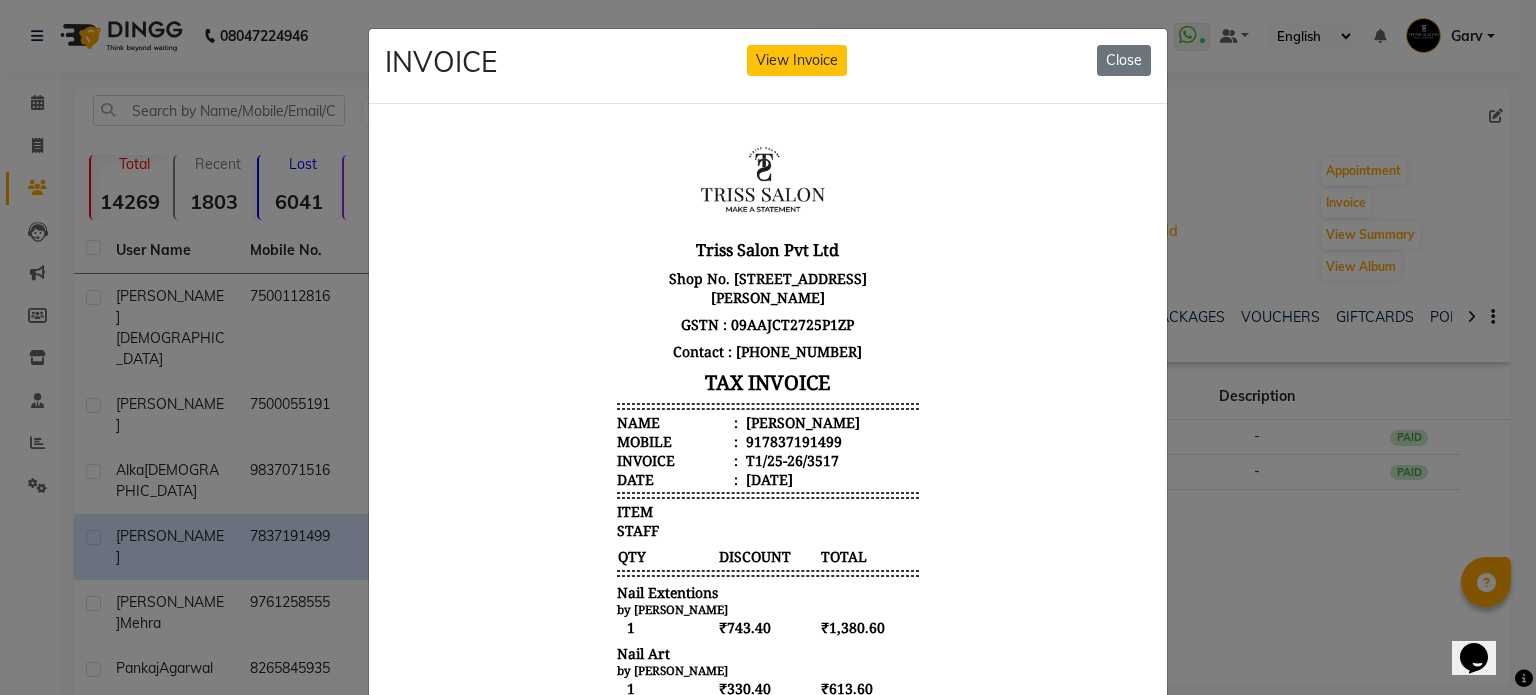 click on "Vidushi" at bounding box center [801, 421] 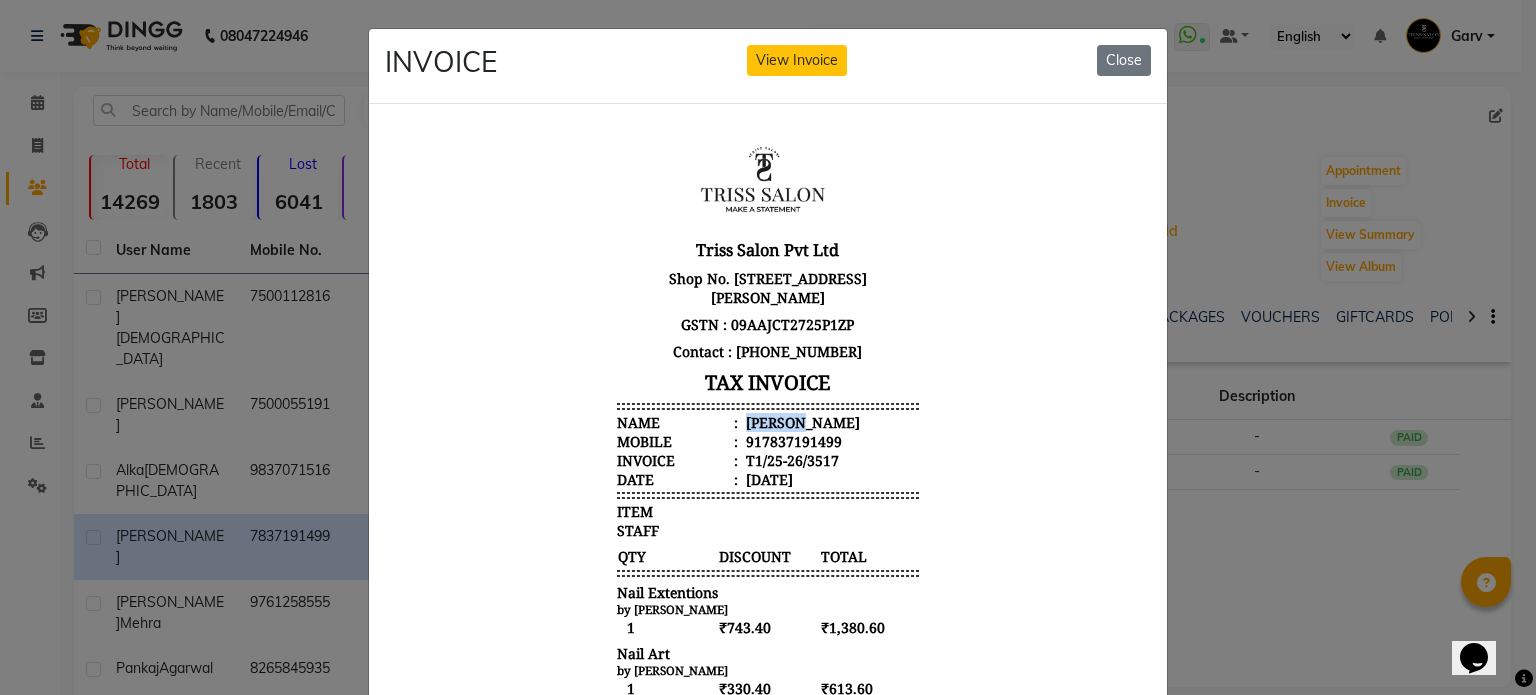 click on "Vidushi" at bounding box center [801, 421] 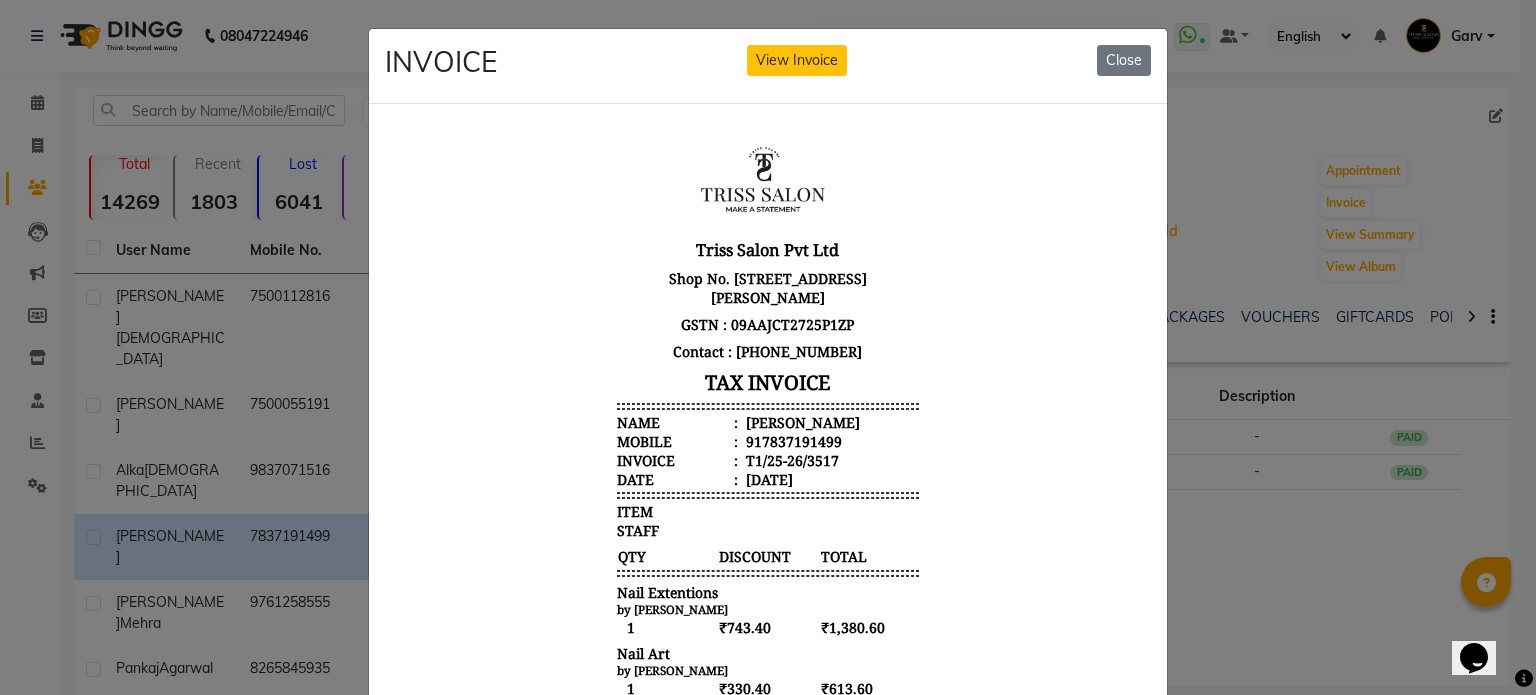click on "917837191499" at bounding box center (792, 440) 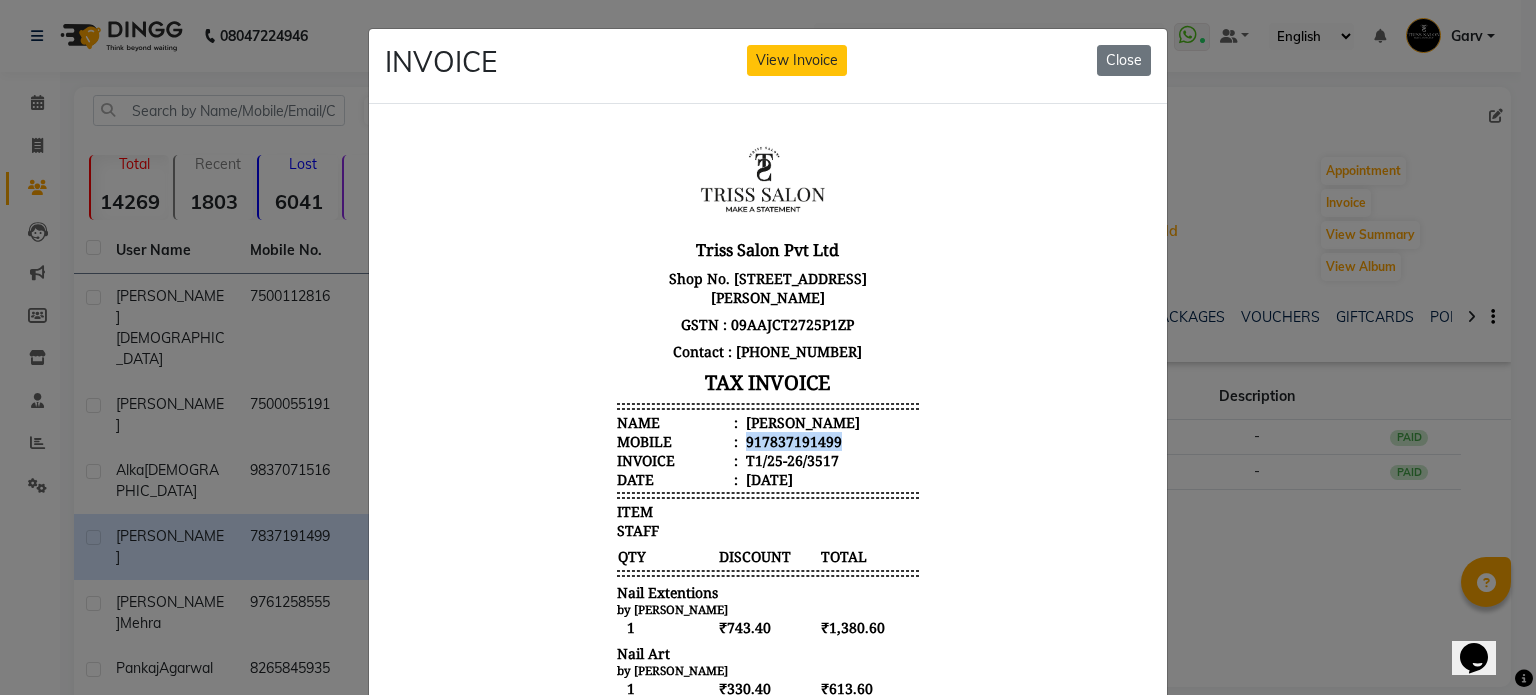 click on "917837191499" at bounding box center (792, 440) 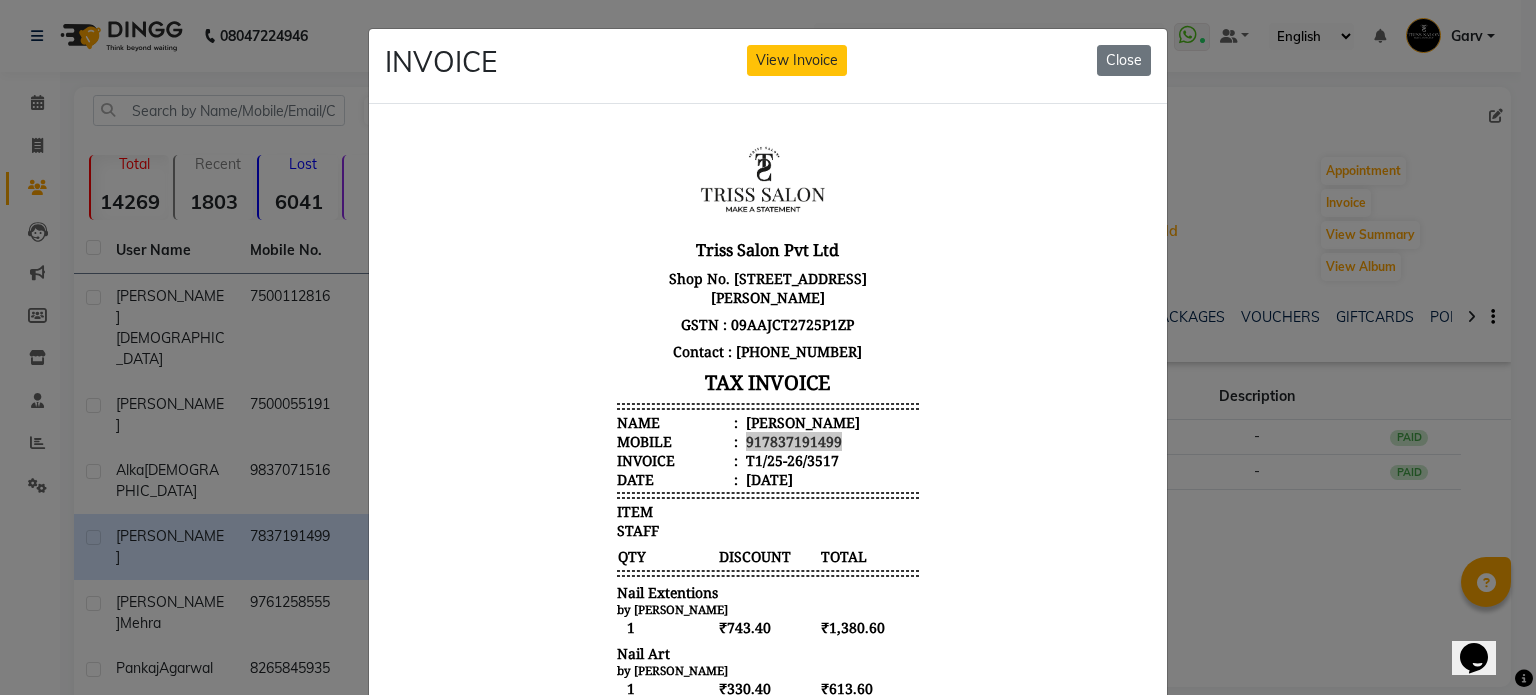 click on "INVOICE View Invoice Close" 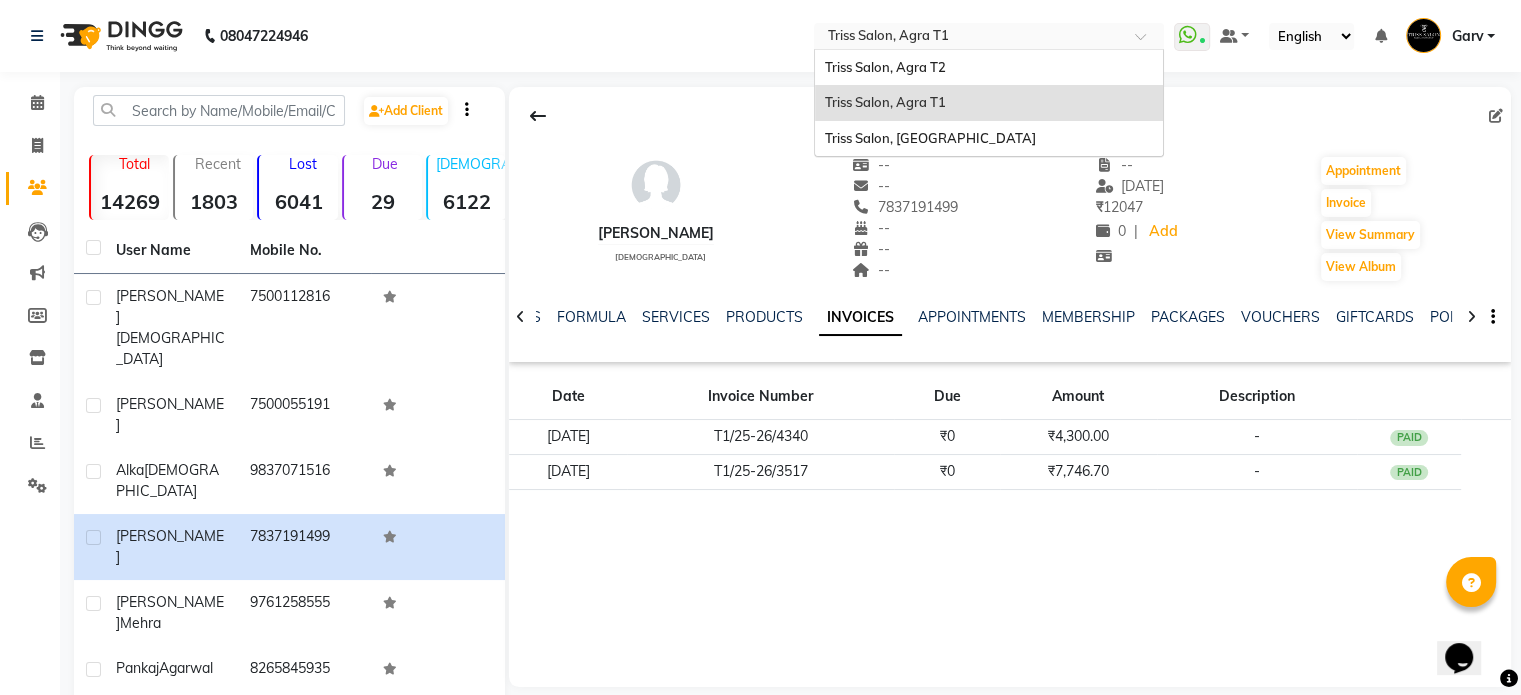 click at bounding box center [969, 38] 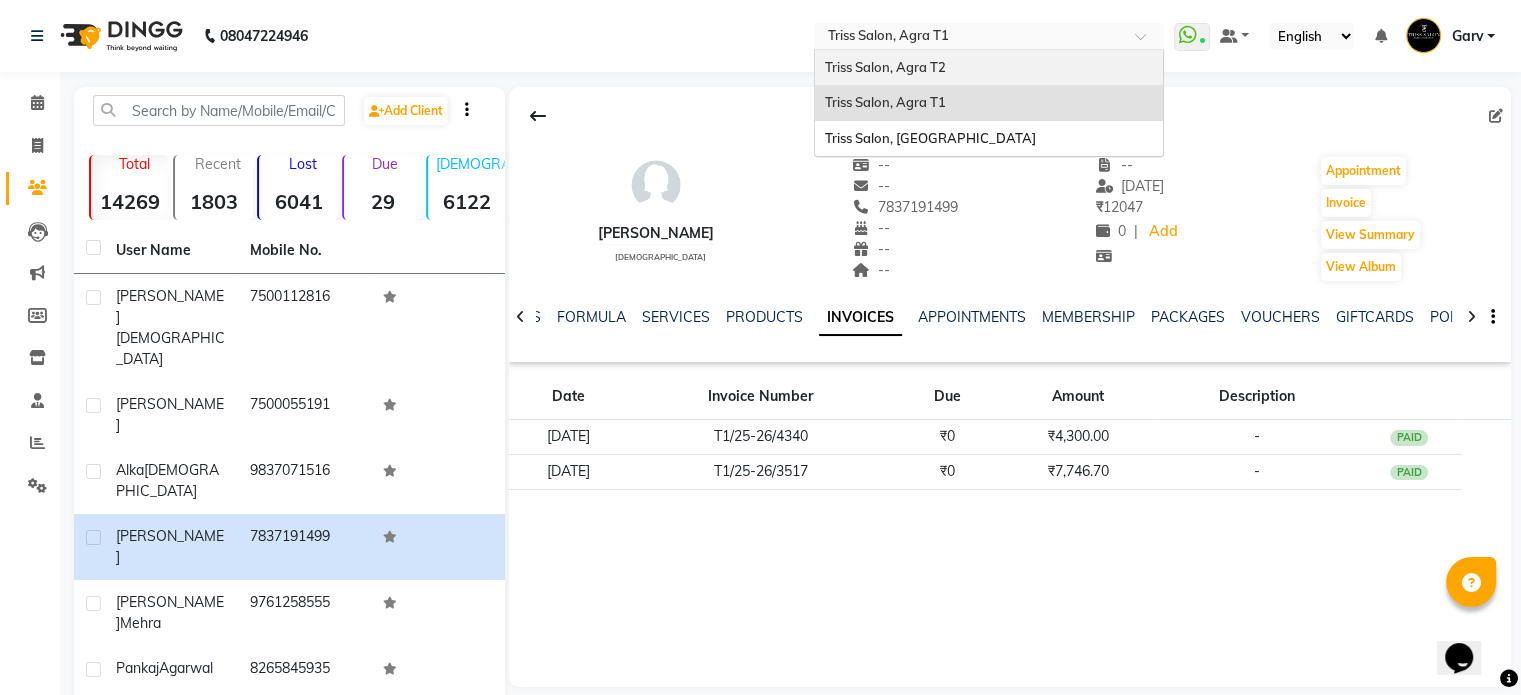 click on "Triss Salon, Agra T2" at bounding box center (885, 67) 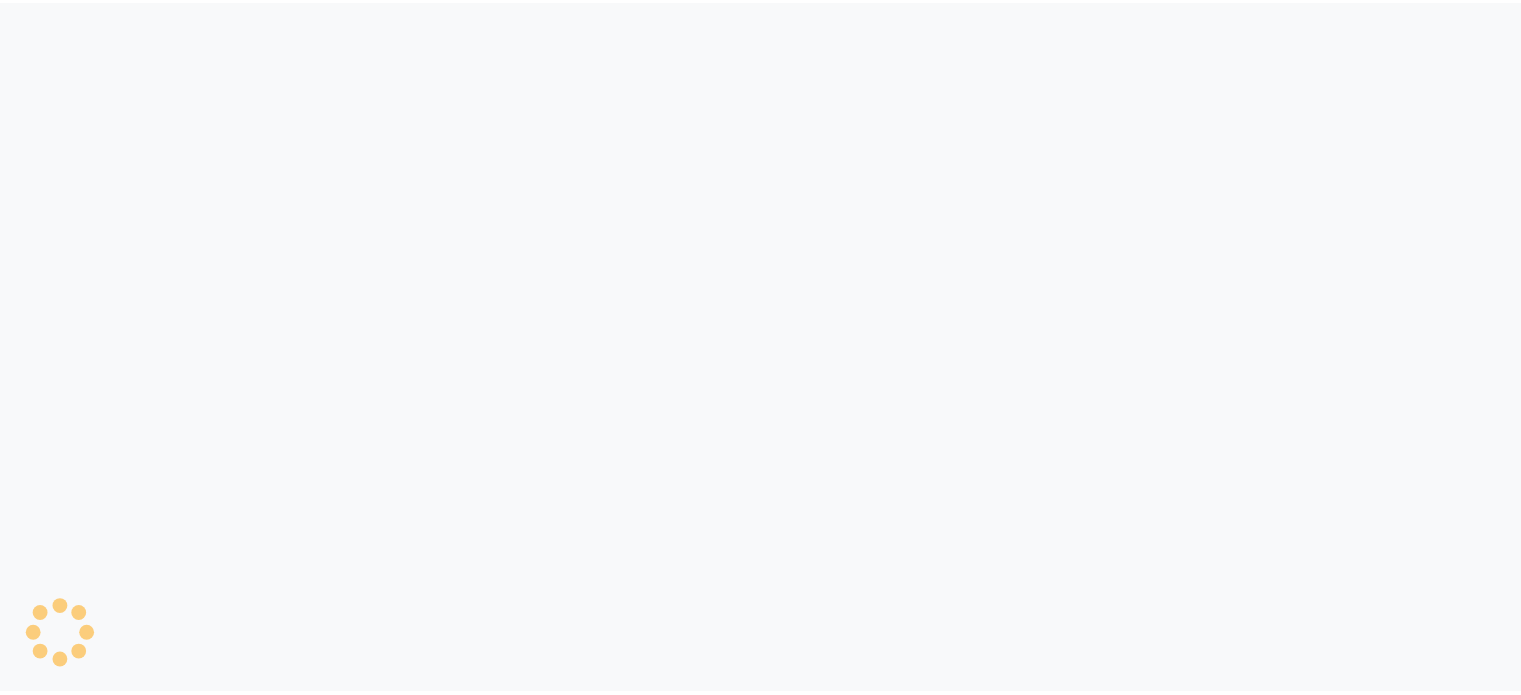 scroll, scrollTop: 0, scrollLeft: 0, axis: both 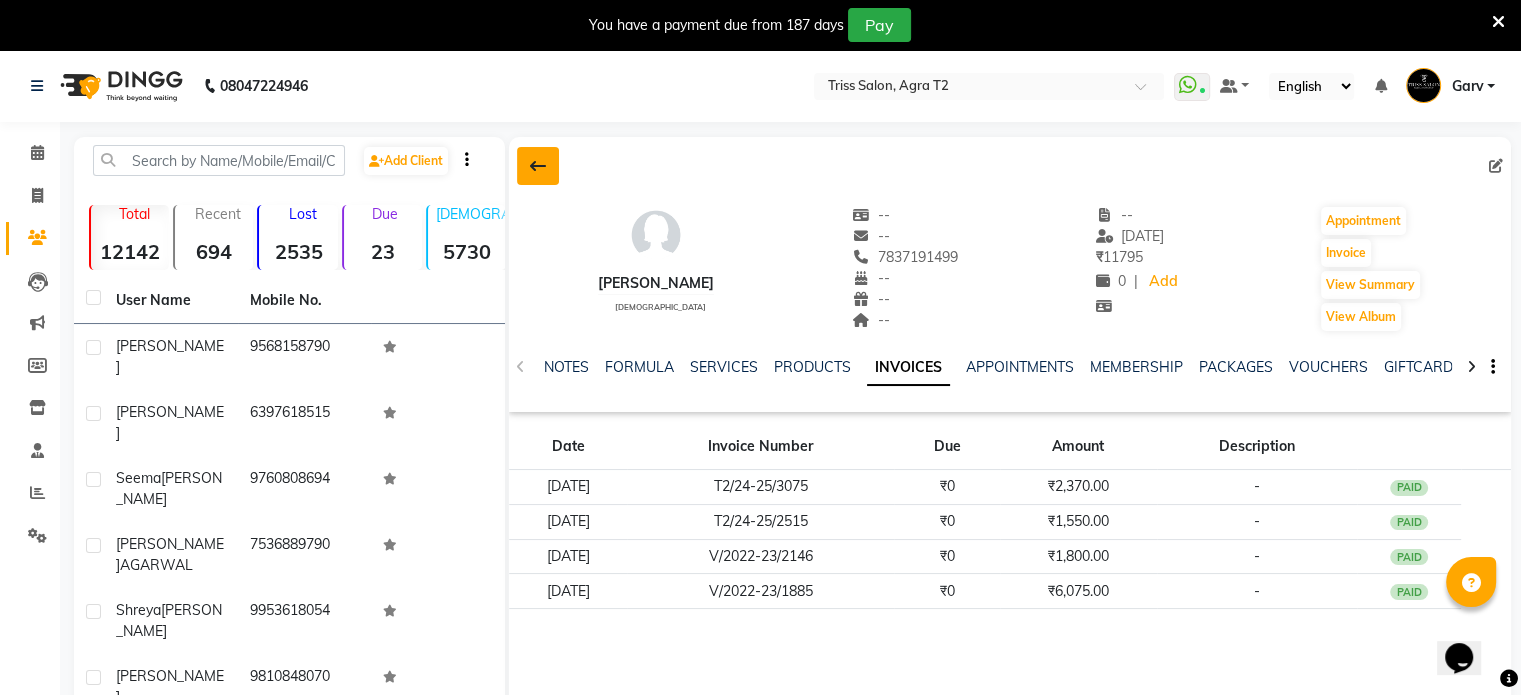 click 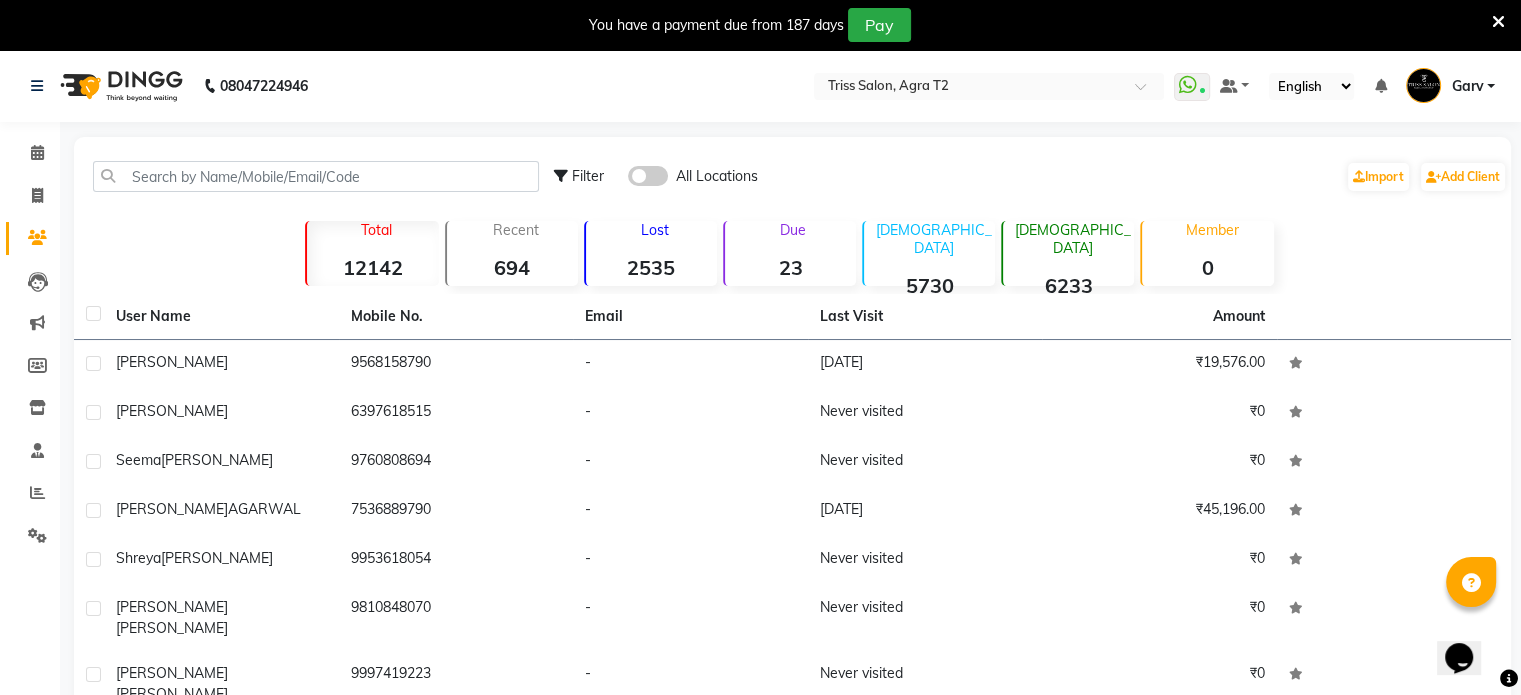 click on "Filter" 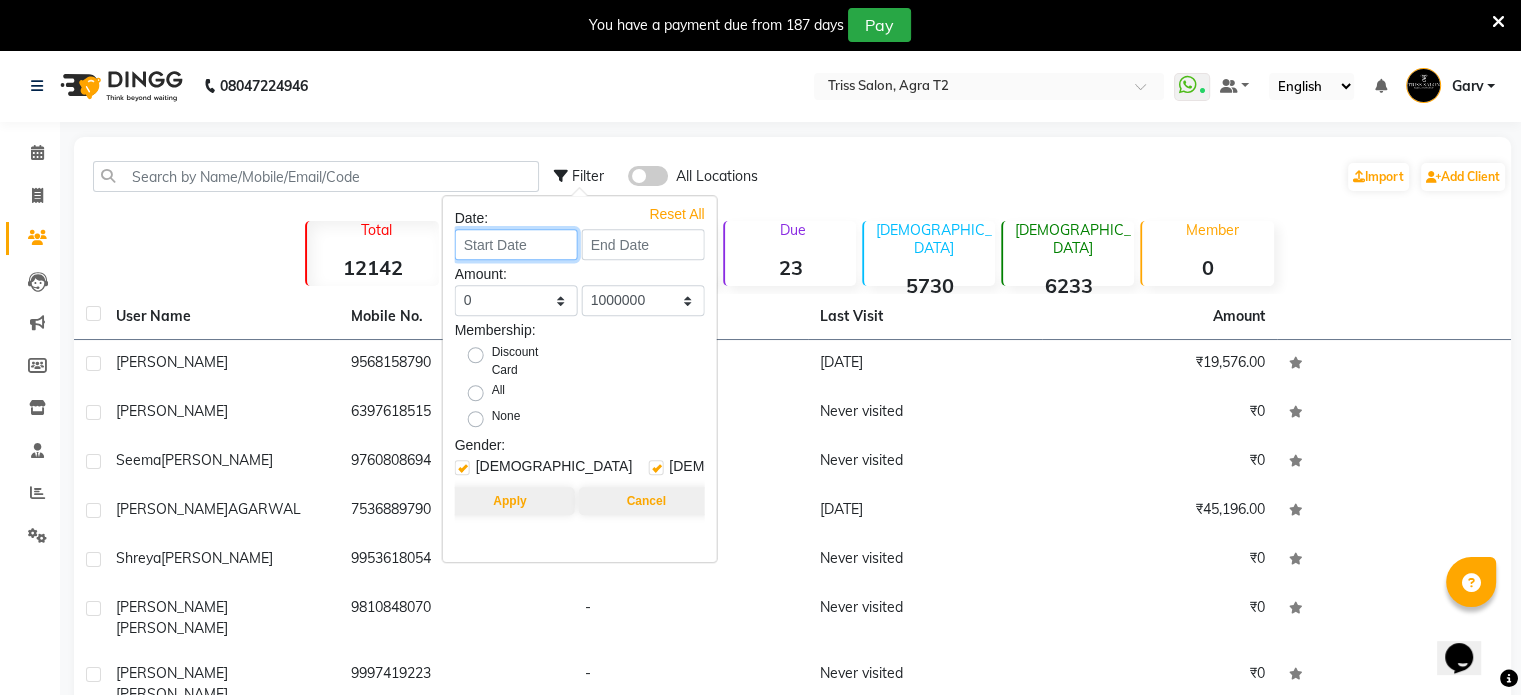 click at bounding box center (516, 244) 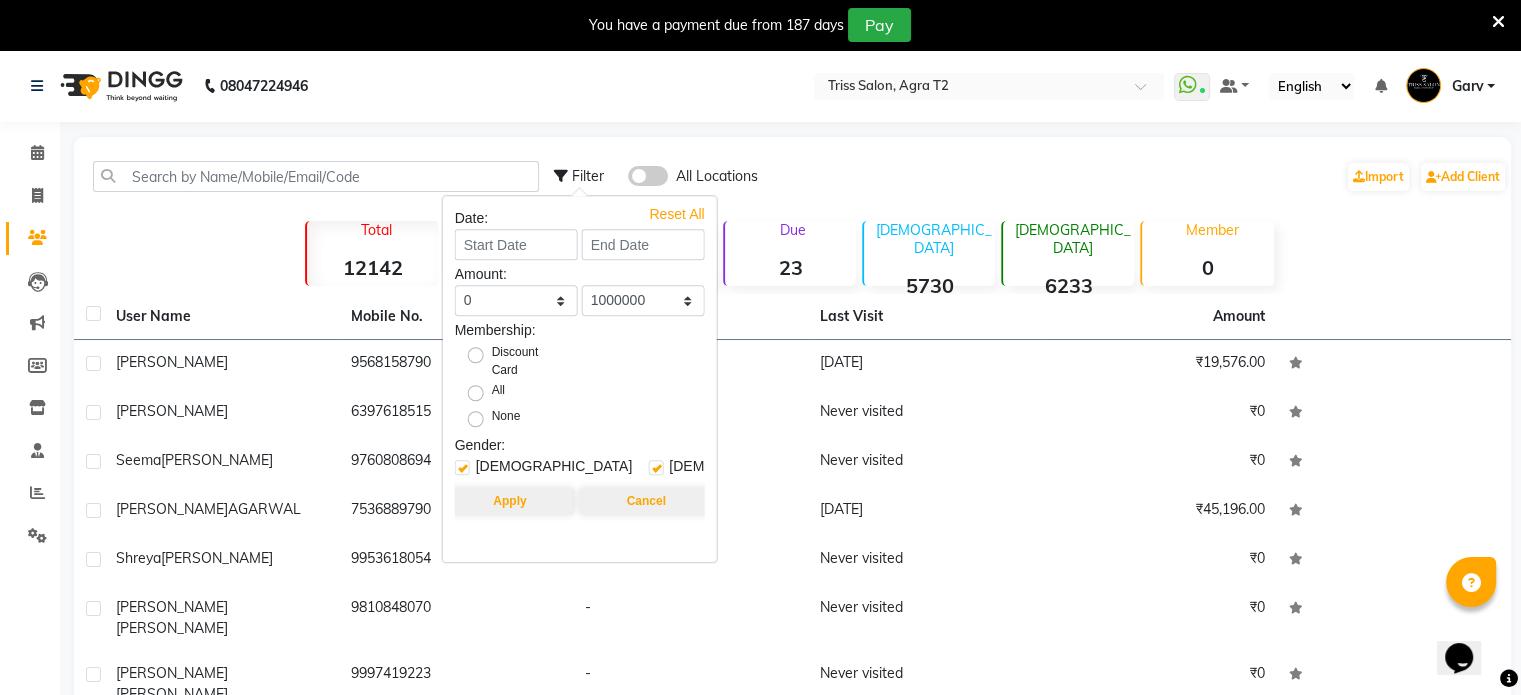 select on "7" 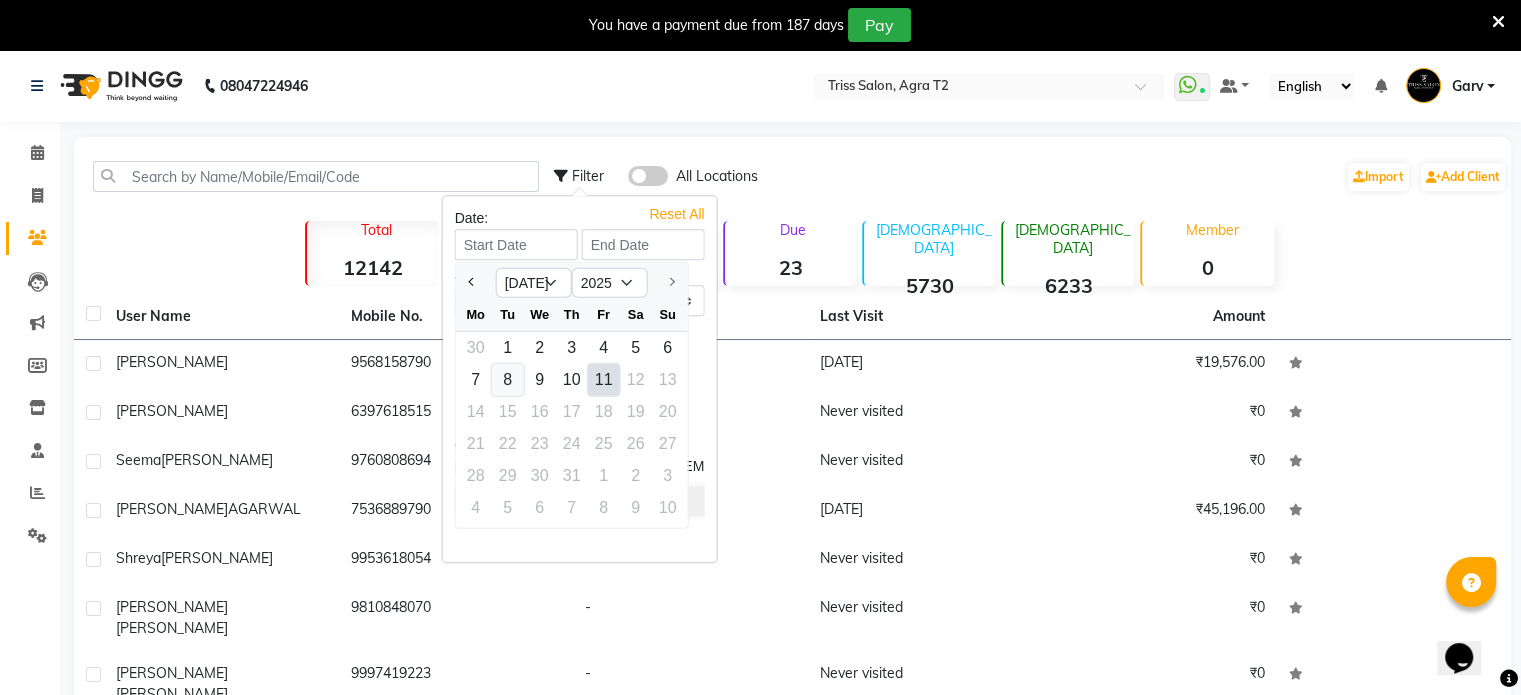 click on "8" at bounding box center (508, 380) 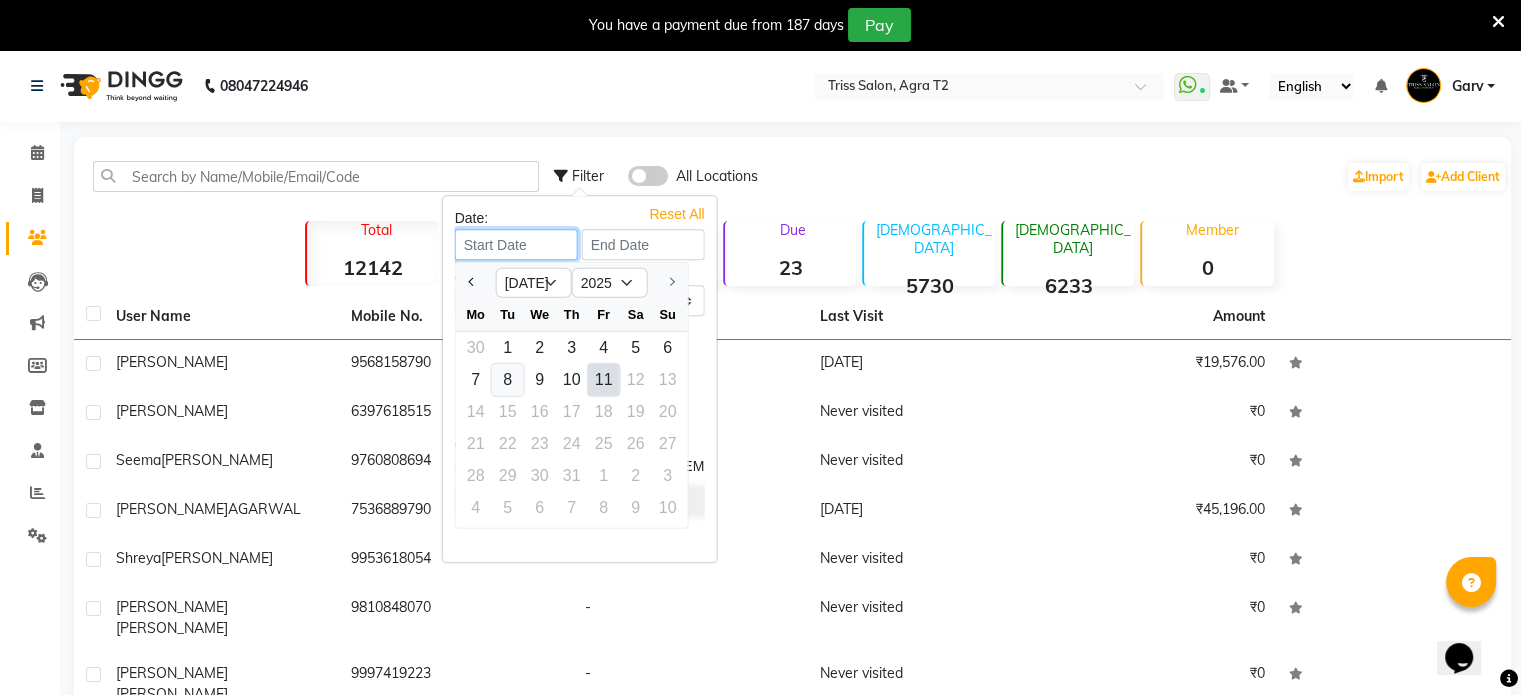 type on "[DATE]" 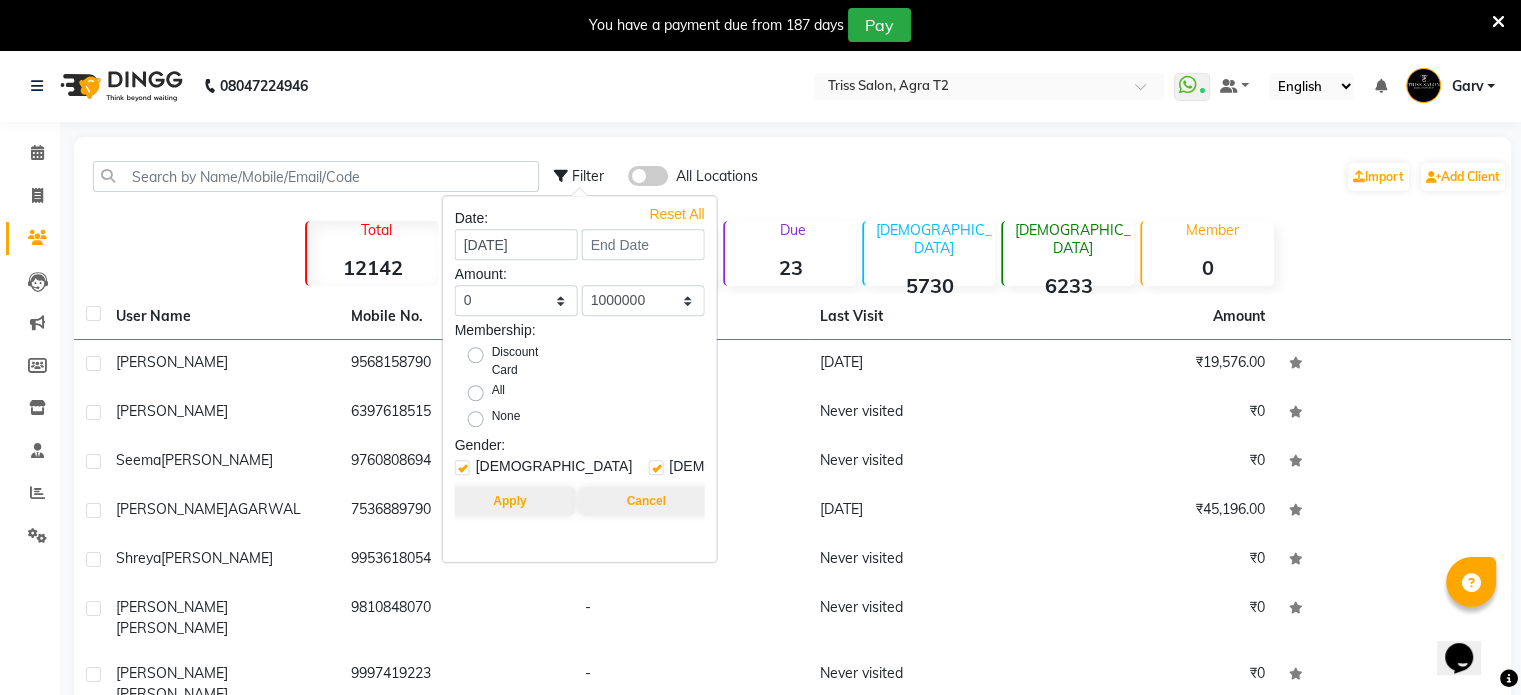 click on "Amount:" at bounding box center (580, 274) 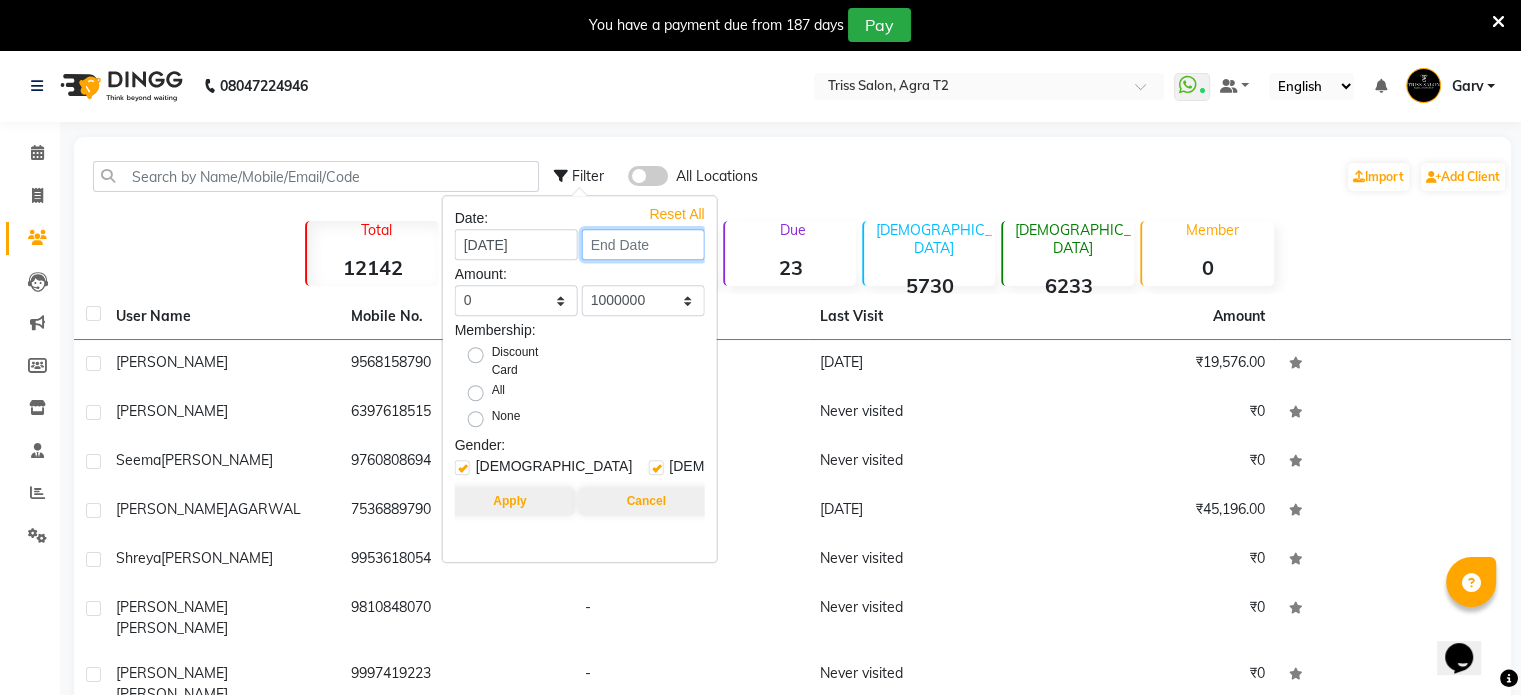 click at bounding box center [643, 244] 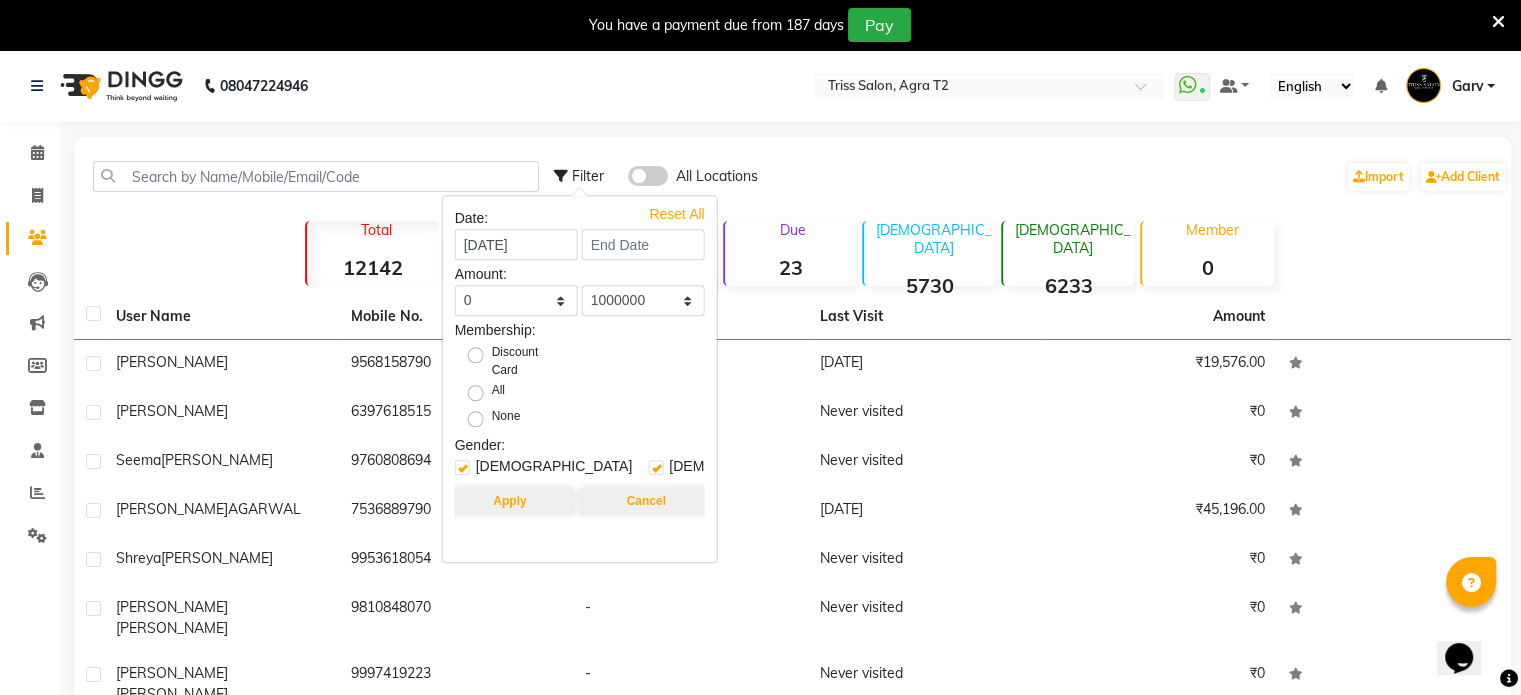 select on "7" 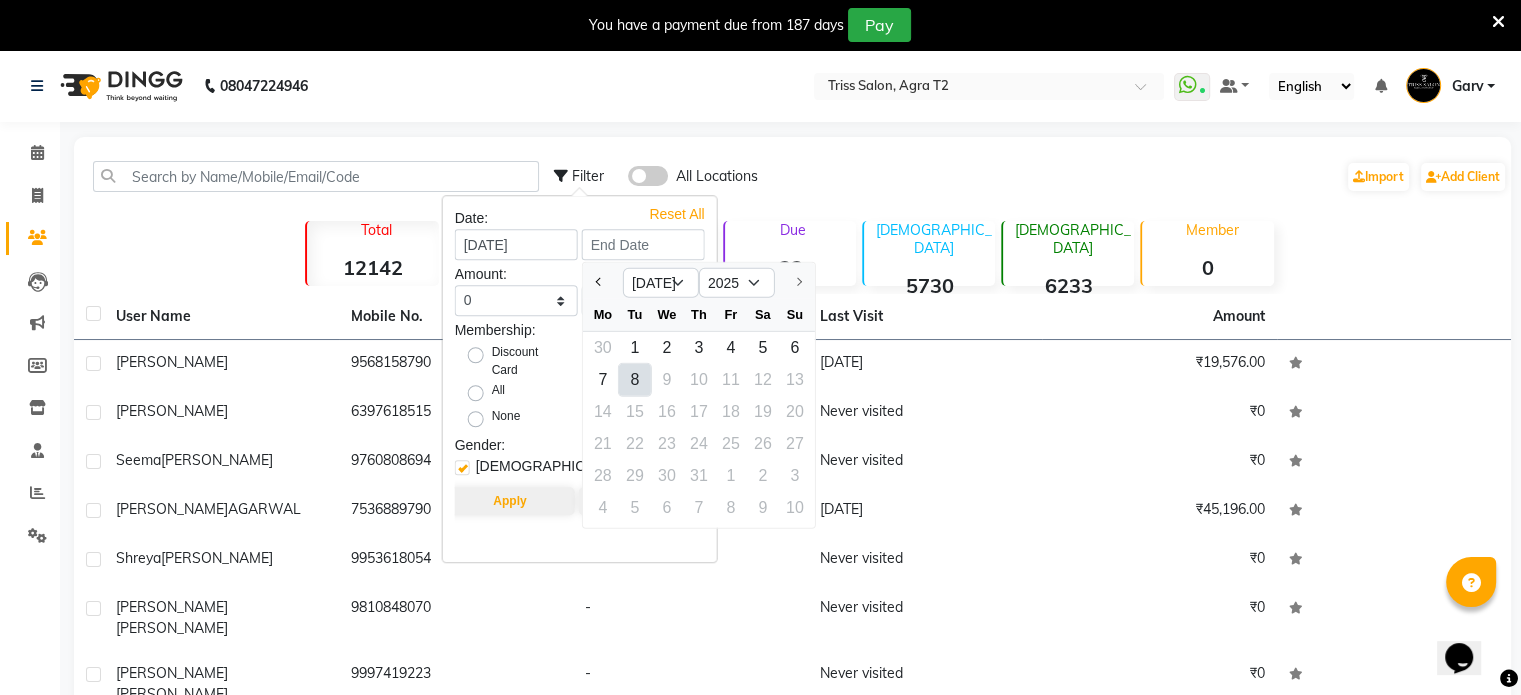 click on "8" at bounding box center (635, 380) 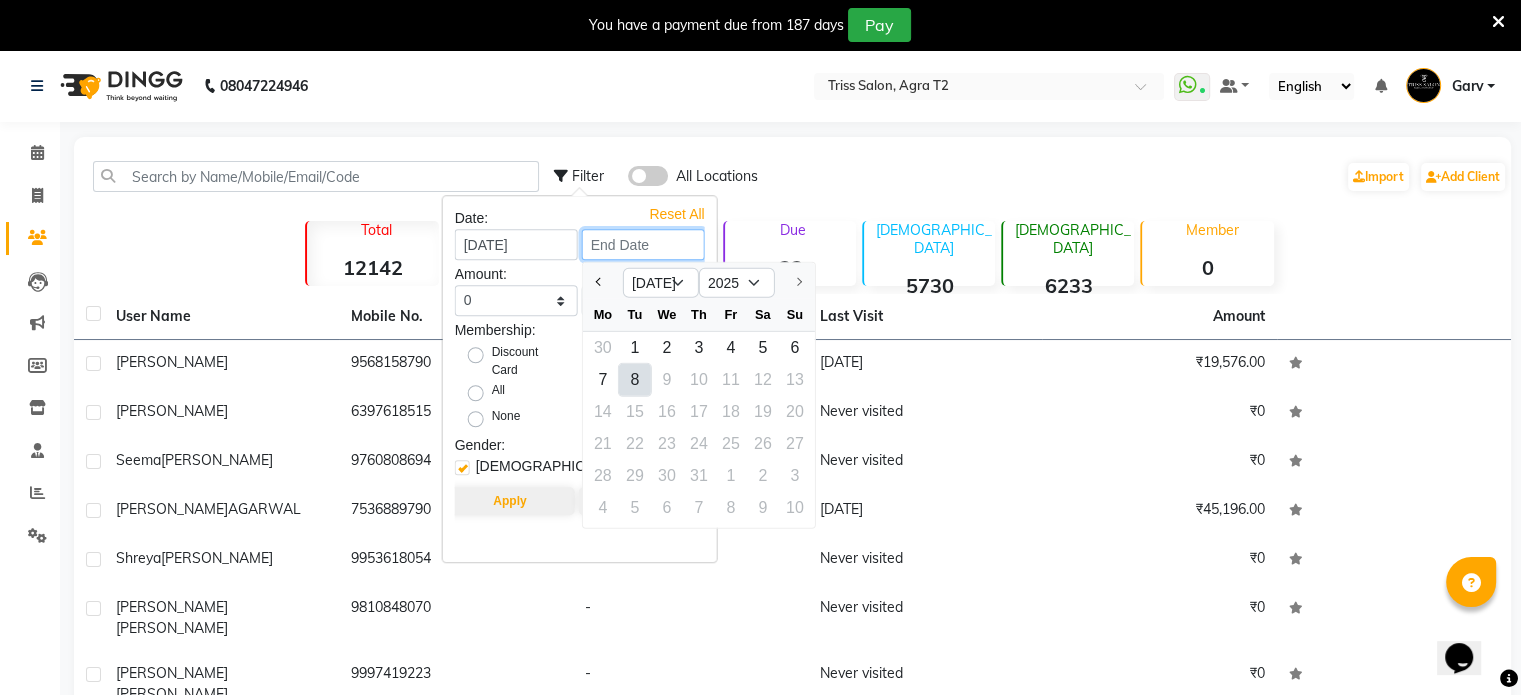 type on "[DATE]" 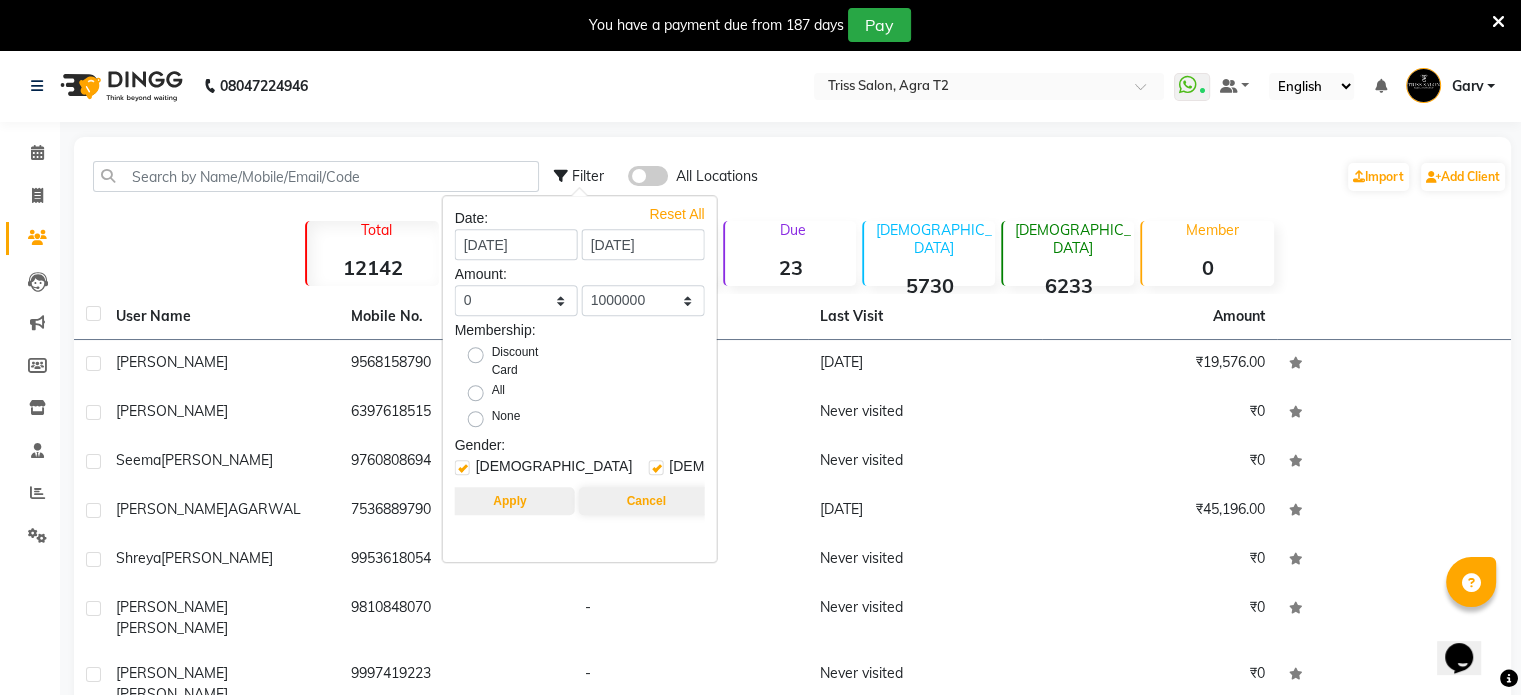 click on "Apply" at bounding box center [509, 501] 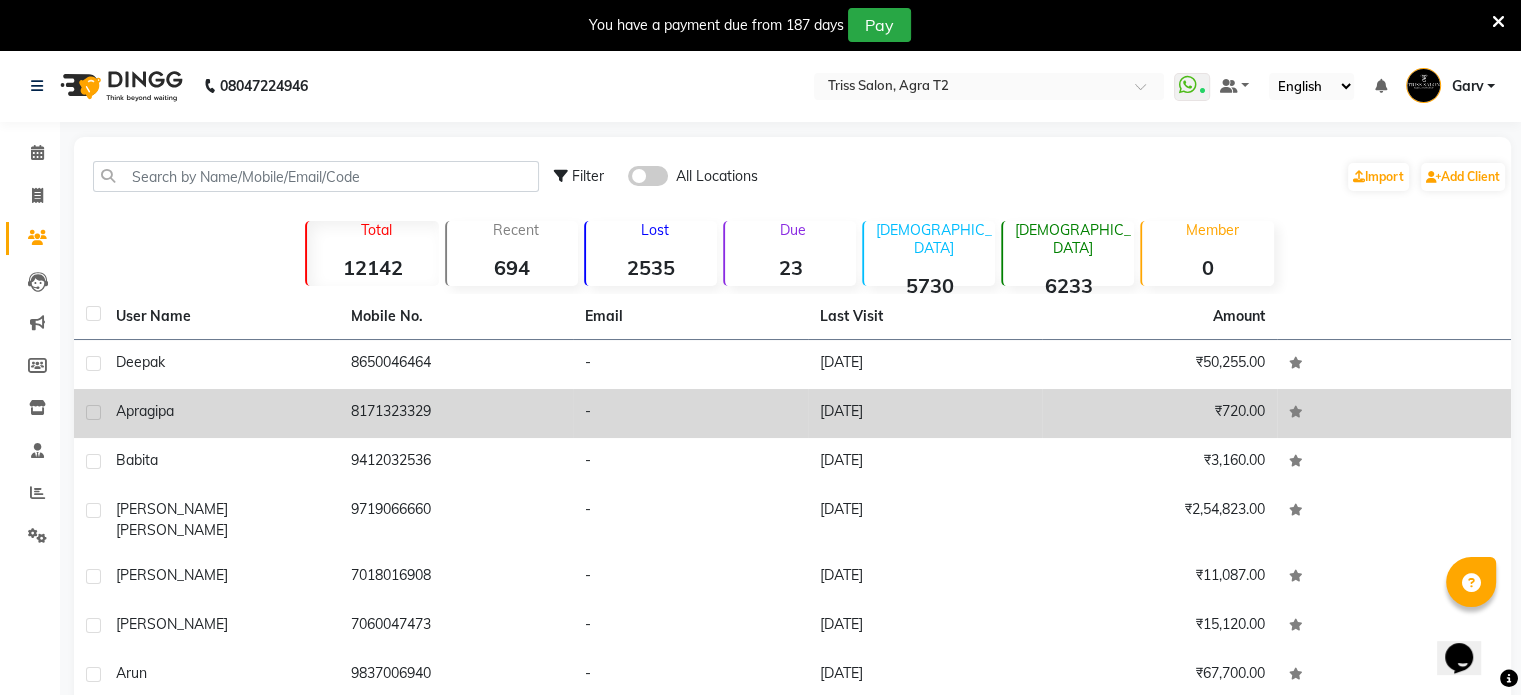 scroll, scrollTop: 122, scrollLeft: 0, axis: vertical 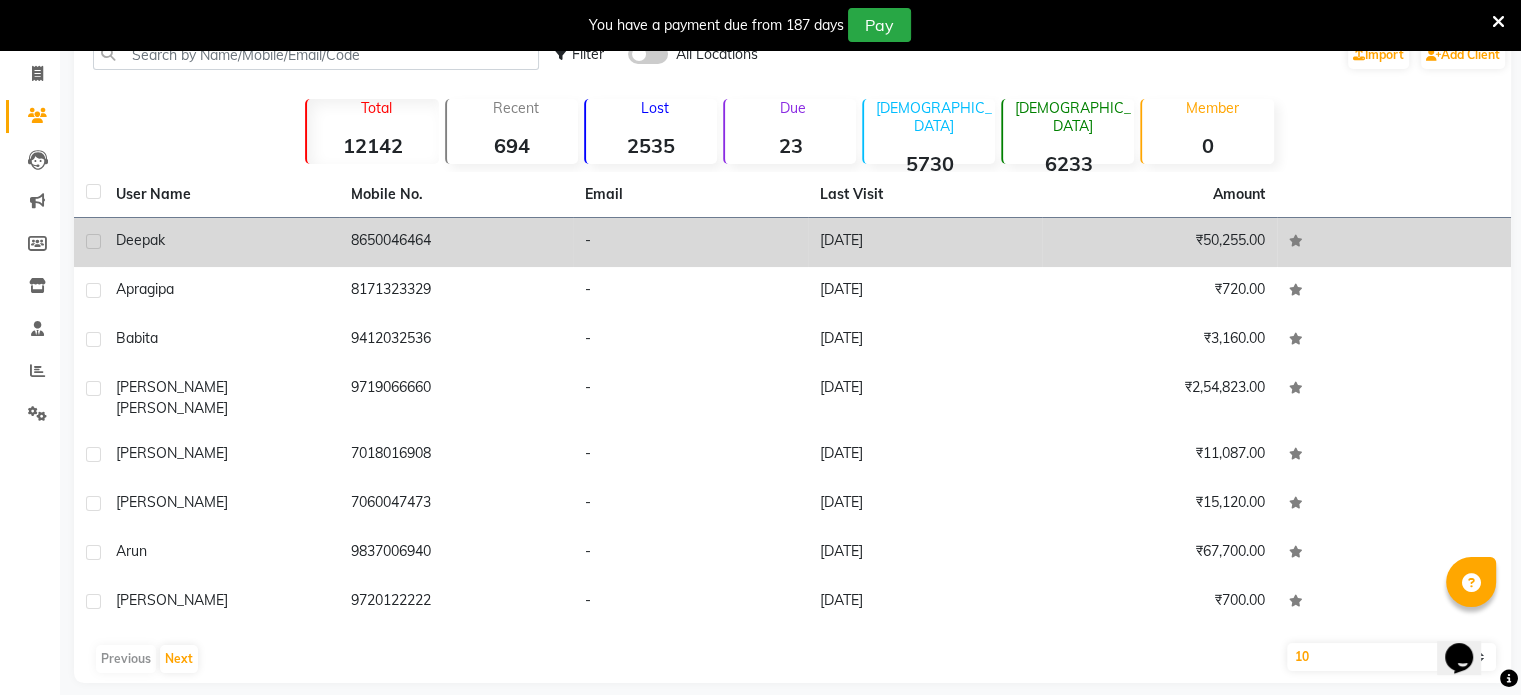 click on "Deepak" 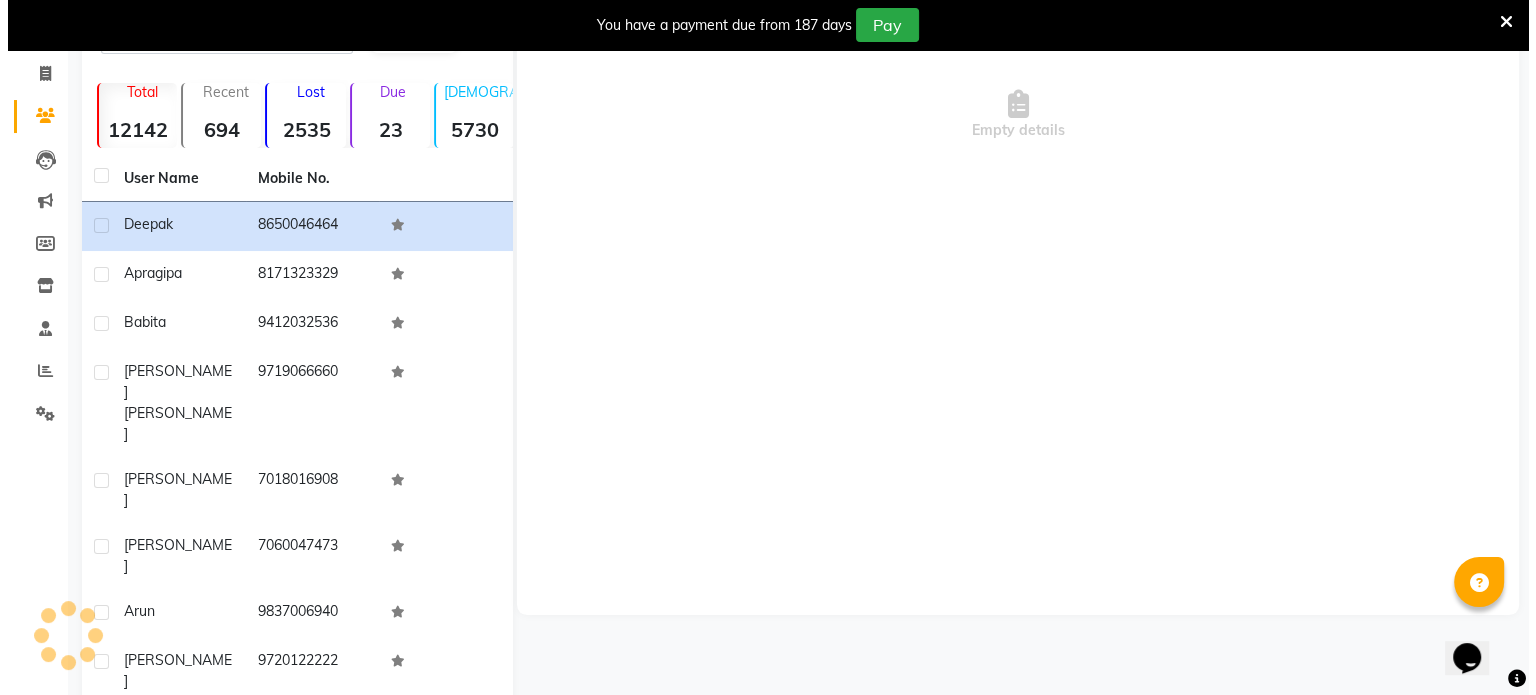 scroll, scrollTop: 106, scrollLeft: 0, axis: vertical 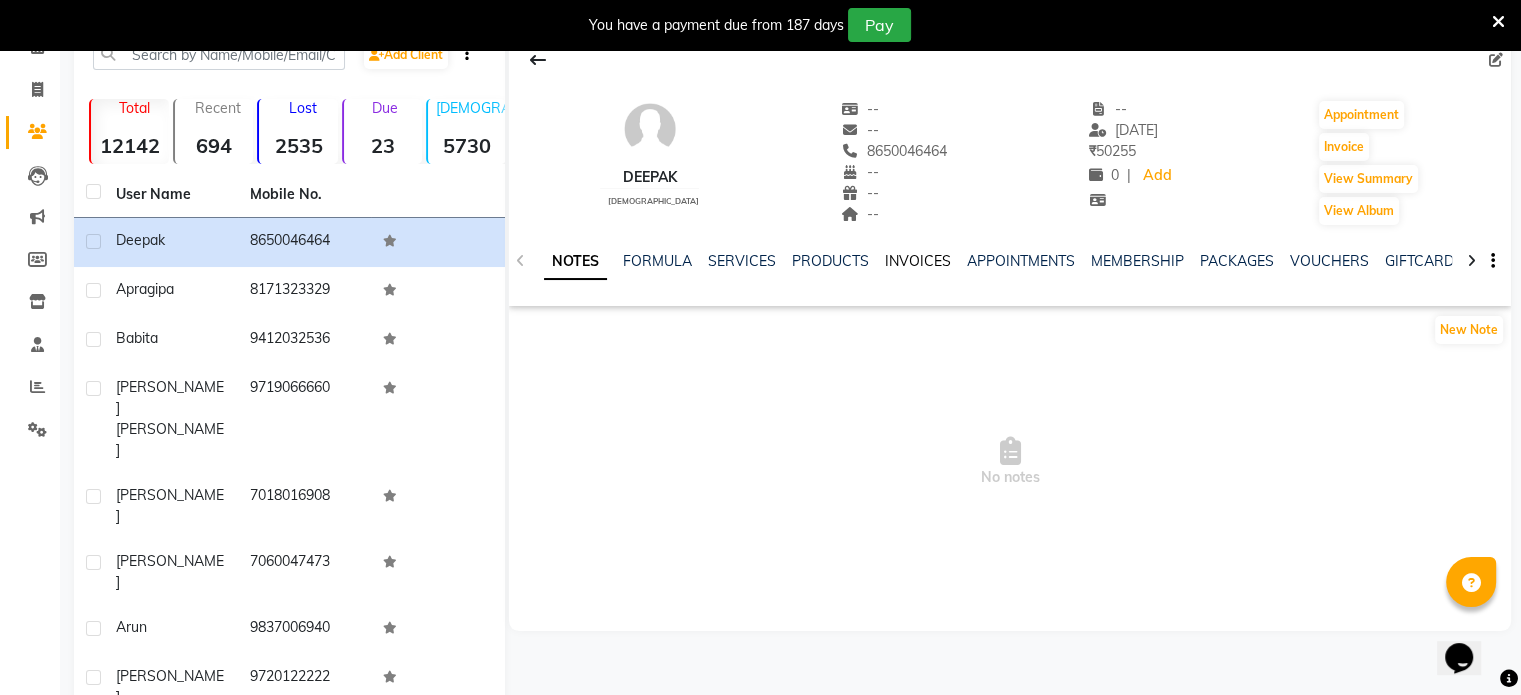 click on "INVOICES" 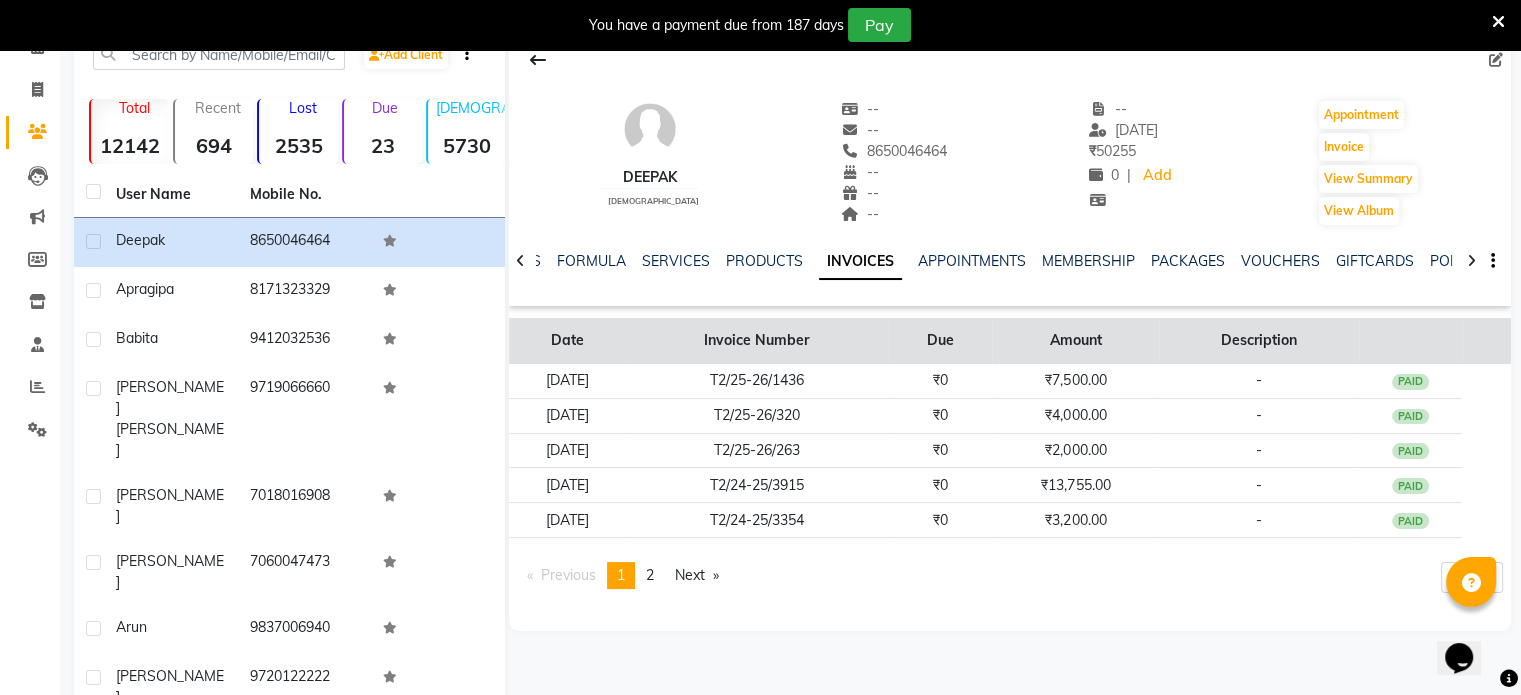click on "Due" 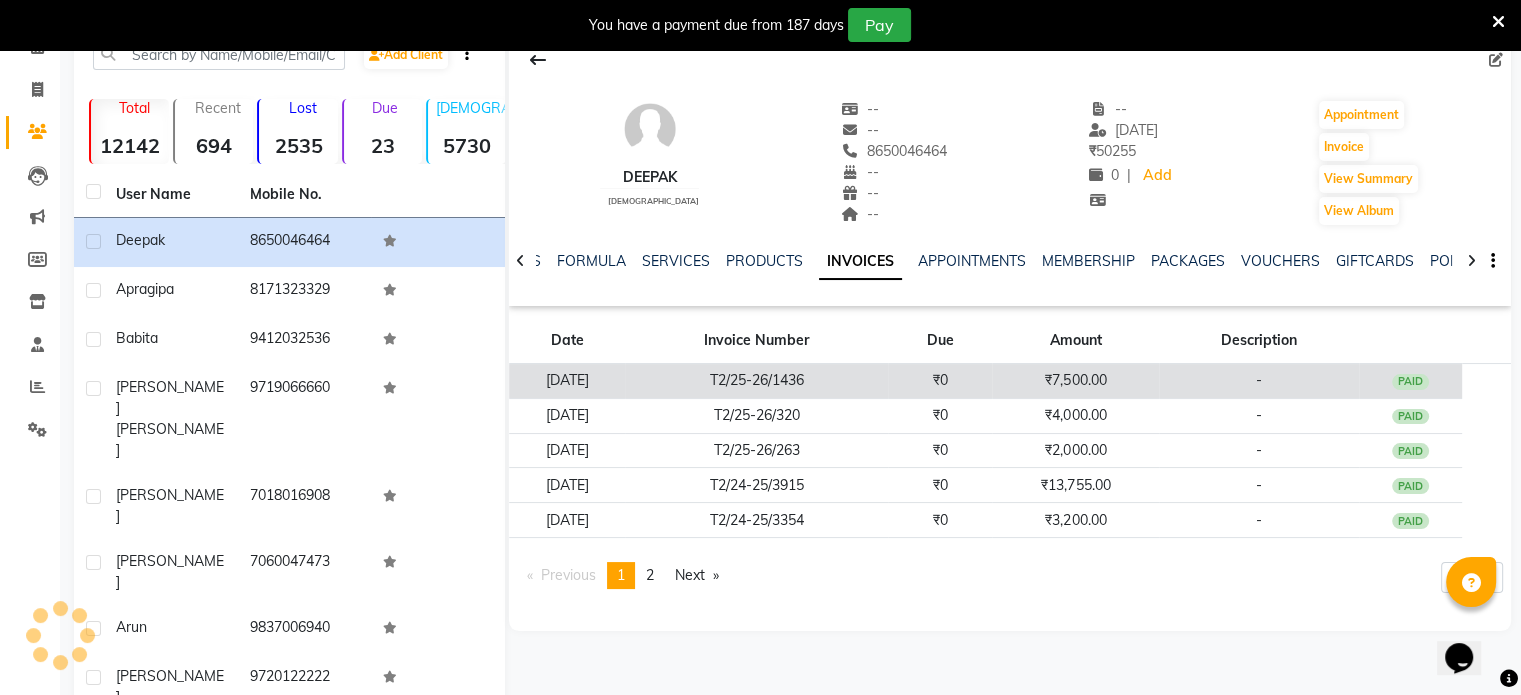 click on "₹0" 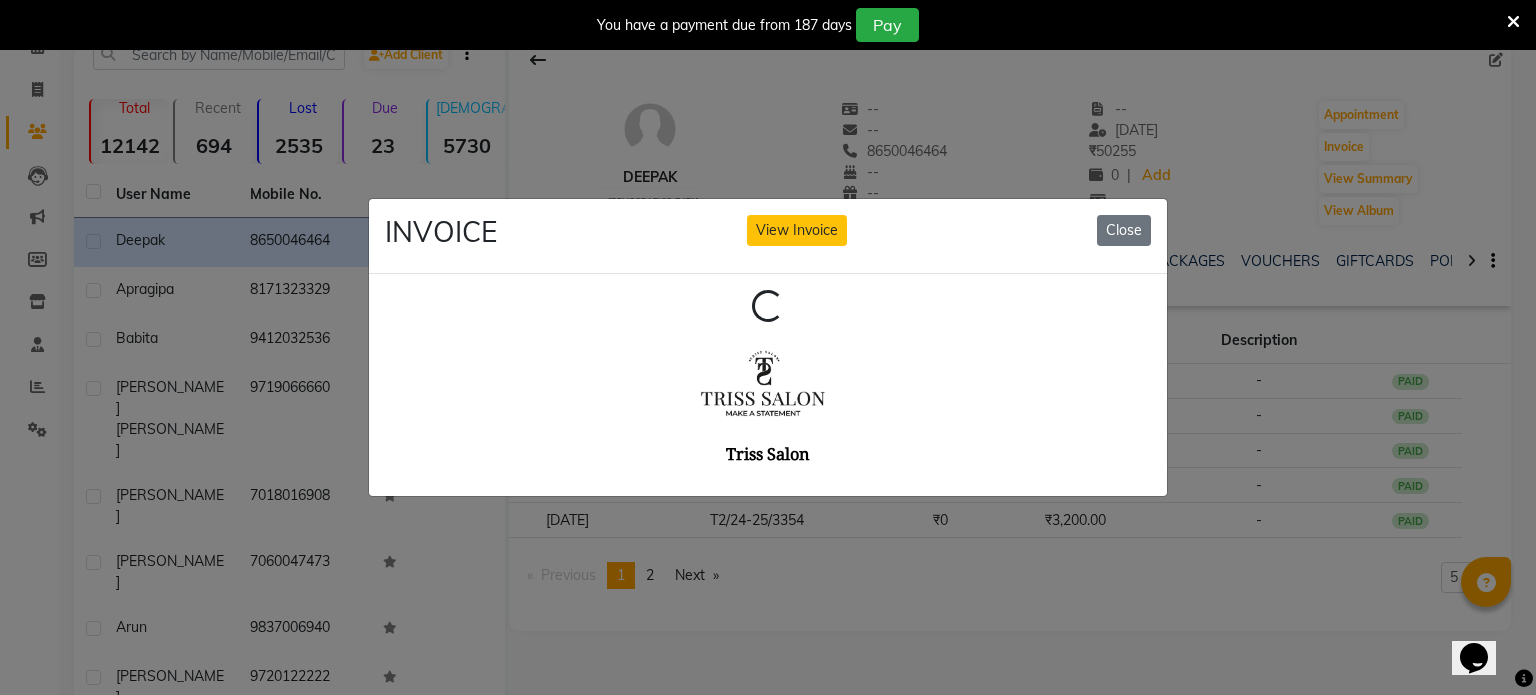 scroll, scrollTop: 0, scrollLeft: 0, axis: both 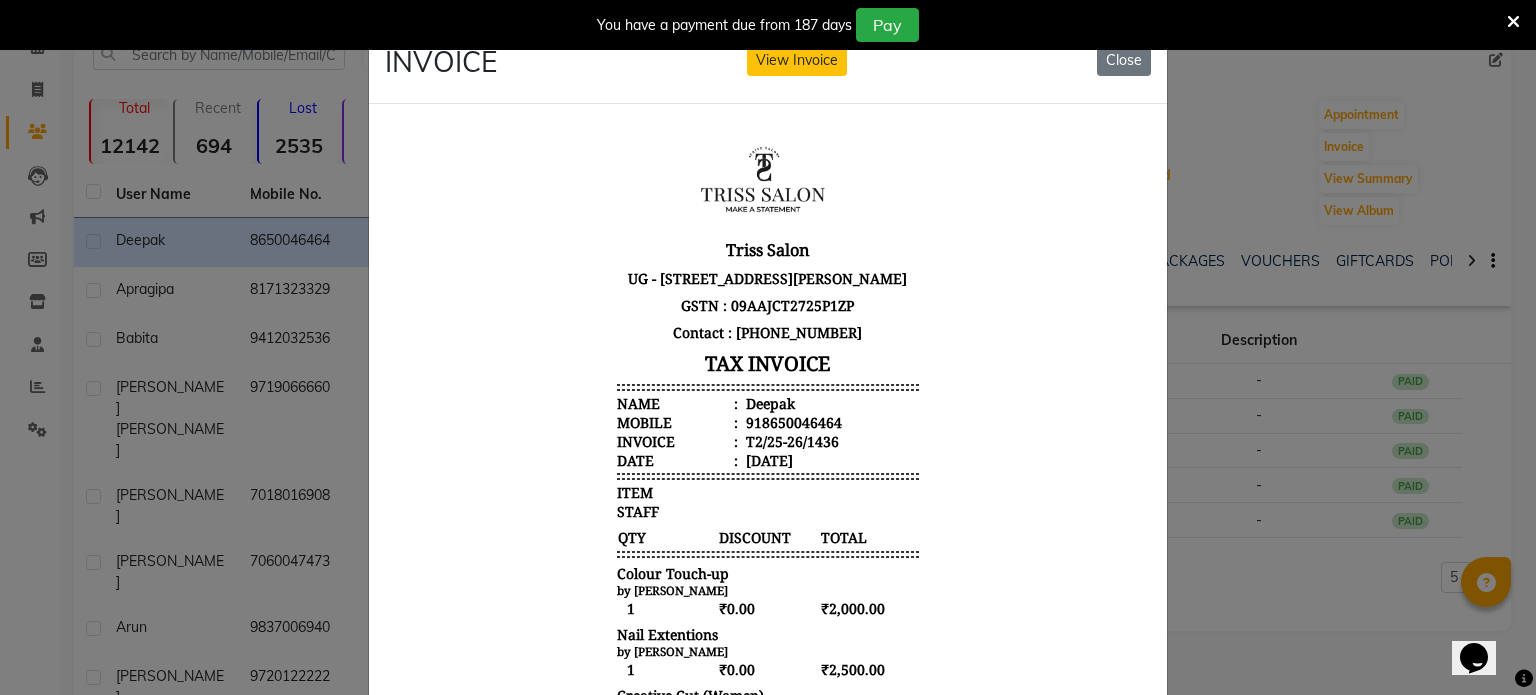 click on "918650046464" at bounding box center [792, 421] 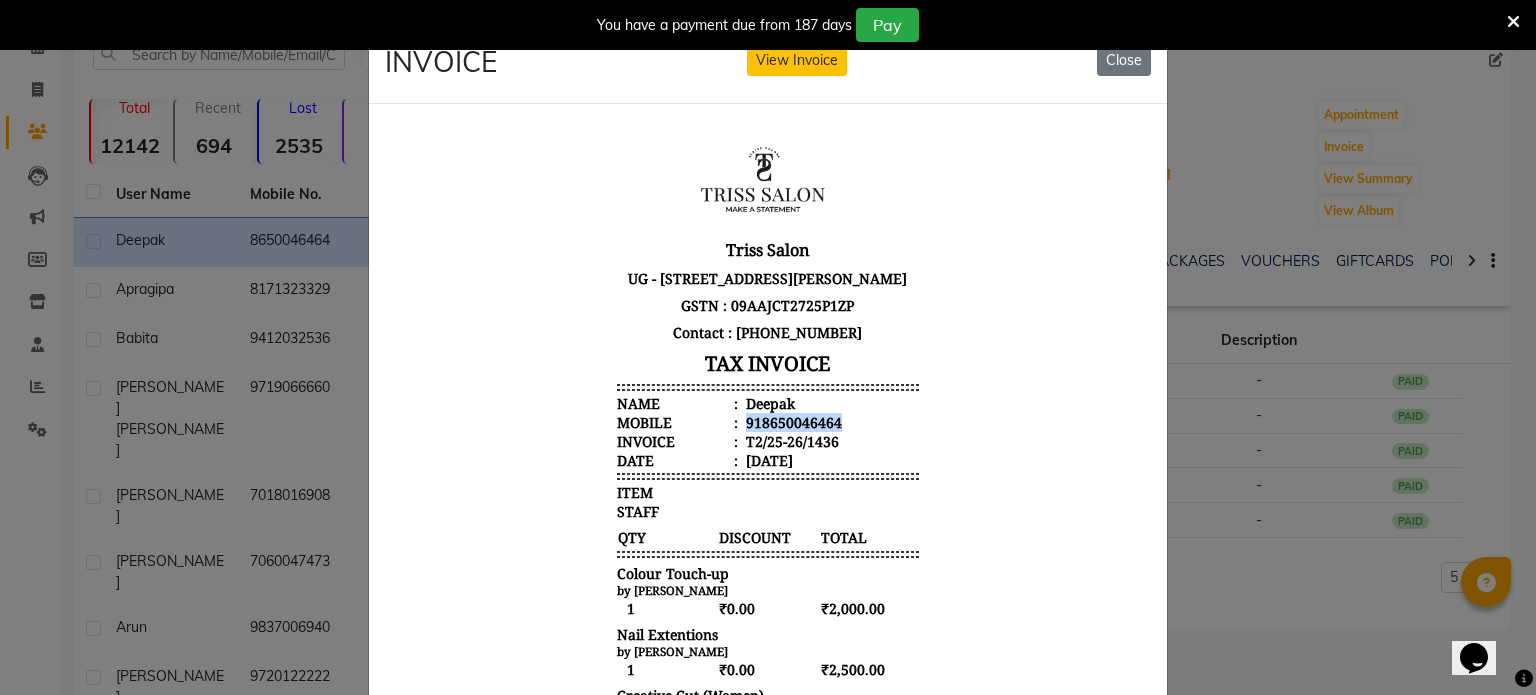 click on "918650046464" at bounding box center [792, 421] 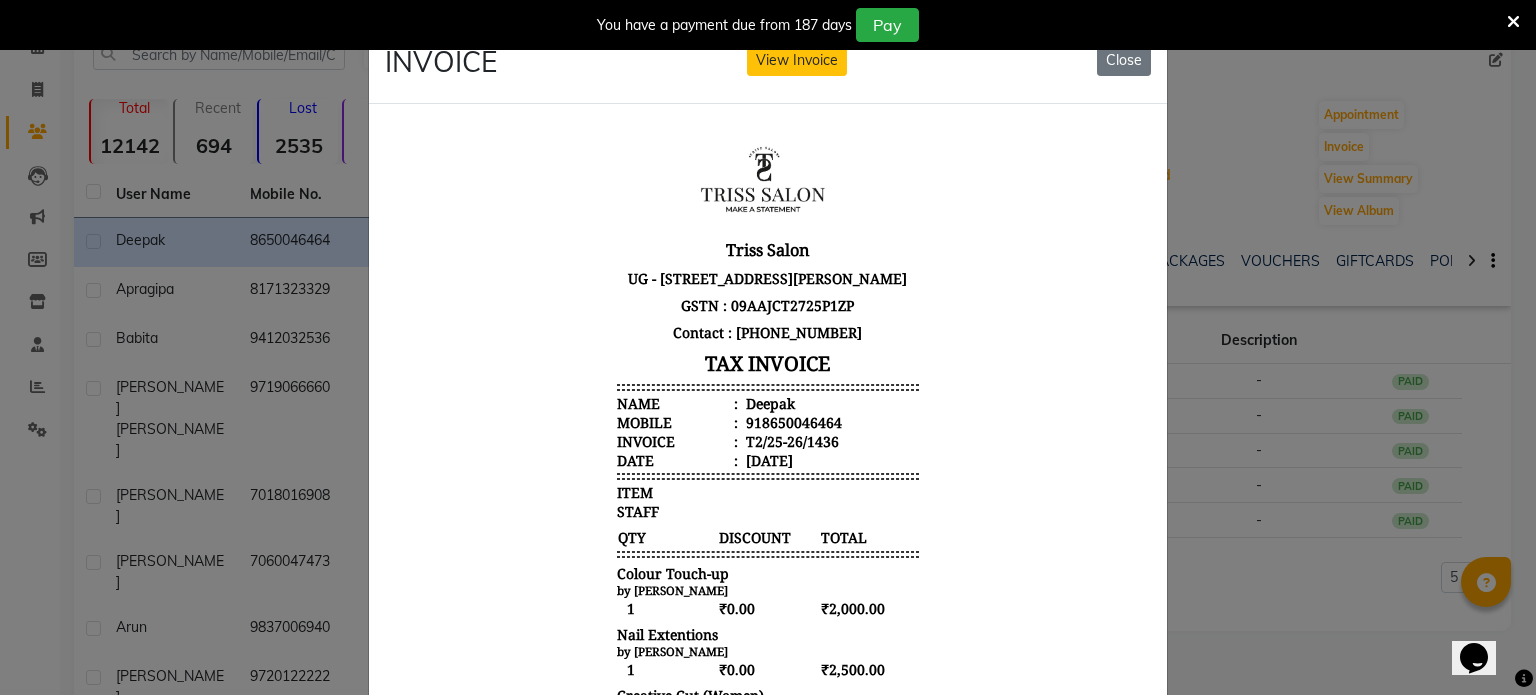 click on "Deepak" at bounding box center [768, 402] 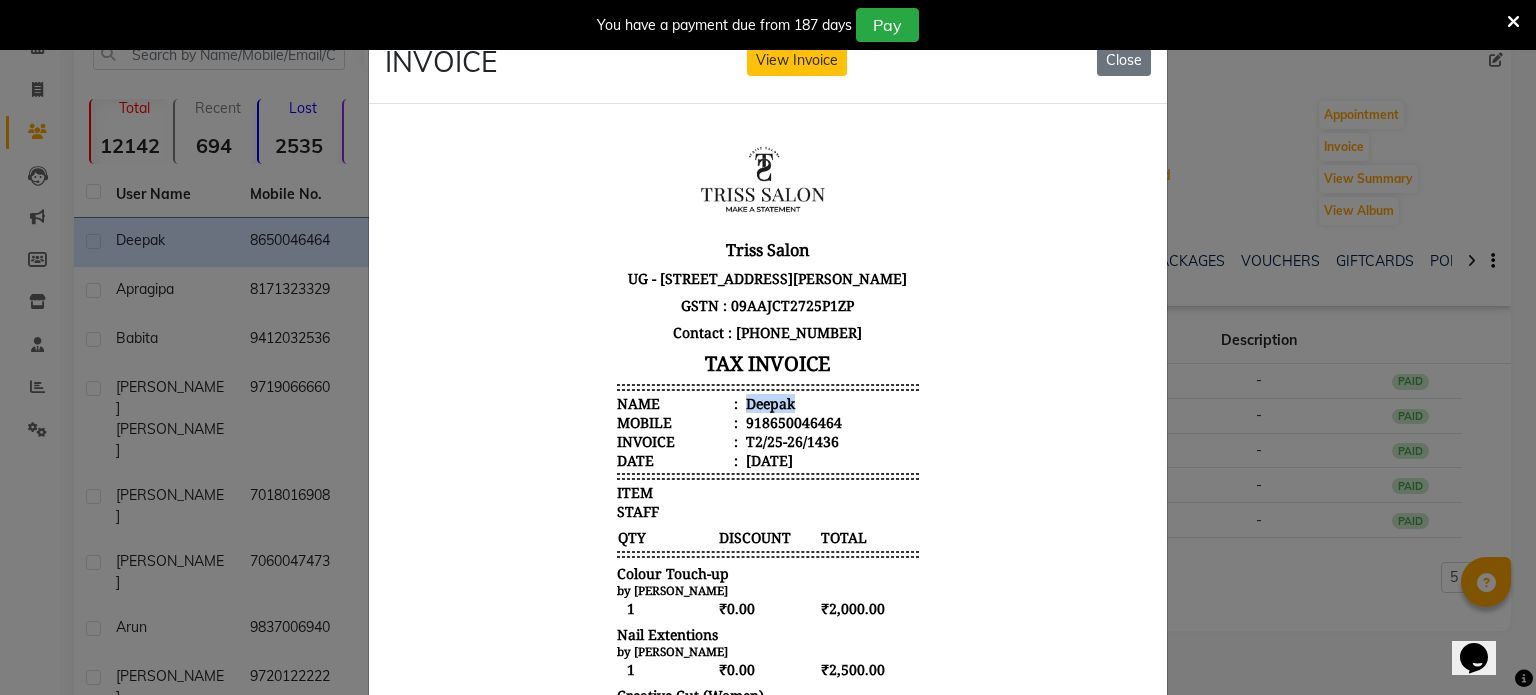 click on "Deepak" at bounding box center [768, 402] 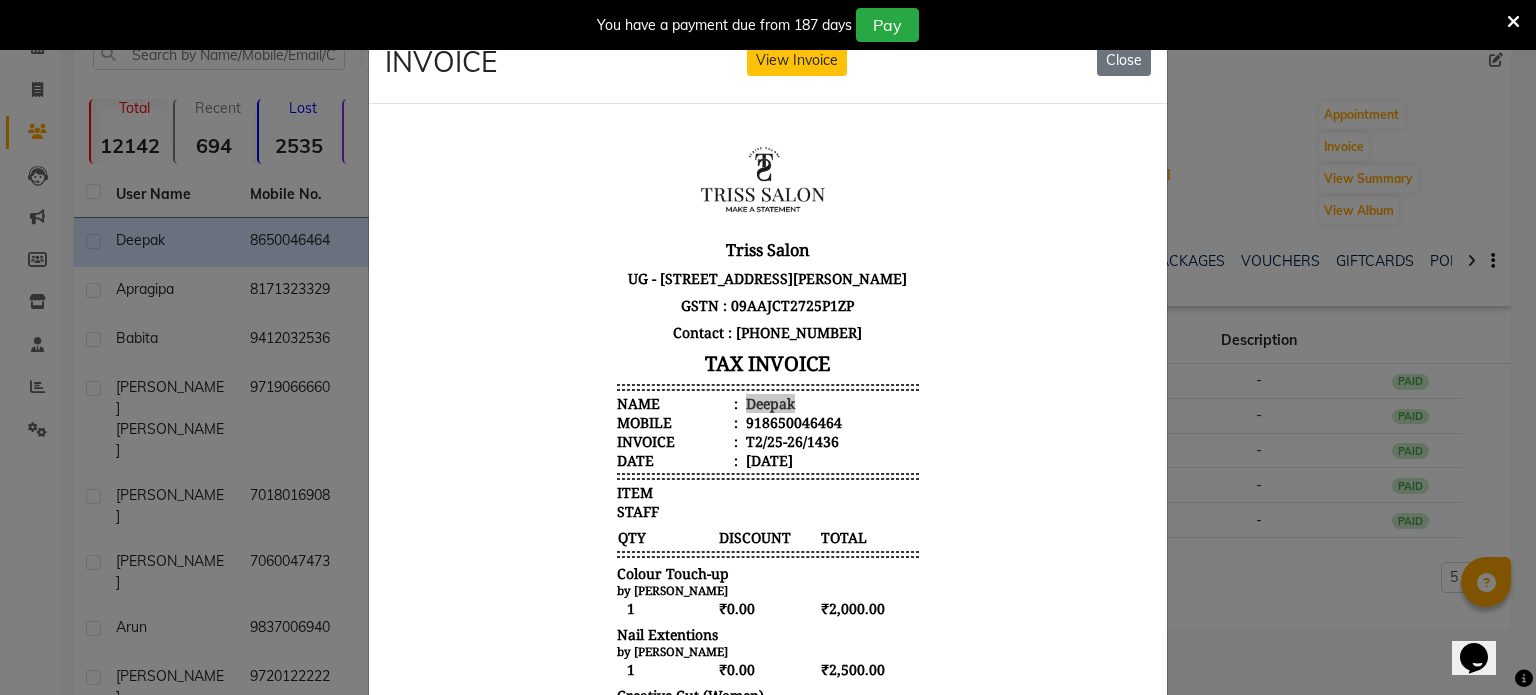 click on "INVOICE View Invoice Close" 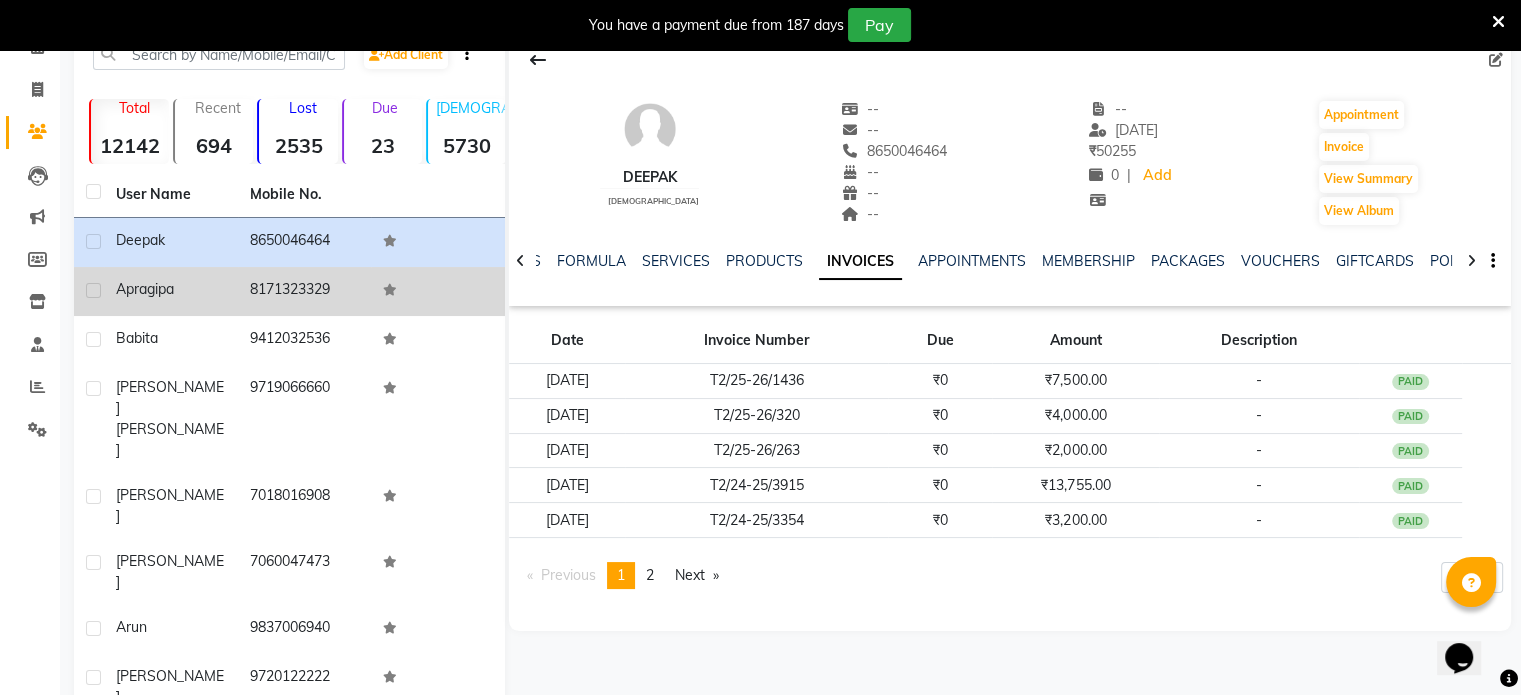 click on "Apragipa" 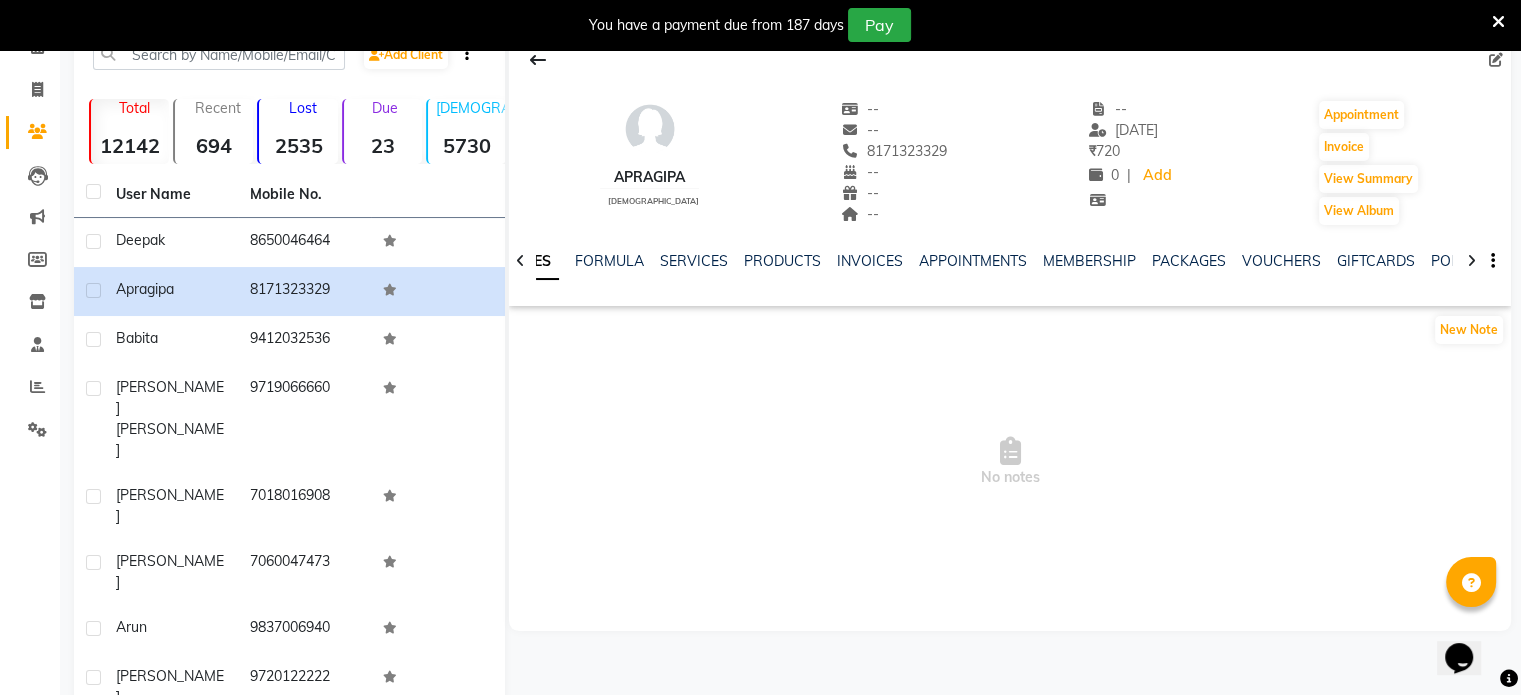 click on "INVOICES" 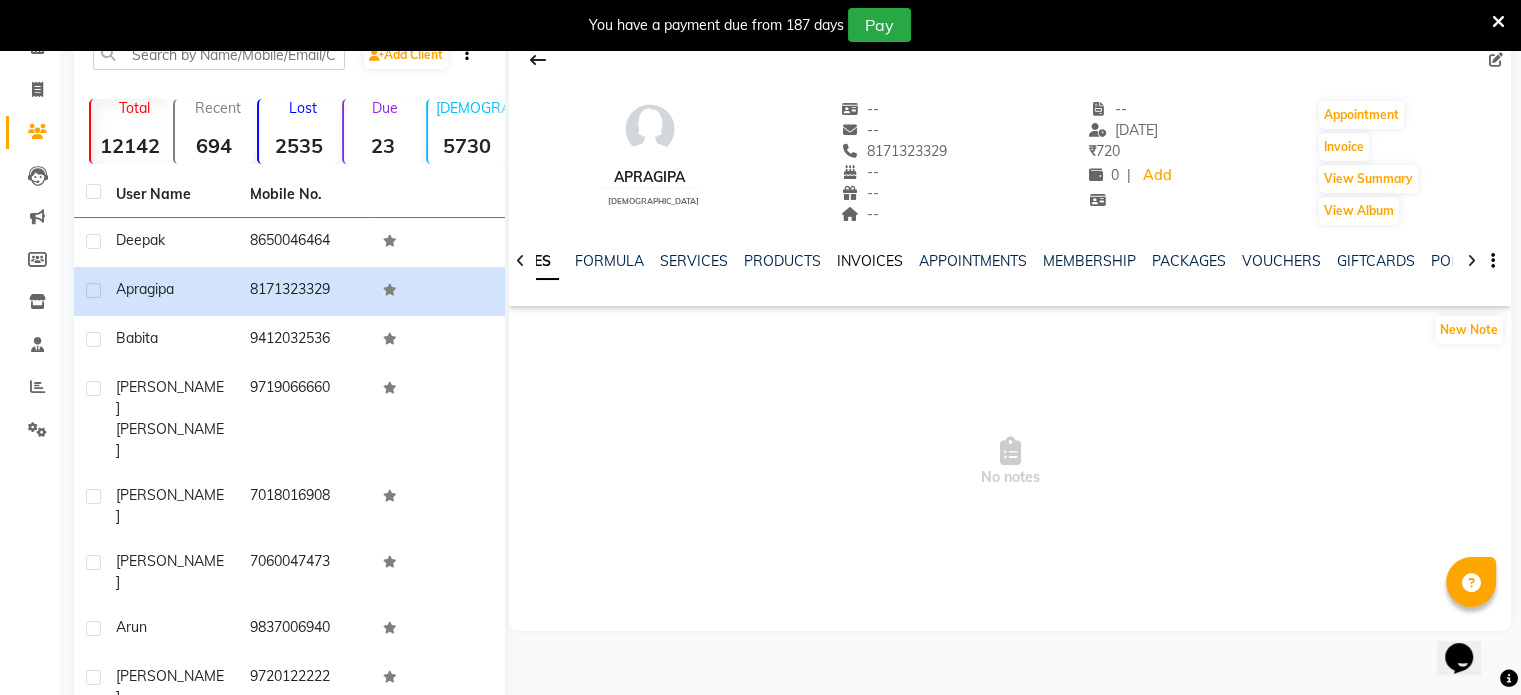 click on "INVOICES" 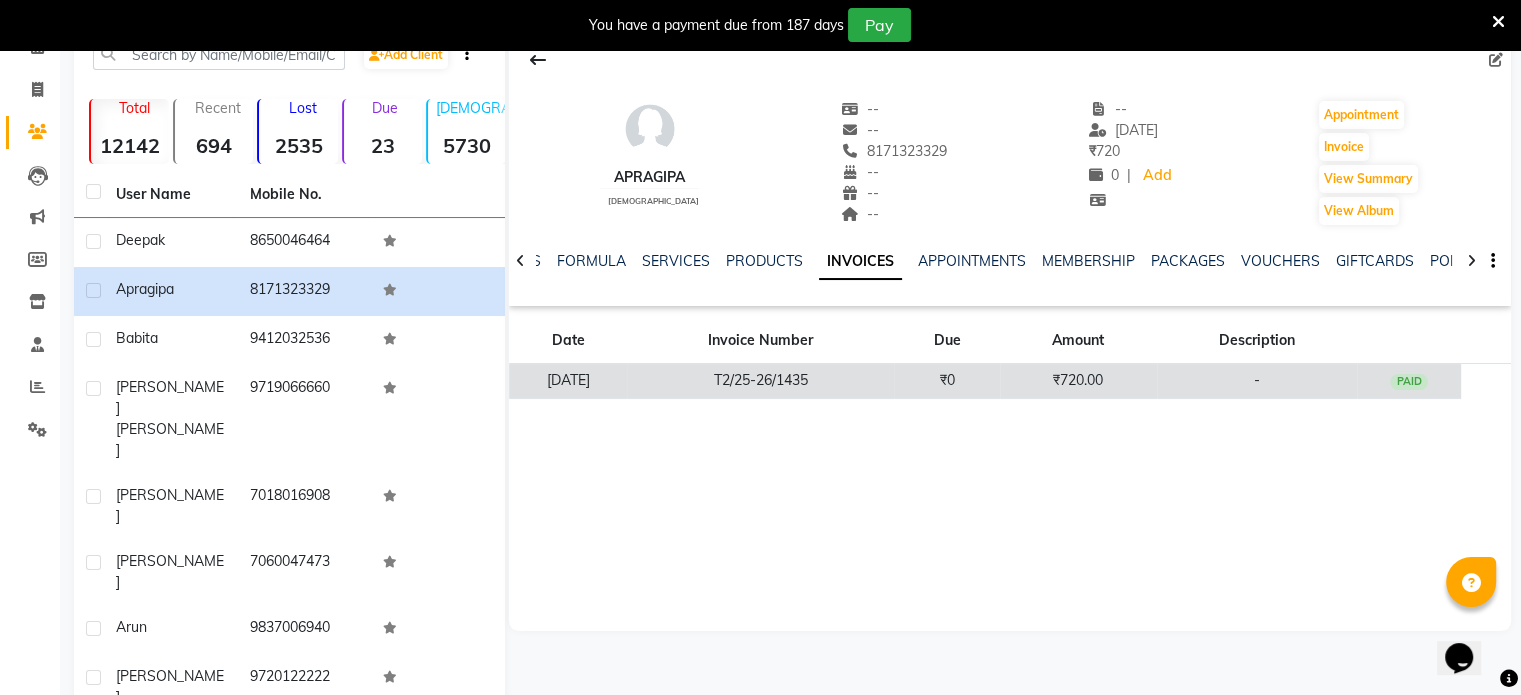 click on "T2/25-26/1435" 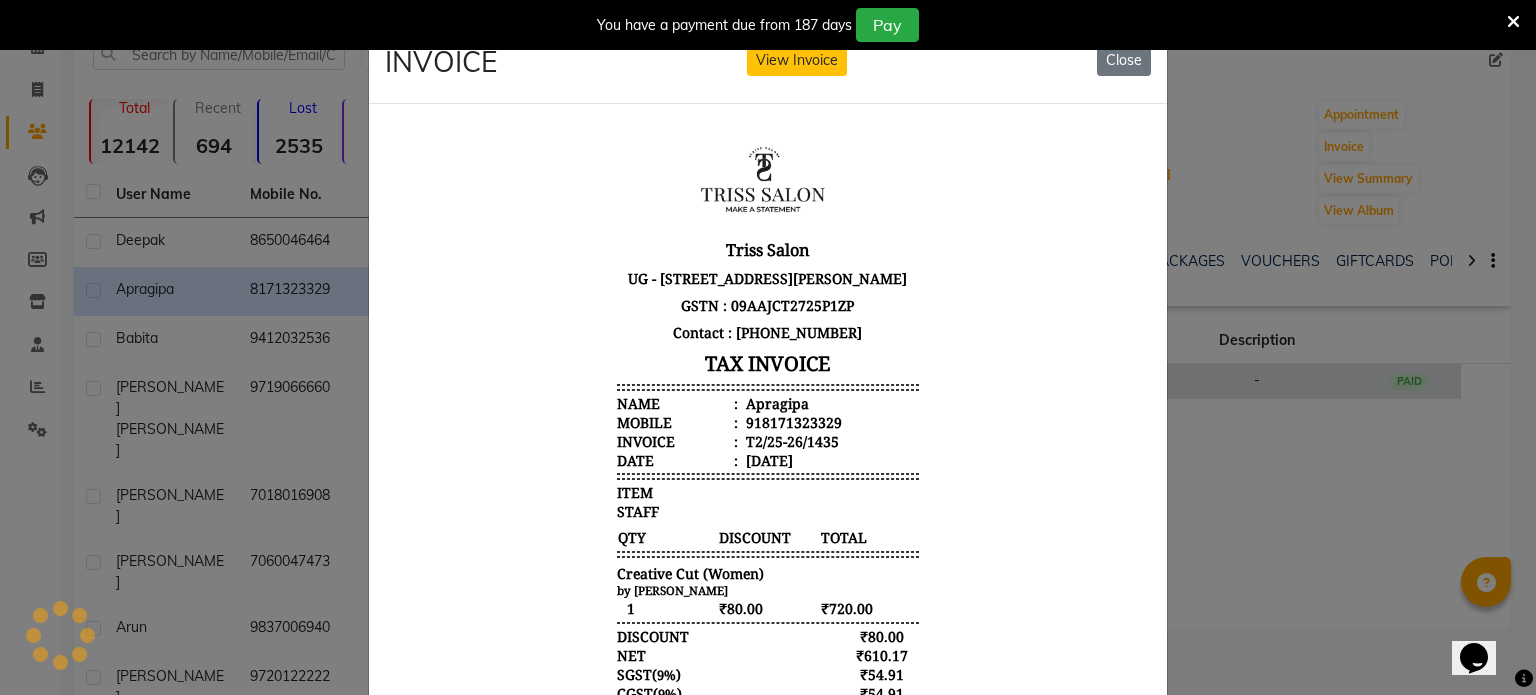 scroll, scrollTop: 0, scrollLeft: 0, axis: both 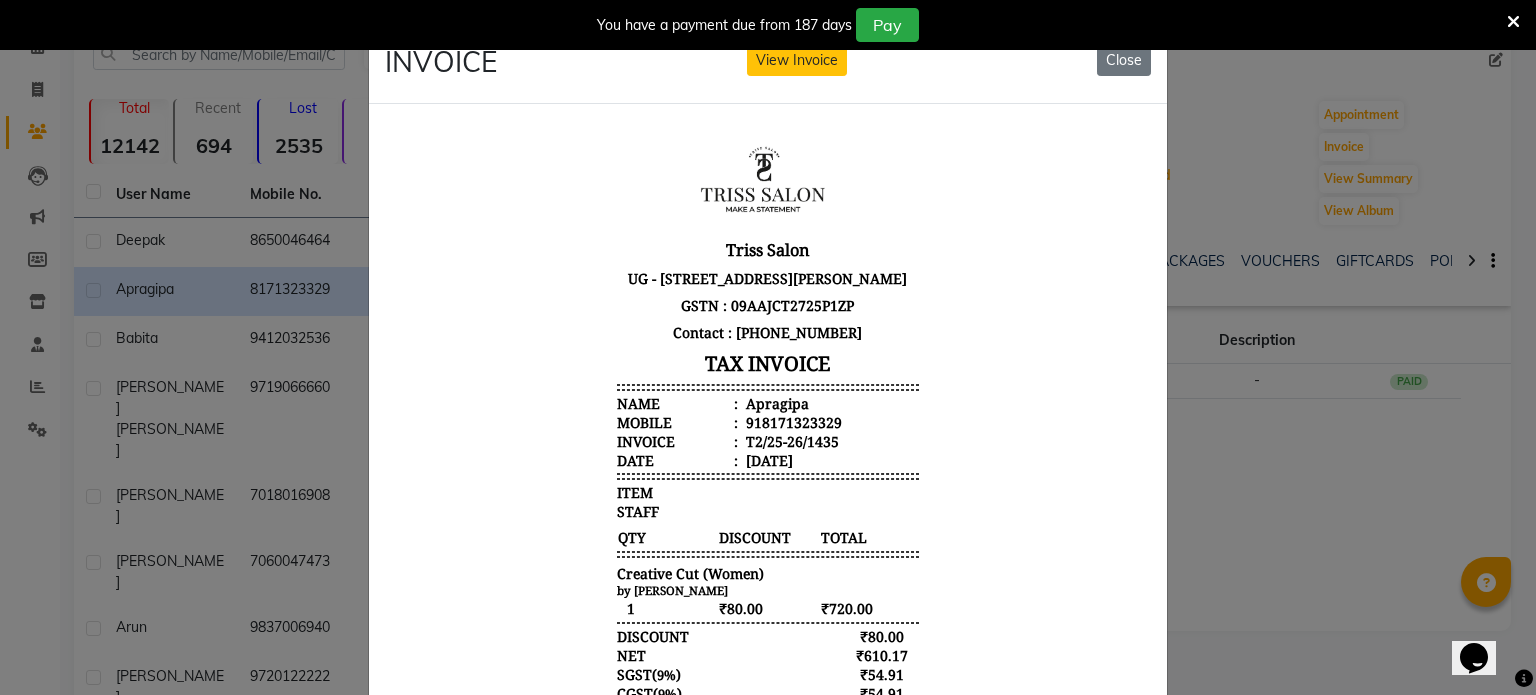 click on "Apragipa" at bounding box center (775, 402) 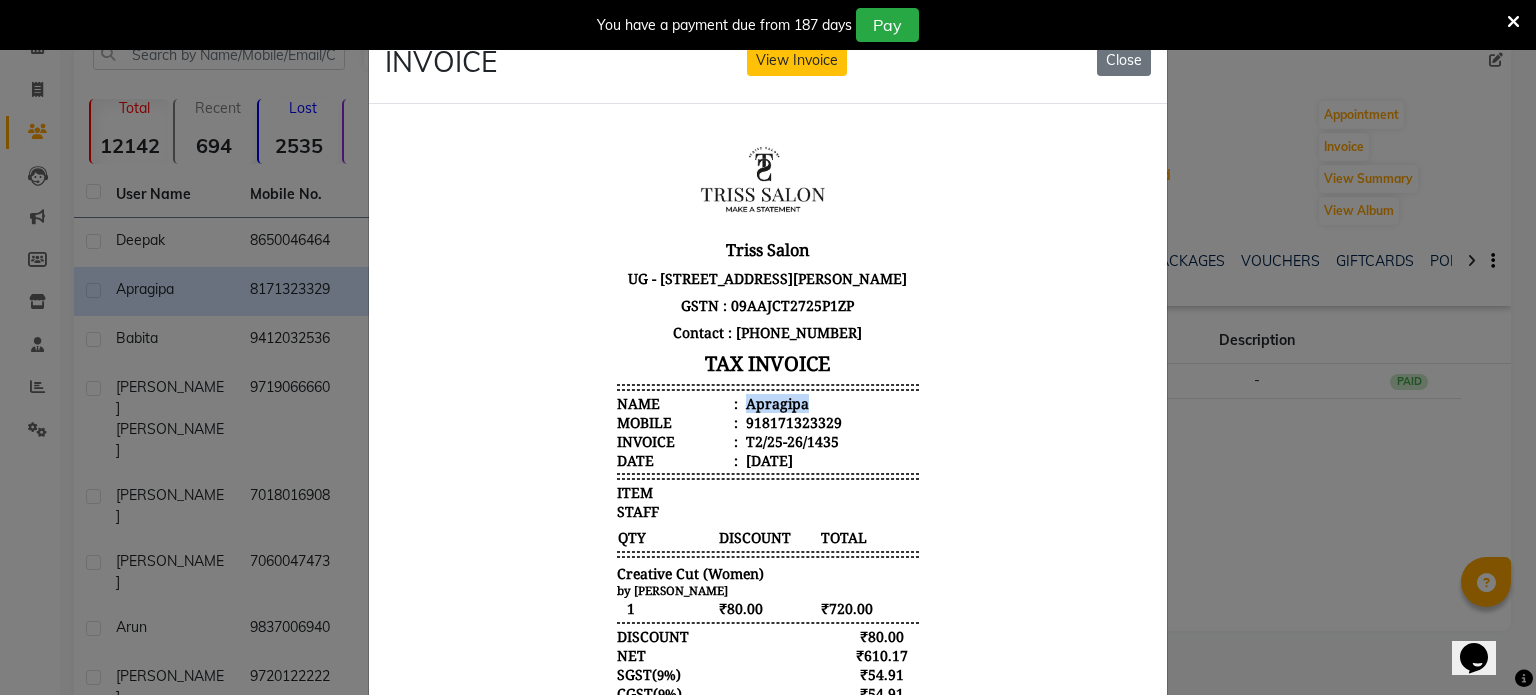 click on "Apragipa" at bounding box center [775, 402] 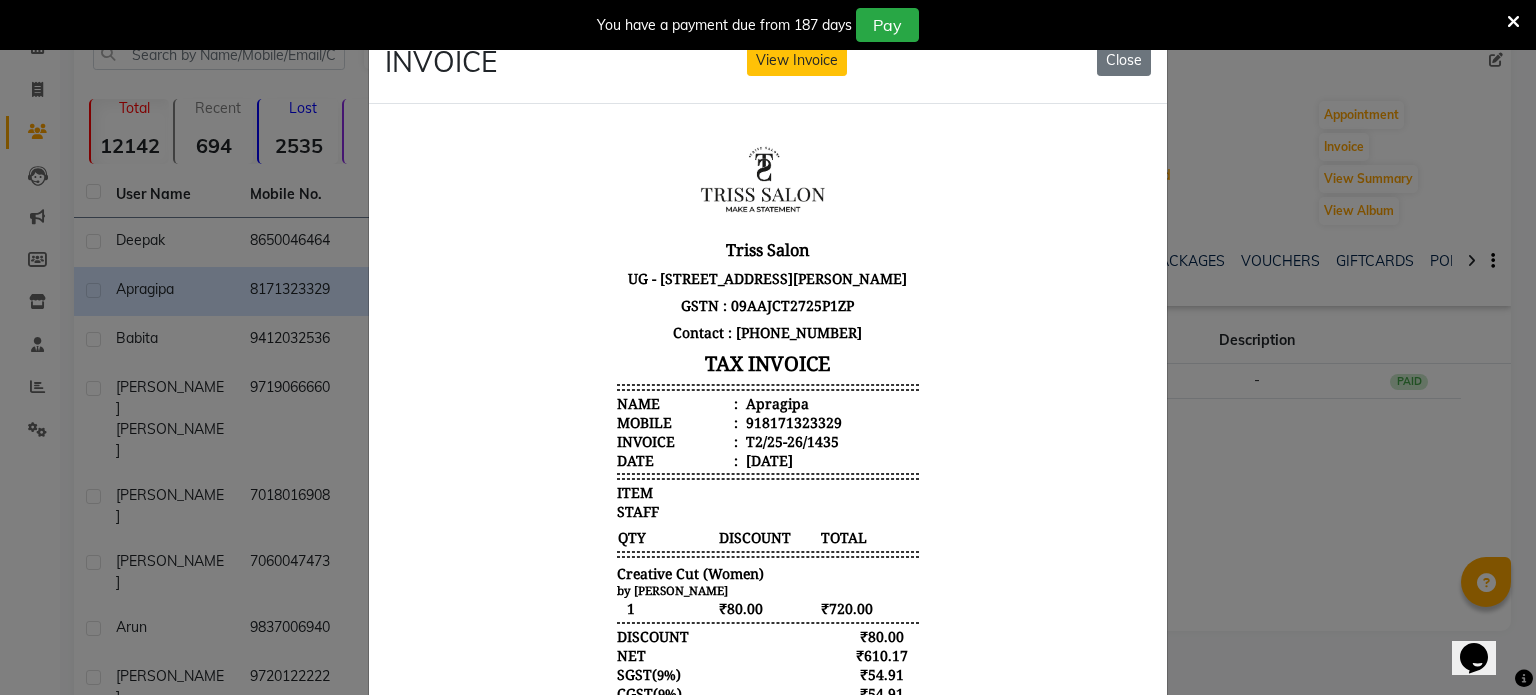 click on "918171323329" at bounding box center [792, 421] 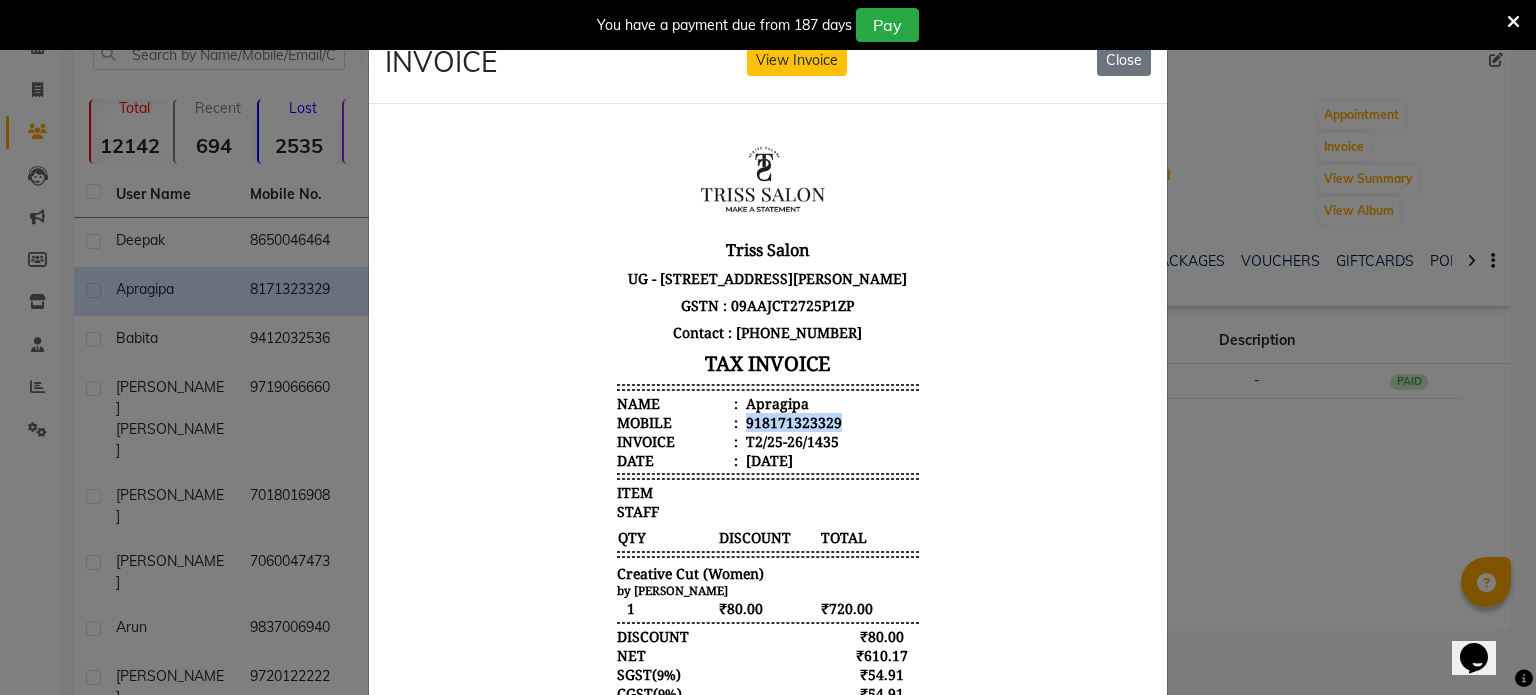 click on "918171323329" at bounding box center [792, 421] 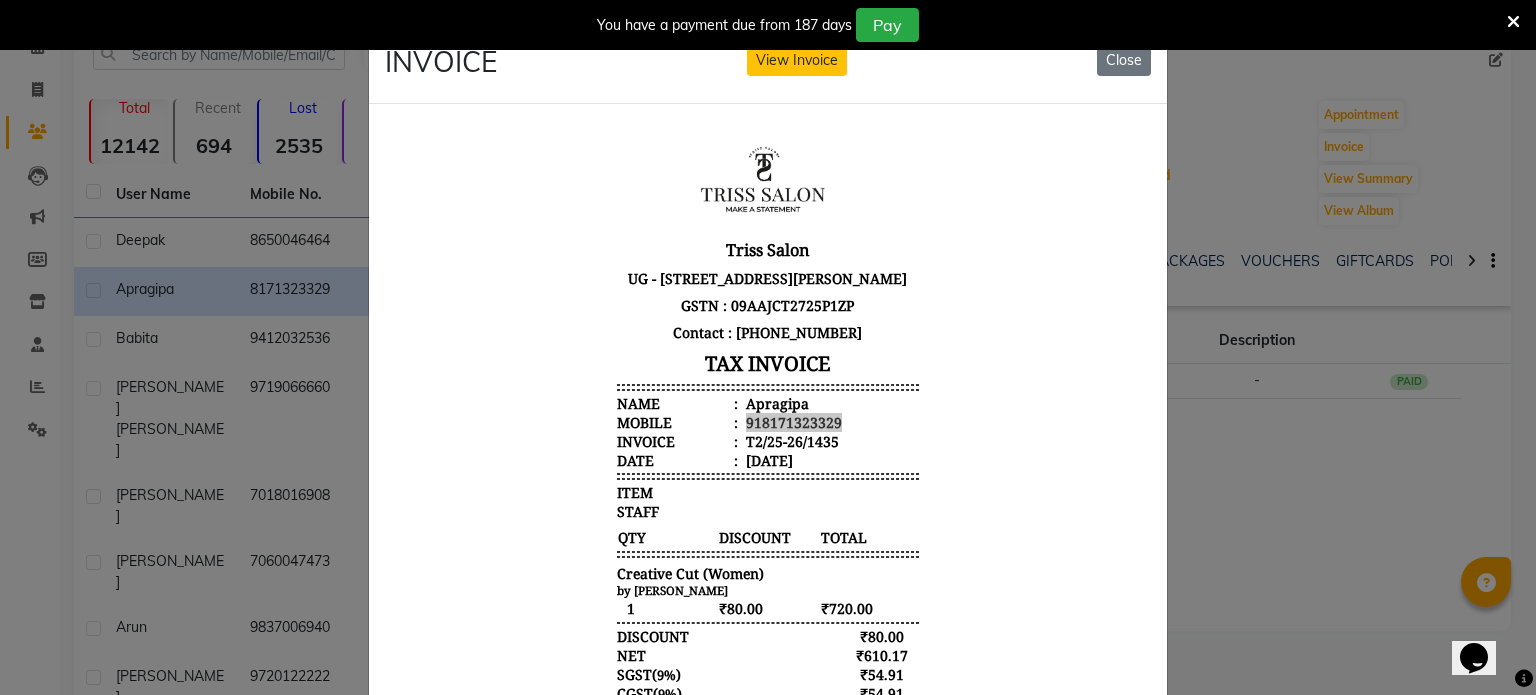 click on "INVOICE View Invoice Close" 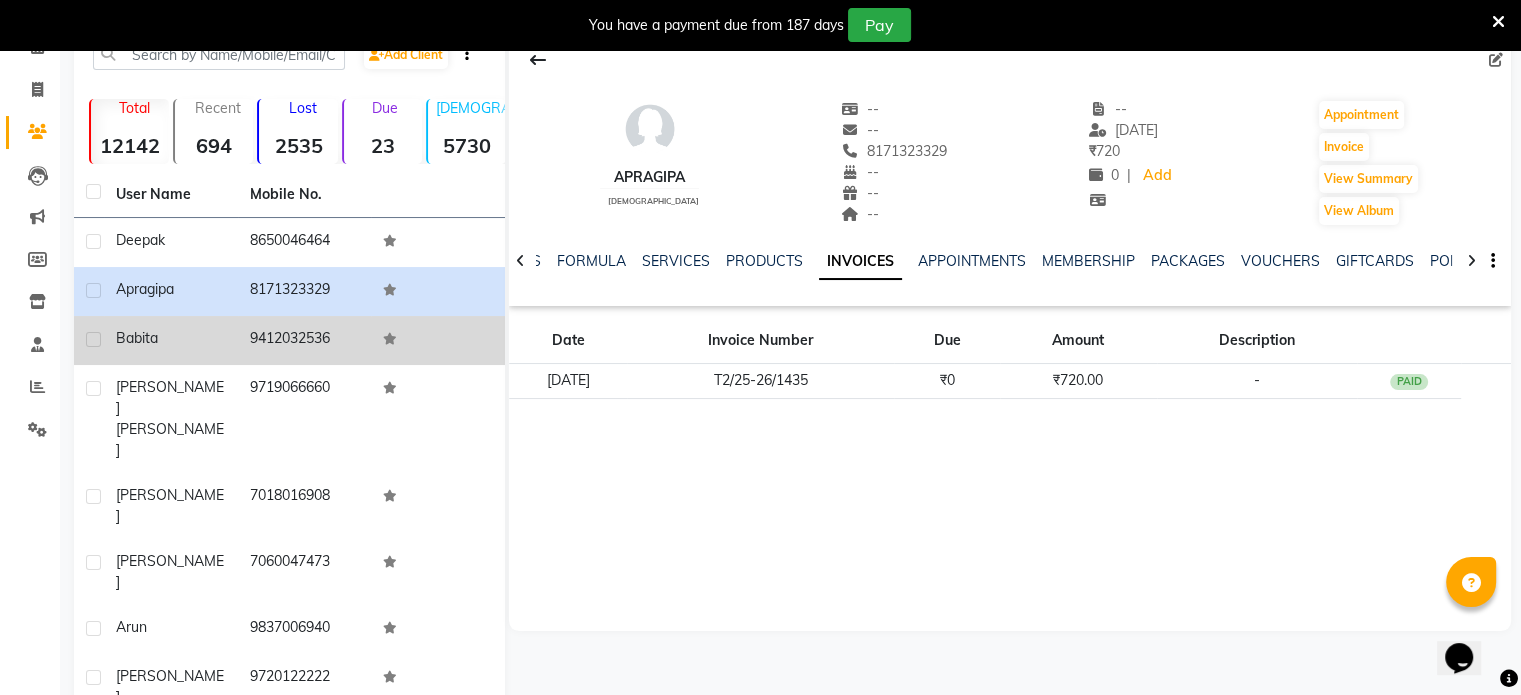 click on "Babita" 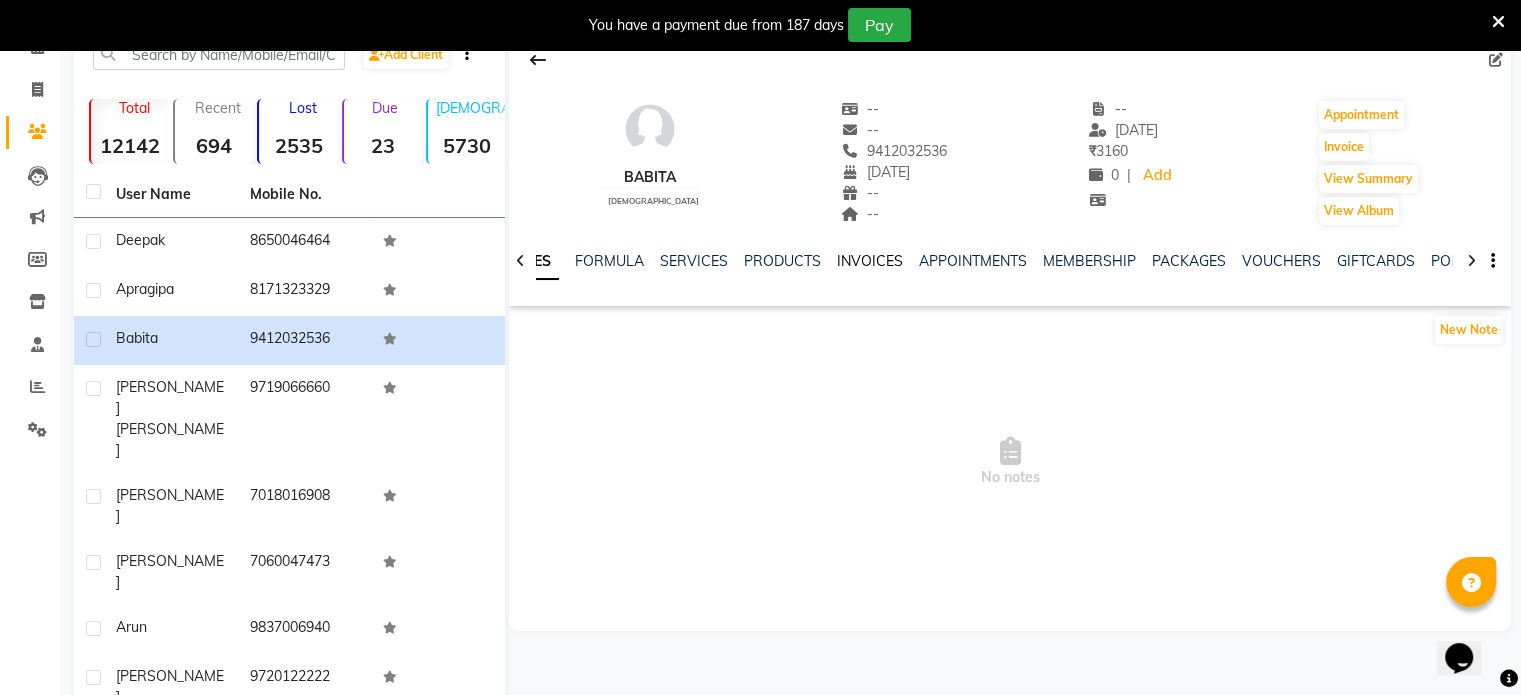 click on "INVOICES" 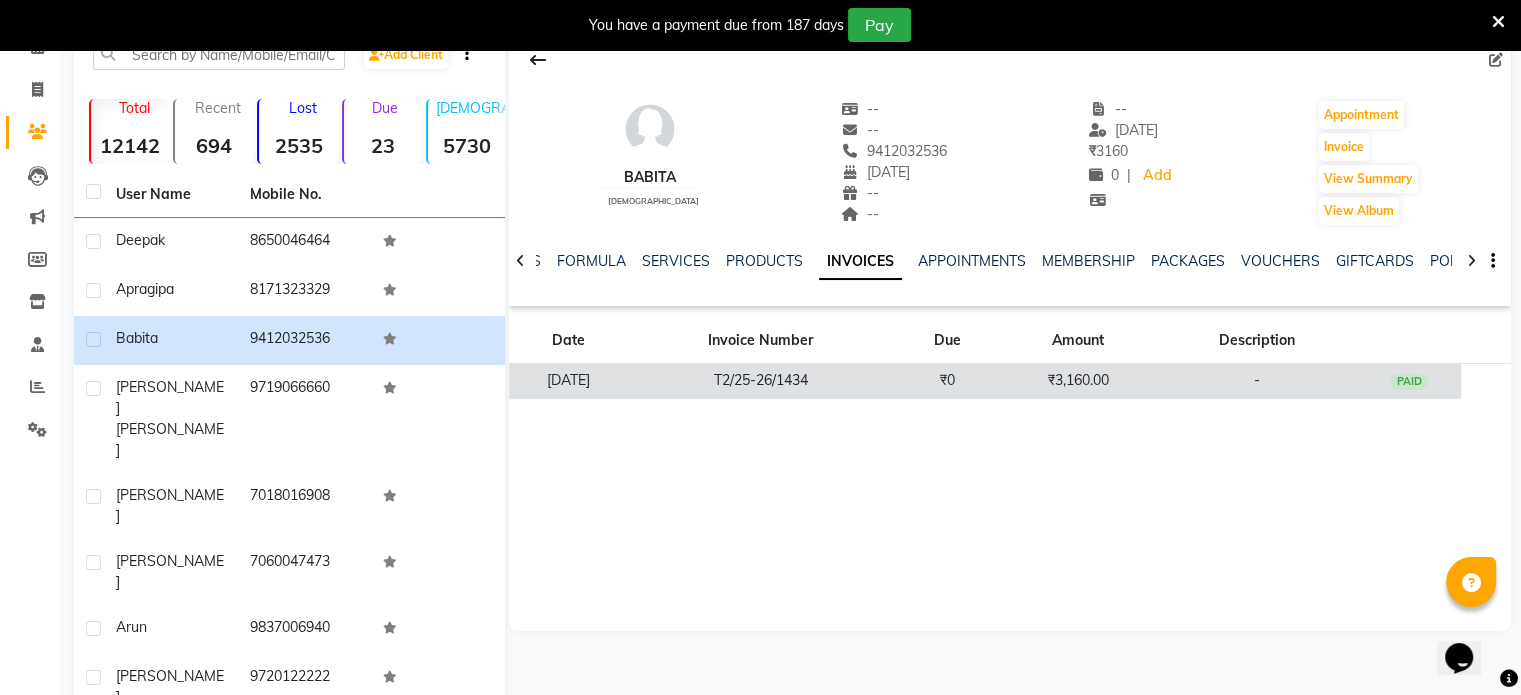 click on "T2/25-26/1434" 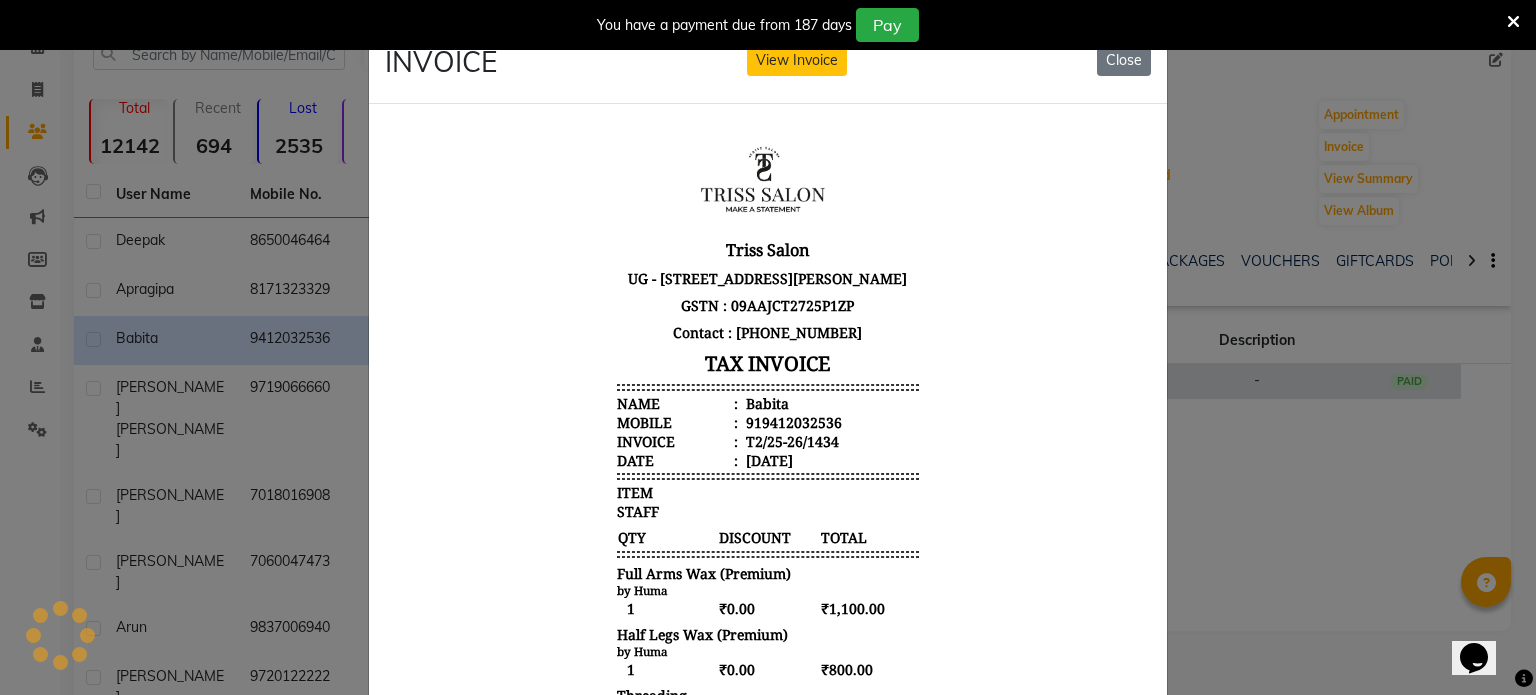 scroll, scrollTop: 0, scrollLeft: 0, axis: both 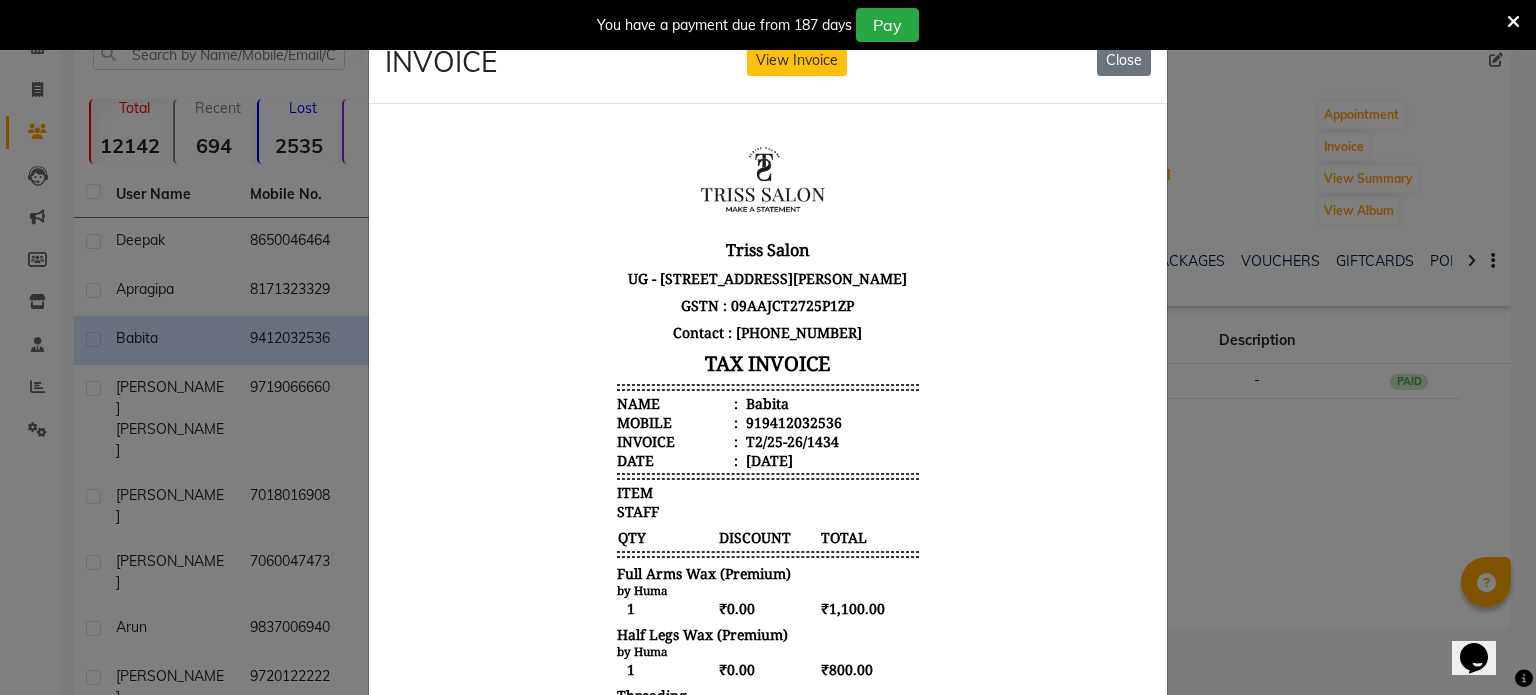 click on "Babita" at bounding box center (765, 402) 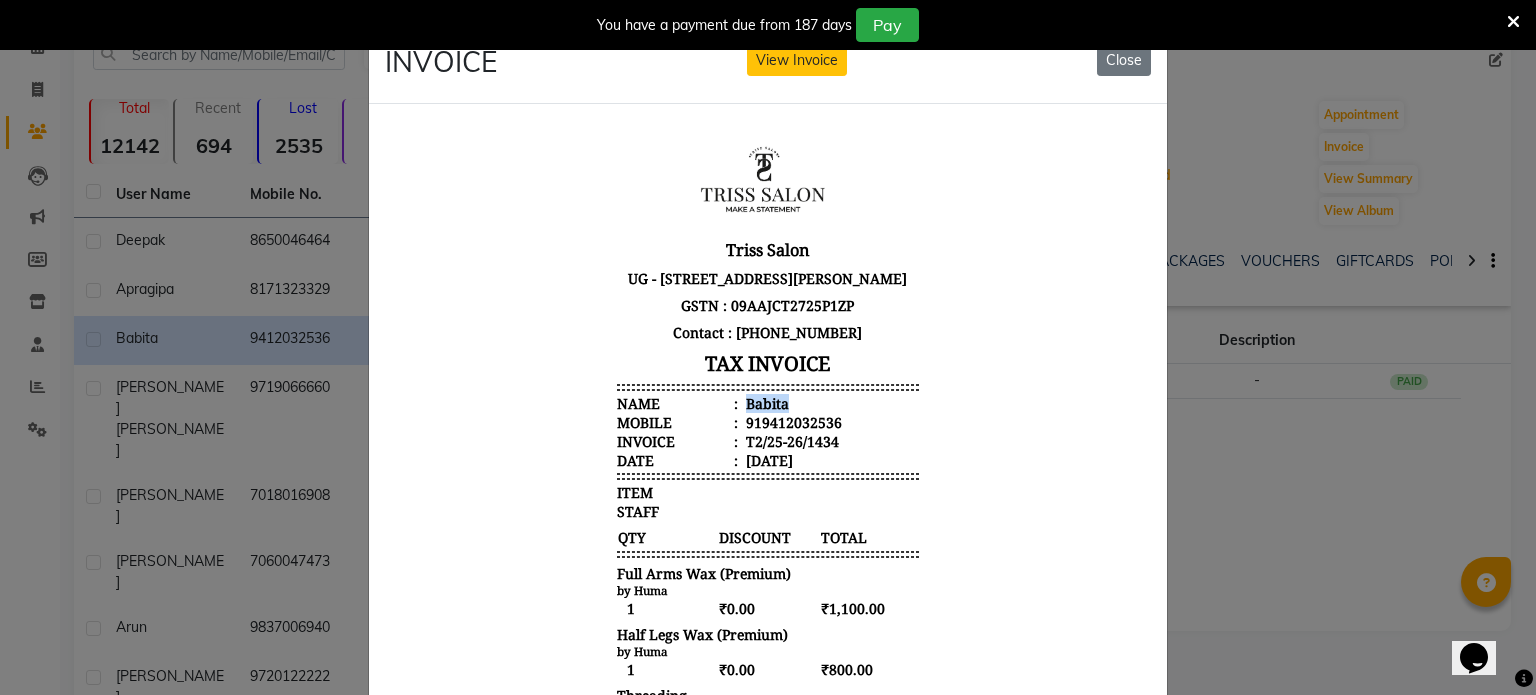 click on "Babita" at bounding box center (765, 402) 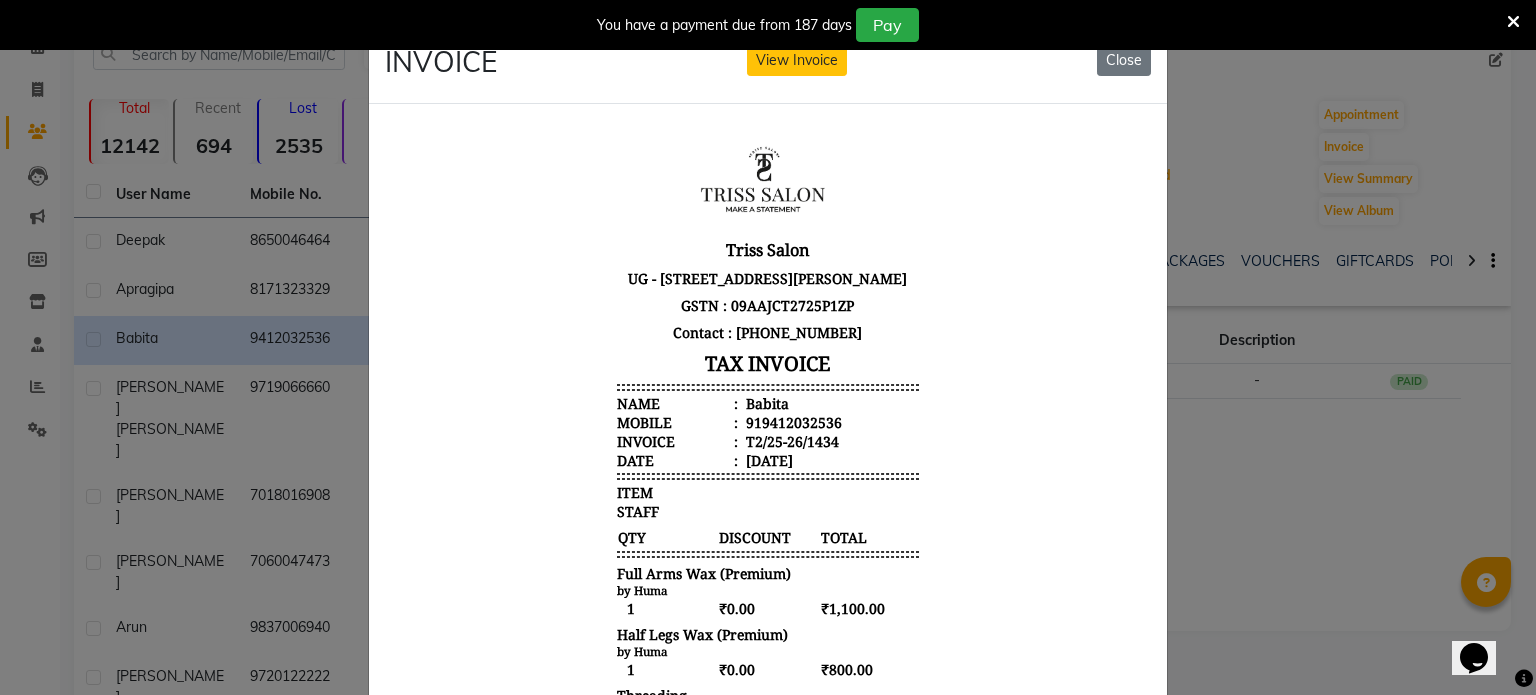 click on "919412032536" at bounding box center (792, 421) 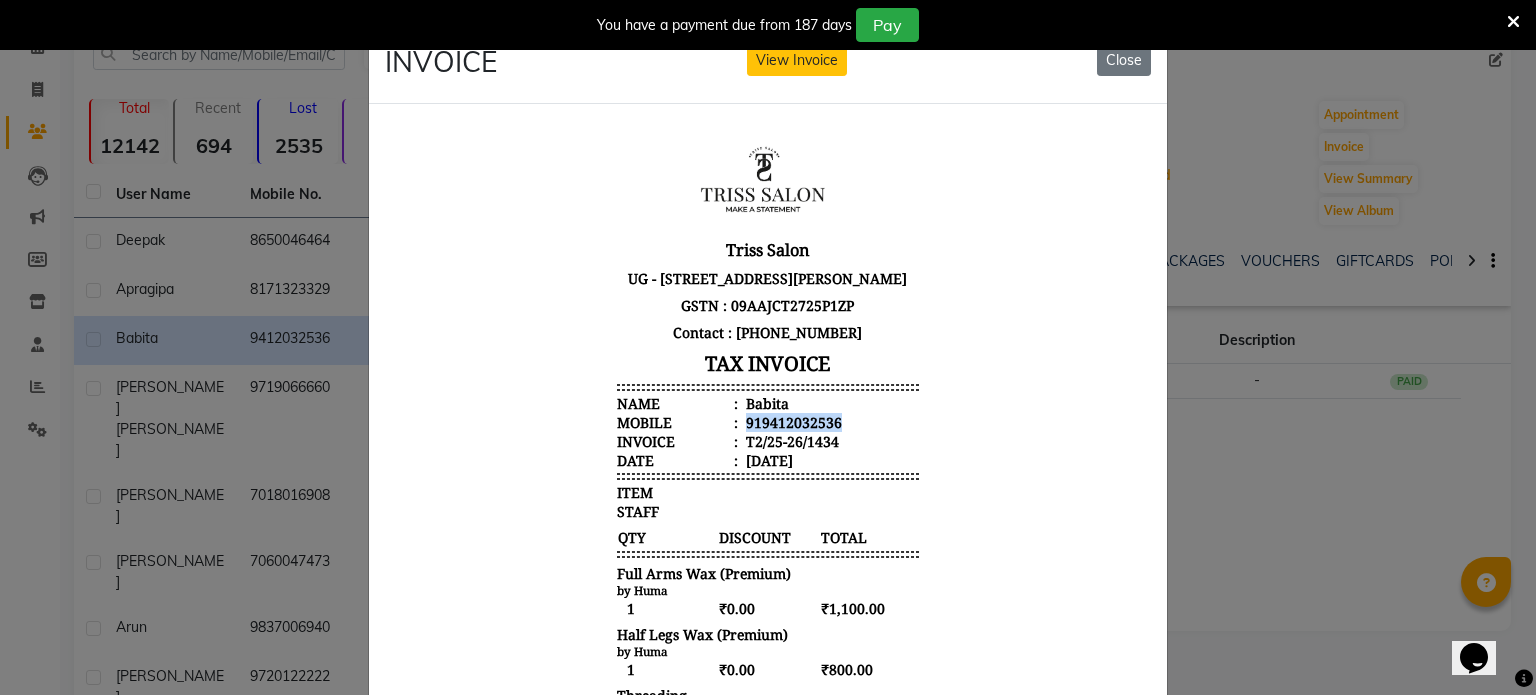 click on "919412032536" at bounding box center (792, 421) 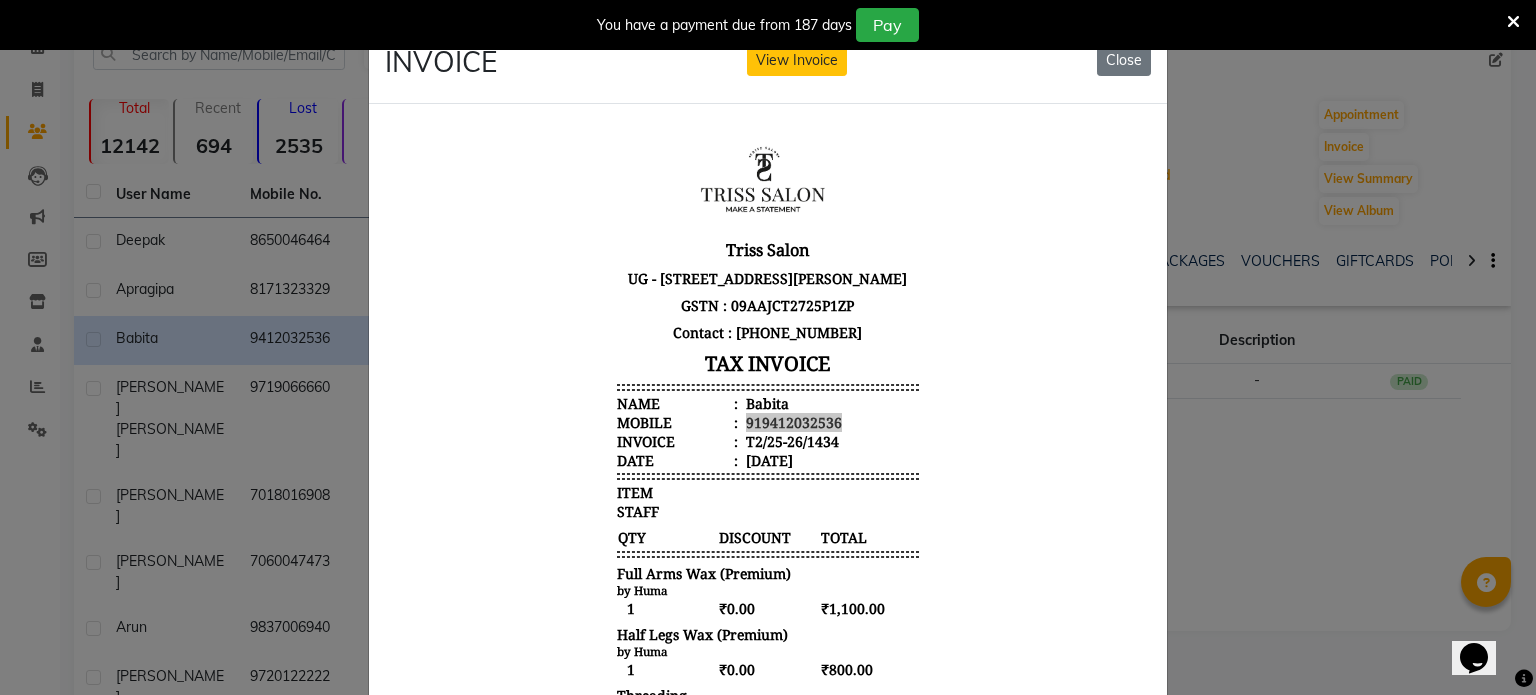 click on "INVOICE View Invoice Close" 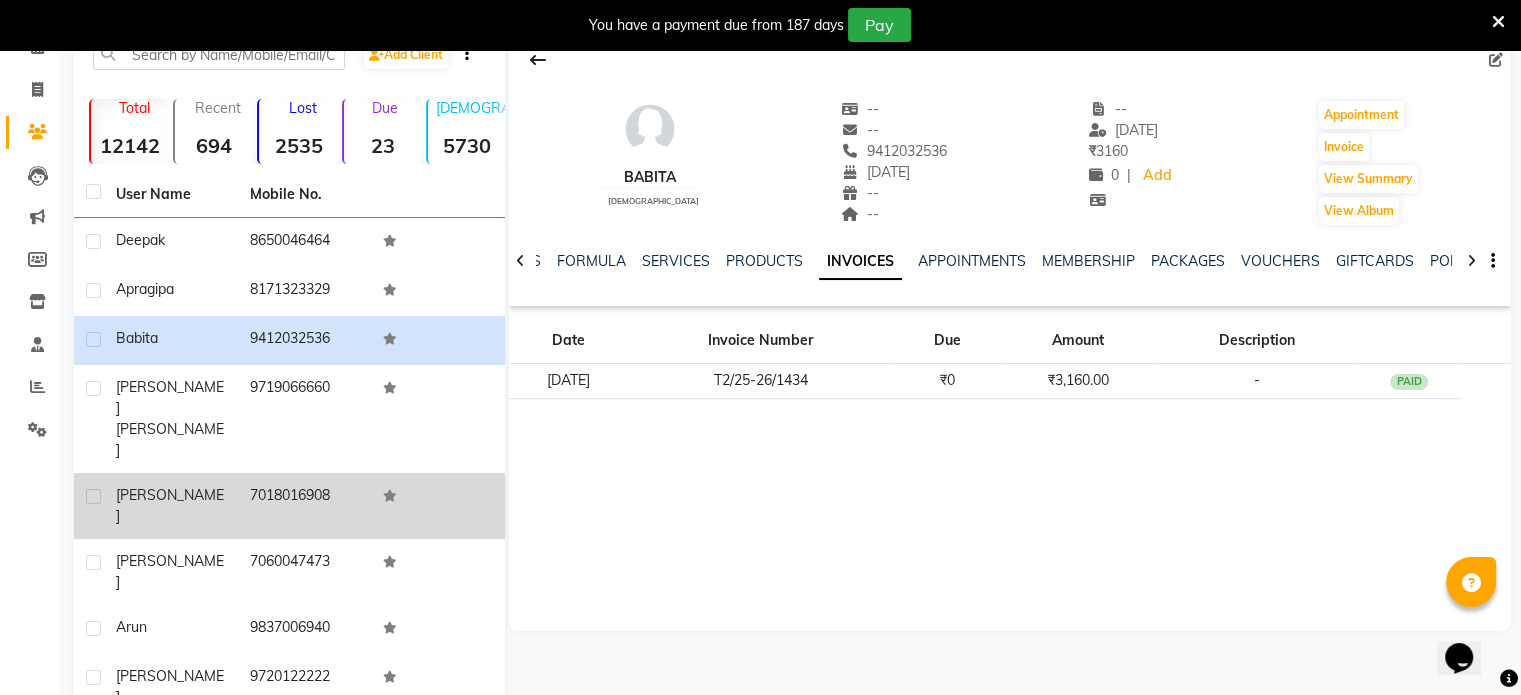 click on "Ayushi" 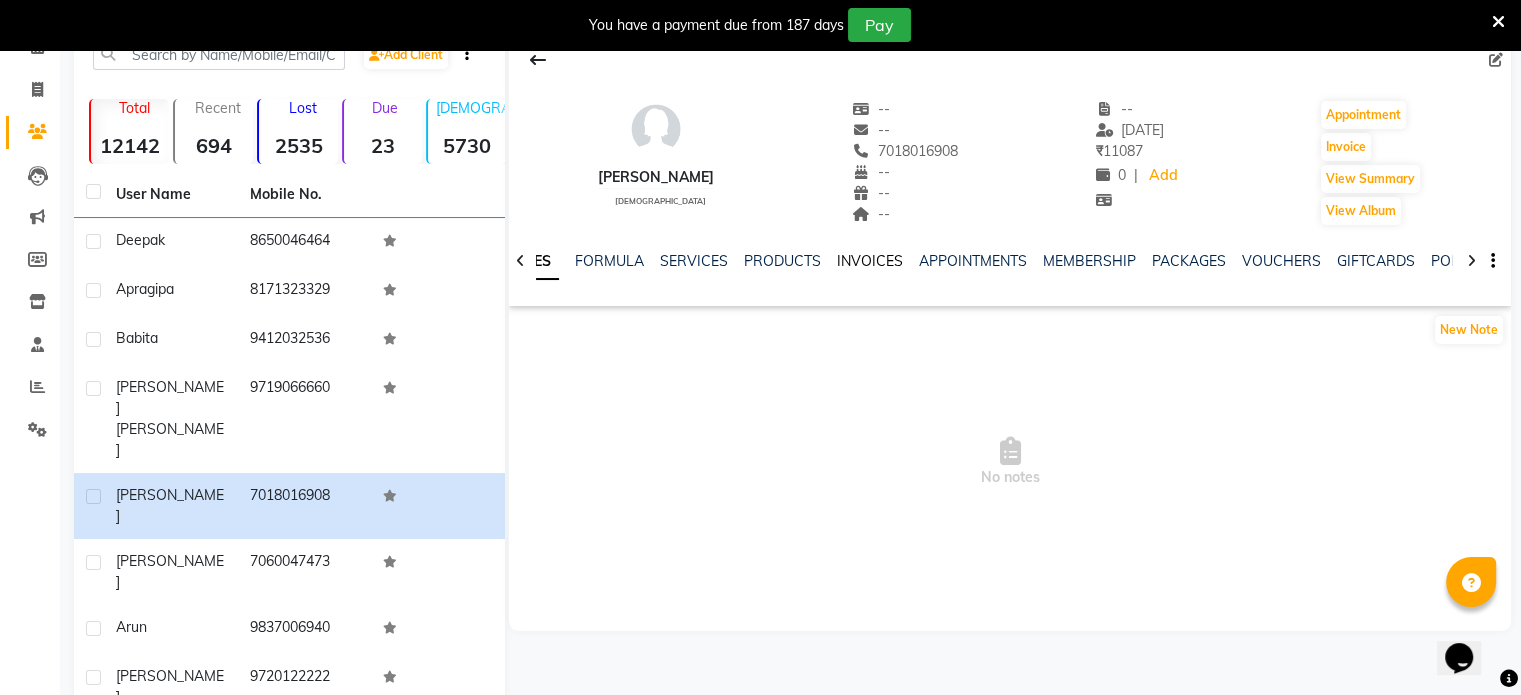 click on "INVOICES" 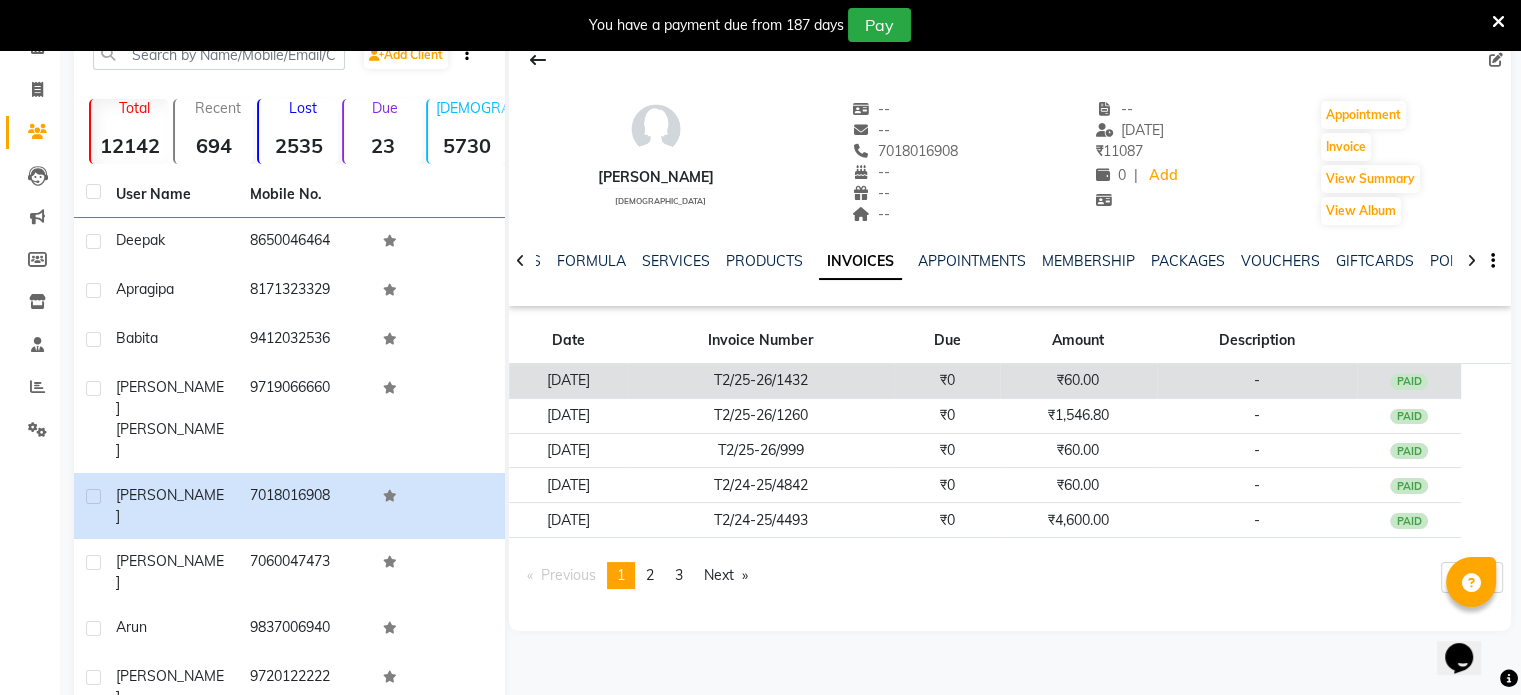 click on "T2/25-26/1432" 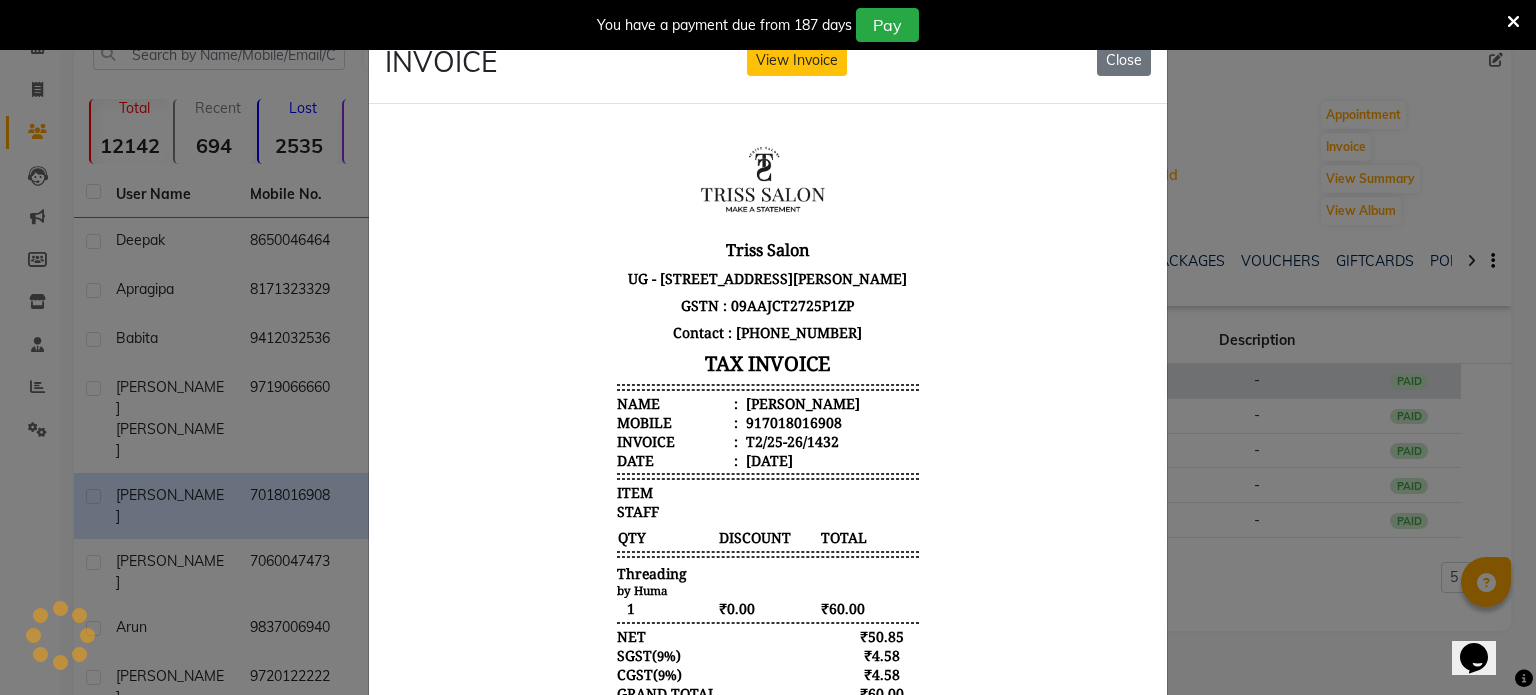 scroll, scrollTop: 0, scrollLeft: 0, axis: both 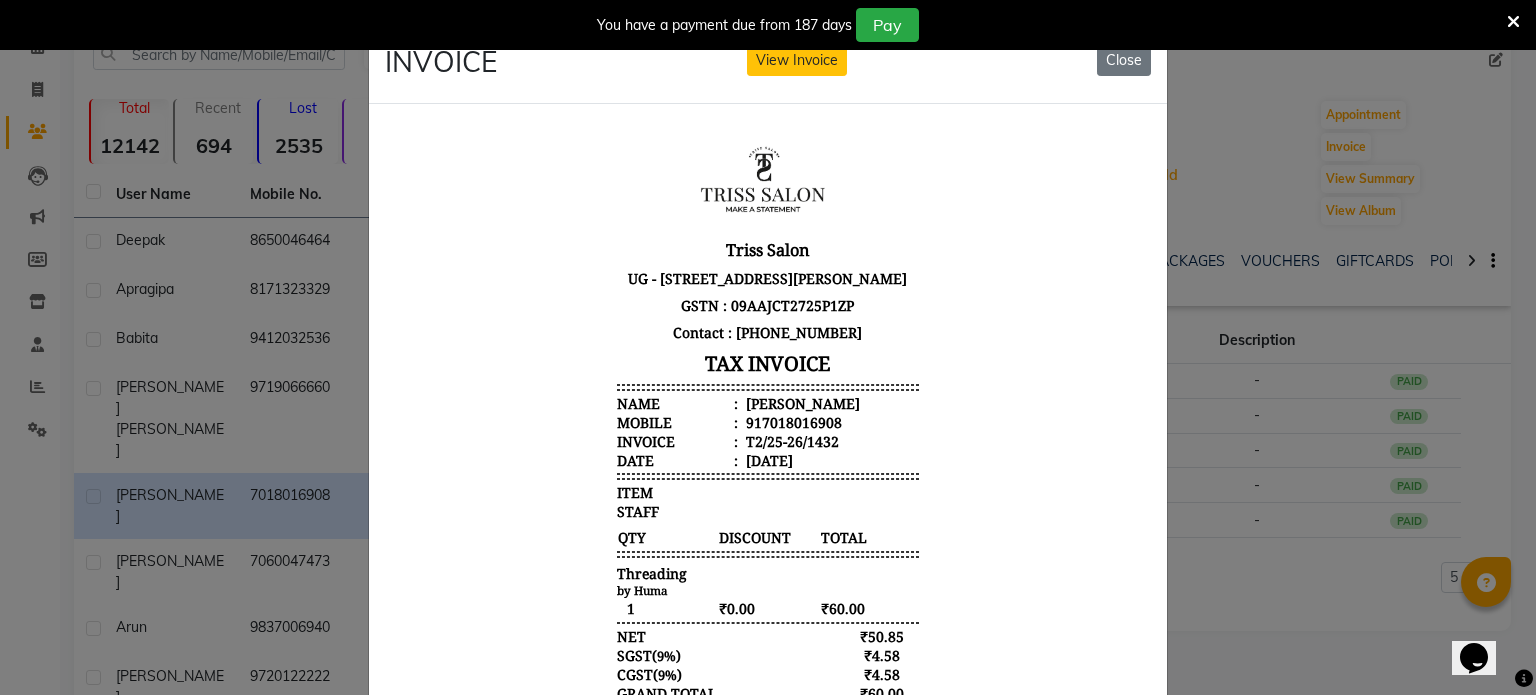 click on "Ayushi" at bounding box center [801, 402] 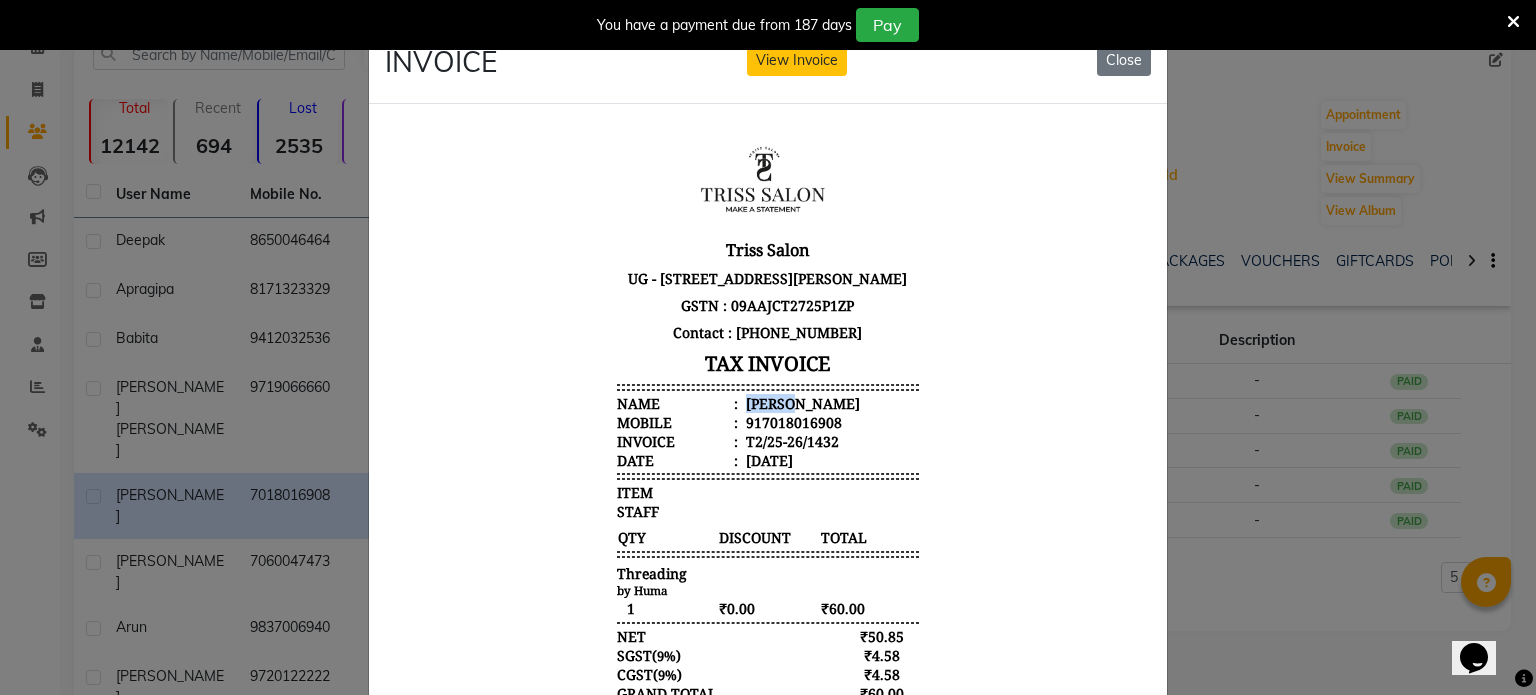 click on "Ayushi" at bounding box center (801, 402) 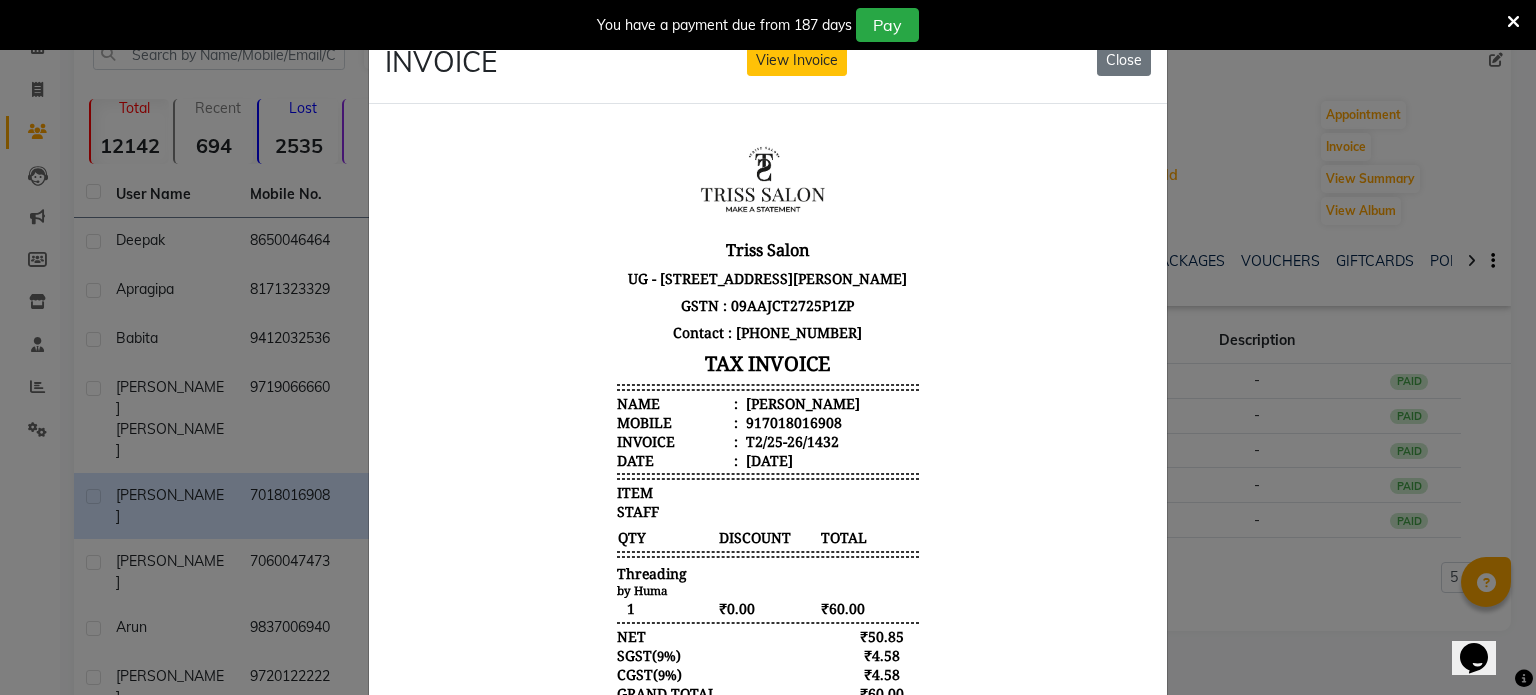 click on "917018016908" at bounding box center (792, 421) 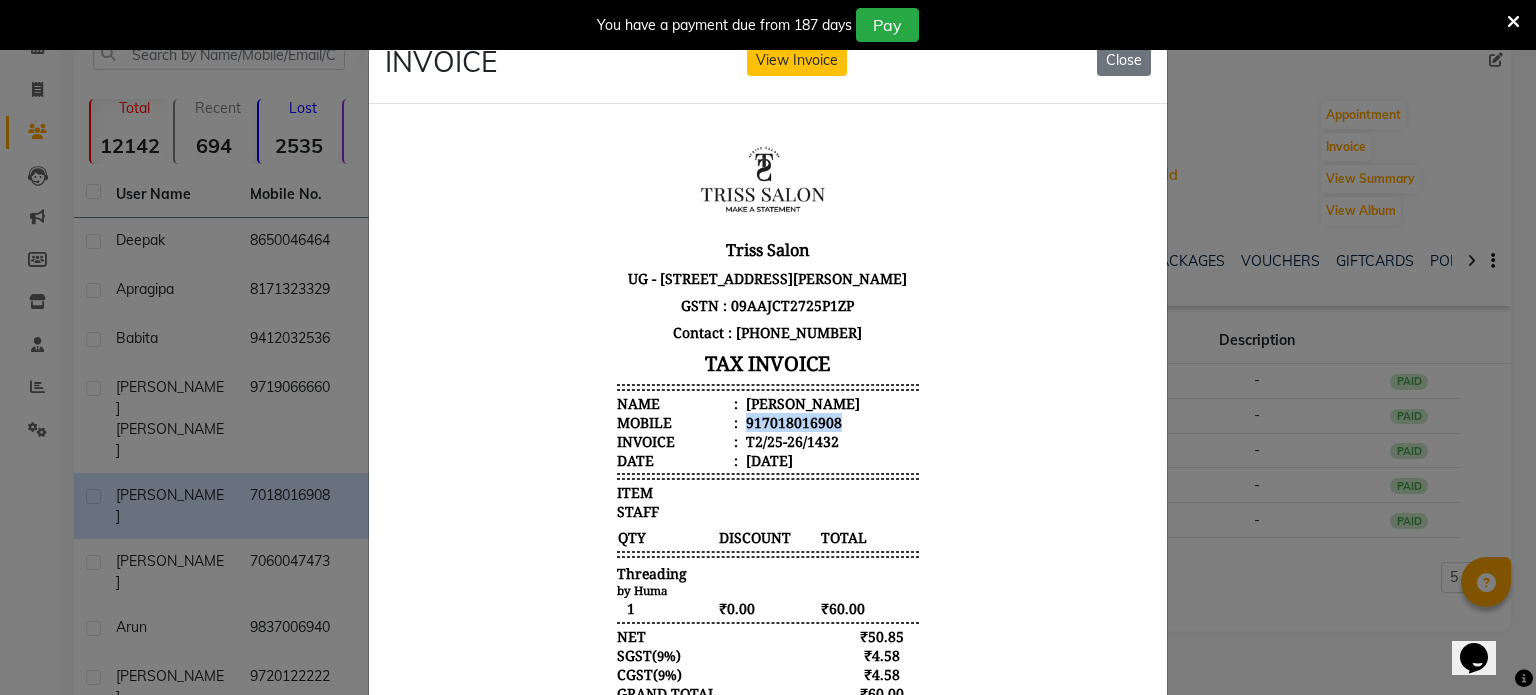 click on "917018016908" at bounding box center [792, 421] 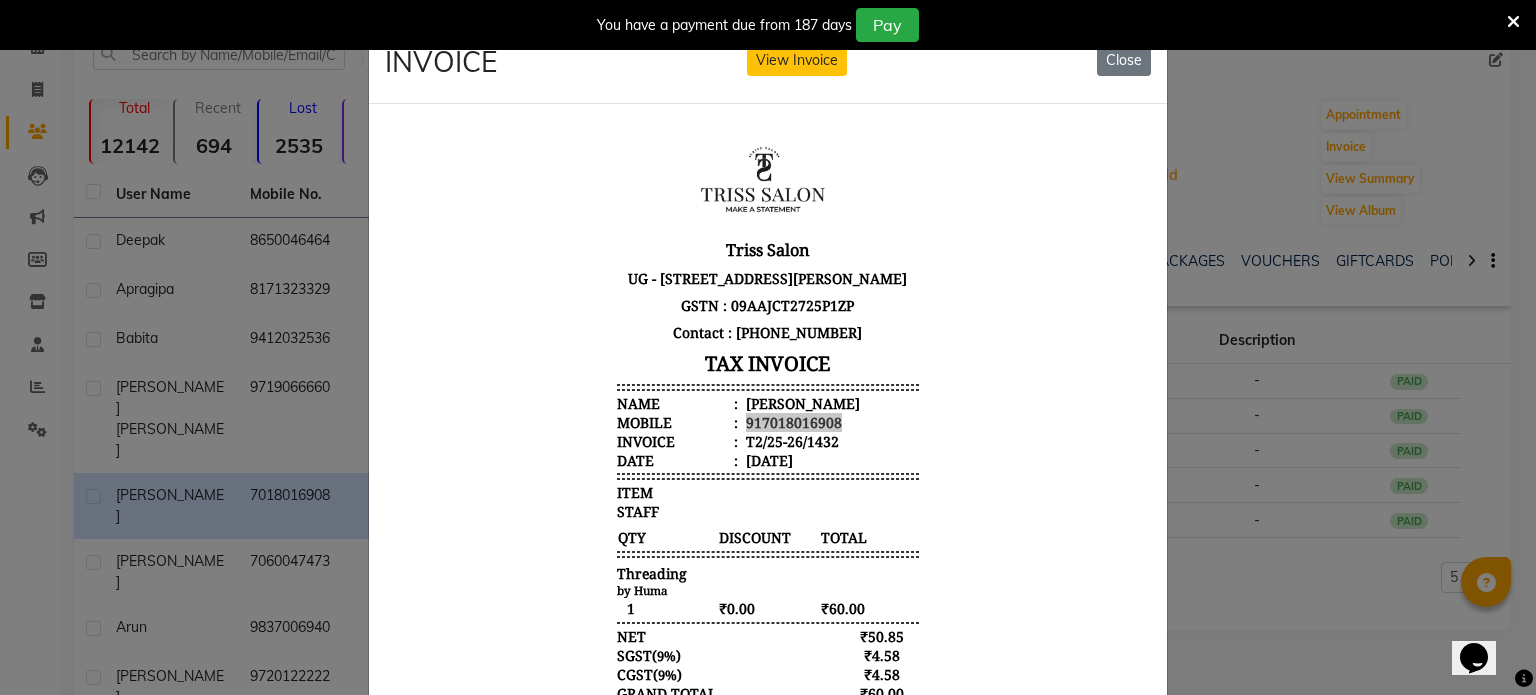 click on "INVOICE View Invoice Close" 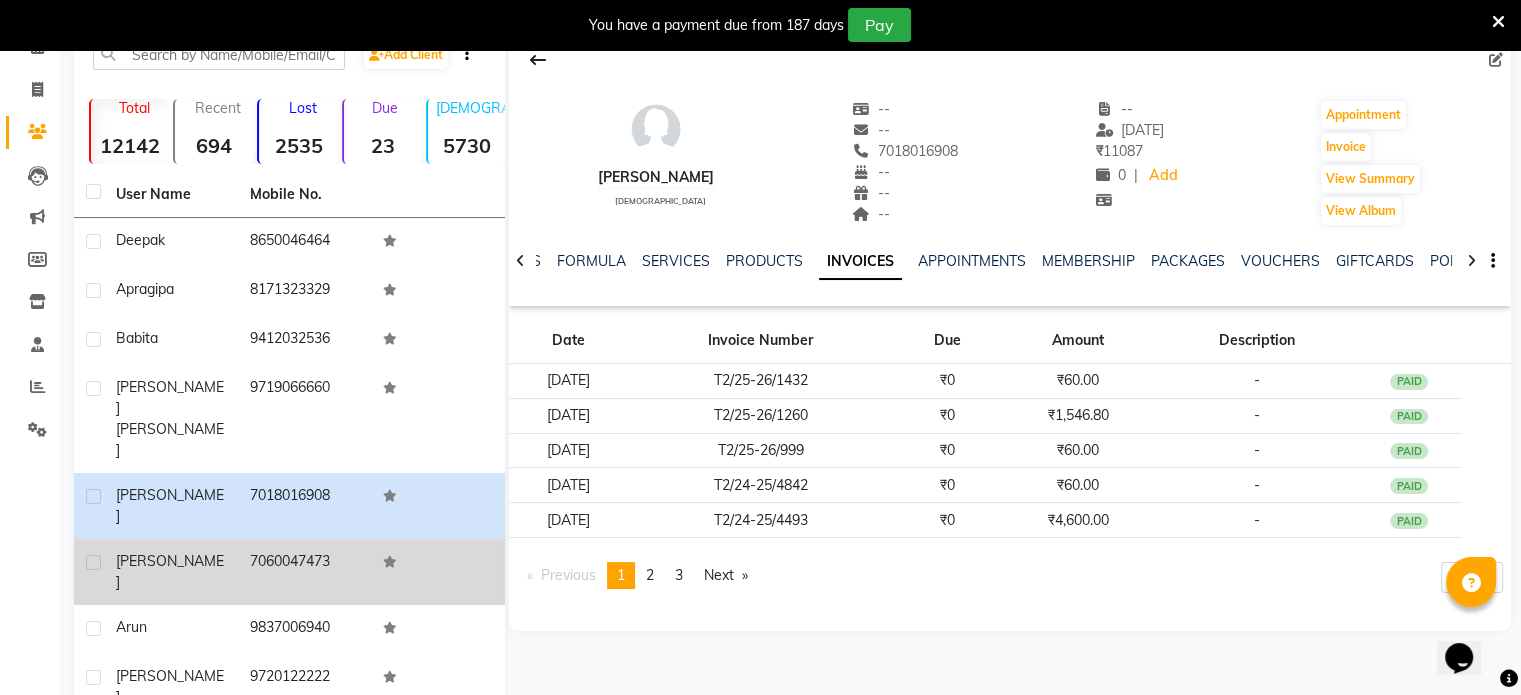 click on "ritika" 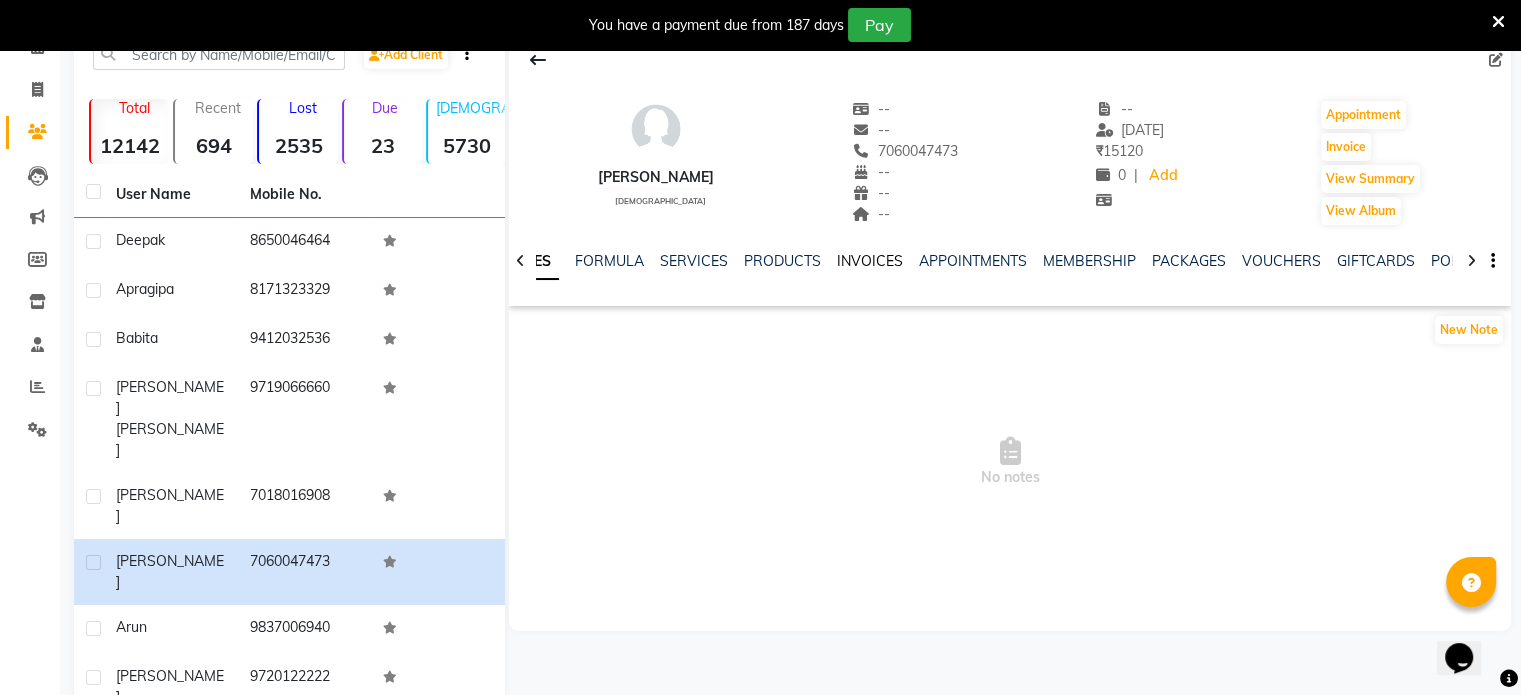 click on "INVOICES" 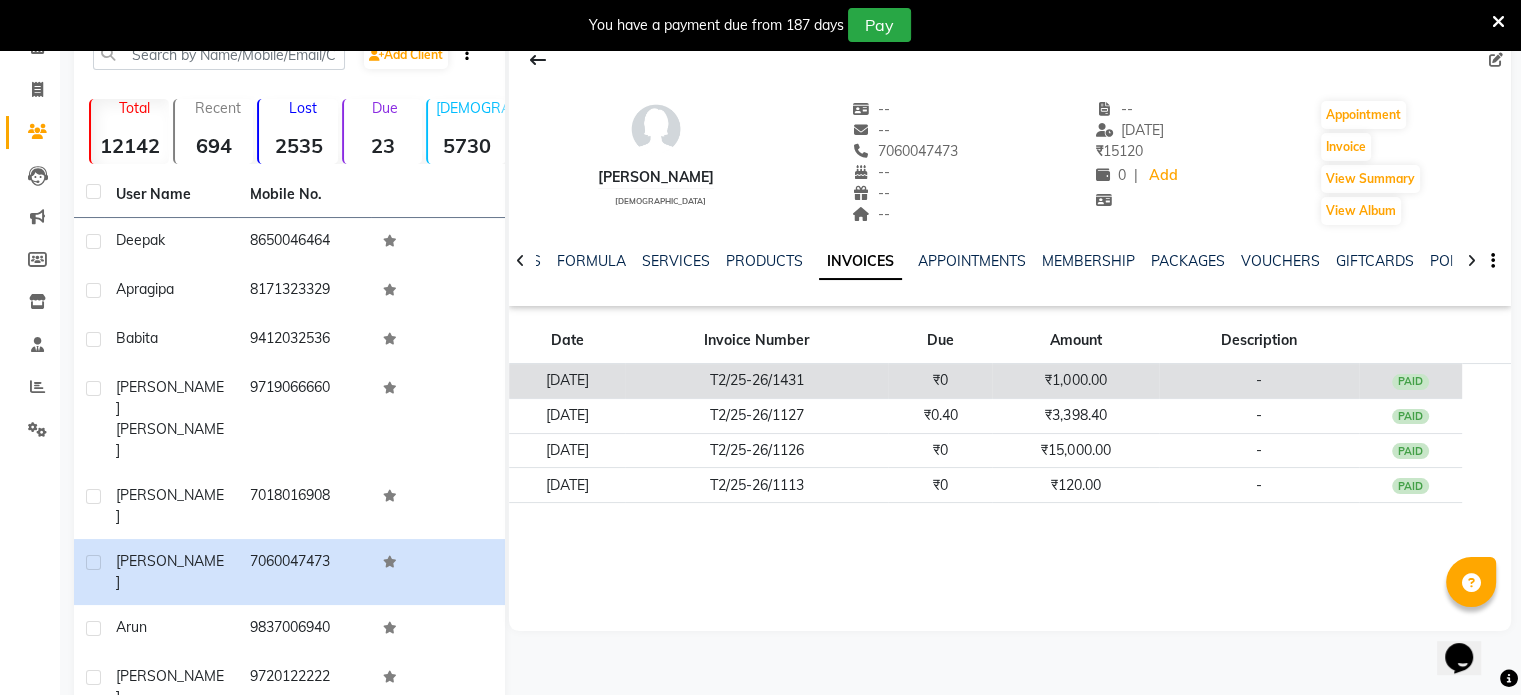 click on "T2/25-26/1431" 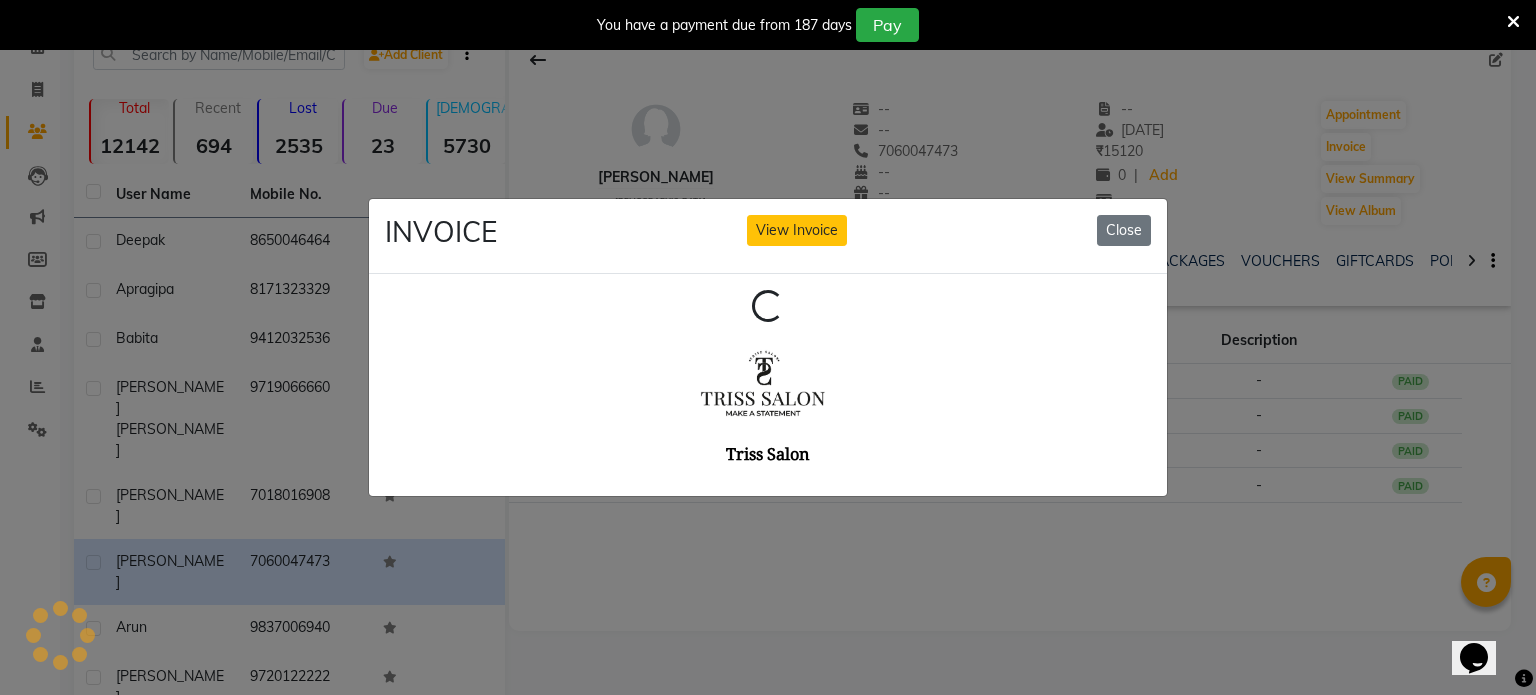 scroll, scrollTop: 0, scrollLeft: 0, axis: both 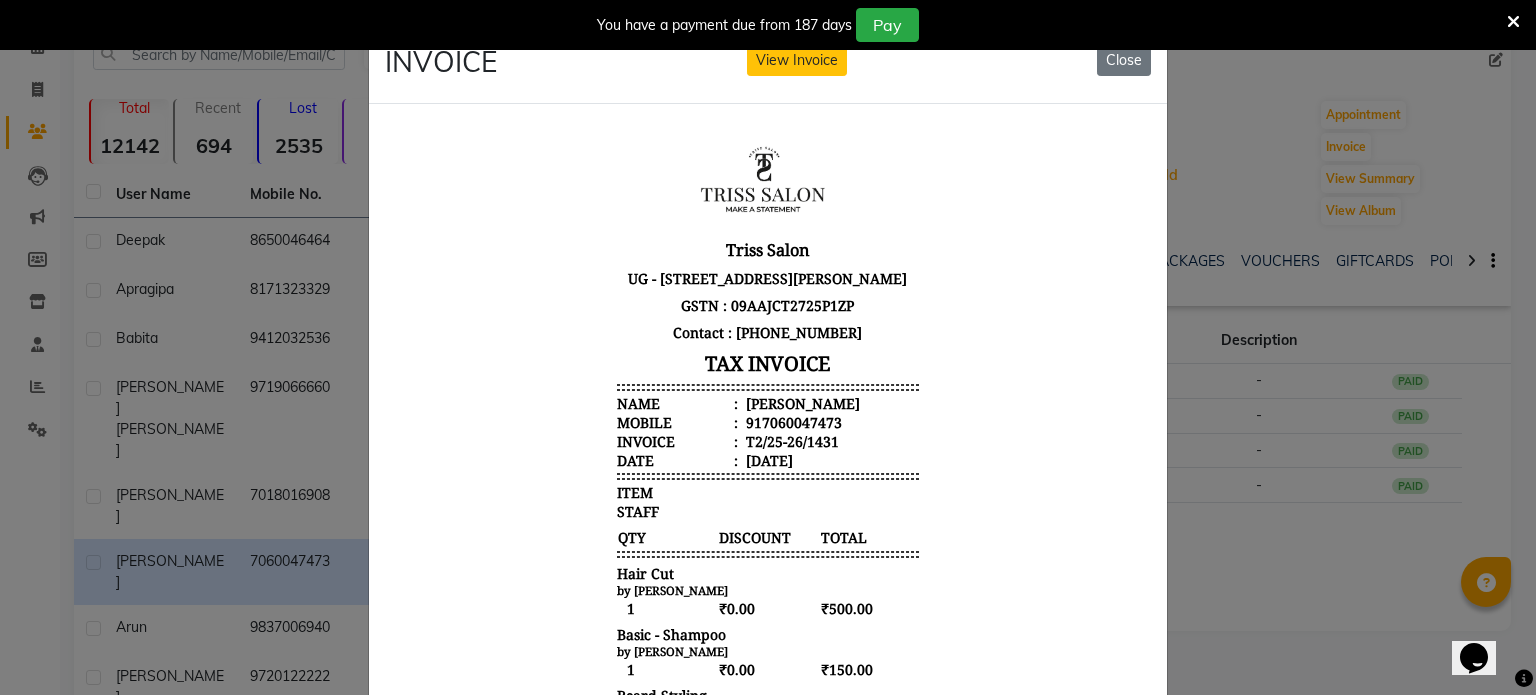 click on "ritika" at bounding box center (801, 402) 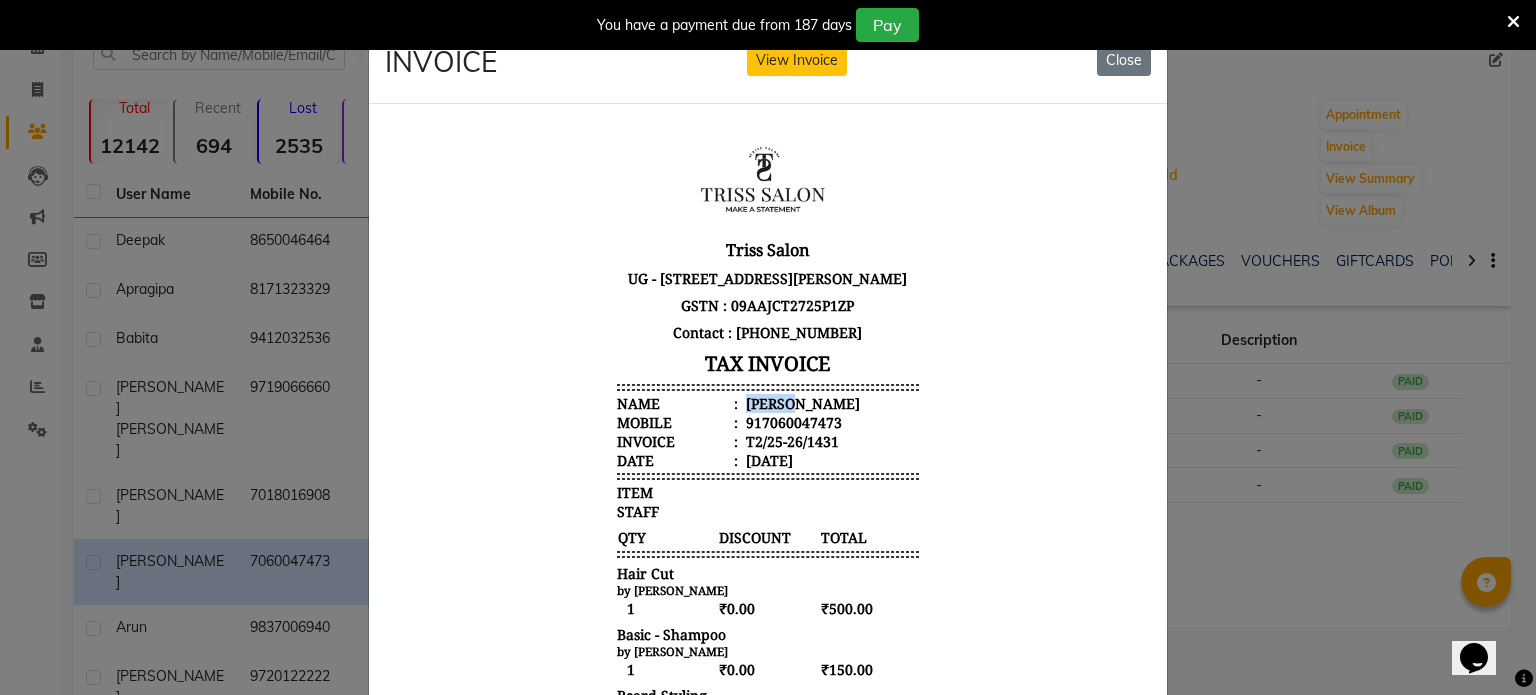 click on "ritika" at bounding box center [801, 402] 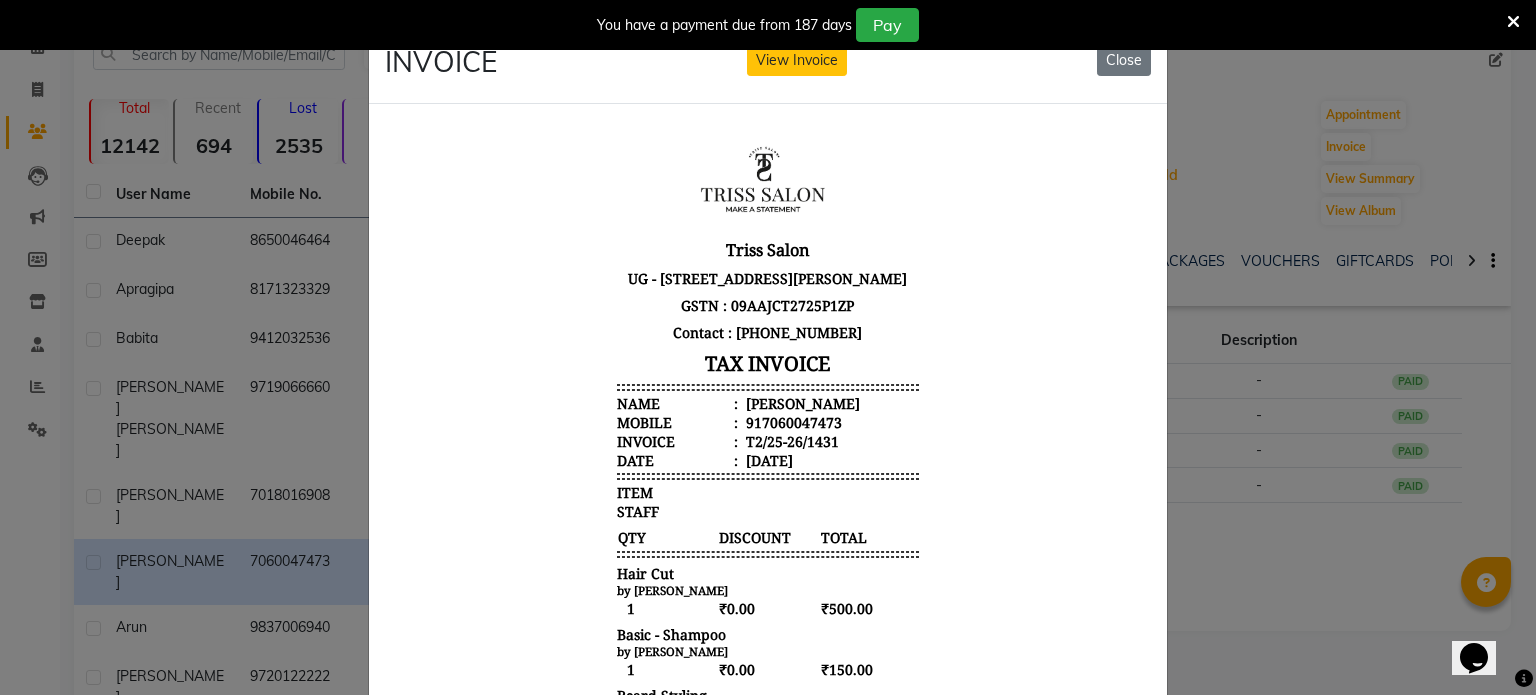 click on "917060047473" at bounding box center [792, 421] 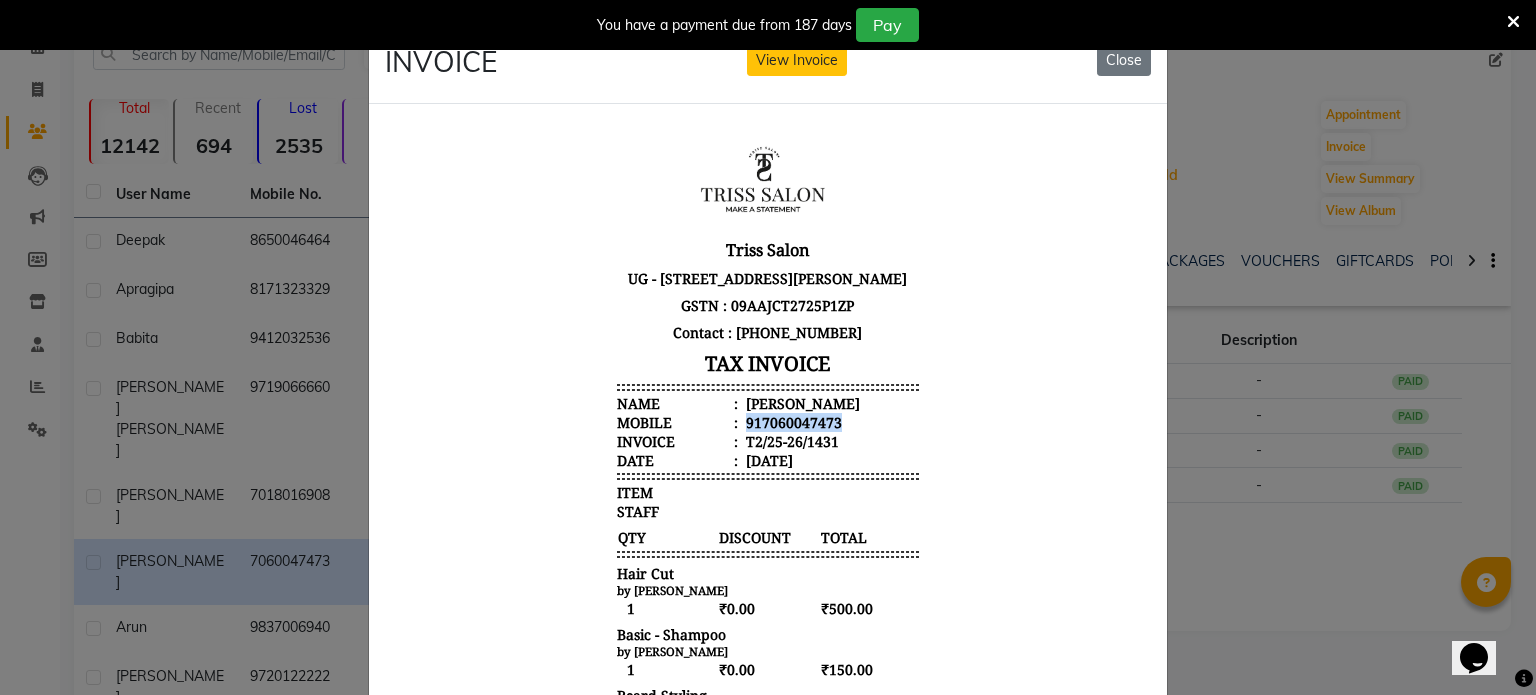 click on "917060047473" at bounding box center (792, 421) 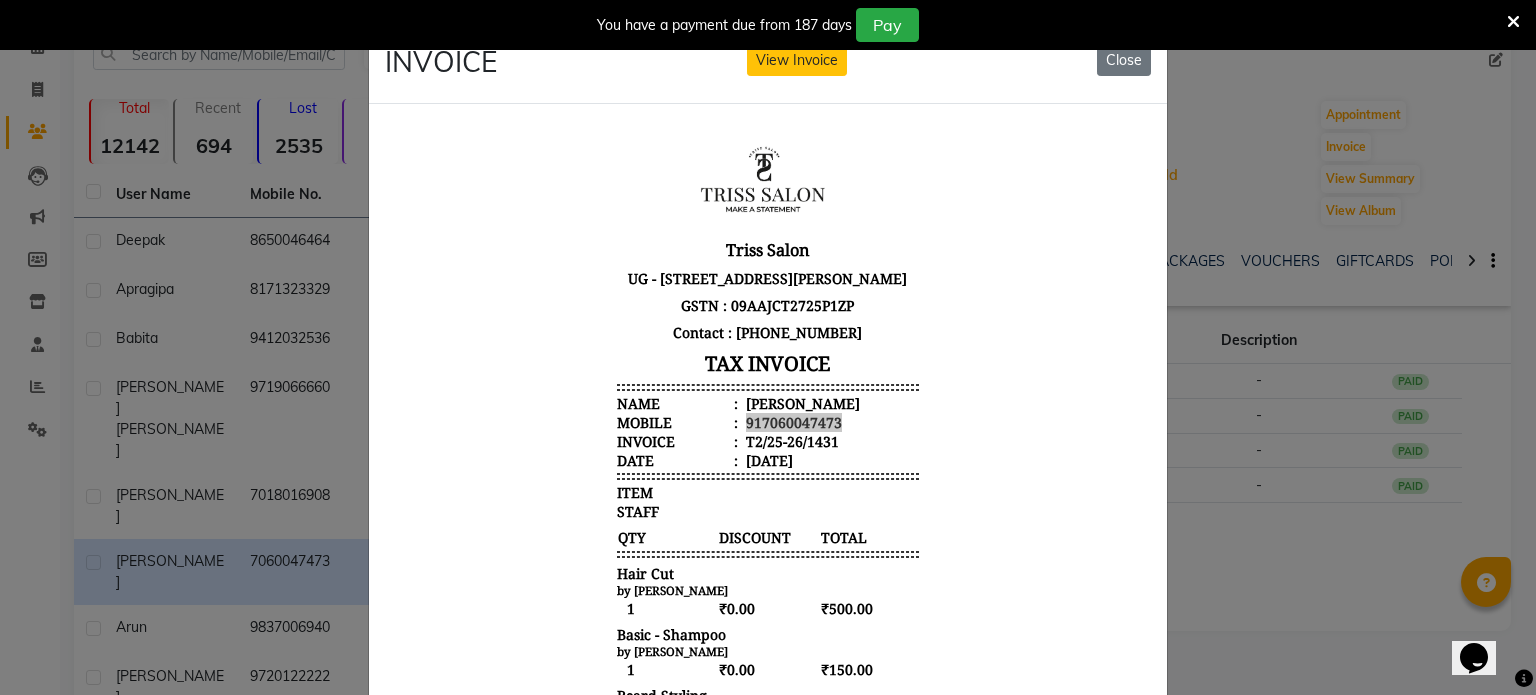 click on "INVOICE View Invoice Close" 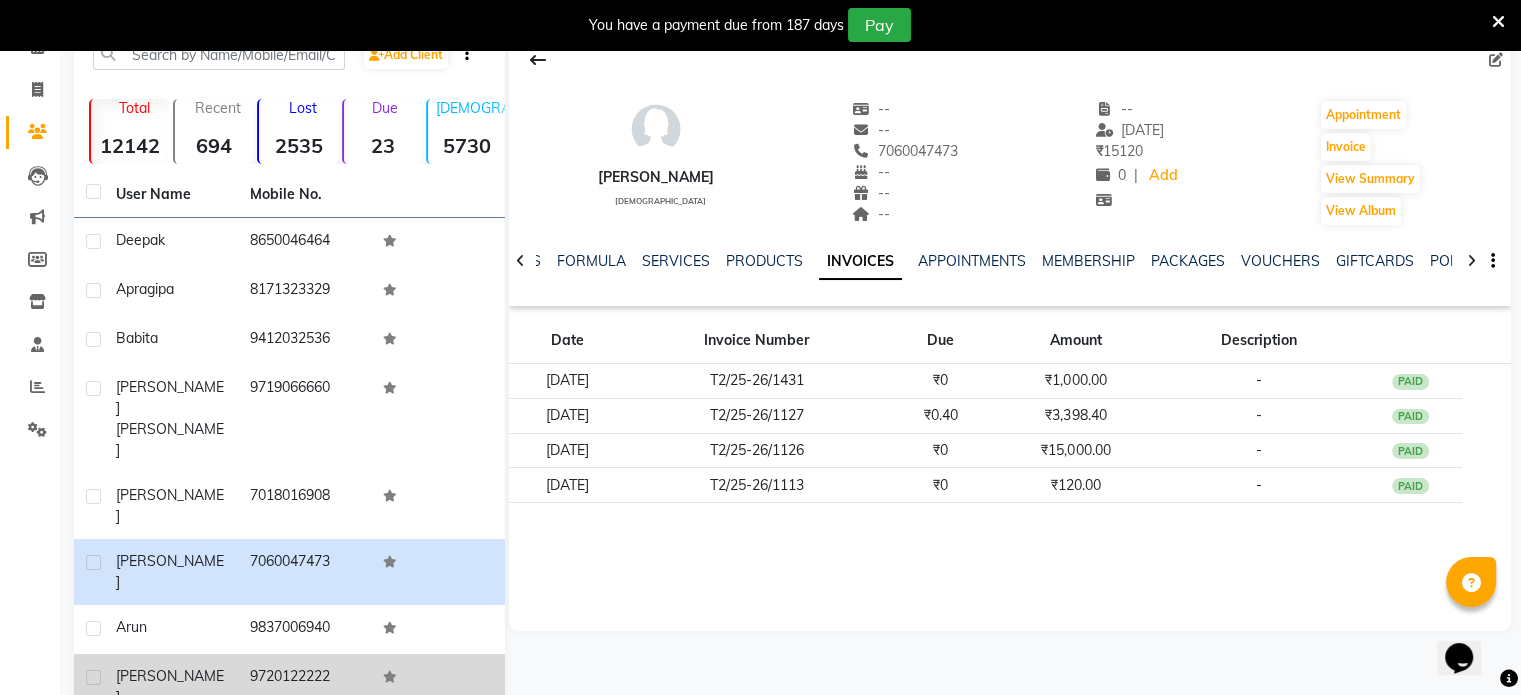 click on "9720122222" 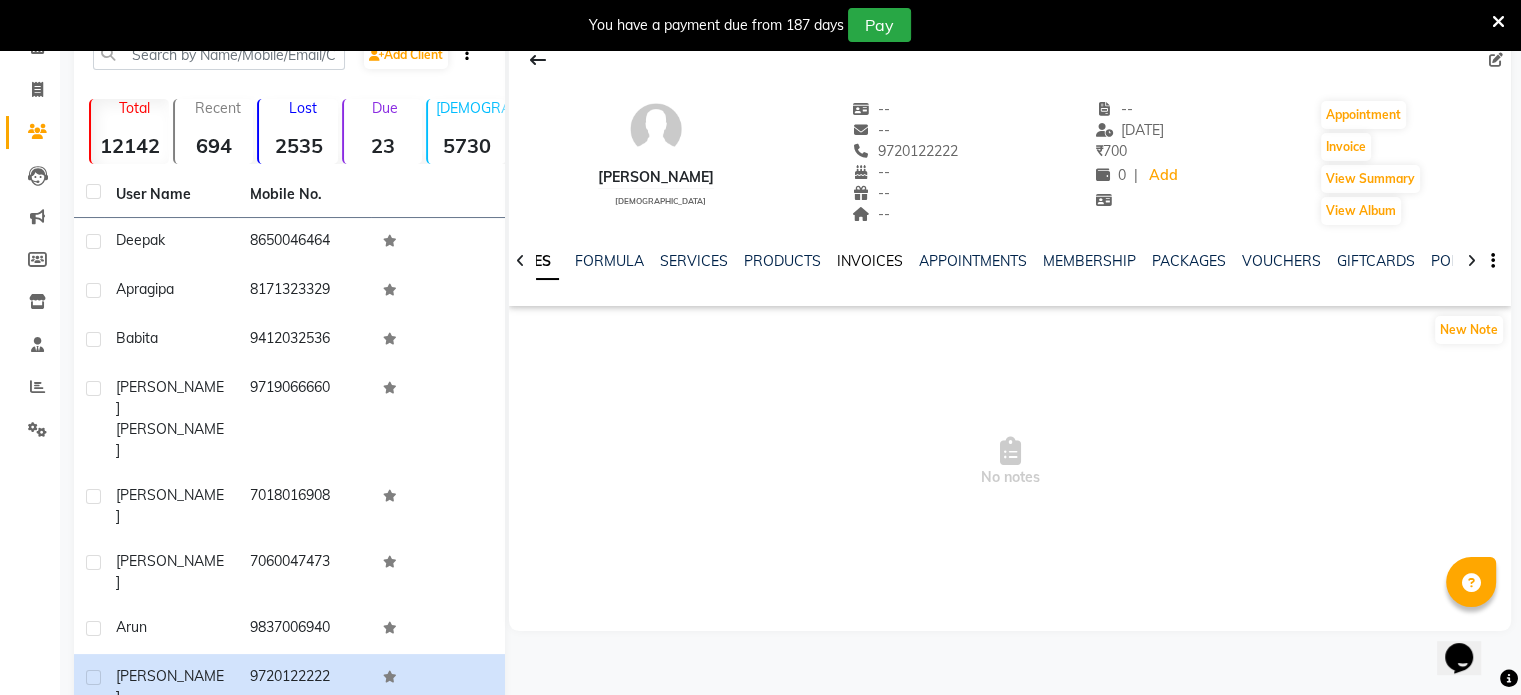 click on "INVOICES" 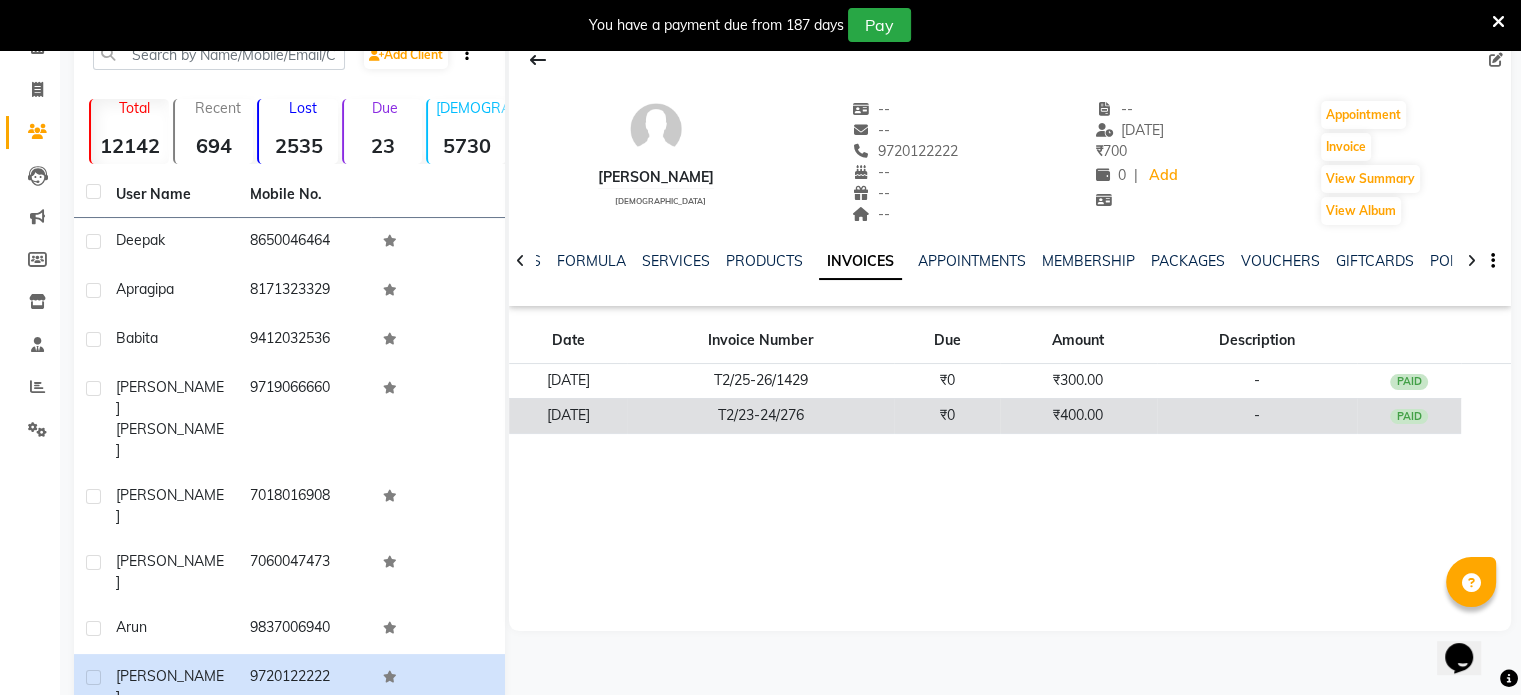 click on "T2/23-24/276" 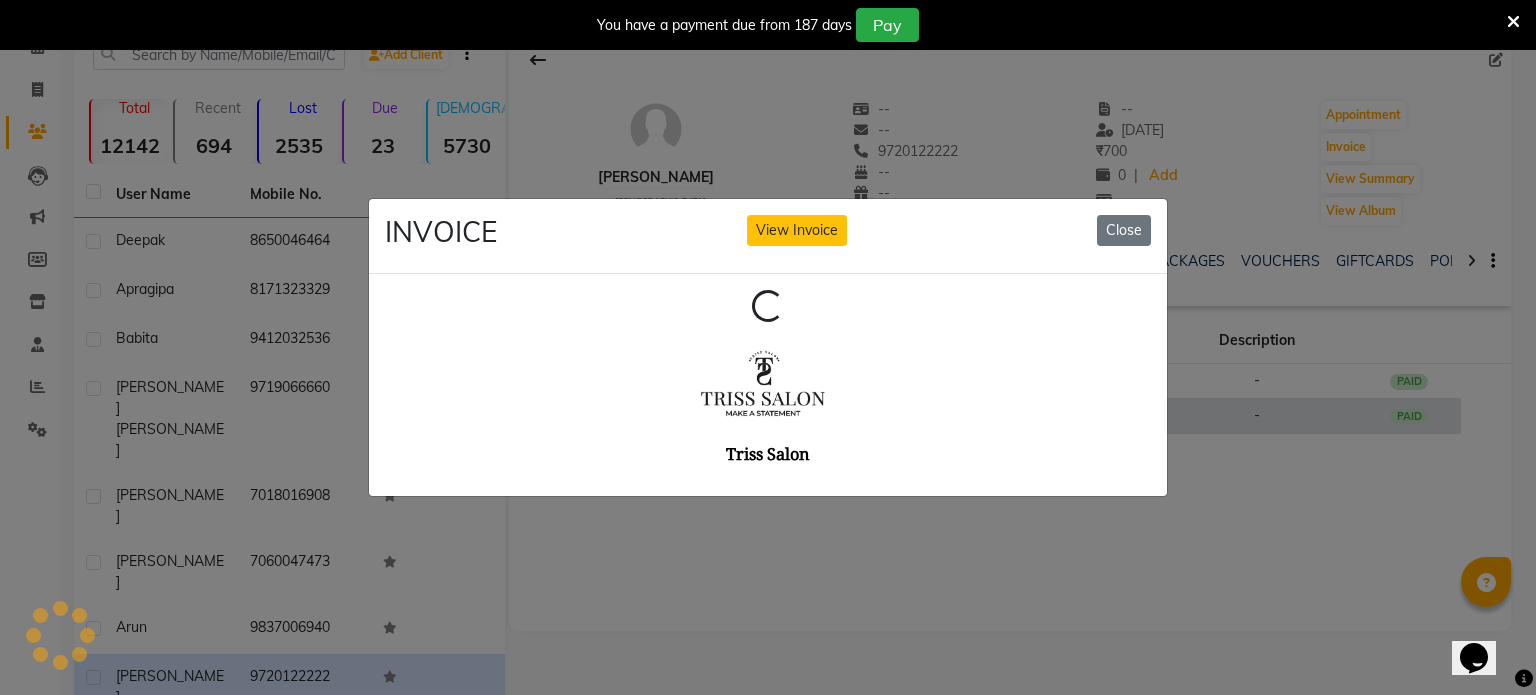 scroll, scrollTop: 0, scrollLeft: 0, axis: both 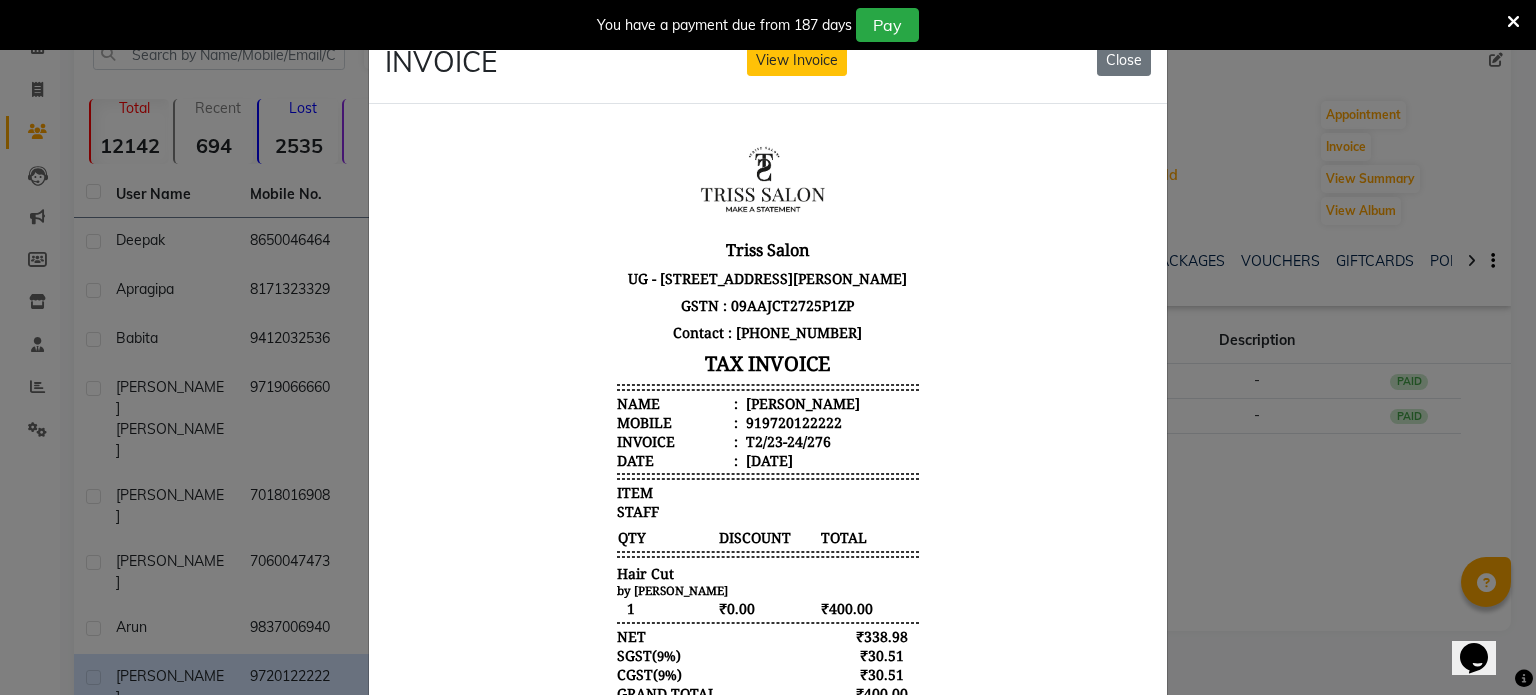 click on "Anita" at bounding box center [801, 402] 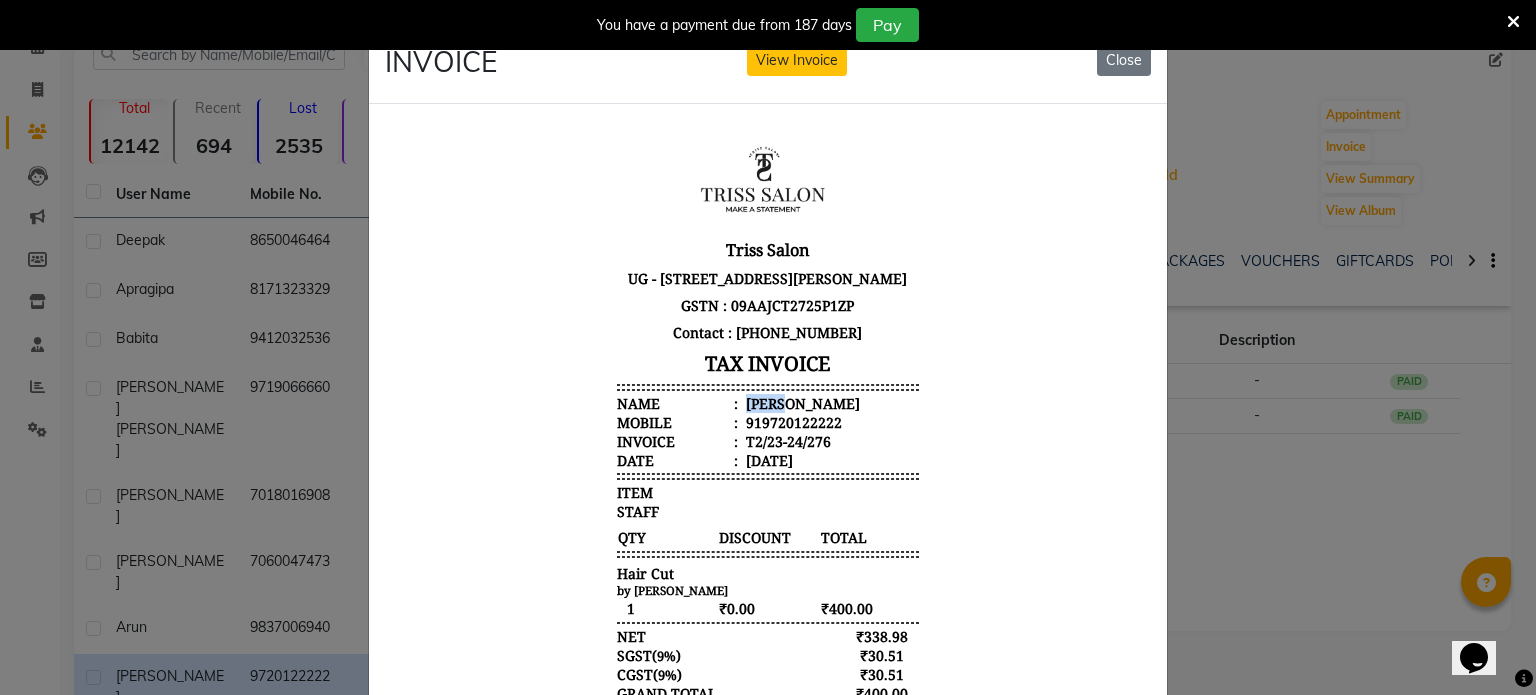 click on "Anita" at bounding box center (801, 402) 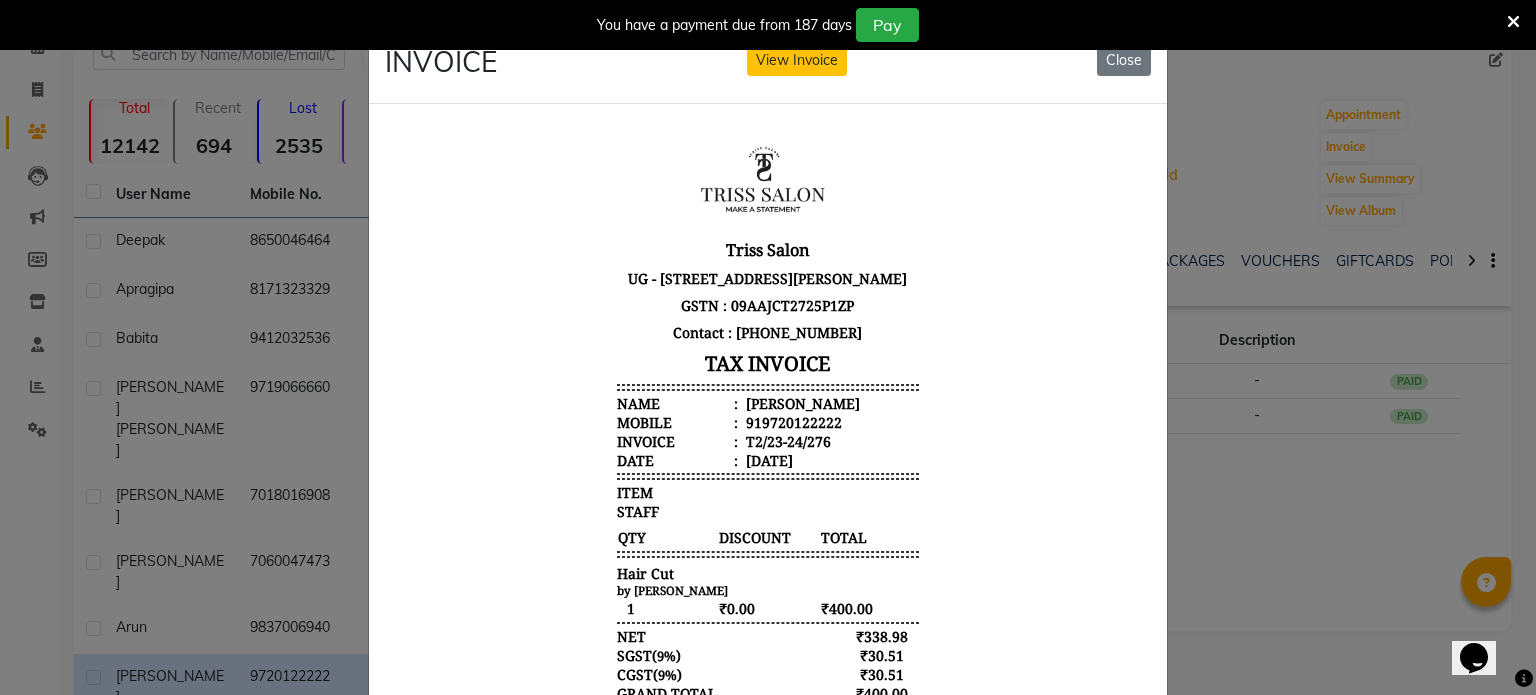 click on "919720122222" at bounding box center [792, 421] 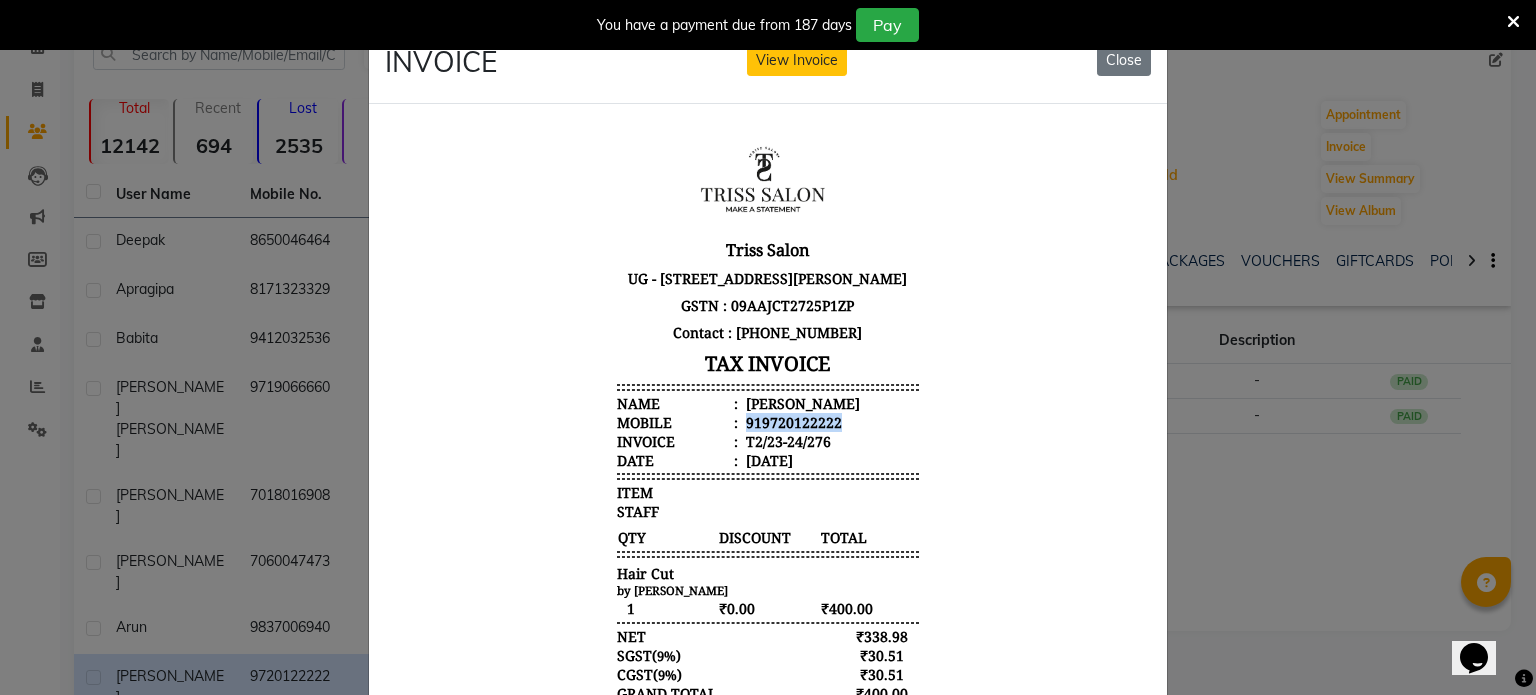 click on "919720122222" at bounding box center [792, 421] 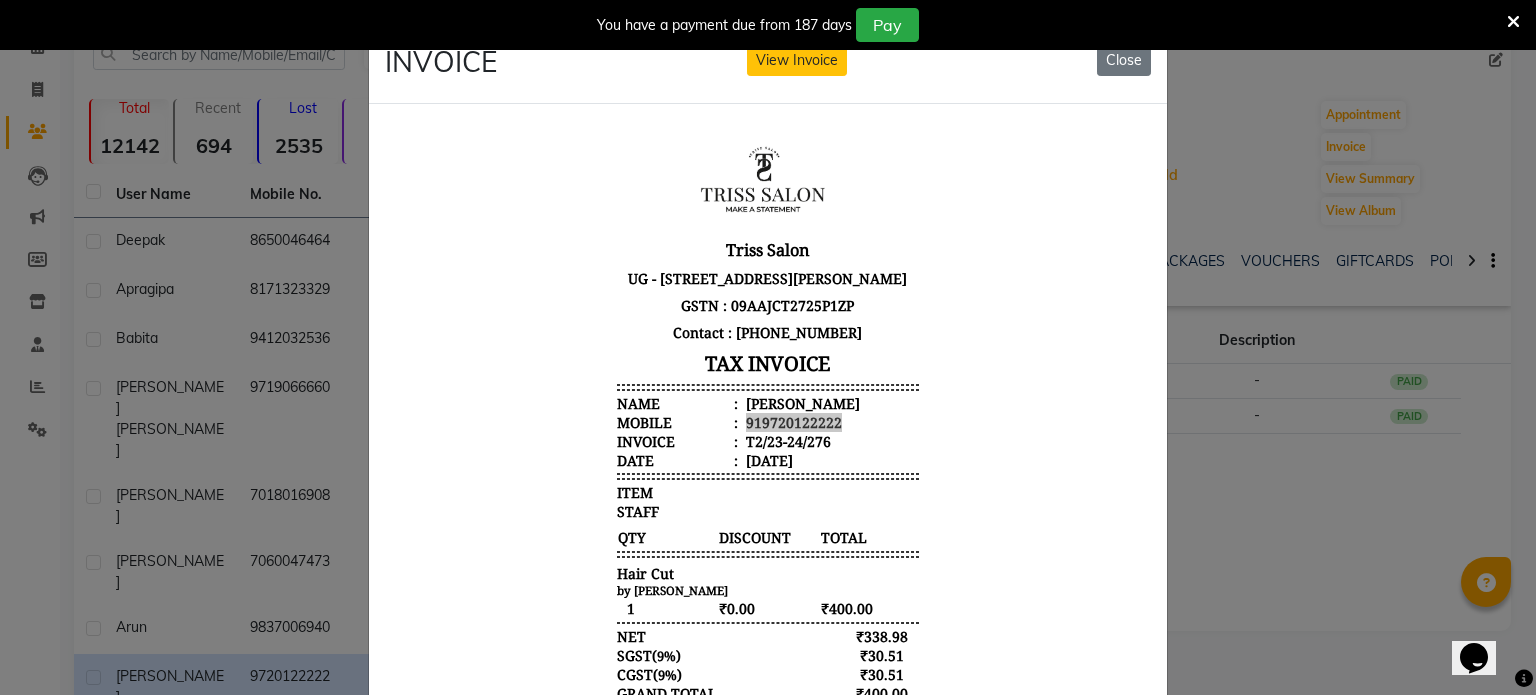click on "INVOICE View Invoice Close" 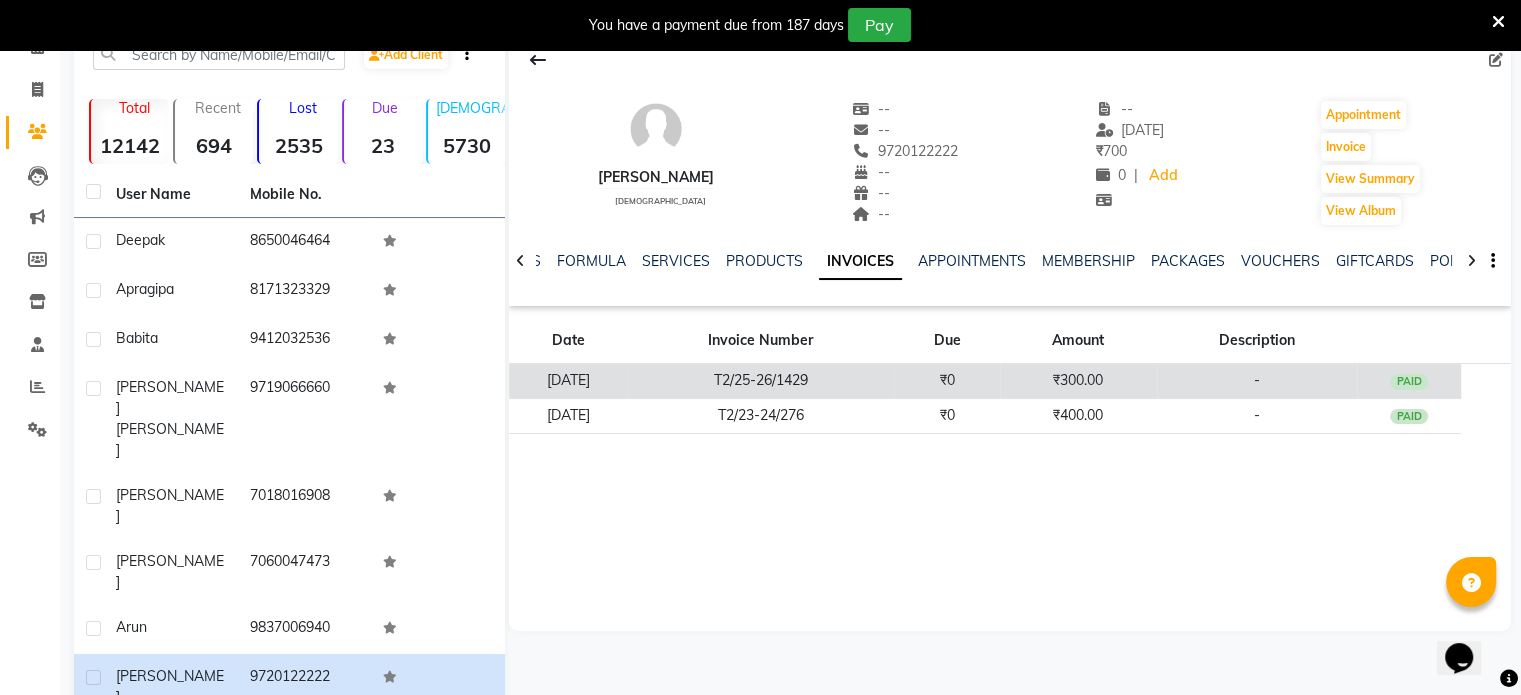 click on "T2/25-26/1429" 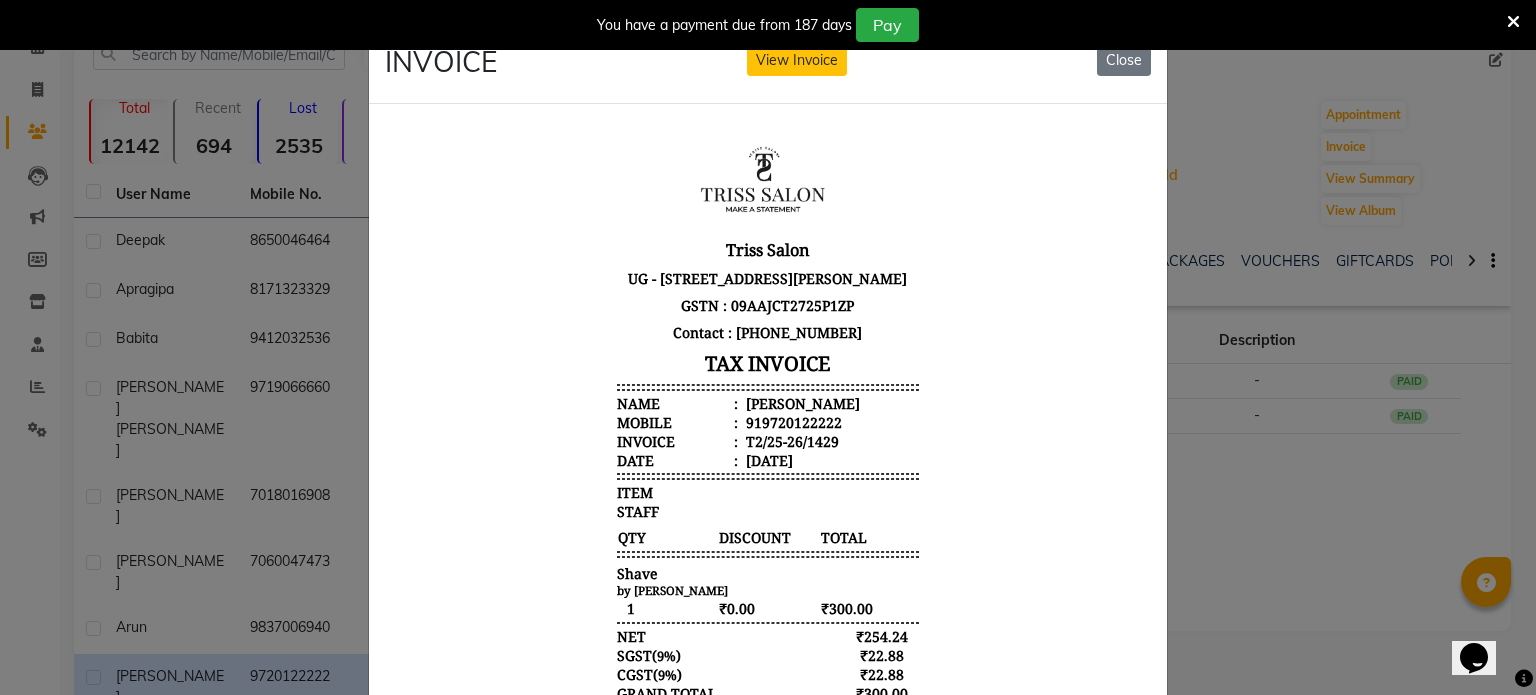 scroll, scrollTop: 0, scrollLeft: 0, axis: both 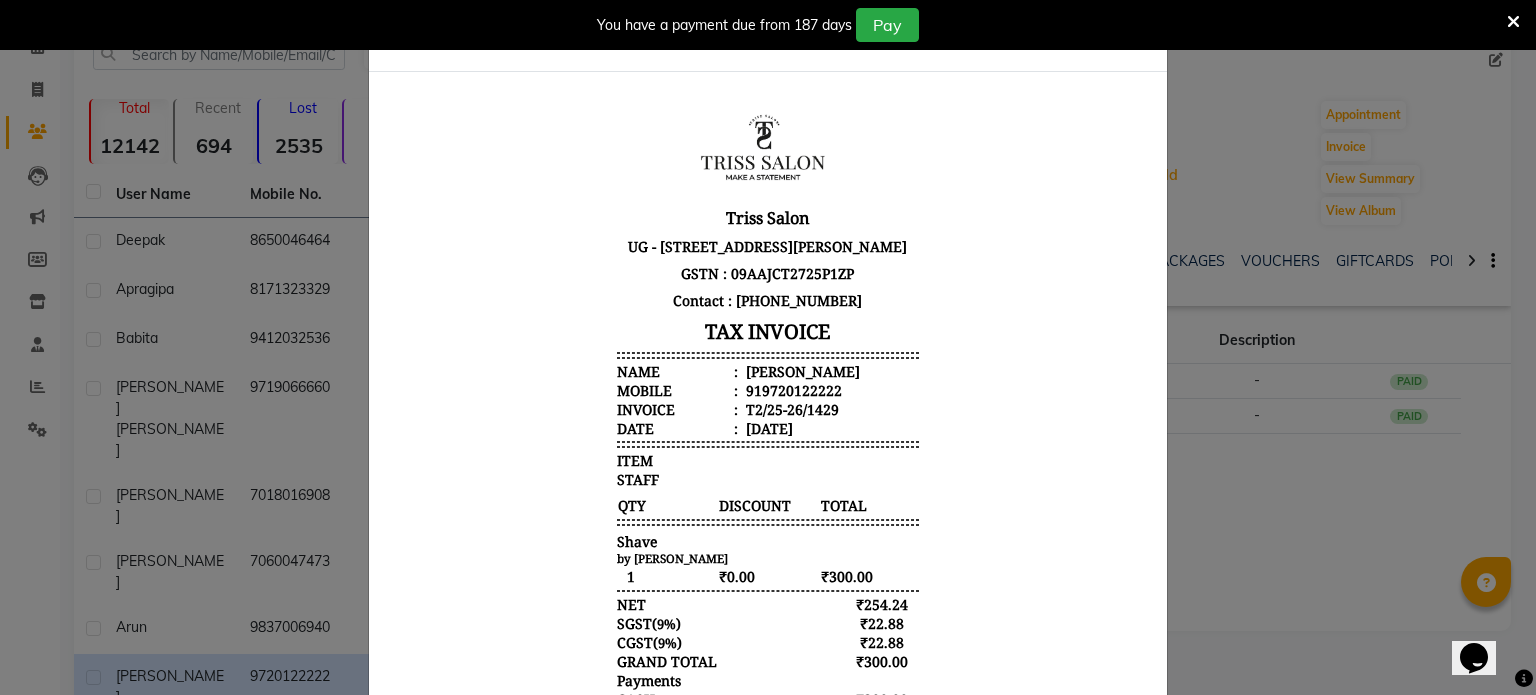 click on "INVOICE View Invoice Close" 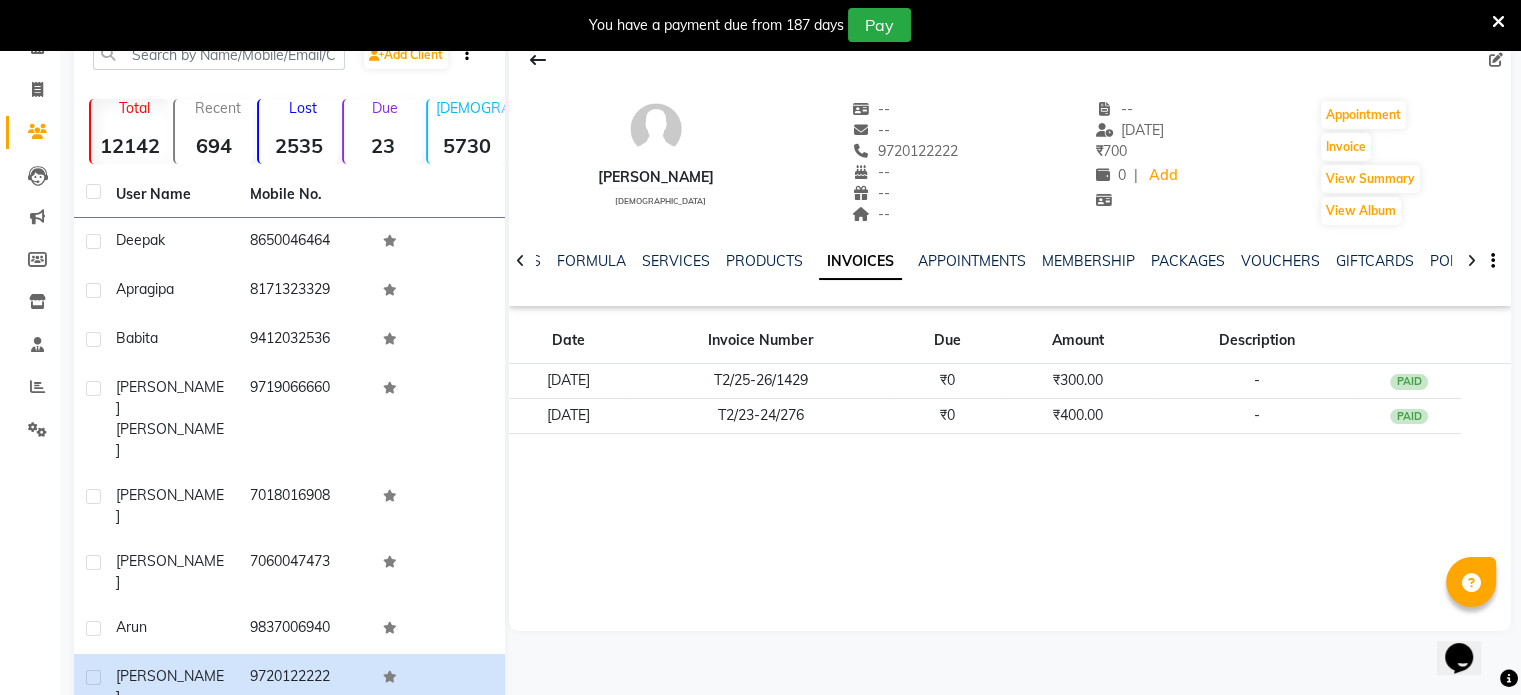 click on "You have a payment due from 187 days   Pay" at bounding box center [750, 25] 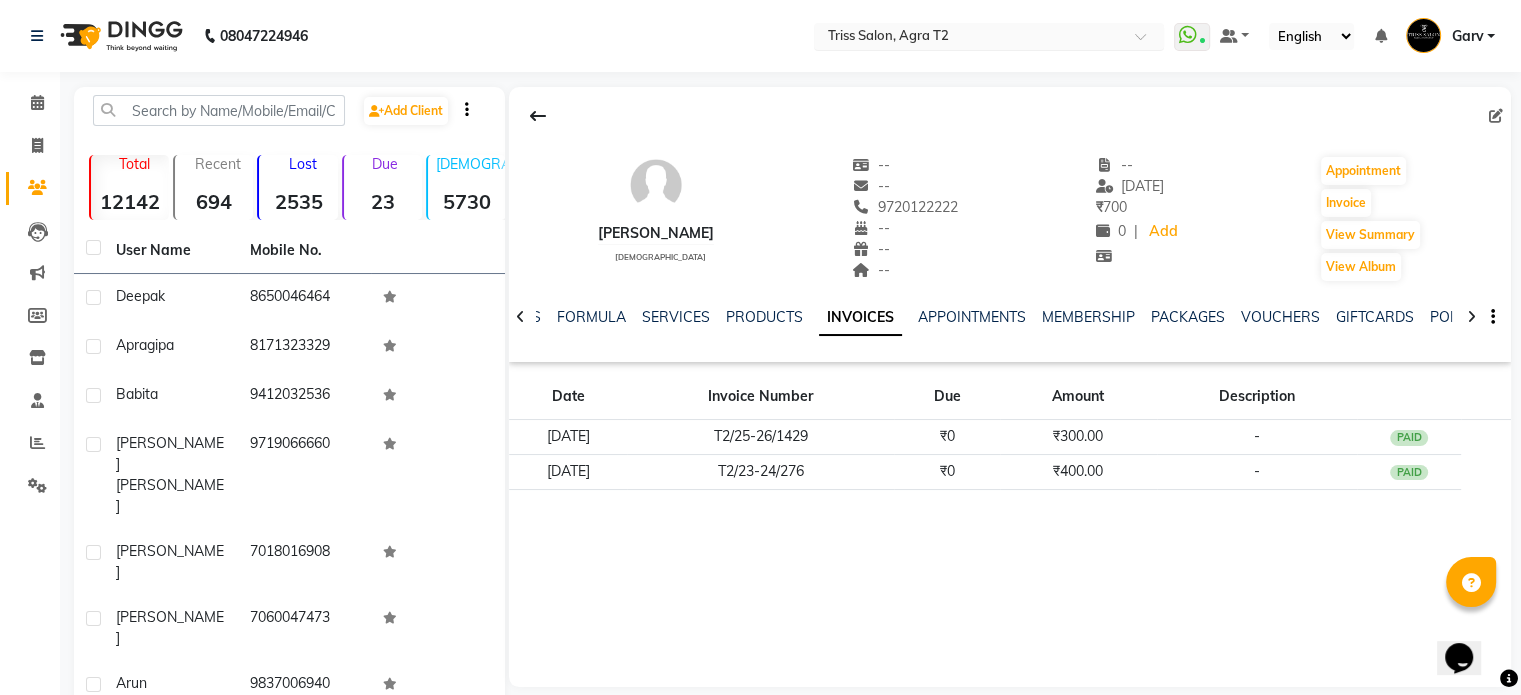 scroll, scrollTop: 0, scrollLeft: 0, axis: both 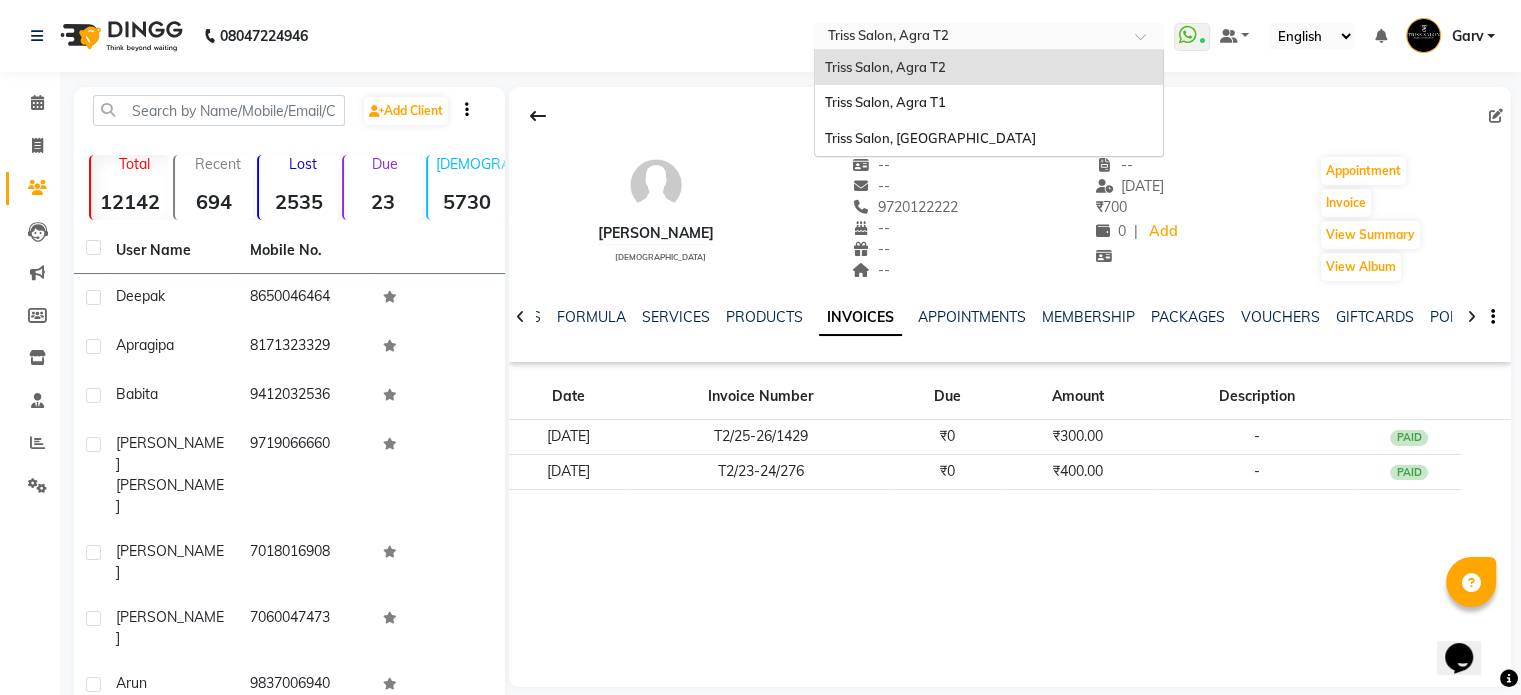 click at bounding box center [969, 38] 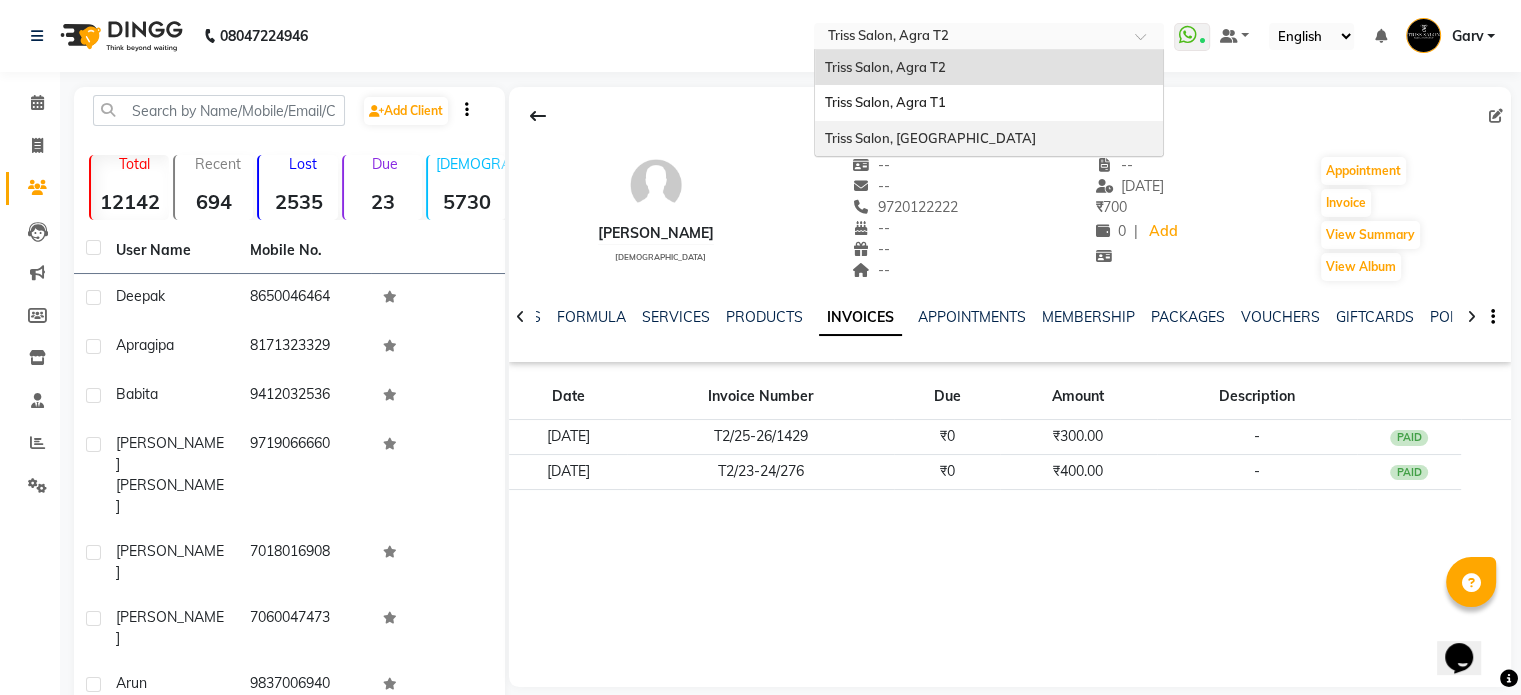 click on "Triss Salon, [GEOGRAPHIC_DATA]" at bounding box center (930, 138) 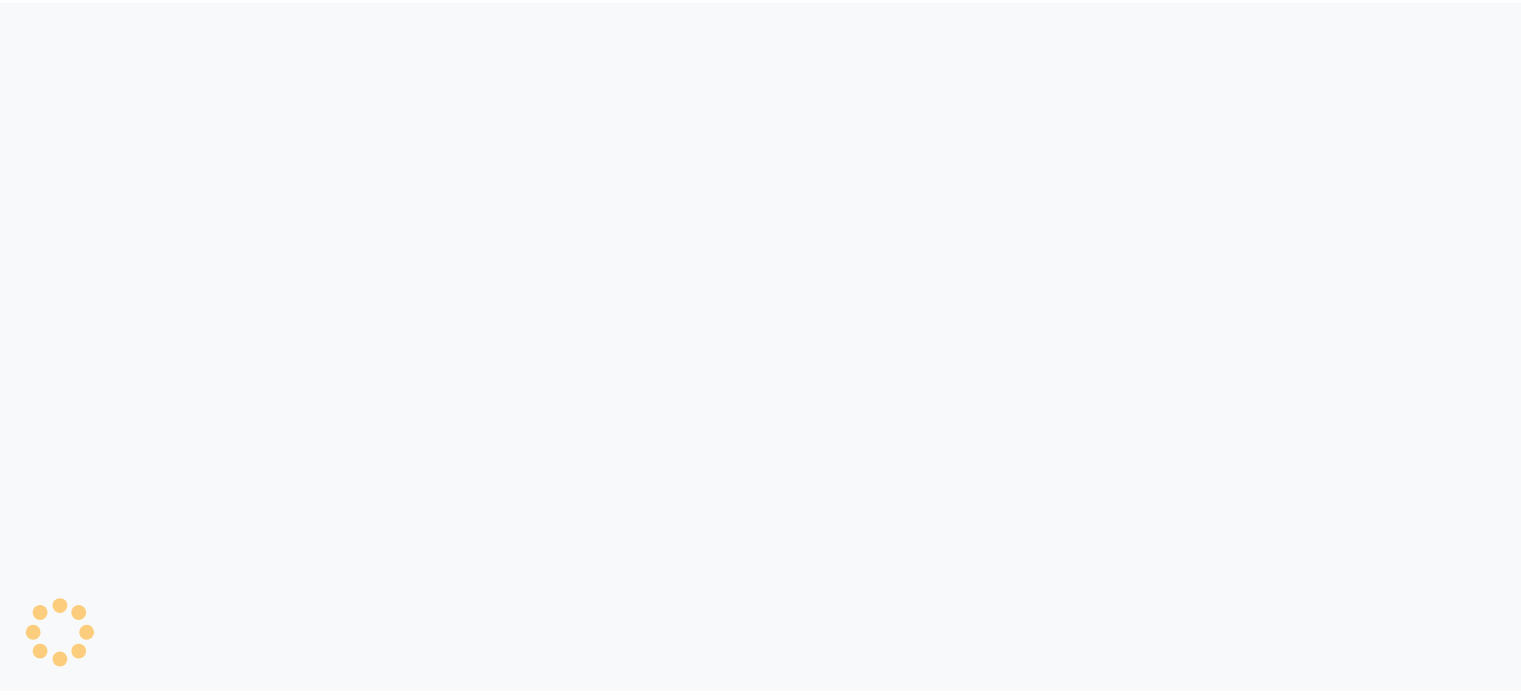scroll, scrollTop: 0, scrollLeft: 0, axis: both 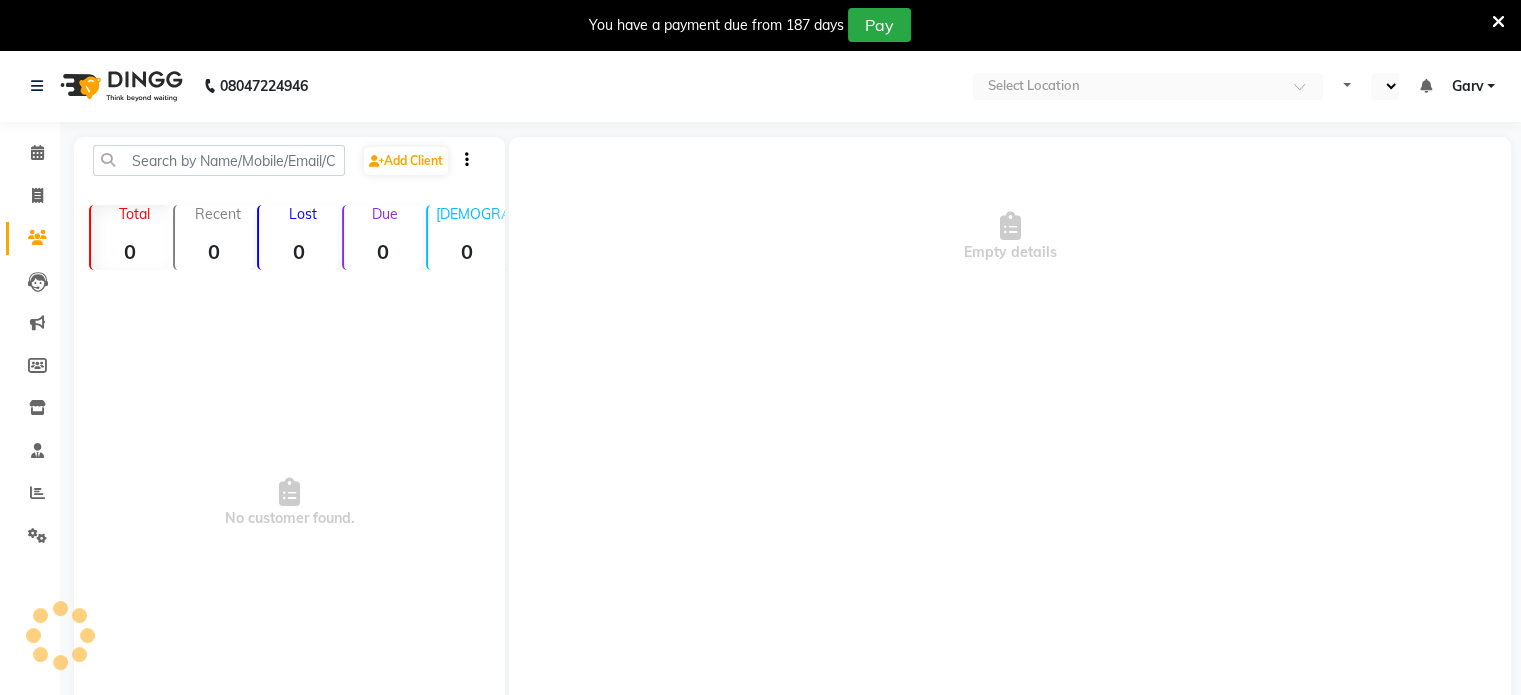 select on "en" 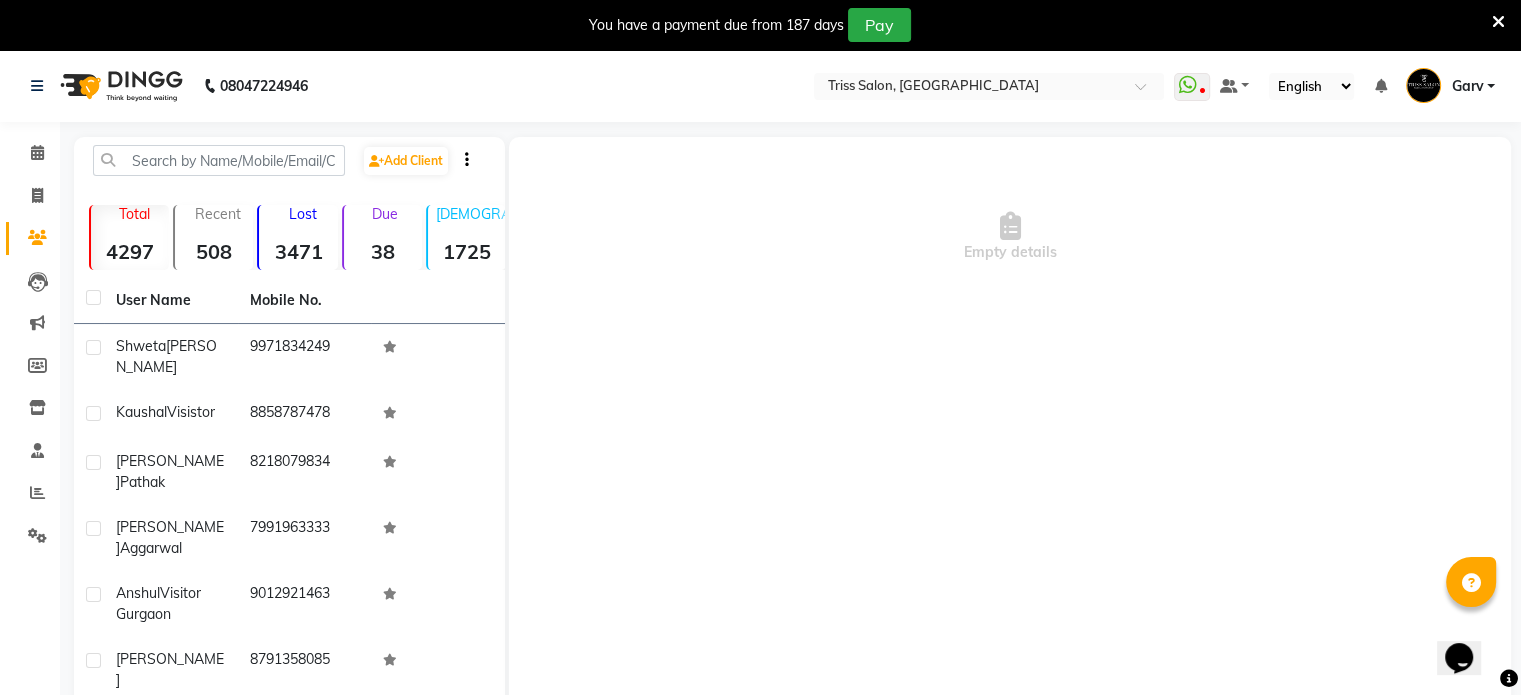 click at bounding box center (1498, 22) 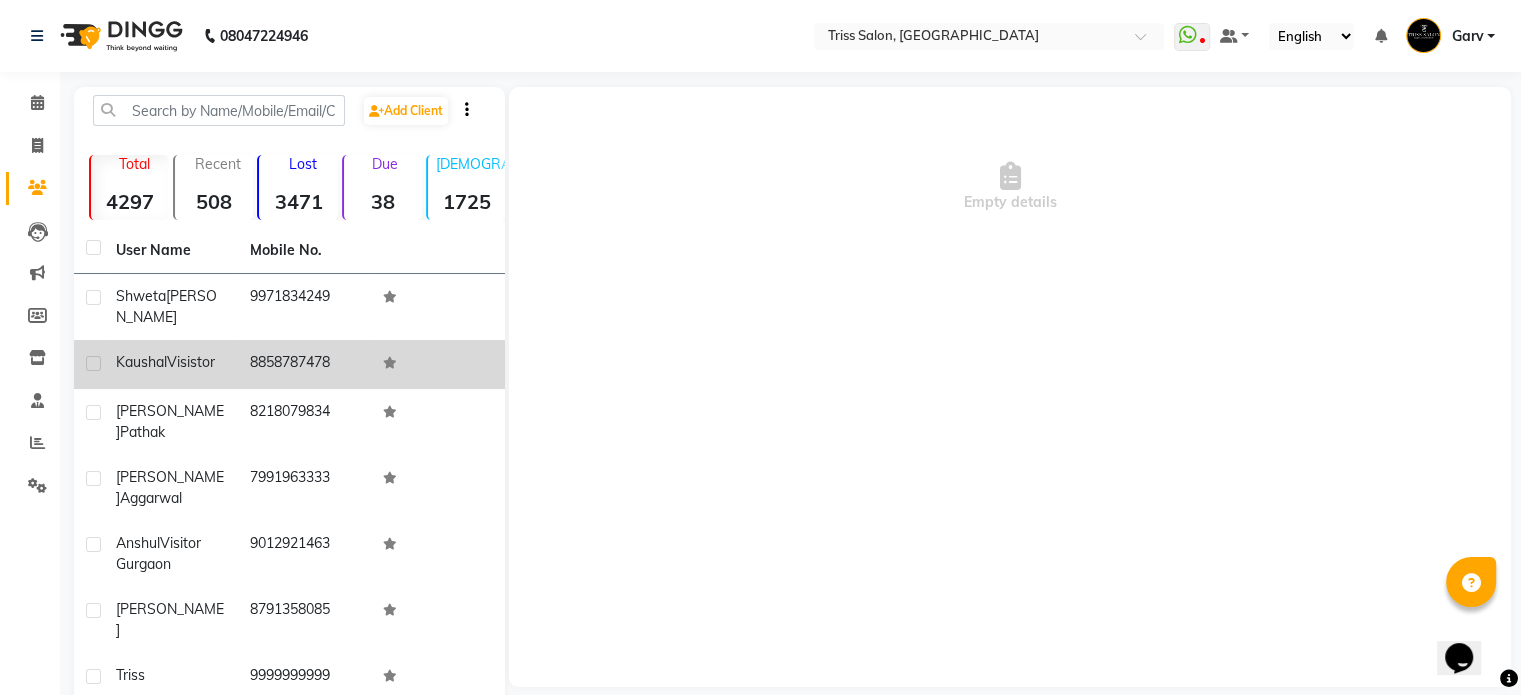 click on "Visistor" 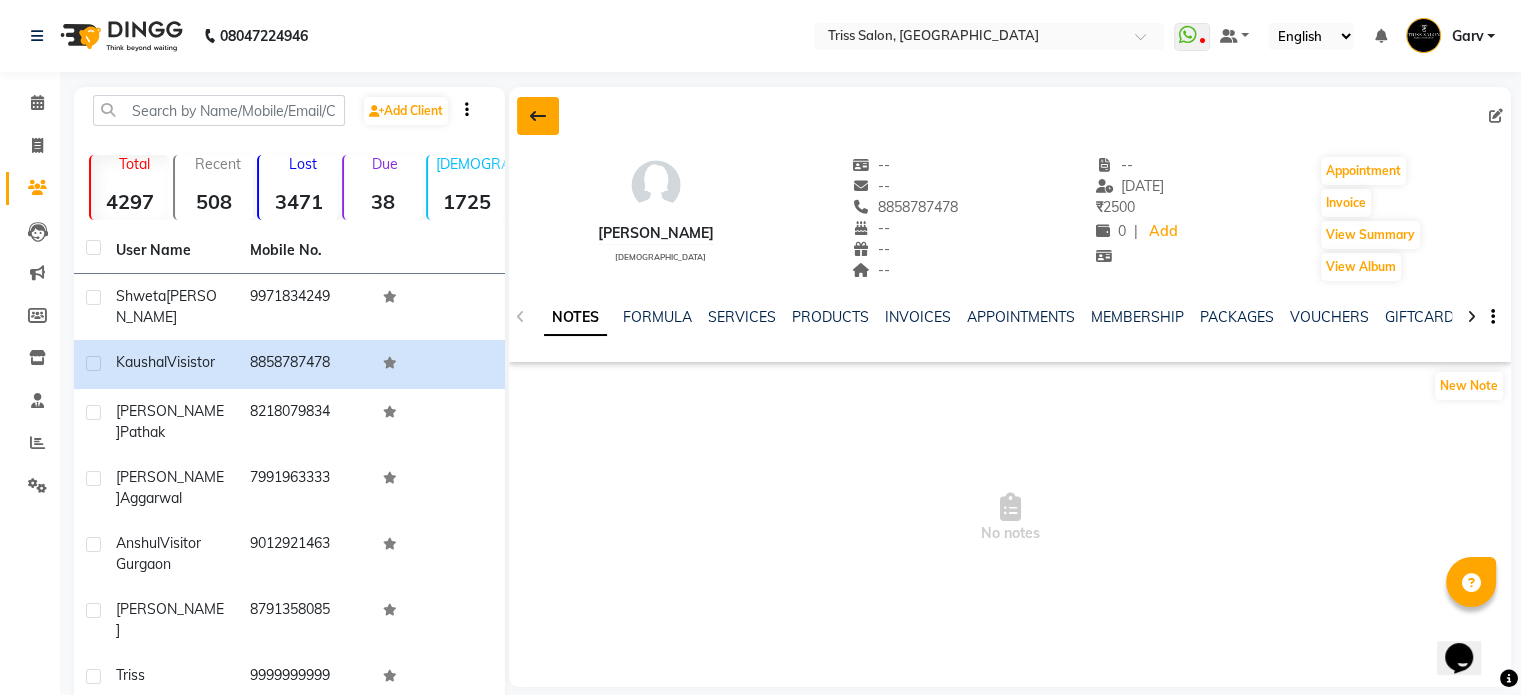 click 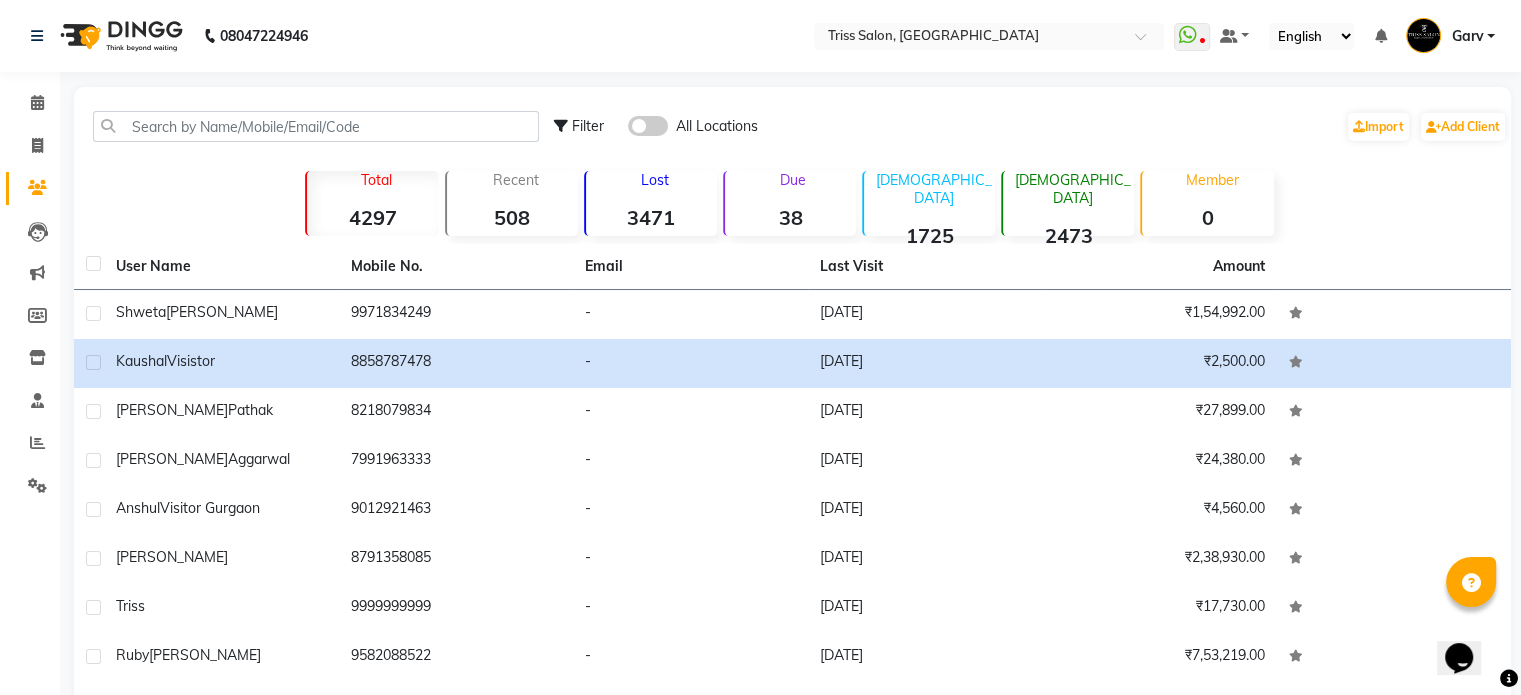 click on "Filter" 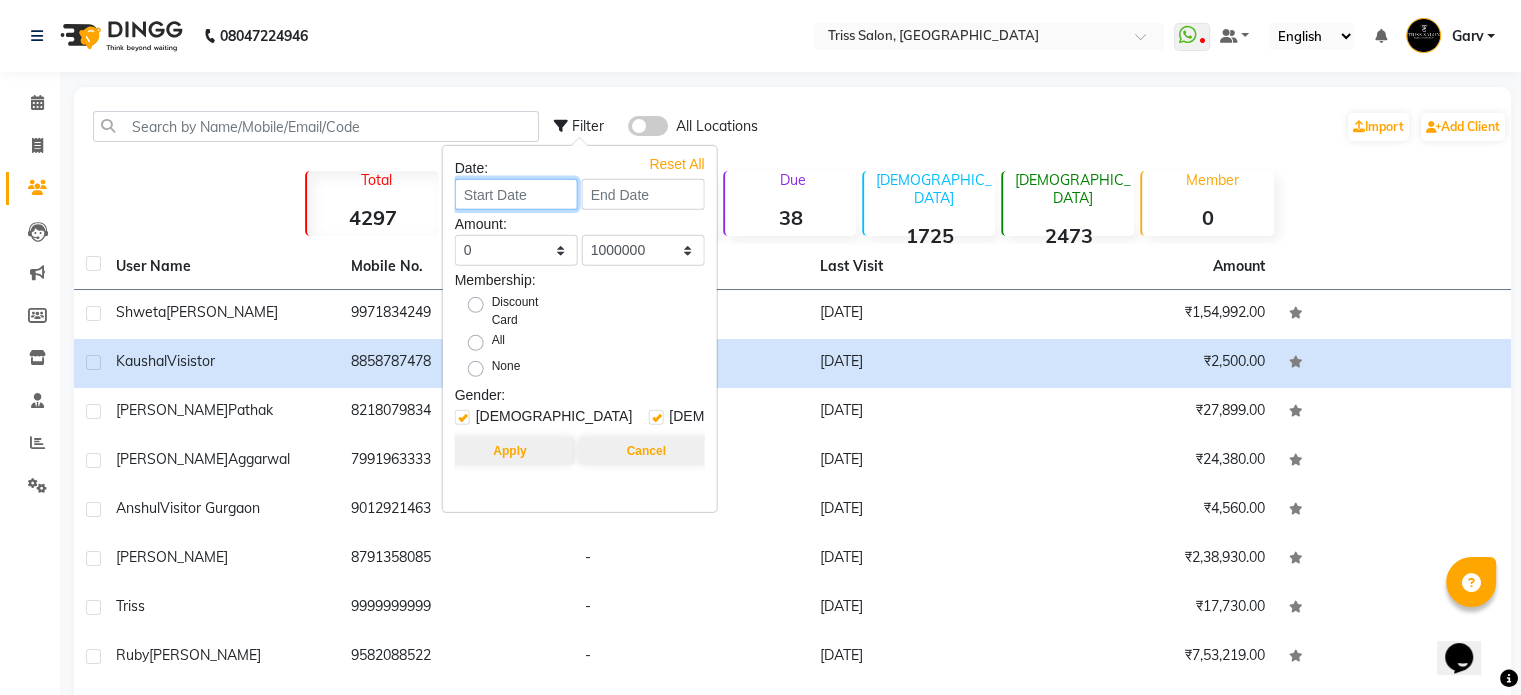 click at bounding box center (516, 194) 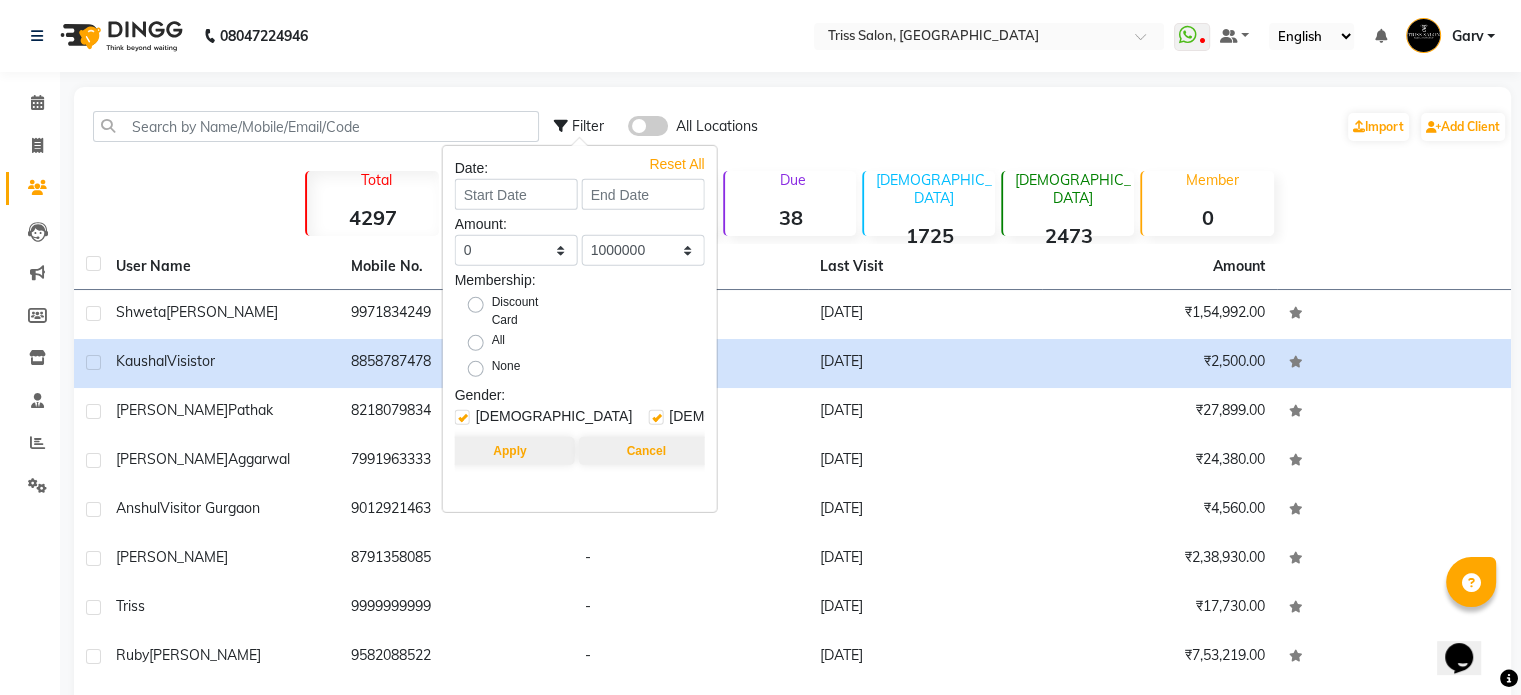 select on "7" 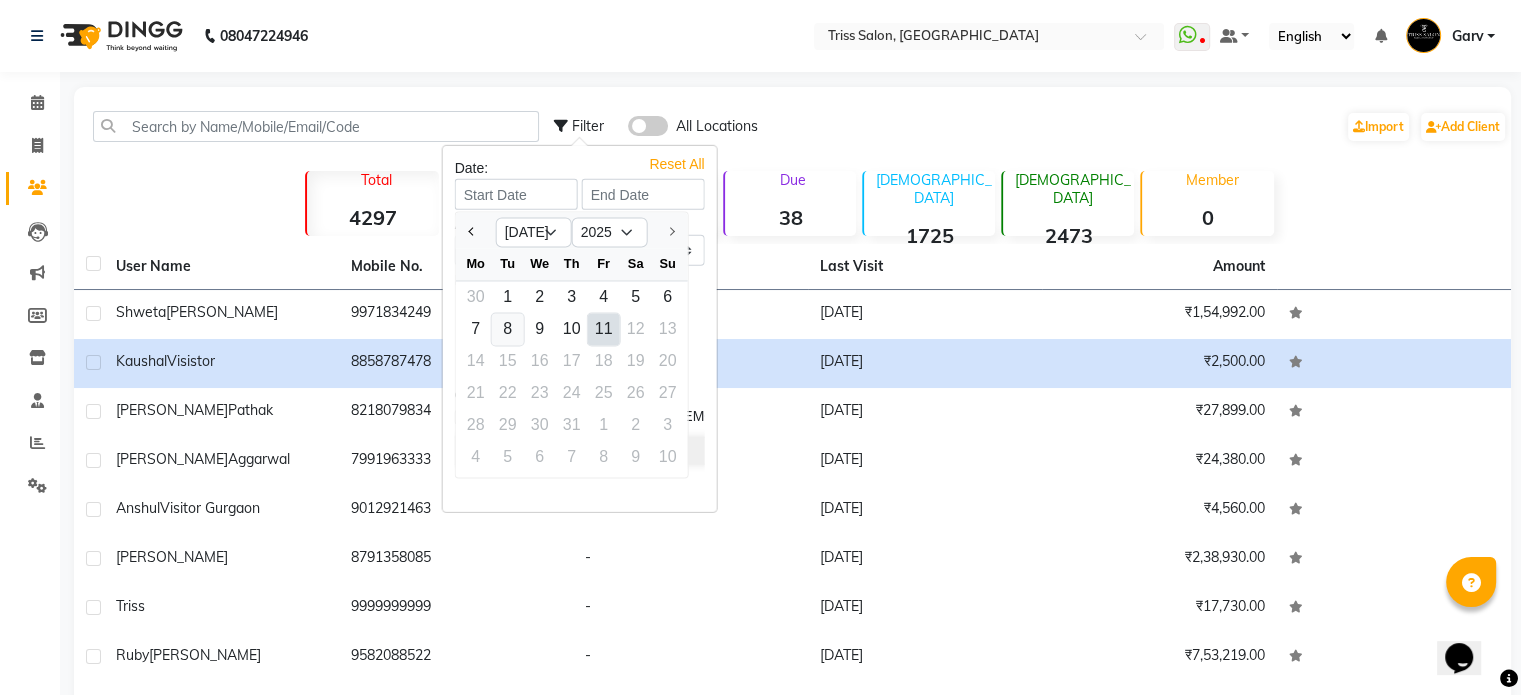 click on "8" at bounding box center (508, 329) 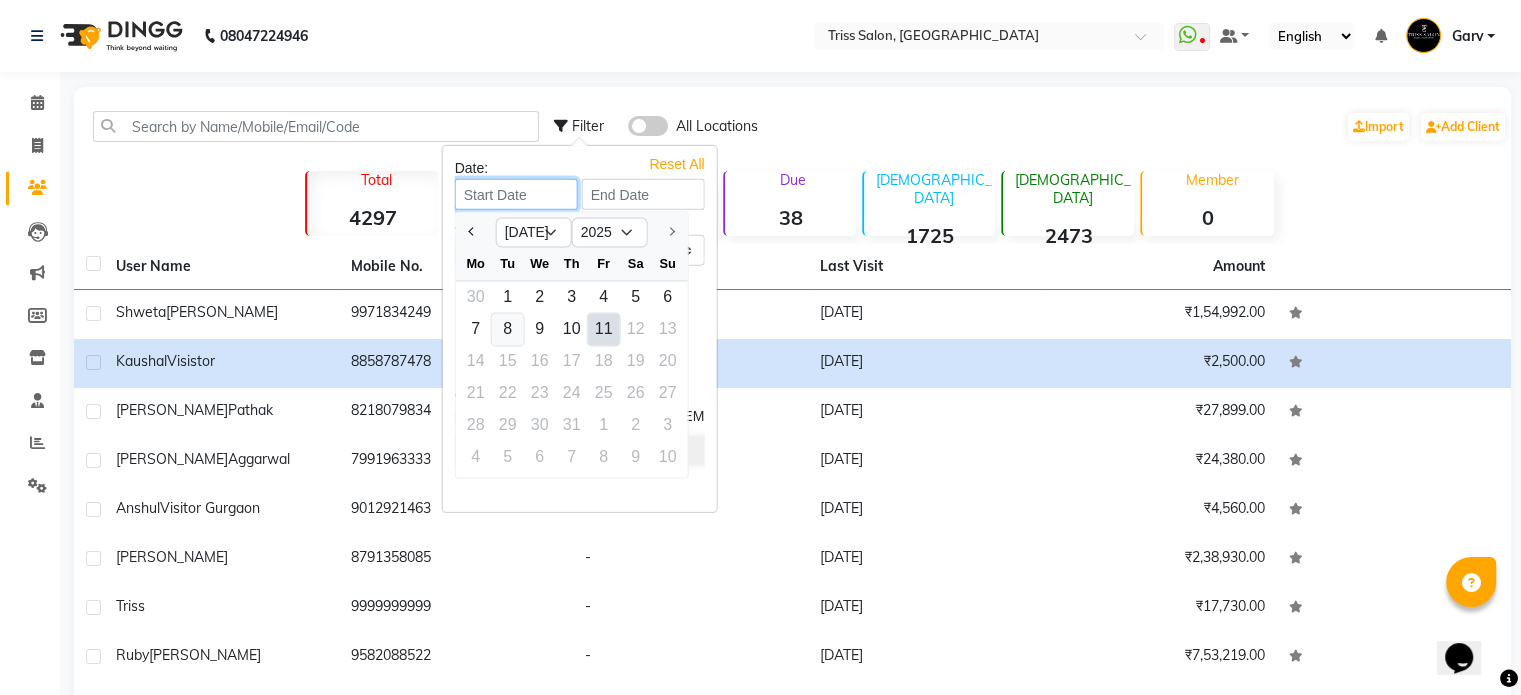 type on "[DATE]" 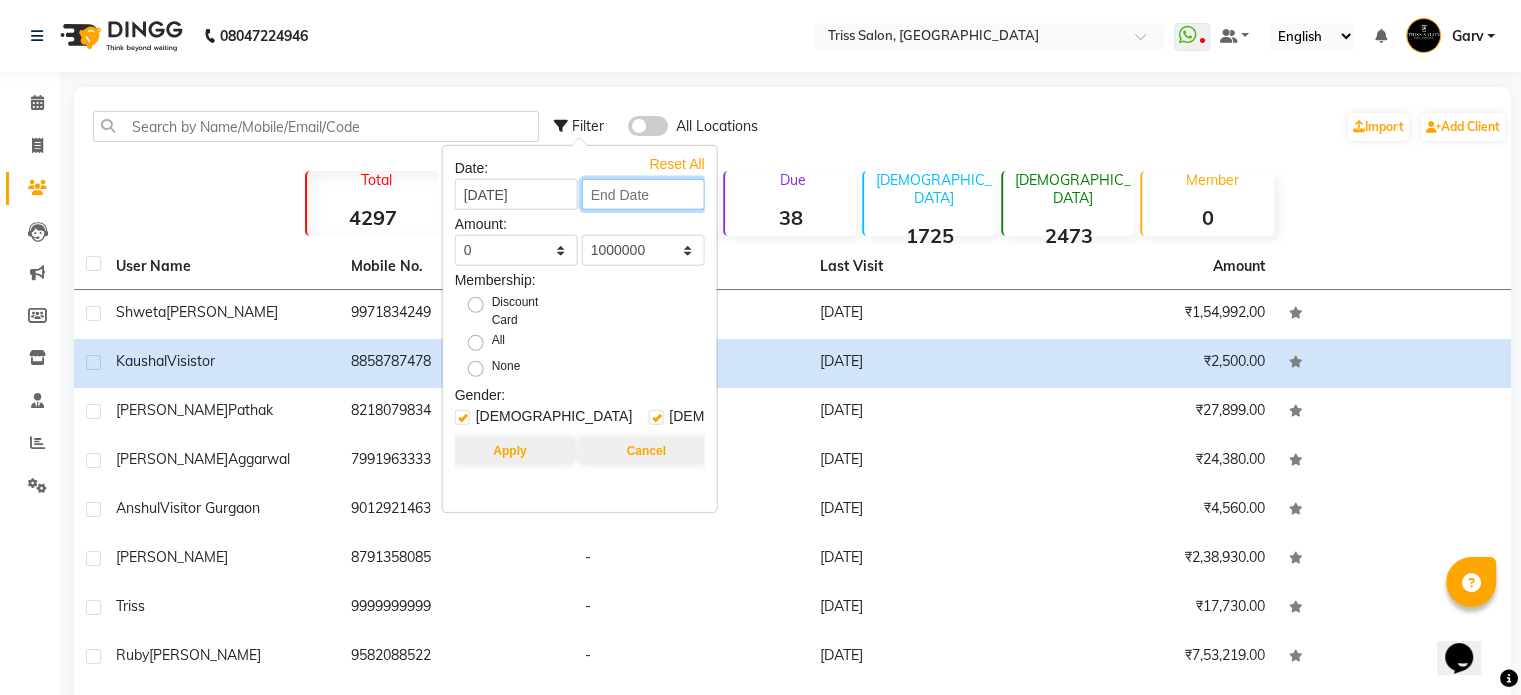 click at bounding box center (643, 194) 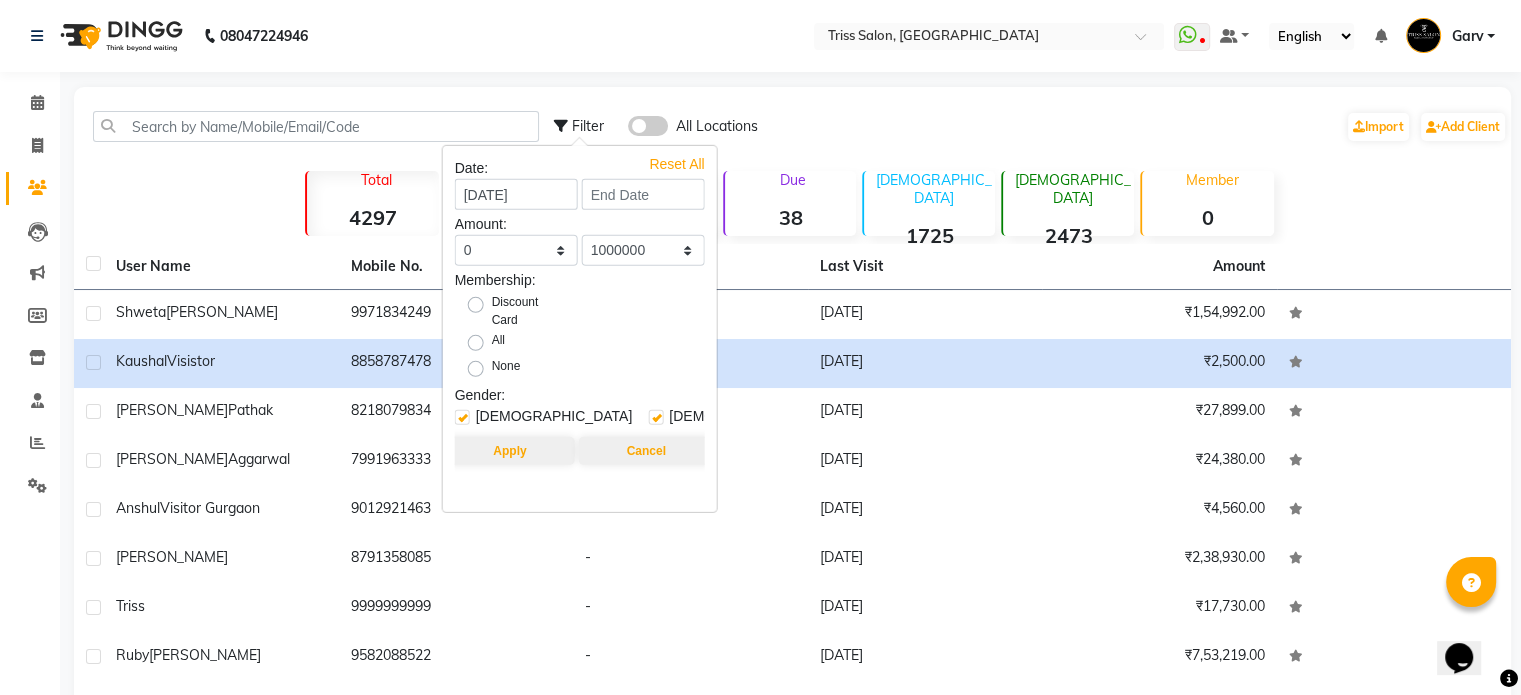 select on "7" 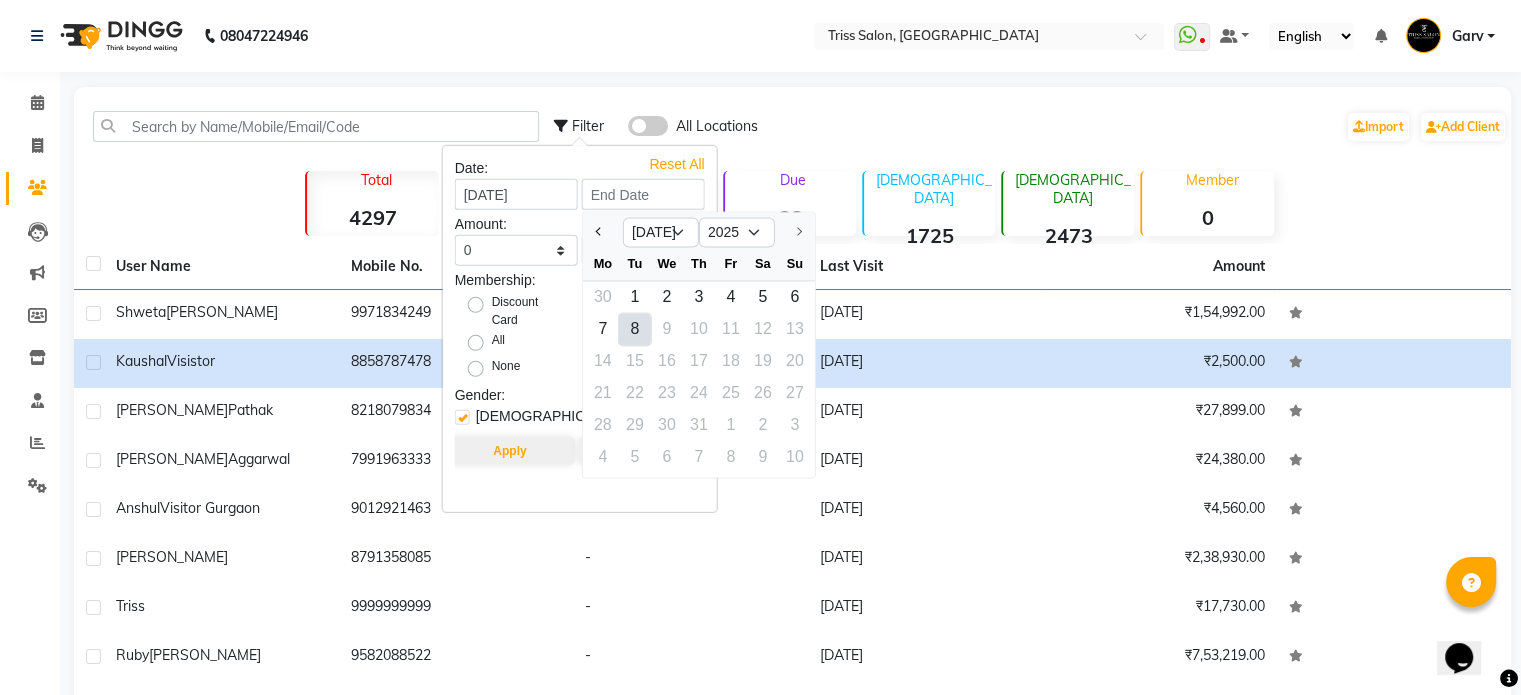 click on "8" at bounding box center (635, 329) 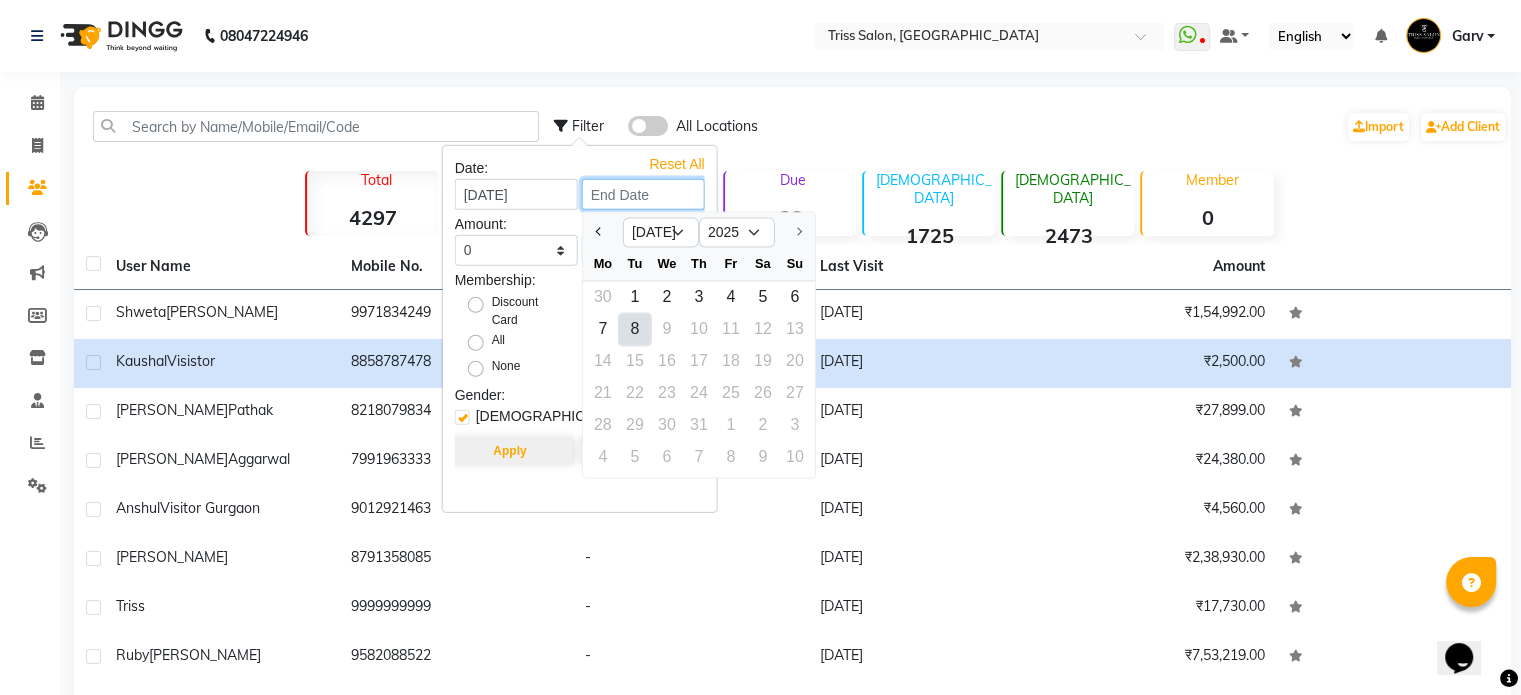 type on "[DATE]" 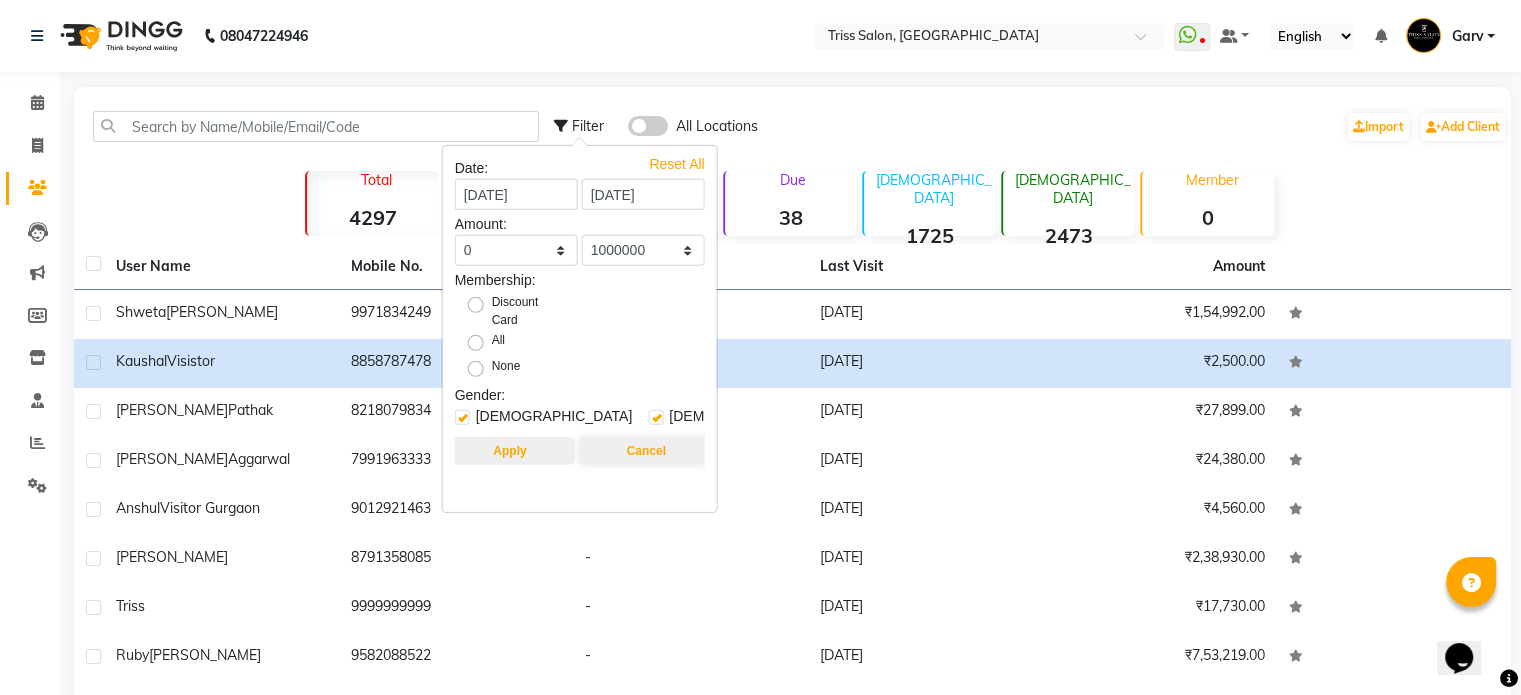 click on "Apply" at bounding box center [509, 451] 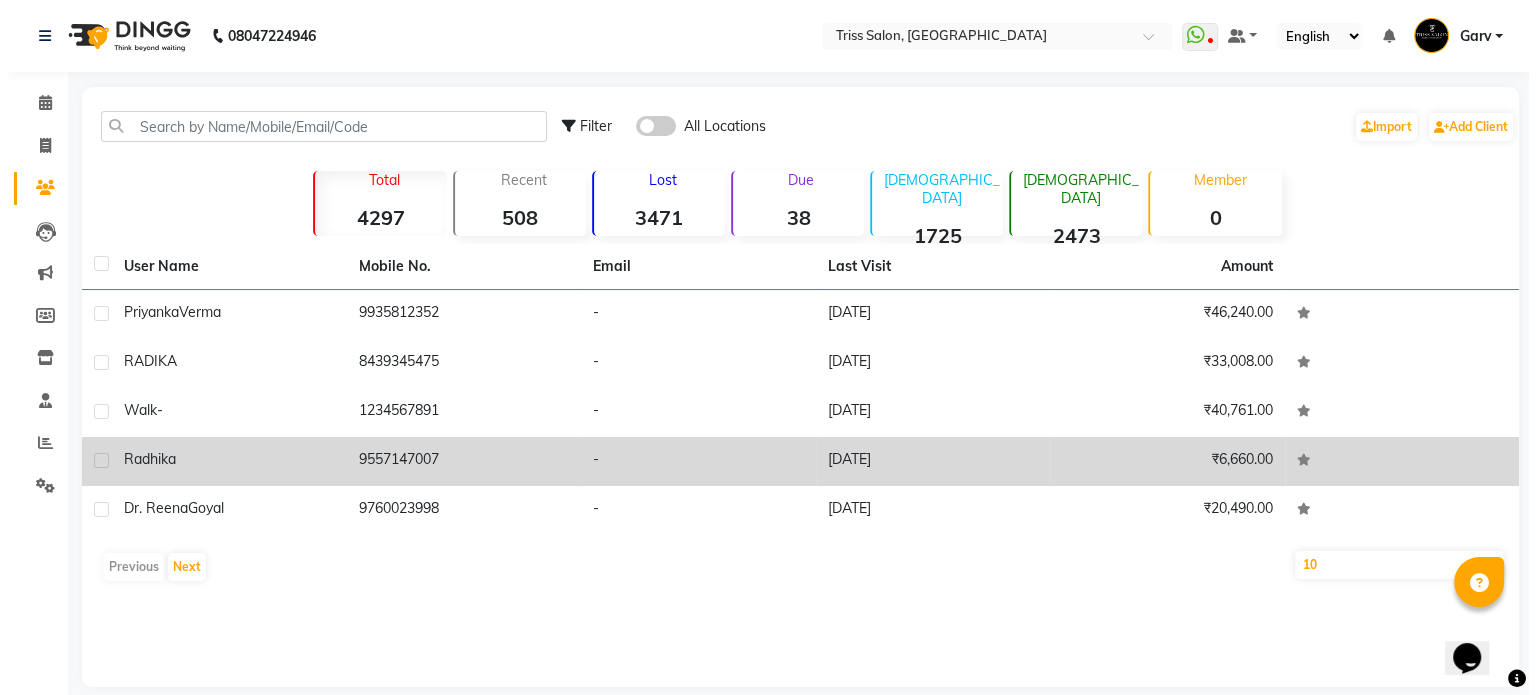 scroll, scrollTop: 21, scrollLeft: 0, axis: vertical 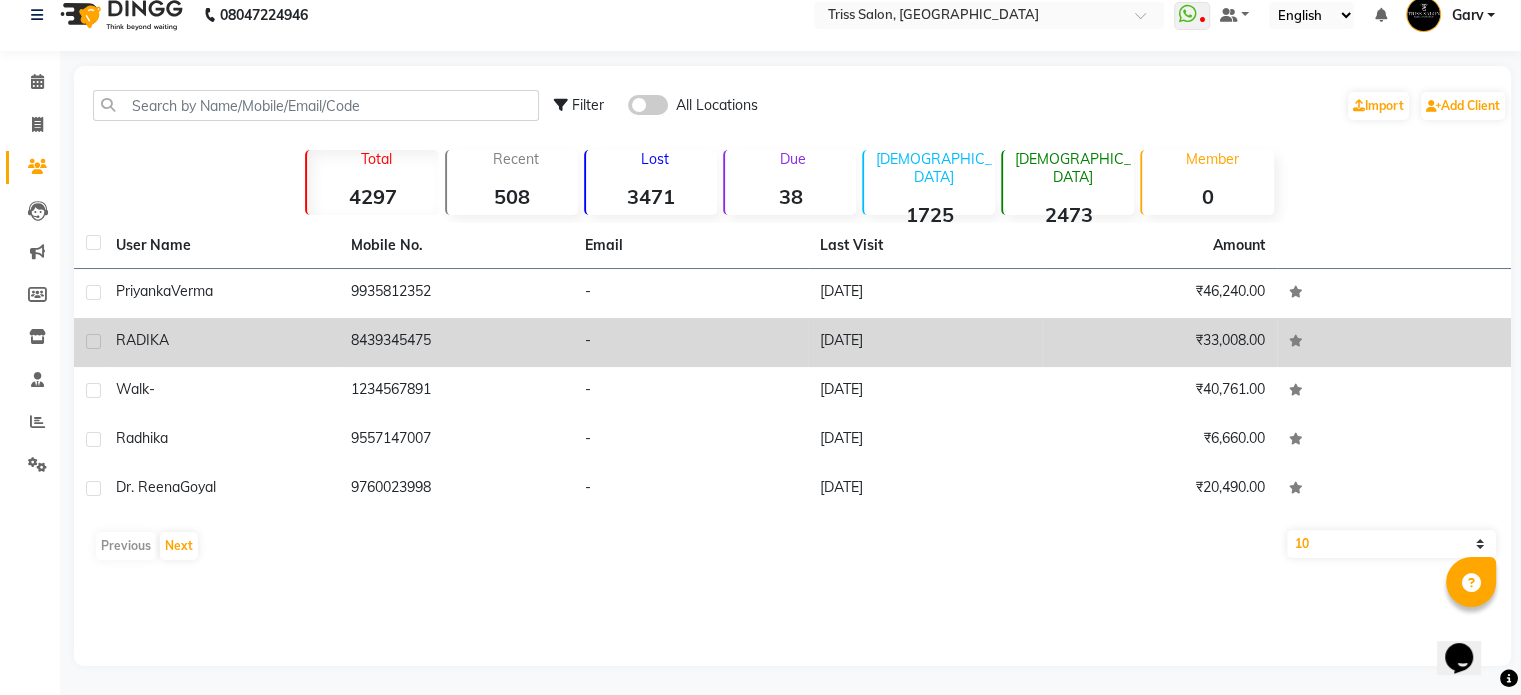 click on "RADIKA" 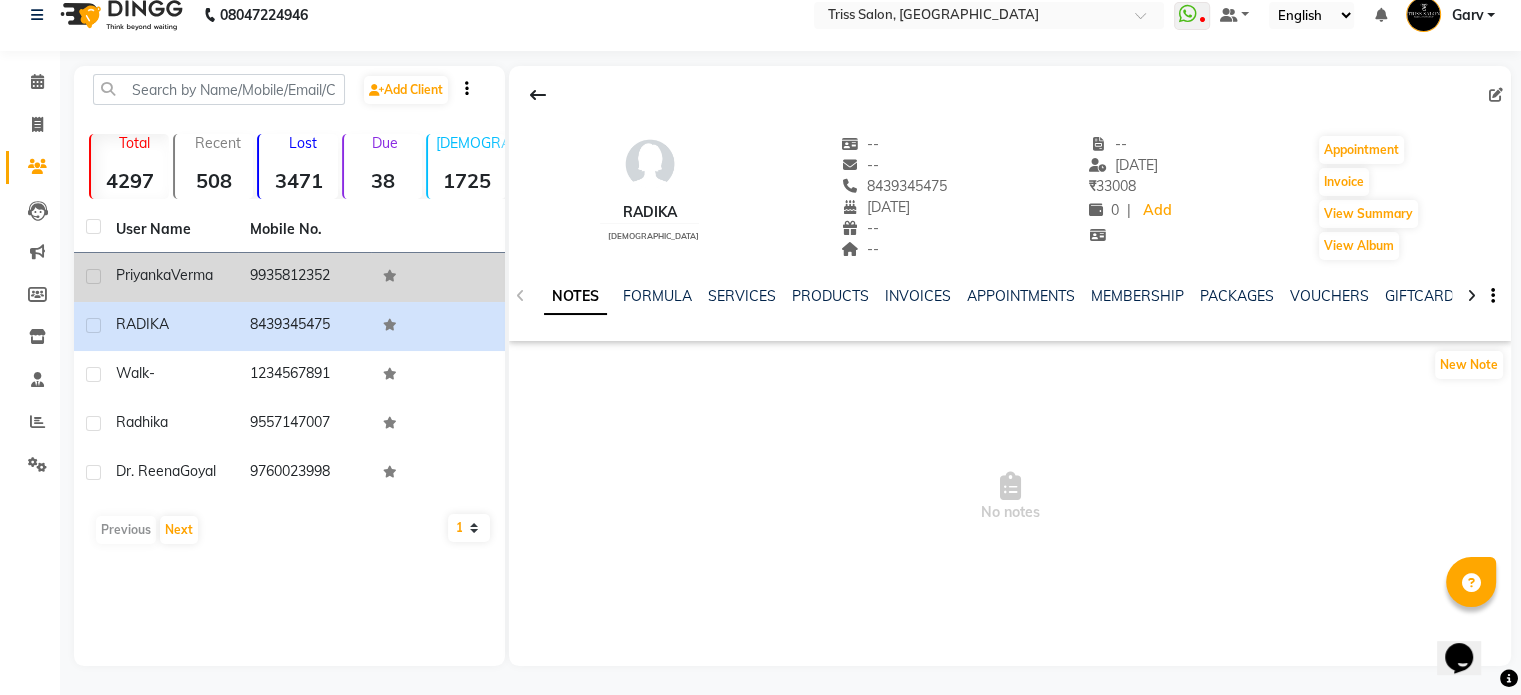 click on "9935812352" 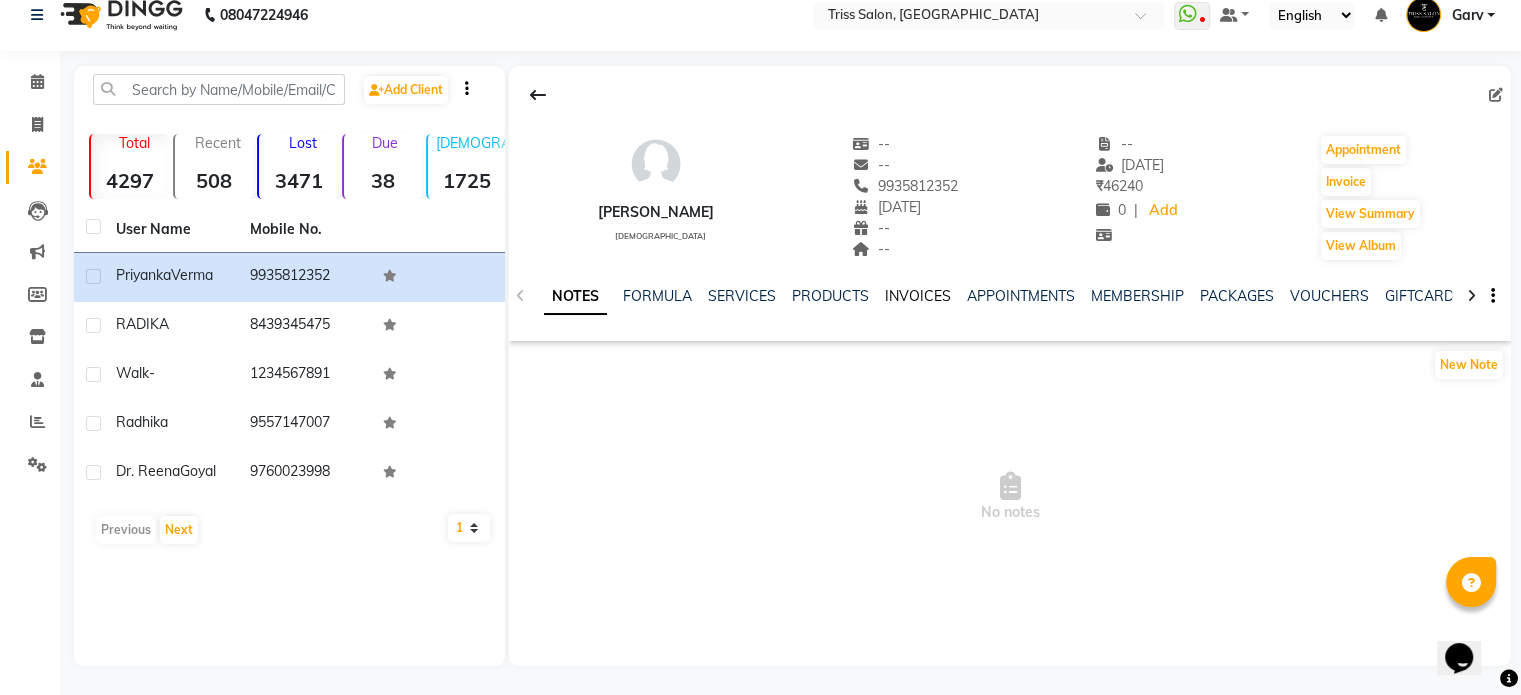 click on "INVOICES" 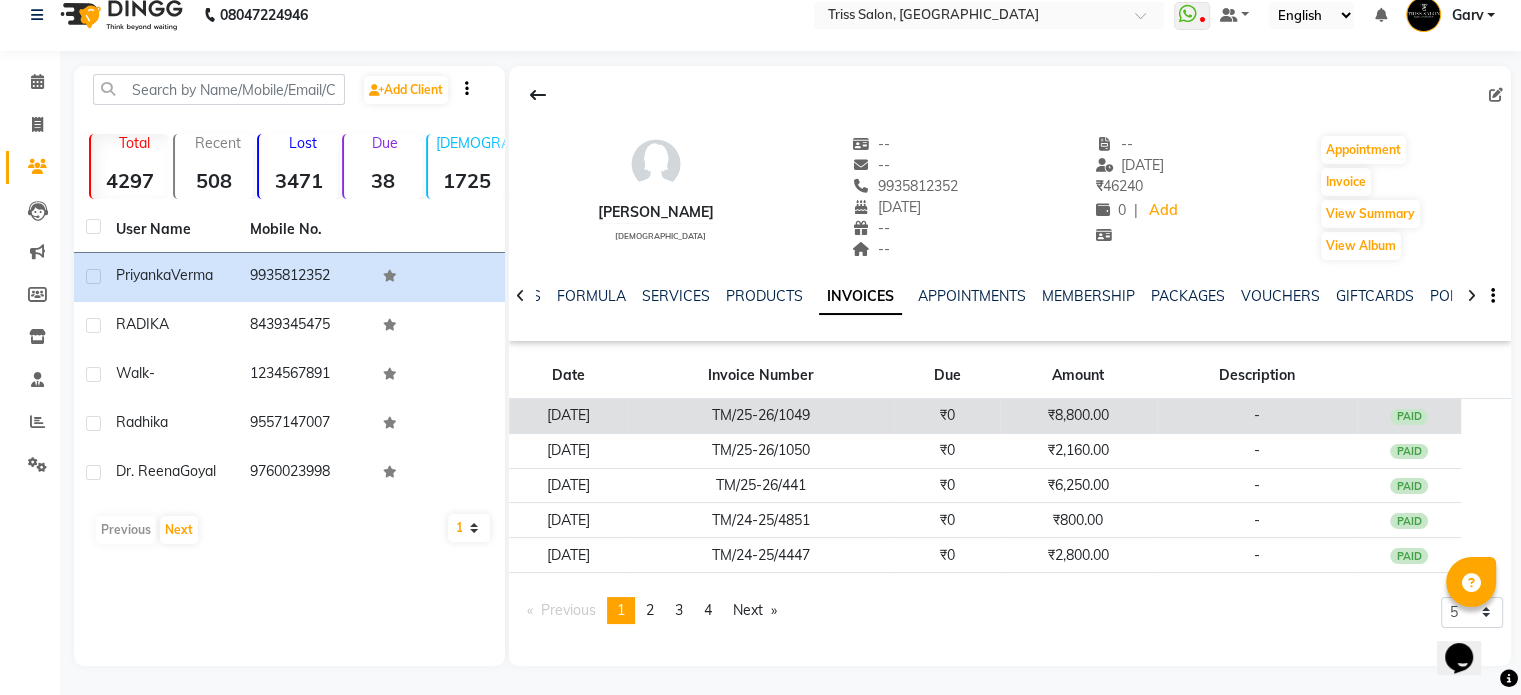 click on "₹0" 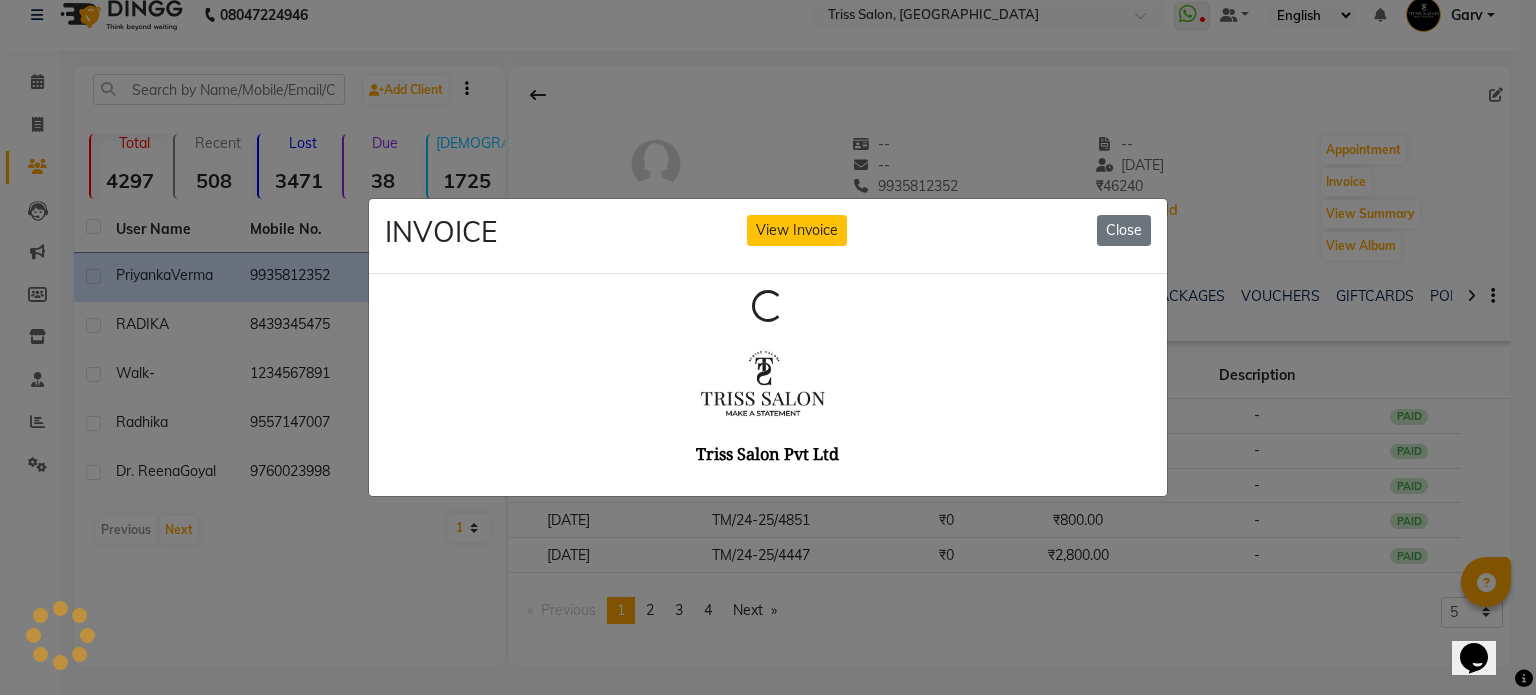 scroll, scrollTop: 0, scrollLeft: 0, axis: both 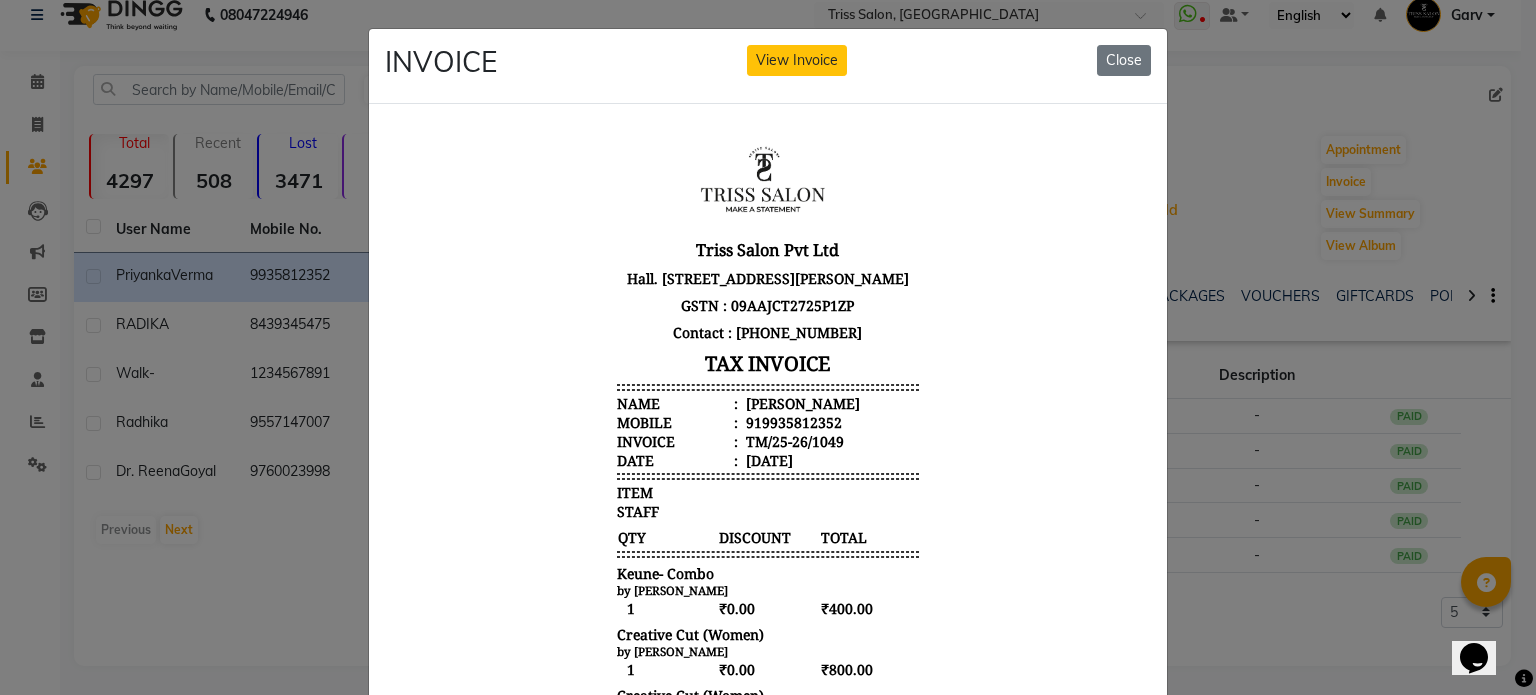 click on "[PERSON_NAME]" at bounding box center (801, 402) 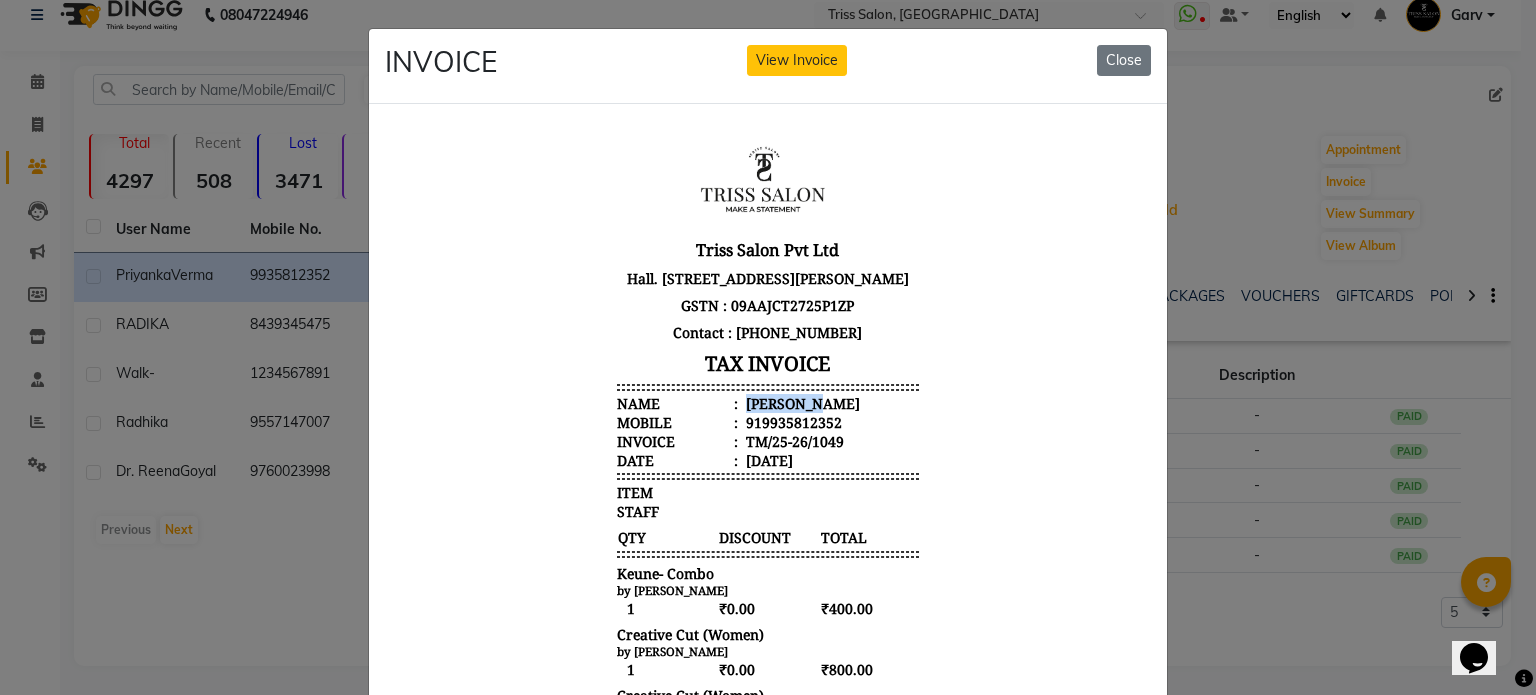 click on "[PERSON_NAME]" at bounding box center [801, 402] 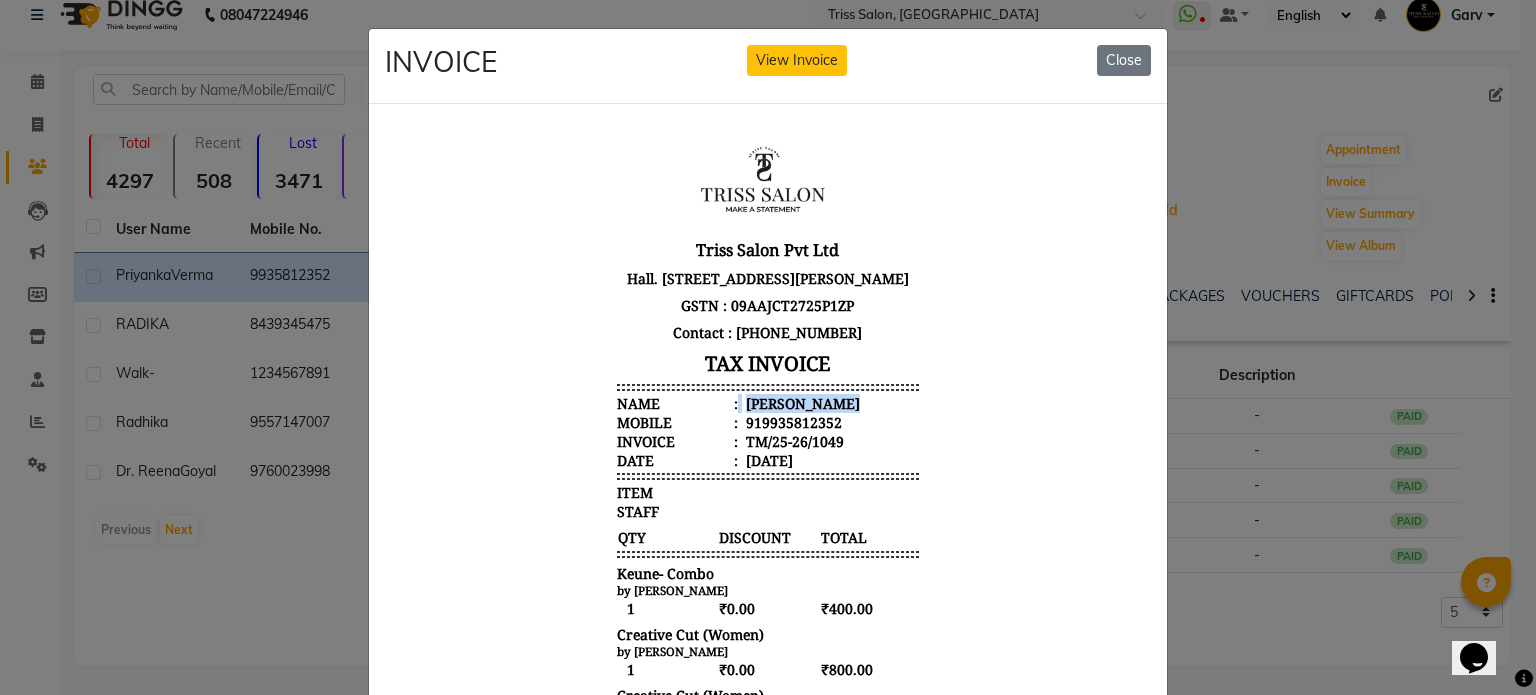 click on "[PERSON_NAME]" at bounding box center (801, 402) 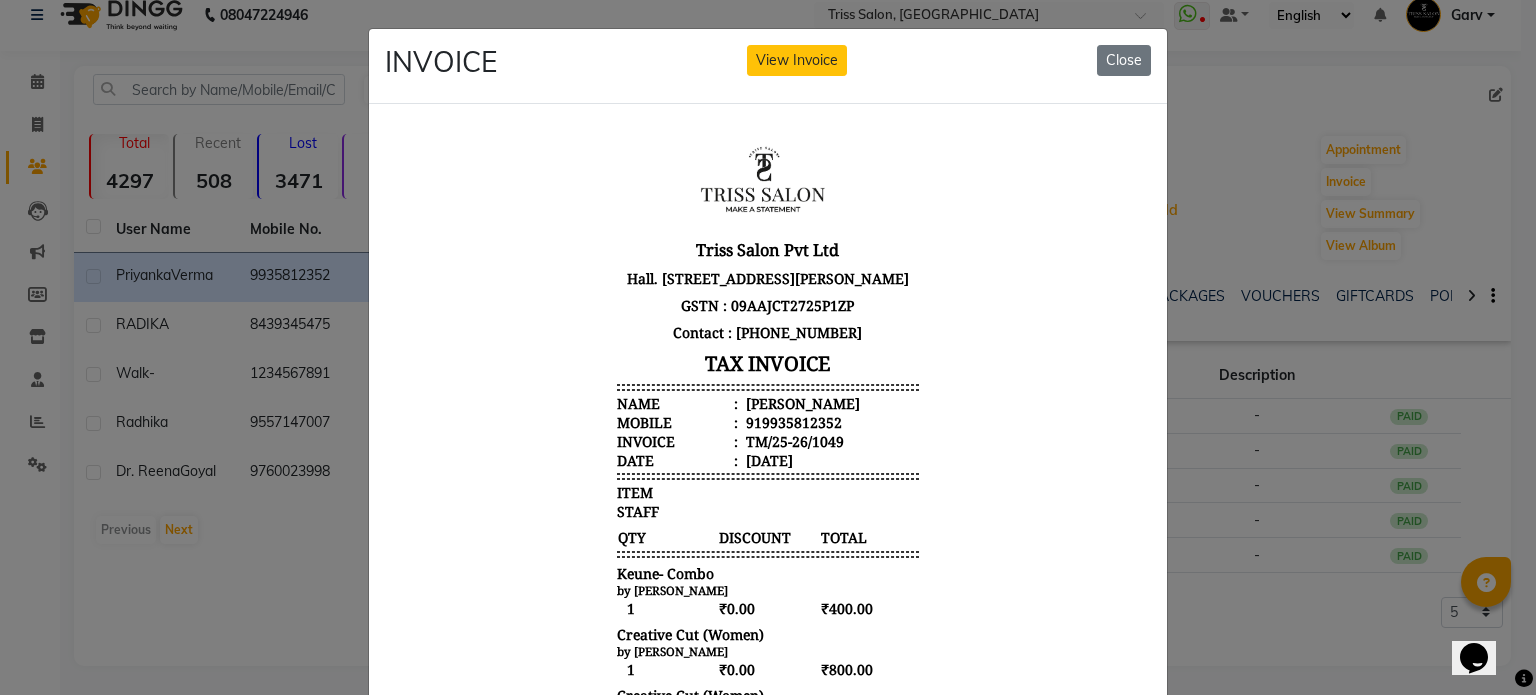 click on "919935812352" at bounding box center (792, 421) 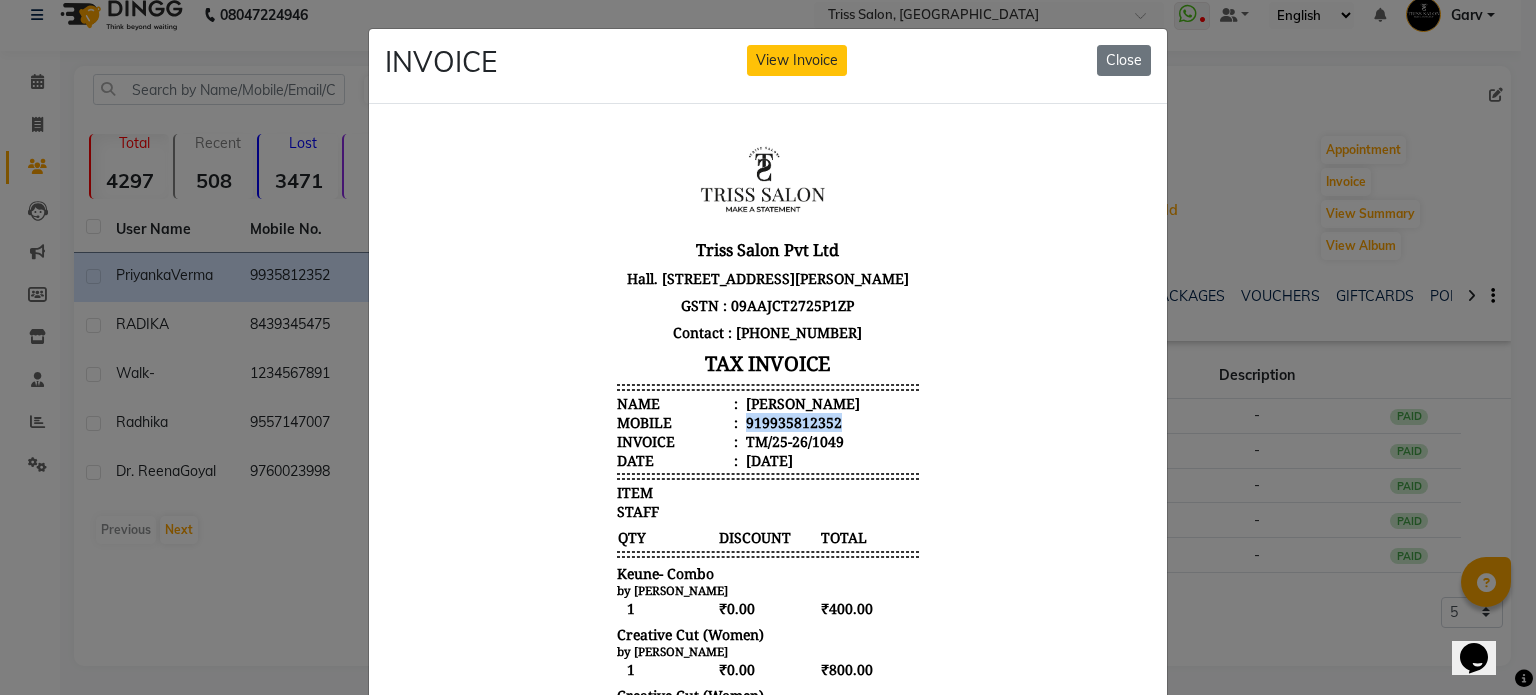 click on "919935812352" at bounding box center (792, 421) 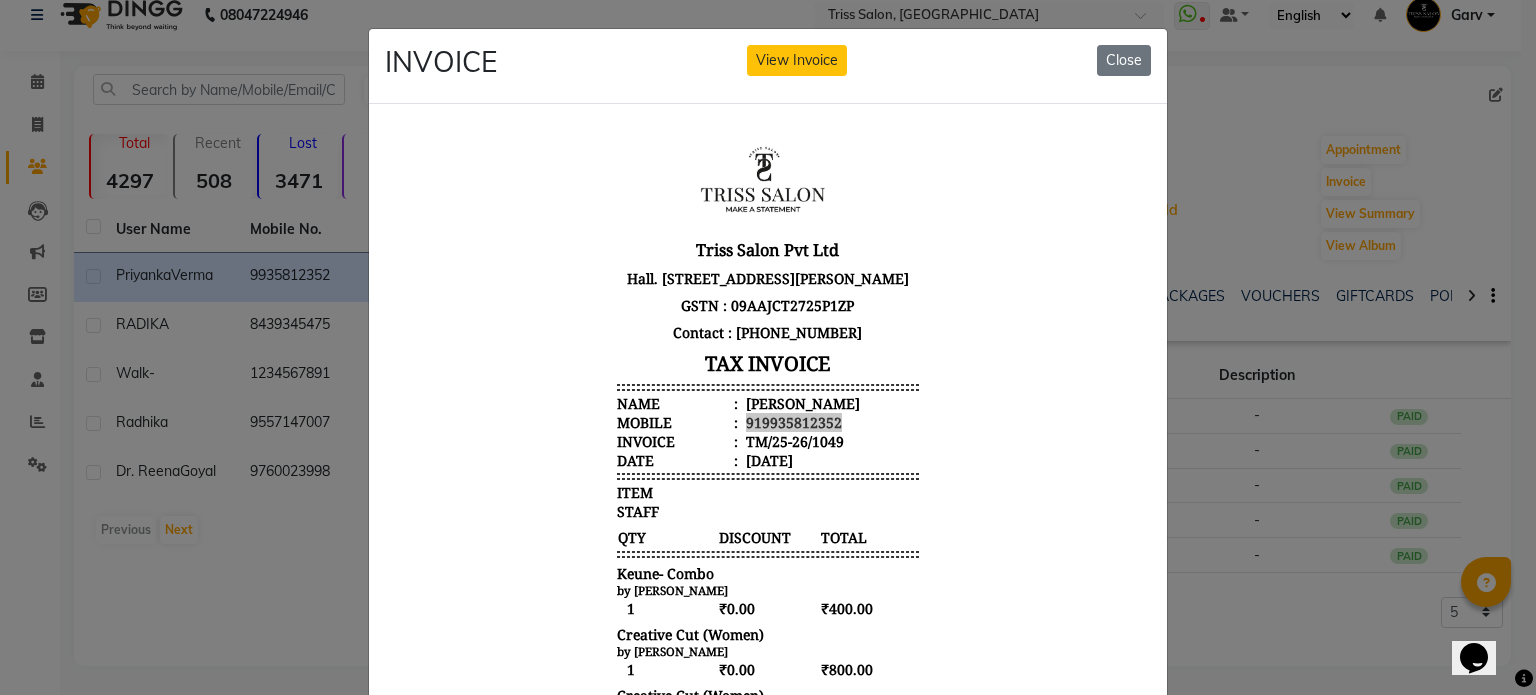 click on "INVOICE View Invoice Close" 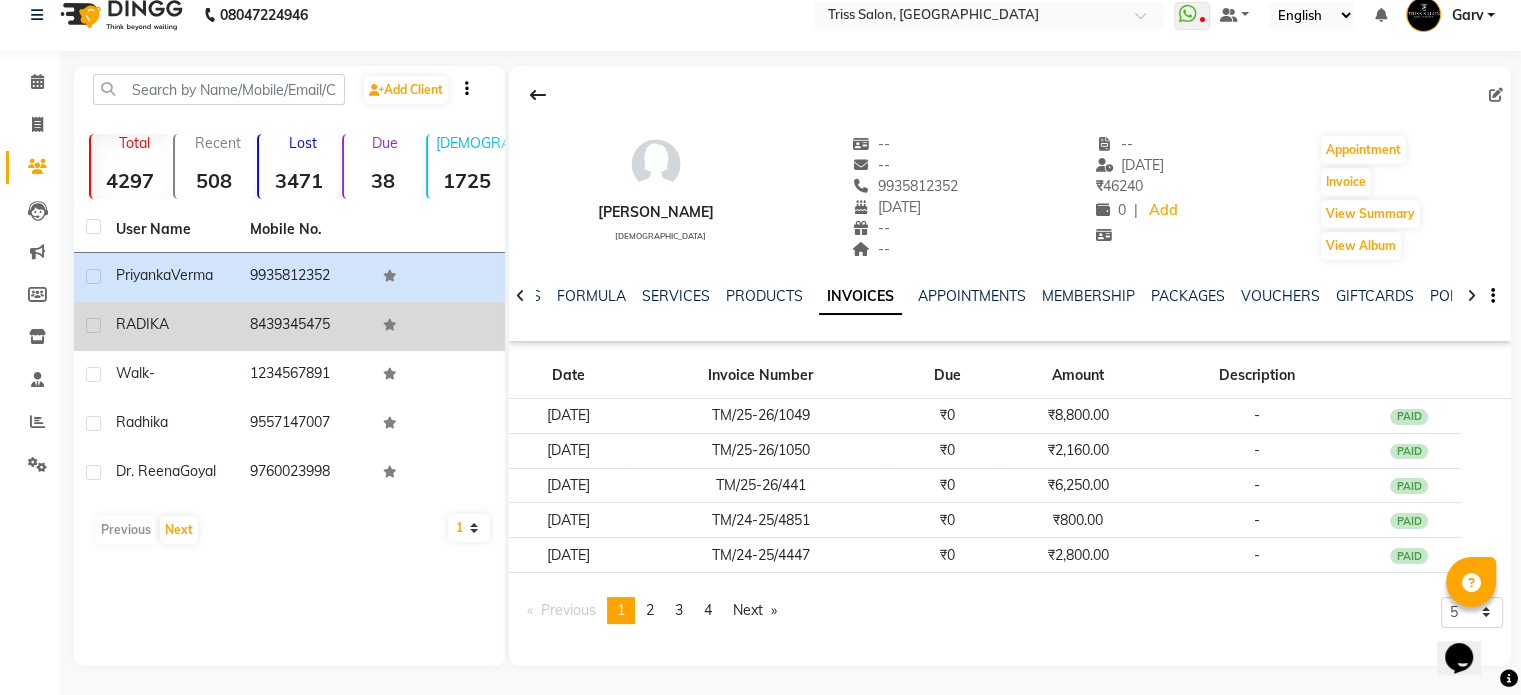 click on "8439345475" 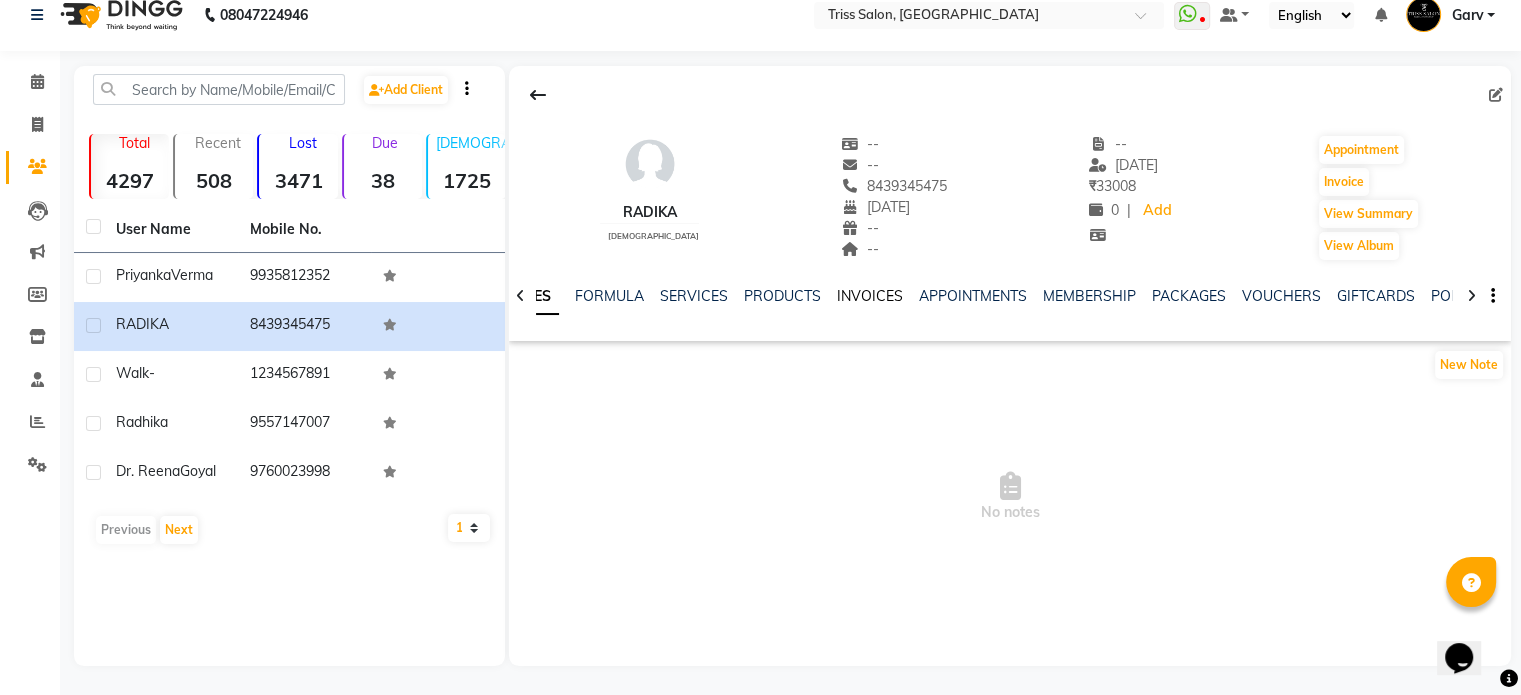 click on "INVOICES" 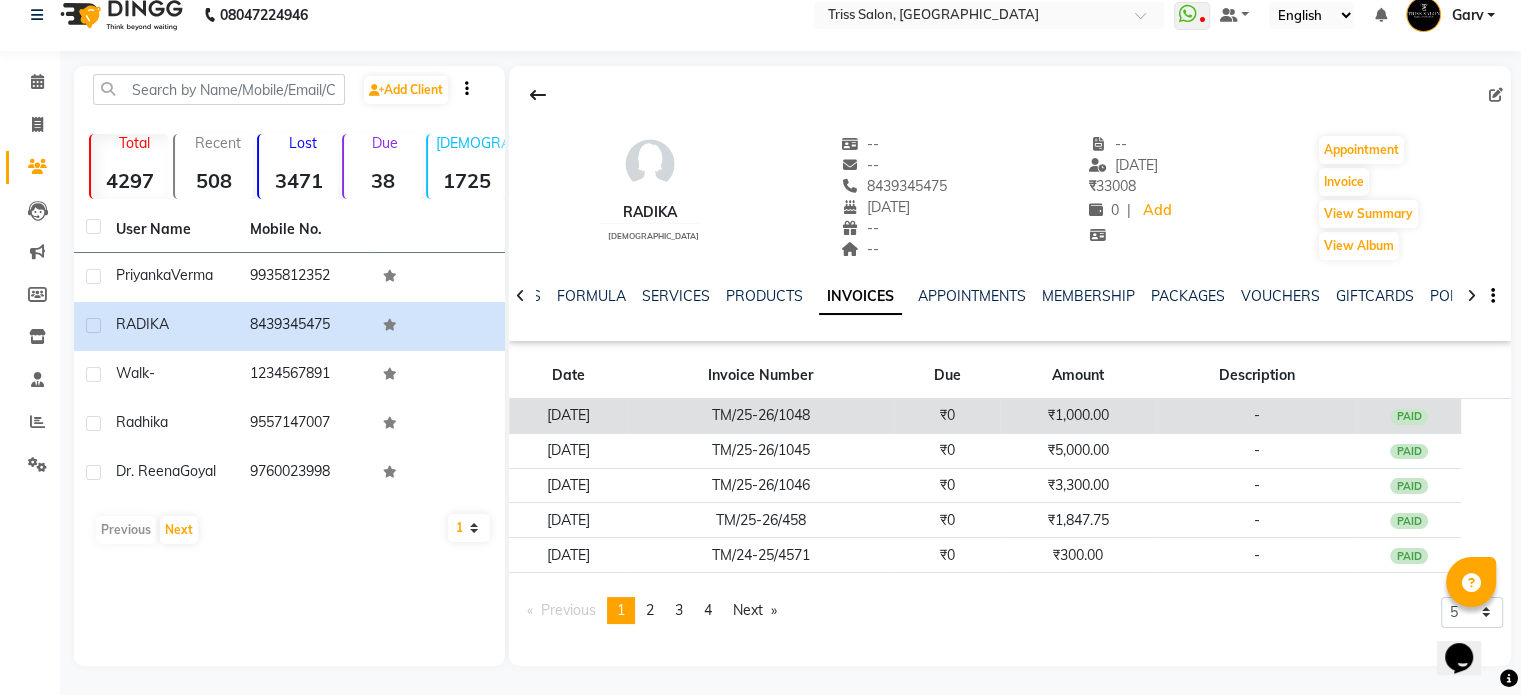 click on "TM/25-26/1048" 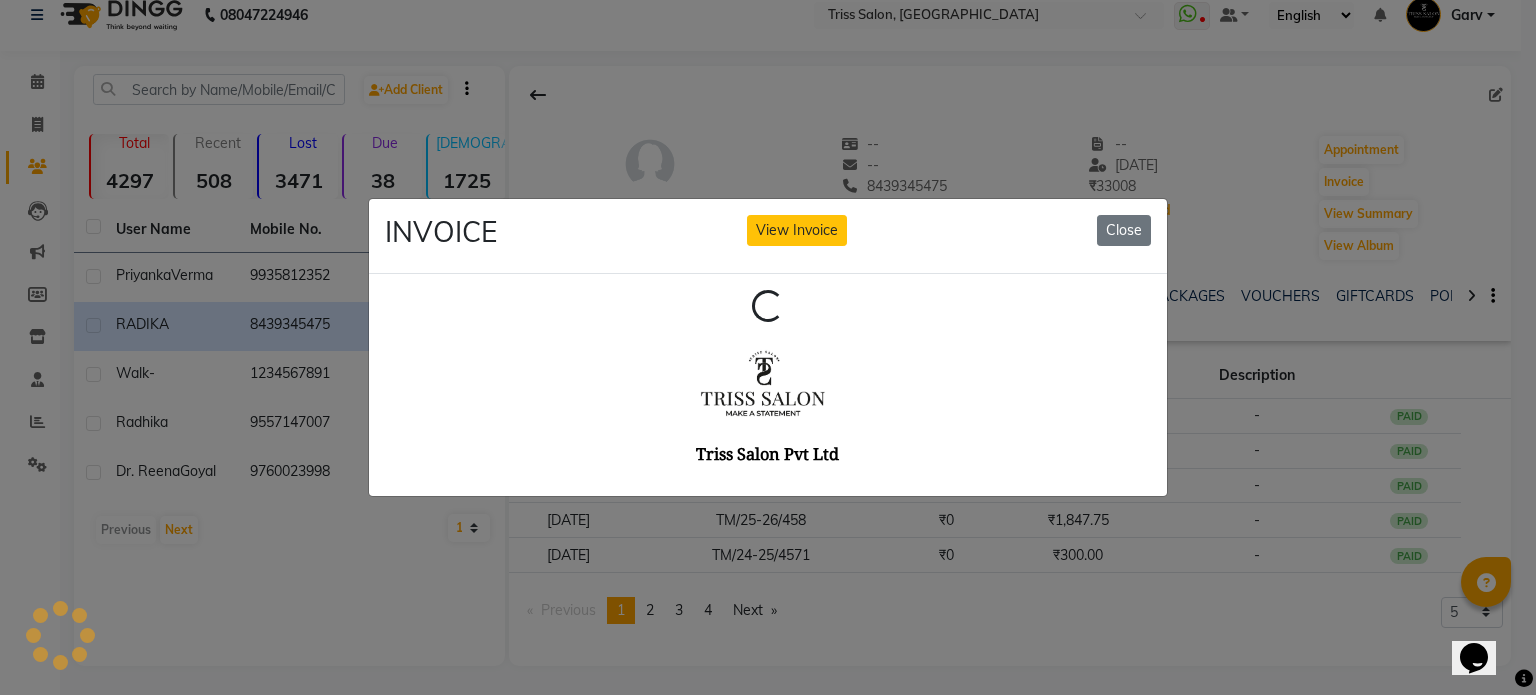scroll, scrollTop: 0, scrollLeft: 0, axis: both 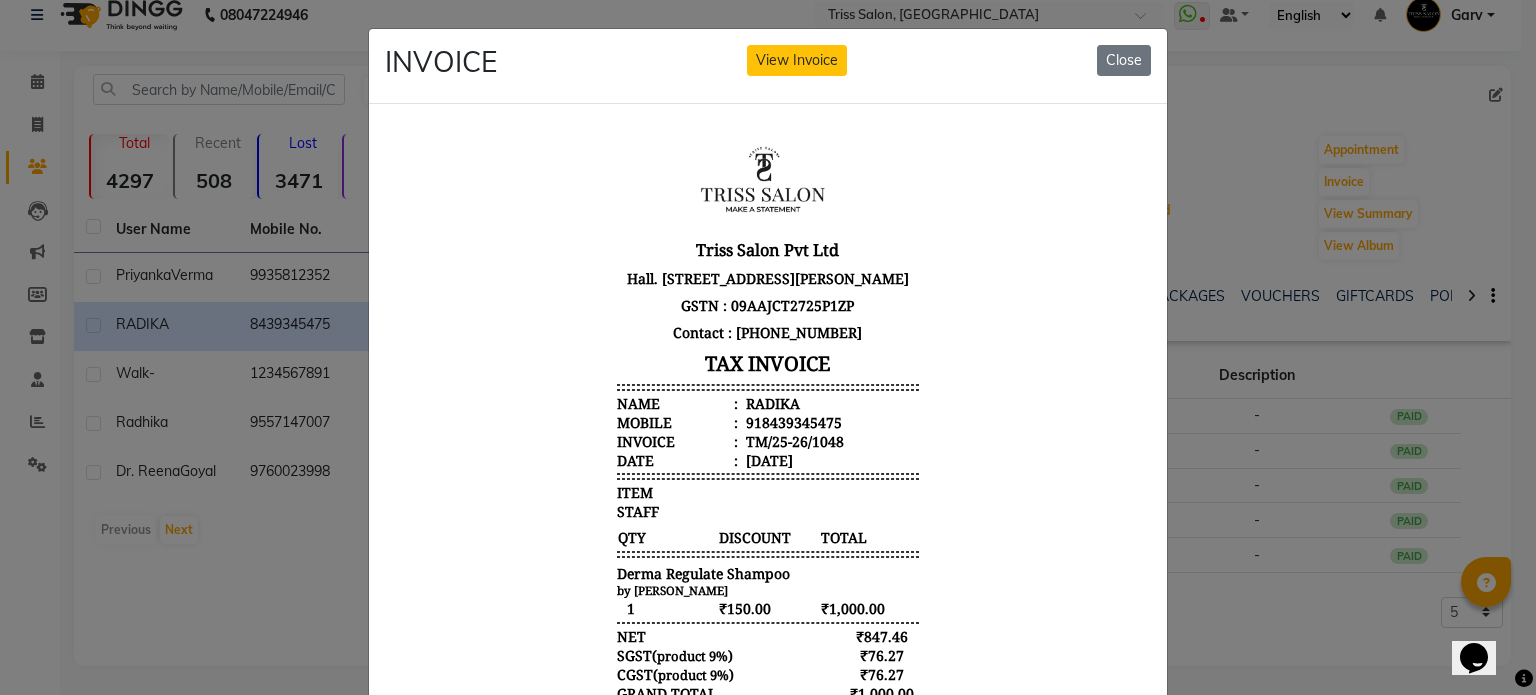 click on "RADIKA" at bounding box center [771, 402] 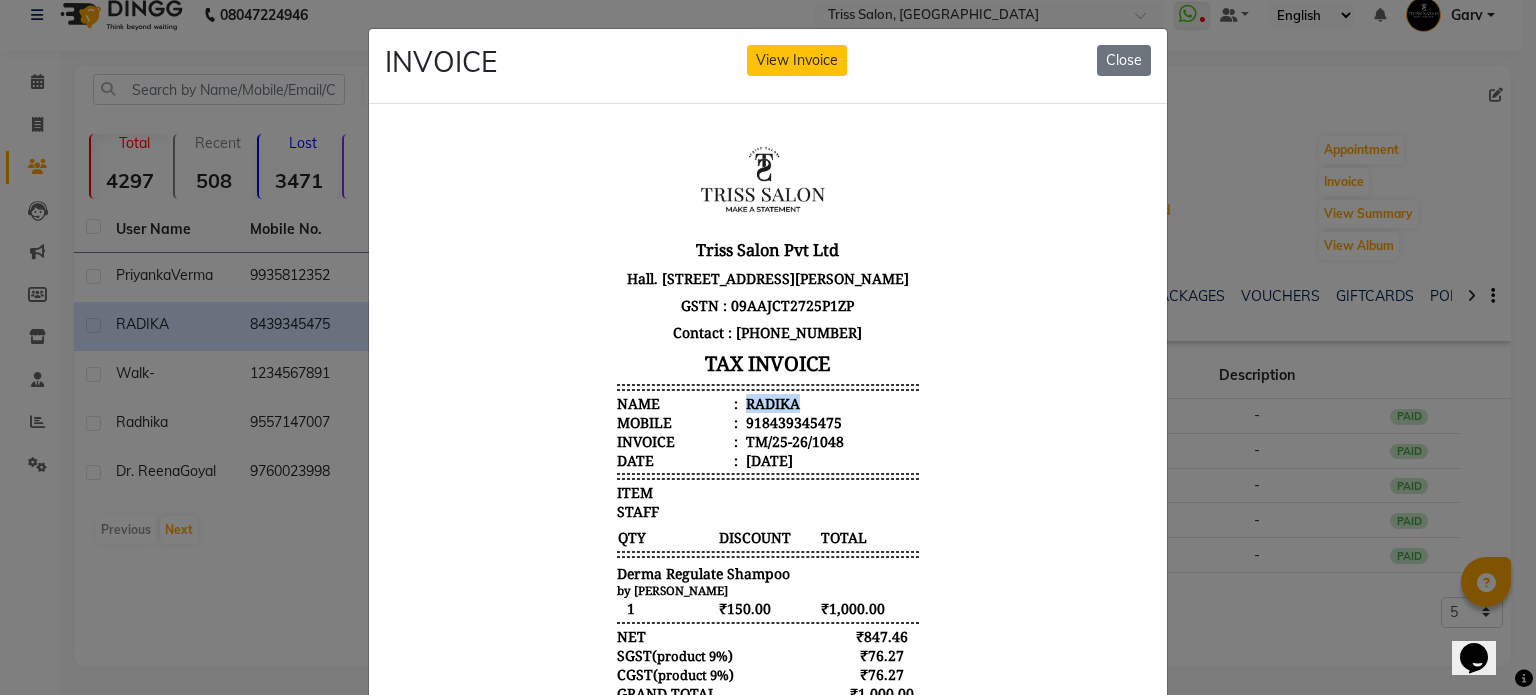 click on "RADIKA" at bounding box center (771, 402) 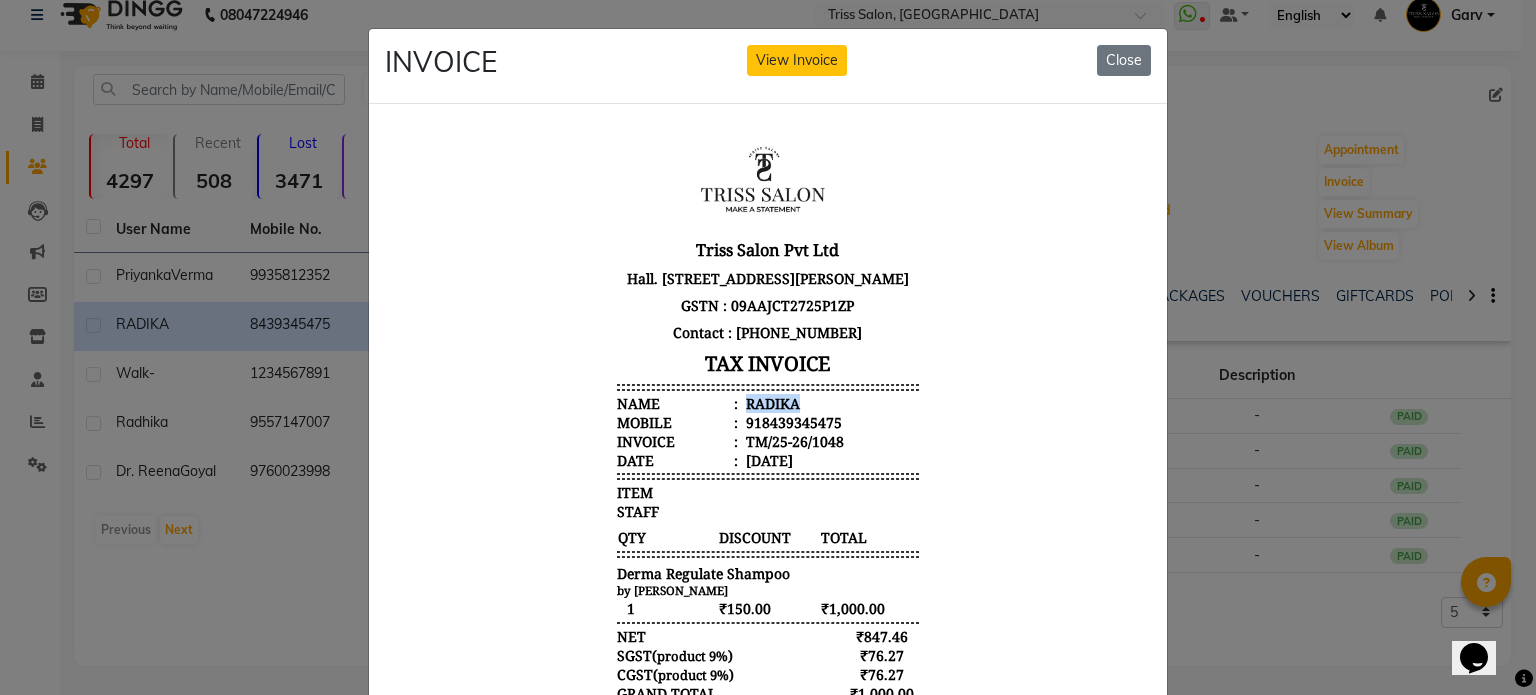 copy on "RADIKA" 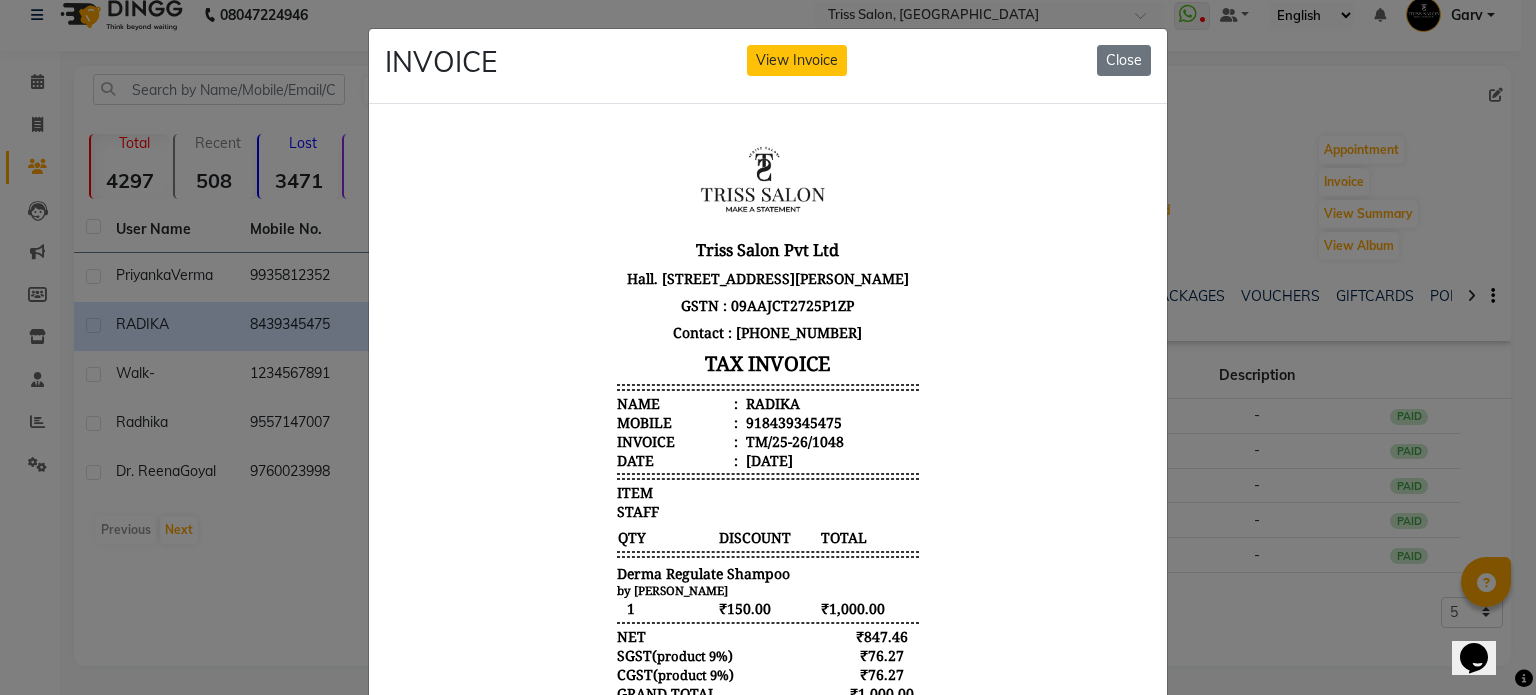 click on "918439345475" at bounding box center (792, 421) 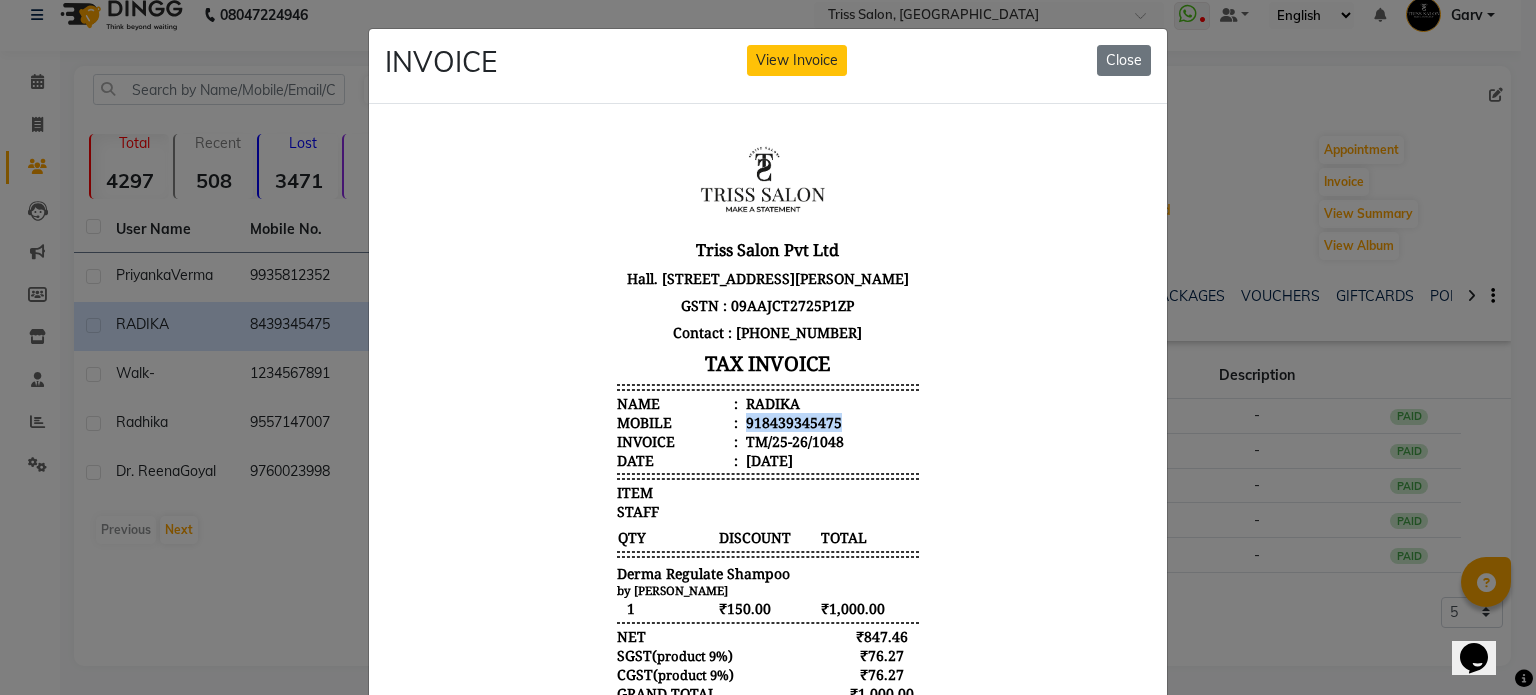 click on "918439345475" at bounding box center [792, 421] 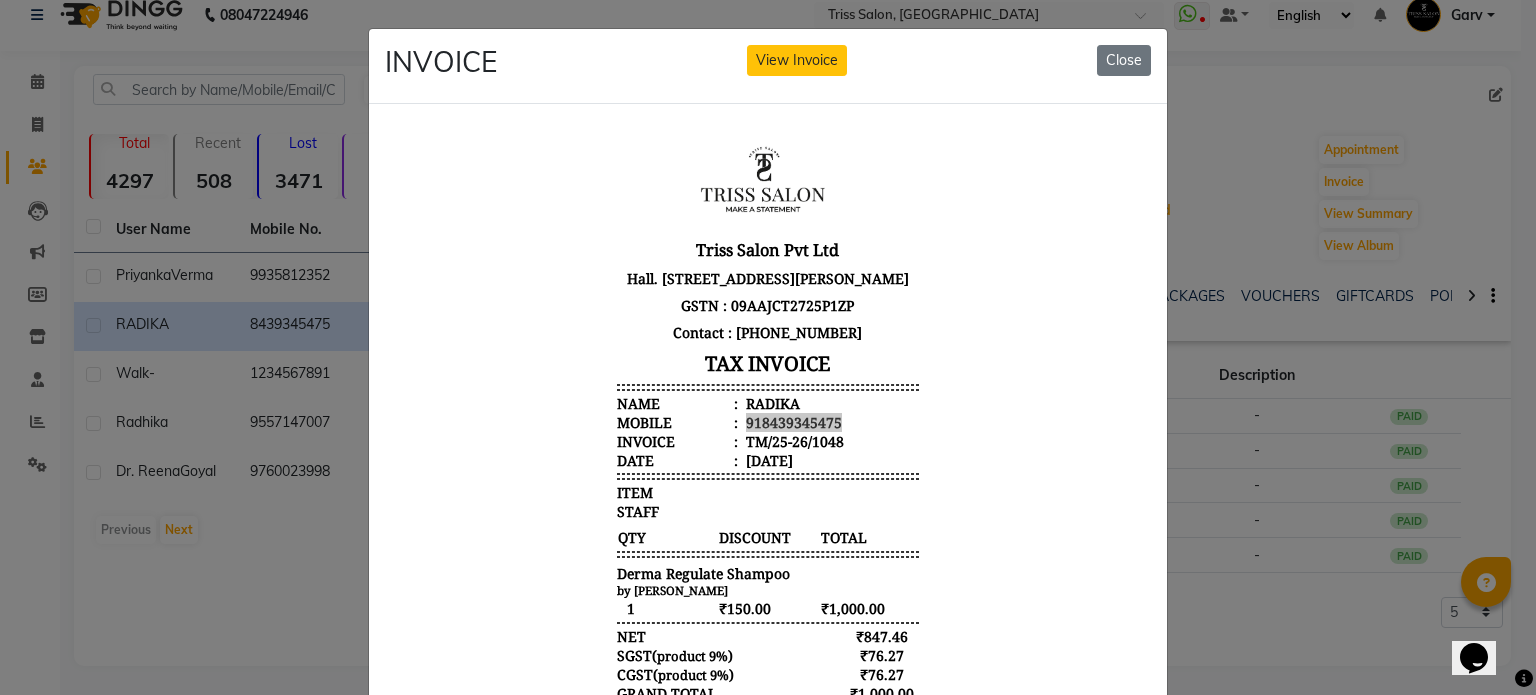 click on "INVOICE View Invoice Close" 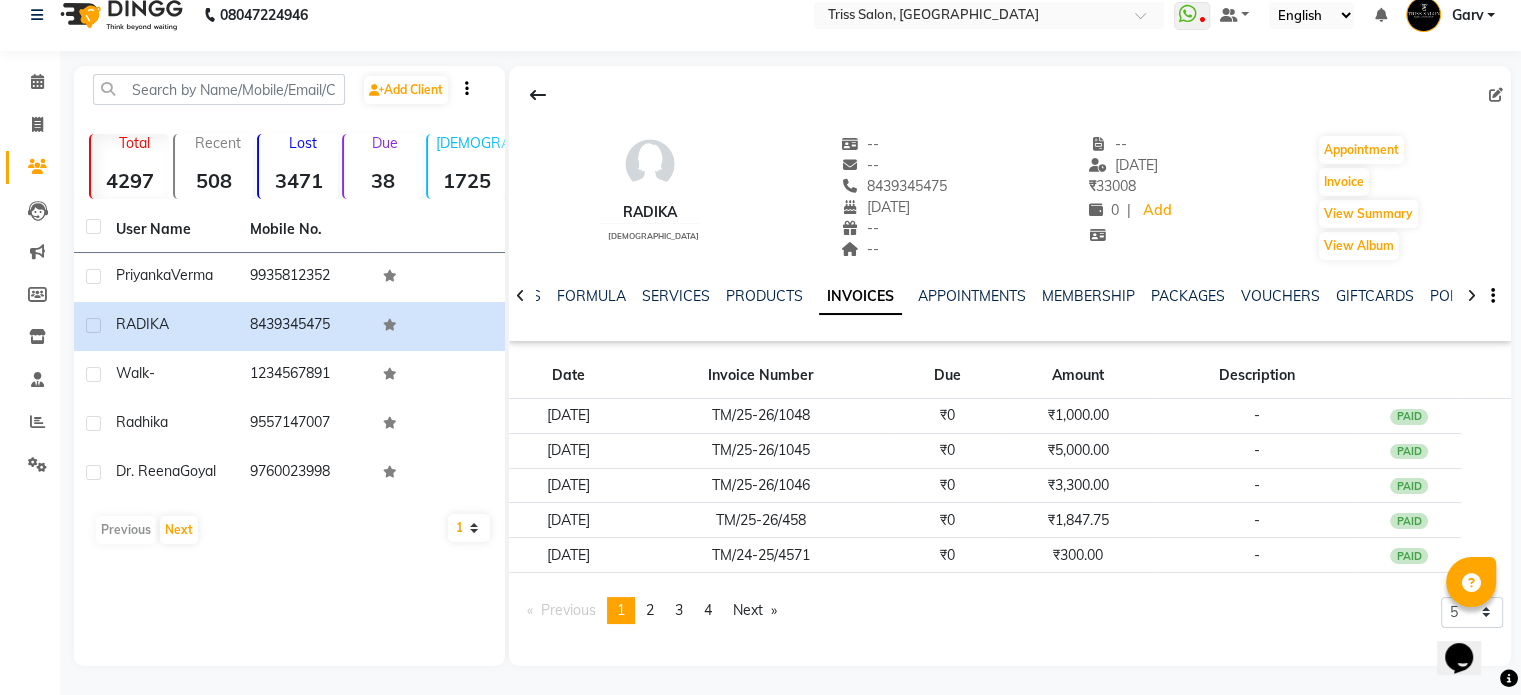 click on "9935812352" 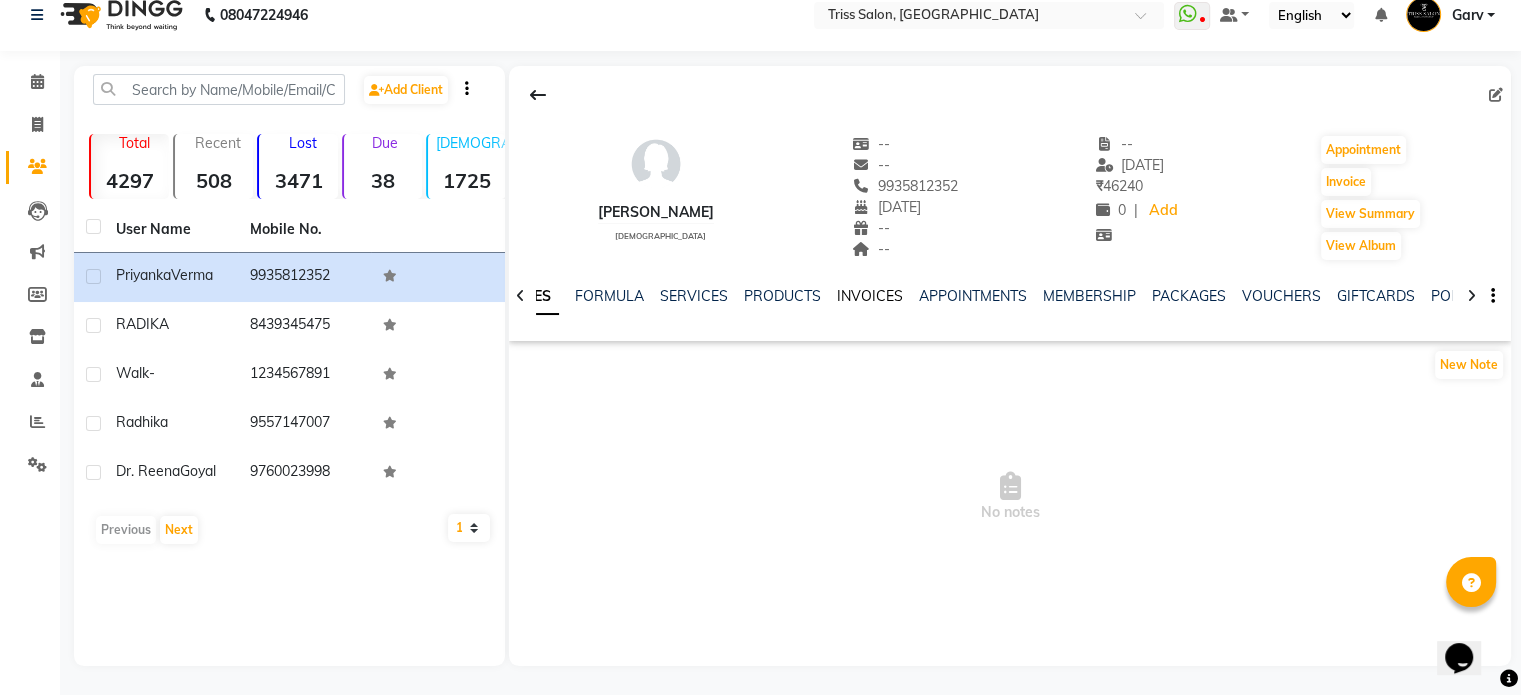click on "INVOICES" 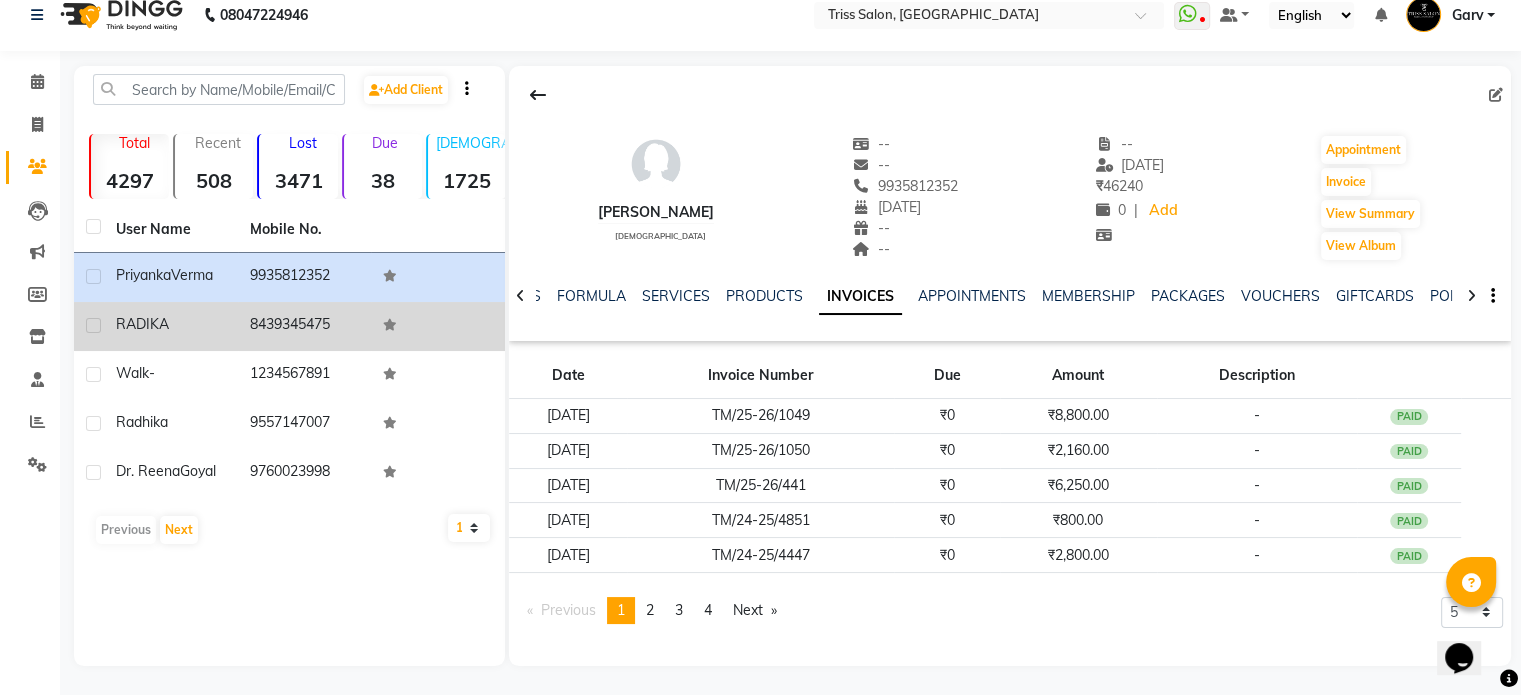 click on "8439345475" 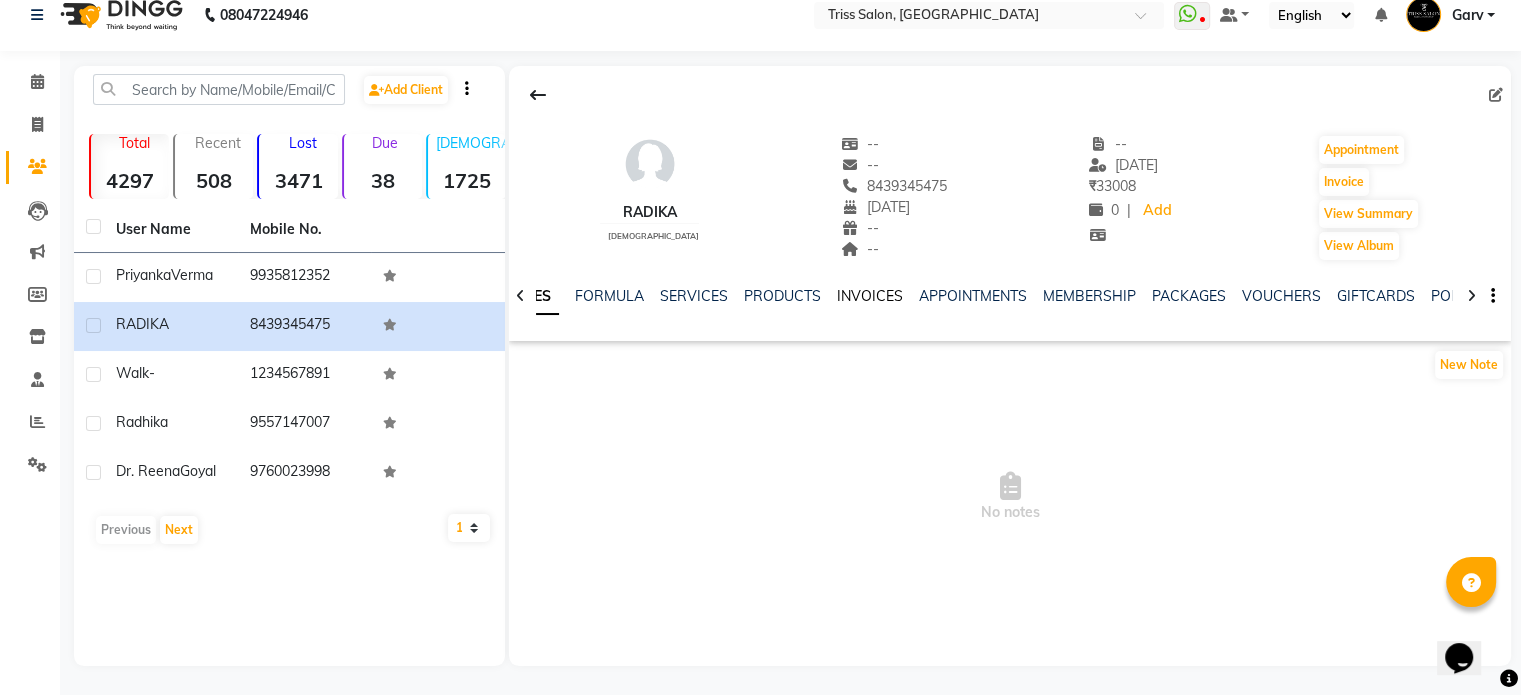 click on "INVOICES" 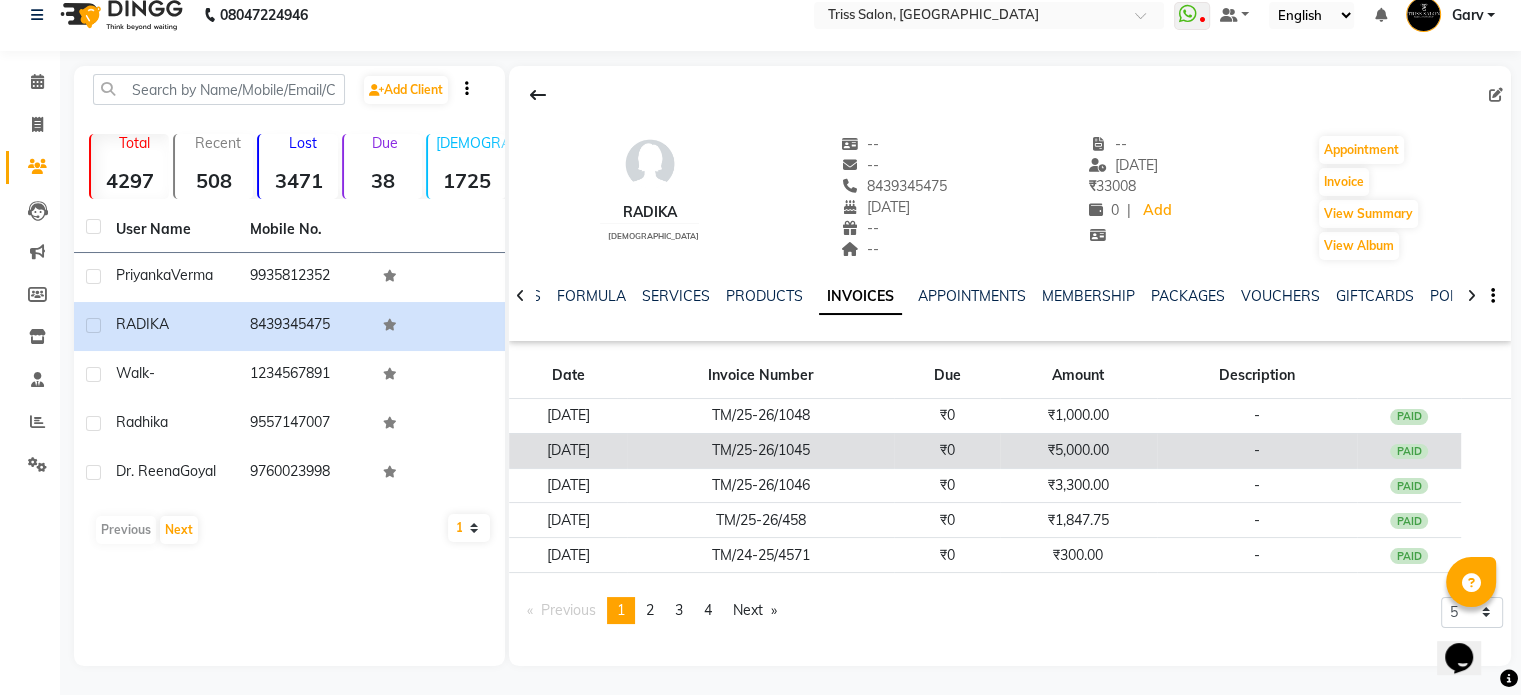 click on "TM/25-26/1045" 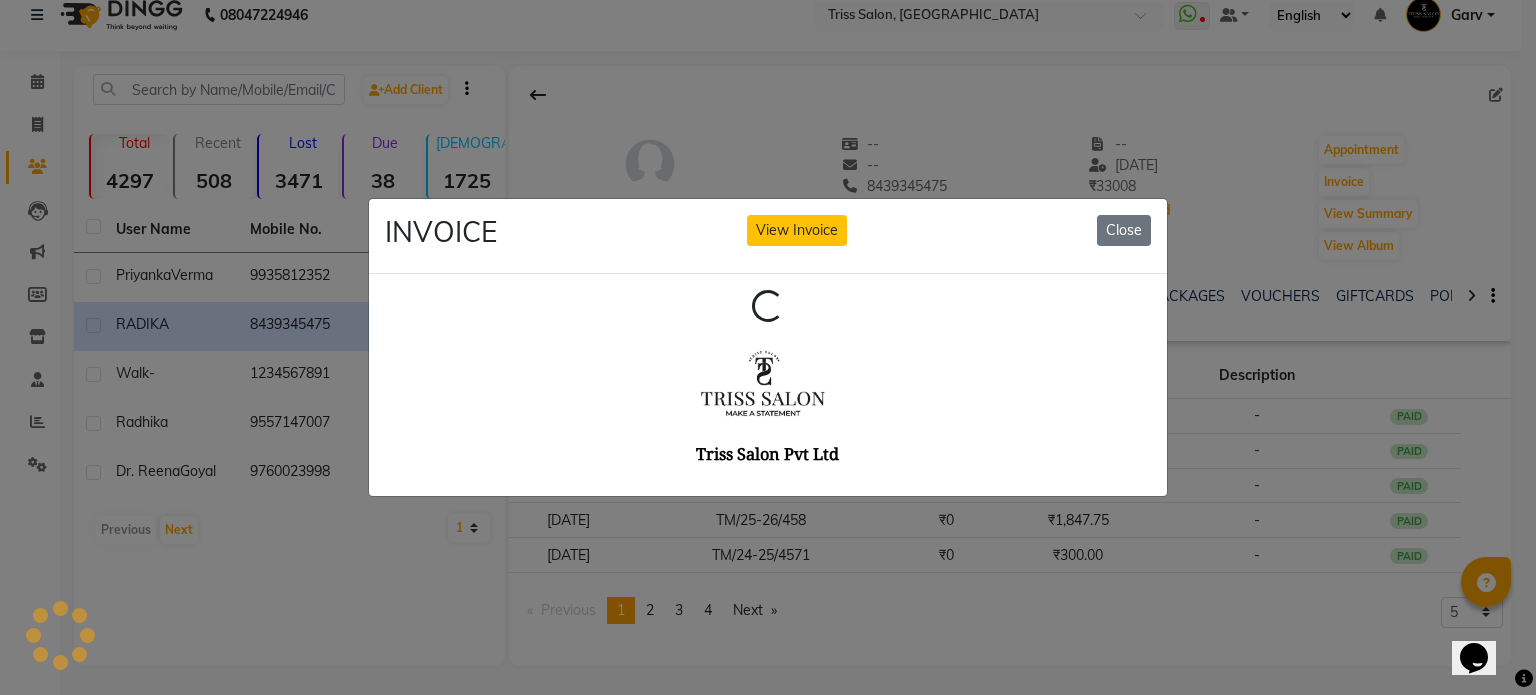 scroll, scrollTop: 0, scrollLeft: 0, axis: both 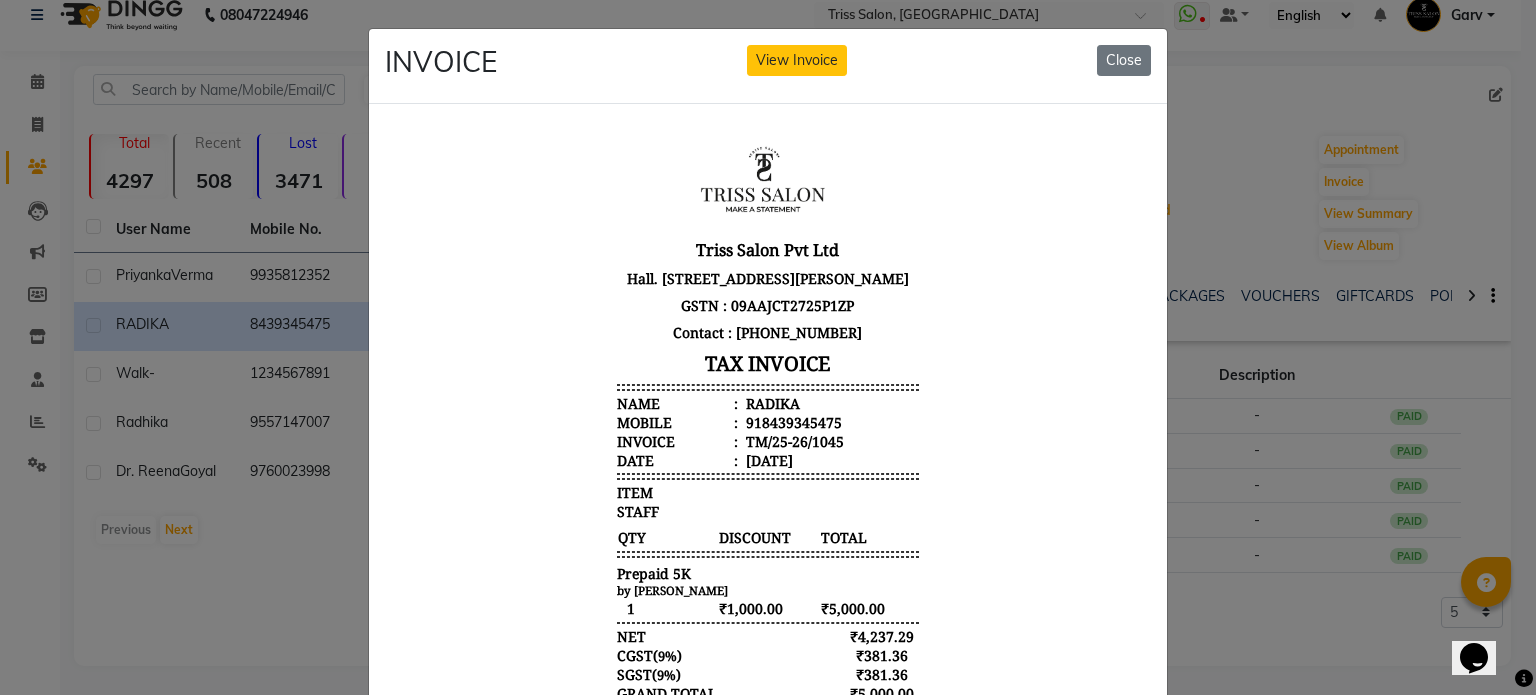 click on "RADIKA" at bounding box center [771, 402] 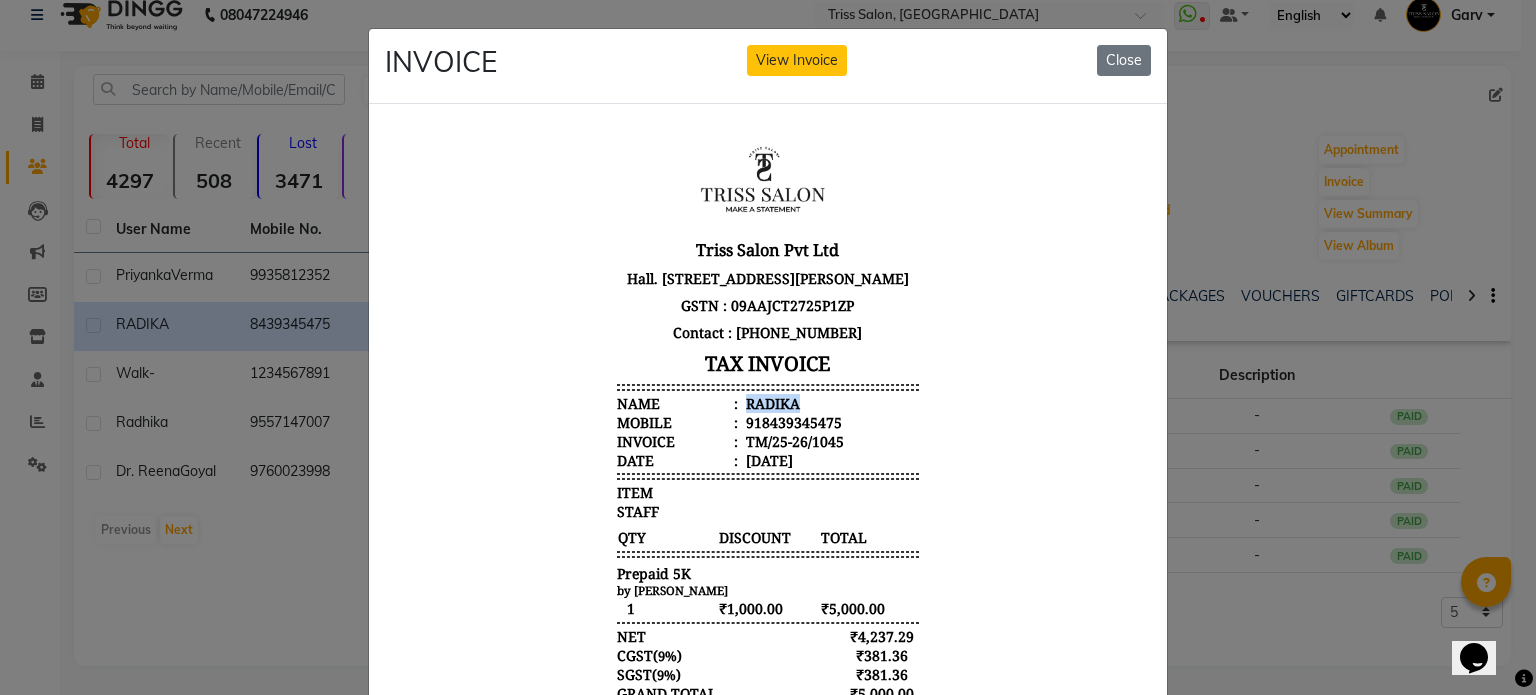 click on "RADIKA" at bounding box center (771, 402) 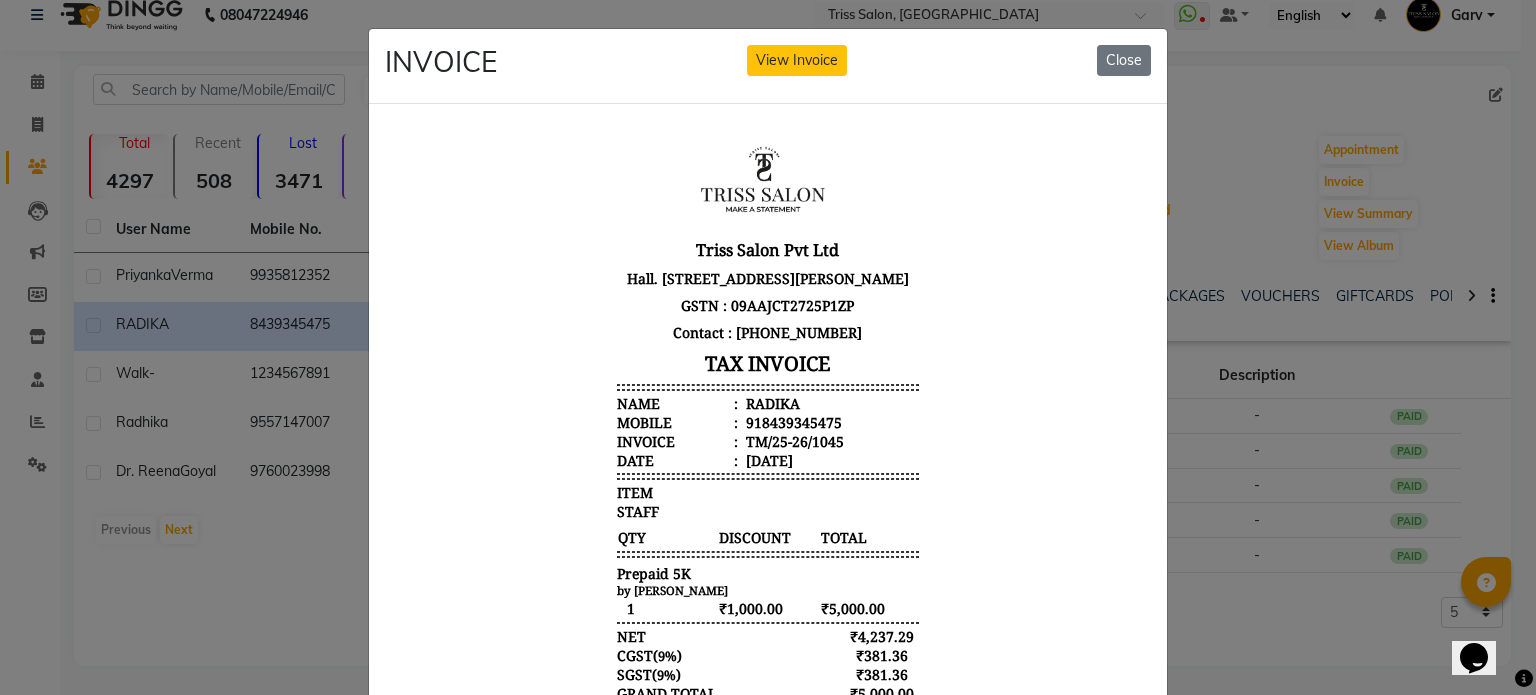click on "918439345475" at bounding box center [792, 421] 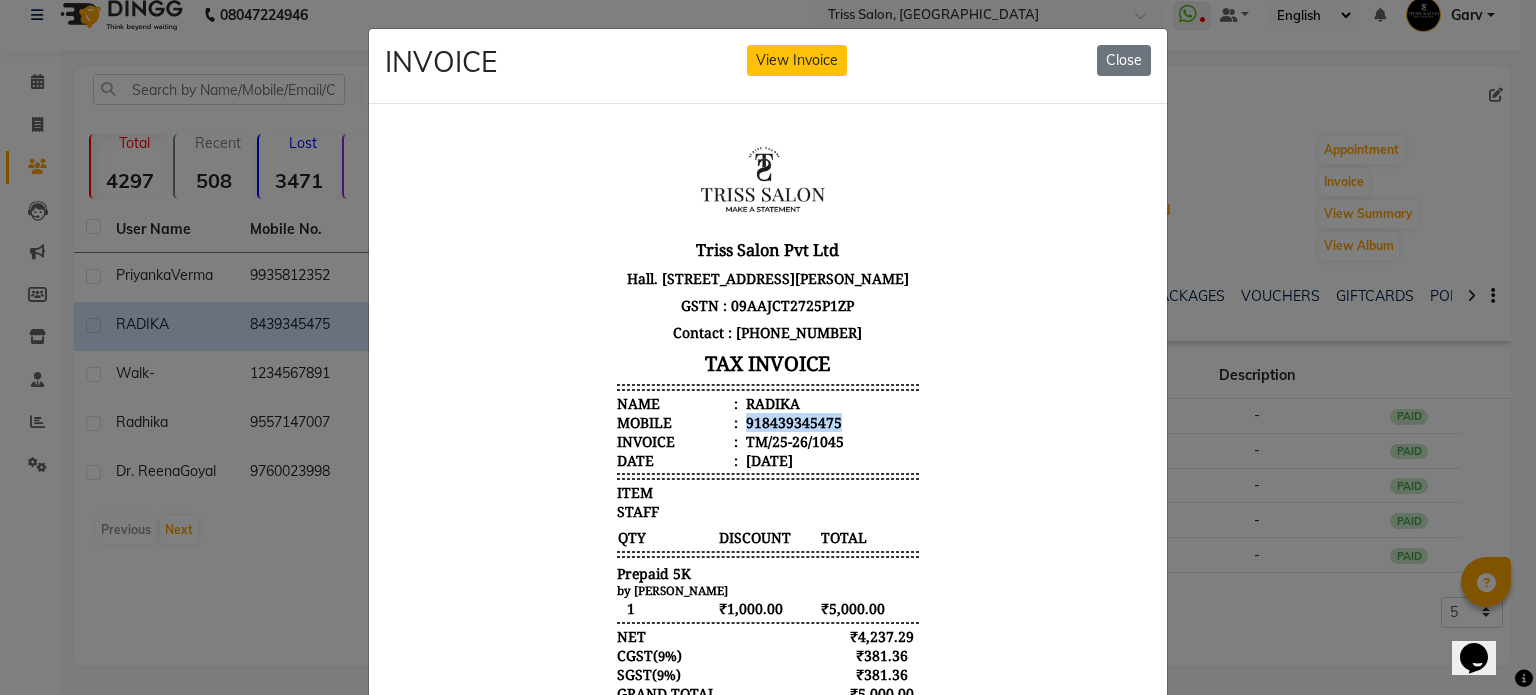 click on "918439345475" at bounding box center [792, 421] 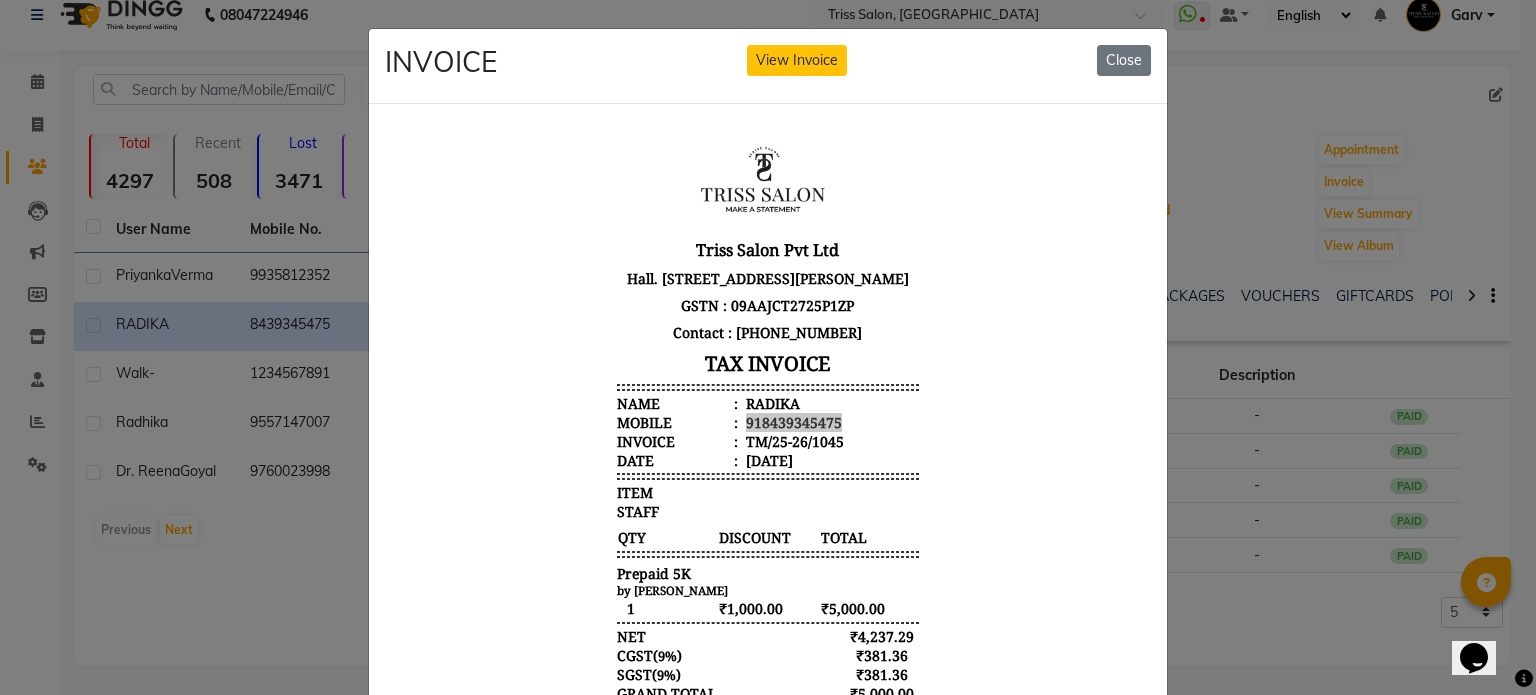 click on "INVOICE View Invoice Close" 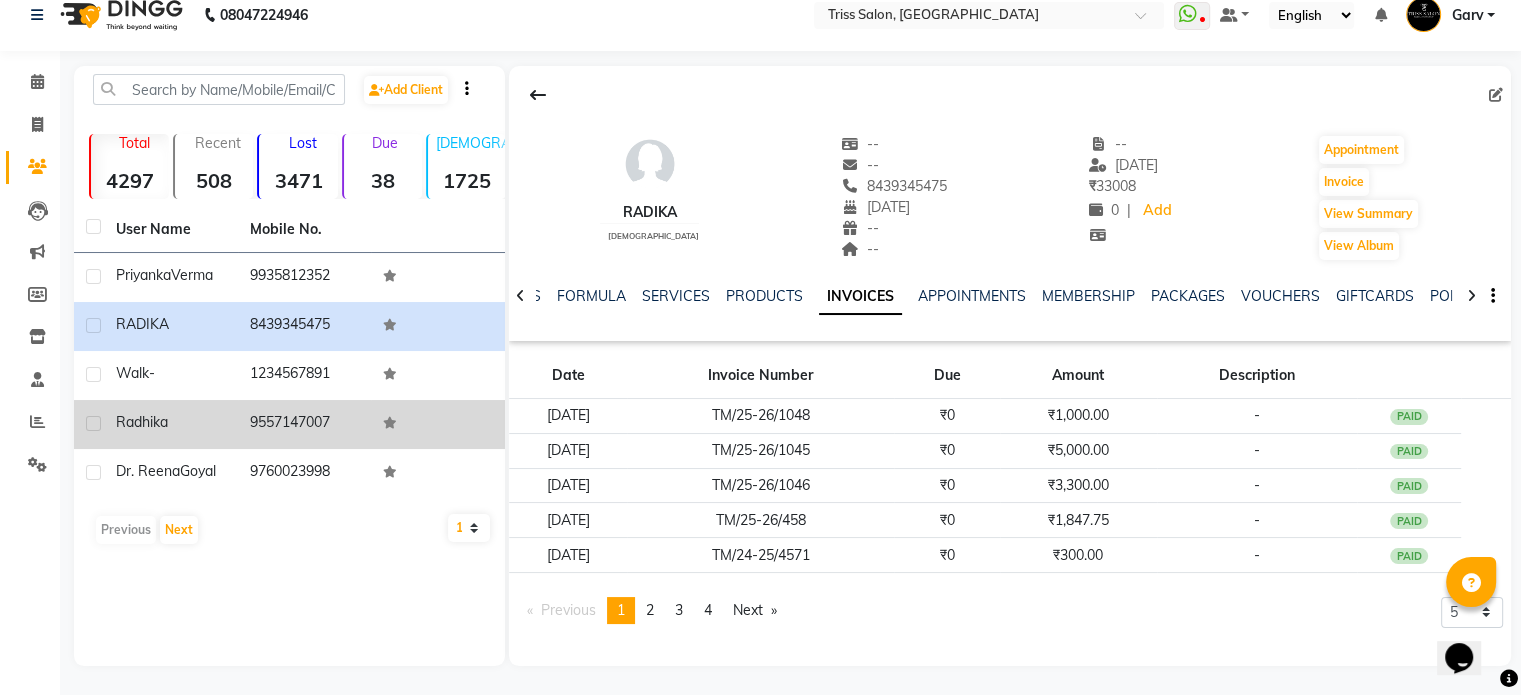 click on "9557147007" 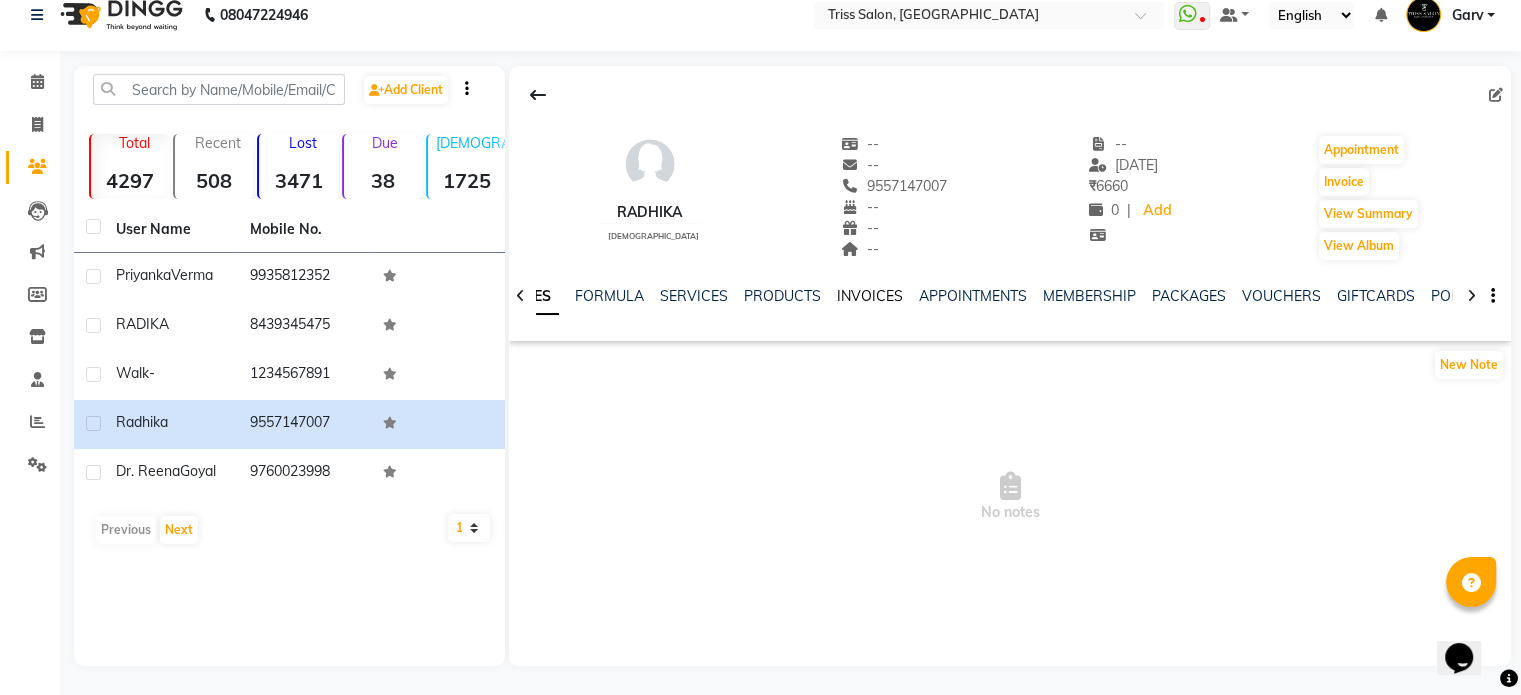 click on "INVOICES" 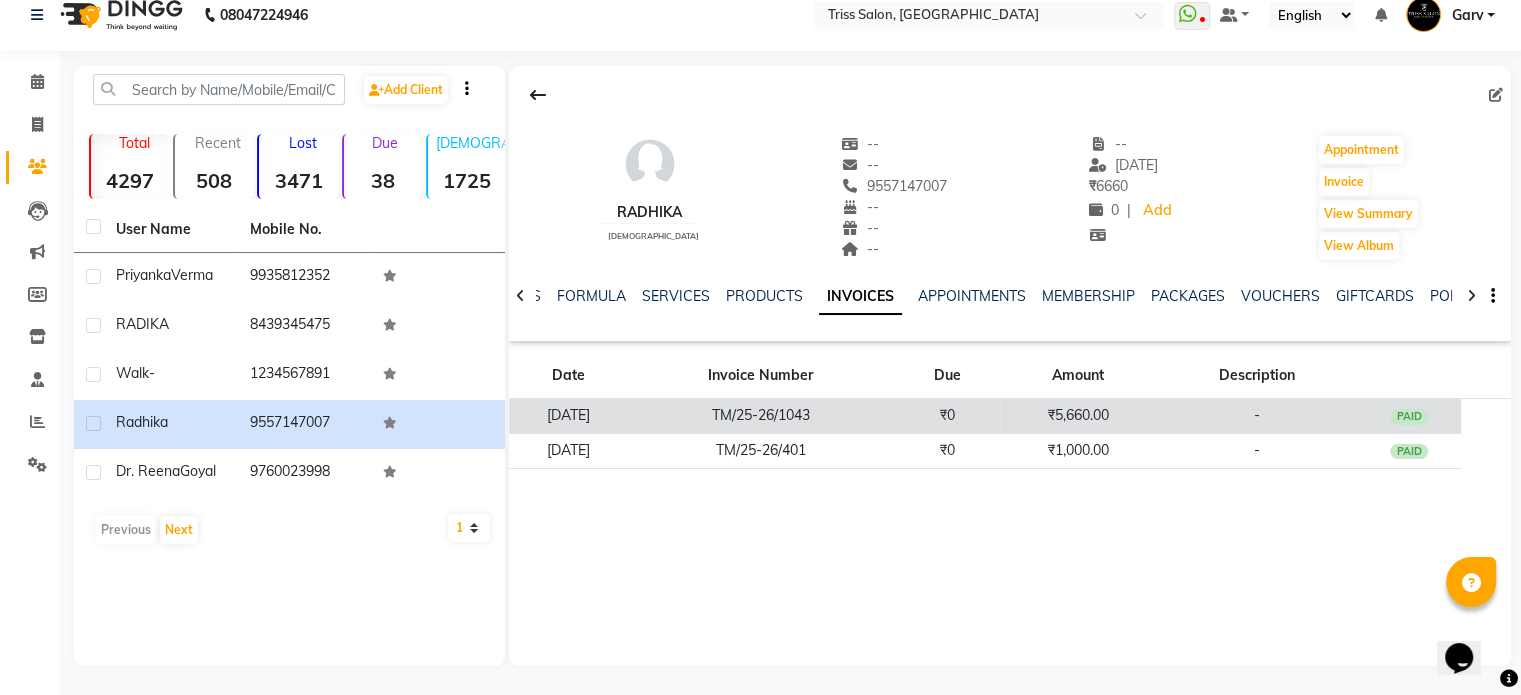 click on "TM/25-26/1043" 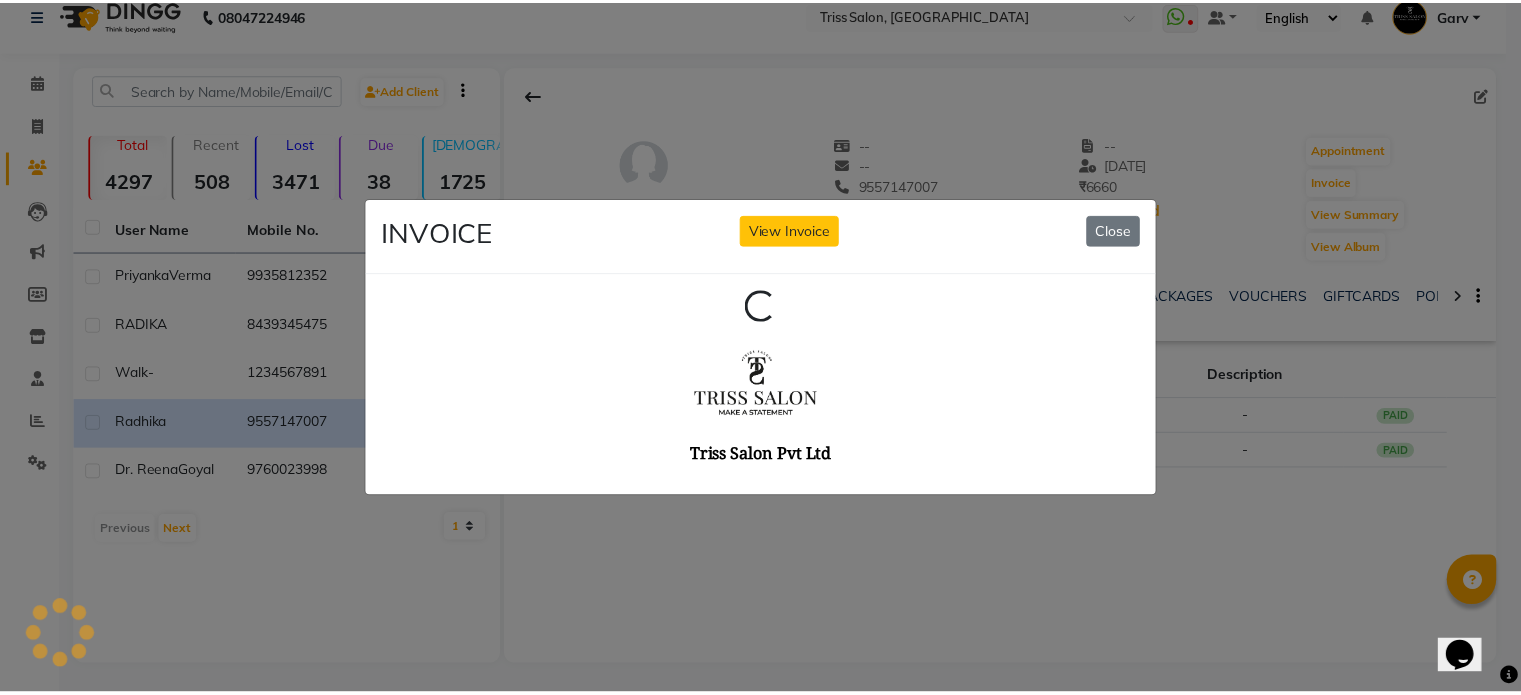 scroll, scrollTop: 0, scrollLeft: 0, axis: both 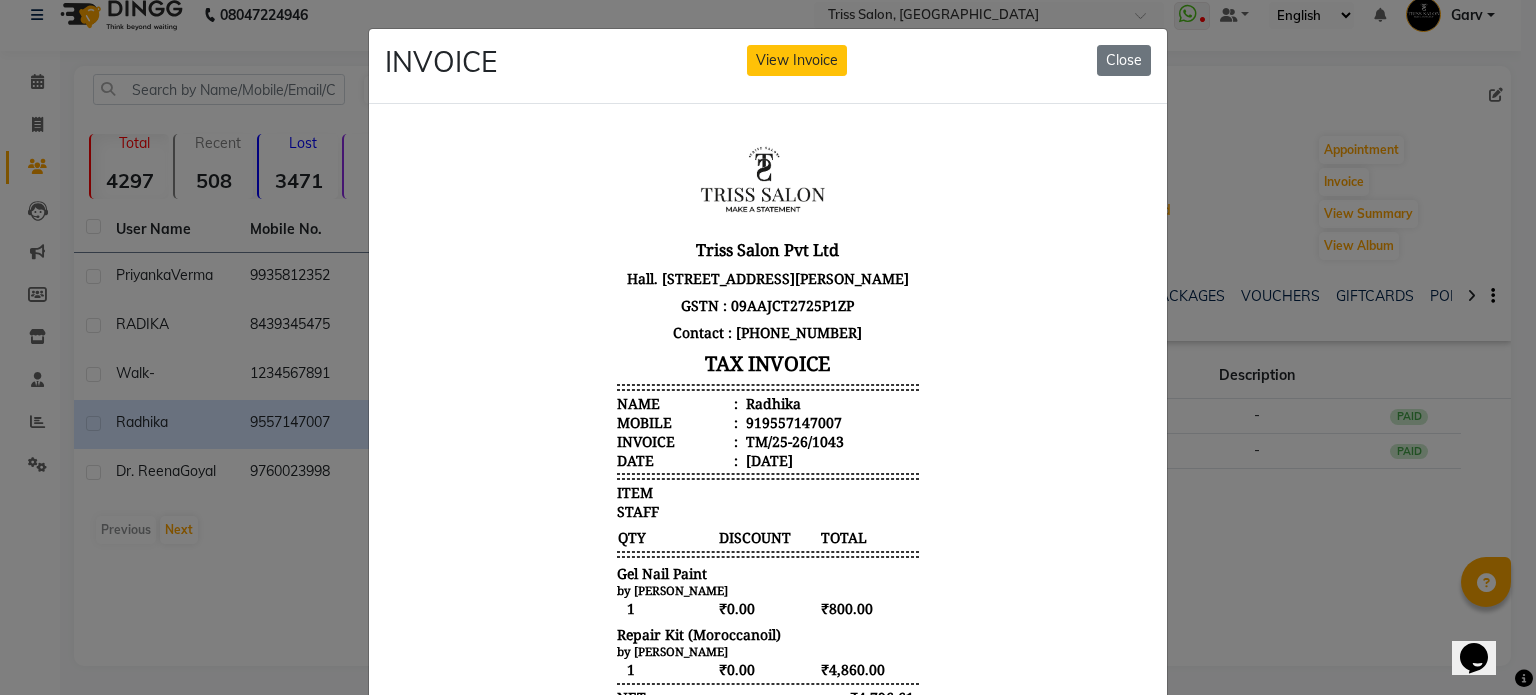 click on "Radhika" at bounding box center (771, 402) 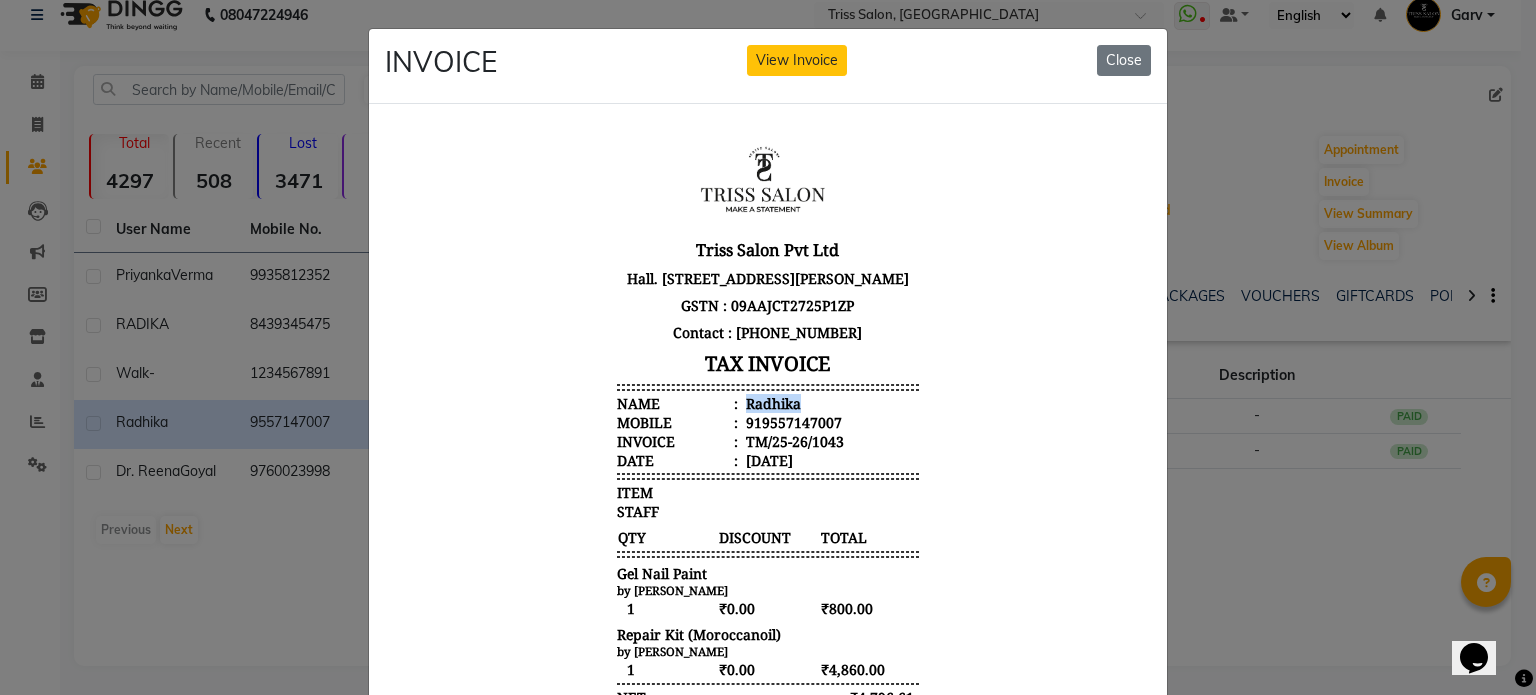 click on "Radhika" at bounding box center [771, 402] 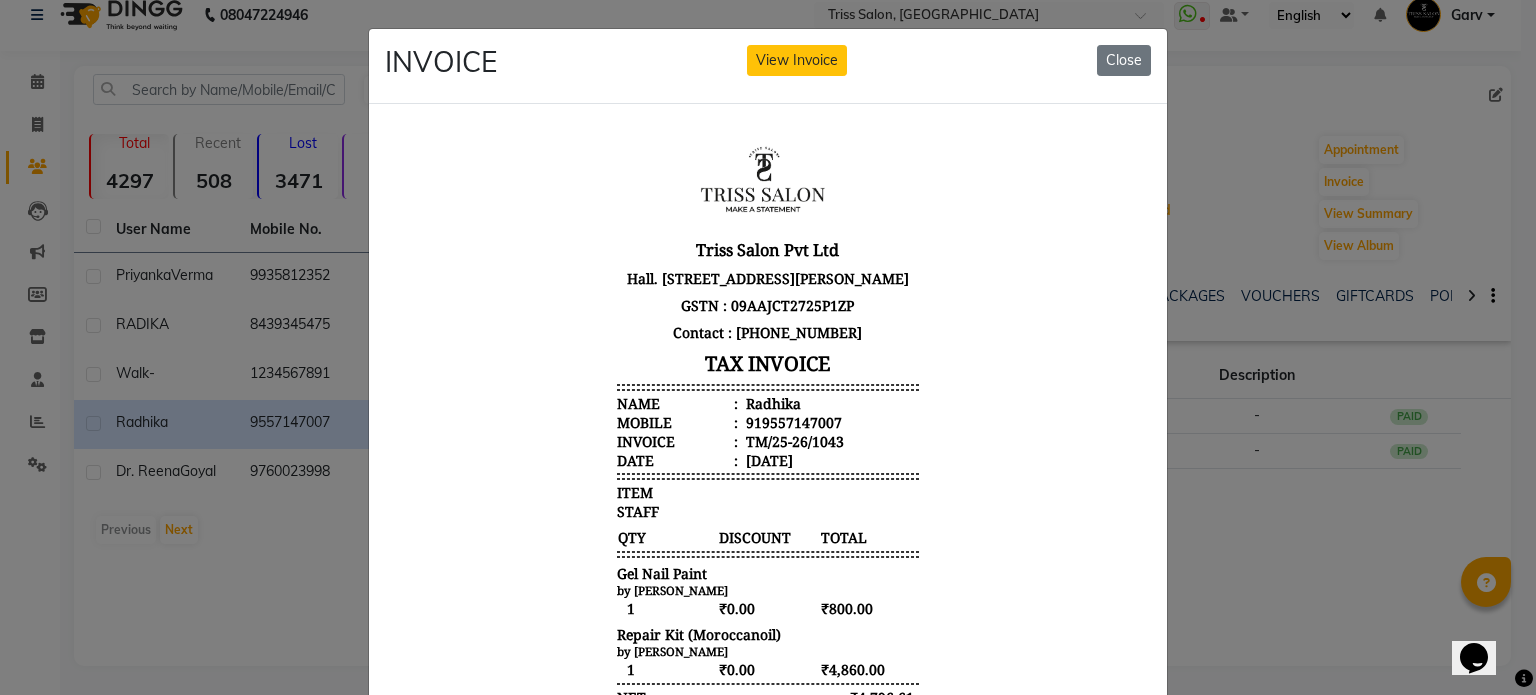 click on "919557147007" at bounding box center (792, 421) 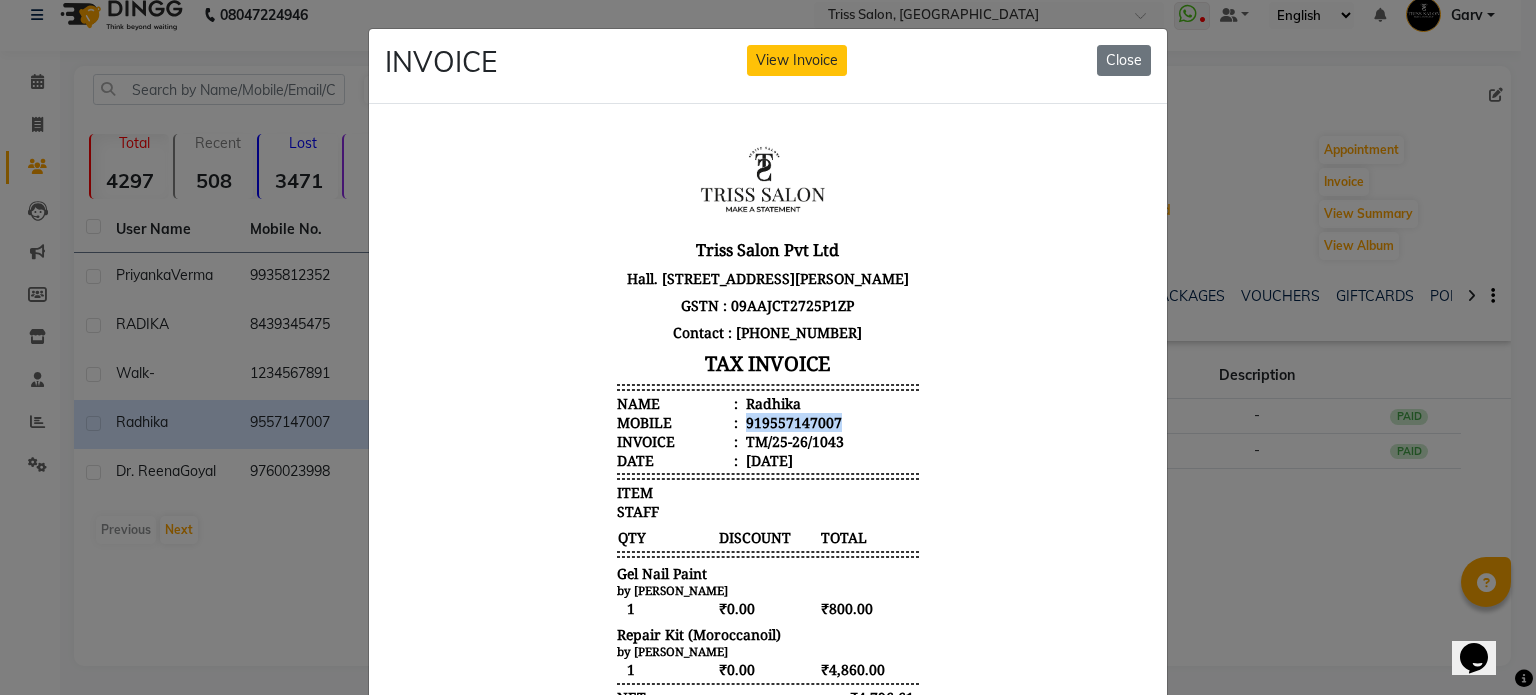 click on "919557147007" at bounding box center (792, 421) 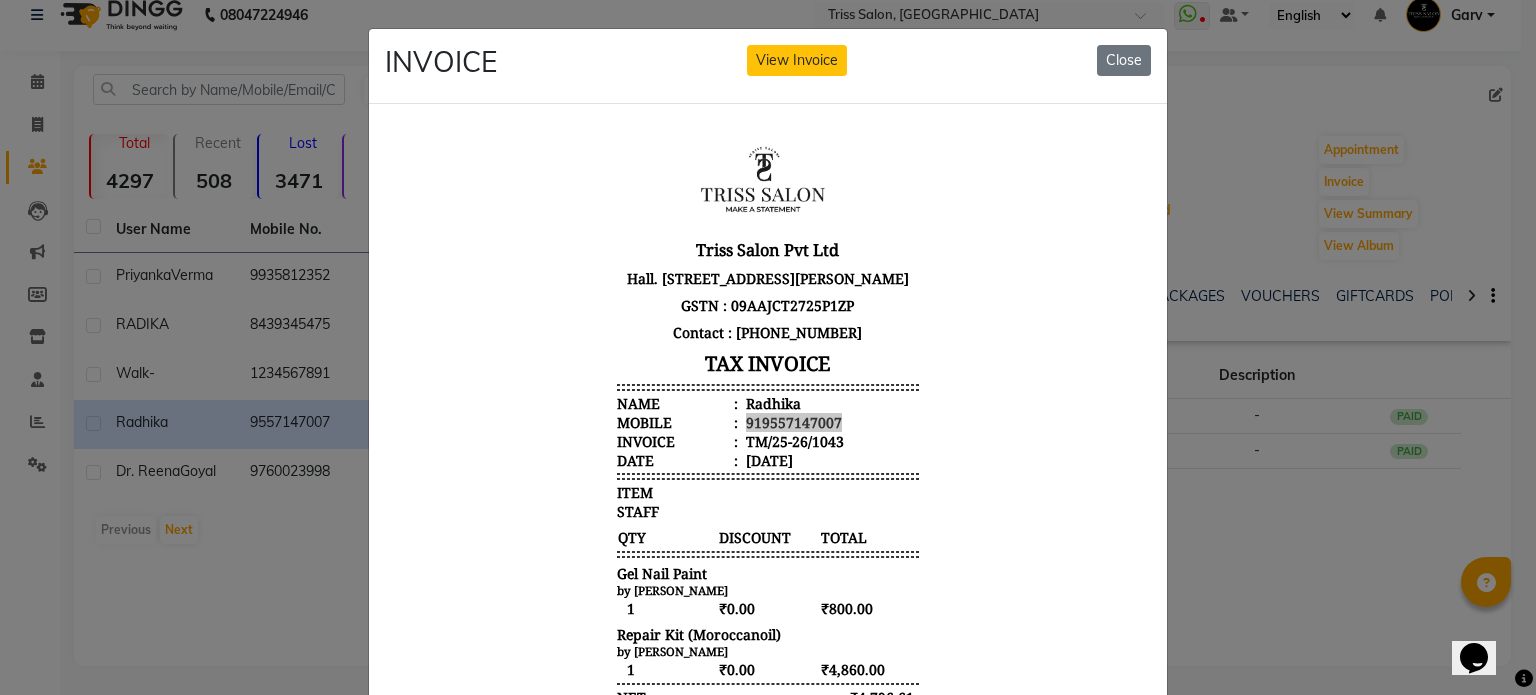 click on "INVOICE View Invoice Close" 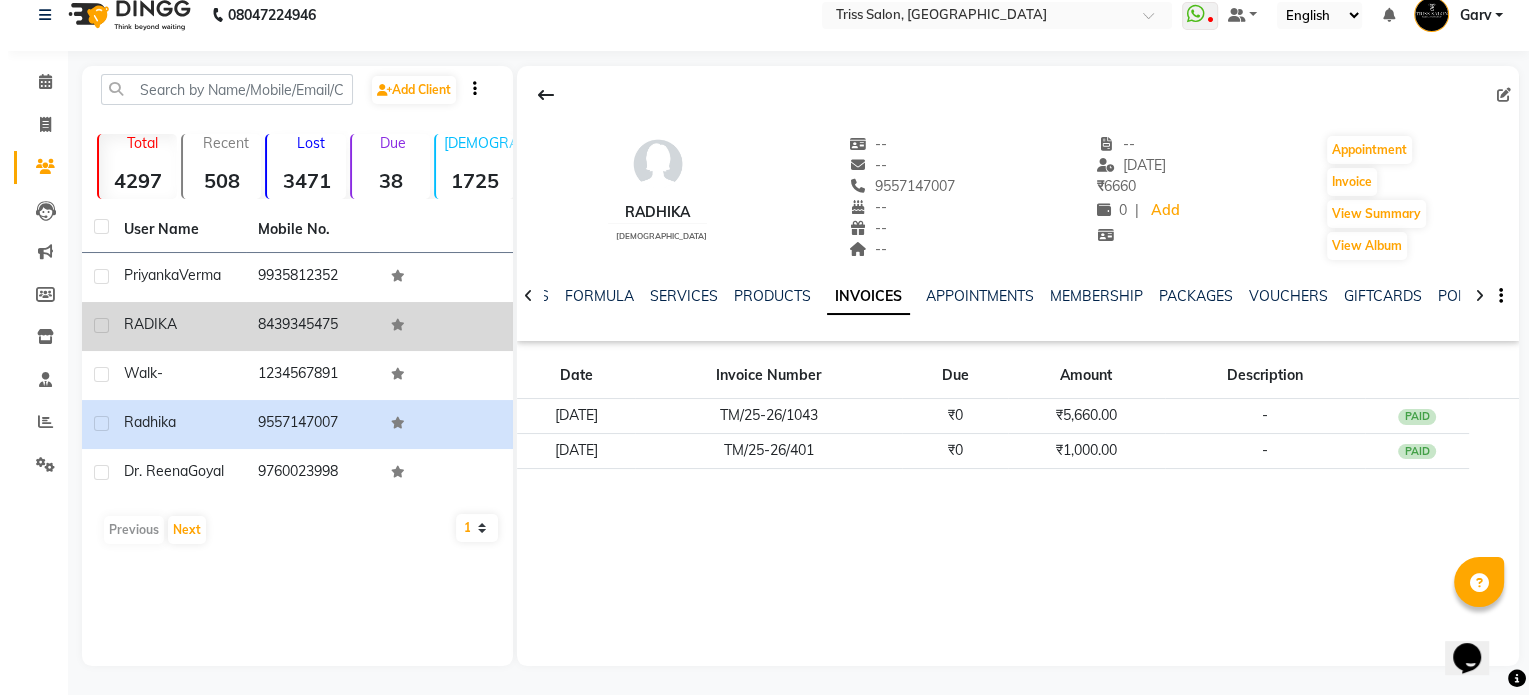 scroll, scrollTop: 0, scrollLeft: 0, axis: both 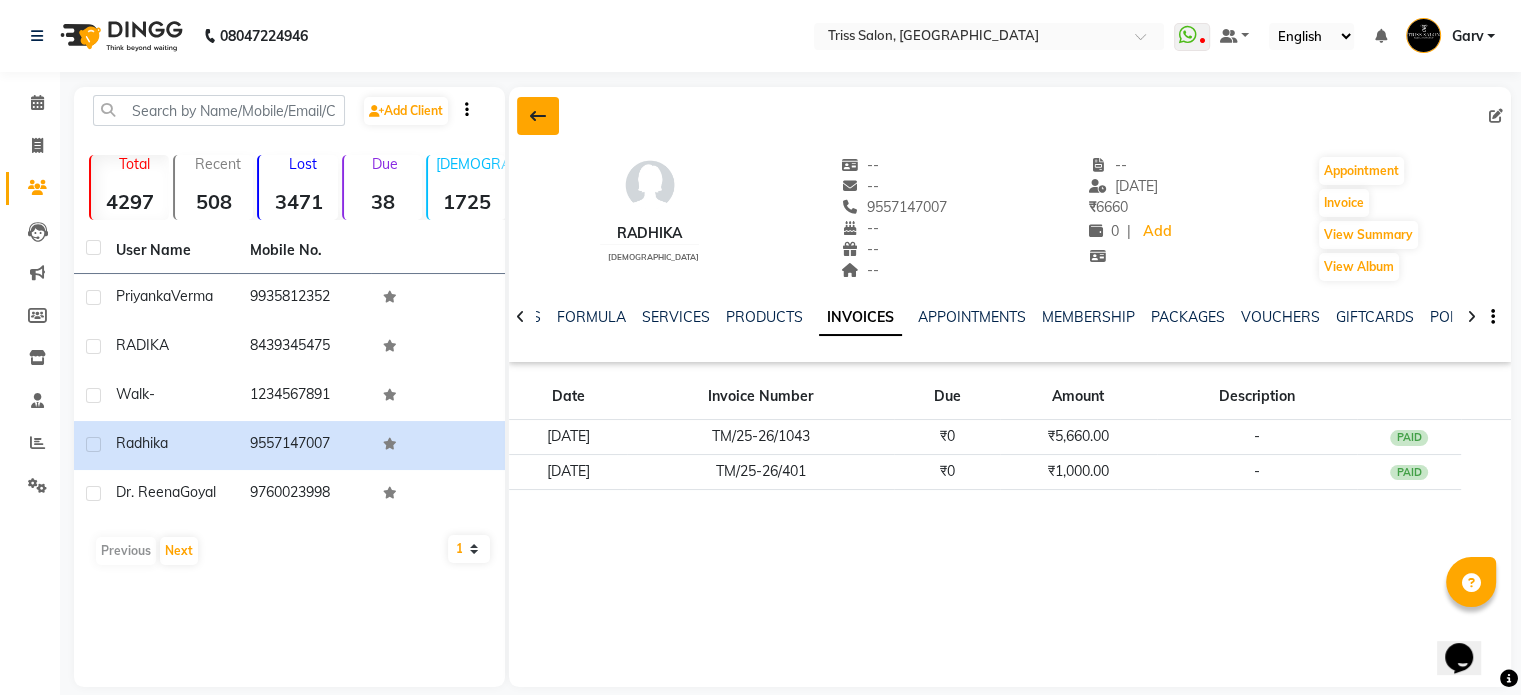 click 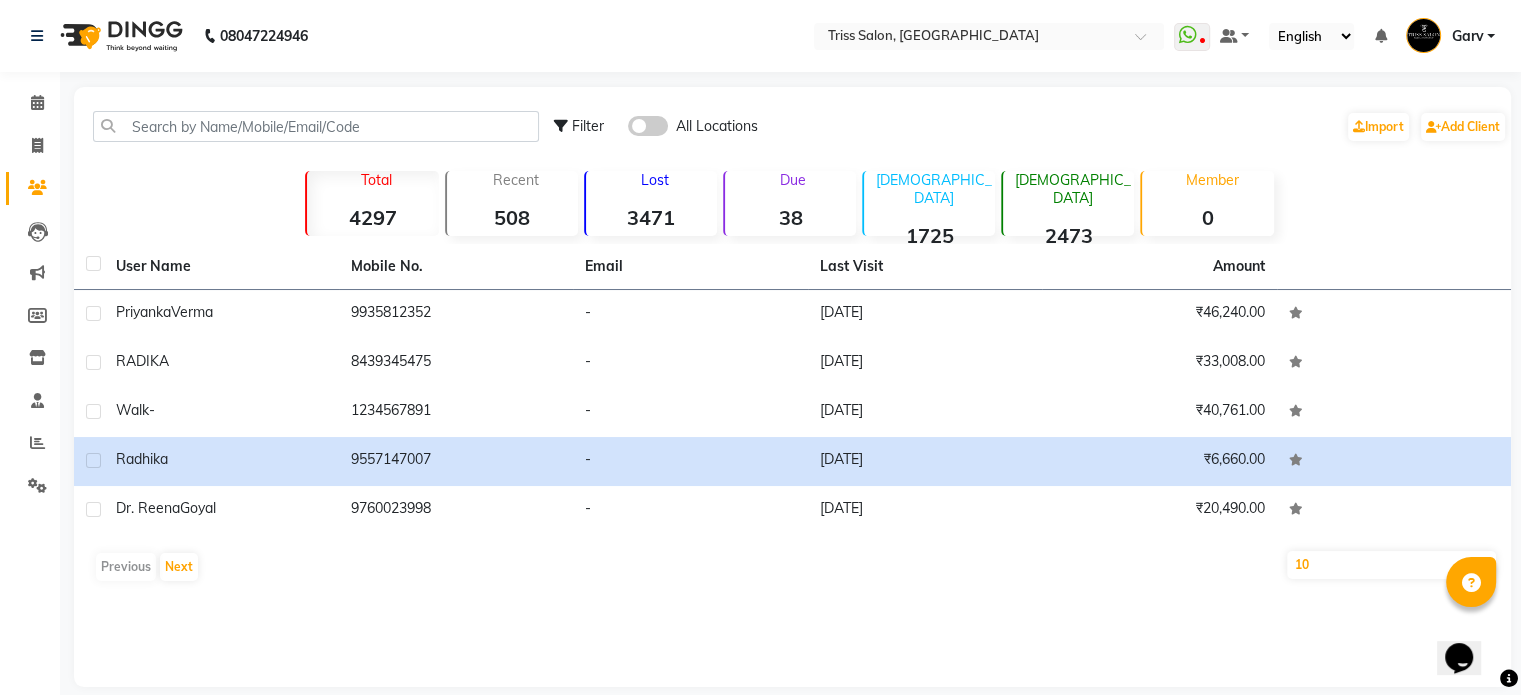 click on "Garv" at bounding box center (1467, 36) 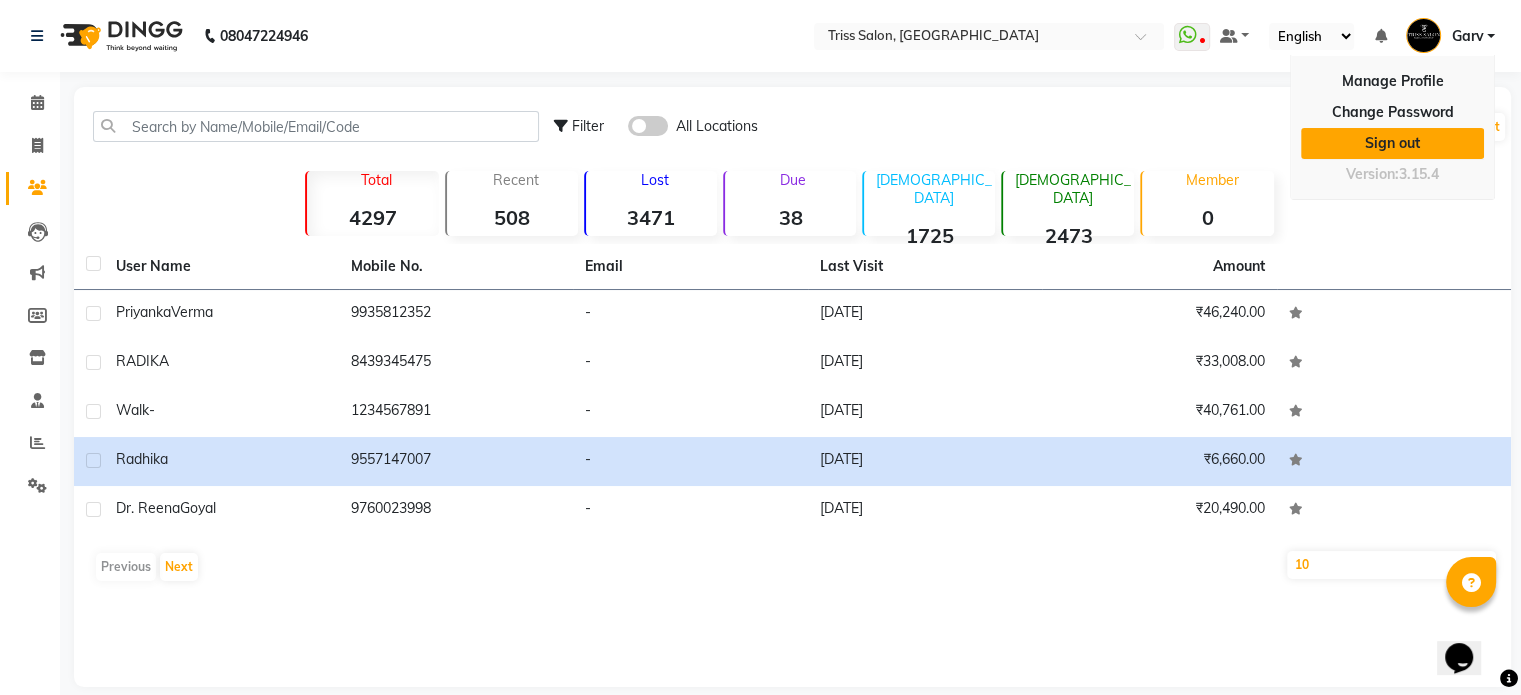 click on "Sign out" at bounding box center [1392, 143] 